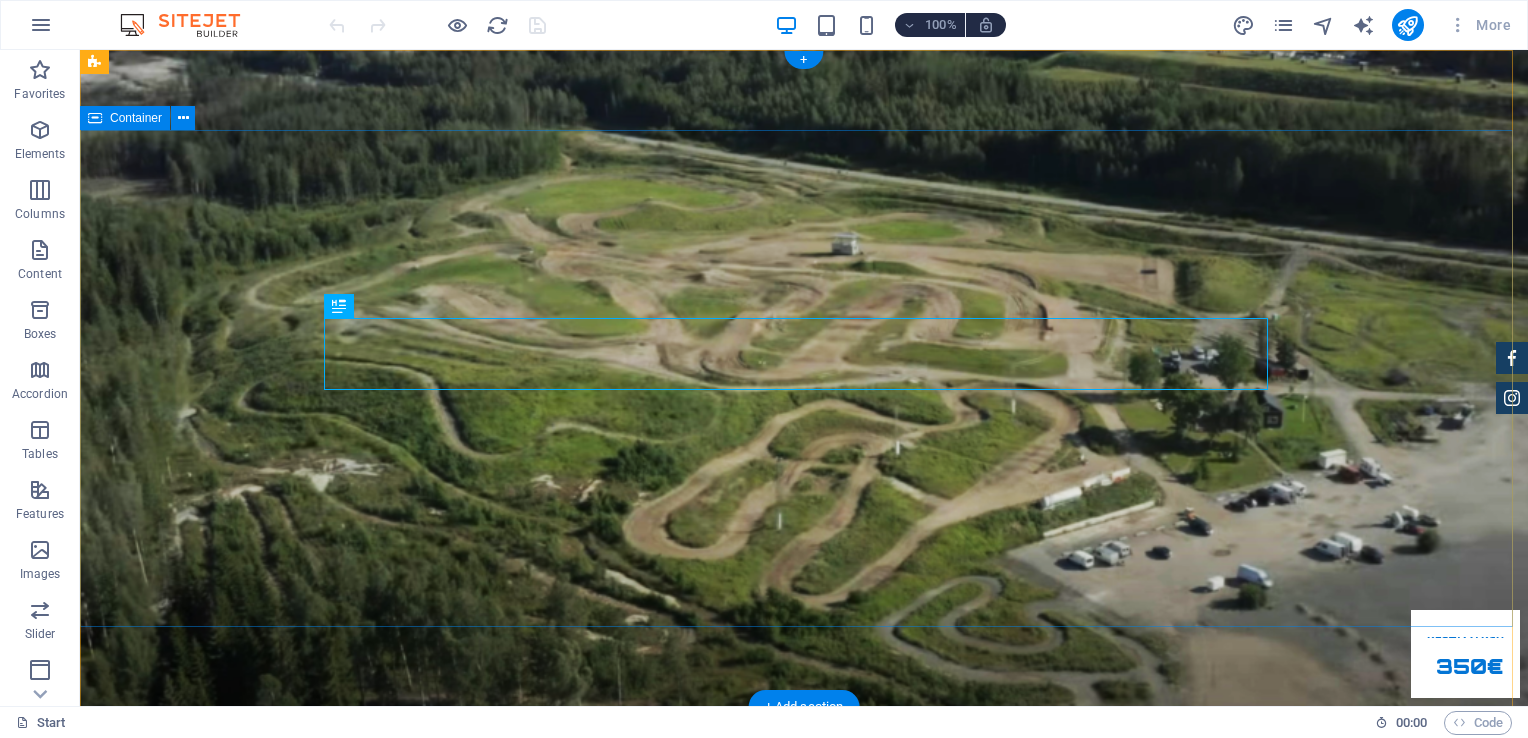 scroll, scrollTop: 0, scrollLeft: 0, axis: both 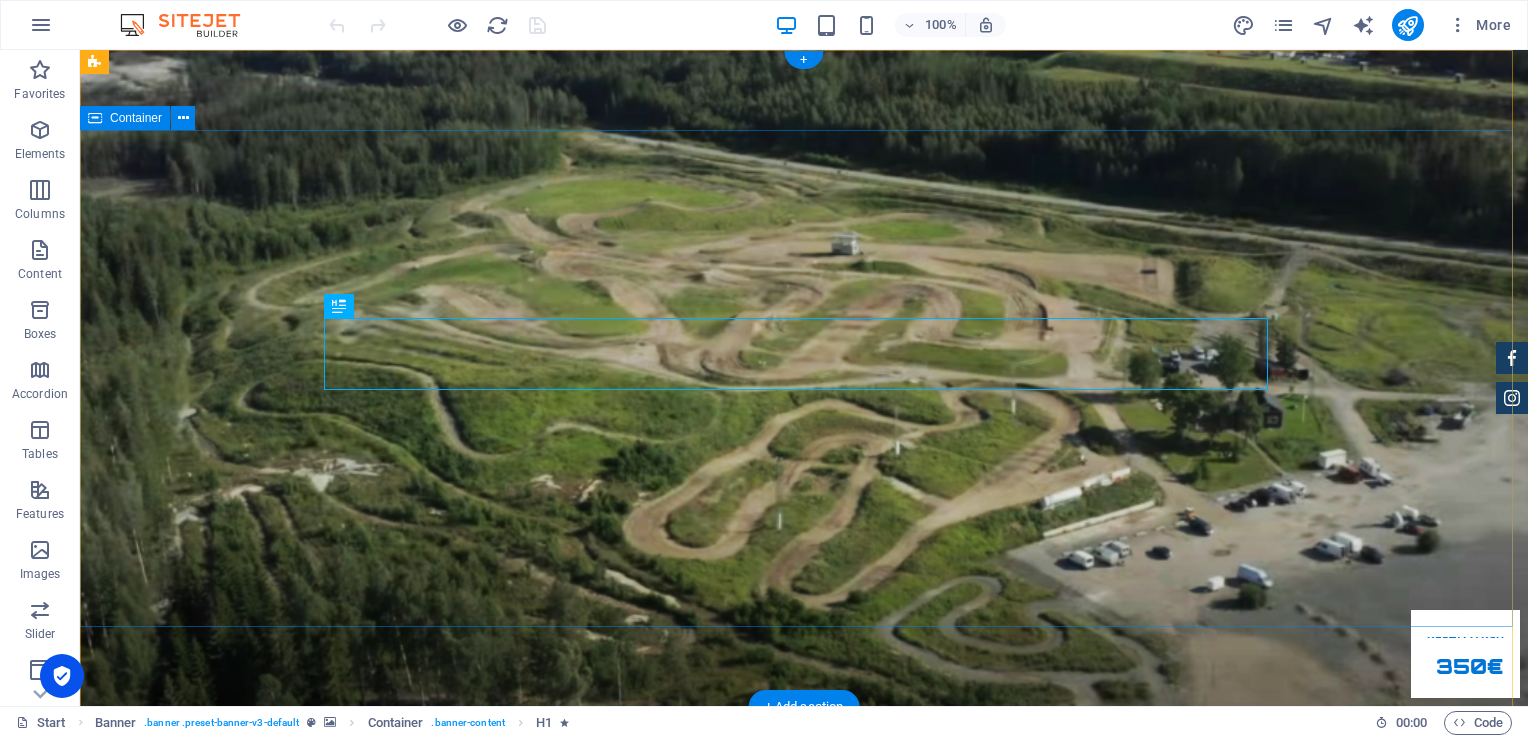 click on "SIPOon moottorikerho Aktiivinen moottorikerho, jo vuodesta 1954." at bounding box center (804, 1007) 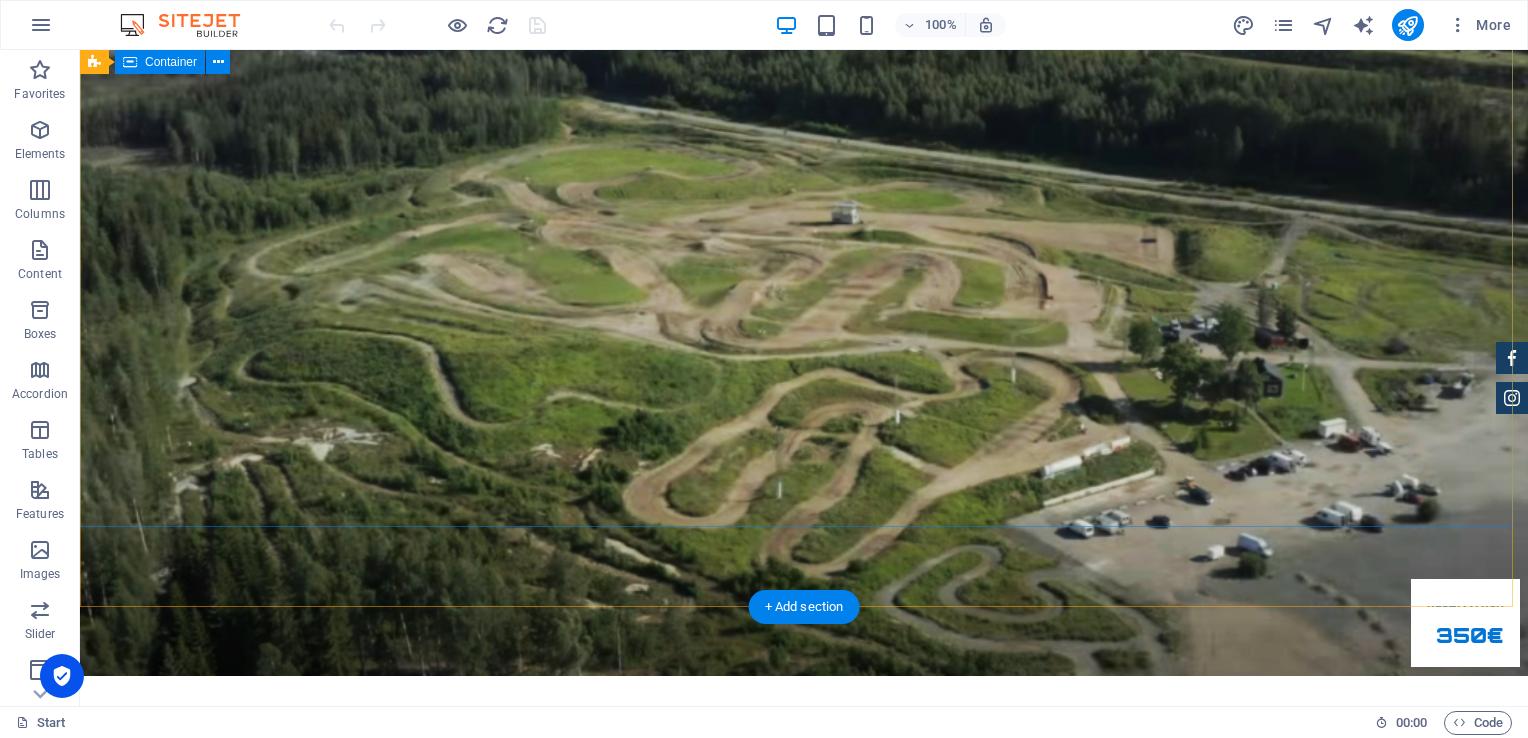 scroll, scrollTop: 0, scrollLeft: 0, axis: both 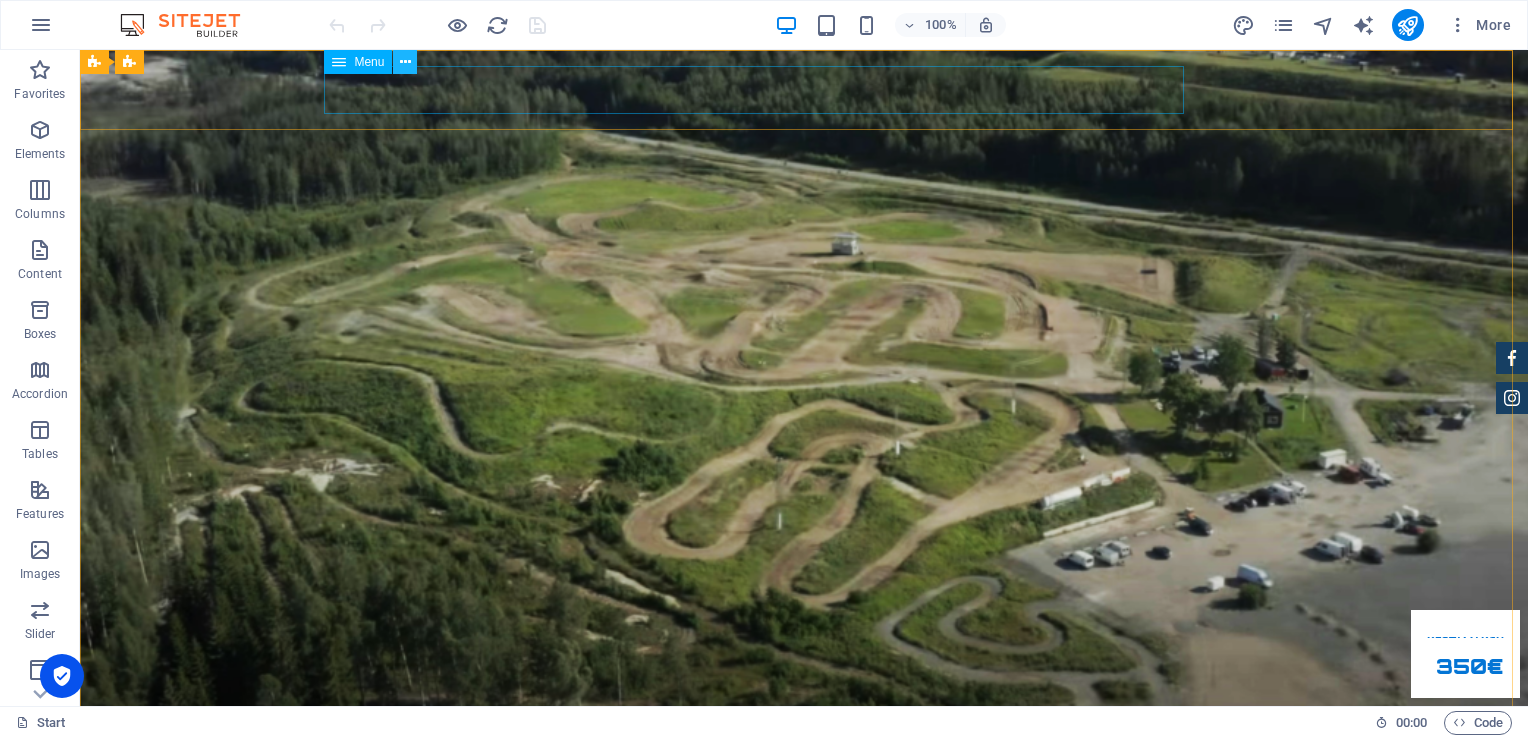 click at bounding box center [405, 62] 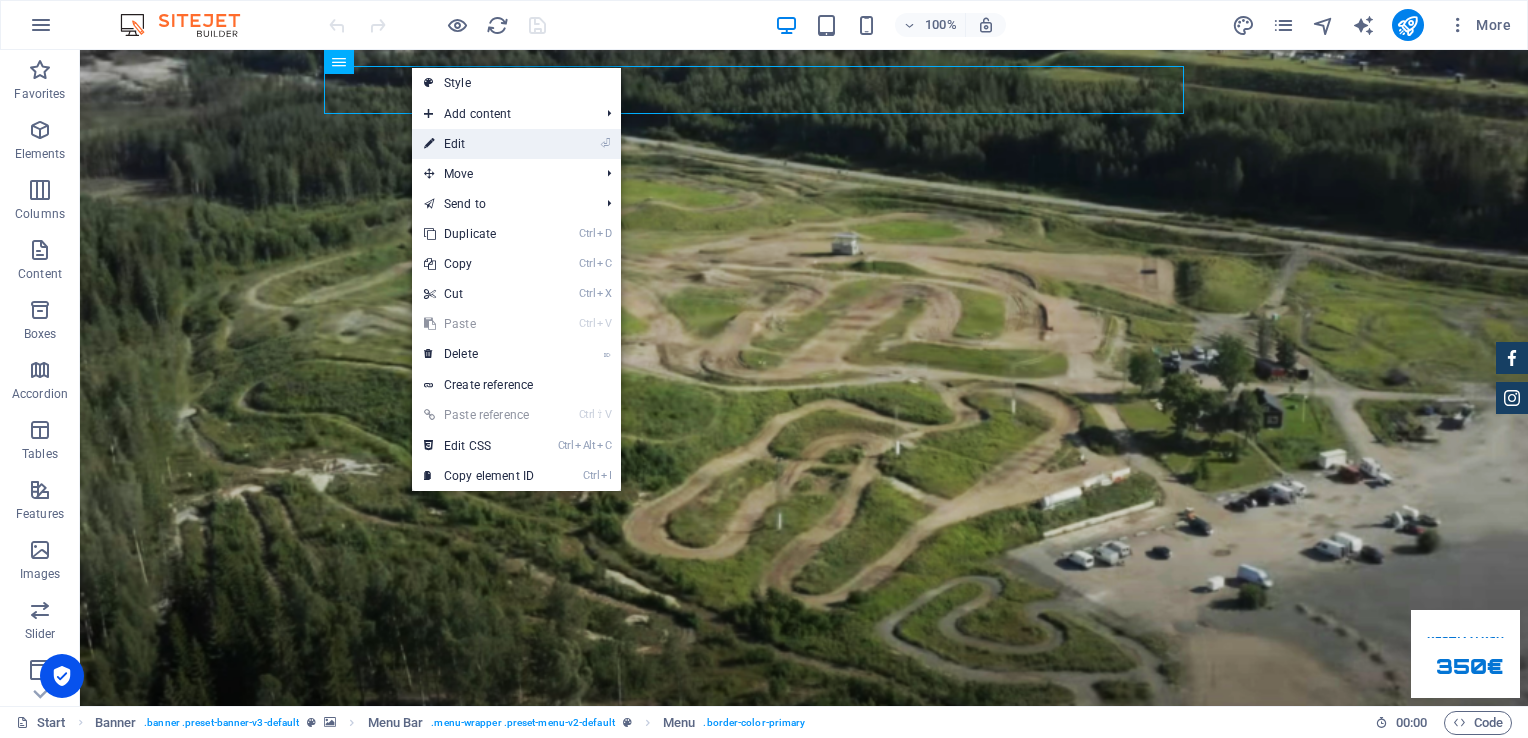 click on "⏎  Edit" at bounding box center (479, 144) 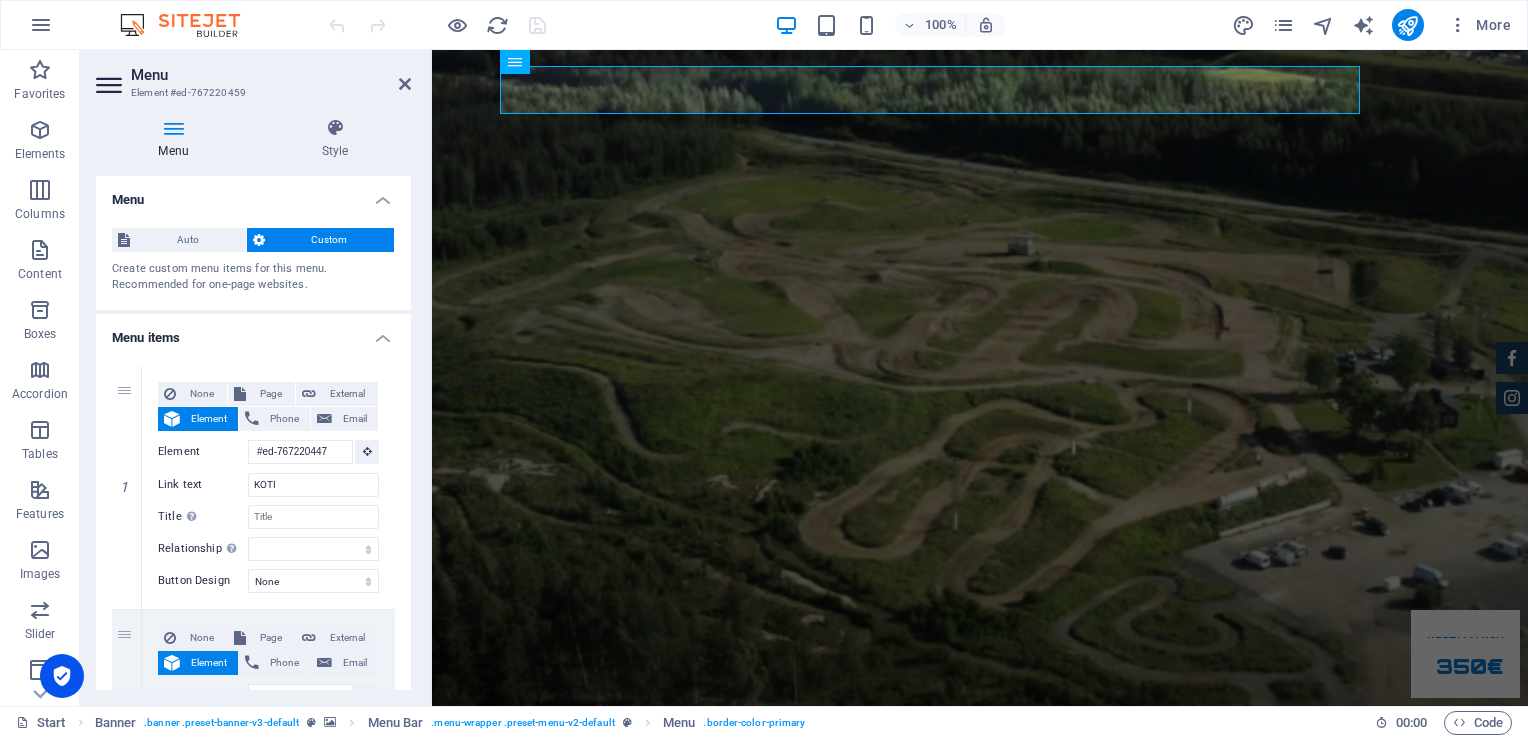 click on "Menu items" at bounding box center (253, 332) 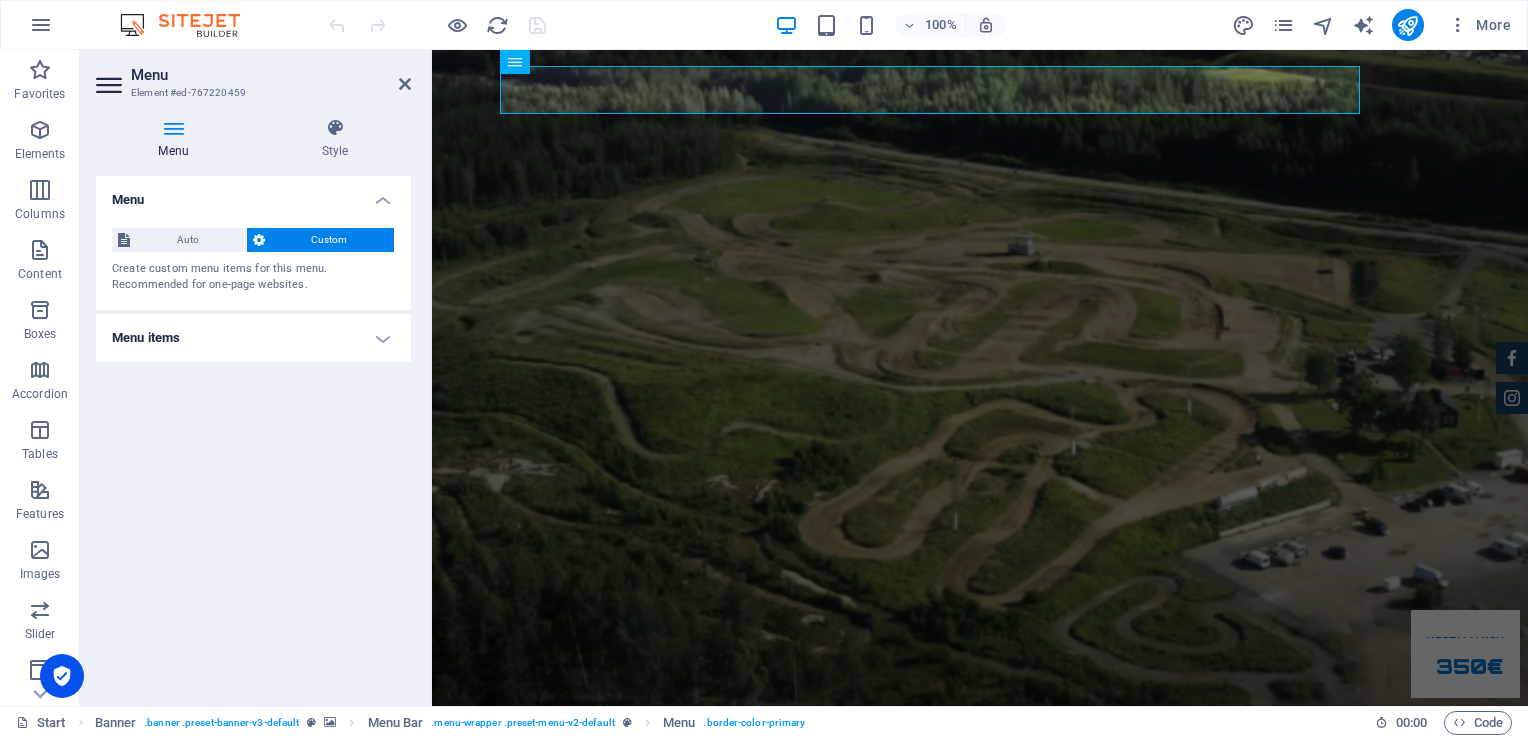 click on "Menu items" at bounding box center [253, 338] 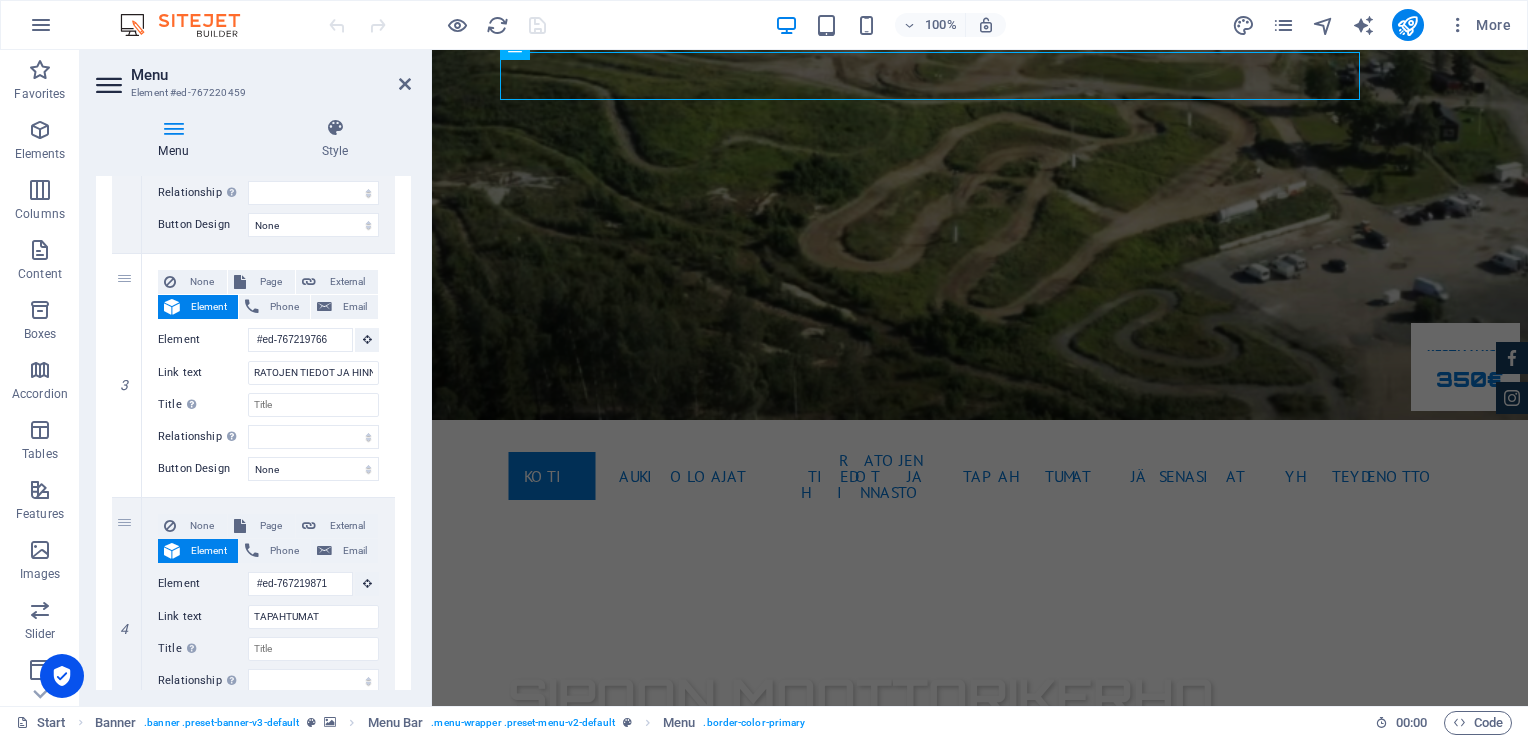 scroll, scrollTop: 1193, scrollLeft: 0, axis: vertical 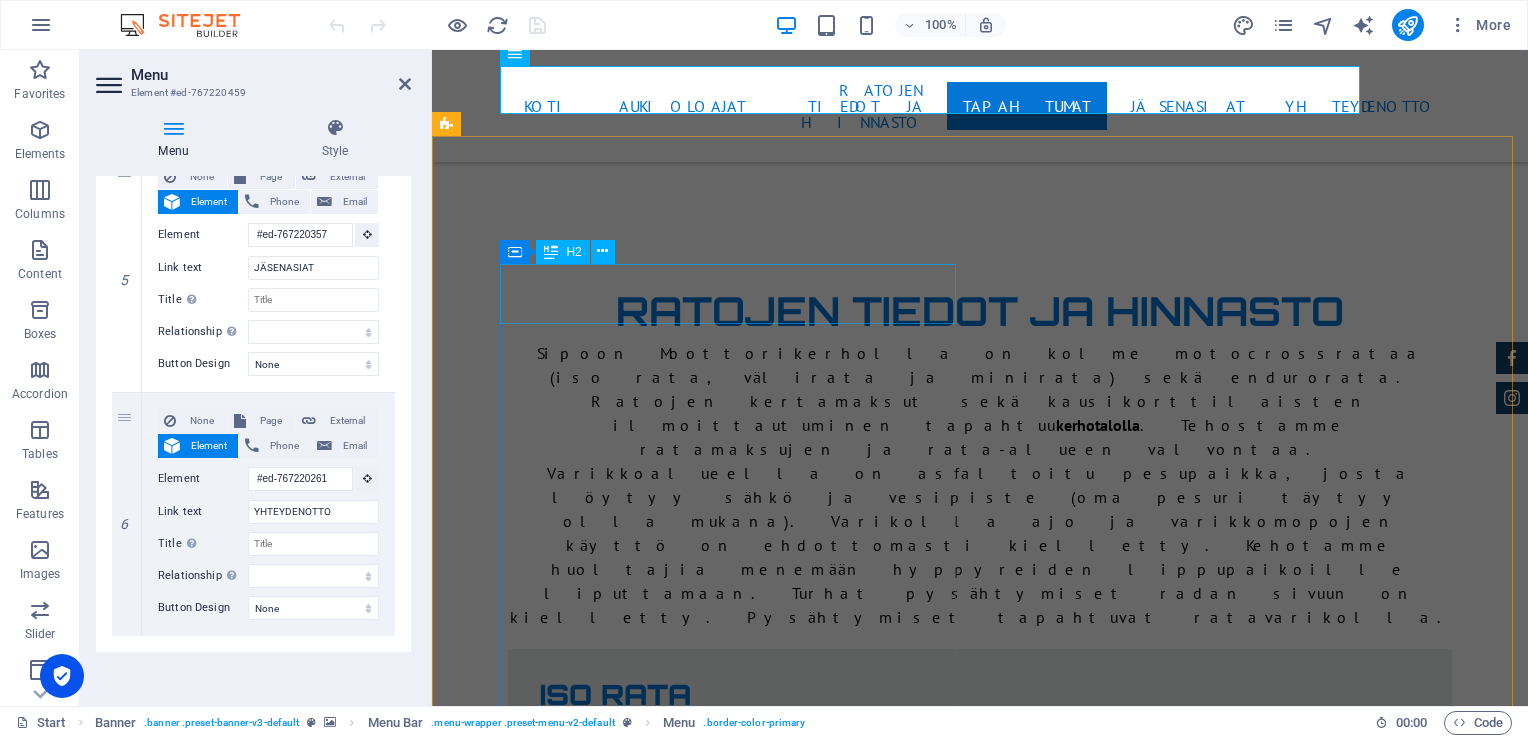 click on "CROSSIKOULU" at bounding box center (920, 2932) 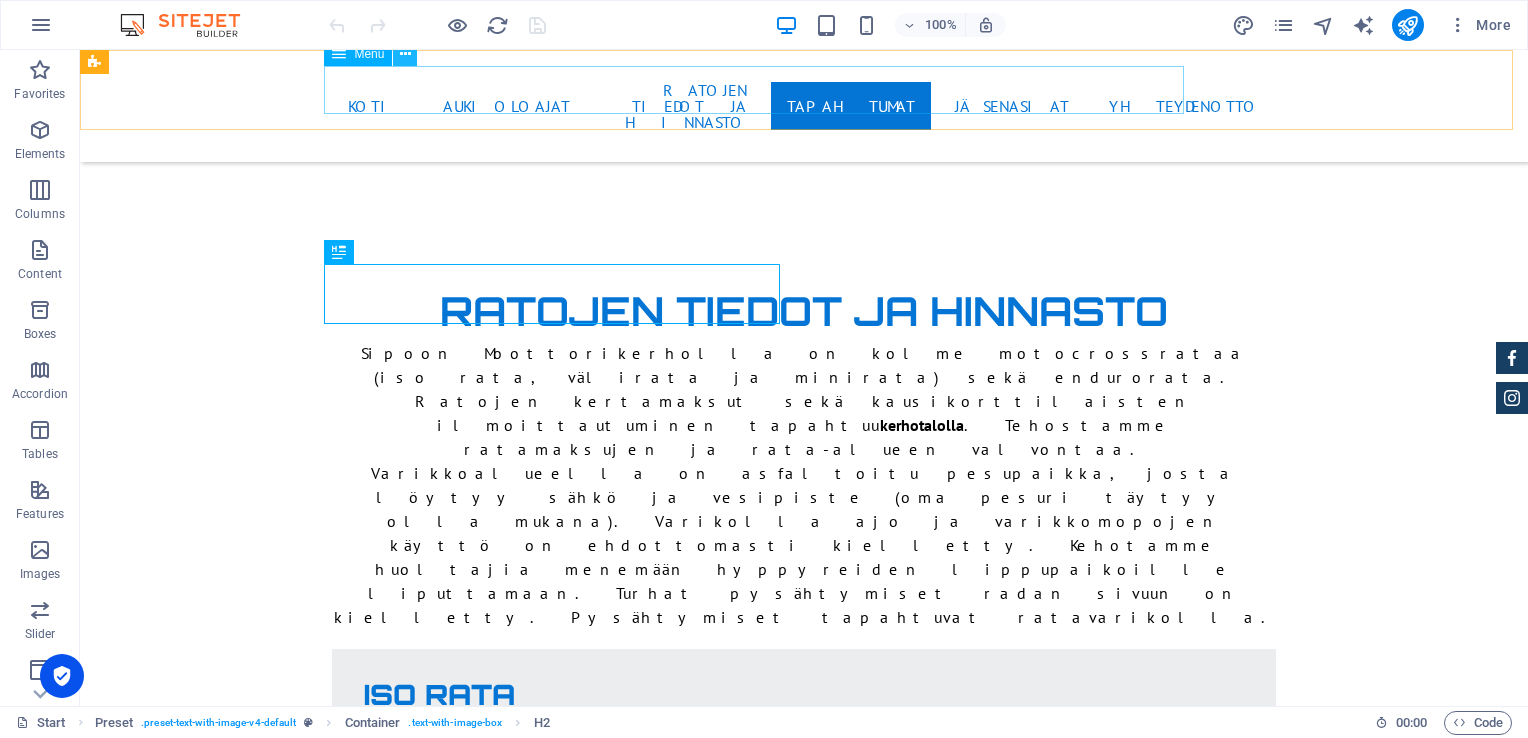click at bounding box center (405, 54) 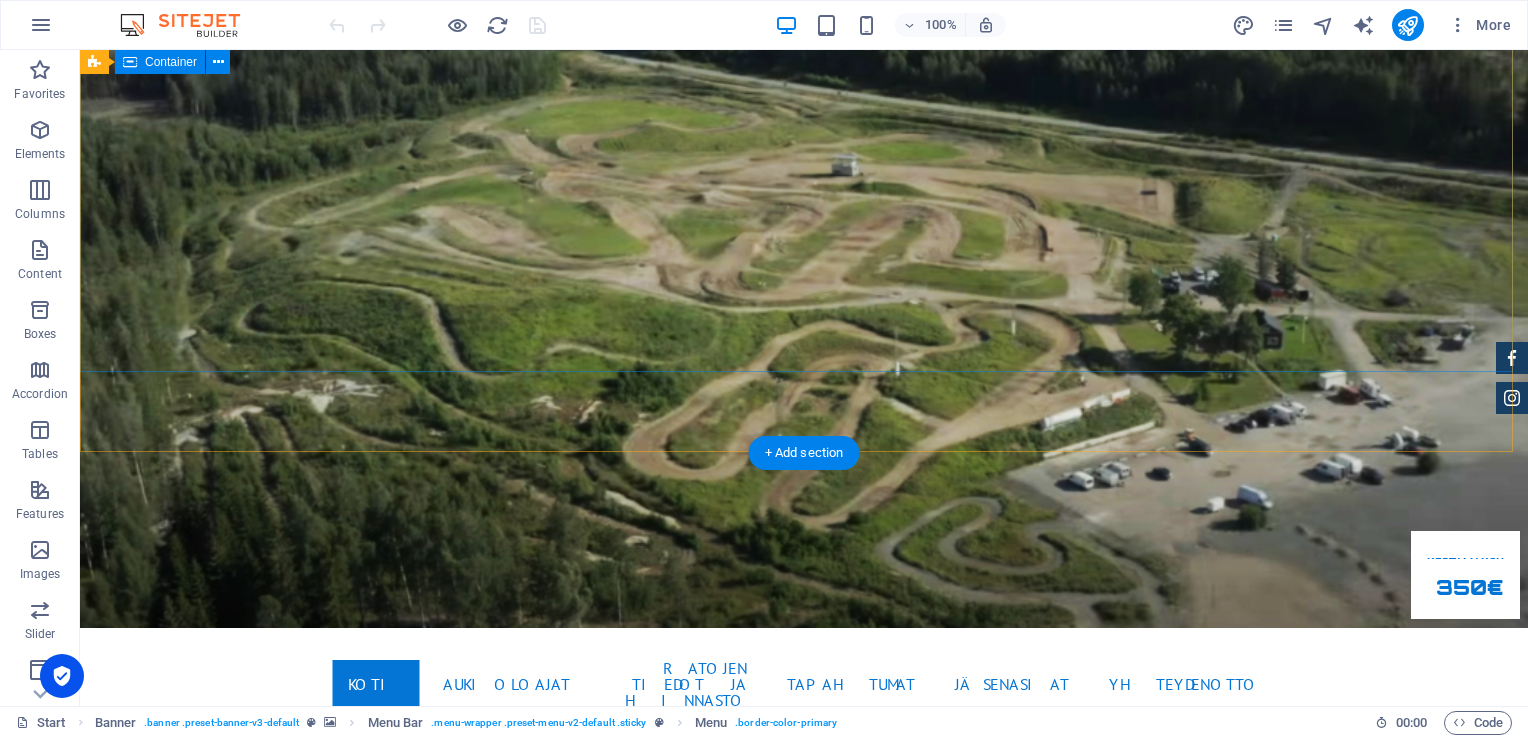 scroll, scrollTop: 0, scrollLeft: 0, axis: both 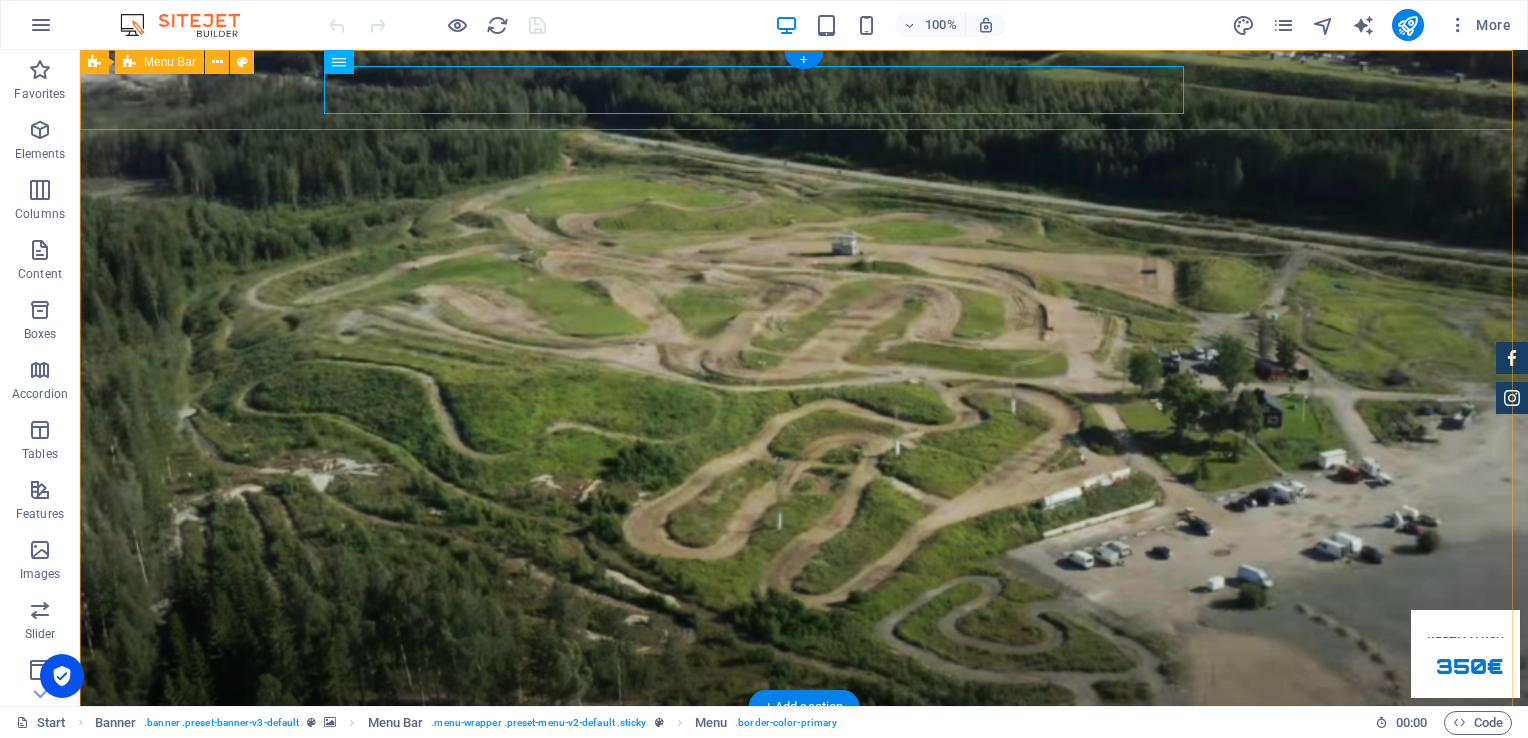 click on "KOTI AUKIOLOAJAT RATOJEN TIEDOT JA HINNASTO TAPAHTUMAT JÄSENASIAT YHTEYDENOTTO" at bounding box center (804, 763) 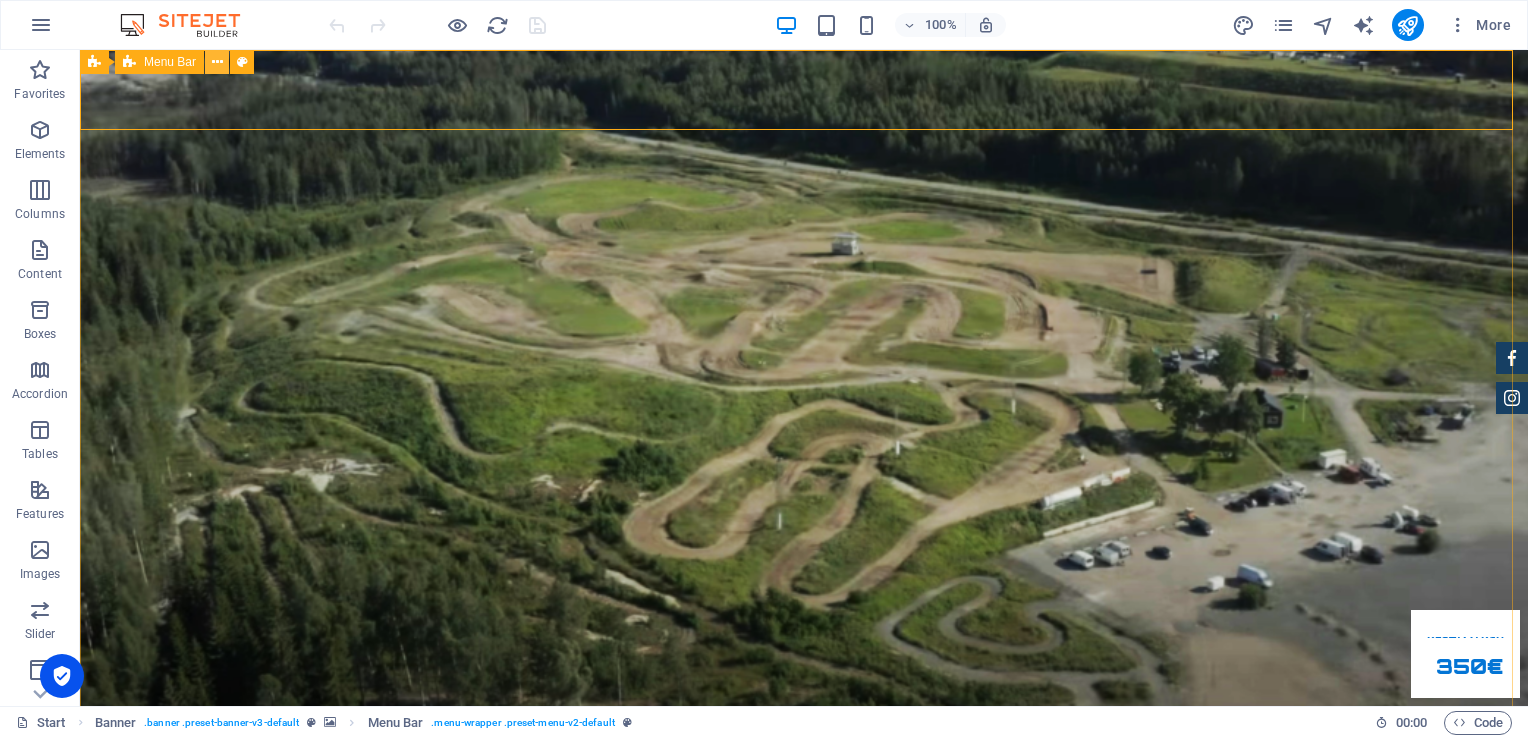 click at bounding box center (217, 62) 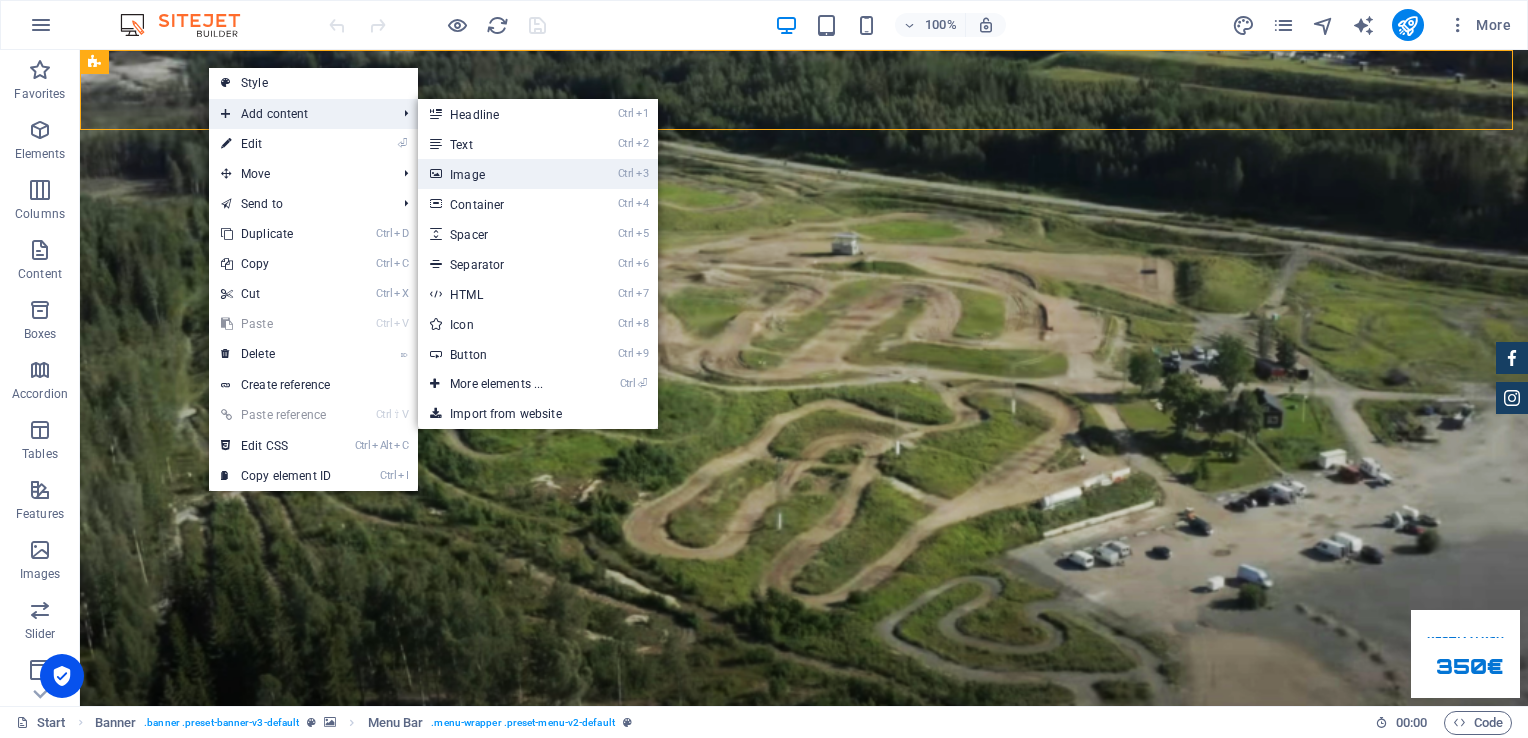 click on "Ctrl 3  Image" at bounding box center [500, 174] 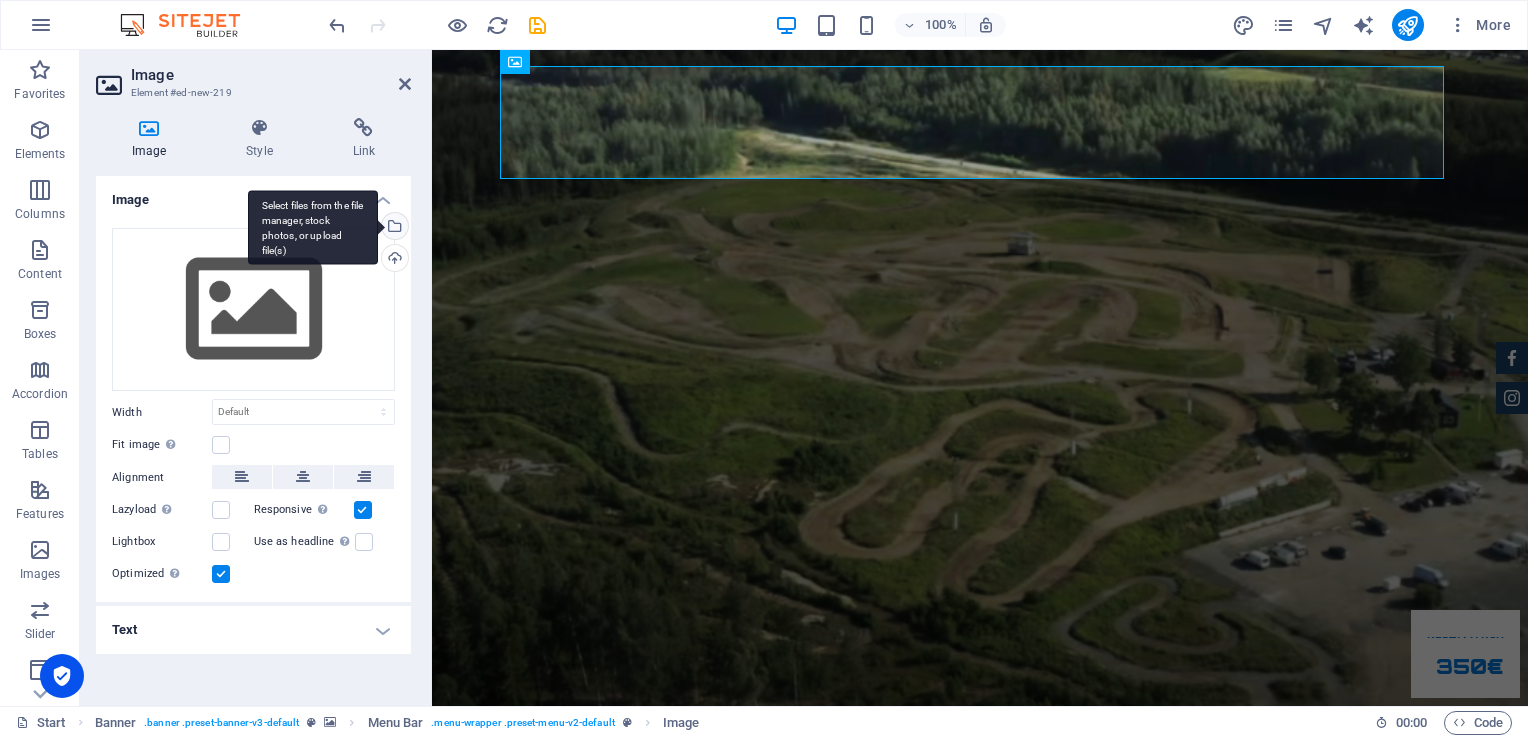 click on "Select files from the file manager, stock photos, or upload file(s)" at bounding box center (393, 228) 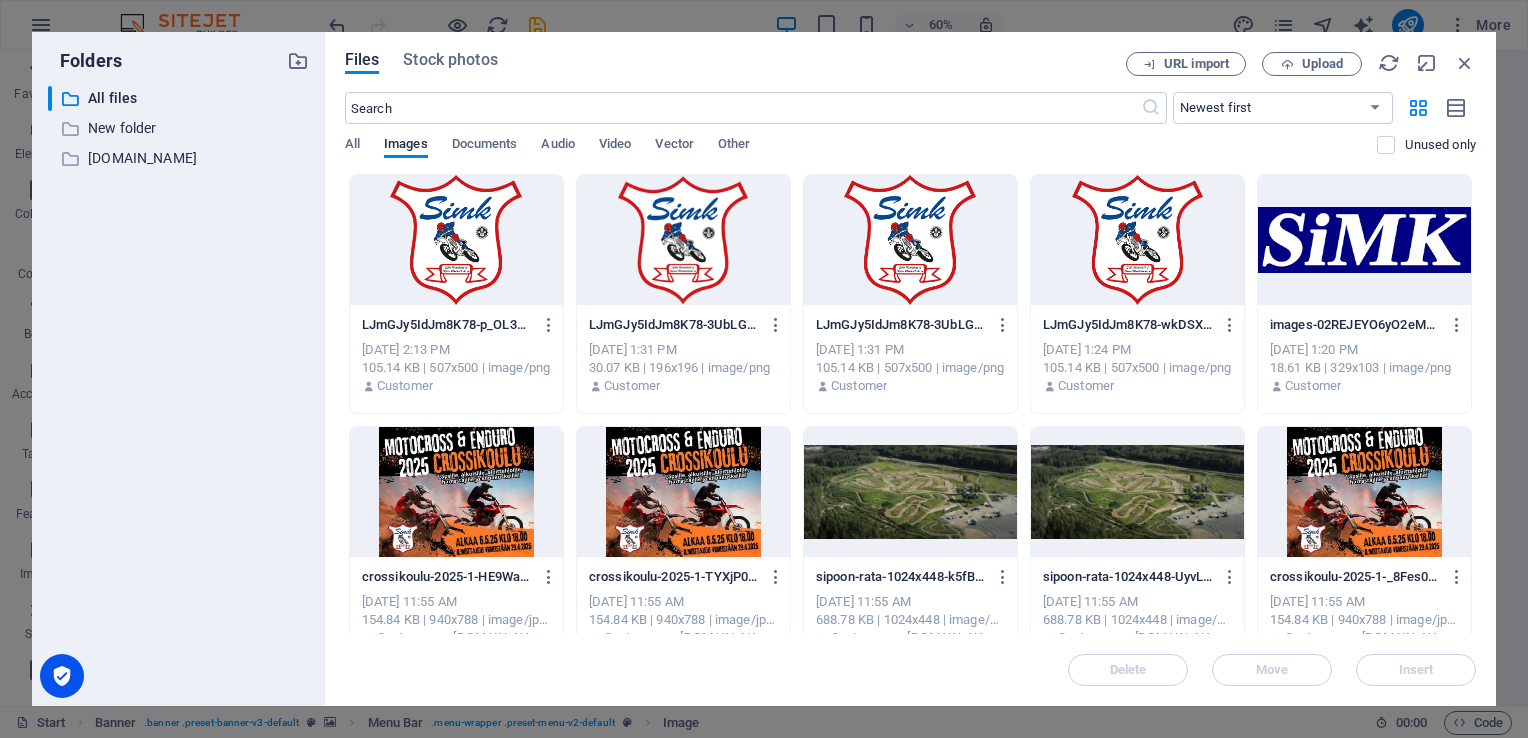 click at bounding box center [456, 240] 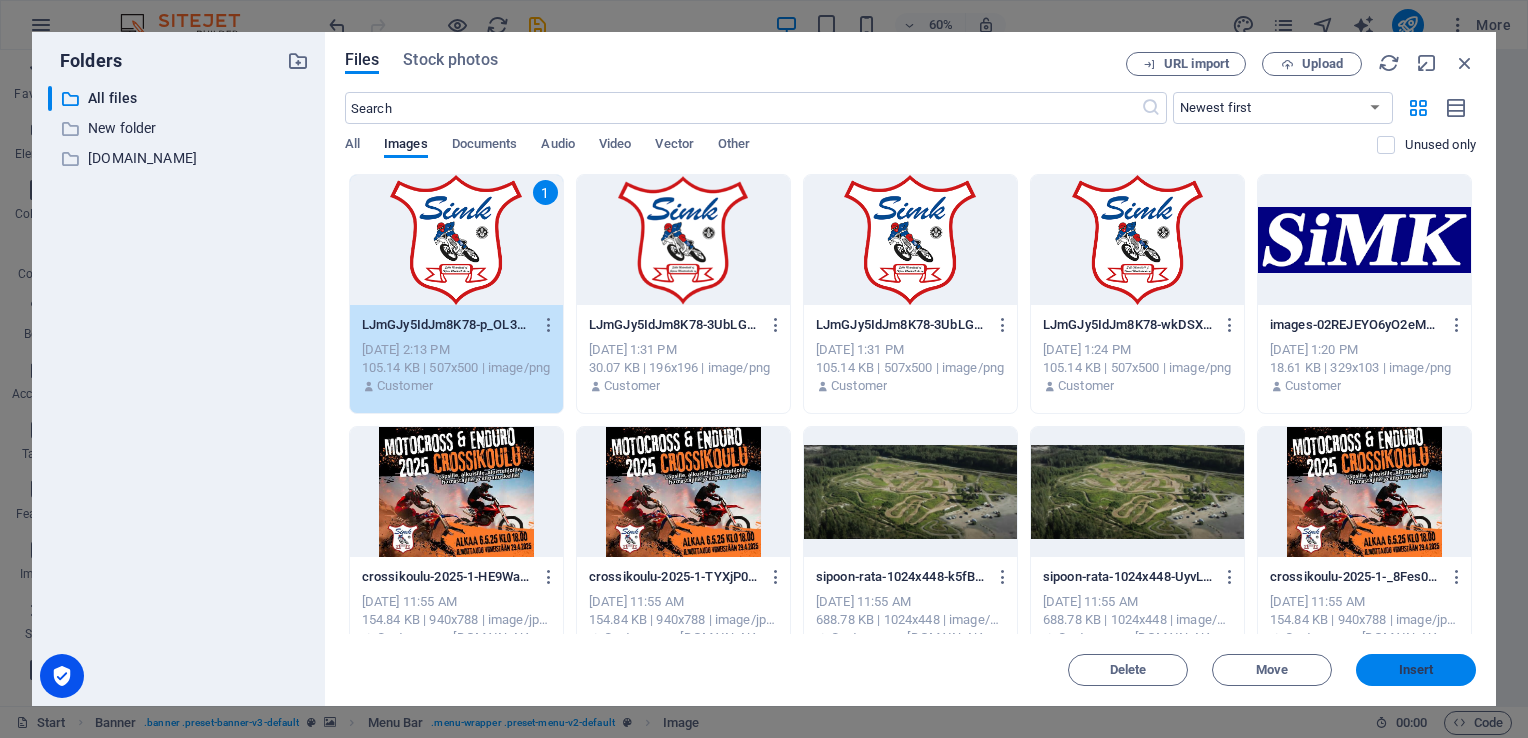 drag, startPoint x: 1400, startPoint y: 654, endPoint x: 968, endPoint y: 603, distance: 435 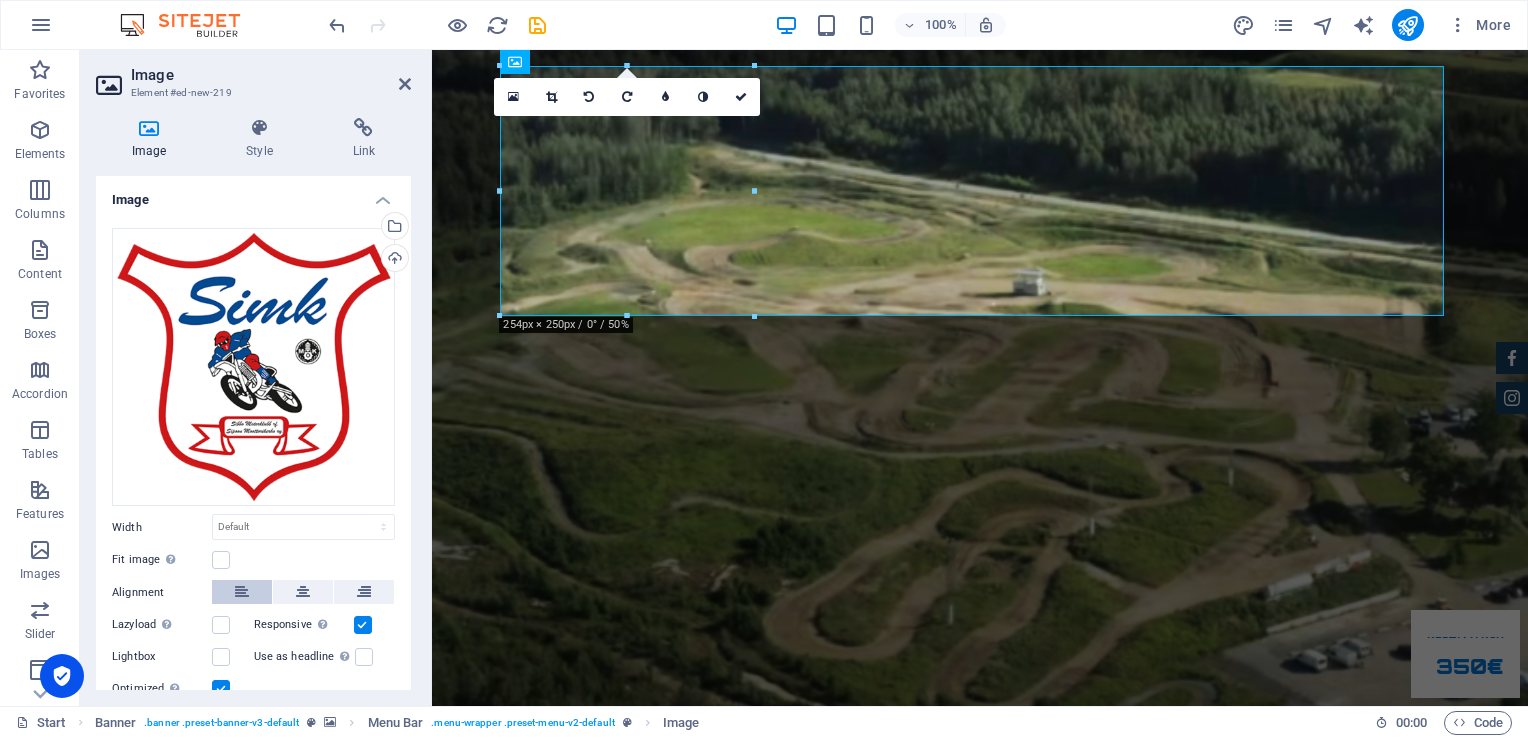 click at bounding box center [242, 592] 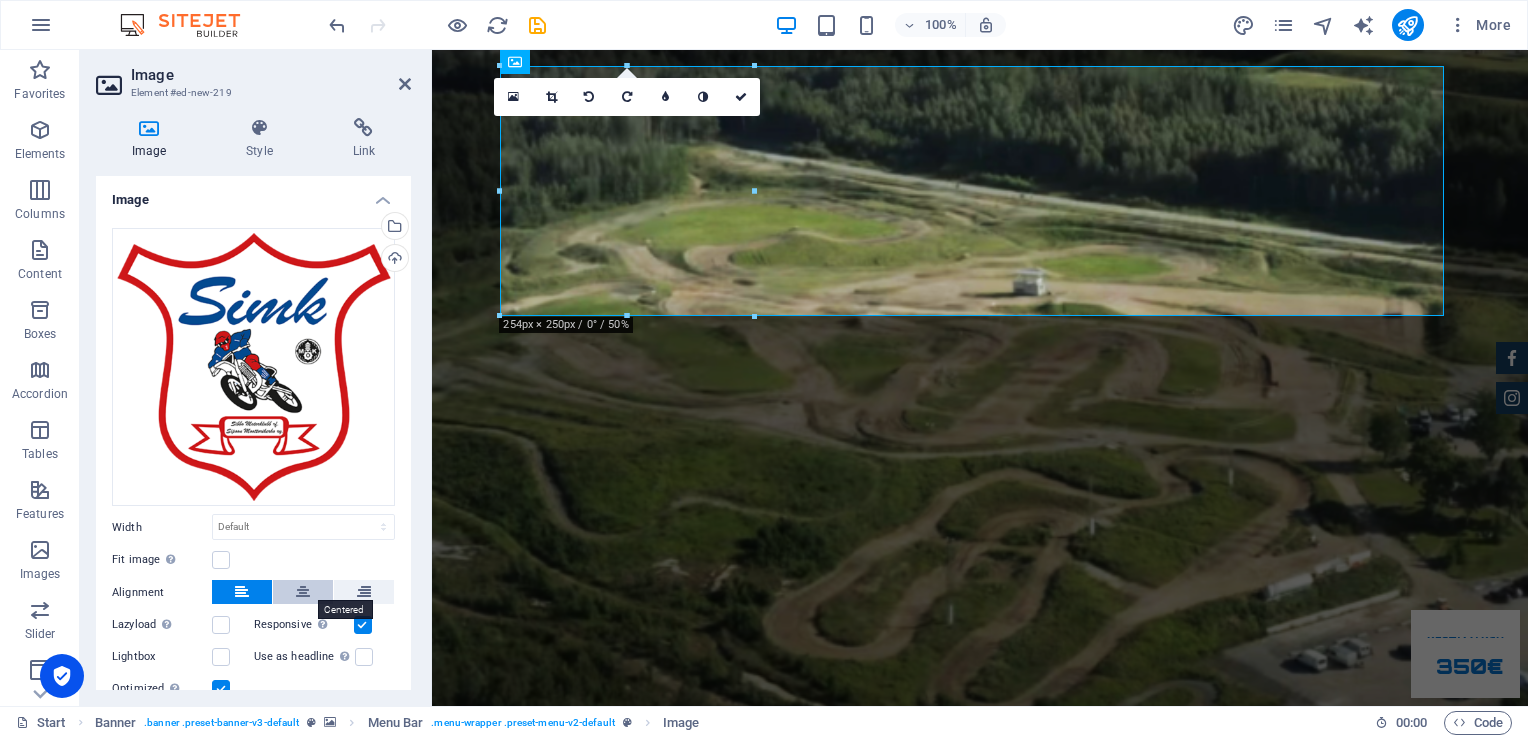 click at bounding box center (303, 592) 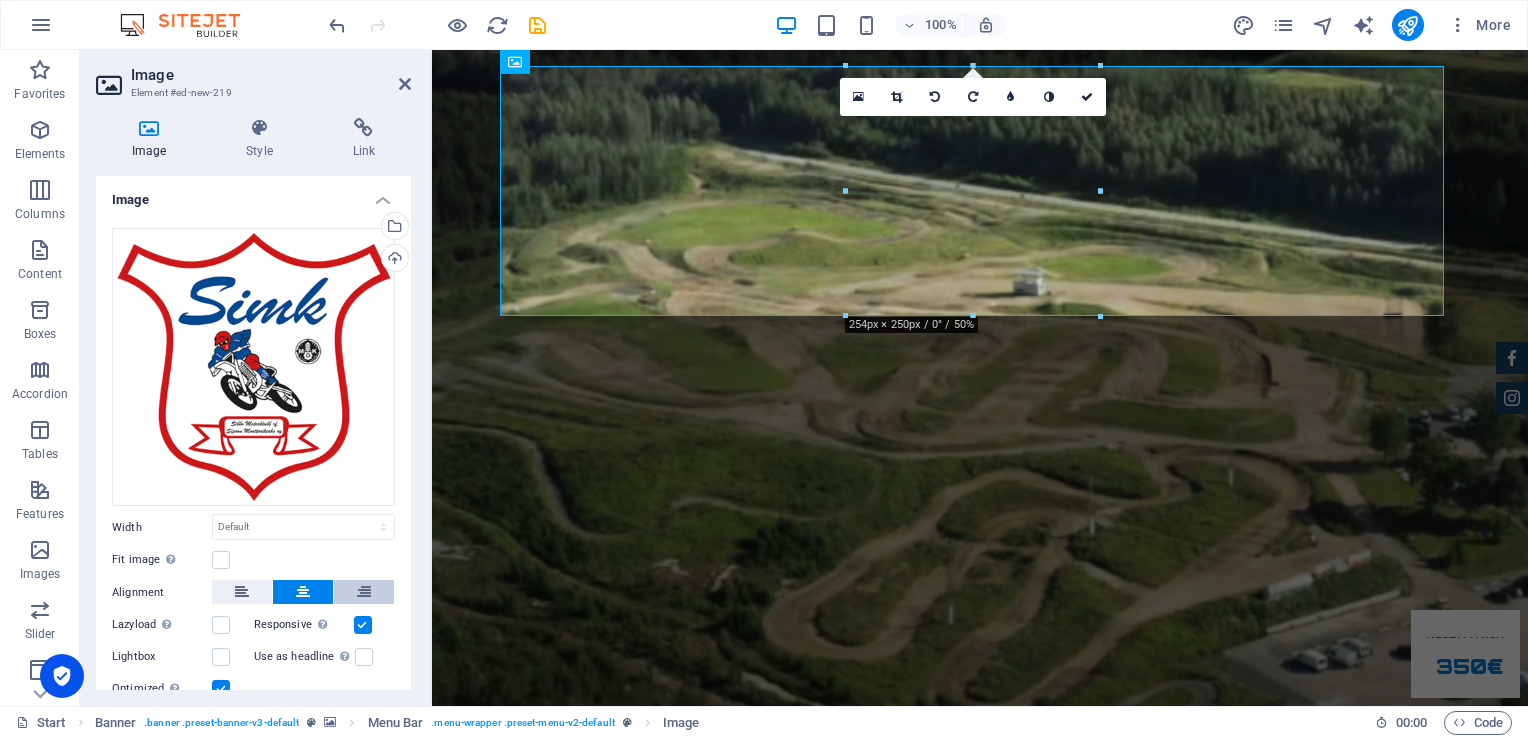 click at bounding box center [364, 592] 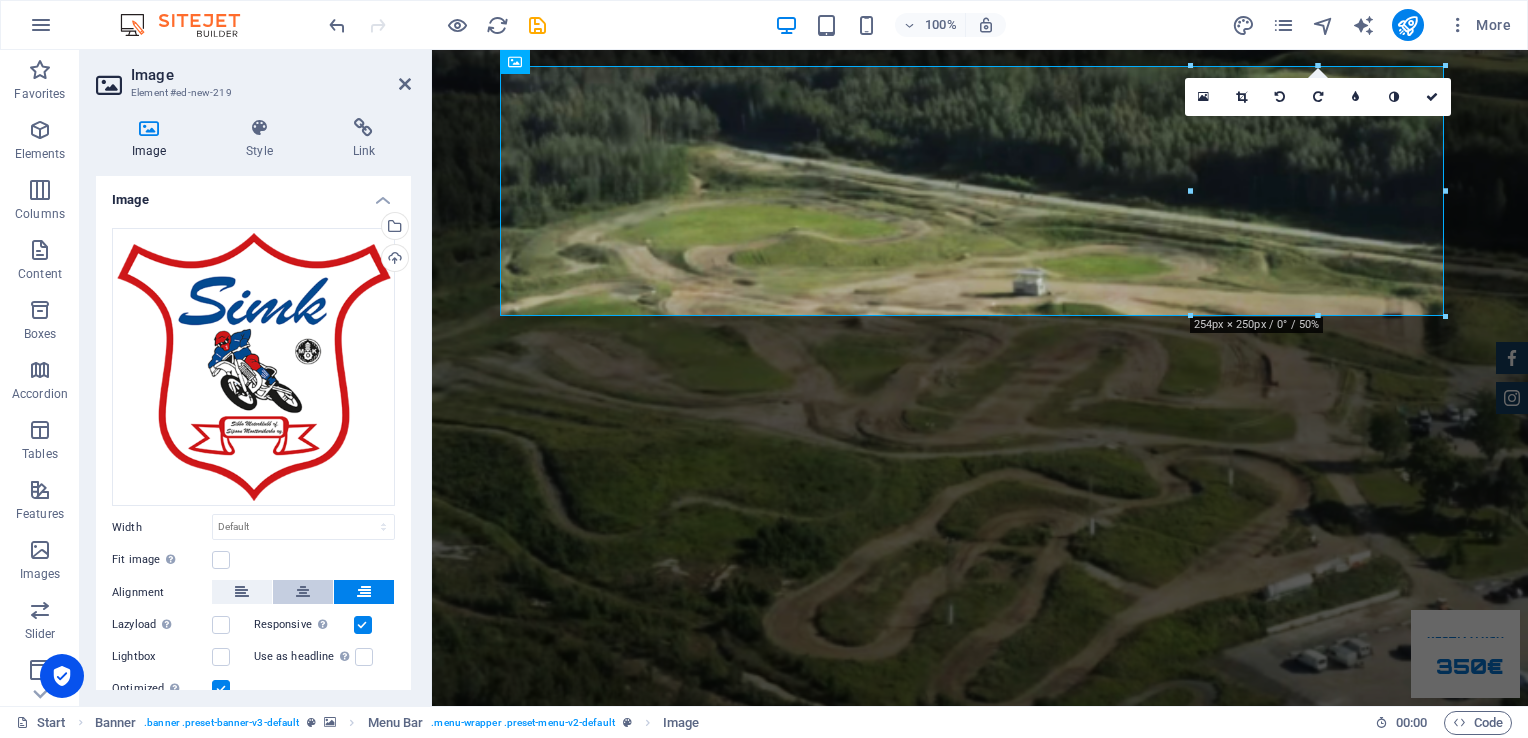 click at bounding box center (303, 592) 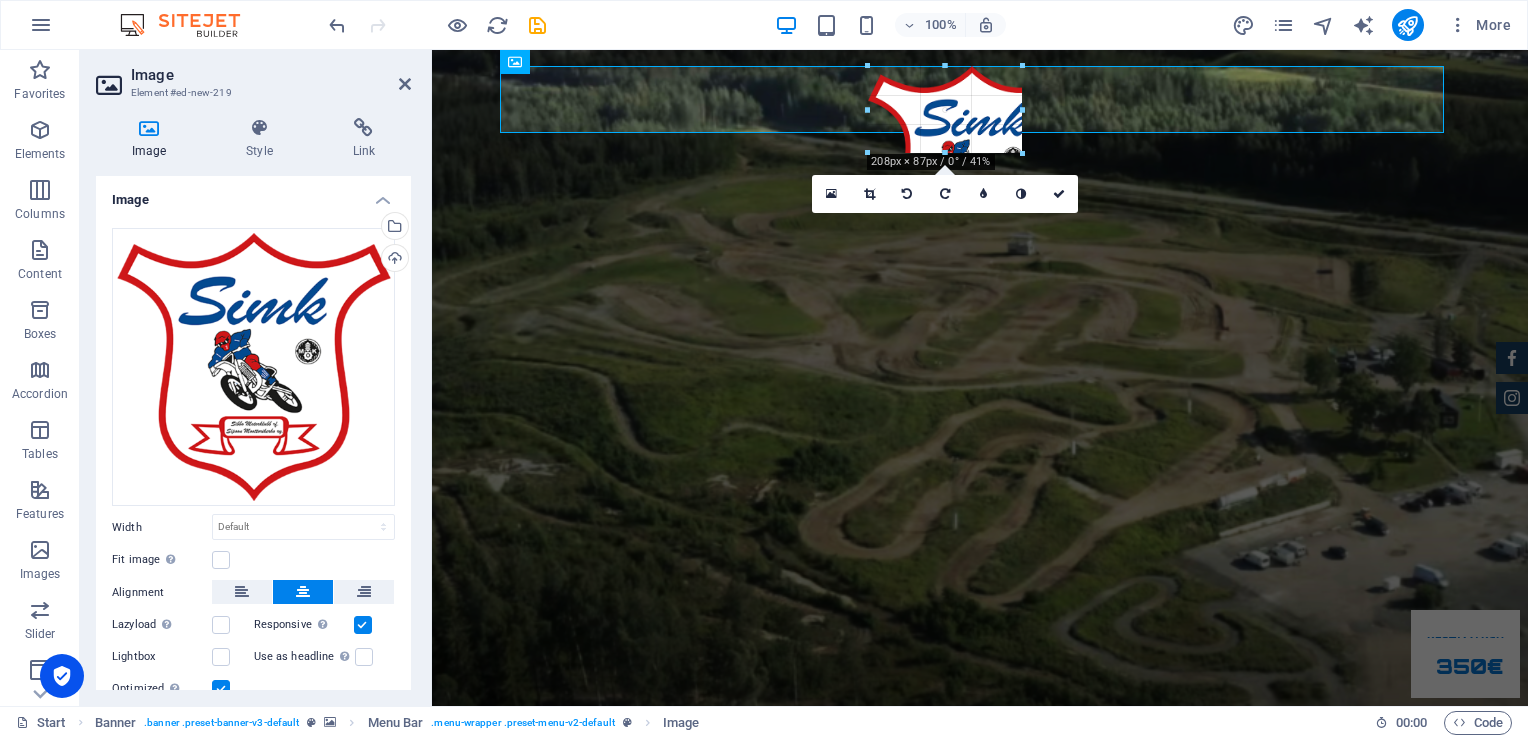 drag, startPoint x: 846, startPoint y: 314, endPoint x: 1319, endPoint y: 131, distance: 507.16663 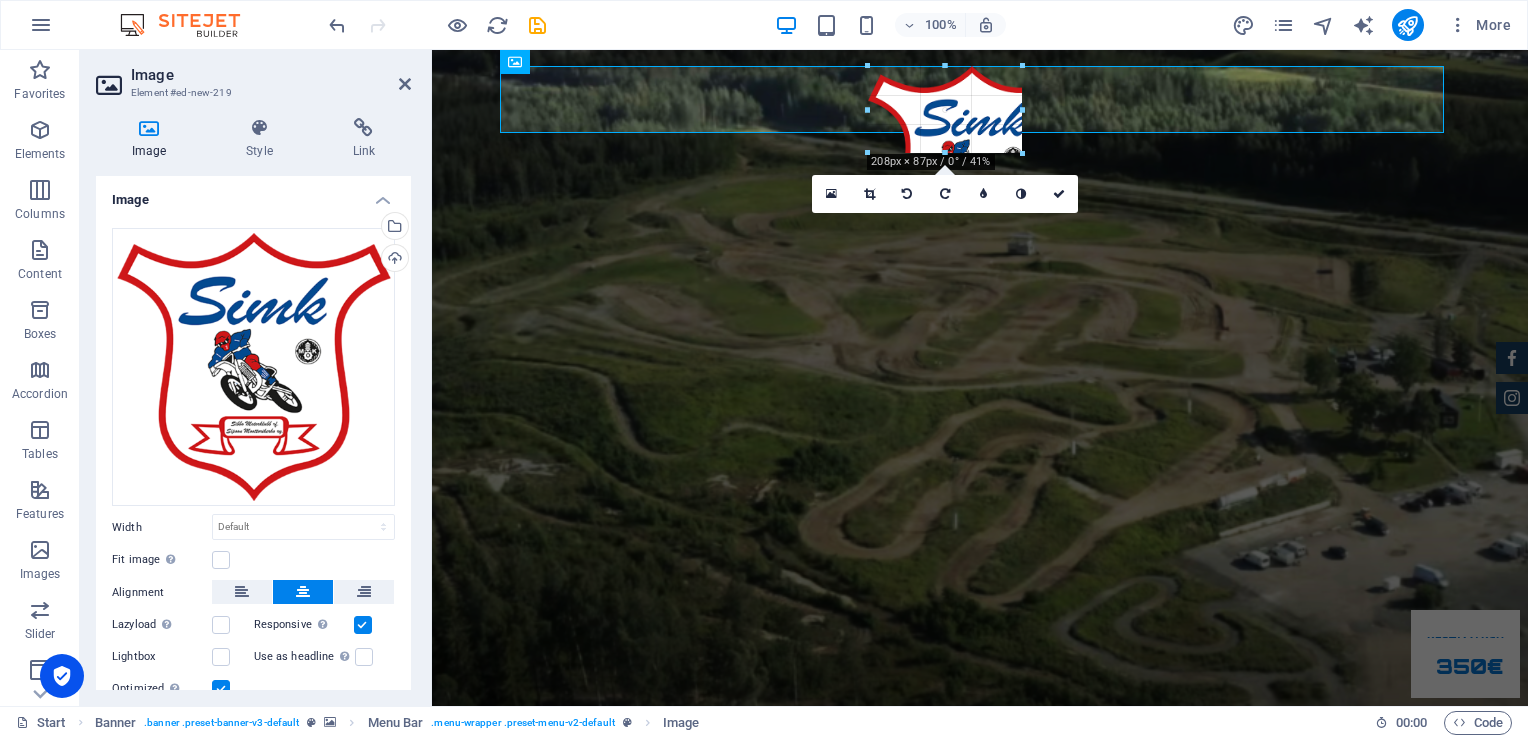 type on "154" 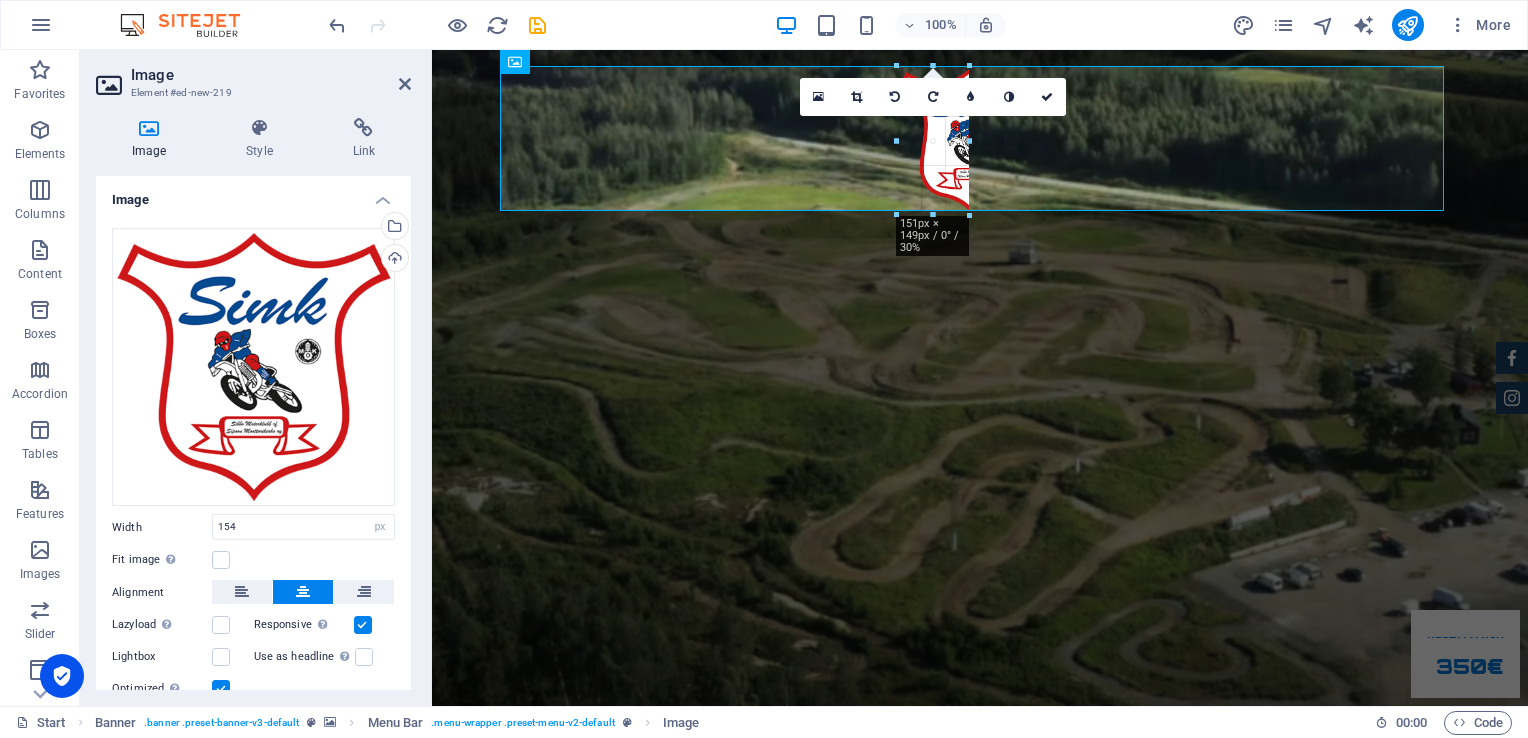 drag, startPoint x: 891, startPoint y: 218, endPoint x: 996, endPoint y: 137, distance: 132.61221 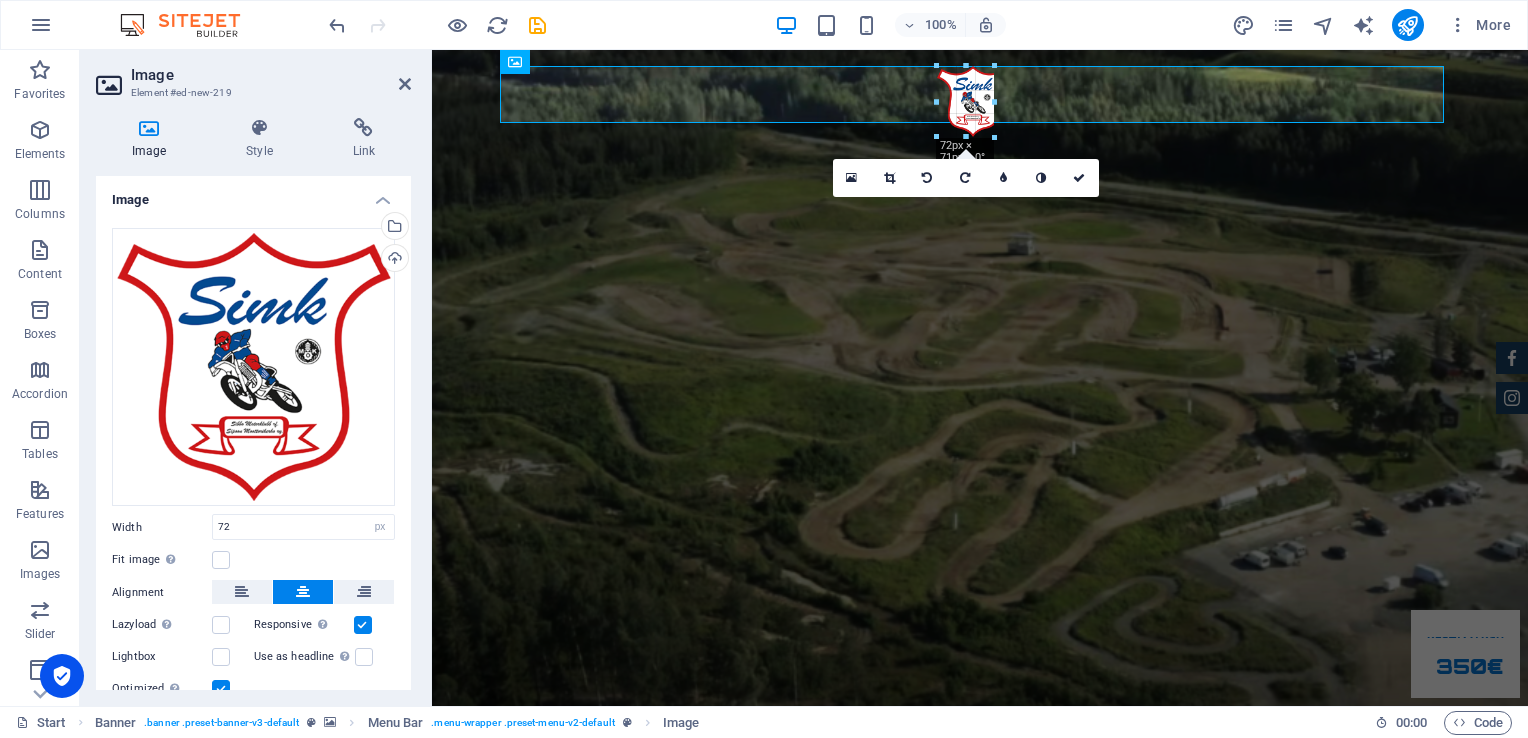 drag, startPoint x: 939, startPoint y: 136, endPoint x: 959, endPoint y: 122, distance: 24.41311 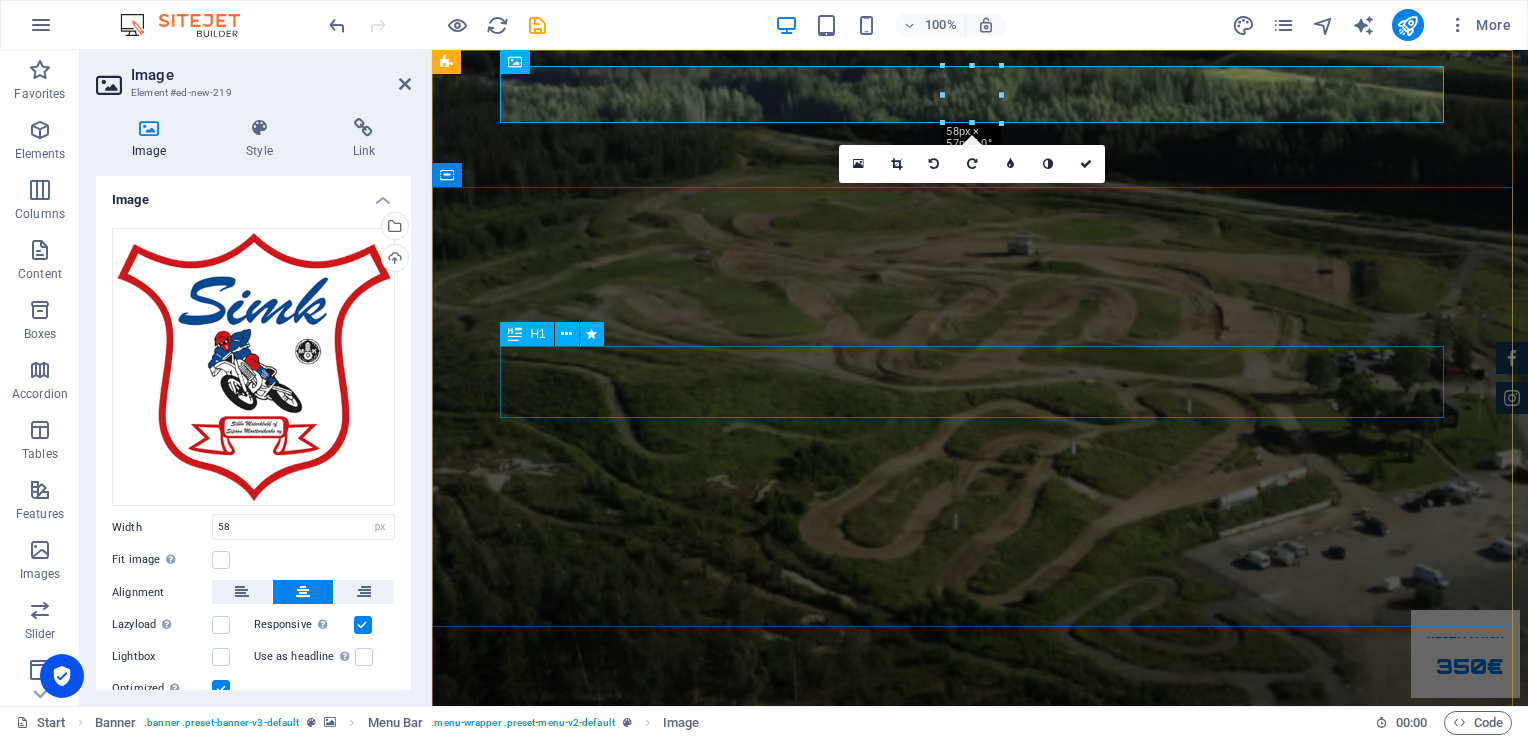 click on "SIPOon moottorikerho" at bounding box center [980, 1040] 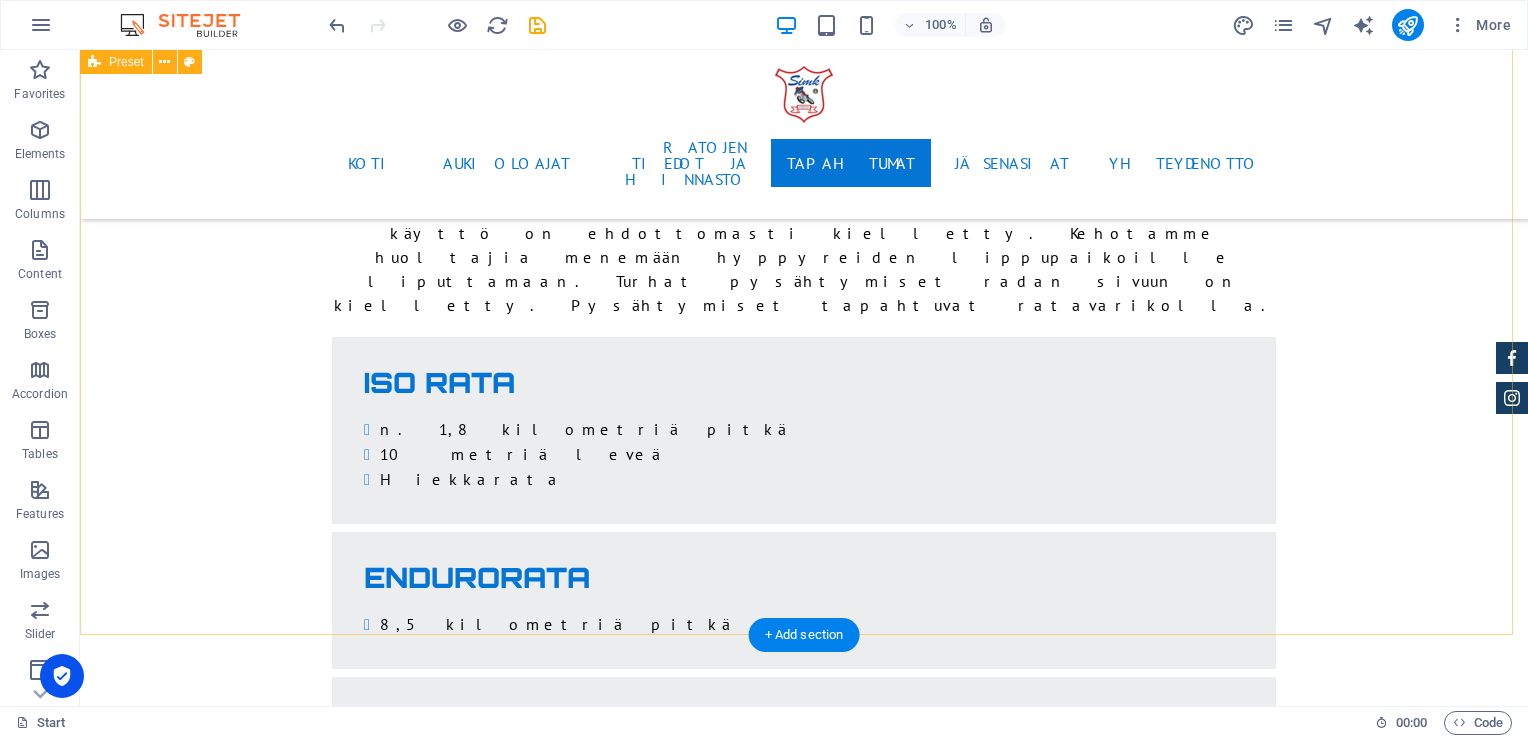 scroll, scrollTop: 4100, scrollLeft: 0, axis: vertical 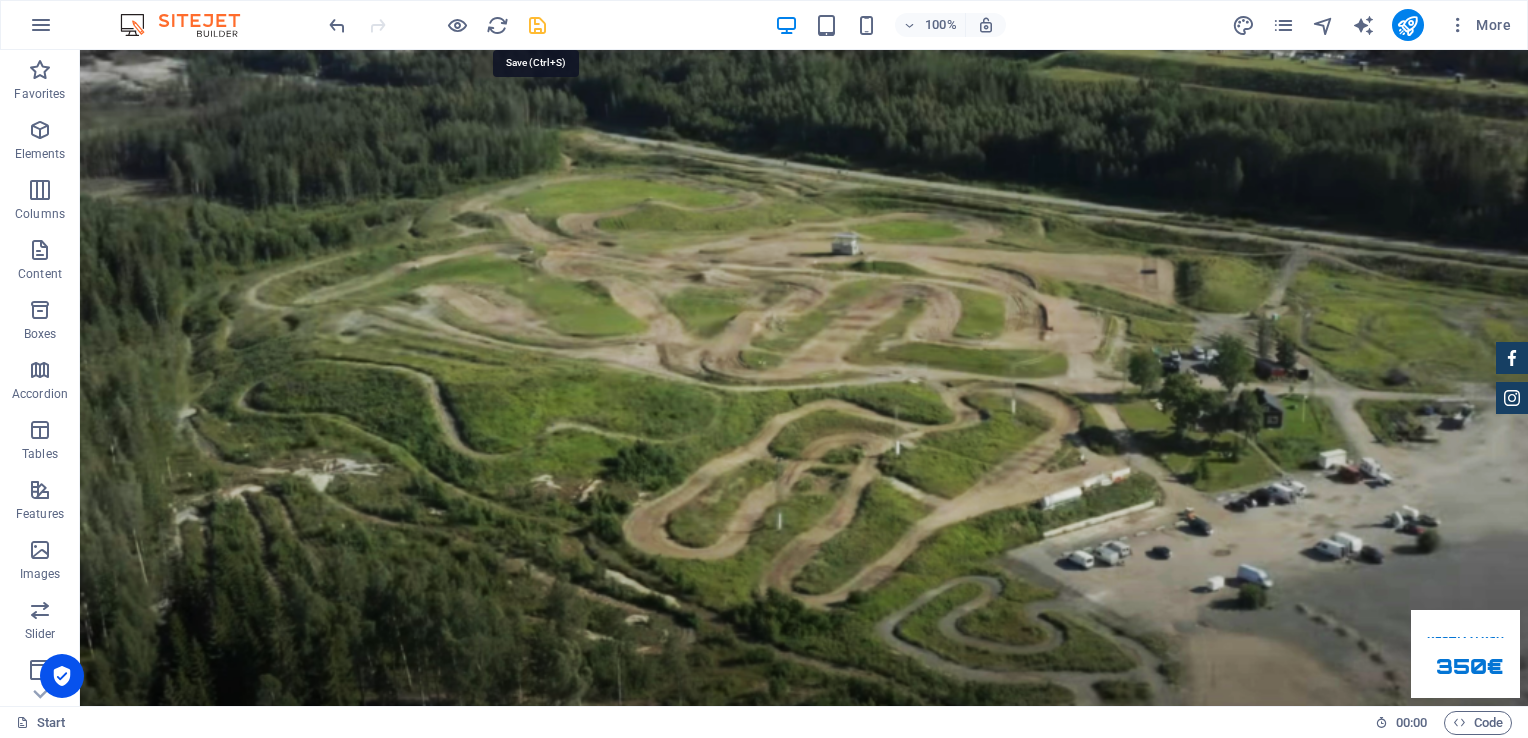 click at bounding box center [537, 25] 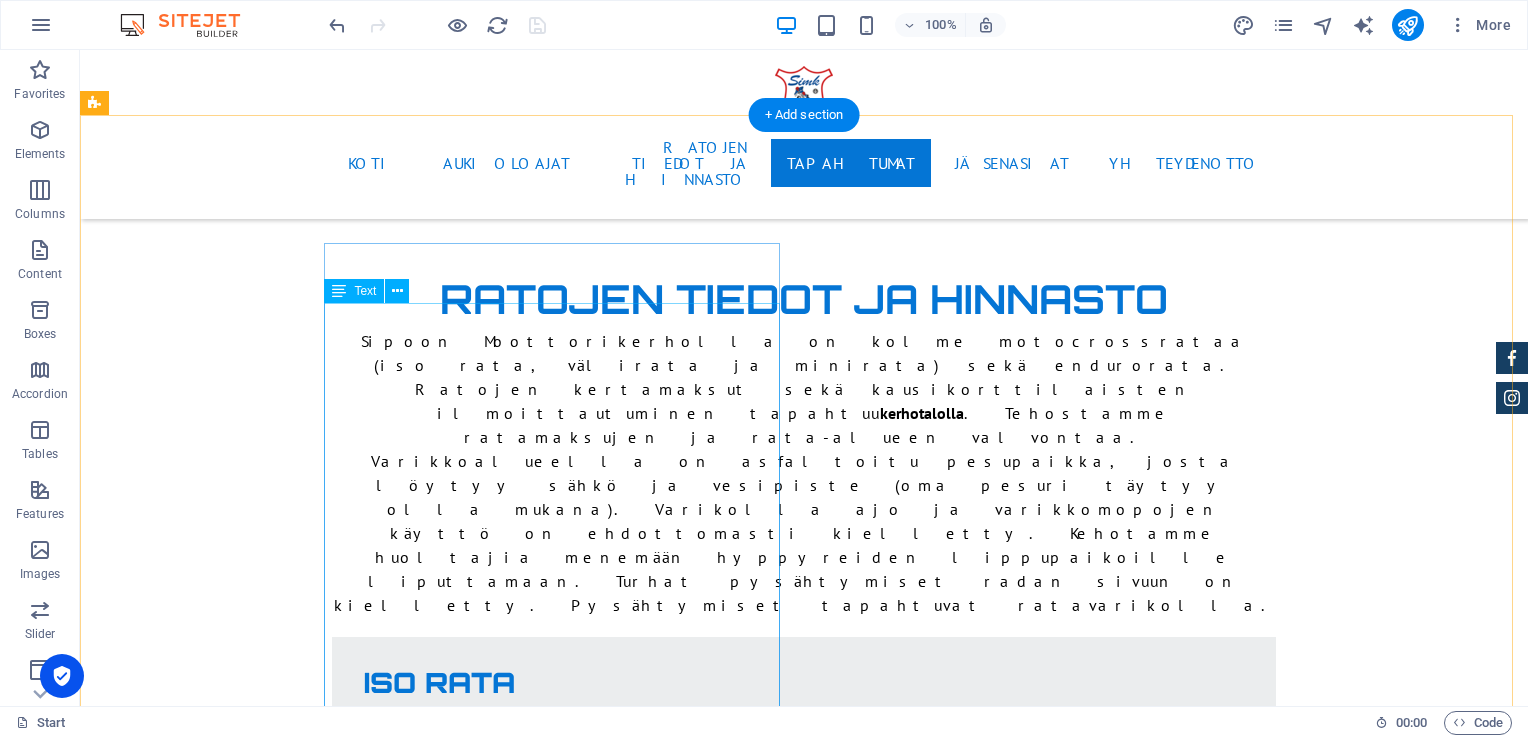 scroll, scrollTop: 3400, scrollLeft: 0, axis: vertical 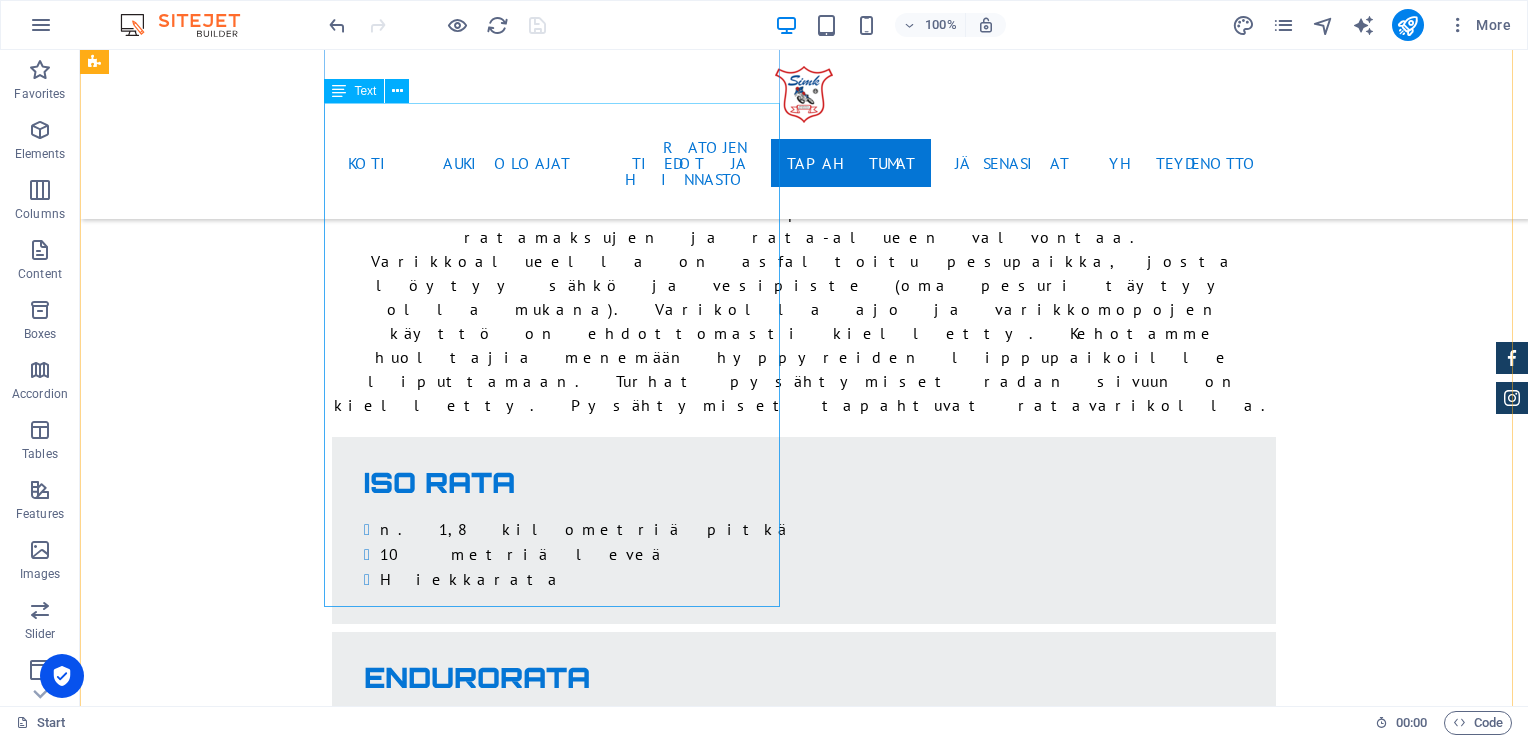 click on "Crossi- ja endurokoulu alkaa [DATE] 18:00 Tavoitteena on kehittää ajajien ajotaitoa mahdollisimman monipuolisesti. Lisenssikuskeille on oma ryhmä. Crossikoulu on tarkoitettu hiukan ajaneille sekä kokeneille lapsi- ja aikuisharrastajille sekä kilpailijoille! Omistathan oman pyörän, ajointoa ja halua kehittää ajotaitoasi.  Crossikouluun voi osallistua 50cc-450cc motocross- ja enduropyörillä ajavat  Sipoon Moottorikerhon jäsenet . Crossikoulussa ajajat jaetaan 5-7 ryhmään, jotta ajamisen opettelu on turvallista ja valmentajat voivat antaa paremmin henkilökohtaista ajovalmennusta. Crossikoulun kaikki kuljettajat osallistuvat omalla tai huoltajan vastuulla. Crossikoulussa ajoharjoittelurasteilla valmentaja opettaa ajajan taitotason huomioiden crossipyörällä ajamisen ajotekniikkaa ja turvallisuusasioita. Kilpa-ajajille valmennetaan kilpailuissa tarvittavia taitoja ja annetaan myös valmennusta kerhojoukkuekilpailuun." at bounding box center (568, 3038) 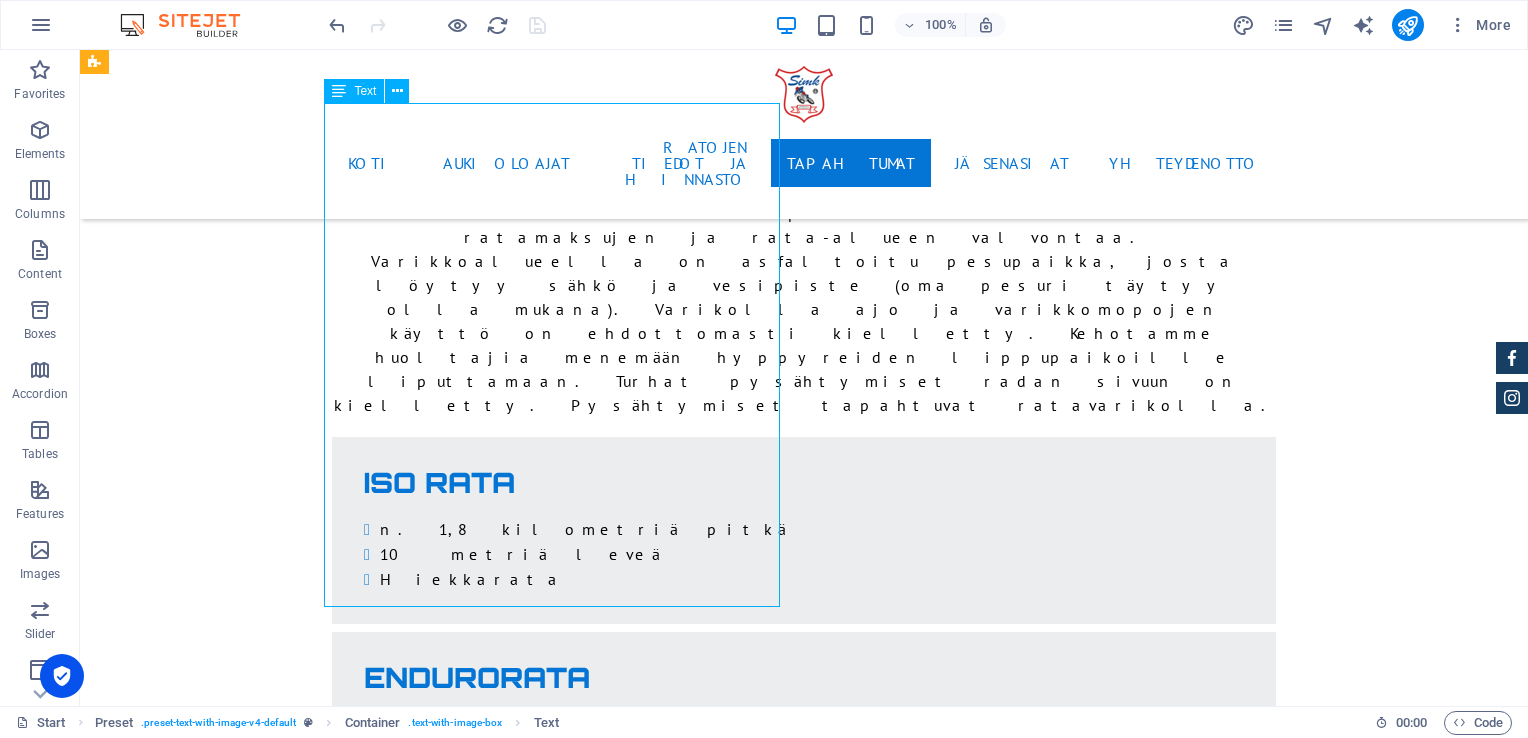 click on "Crossi- ja endurokoulu alkaa [DATE] 18:00 Tavoitteena on kehittää ajajien ajotaitoa mahdollisimman monipuolisesti. Lisenssikuskeille on oma ryhmä. Crossikoulu on tarkoitettu hiukan ajaneille sekä kokeneille lapsi- ja aikuisharrastajille sekä kilpailijoille! Omistathan oman pyörän, ajointoa ja halua kehittää ajotaitoasi.  Crossikouluun voi osallistua 50cc-450cc motocross- ja enduropyörillä ajavat  Sipoon Moottorikerhon jäsenet . Crossikoulussa ajajat jaetaan 5-7 ryhmään, jotta ajamisen opettelu on turvallista ja valmentajat voivat antaa paremmin henkilökohtaista ajovalmennusta. Crossikoulun kaikki kuljettajat osallistuvat omalla tai huoltajan vastuulla. Crossikoulussa ajoharjoittelurasteilla valmentaja opettaa ajajan taitotason huomioiden crossipyörällä ajamisen ajotekniikkaa ja turvallisuusasioita. Kilpa-ajajille valmennetaan kilpailuissa tarvittavia taitoja ja annetaan myös valmennusta kerhojoukkuekilpailuun." at bounding box center (568, 3038) 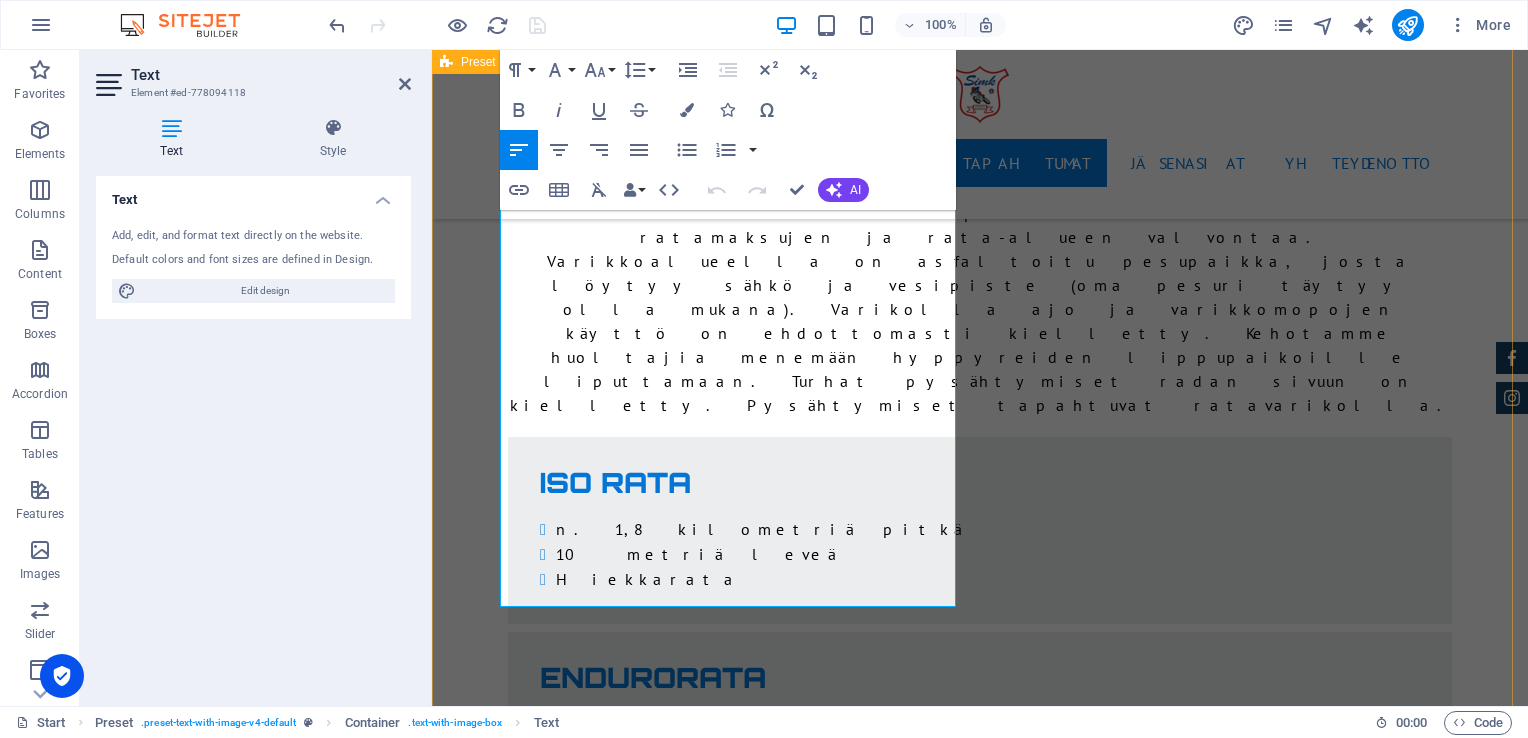 drag, startPoint x: 696, startPoint y: 606, endPoint x: 490, endPoint y: 501, distance: 231.21635 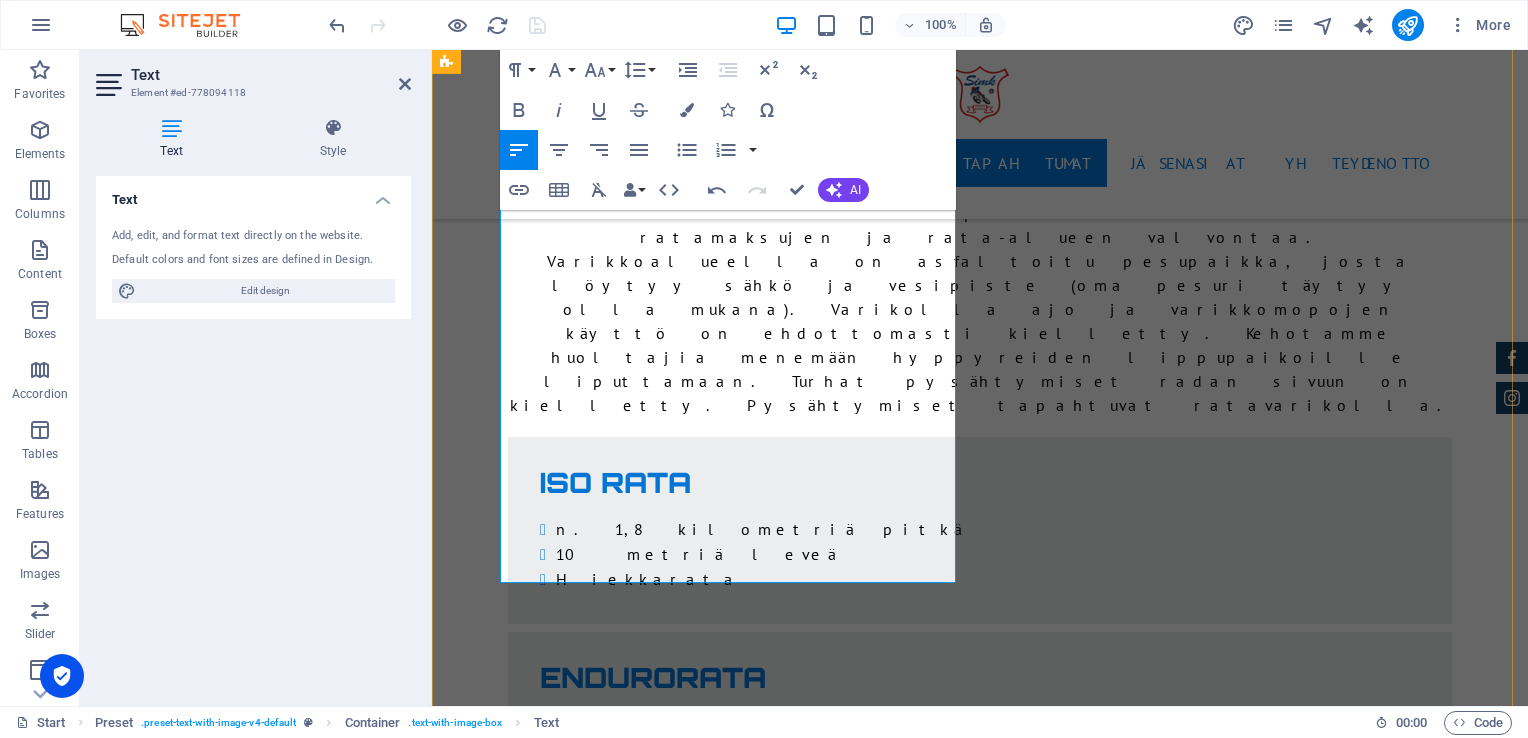 scroll, scrollTop: 4024, scrollLeft: 7, axis: both 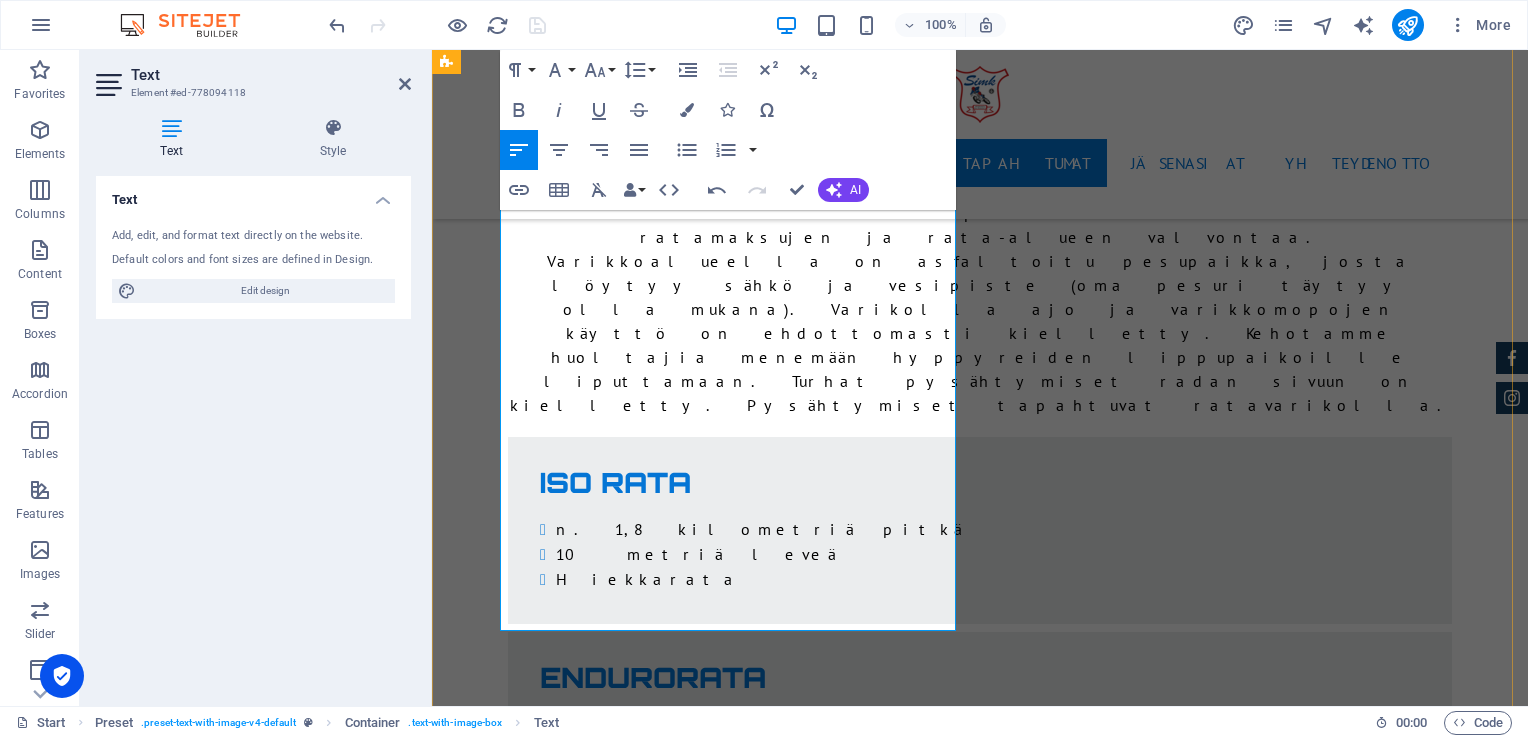 click at bounding box center (920, 3314) 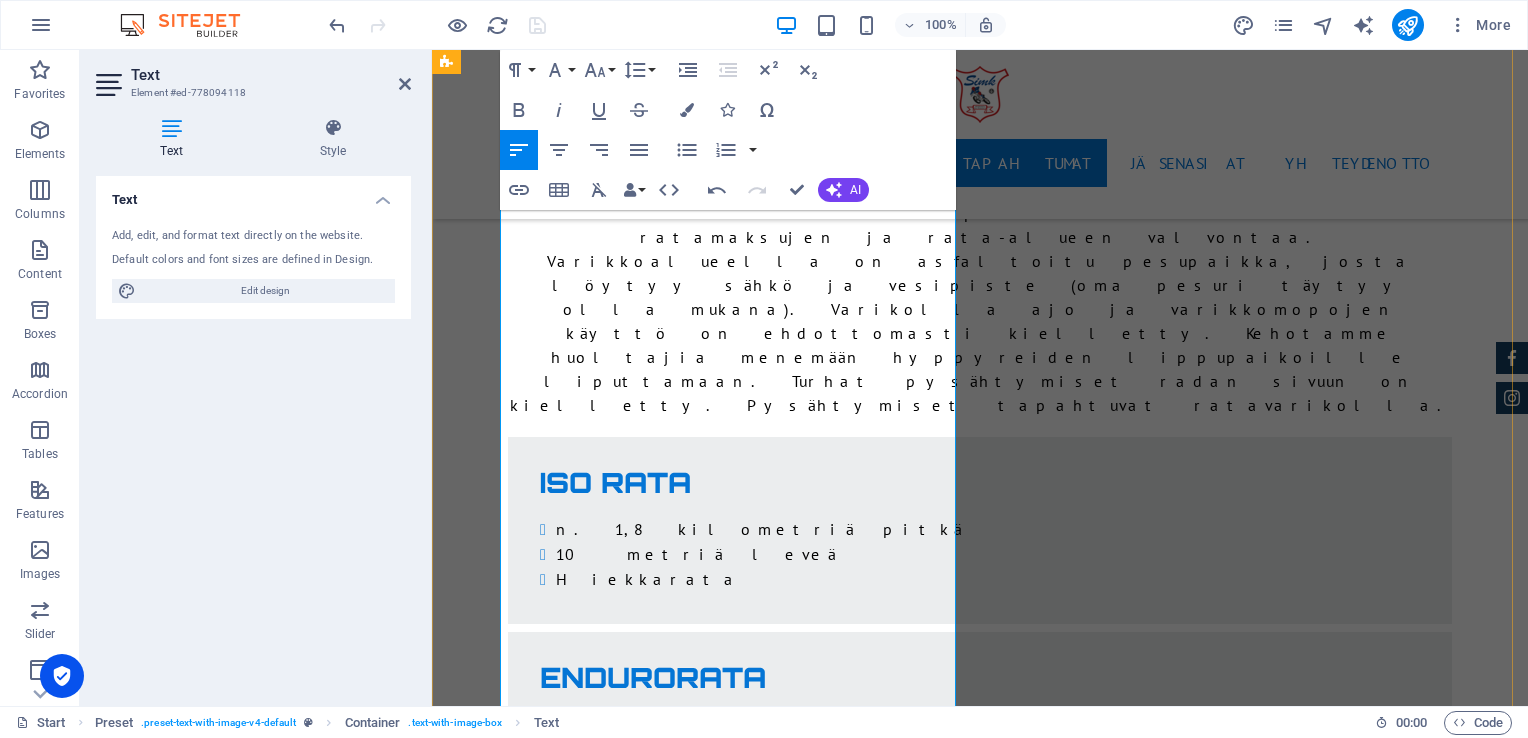 scroll, scrollTop: 3500, scrollLeft: 0, axis: vertical 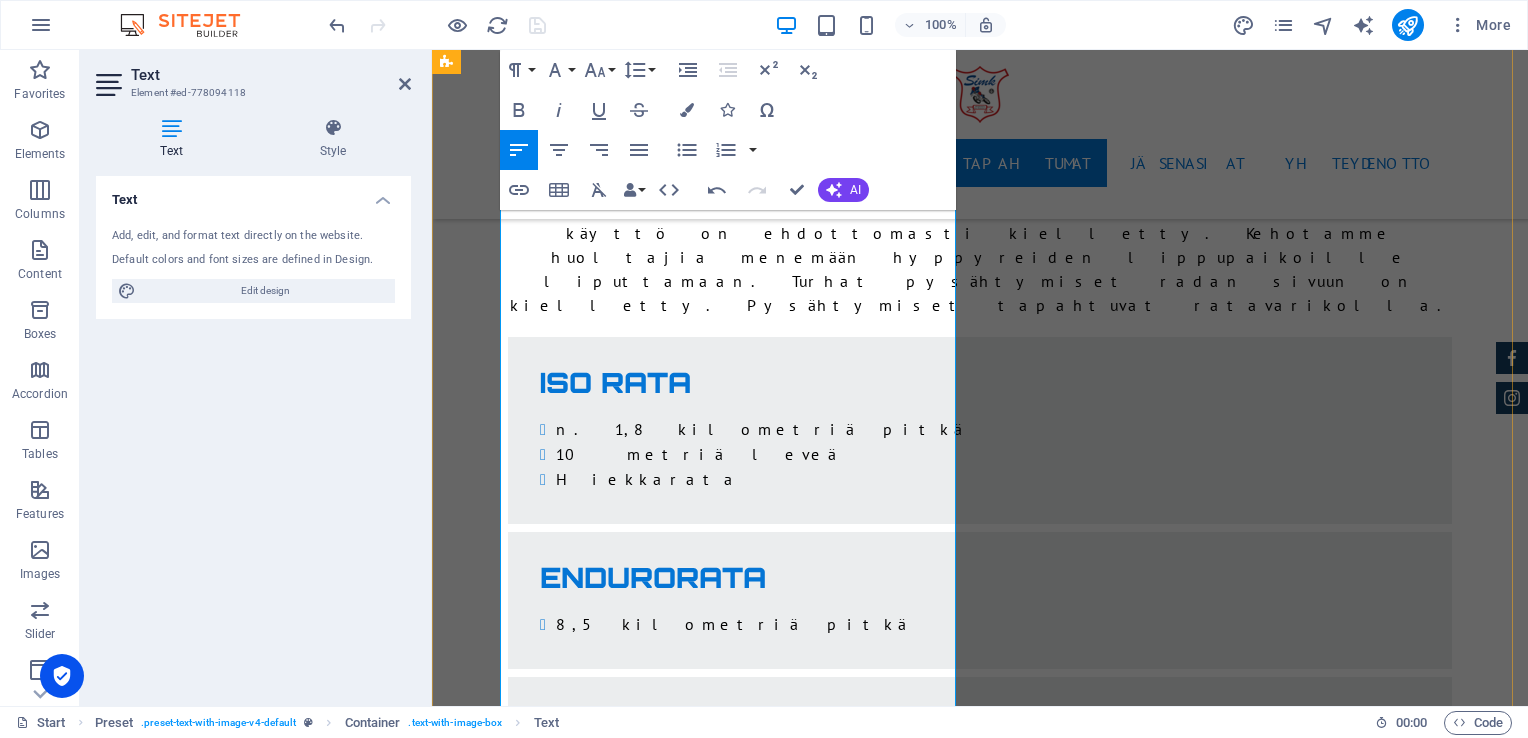 click at bounding box center [920, 3262] 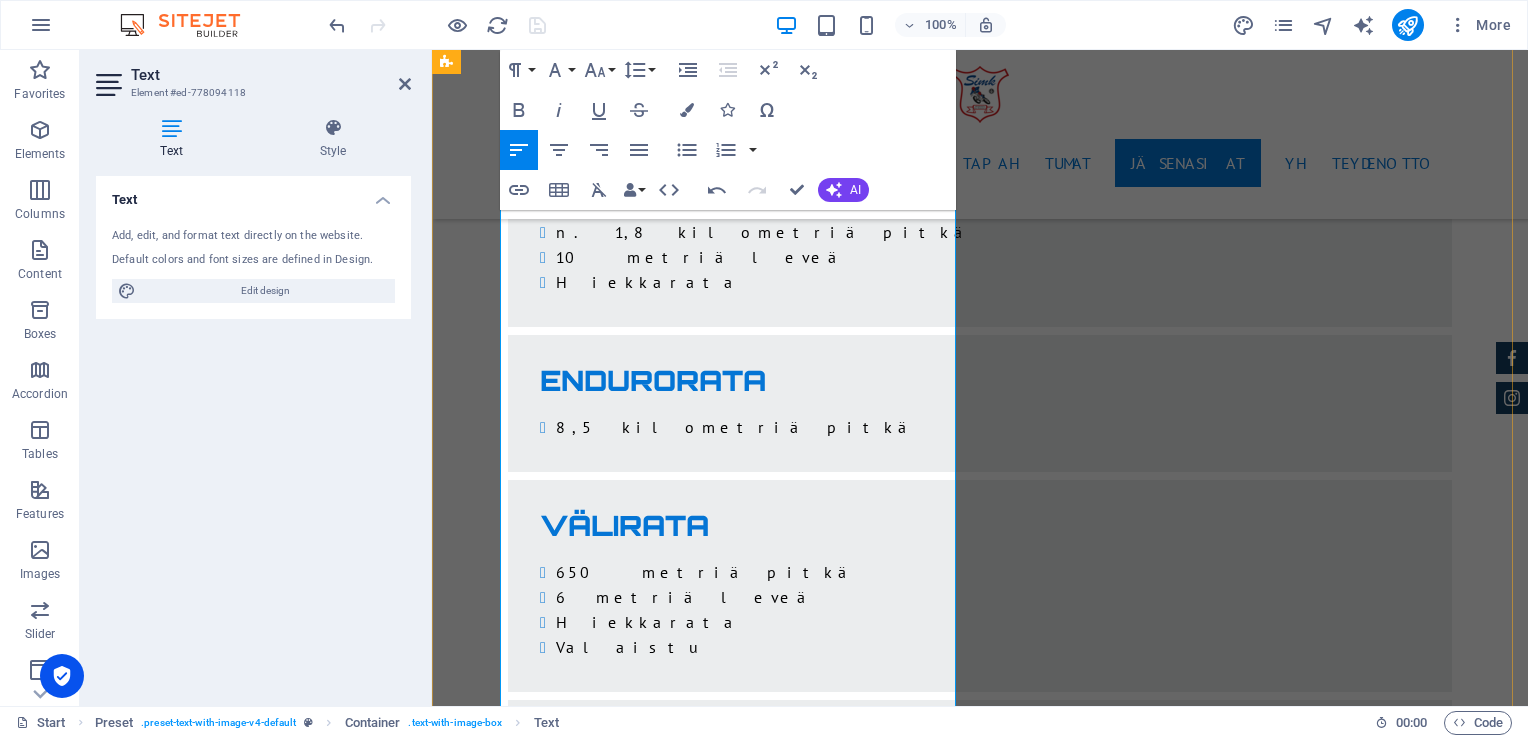scroll, scrollTop: 3700, scrollLeft: 0, axis: vertical 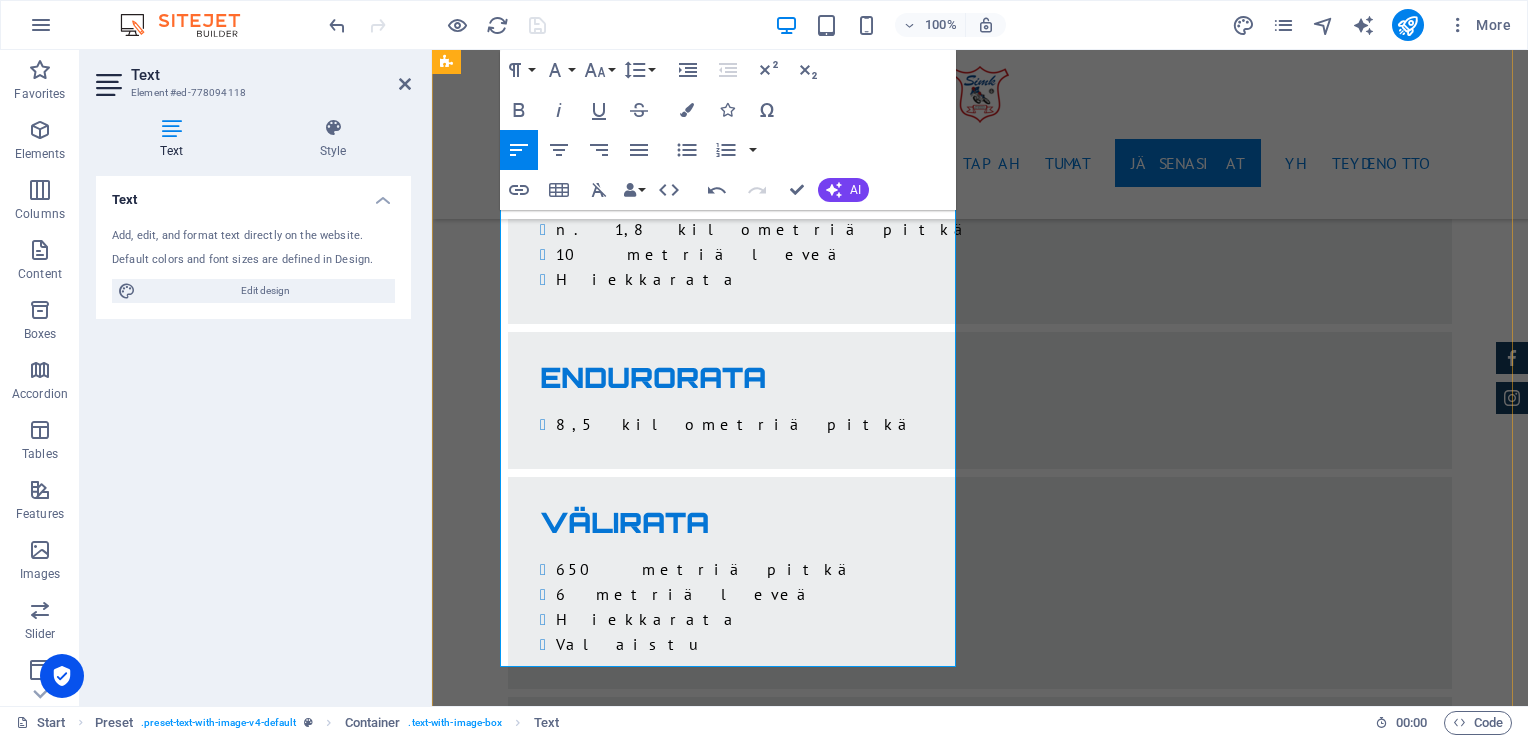 drag, startPoint x: 699, startPoint y: 394, endPoint x: 504, endPoint y: 386, distance: 195.16403 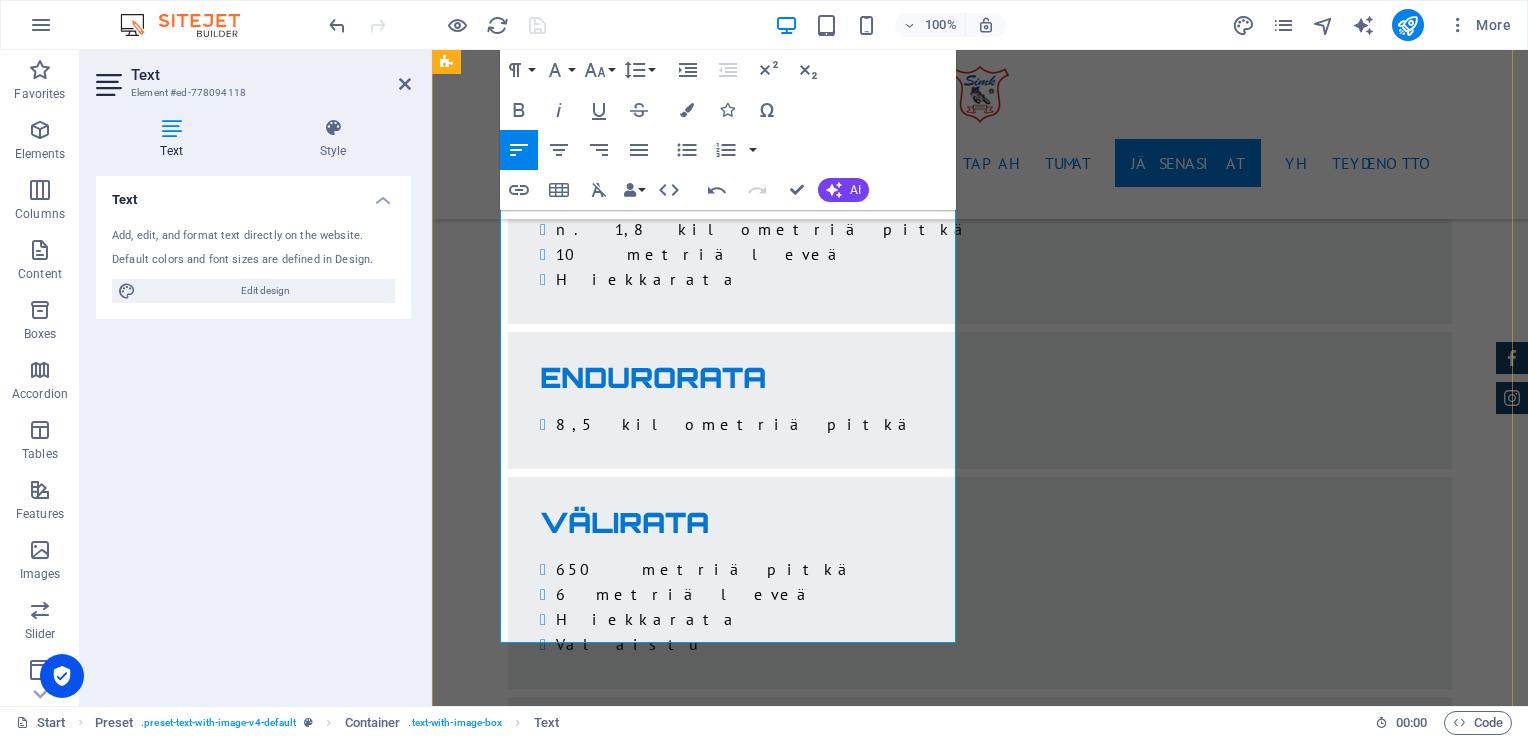 click at bounding box center [920, 3086] 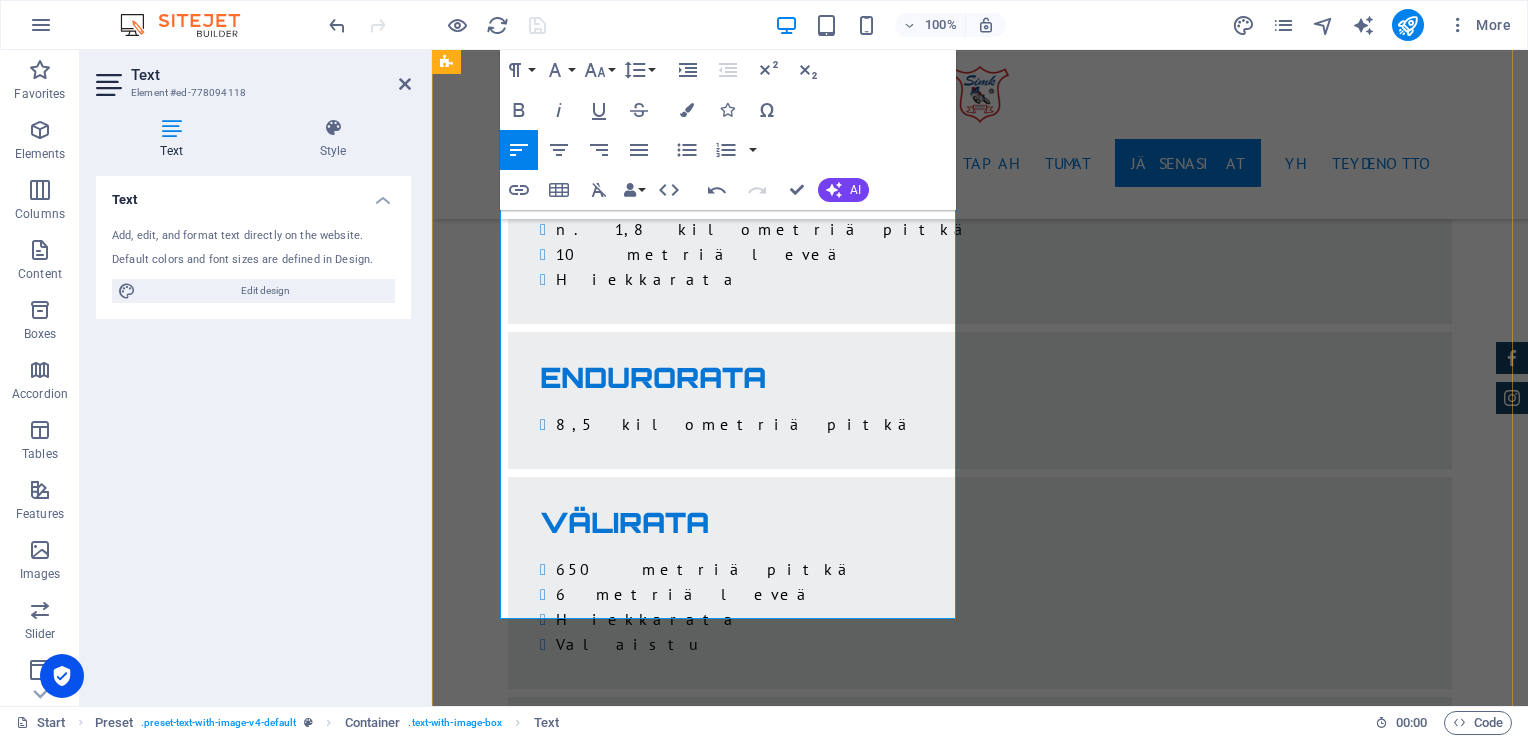 click on "[FINANCIAL_ID] viimeistään [DATE] (viestiin kuskin nimi).  Osallistujalla tulee olla maksettu myös seuran jäsenmaksu & ratamaksu*, uusilla jäsenillä liittymismaksu, jäsenmaksu & ratamaksu*" at bounding box center [920, 3194] 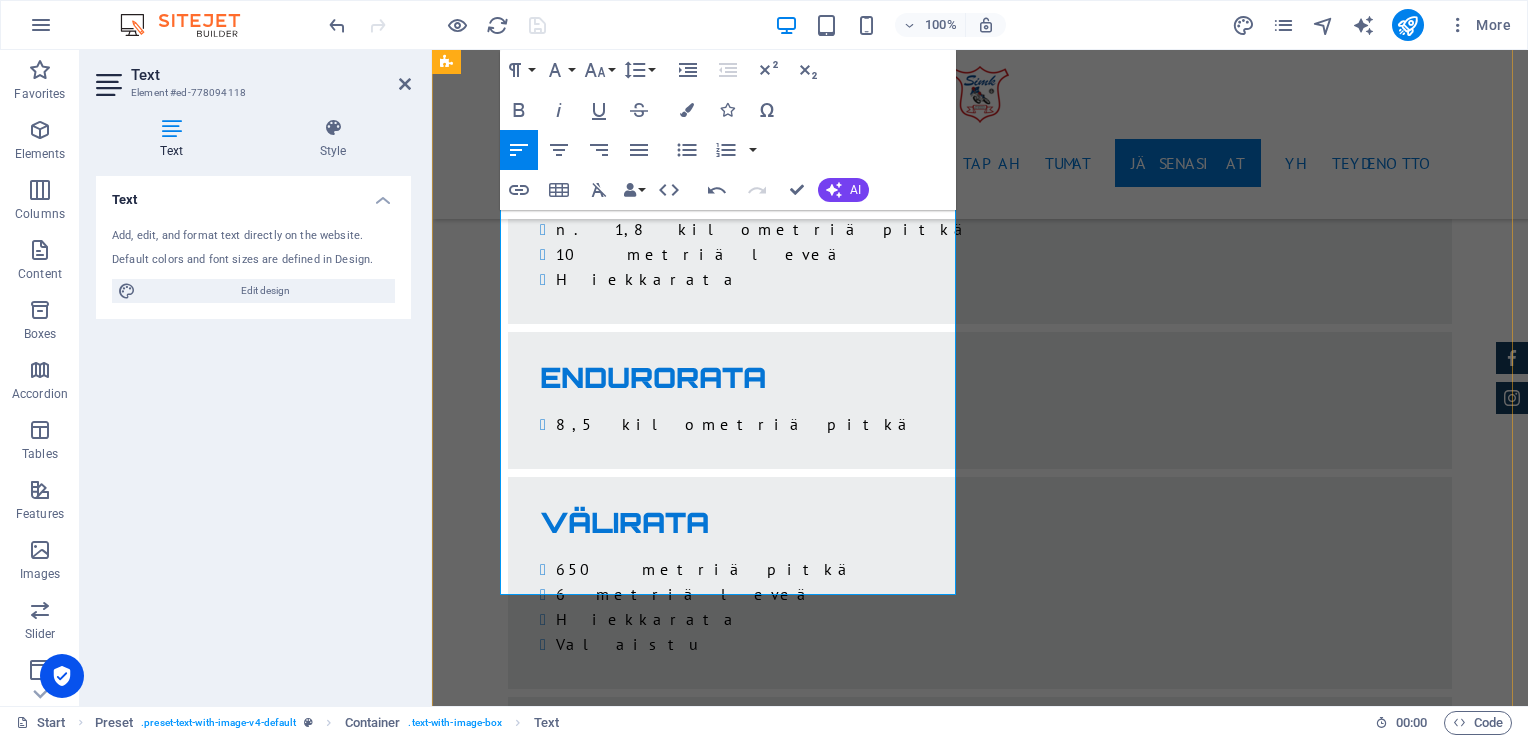 drag, startPoint x: 614, startPoint y: 531, endPoint x: 566, endPoint y: 539, distance: 48.6621 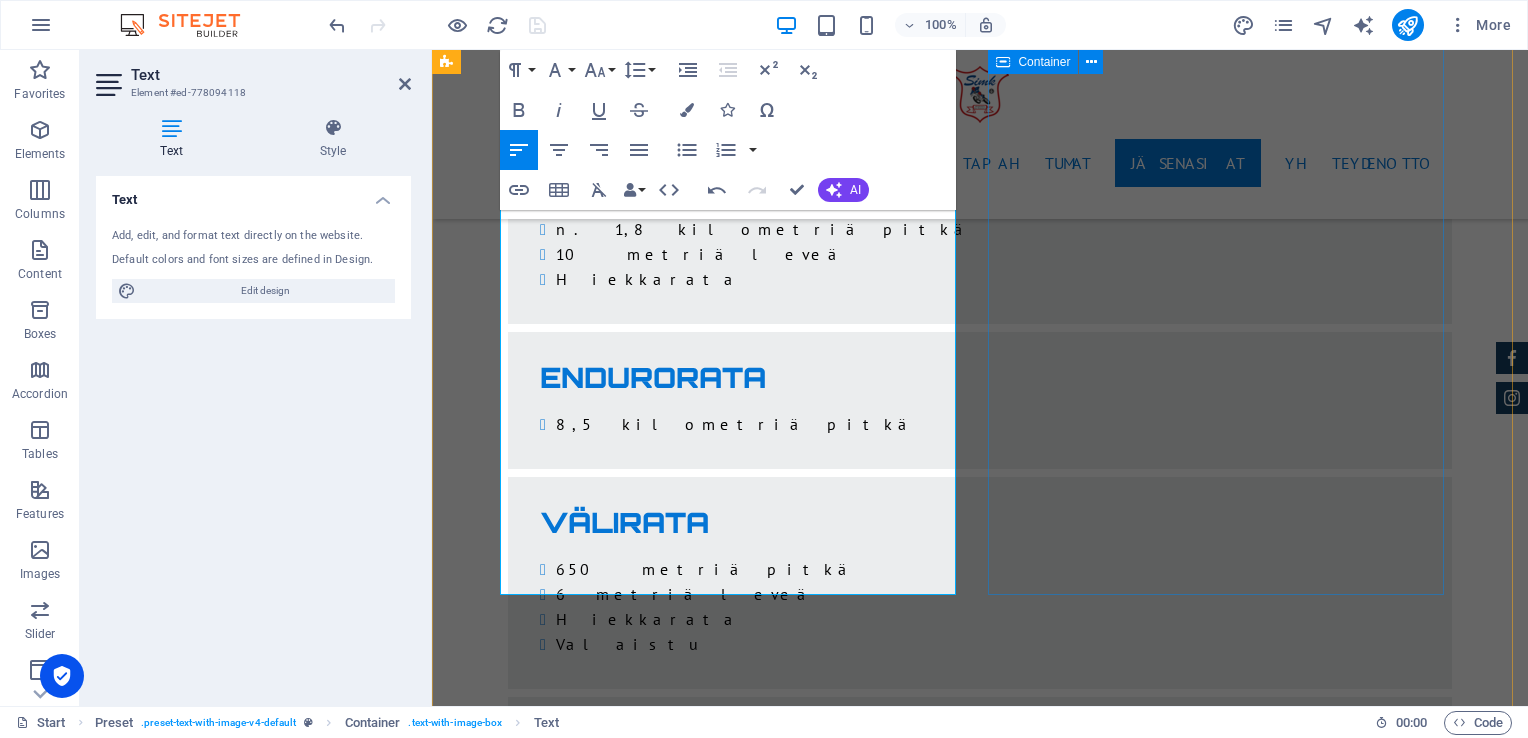click at bounding box center (920, 3813) 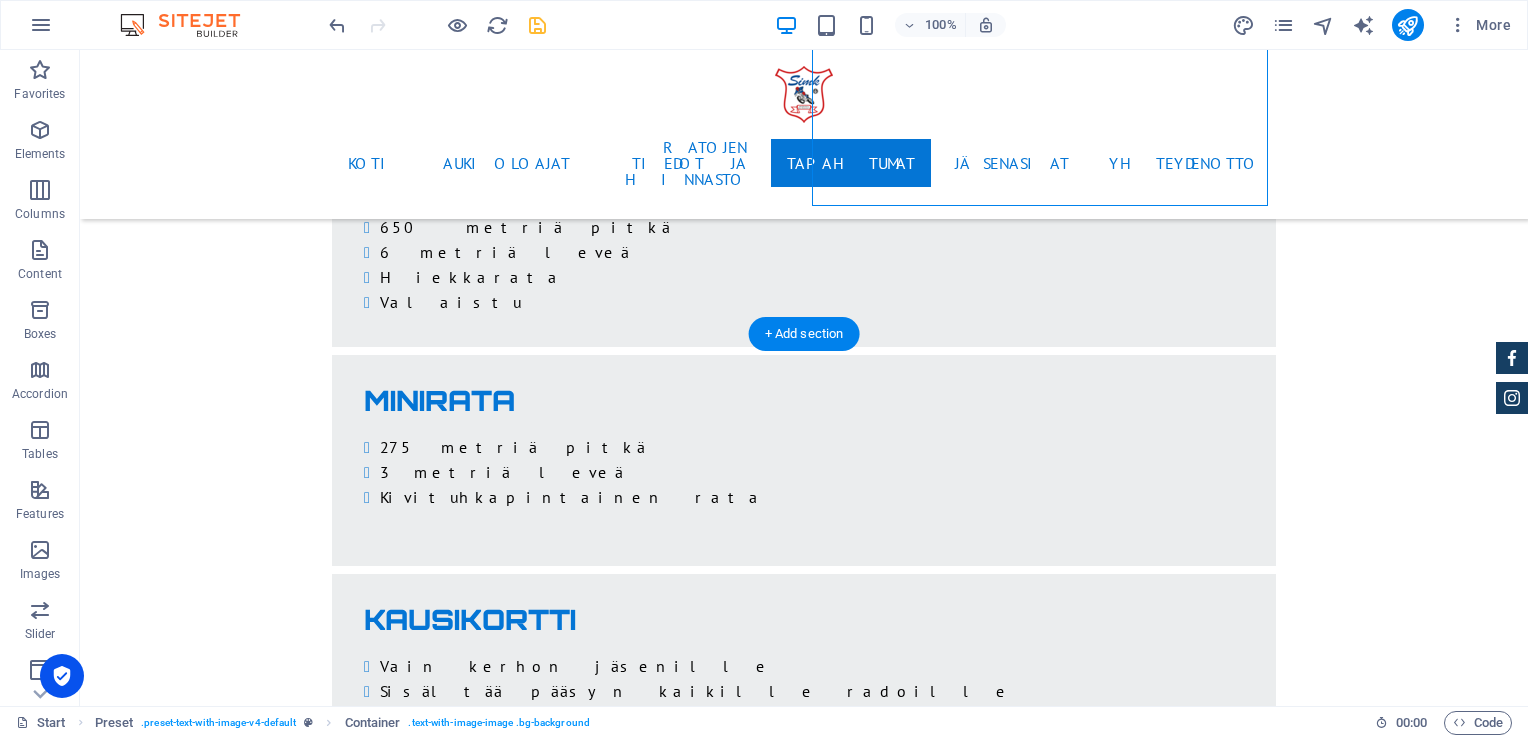 scroll, scrollTop: 4100, scrollLeft: 0, axis: vertical 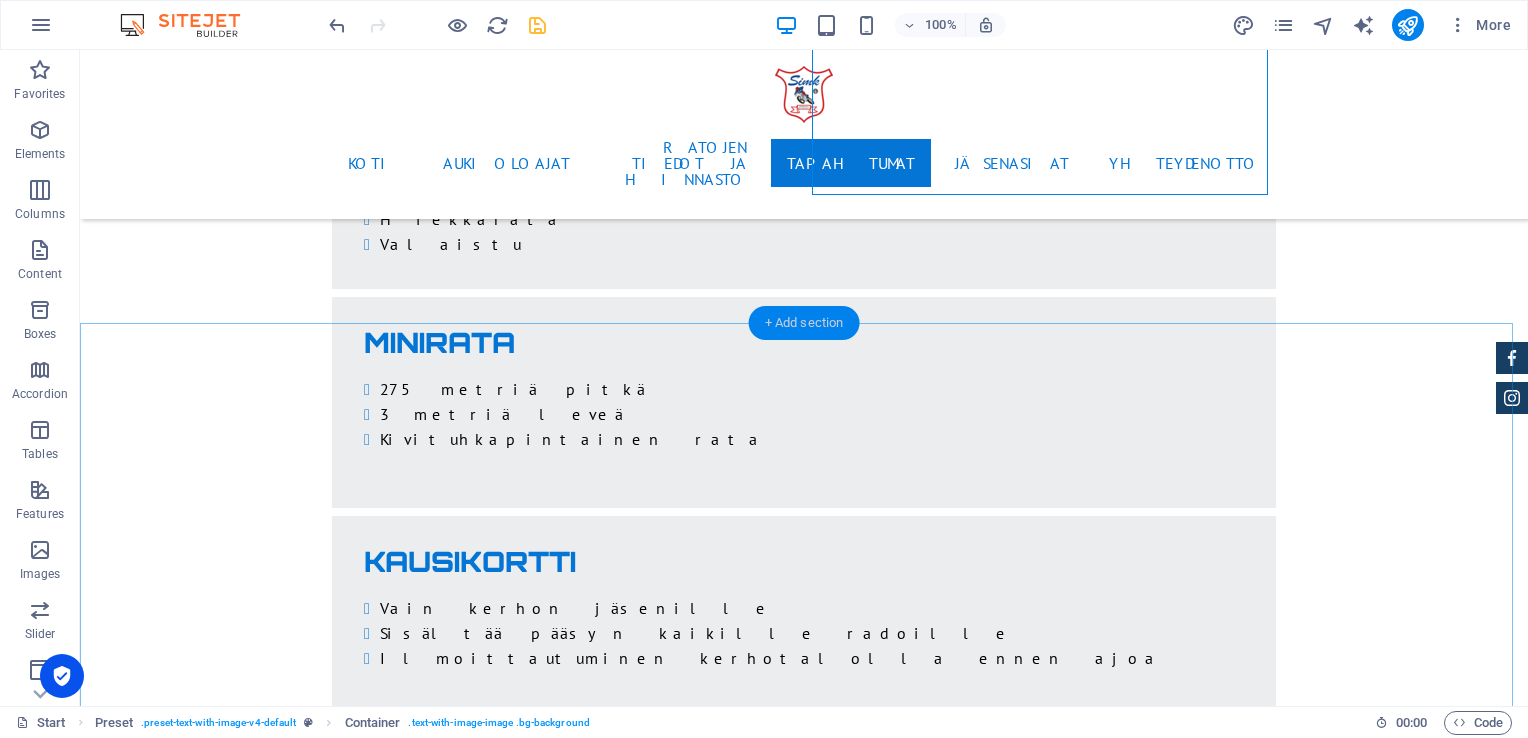click on "+ Add section" at bounding box center [804, 323] 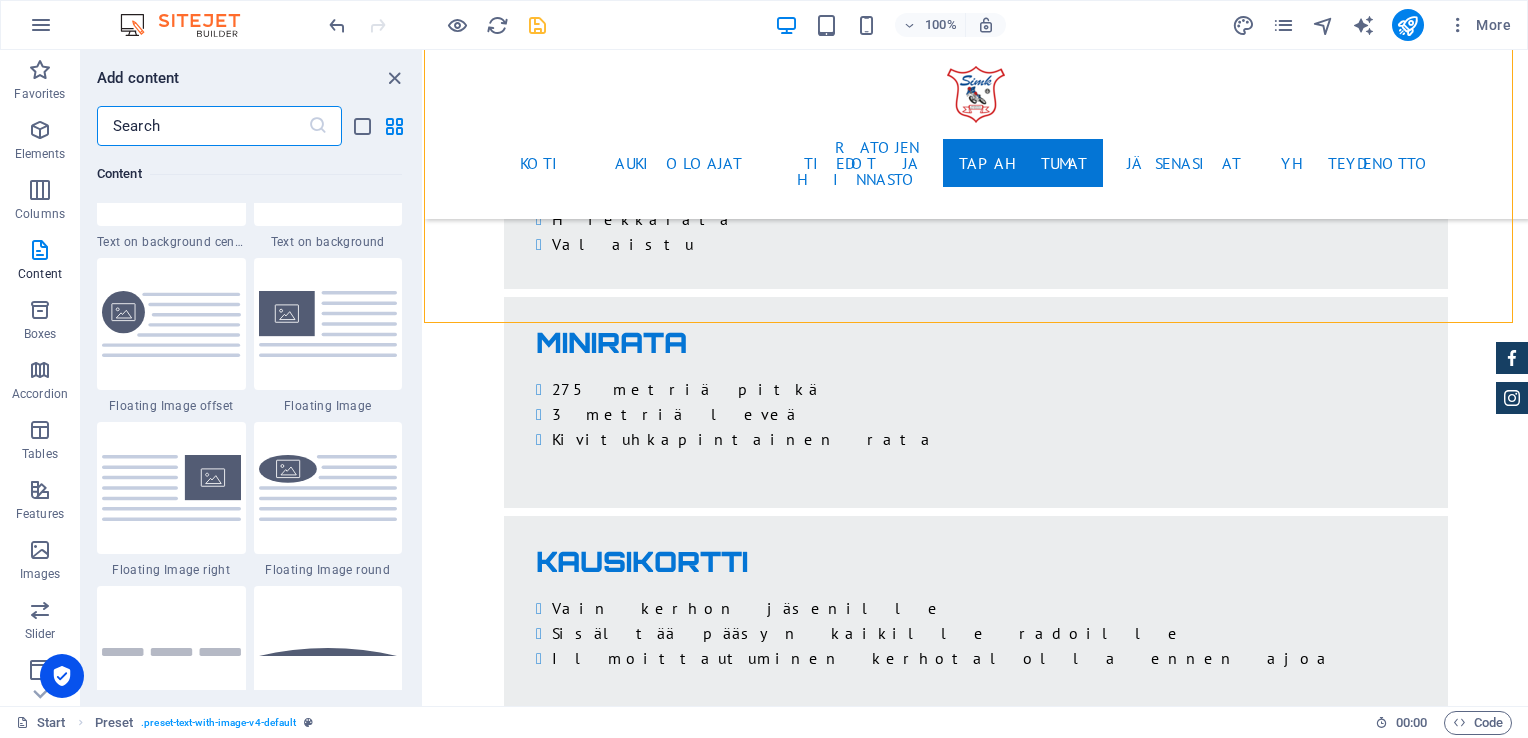 scroll, scrollTop: 4299, scrollLeft: 0, axis: vertical 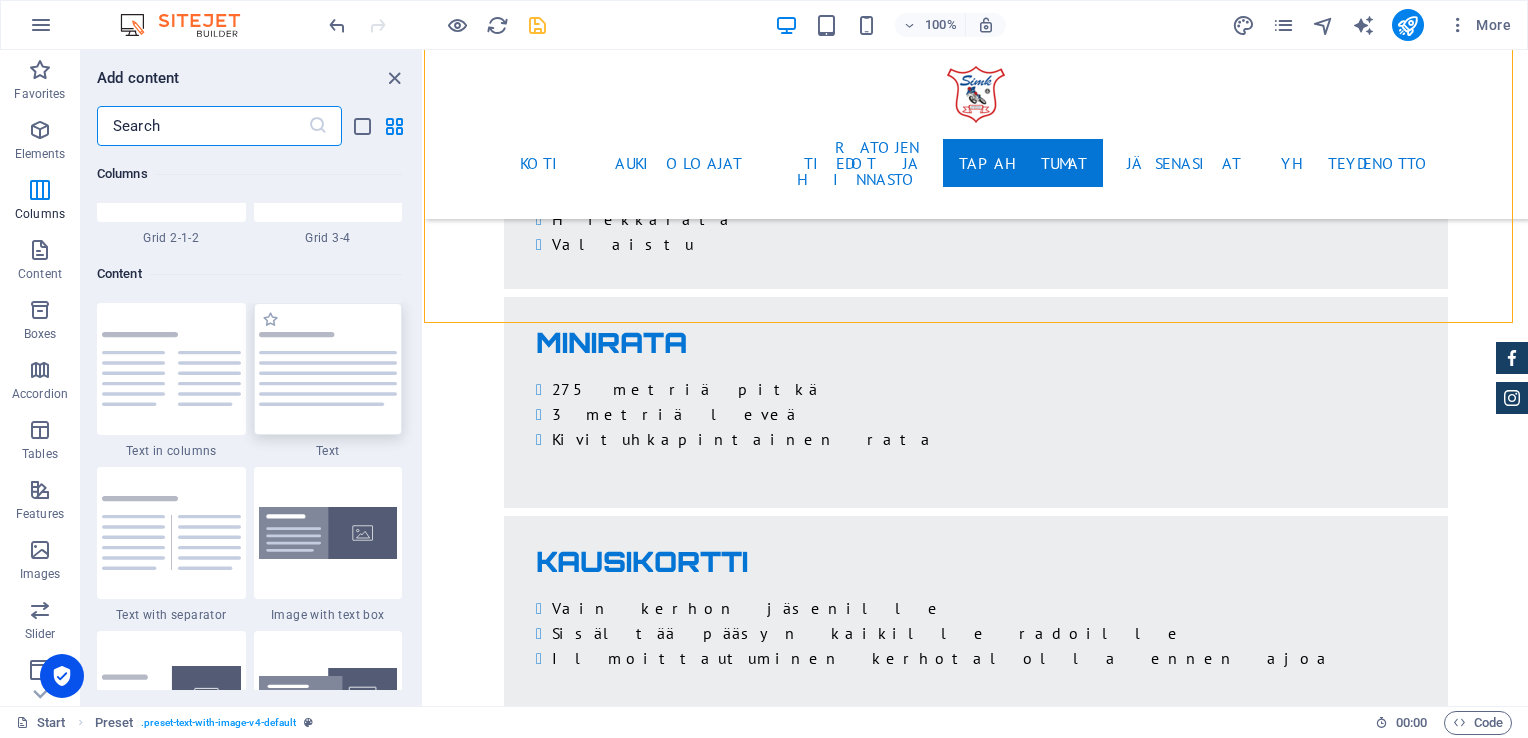 click at bounding box center (328, 369) 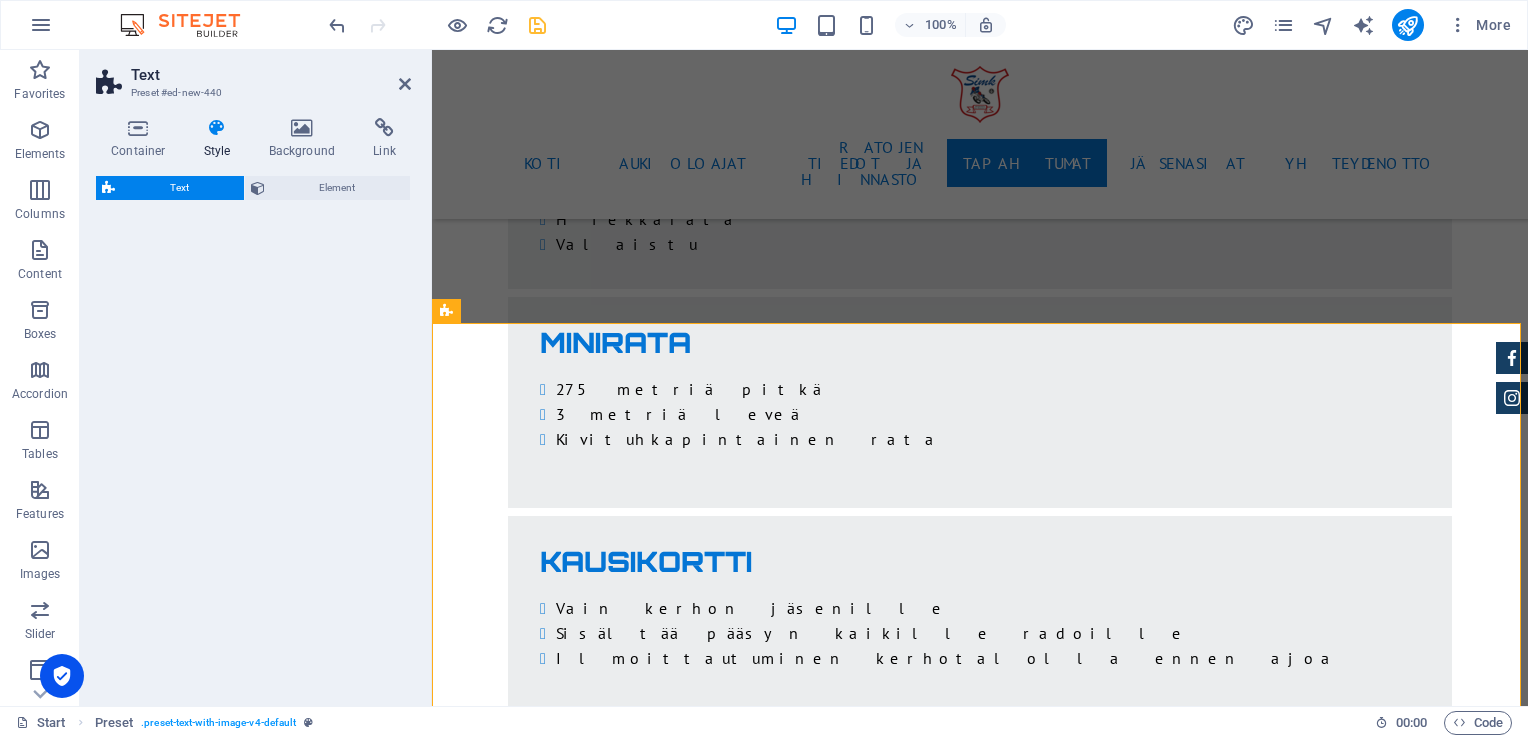 select on "preset-text-v2-default" 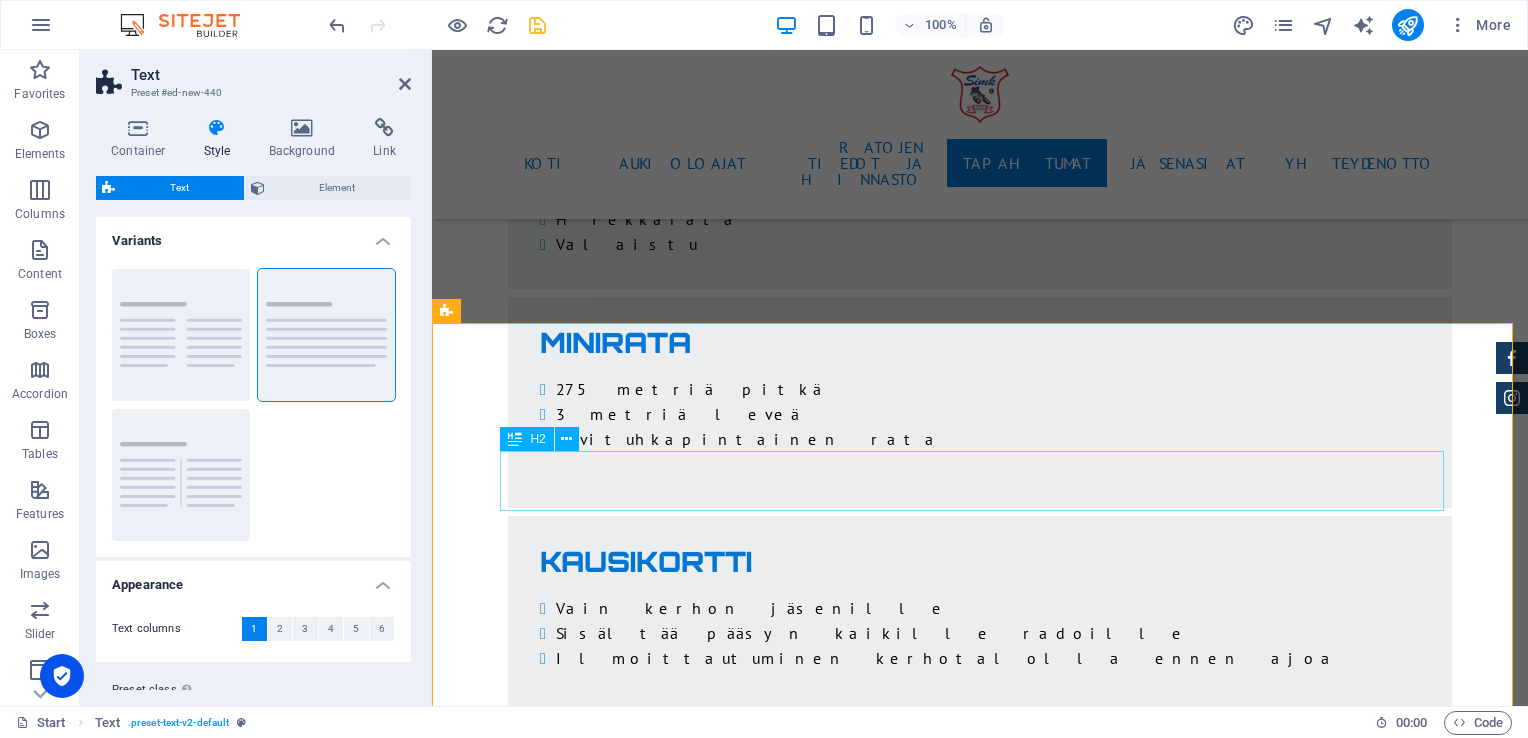 click on "Headline" at bounding box center (980, 4159) 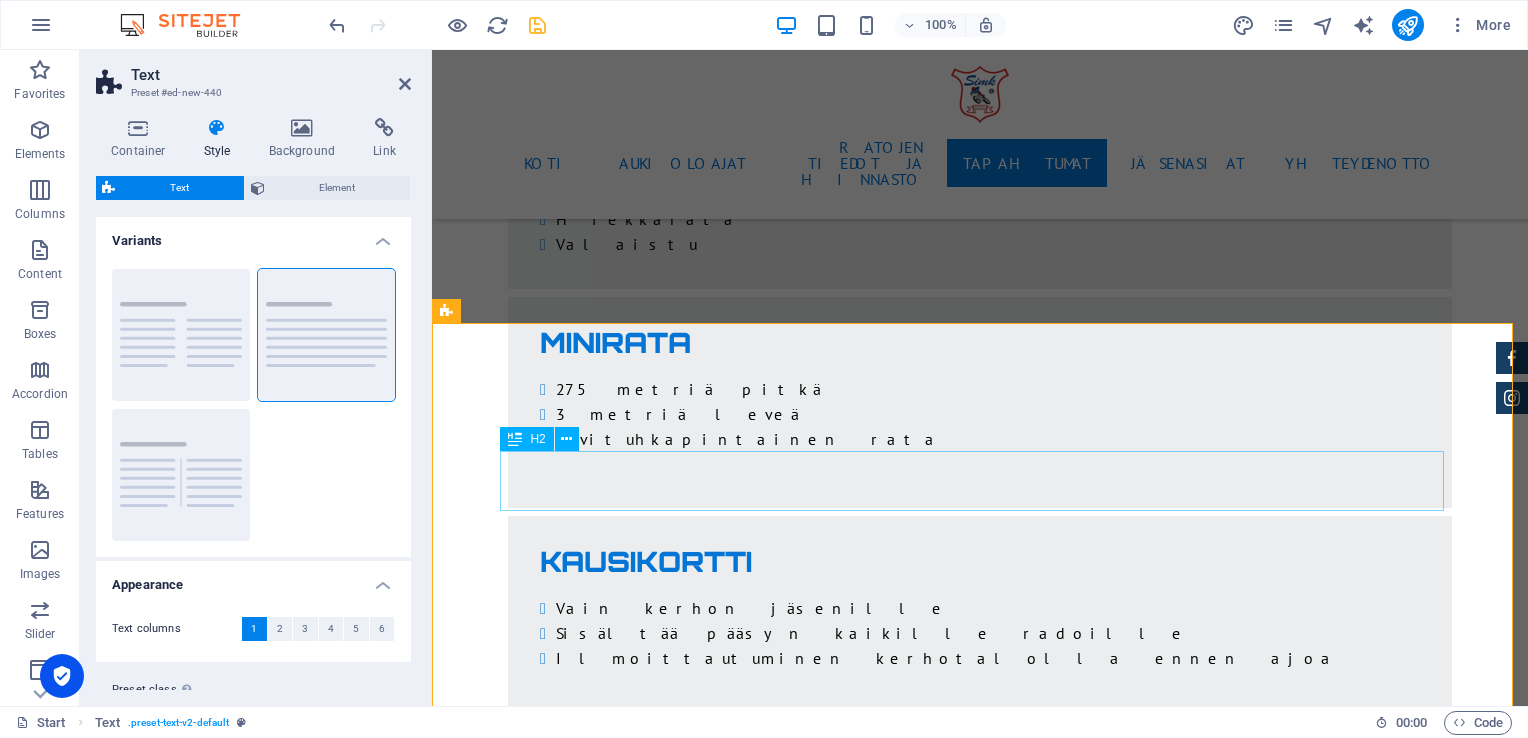 click on "Headline" at bounding box center (980, 4159) 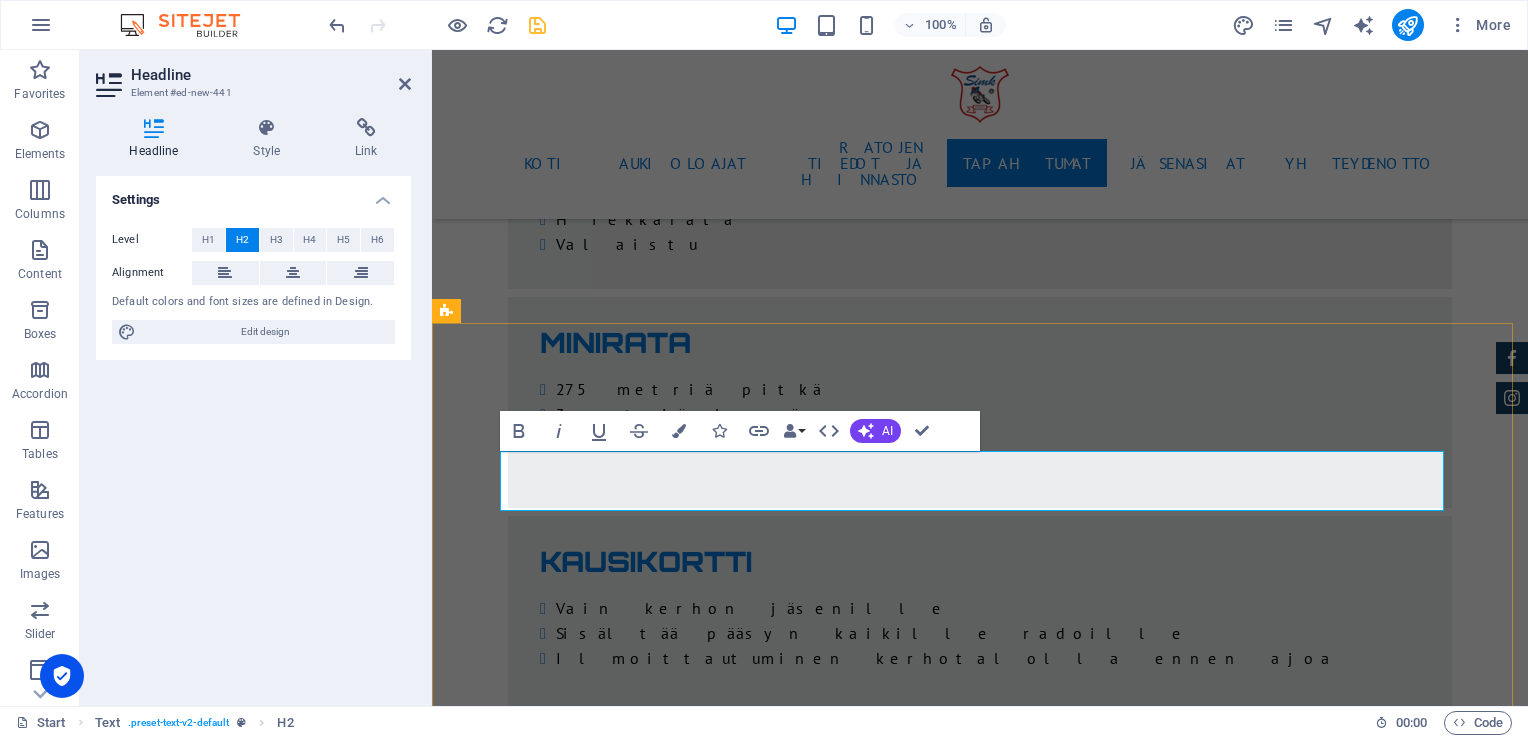 type 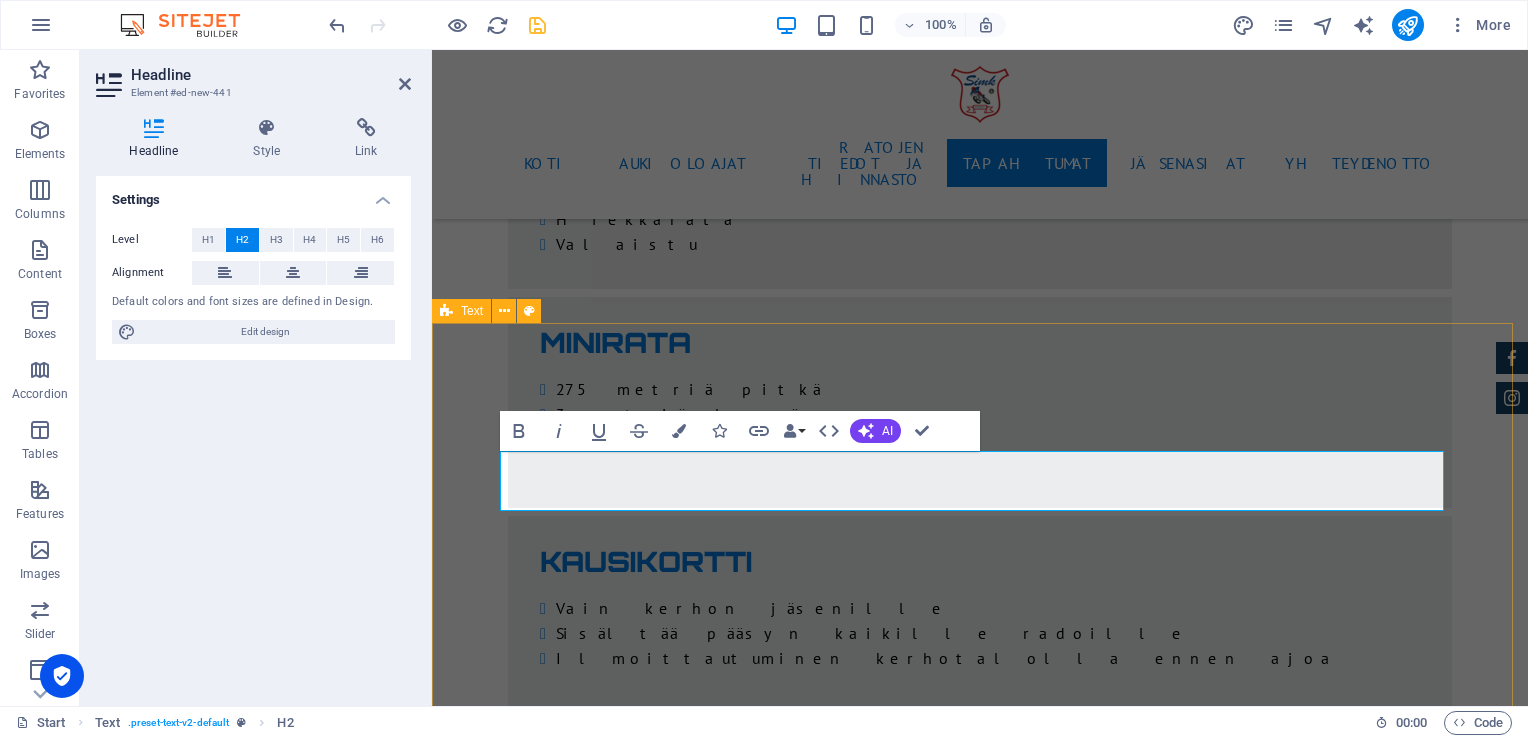 click on "CROSSIKOULU Crossi- ja endurokoulu alkaa [DATE] 18:00 Tavoitteena on kehittää ajajien ajotaitoa mahdollisimman monipuolisesti. Lisenssikuskeille on oma ryhmä. Crossikoulu on tarkoitettu hiukan ajaneille sekä kokeneille lapsi- ja aikuisharrastajille sekä kilpailijoille! Omistathan oman pyörän, ajointoa ja halua kehittää ajotaitoasi.  Crossikouluun voi osallistua 50cc-450cc motocross- ja enduropyörillä ajavat  Sipoon Moottorikerhon jäsenet . Crossikoulussa ajajat jaetaan 5-7 ryhmään, jotta ajamisen opettelu on turvallista ja valmentajat voivat antaa paremmin henkilökohtaista ajovalmennusta. Crossikoulun kaikki kuljettajat osallistuvat omalla tai huoltajan vastuulla. Crossikoululaisia valmentavat Sipoon moottorikerhon kokeneet valmentajat, kilpa-ajajat sekä vierailevat valmentajat. [PERSON_NAME], [PERSON_NAME], [PERSON_NAME], [PERSON_NAME], [PERSON_NAME], [PERSON_NAME], [PERSON_NAME] ja [PERSON_NAME]. Kauden 2025 crossikoulu illat ovat  6.5, 20.5, 3.6, 17.6, 1.7, 15.7, 29.7, 12.8, 26.8, 9.9." at bounding box center (980, 2931) 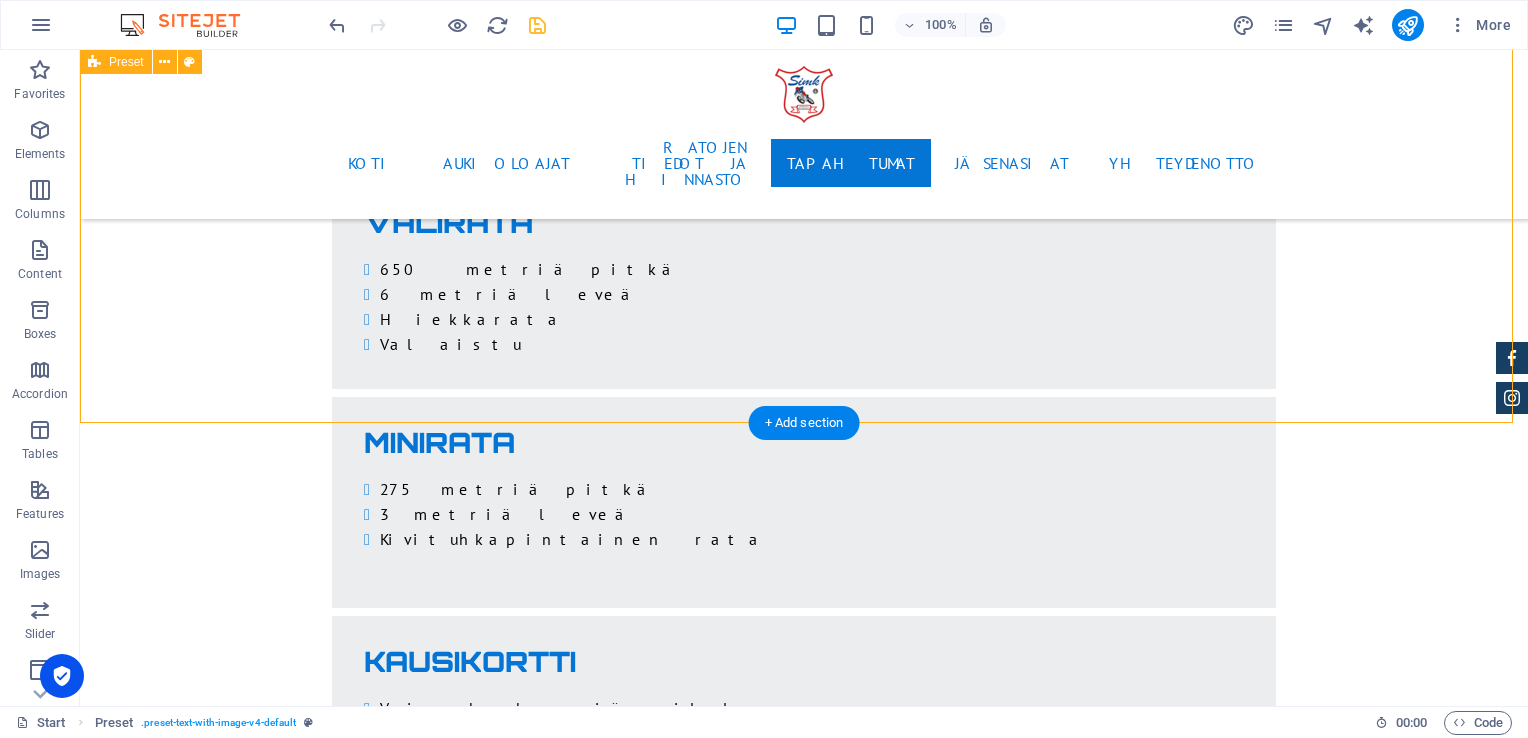 scroll, scrollTop: 4300, scrollLeft: 0, axis: vertical 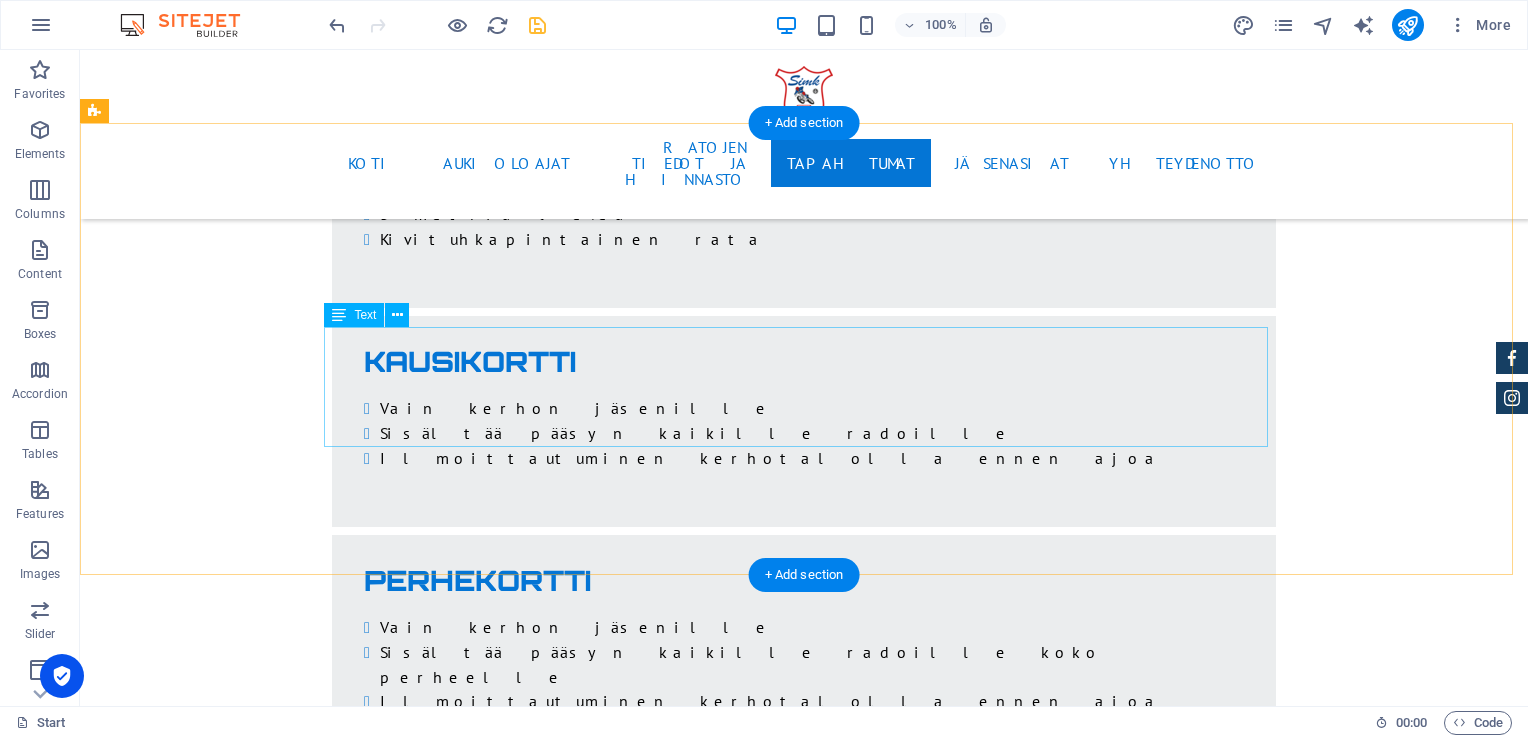 click on "Lorem ipsum dolor sitope amet, consectetur adipisicing elitip. Massumenda, dolore, cum vel modi asperiores consequatur suscipit quidem ducimus eveniet iure expedita consecteture odiogil voluptatum similique fugit voluptates atem accusamus quae quas dolorem tenetur facere tempora maiores adipisci reiciendis accusantium voluptatibus id voluptate tempore dolor harum nisi amet! Nobis, eaque. Aenean commodo ligula eget dolor. Lorem ipsum dolor sit amet, consectetuer adipiscing elit leget odiogil voluptatum similique fugit voluptates dolor. Libero assumenda, dolore, cum vel modi asperiores consequatur." at bounding box center (804, 4456) 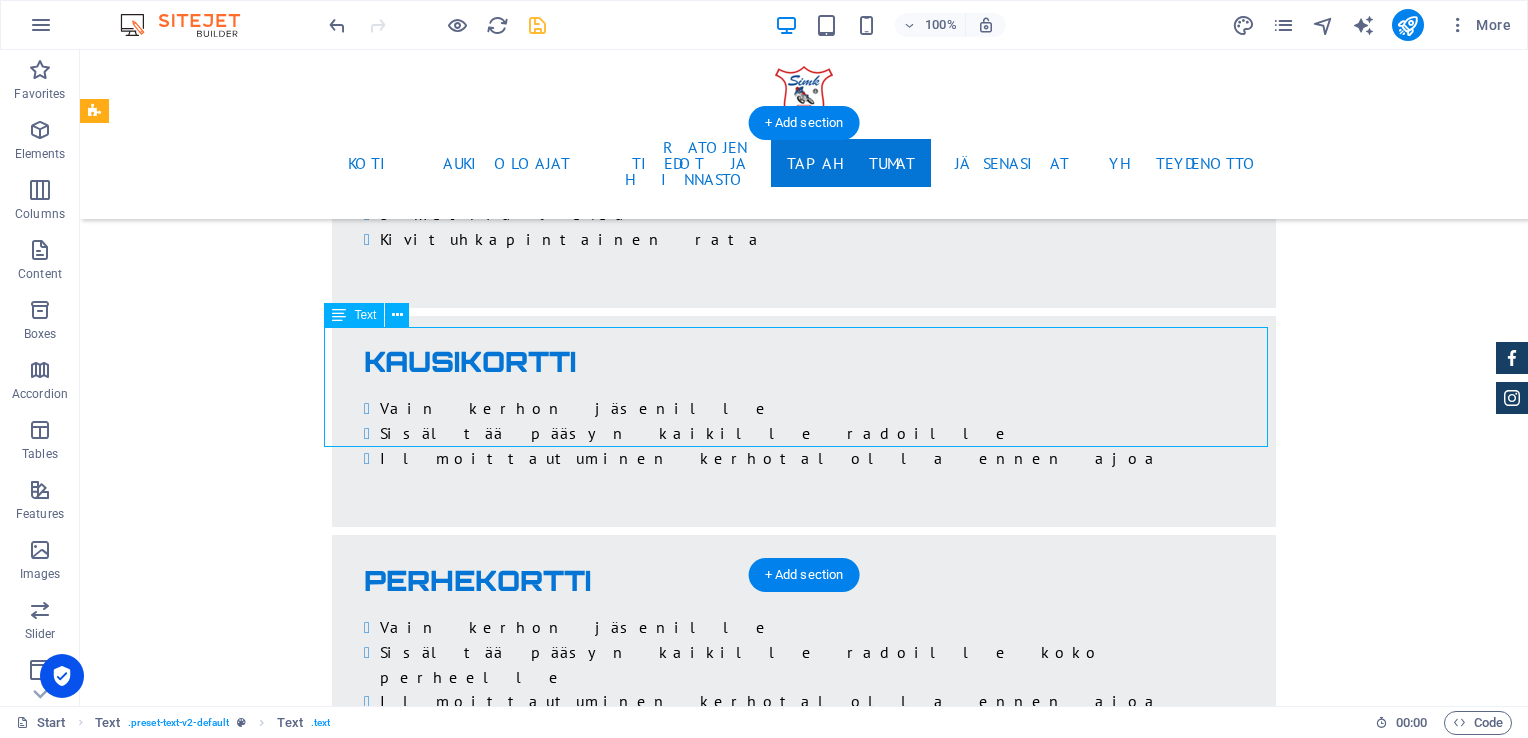 click on "Lorem ipsum dolor sitope amet, consectetur adipisicing elitip. Massumenda, dolore, cum vel modi asperiores consequatur suscipit quidem ducimus eveniet iure expedita consecteture odiogil voluptatum similique fugit voluptates atem accusamus quae quas dolorem tenetur facere tempora maiores adipisci reiciendis accusantium voluptatibus id voluptate tempore dolor harum nisi amet! Nobis, eaque. Aenean commodo ligula eget dolor. Lorem ipsum dolor sit amet, consectetuer adipiscing elit leget odiogil voluptatum similique fugit voluptates dolor. Libero assumenda, dolore, cum vel modi asperiores consequatur." at bounding box center (804, 4456) 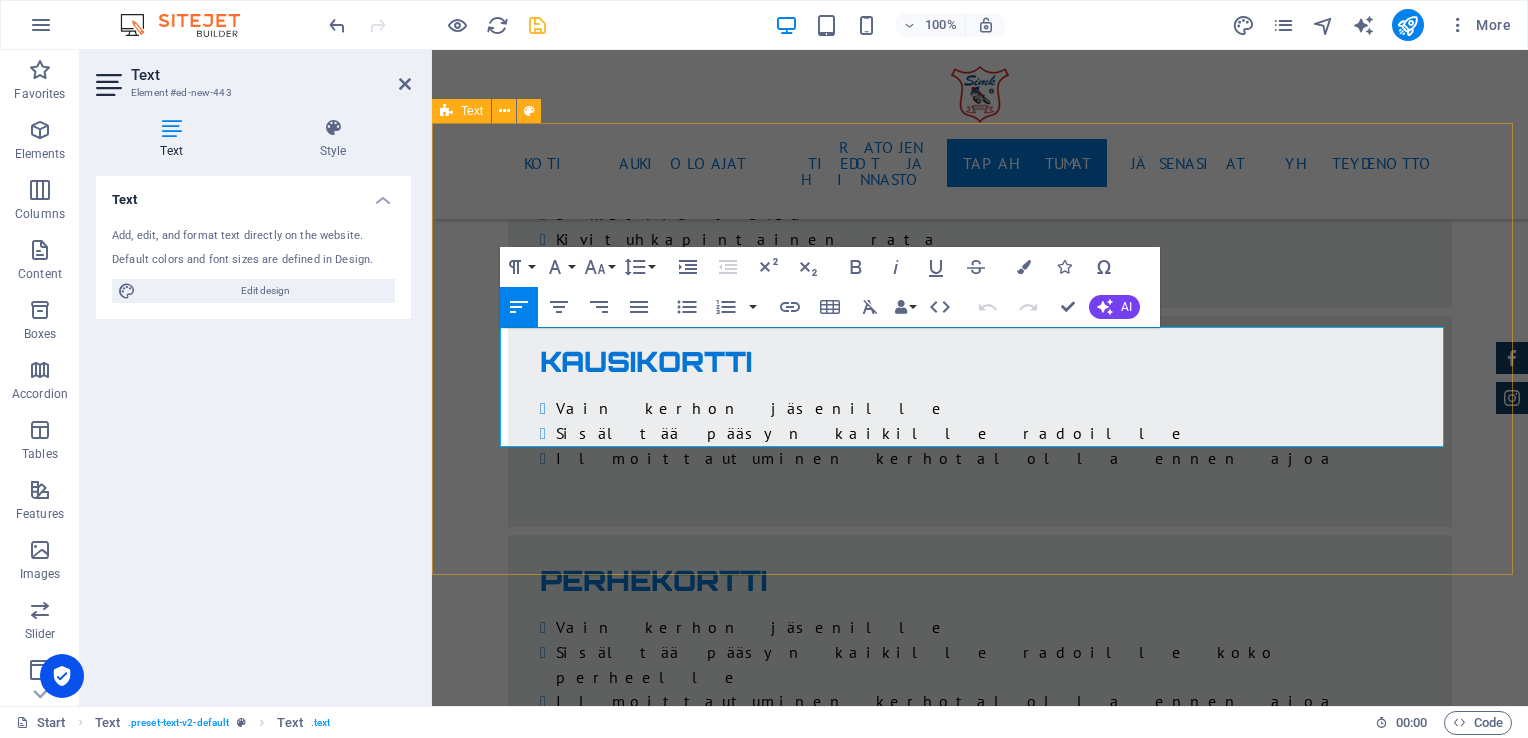 drag, startPoint x: 1003, startPoint y: 434, endPoint x: 436, endPoint y: 338, distance: 575.0696 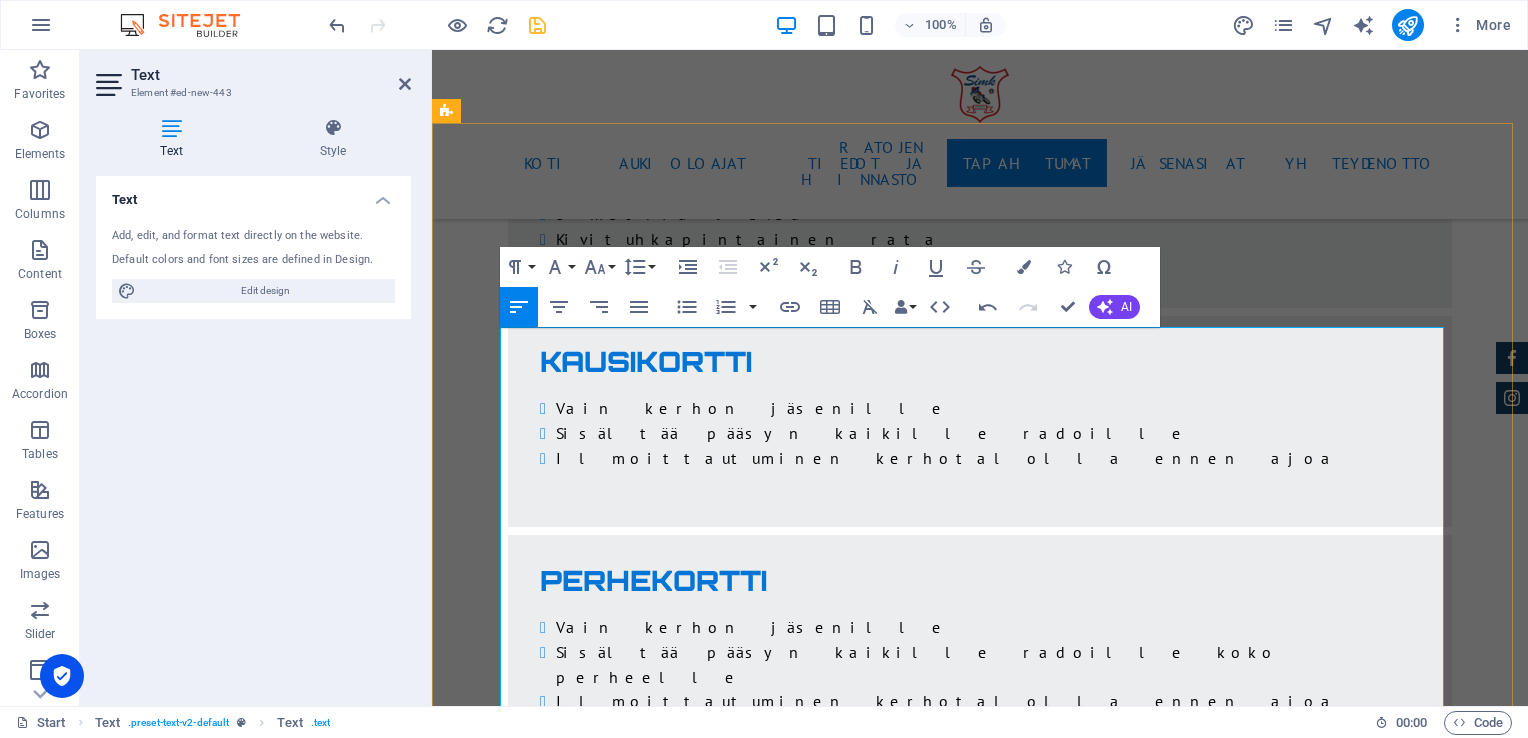 scroll, scrollTop: 23019, scrollLeft: 2, axis: both 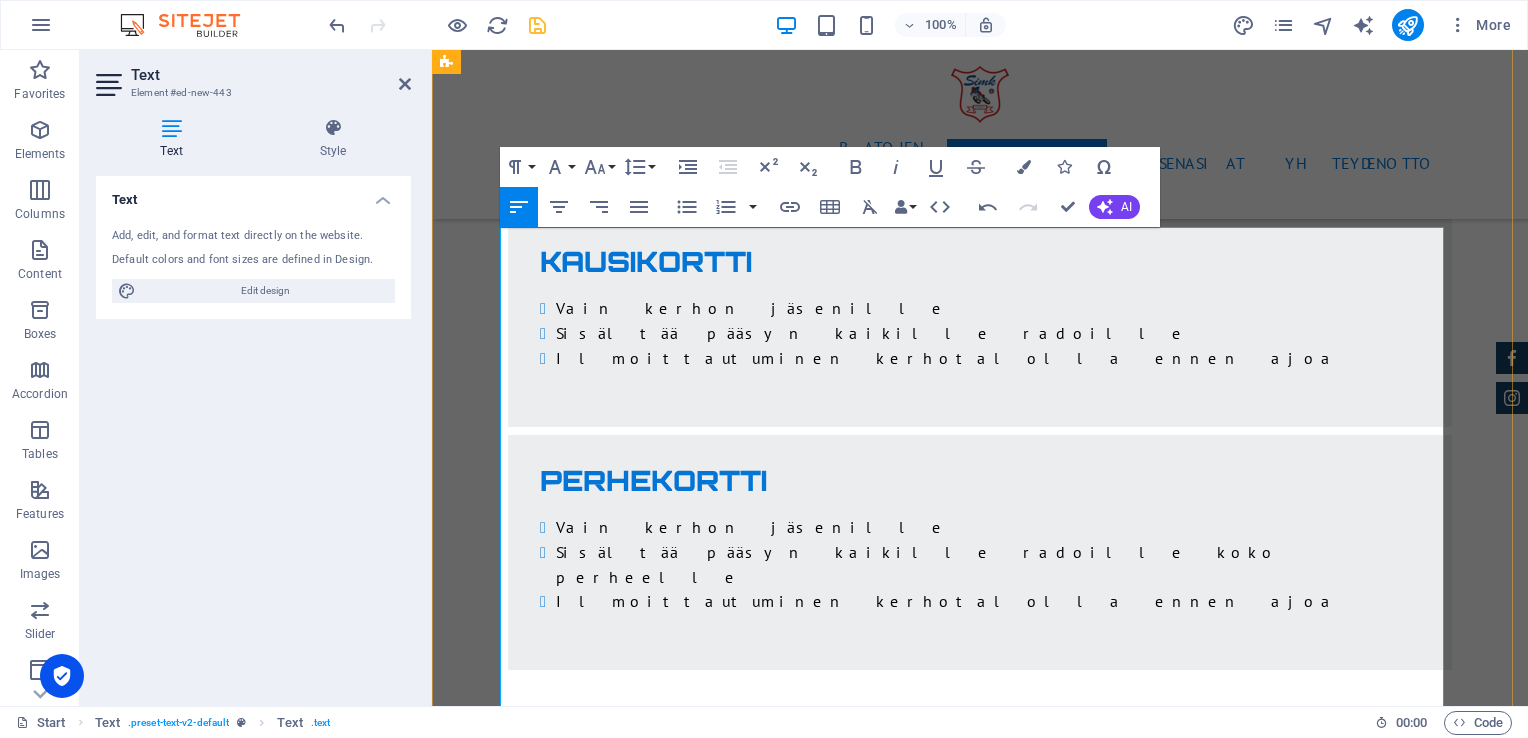 click at bounding box center (980, 4349) 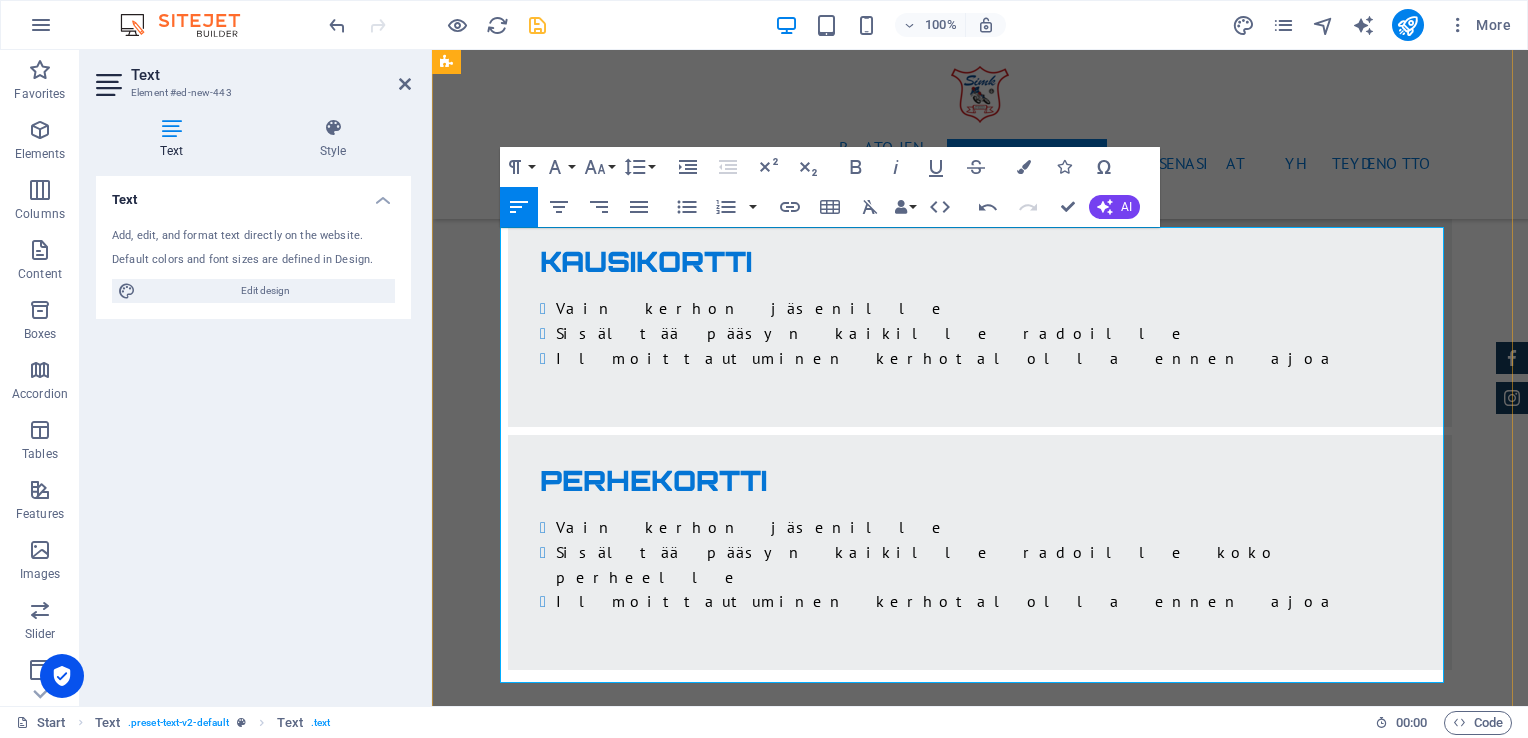 drag, startPoint x: 581, startPoint y: 507, endPoint x: 551, endPoint y: 497, distance: 31.622776 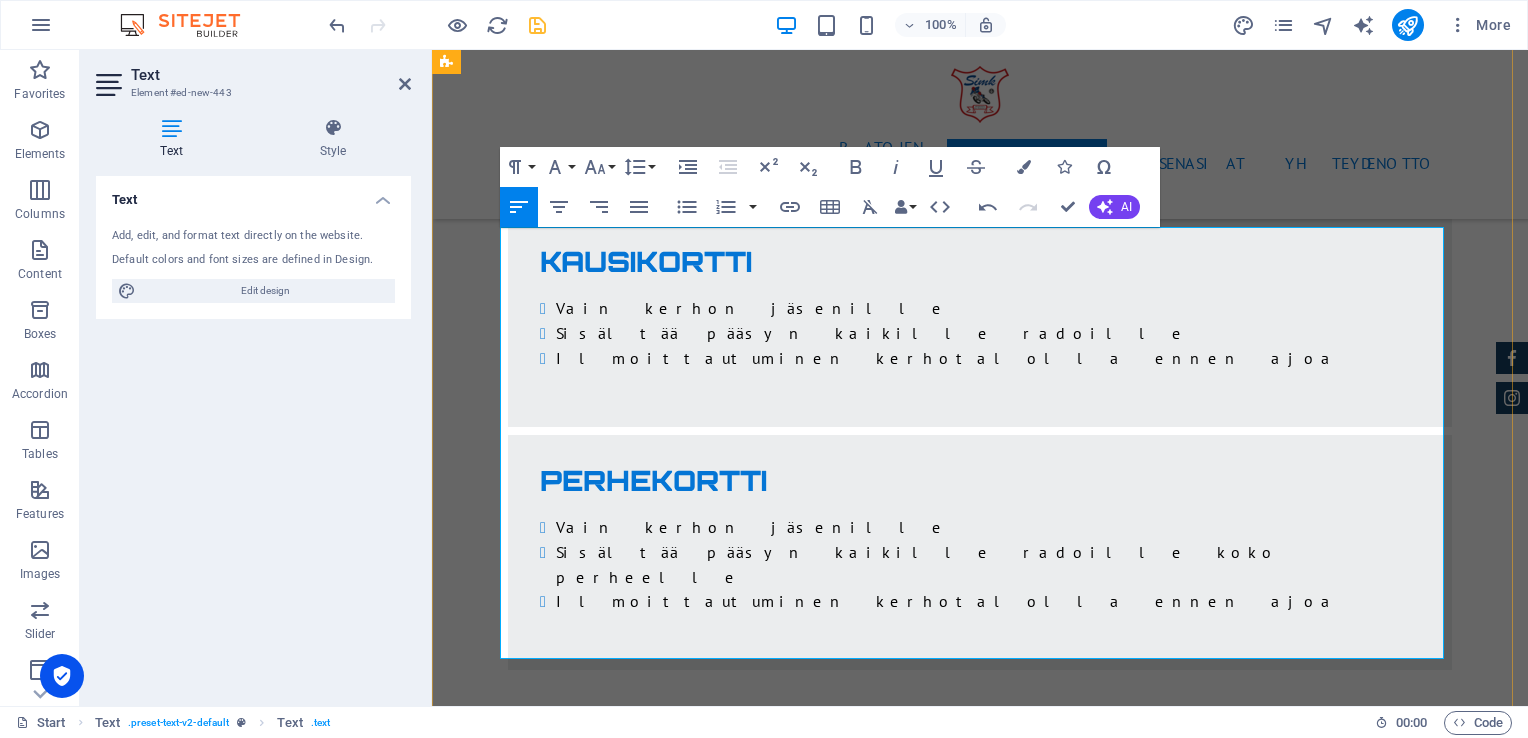 click on "Kilpailupäivänä käy maksamassa ensiapumaksu 3 € kerhotalossa." at bounding box center [980, 4361] 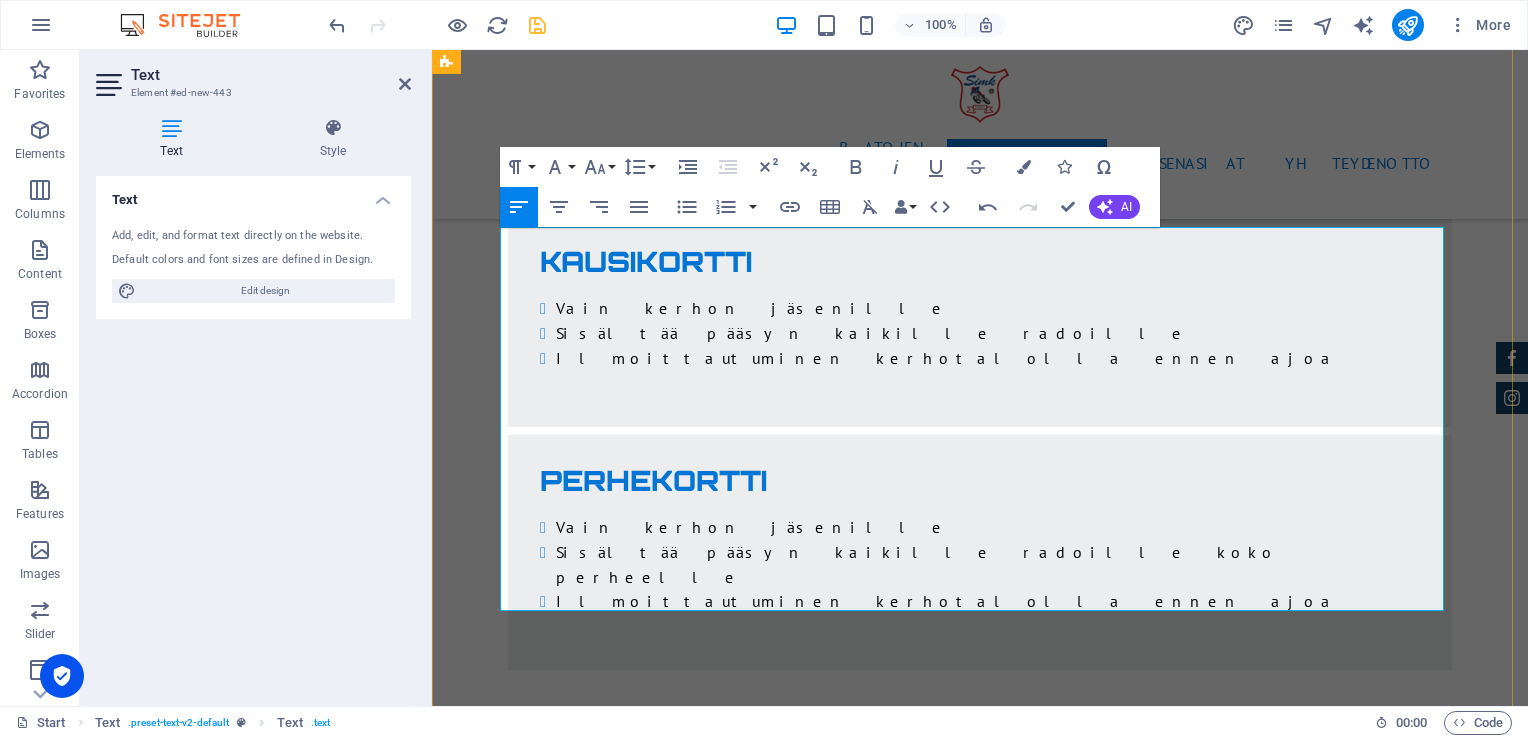 click on "Tuloslaskenta vain niillä kuskeilla joilla on ponderi käytössä." at bounding box center (980, 4553) 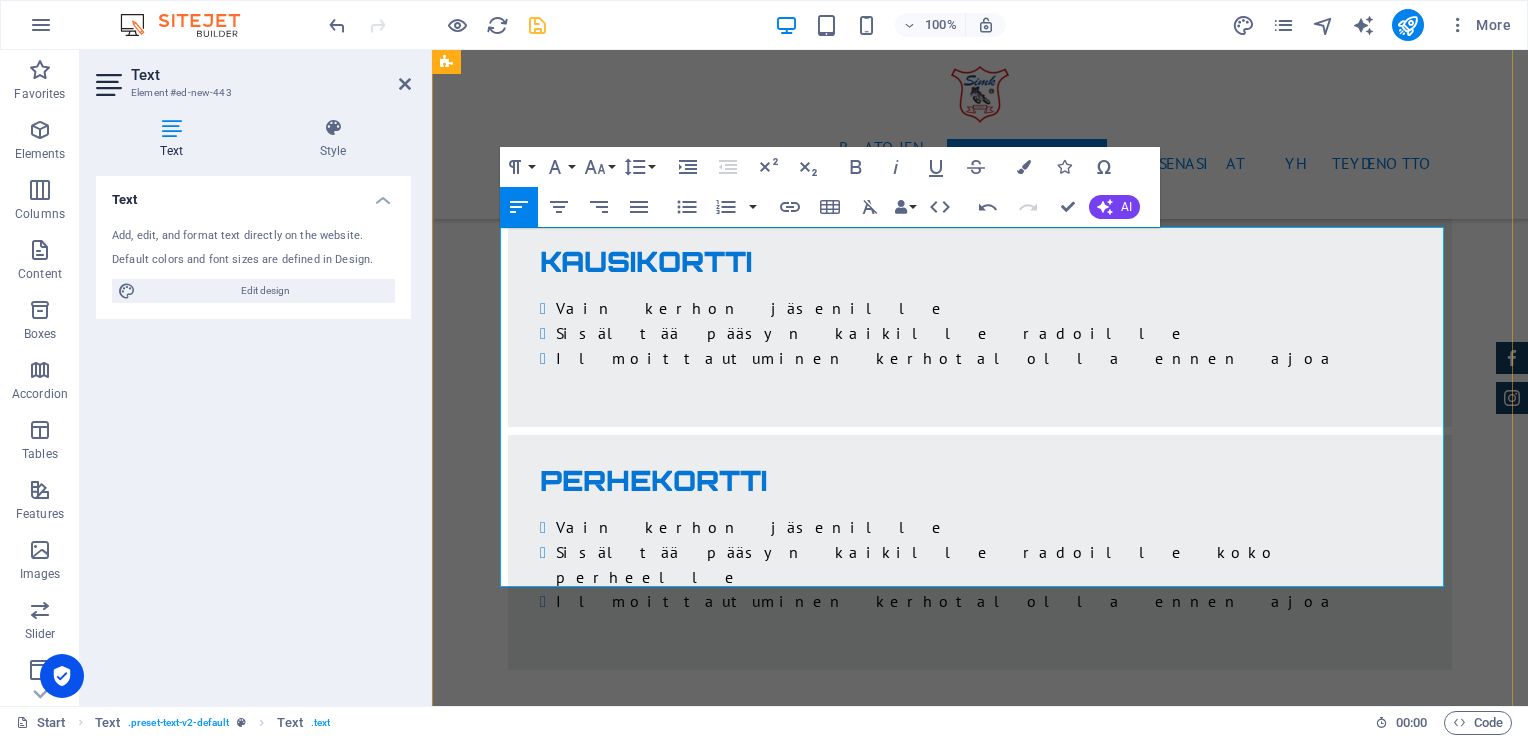 click on "Kaudella 2025 tulokset löytyy [DOMAIN_NAME] sivuilta." at bounding box center (980, 4577) 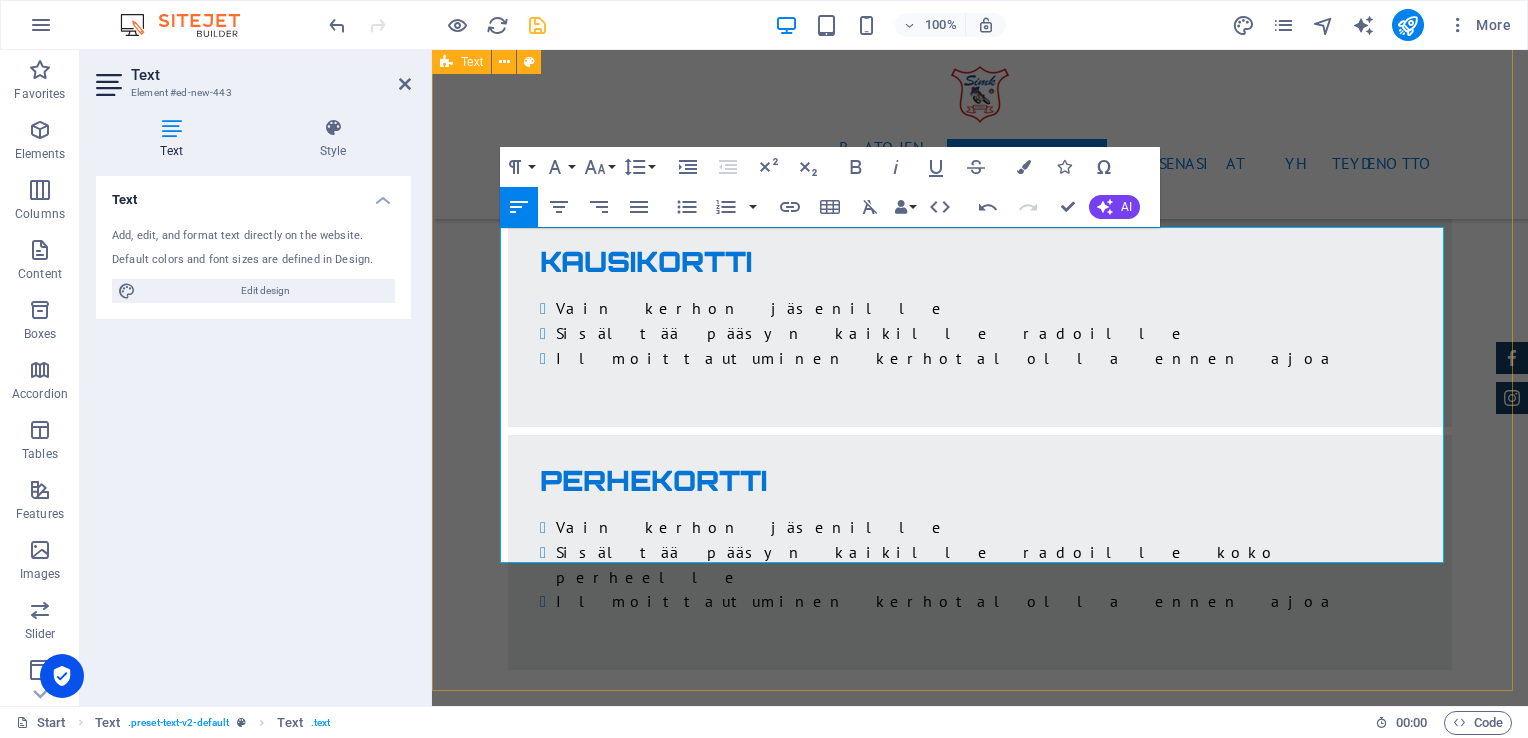 click on "Sarjacrossit Sarjacrossipäivät 2025: 22.4, 29.4, 13.5, 27.5, 10.6, 24.6, 8.7, 22.7, 5.8, 19.8 Huom! Jäsenmaksu 2025 pitää olla maksettu. Maksu maksetaan pankin välityksellä Moottoriliiton mottipalvelusta lähetetyllä laskulla viitenumeroa käyttäen. Jos maksussa tulee ongelmia ole ajoissa yhteydessä 045 129 5791 tai  [EMAIL_ADDRESS][DOMAIN_NAME]  [PERSON_NAME] mukaan, jos maksu maksettu hiljattain. Pyörässä on oltava pakollinen voimassa oleva liikennevakuutus sekä kuljettajalla on suositeltavaa olla SML:n kilpailulisenssivakuutus tai vastaava. Sarjacrosseihin kaikki kuljettajat osallistuvat omalla vastuulla, joten osallistujien vakuutusten on oltava kunnossa. Kilpailupäivänä käy maksamassa ensiapumaksu 3 € kerhotalossa. Huolehditaan turvallisuudesta, kuskeilla on hyvä olla liputtaja mukana.  Kaudella 2025 tulokset löytyy [DOMAIN_NAME] sivuilta. Sarjacrossi päivät 2025: 22.4, 29.4, 13.5, 27.5, 10.6, 24.6, 8.7, 22.7, 5.8, 19.8 Huom! Kaudella 2025 tulokset löytyy [DOMAIN_NAME] sivuilta." at bounding box center [980, 4215] 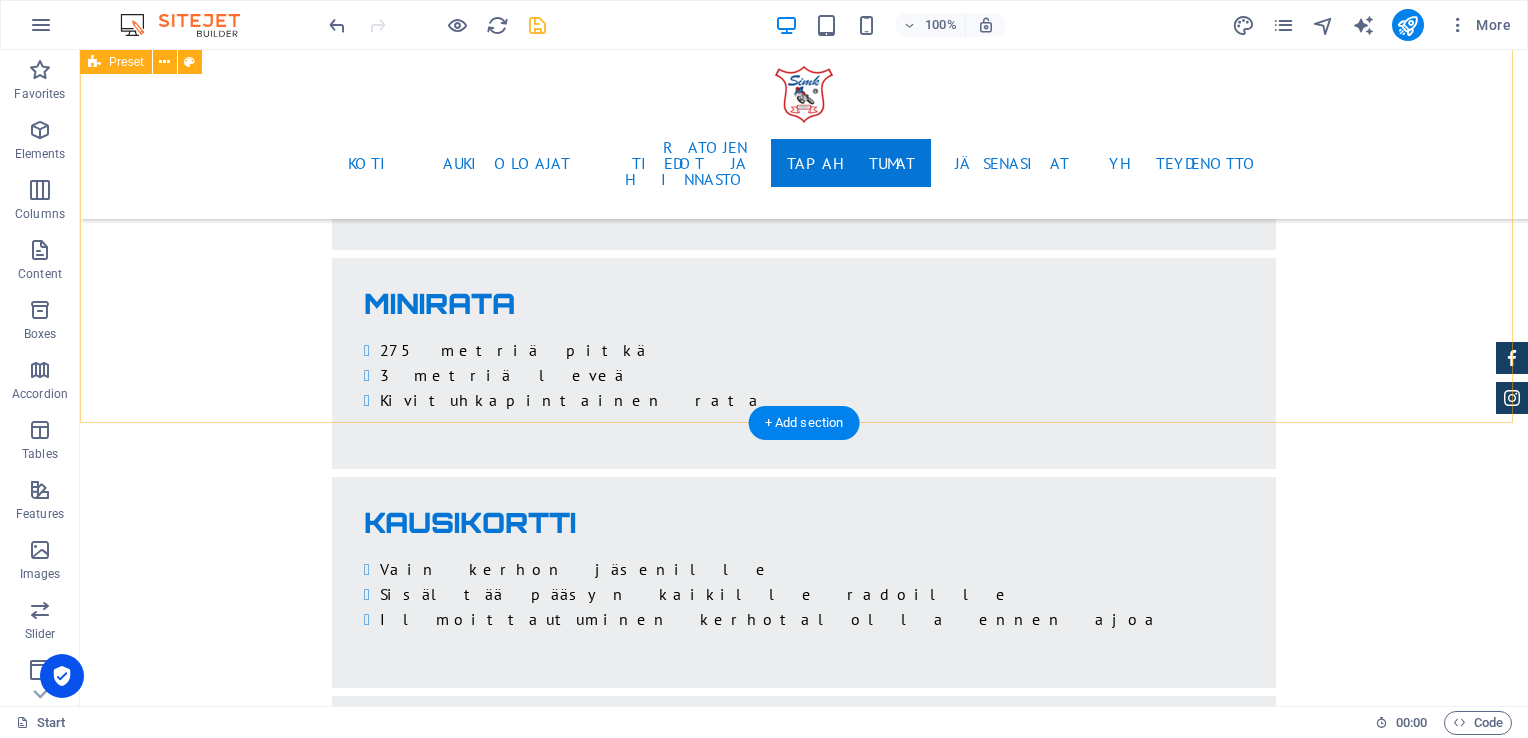 scroll, scrollTop: 4400, scrollLeft: 0, axis: vertical 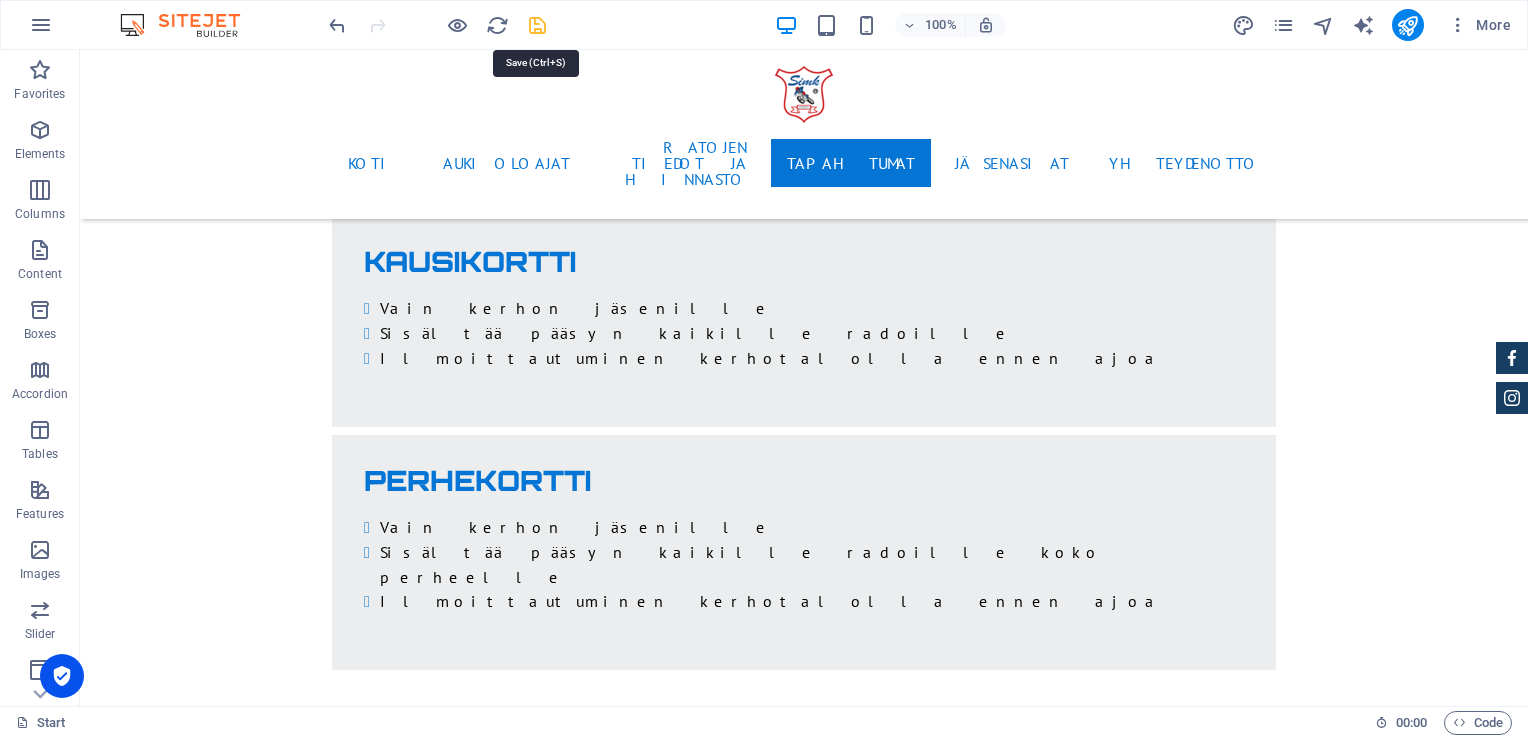 click at bounding box center (537, 25) 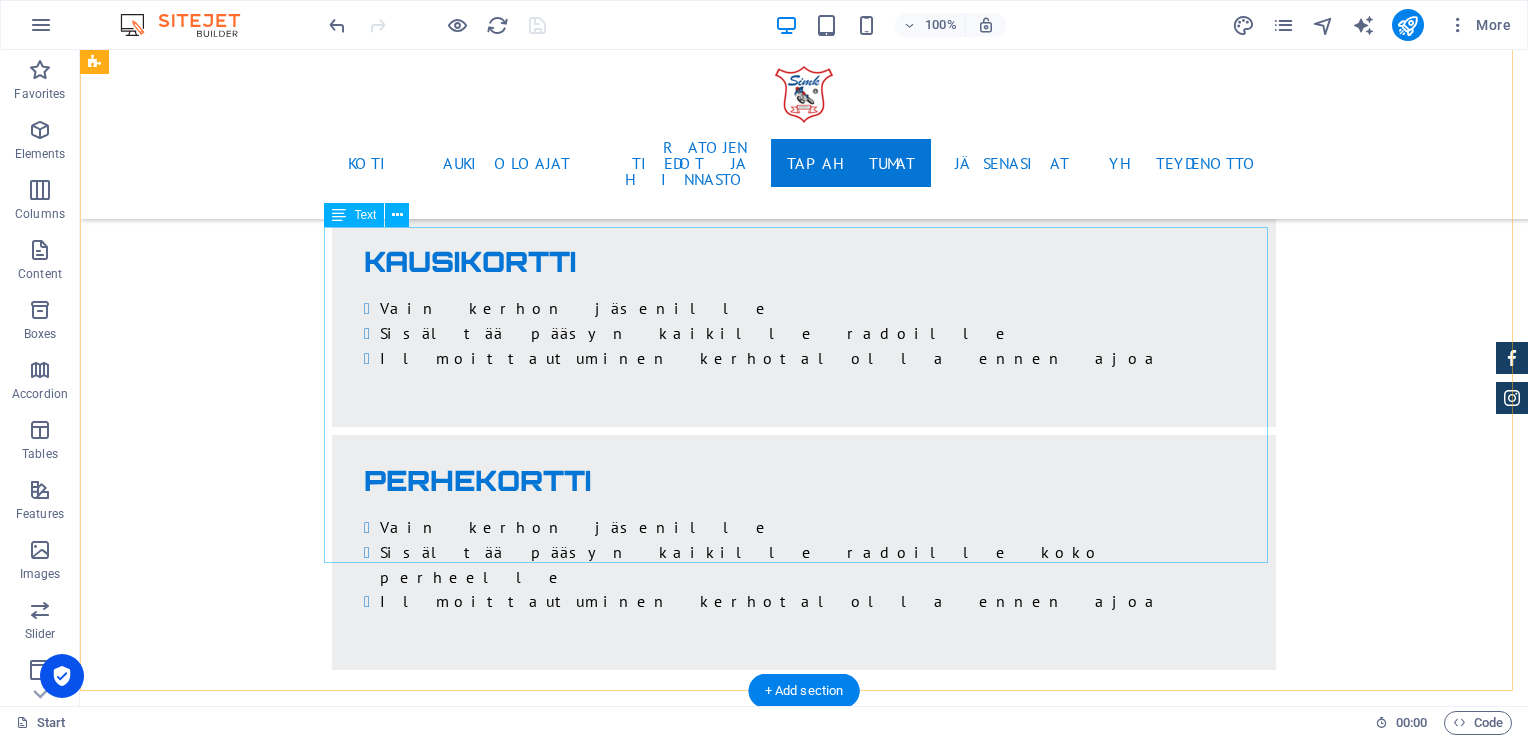 click on "Sarjacrossipäivät 2025: 22.4, 29.4, 13.5, 27.5, 10.6, 24.6, 8.7, 22.7, 5.8, 19.8 Huom! Jäsenmaksu 2025 pitää olla maksettu. Maksu maksetaan pankin välityksellä Moottoriliiton mottipalvelusta lähetetyllä laskulla viitenumeroa käyttäen. Jos maksussa tulee ongelmia ole ajoissa yhteydessä 045 129 5791 tai  [EMAIL_ADDRESS][DOMAIN_NAME]  [PERSON_NAME] mukaan, jos maksu maksettu hiljattain. Pyörässä on oltava pakollinen voimassa oleva liikennevakuutus sekä kuljettajalla on suositeltavaa olla SML:n kilpailulisenssivakuutus tai vastaava. Sarjacrosseihin kaikki kuljettajat osallistuvat omalla vastuulla, joten osallistujien vakuutusten on oltava kunnossa. Kilpailupäivänä käy maksamassa ensiapumaksu 3 € kerhotalossa. Huolehditaan turvallisuudesta, kuskeilla on hyvä olla liputtaja mukana." at bounding box center [804, 4548] 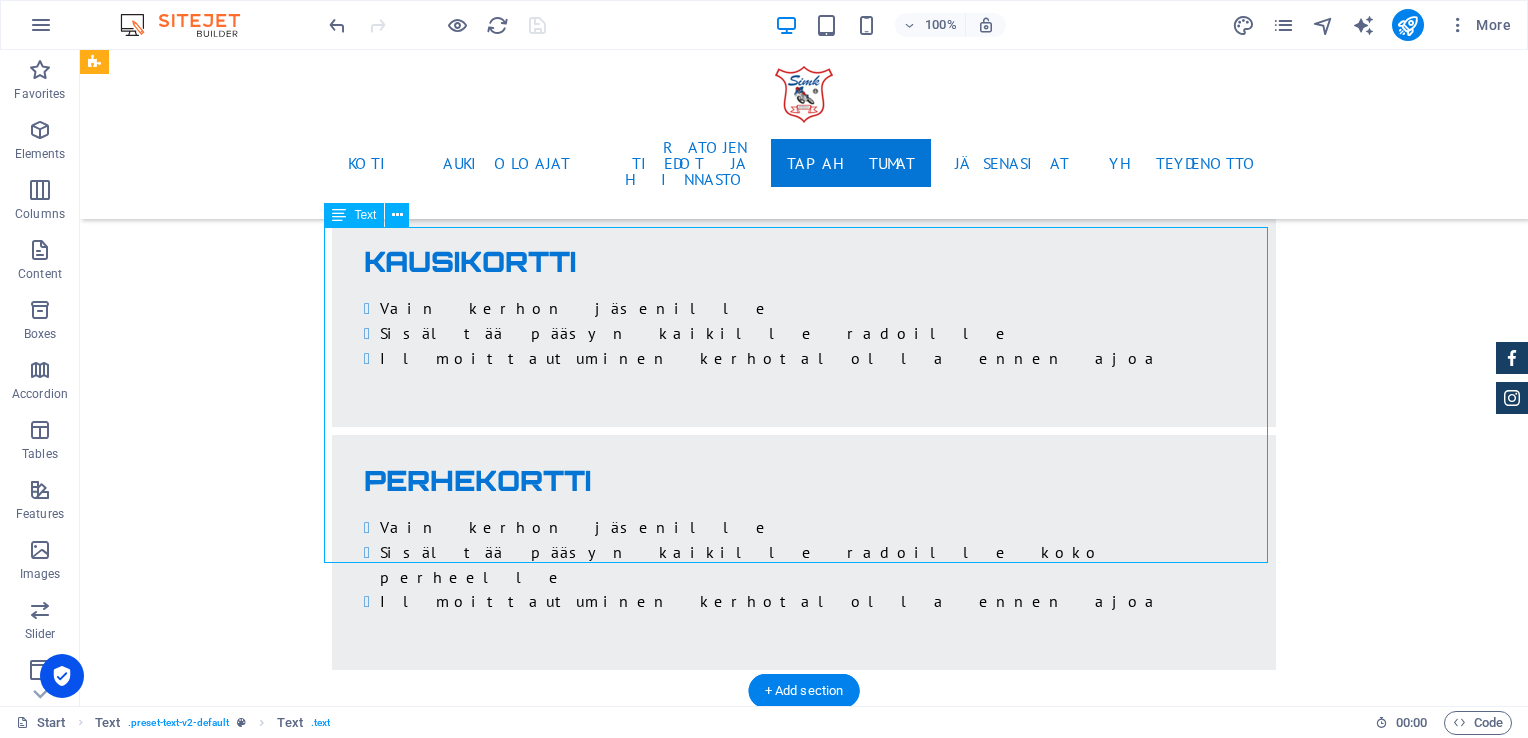 click on "Sarjacrossipäivät 2025: 22.4, 29.4, 13.5, 27.5, 10.6, 24.6, 8.7, 22.7, 5.8, 19.8 Huom! Jäsenmaksu 2025 pitää olla maksettu. Maksu maksetaan pankin välityksellä Moottoriliiton mottipalvelusta lähetetyllä laskulla viitenumeroa käyttäen. Jos maksussa tulee ongelmia ole ajoissa yhteydessä 045 129 5791 tai  [EMAIL_ADDRESS][DOMAIN_NAME]  [PERSON_NAME] mukaan, jos maksu maksettu hiljattain. Pyörässä on oltava pakollinen voimassa oleva liikennevakuutus sekä kuljettajalla on suositeltavaa olla SML:n kilpailulisenssivakuutus tai vastaava. Sarjacrosseihin kaikki kuljettajat osallistuvat omalla vastuulla, joten osallistujien vakuutusten on oltava kunnossa. Kilpailupäivänä käy maksamassa ensiapumaksu 3 € kerhotalossa. Huolehditaan turvallisuudesta, kuskeilla on hyvä olla liputtaja mukana." at bounding box center [804, 4548] 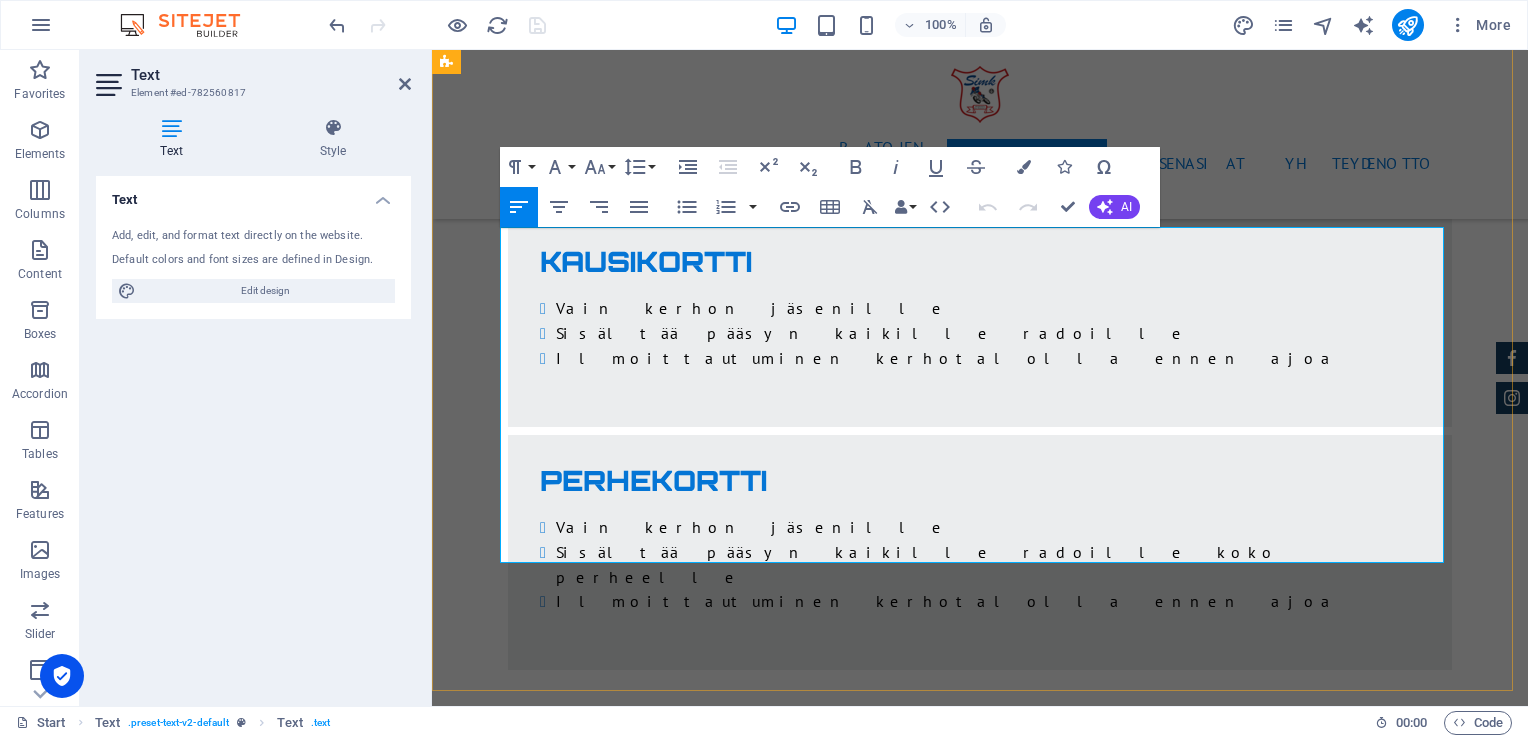 click on "[GEOGRAPHIC_DATA] on käytössä oma tai kerhon ponderi. Sipoon Moottorikerholta saa ilmoittautumisen yhteydessä laina ponderin.  Pondereita on rajoitetusti. Tuloslaskenta vain niillä kuskeilla joilla on ponderi käytössä. Kaudella 2025 tulokset löytyy [DOMAIN_NAME] sivuilta." at bounding box center [980, 4517] 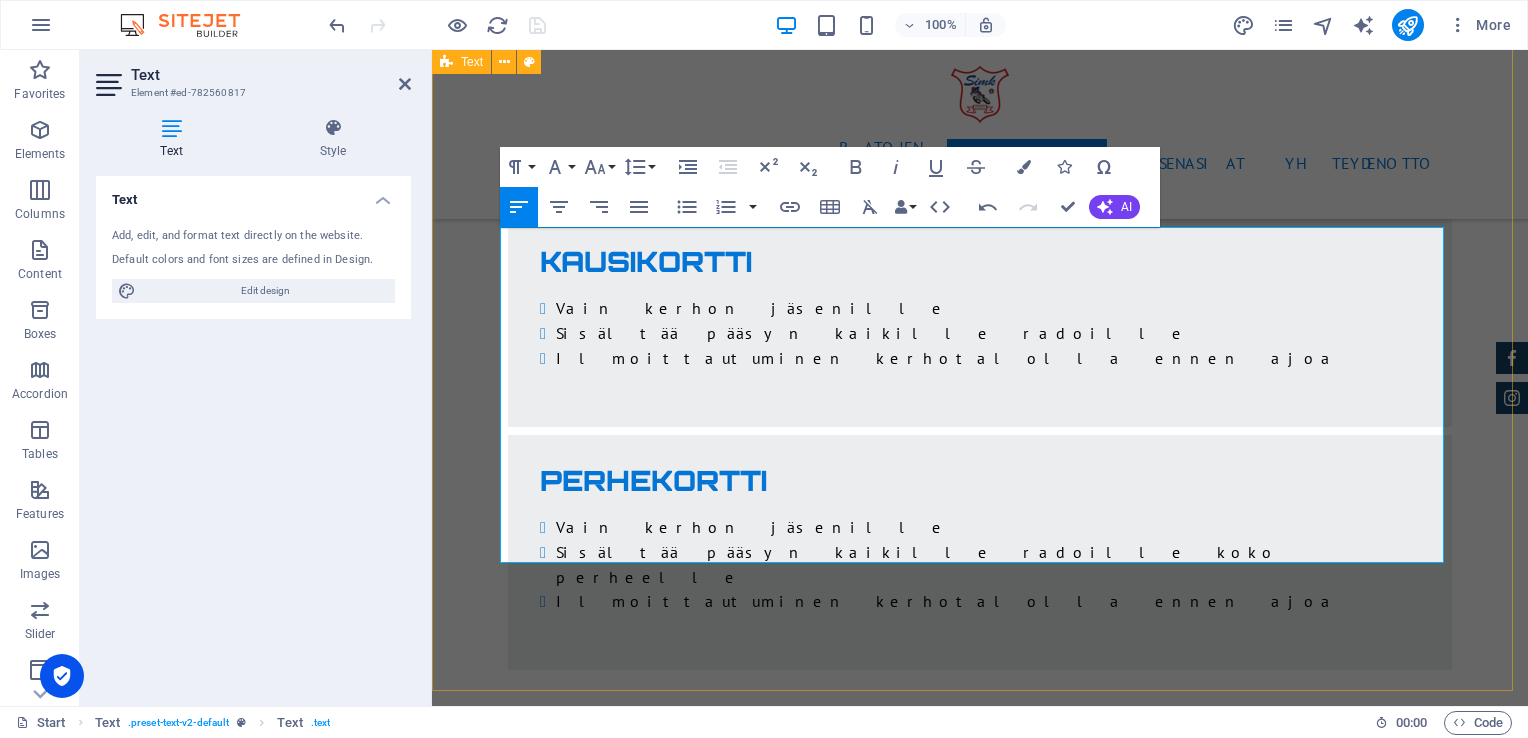 click on "[GEOGRAPHIC_DATA] on käytössä oma tai kerhon ponderi. Sipoon Moottorikerholta saa ilmoittautumisen yhteydessä laina-ponderin.  Pondereita on rajoitetusti. Tuloslaskenta vain niillä kuskeilla joilla on ponderi käytössä. Kaudella 2025 tulokset löytyy [DOMAIN_NAME] sivuilta." at bounding box center (980, 4517) 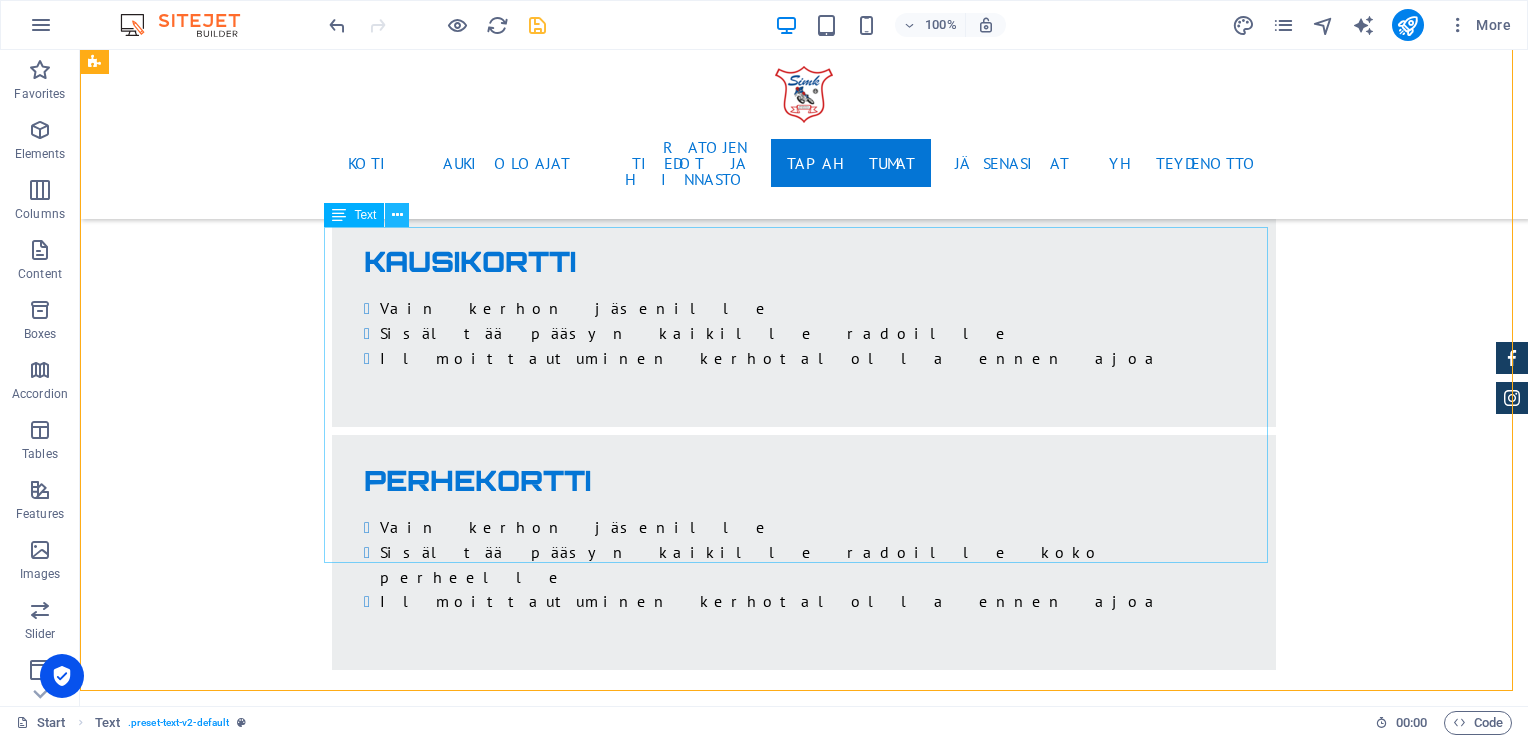 click at bounding box center (397, 215) 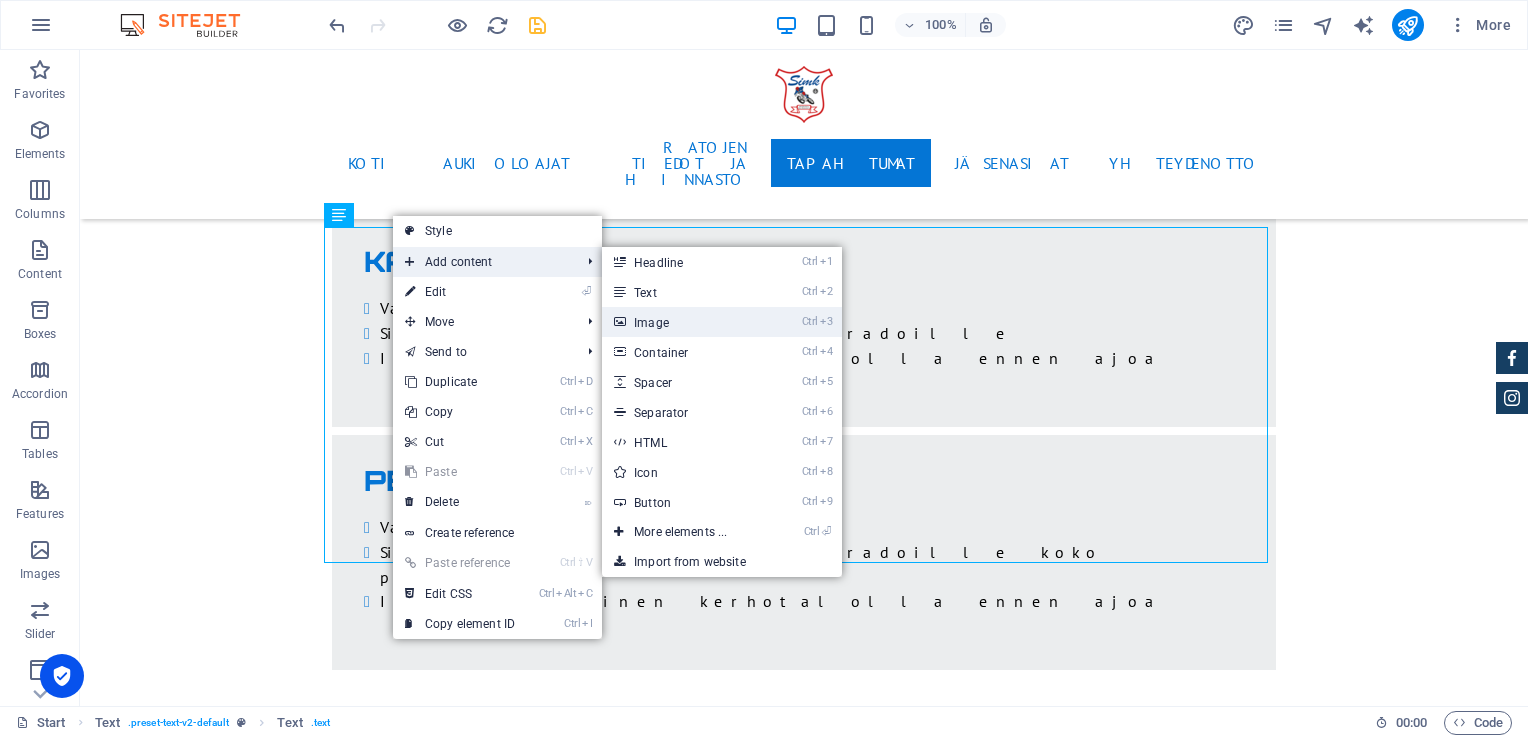 click on "Ctrl 3  Image" at bounding box center [684, 322] 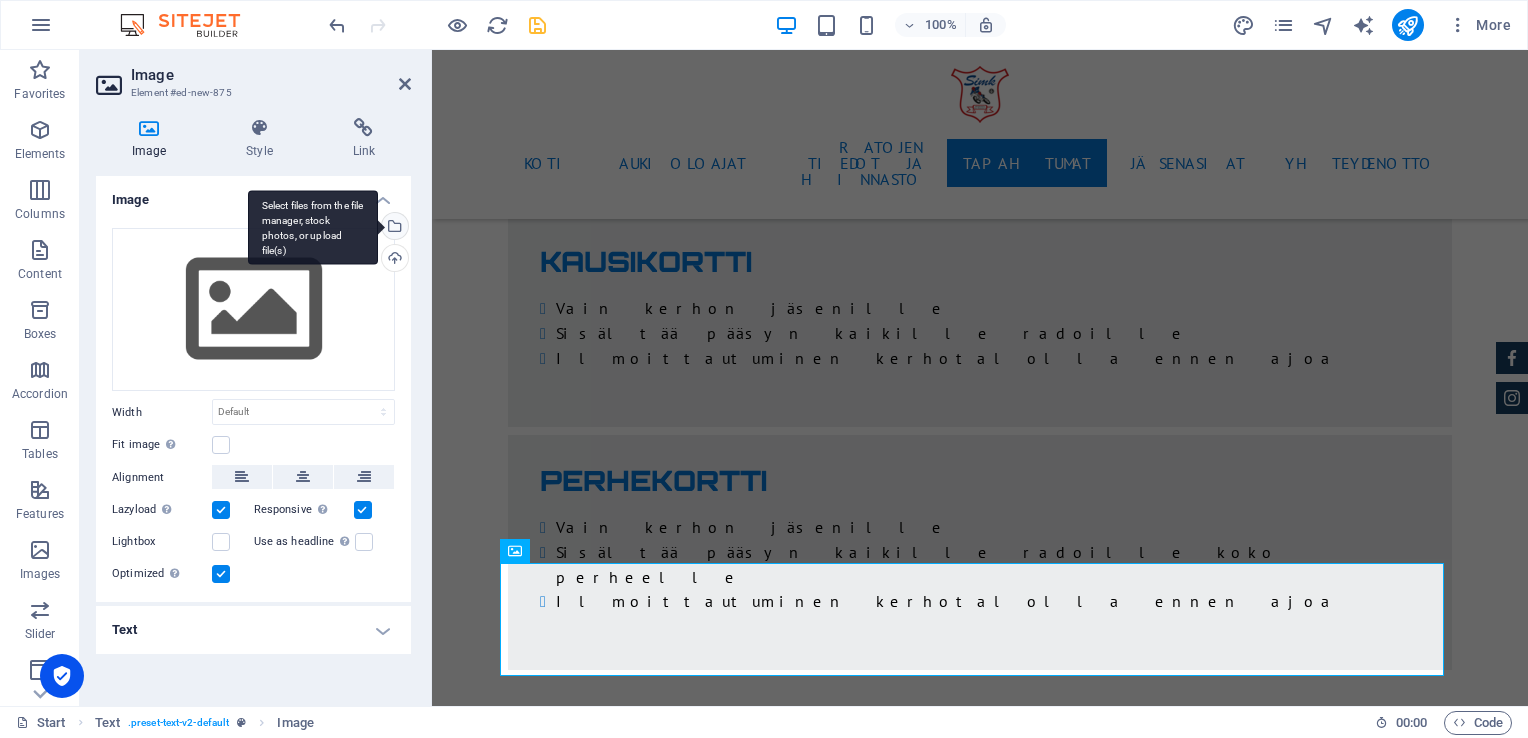 click on "Select files from the file manager, stock photos, or upload file(s)" at bounding box center [393, 228] 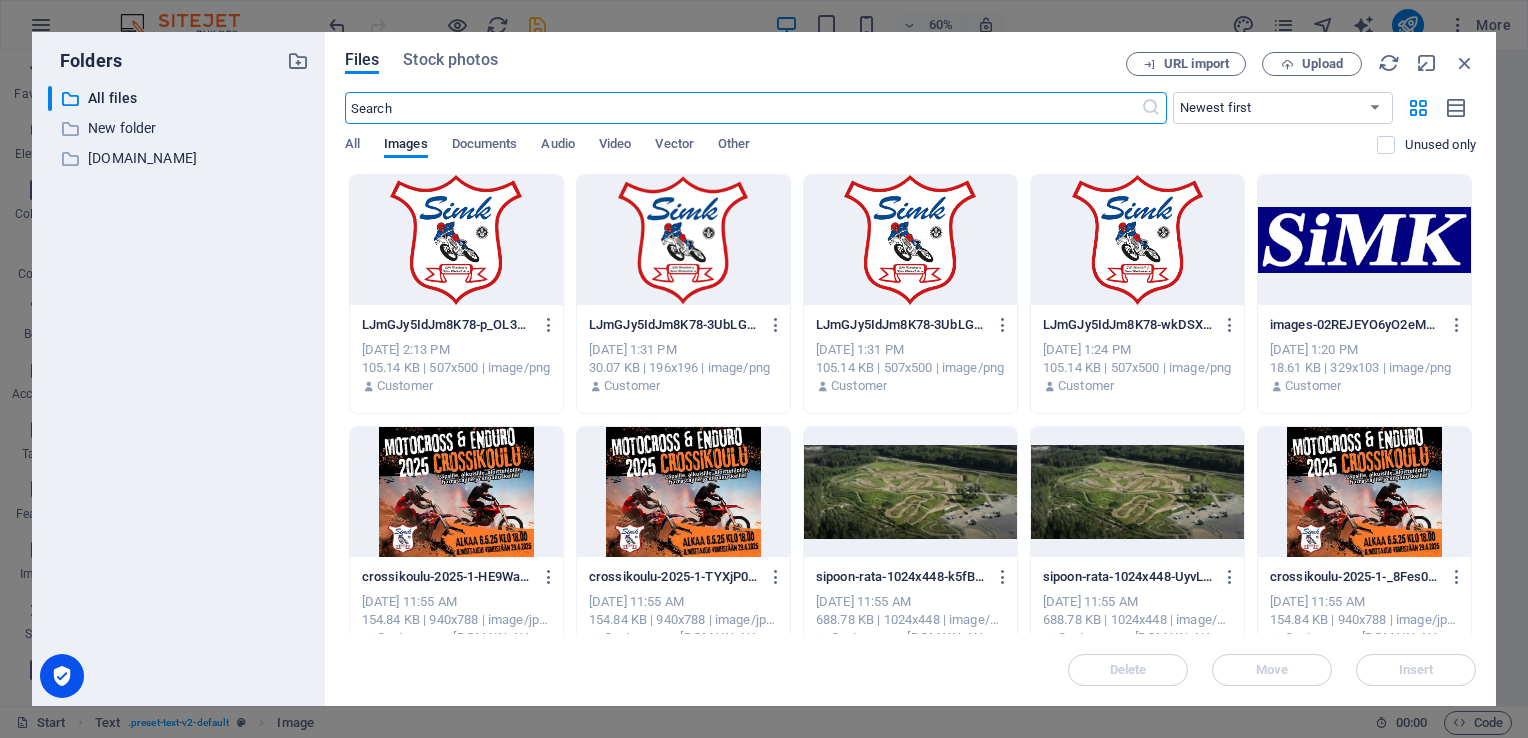 scroll, scrollTop: 4837, scrollLeft: 0, axis: vertical 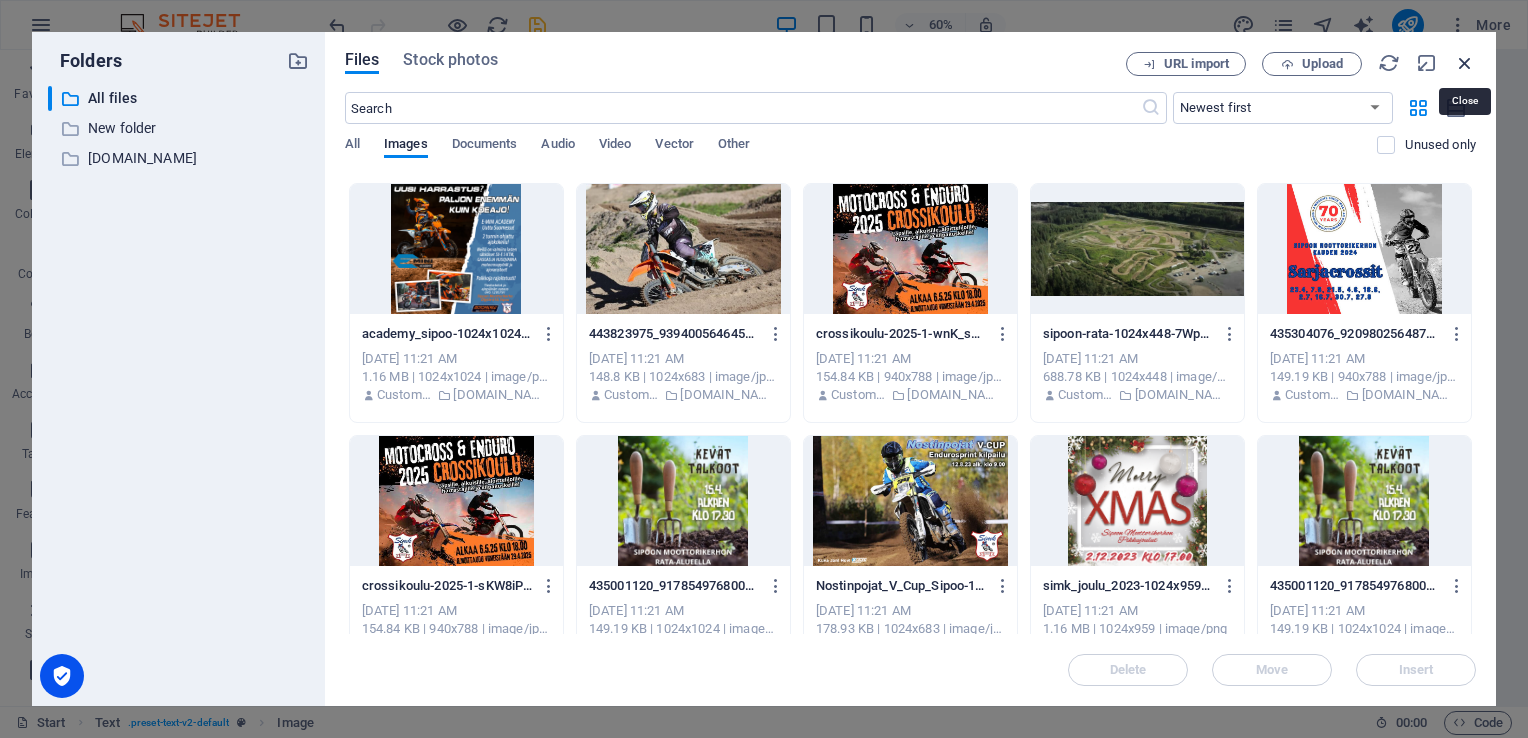 click at bounding box center (1465, 63) 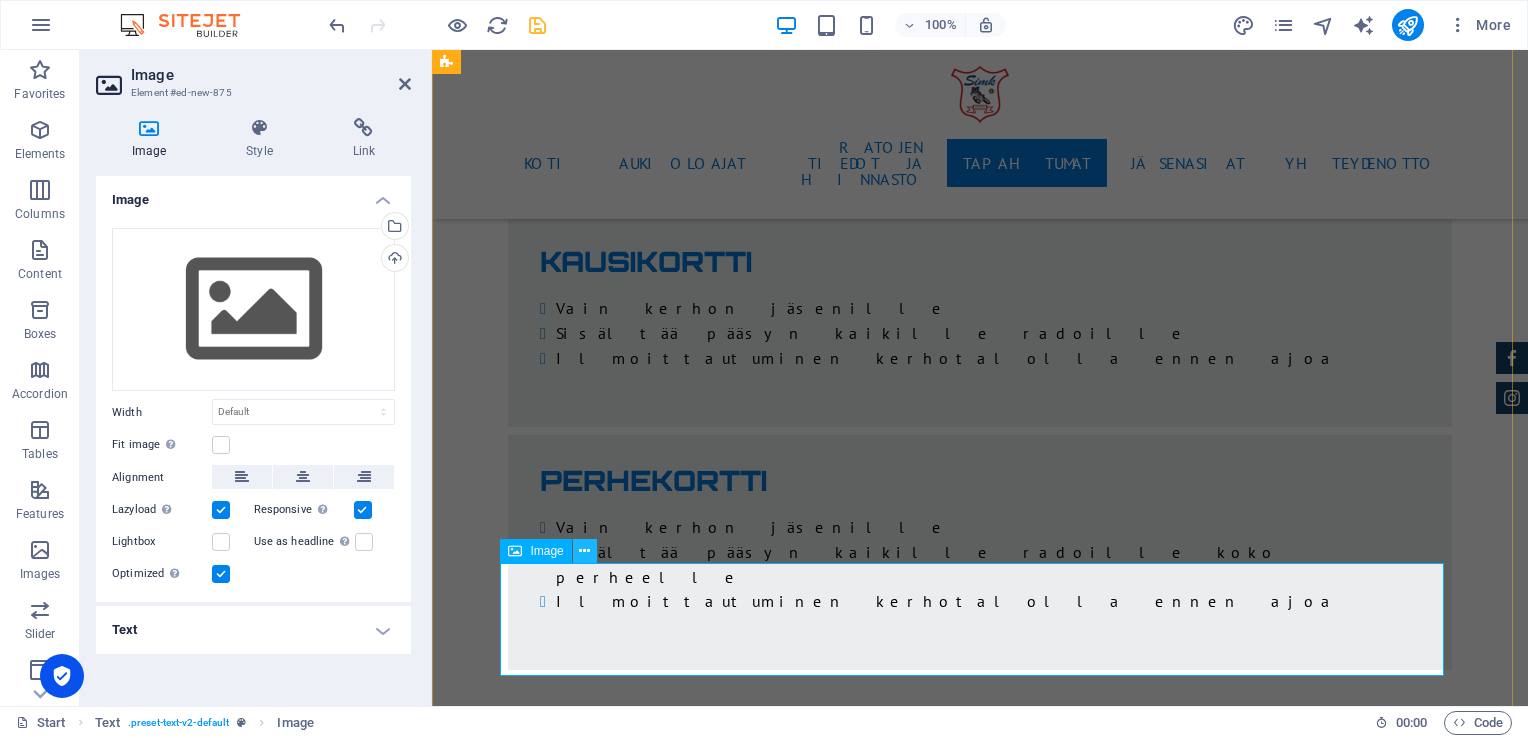 click at bounding box center (584, 551) 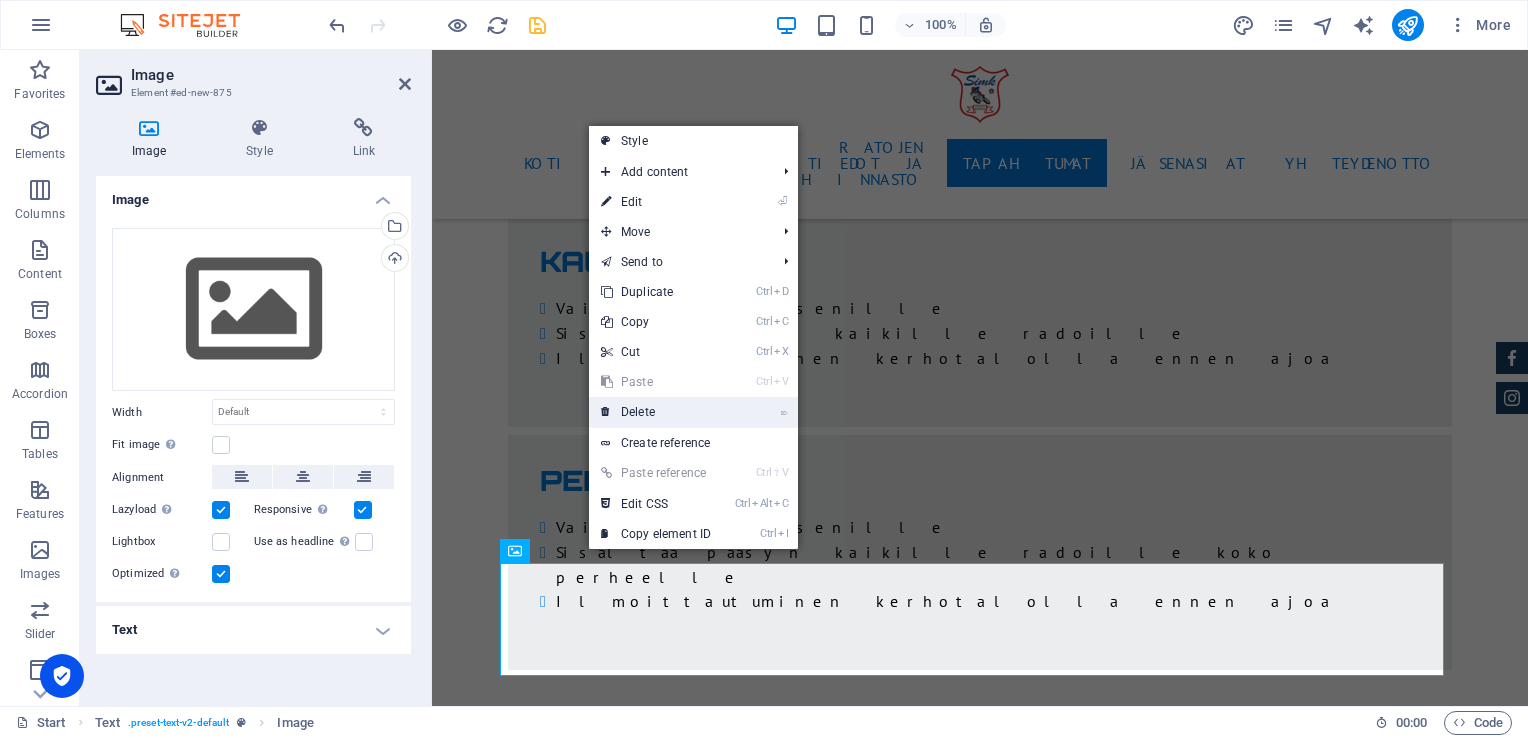 click on "⌦  Delete" at bounding box center [656, 412] 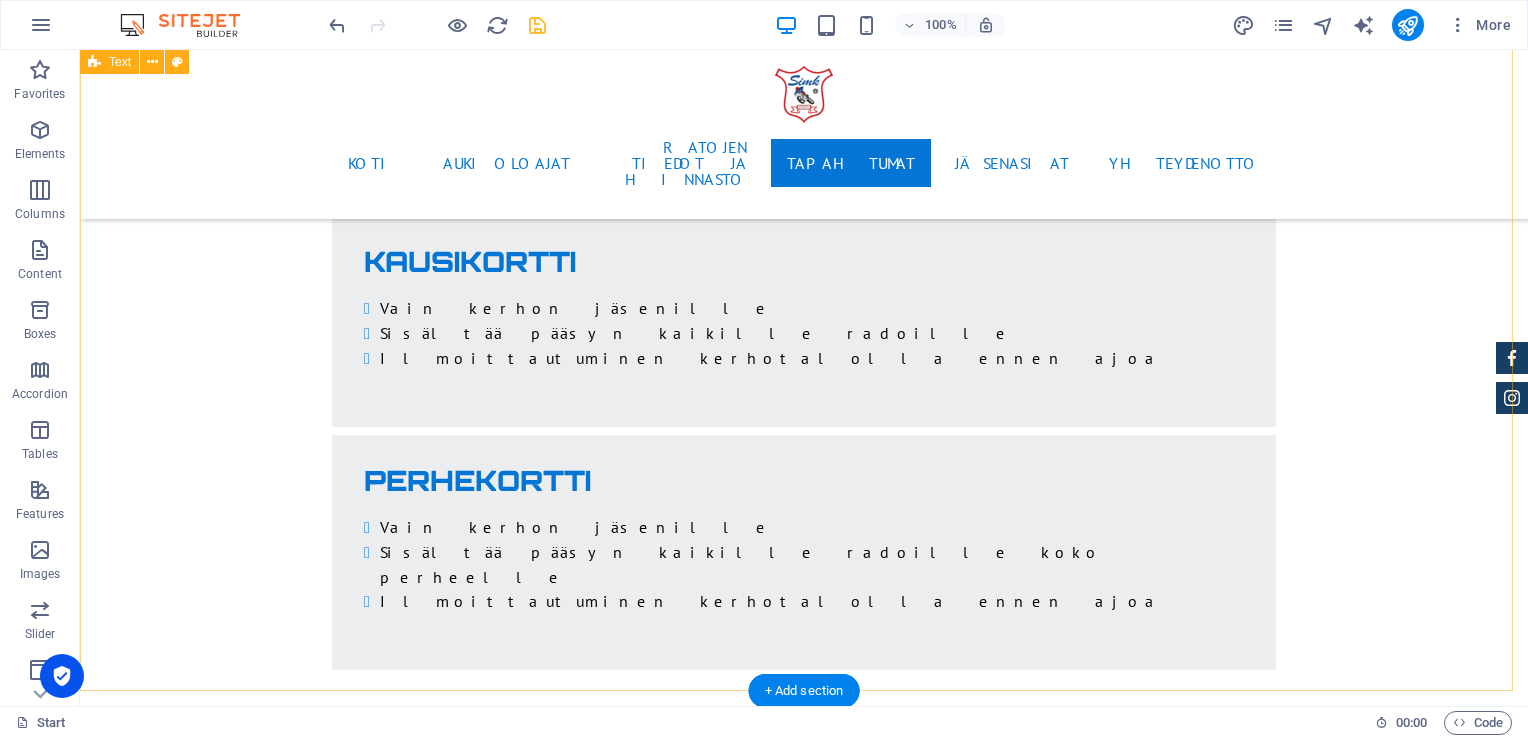 click on "Sarjacrossit Sarjacrossipäivät 2025: 22.4, 29.4, 13.5, 27.5, 10.6, 24.6, 8.7, 22.7, 5.8, 19.8 Huom! Jäsenmaksu 2025 pitää olla maksettu. Maksu maksetaan pankin välityksellä Moottoriliiton mottipalvelusta lähetetyllä laskulla viitenumeroa käyttäen. Jos maksussa tulee ongelmia ole ajoissa yhteydessä 045 129 5791 tai  [EMAIL_ADDRESS][DOMAIN_NAME]  [PERSON_NAME] mukaan, jos maksu maksettu hiljattain. Pyörässä on oltava pakollinen voimassa oleva liikennevakuutus sekä kuljettajalla on suositeltavaa olla SML:n kilpailulisenssivakuutus tai vastaava. Sarjacrosseihin kaikki kuljettajat osallistuvat omalla vastuulla, joten osallistujien vakuutusten on oltava kunnossa. Kilpailupäivänä käy maksamassa ensiapumaksu 3 € kerhotalossa. Huolehditaan turvallisuudesta, kuskeilla on hyvä olla liputtaja mukana." at bounding box center [804, 4510] 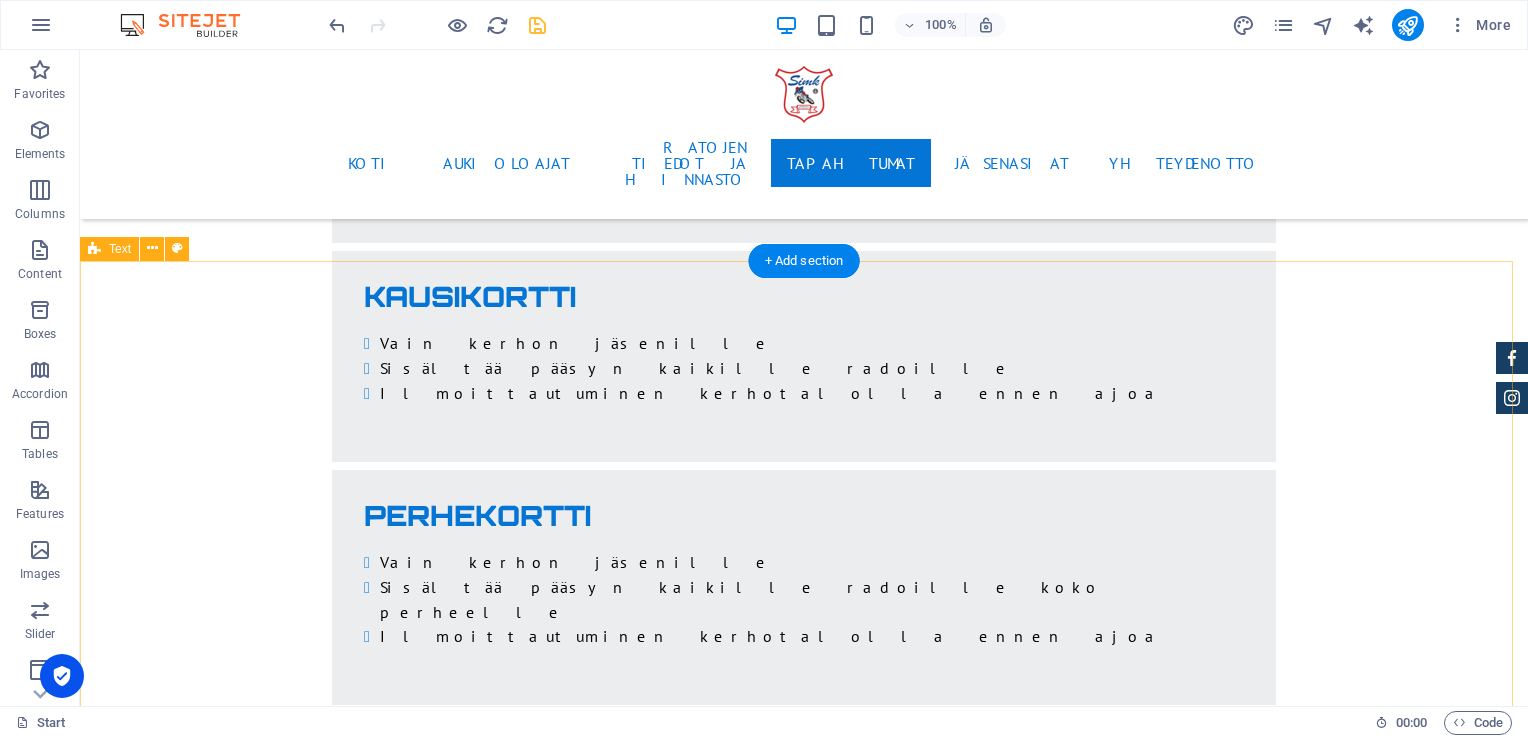 scroll, scrollTop: 4500, scrollLeft: 0, axis: vertical 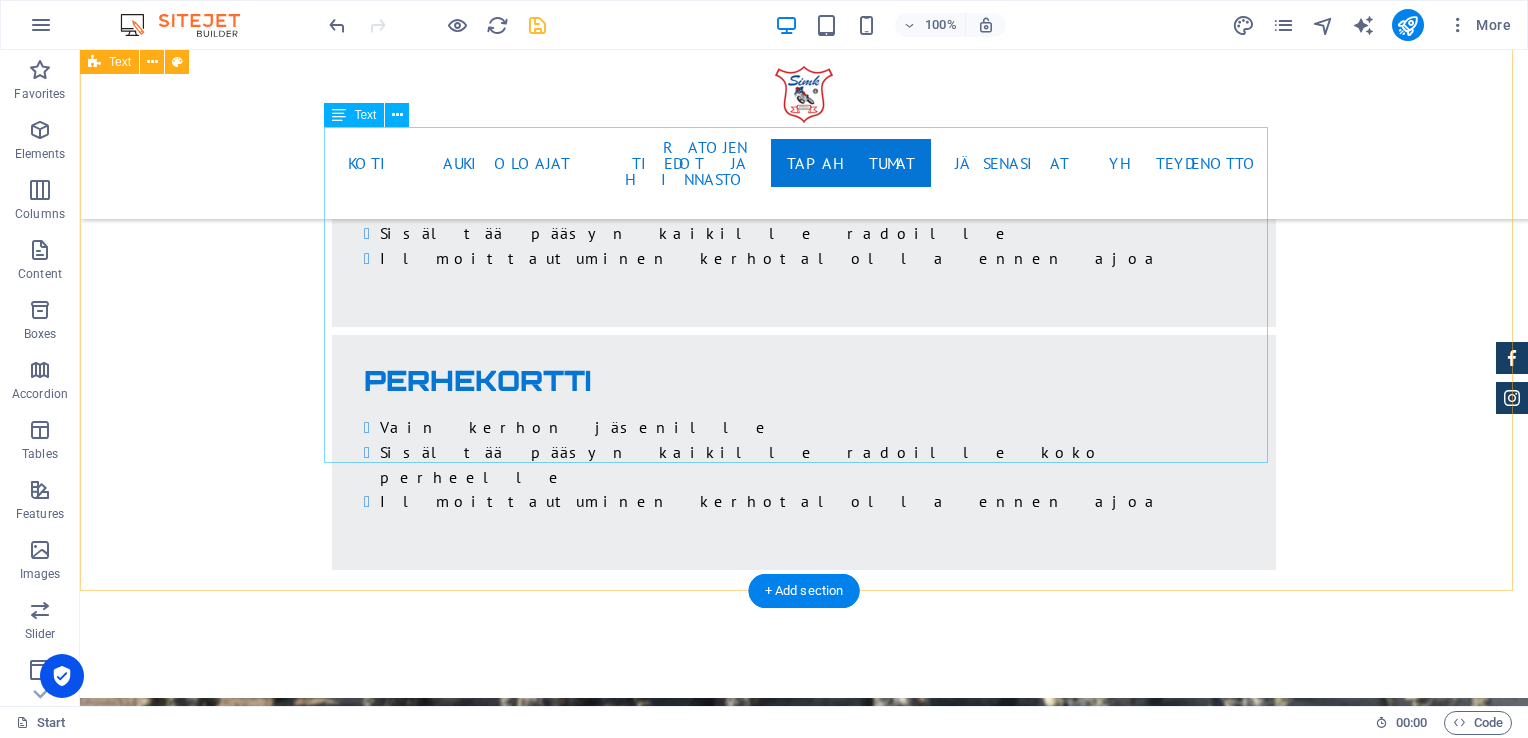 click on "Sarjacrossipäivät 2025: 22.4, 29.4, 13.5, 27.5, 10.6, 24.6, 8.7, 22.7, 5.8, 19.8 Huom! Jäsenmaksu 2025 pitää olla maksettu. Maksu maksetaan pankin välityksellä Moottoriliiton mottipalvelusta lähetetyllä laskulla viitenumeroa käyttäen. Jos maksussa tulee ongelmia ole ajoissa yhteydessä 045 129 5791 tai  [EMAIL_ADDRESS][DOMAIN_NAME]  [PERSON_NAME] mukaan, jos maksu maksettu hiljattain. Pyörässä on oltava pakollinen voimassa oleva liikennevakuutus sekä kuljettajalla on suositeltavaa olla SML:n kilpailulisenssivakuutus tai vastaava. Sarjacrosseihin kaikki kuljettajat osallistuvat omalla vastuulla, joten osallistujien vakuutusten on oltava kunnossa. Kilpailupäivänä käy maksamassa ensiapumaksu 3 € kerhotalossa. Huolehditaan turvallisuudesta, kuskeilla on hyvä olla liputtaja mukana." at bounding box center [804, 4448] 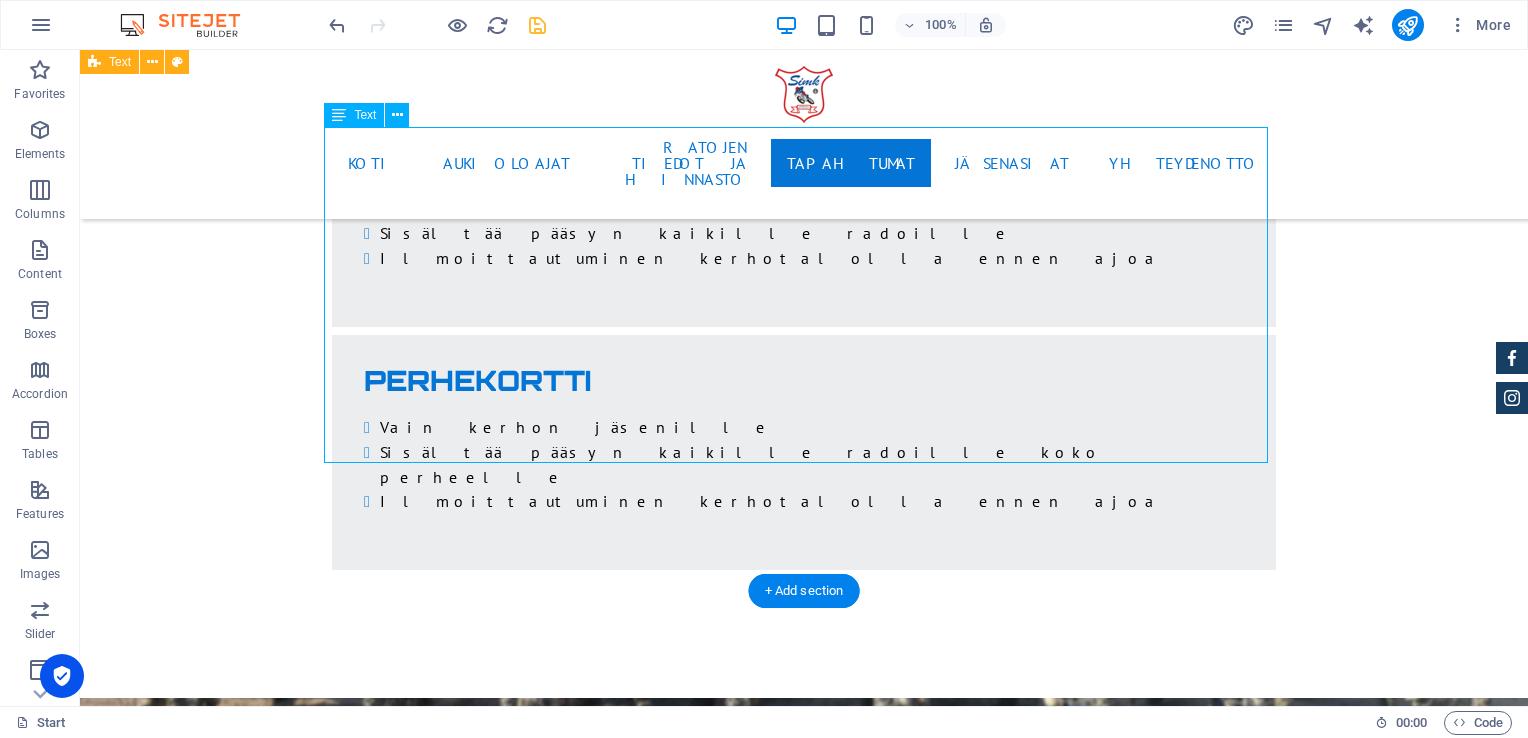 click on "Sarjacrossipäivät 2025: 22.4, 29.4, 13.5, 27.5, 10.6, 24.6, 8.7, 22.7, 5.8, 19.8 Huom! Jäsenmaksu 2025 pitää olla maksettu. Maksu maksetaan pankin välityksellä Moottoriliiton mottipalvelusta lähetetyllä laskulla viitenumeroa käyttäen. Jos maksussa tulee ongelmia ole ajoissa yhteydessä 045 129 5791 tai  [EMAIL_ADDRESS][DOMAIN_NAME]  [PERSON_NAME] mukaan, jos maksu maksettu hiljattain. Pyörässä on oltava pakollinen voimassa oleva liikennevakuutus sekä kuljettajalla on suositeltavaa olla SML:n kilpailulisenssivakuutus tai vastaava. Sarjacrosseihin kaikki kuljettajat osallistuvat omalla vastuulla, joten osallistujien vakuutusten on oltava kunnossa. Kilpailupäivänä käy maksamassa ensiapumaksu 3 € kerhotalossa. Huolehditaan turvallisuudesta, kuskeilla on hyvä olla liputtaja mukana." at bounding box center [804, 4448] 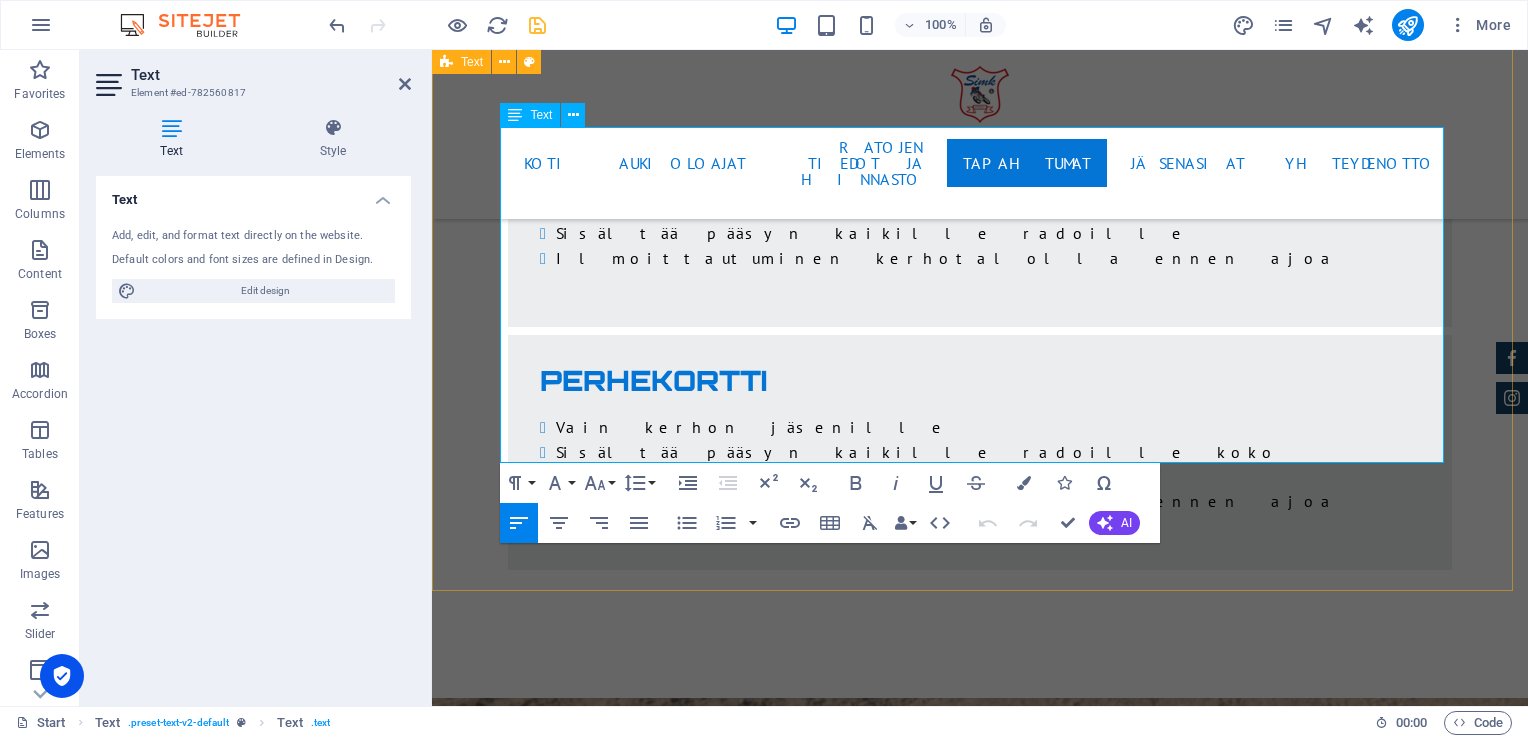 click on "[GEOGRAPHIC_DATA] on käytössä oma tai kerhon ponderi. Sipoon Moottorikerholta saa ilmoittautumisen yhteydessä laina-ponderin.  Pondereita on rajoitetusti. Tuloslaskenta vain niillä kuskeilla joilla on ponderi käytössä. Kaudella 2025 tulokset löytyy [DOMAIN_NAME] sivuilta." at bounding box center (980, 4417) 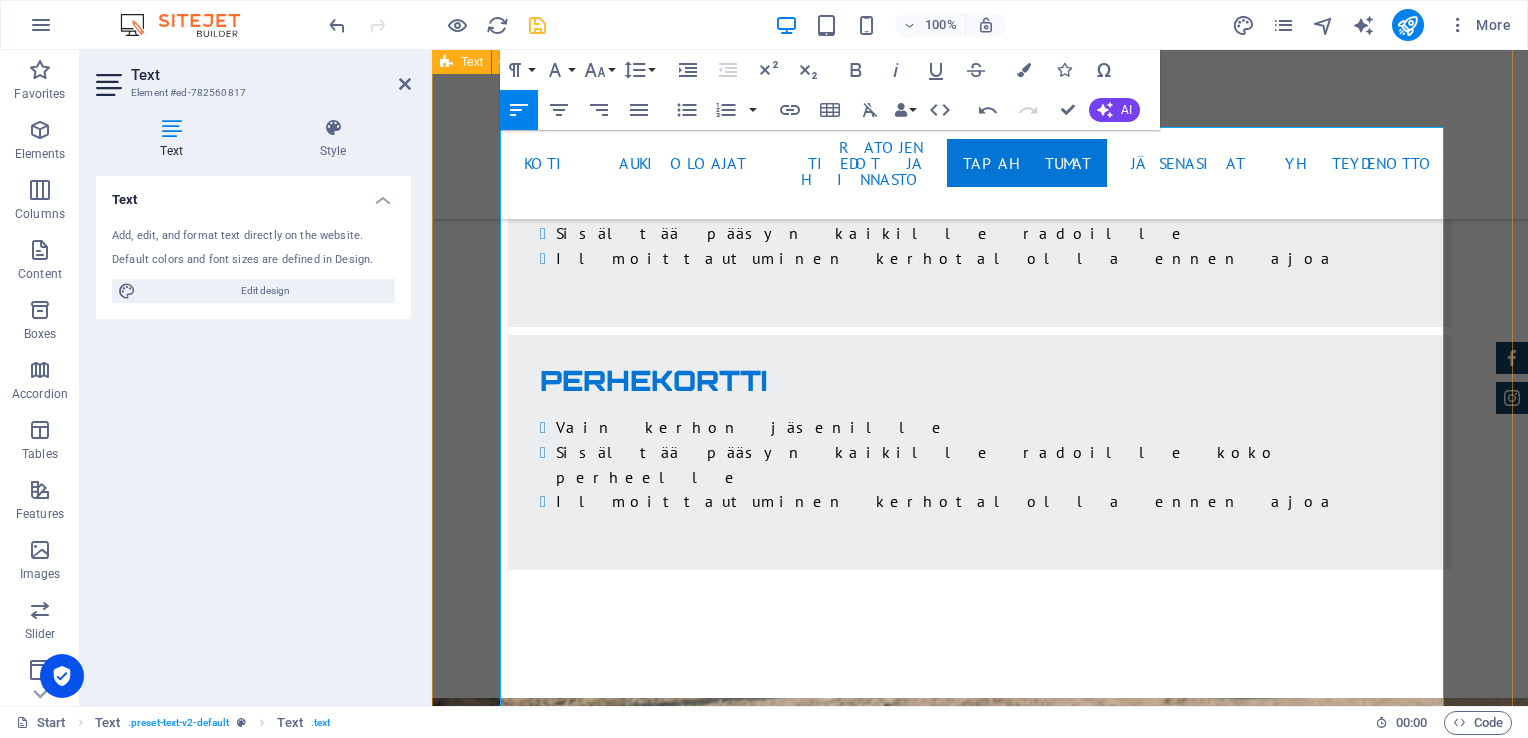 scroll, scrollTop: 6264, scrollLeft: 6, axis: both 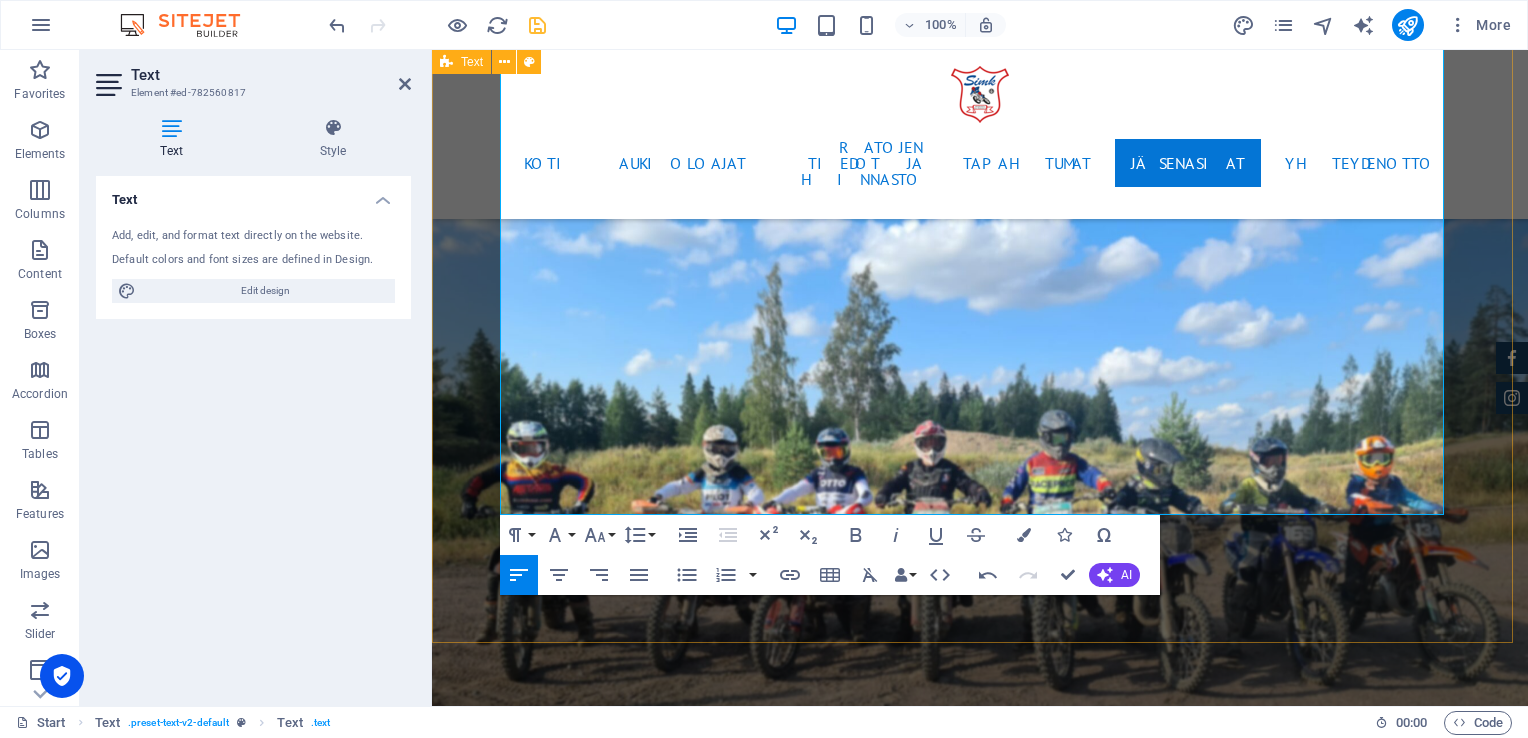 click on "Sarjacrossit Sarjacrossipäivät 2025: 22.4, 29.4, 13.5, 27.5, 10.6, 24.6, 8.7, 22.7, 5.8, 19.8 Huom! Jäsenmaksu 2025 pitää olla maksettu. Maksu maksetaan pankin välityksellä Moottoriliiton mottipalvelusta lähetetyllä laskulla viitenumeroa käyttäen. Jos maksussa tulee ongelmia ole ajoissa yhteydessä 045 129 5791 tai  [EMAIL_ADDRESS][DOMAIN_NAME]  [PERSON_NAME] mukaan, jos maksu maksettu hiljattain. Pyörässä on oltava pakollinen voimassa oleva liikennevakuutus sekä kuljettajalla on suositeltavaa olla SML:n kilpailulisenssivakuutus tai vastaava. Sarjacrosseihin kaikki kuljettajat osallistuvat omalla vastuulla, joten osallistujien vakuutusten on oltava kunnossa. Kilpailupäivänä käy maksamassa ensiapumaksu 3 € kerhotalossa. Huolehditaan turvallisuudesta, kuskeilla on hyvä olla liputtaja mukana.  Aikataulu: Sarjacrossit ajetaan non-stop aikataululla. TREENIT klo. 17.00 MX50 + MX65 MXC/B, MXD, MXH (harrastajat), MXC/A, MX125, OPEN Erä 1 Klo 17.45 MX50 + MX65 10min + 2 kierrosta MXC/B, MXD, MXH Erä 2" at bounding box center (980, 3903) 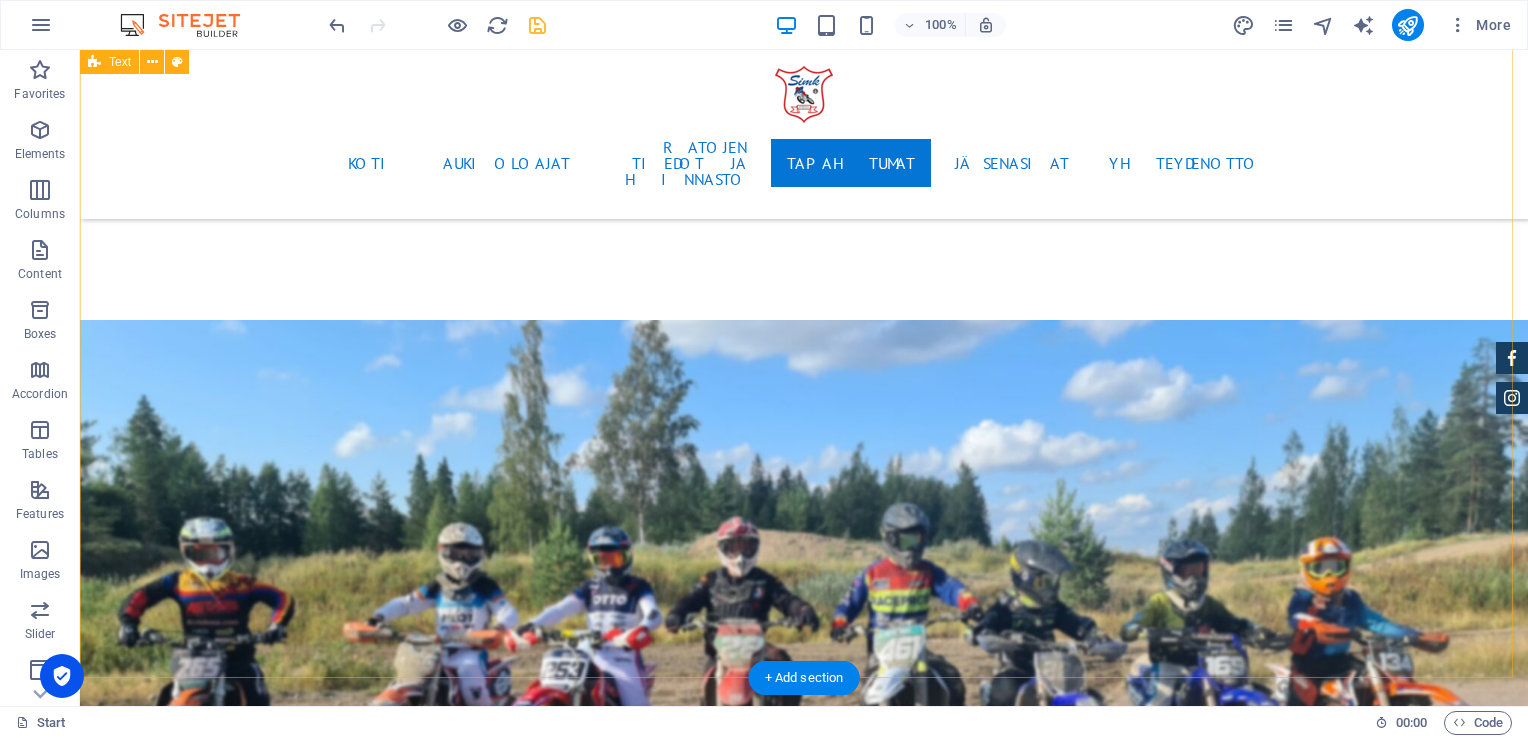 scroll, scrollTop: 4800, scrollLeft: 0, axis: vertical 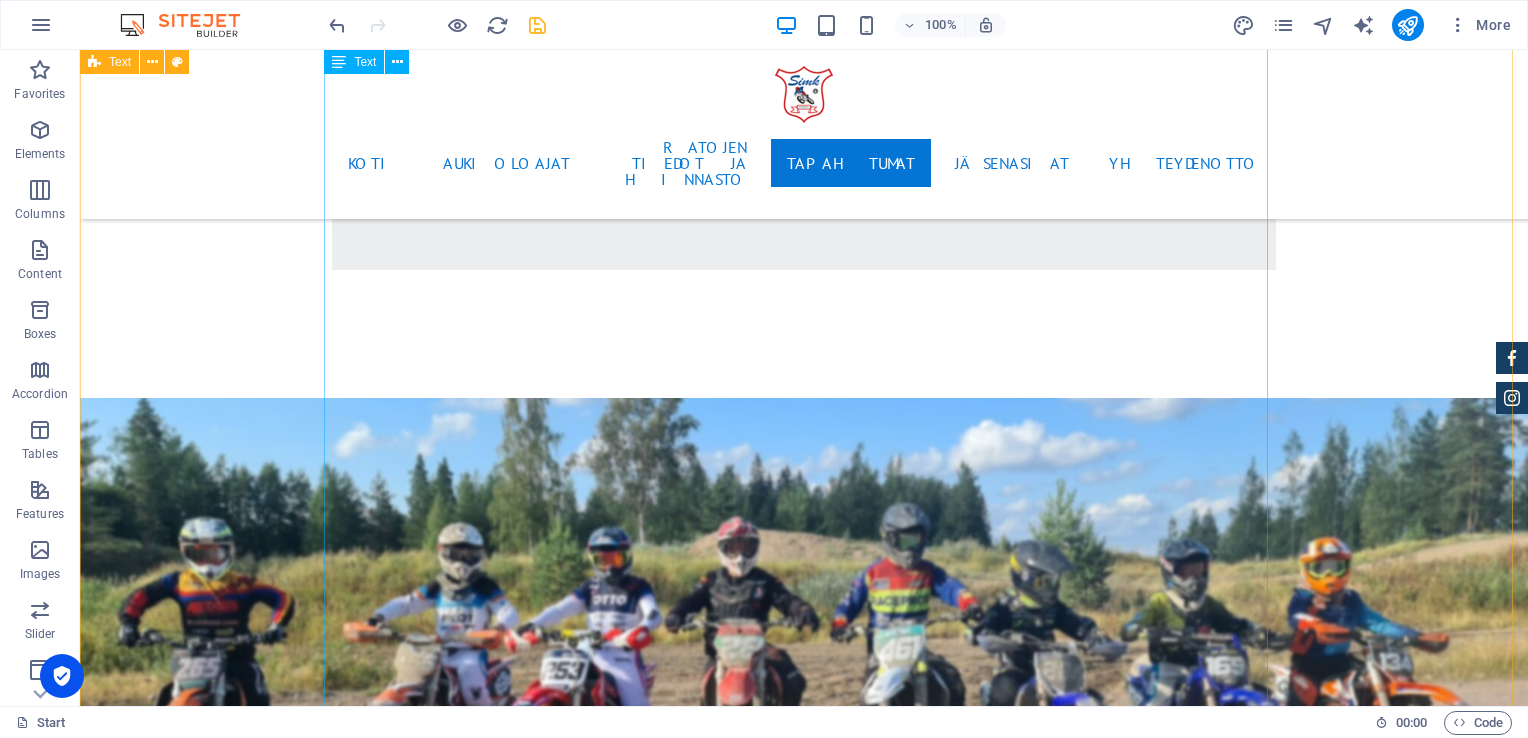 click on "Sarjacrossipäivät 2025: 22.4, 29.4, 13.5, 27.5, 10.6, 24.6, 8.7, 22.7, 5.8, 19.8 Huom! Jäsenmaksu 2025 pitää olla maksettu. Maksu maksetaan pankin välityksellä Moottoriliiton mottipalvelusta lähetetyllä laskulla viitenumeroa käyttäen. Jos maksussa tulee ongelmia ole ajoissa yhteydessä 045 129 5791 tai  [EMAIL_ADDRESS][DOMAIN_NAME]  [PERSON_NAME] mukaan, jos maksu maksettu hiljattain. Pyörässä on oltava pakollinen voimassa oleva liikennevakuutus sekä kuljettajalla on suositeltavaa olla SML:n kilpailulisenssivakuutus tai vastaava. Sarjacrosseihin kaikki kuljettajat osallistuvat omalla vastuulla, joten osallistujien vakuutusten on oltava kunnossa. Kilpailupäivänä käy maksamassa ensiapumaksu 3 € kerhotalossa. Huolehditaan turvallisuudesta, kuskeilla on hyvä olla liputtaja mukana.  Aikataulu: Sarjacrossit ajetaan non-stop aikataululla. TREENIT klo. 17.00 MX50 + MX65 MXC/B, MXD, MXH (harrastajat), MXC/A, MX125, OPEN Erä 1 Klo 17.45 MX50 + MX65 10min + 2 kierrosta MXC/B, MXD, MXH 15min + 2 kierrosta" at bounding box center (804, 4436) 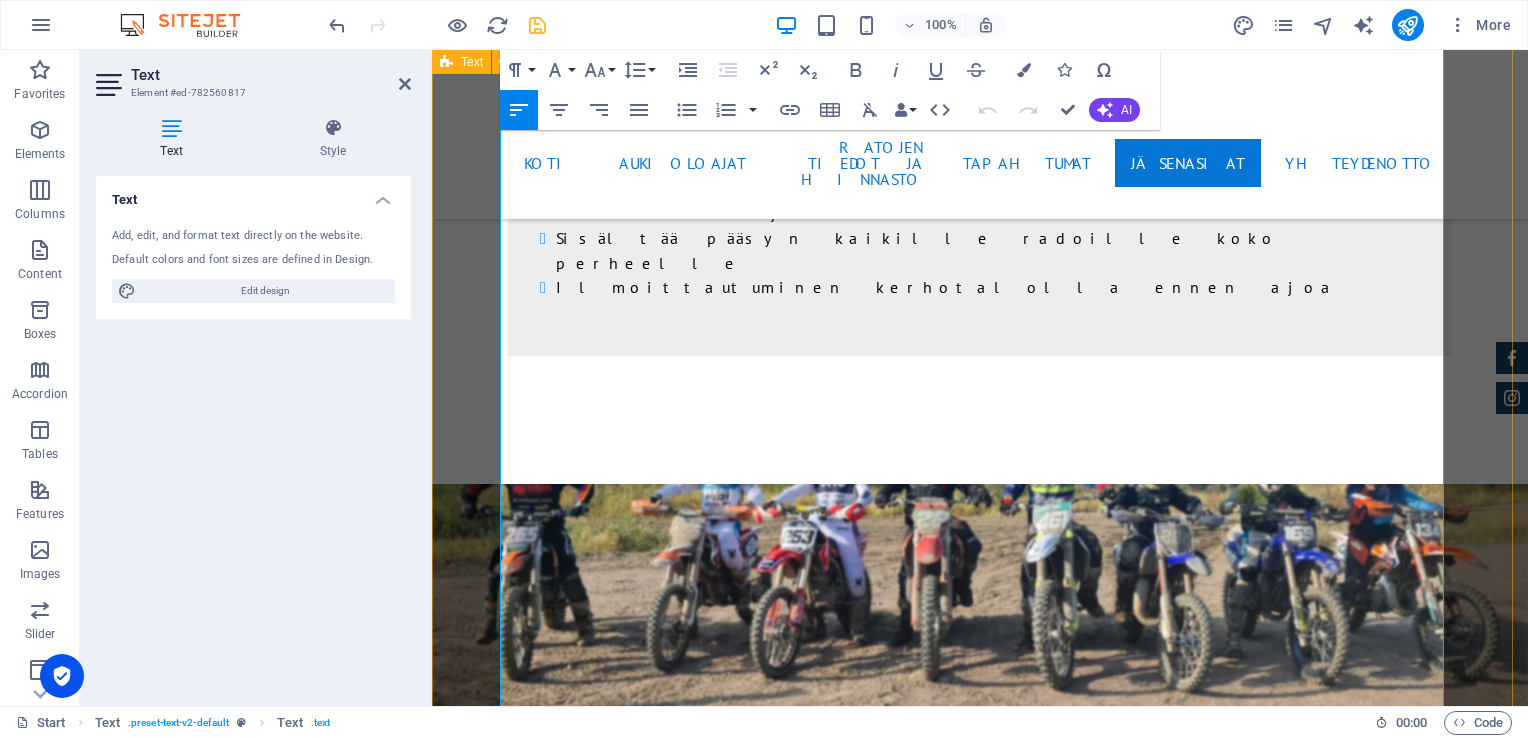 scroll, scrollTop: 4748, scrollLeft: 0, axis: vertical 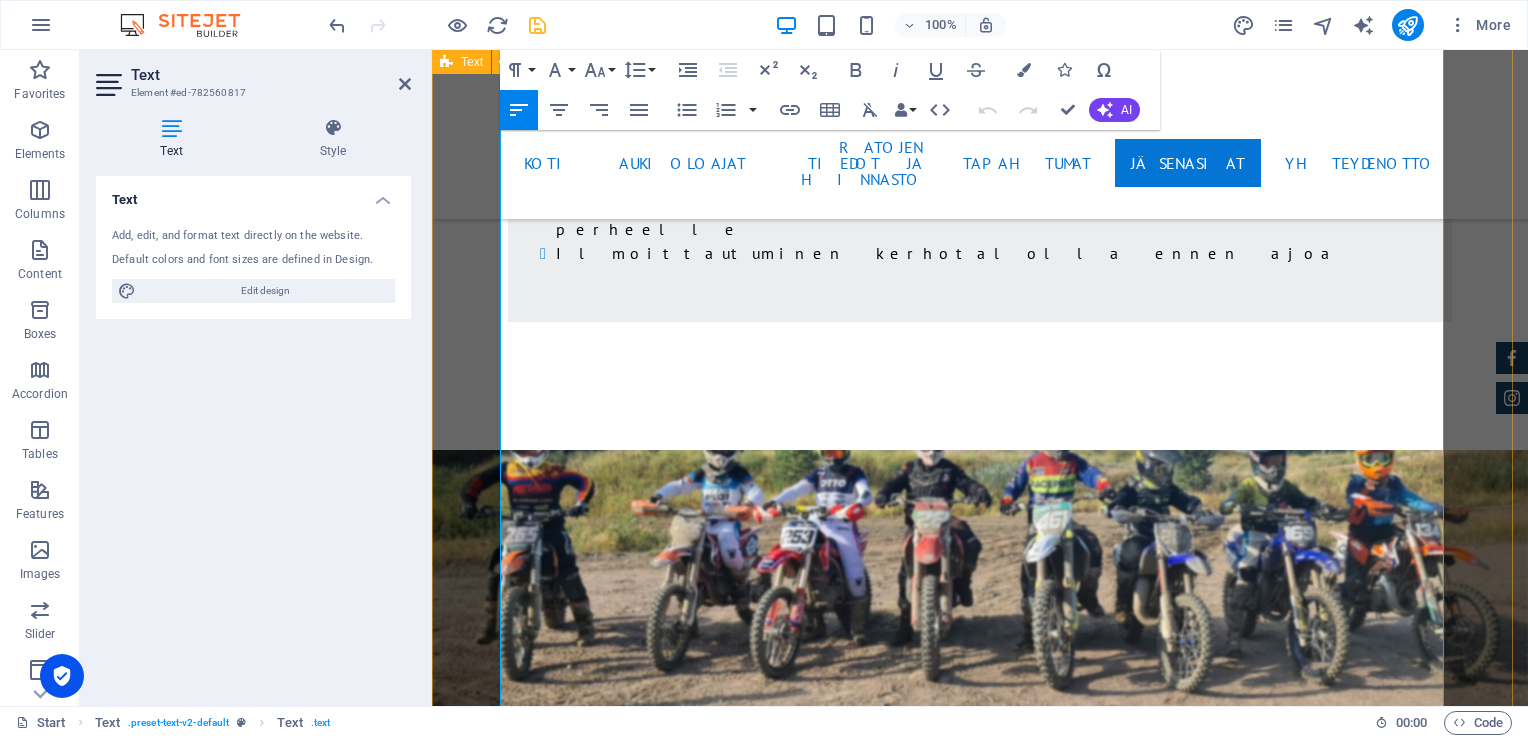 drag, startPoint x: 615, startPoint y: 401, endPoint x: 501, endPoint y: 400, distance: 114.00439 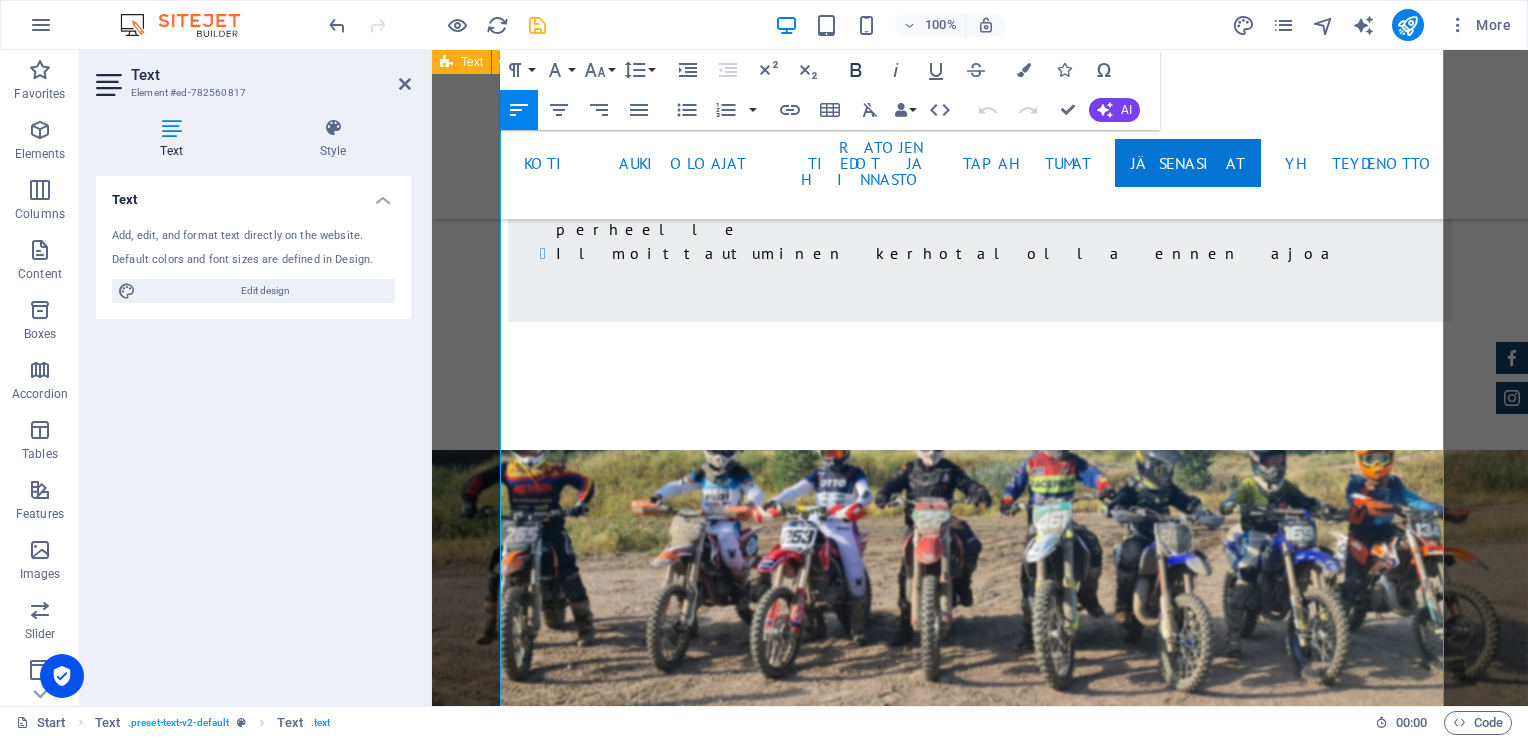 click 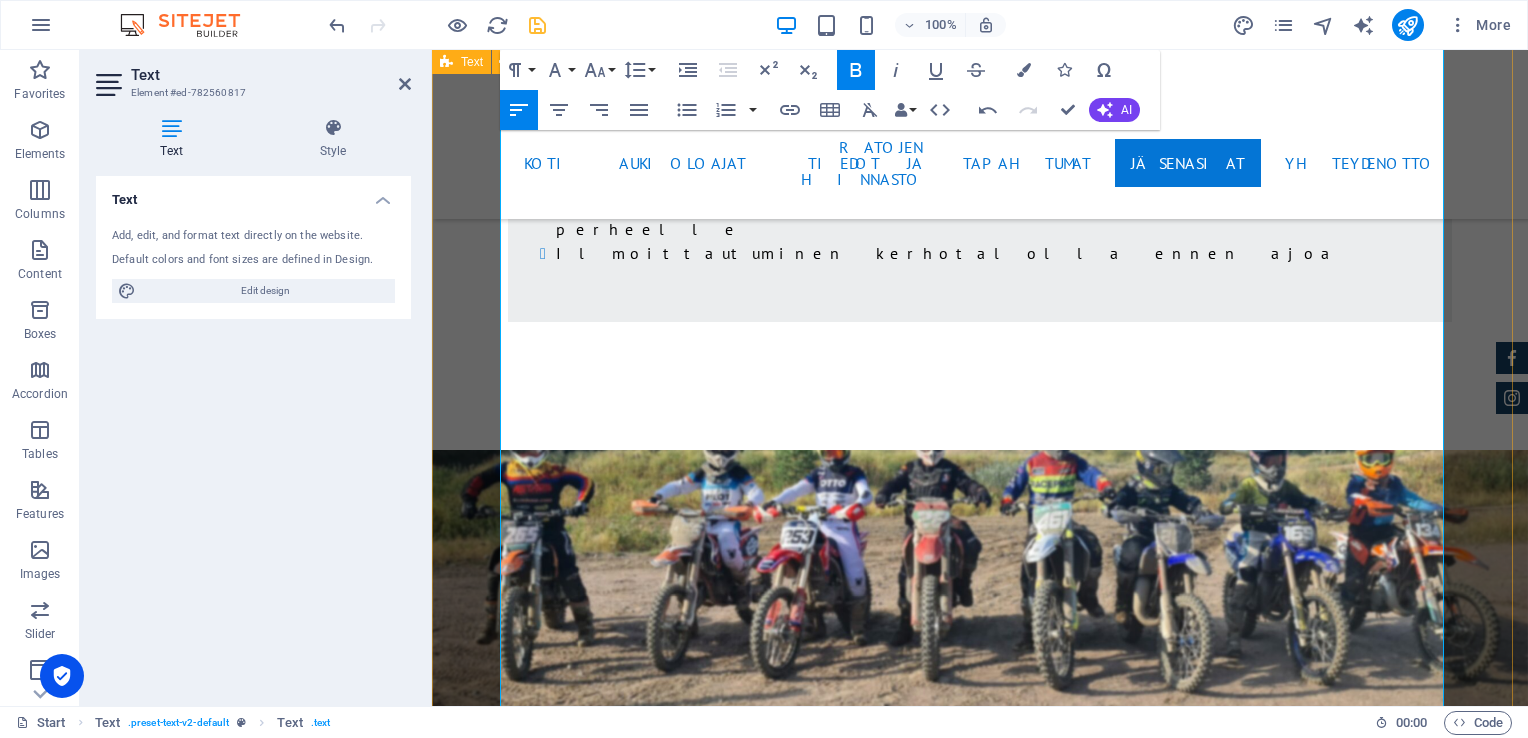 click at bounding box center [980, 4481] 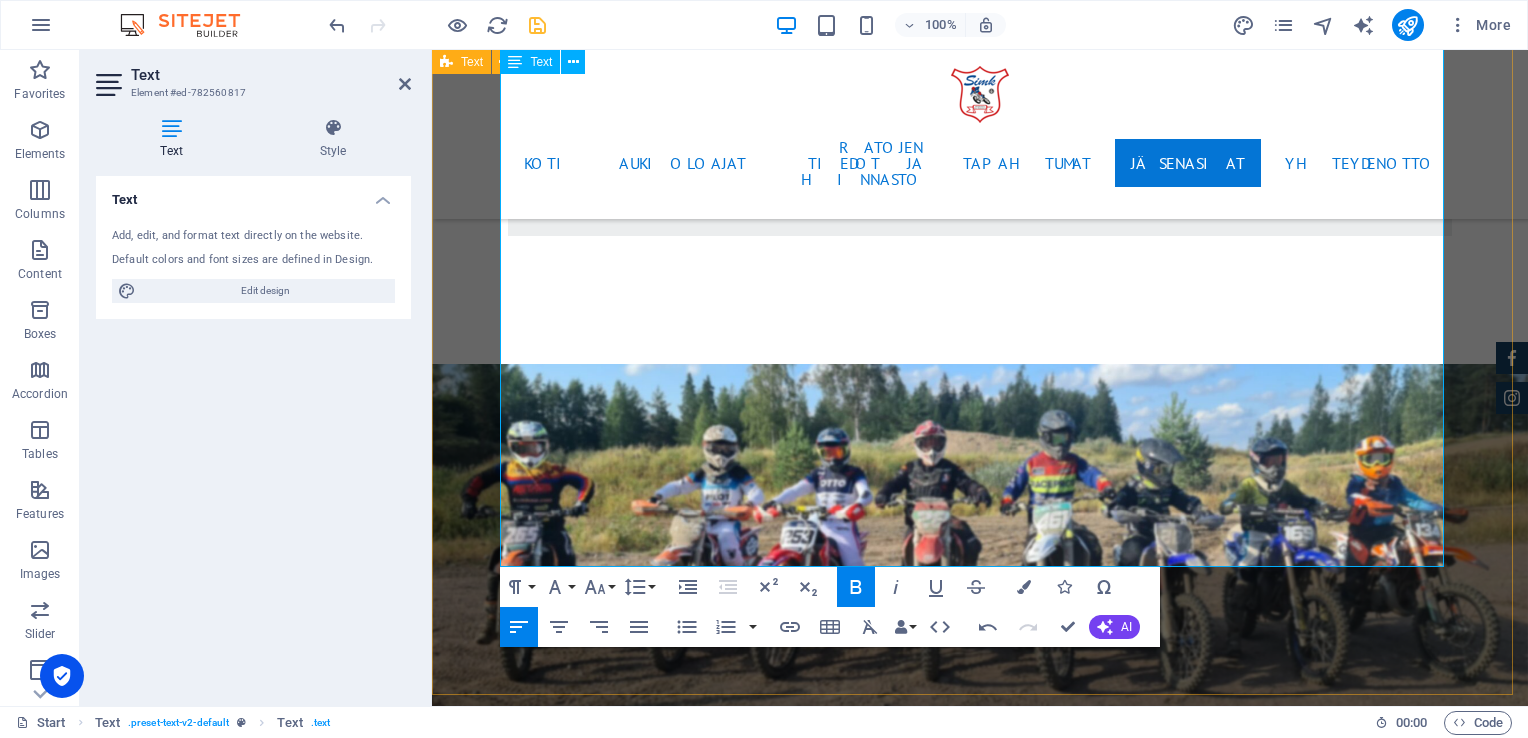 scroll, scrollTop: 4948, scrollLeft: 0, axis: vertical 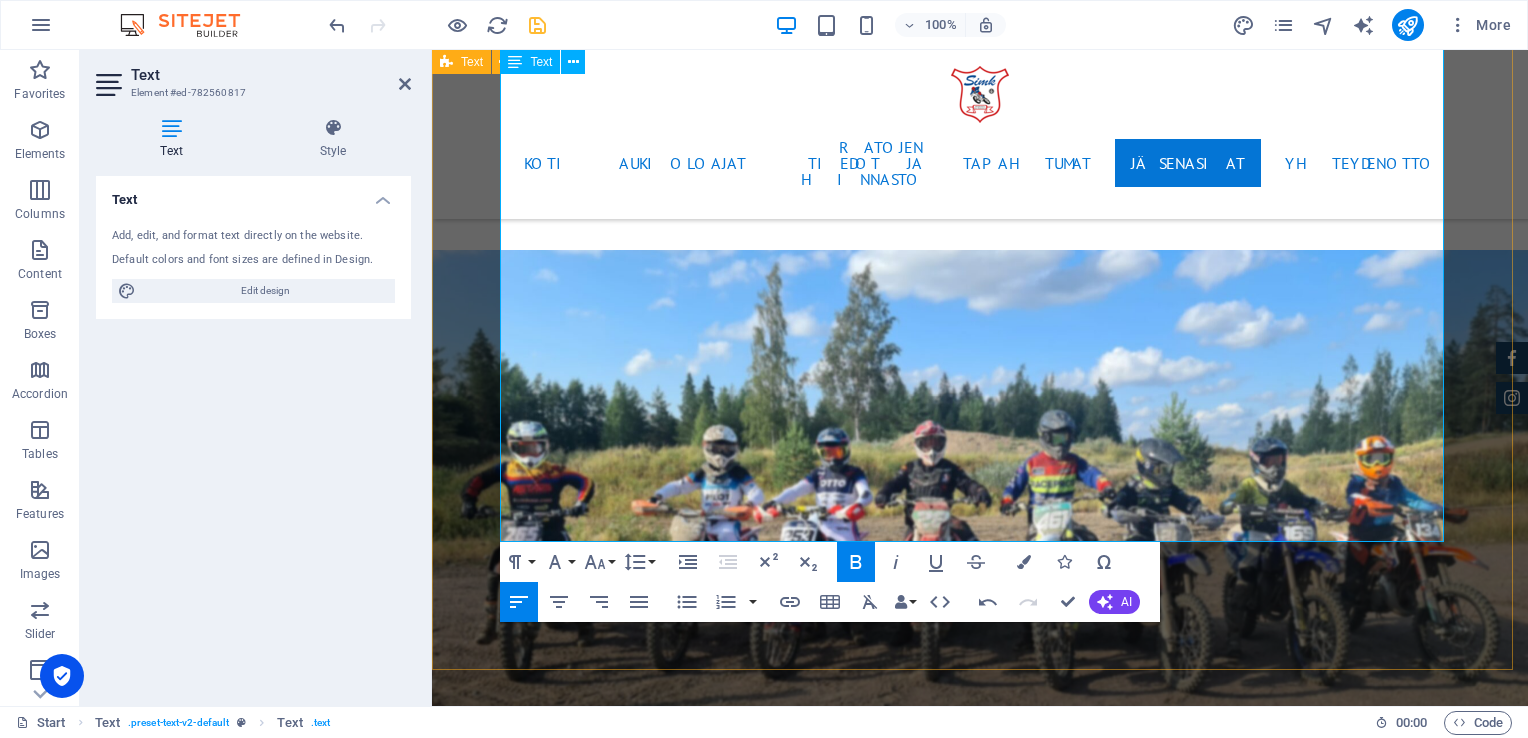 click on "20min + 2 kierrosta" at bounding box center (980, 4401) 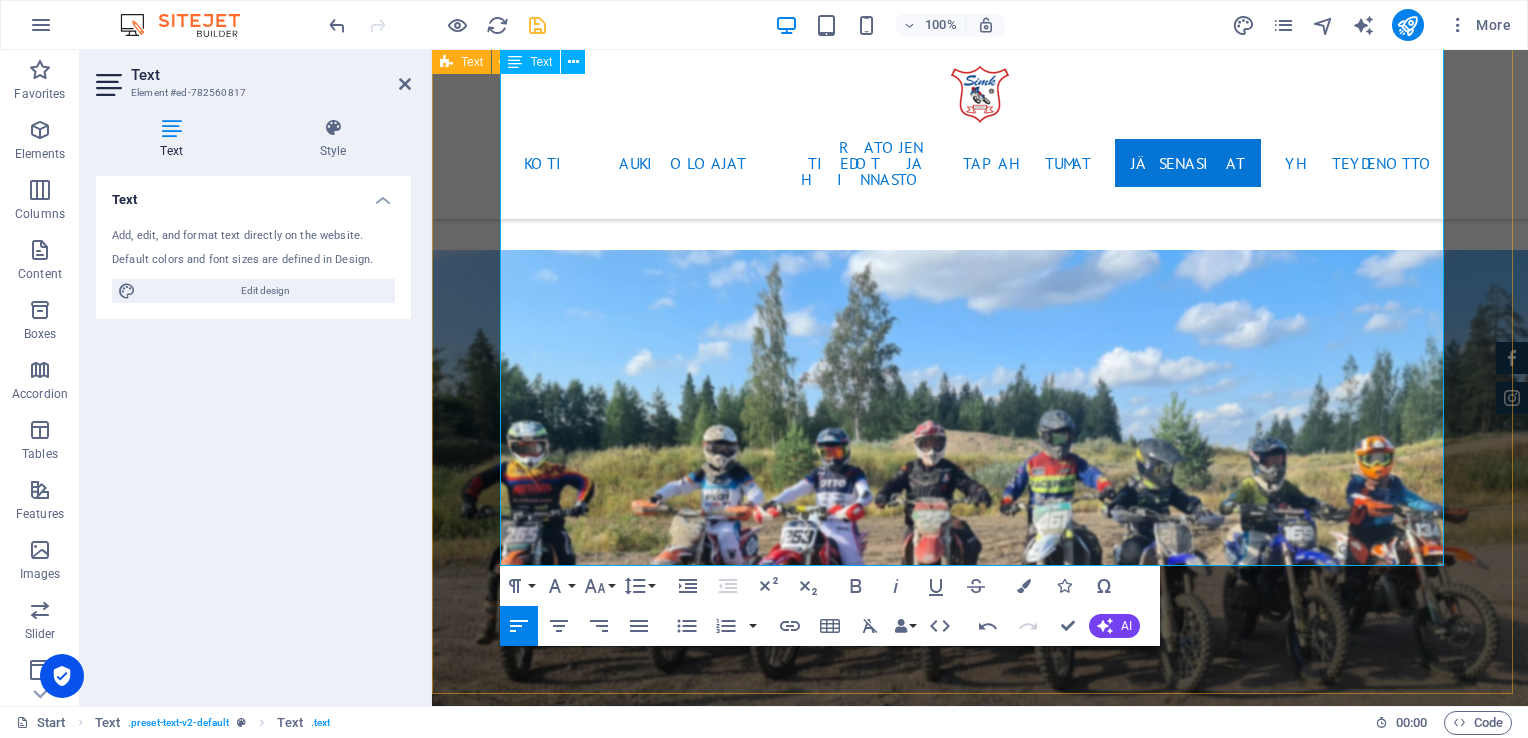 click at bounding box center (980, 4473) 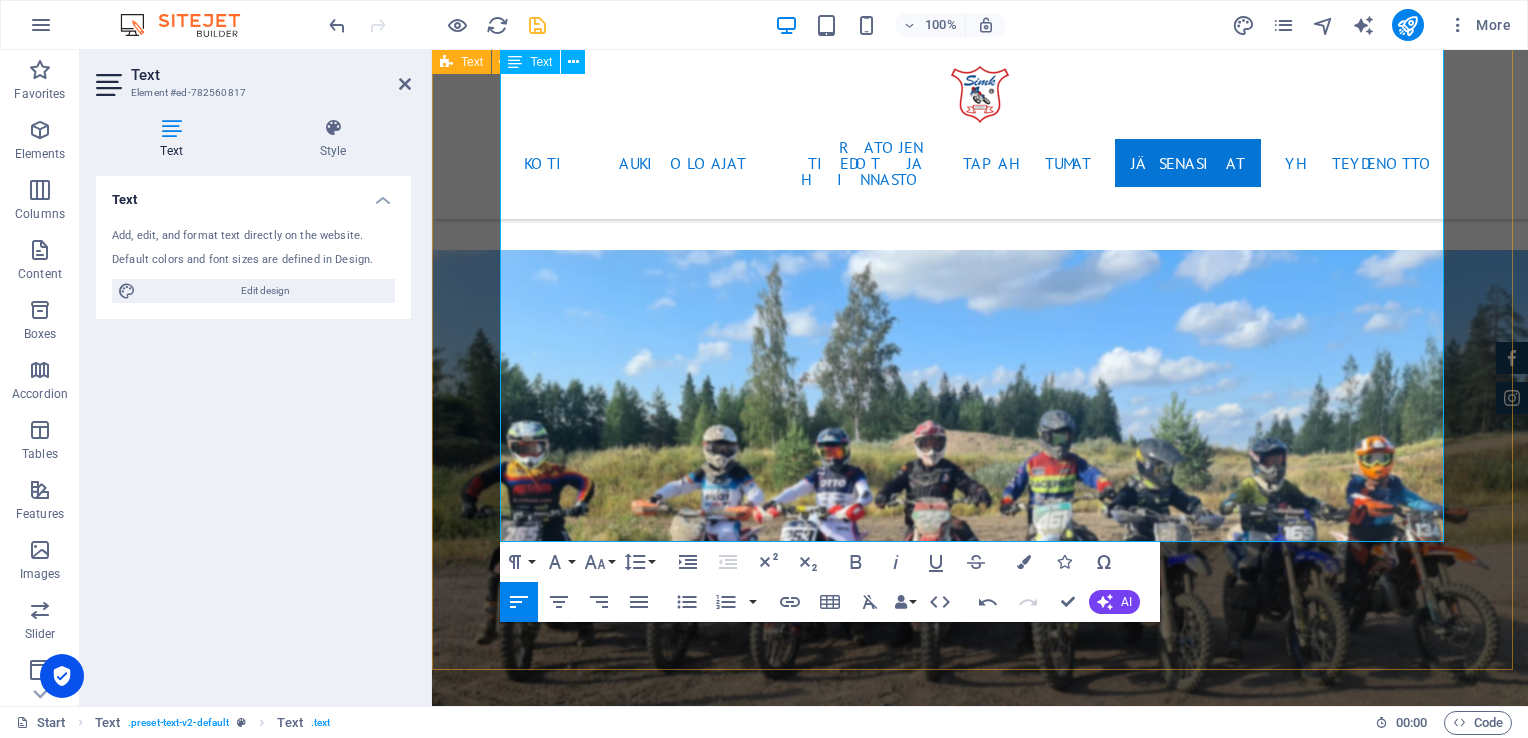 drag, startPoint x: 540, startPoint y: 379, endPoint x: 502, endPoint y: 386, distance: 38.63936 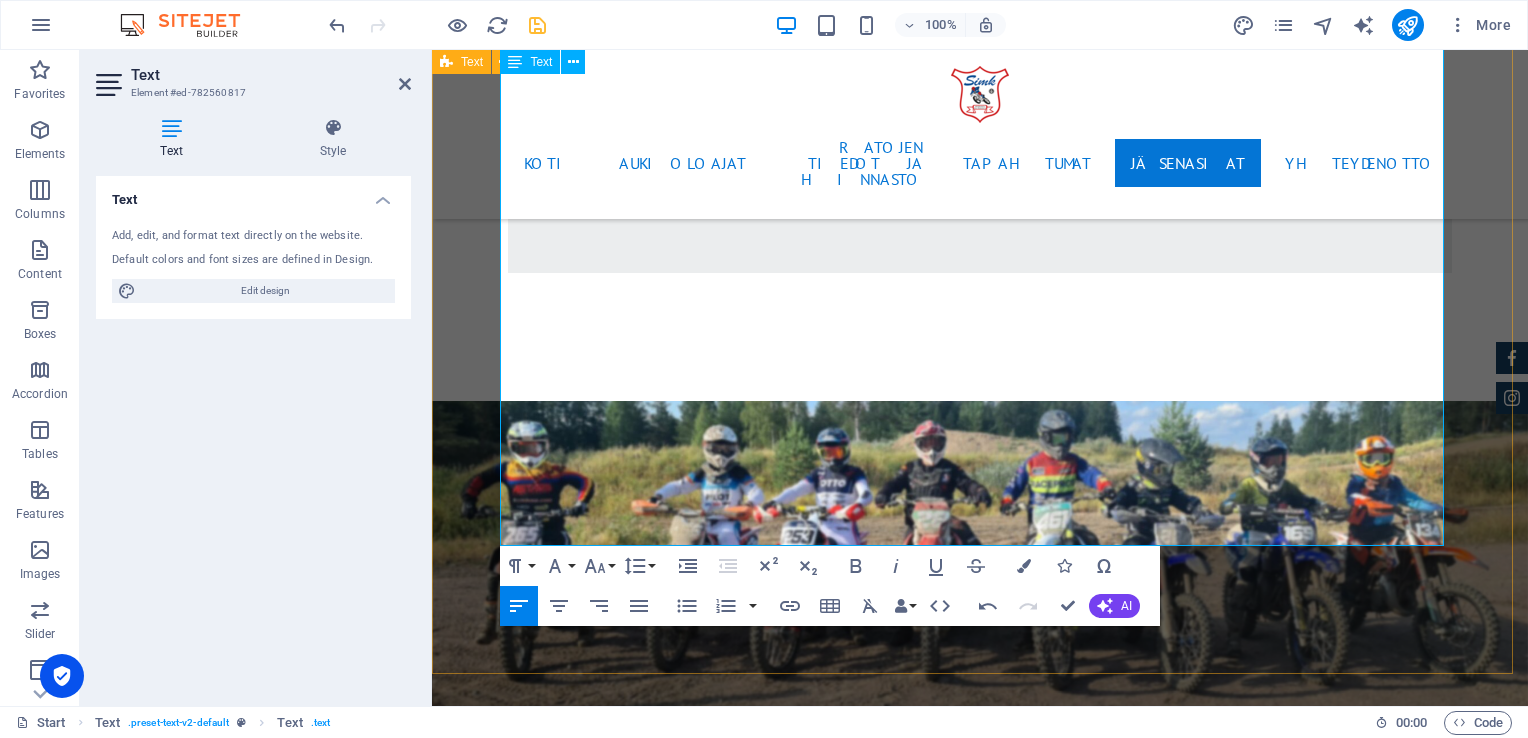 scroll, scrollTop: 4648, scrollLeft: 0, axis: vertical 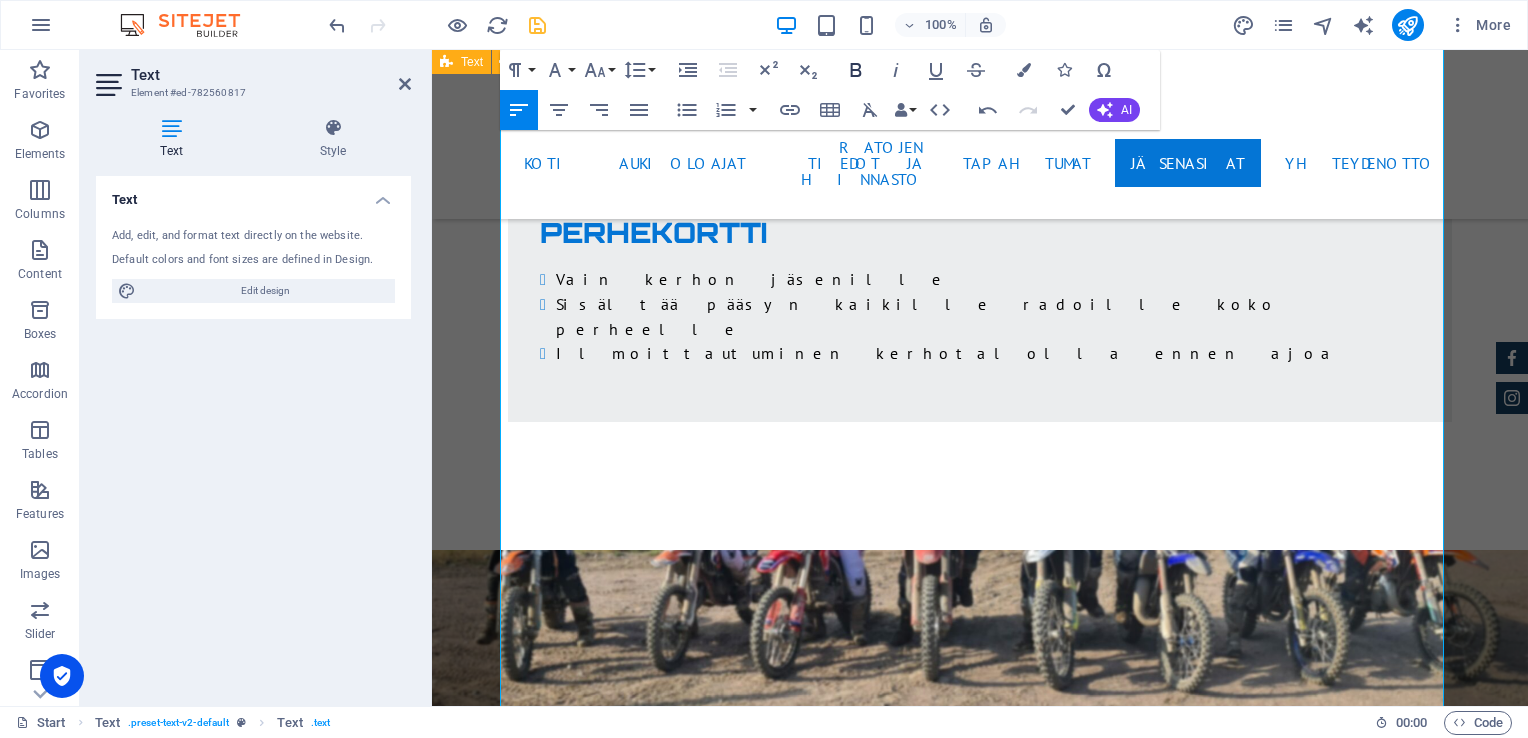 click 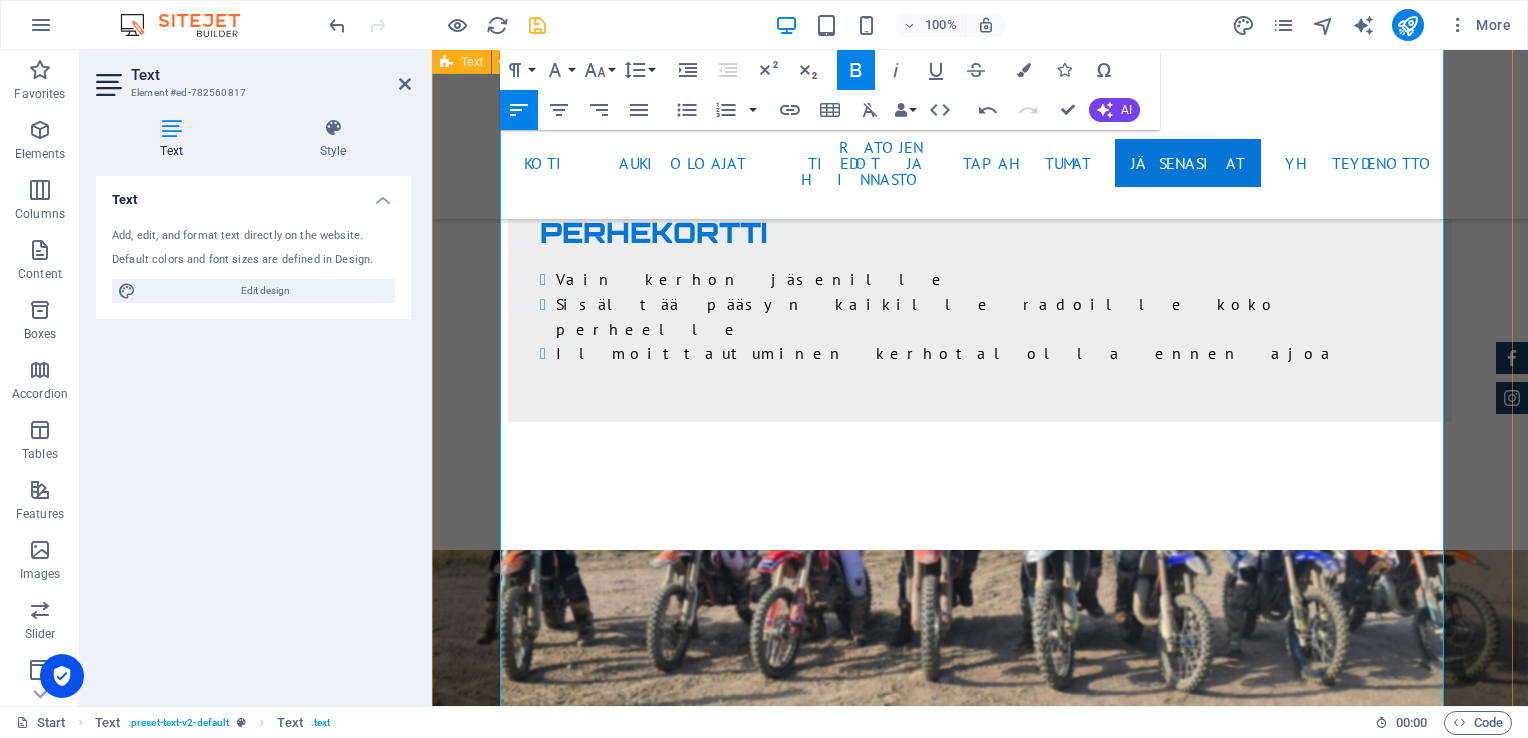 click on "MXC/B, MXD, MXH (harrastajat)," at bounding box center [980, 4485] 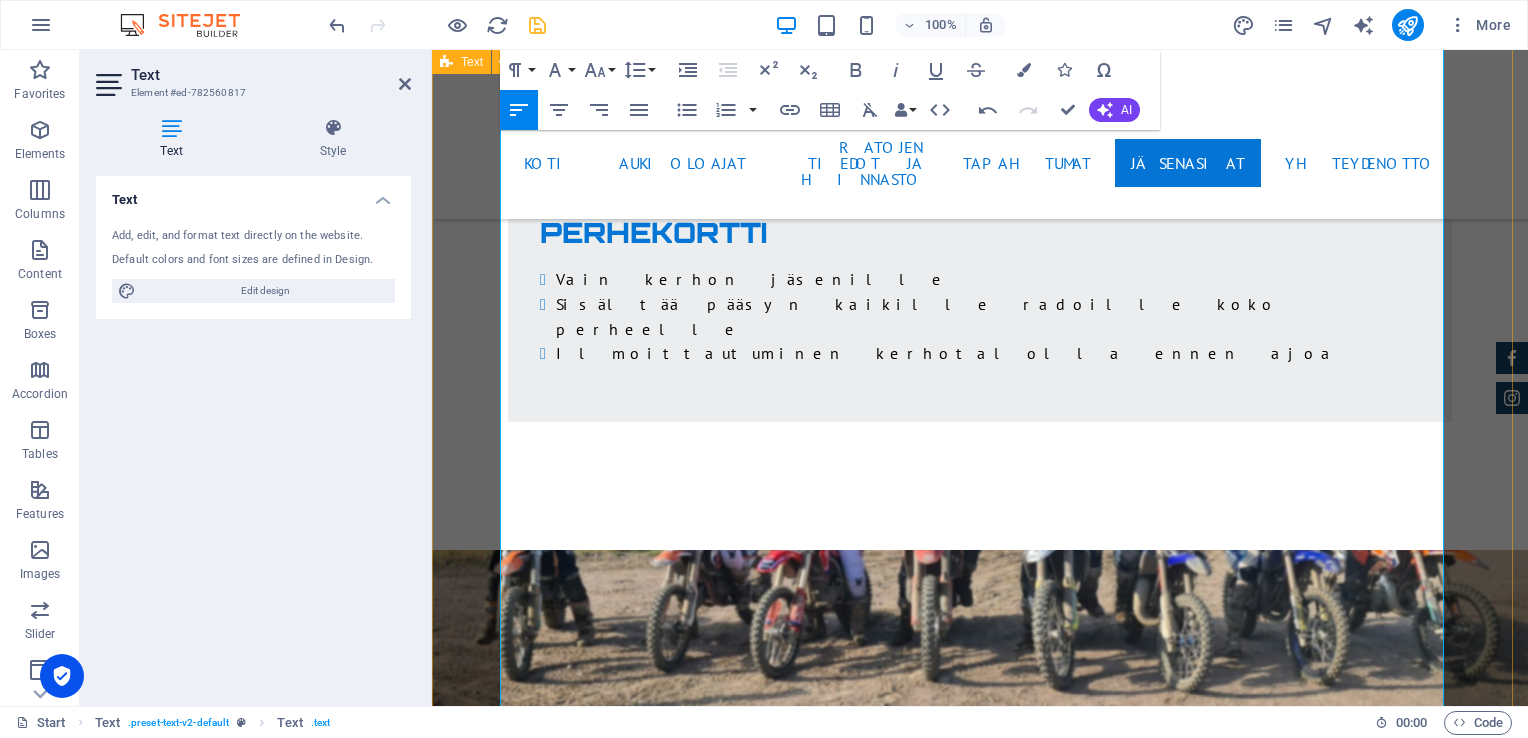 drag, startPoint x: 572, startPoint y: 354, endPoint x: 483, endPoint y: 351, distance: 89.050545 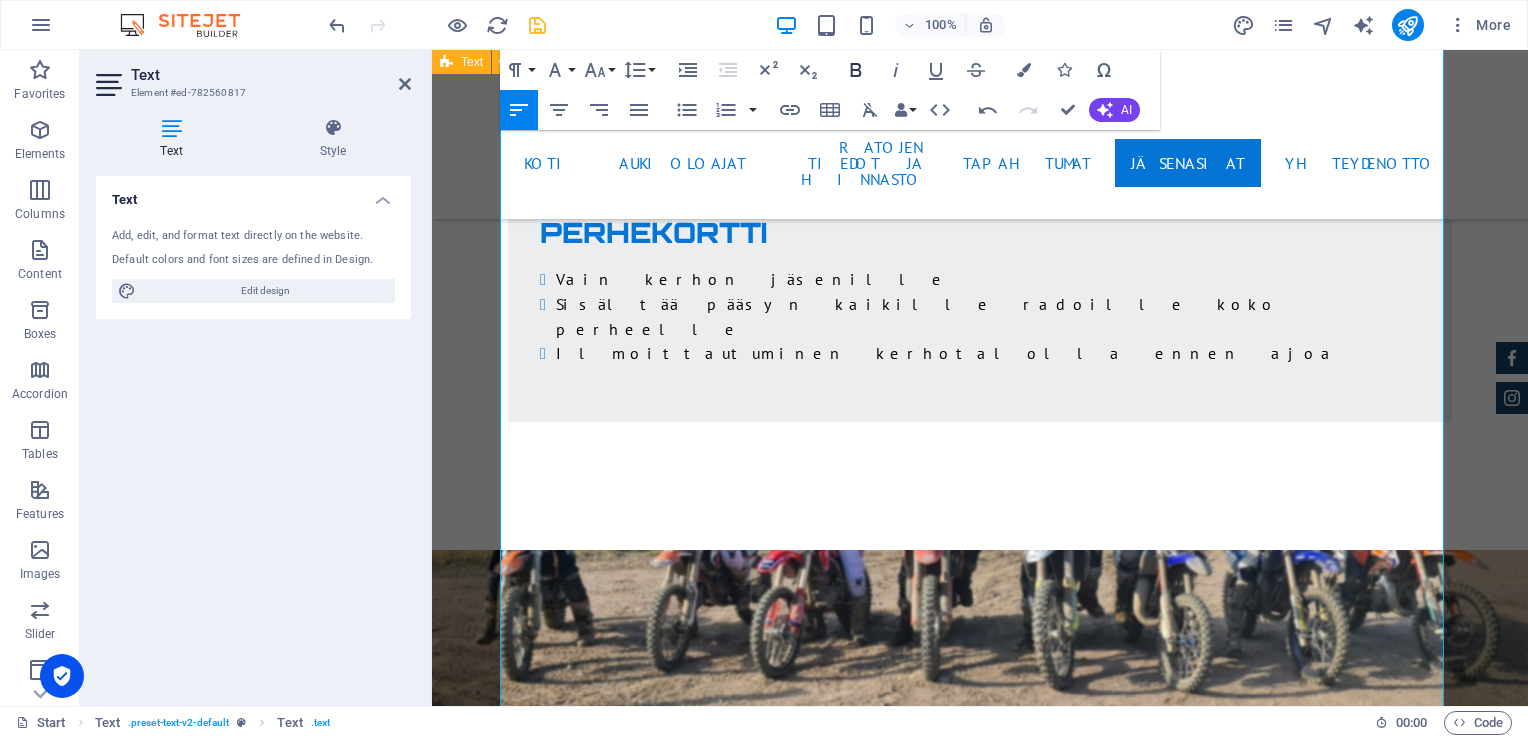 click 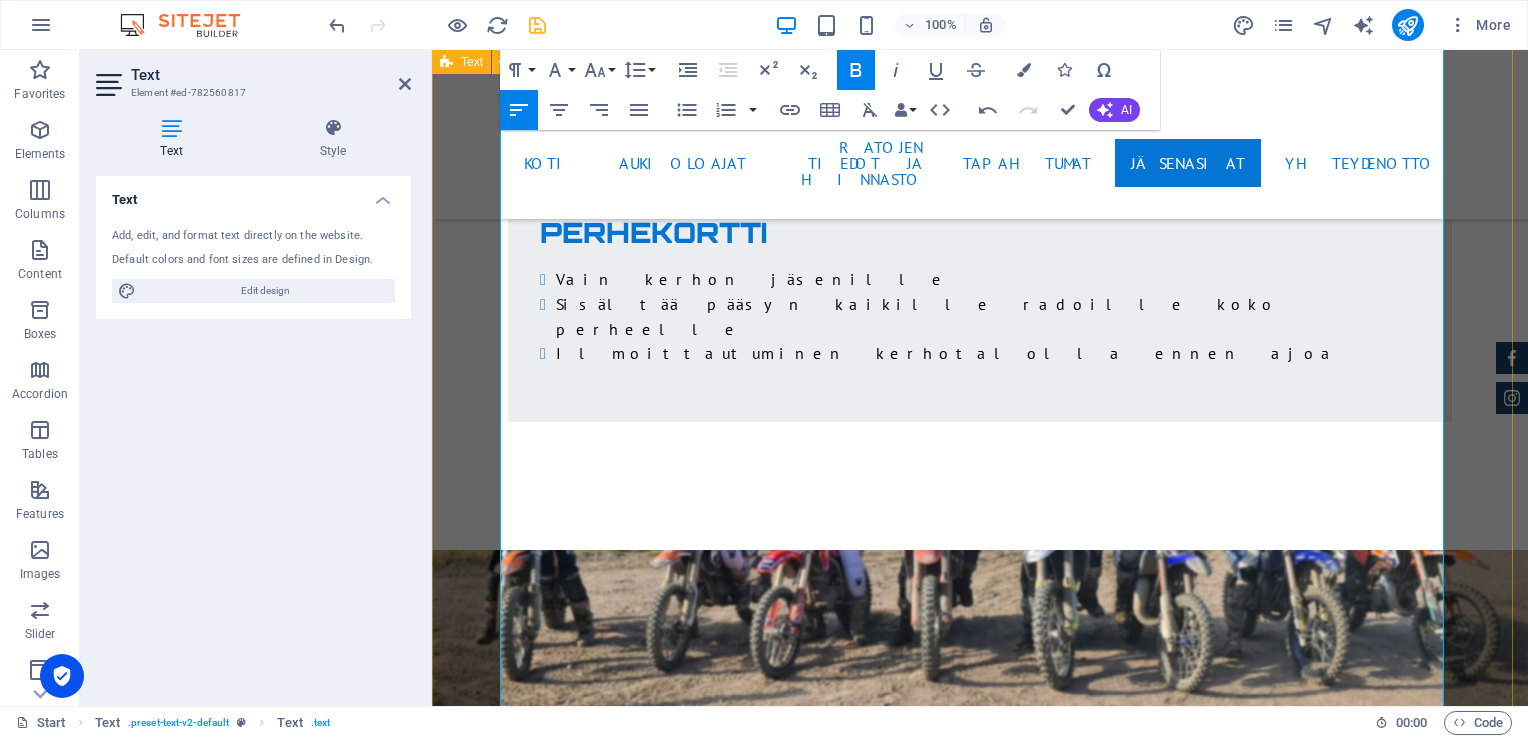 click on "MXC/B, MXD, MXH (harrastajat)," at bounding box center [980, 4461] 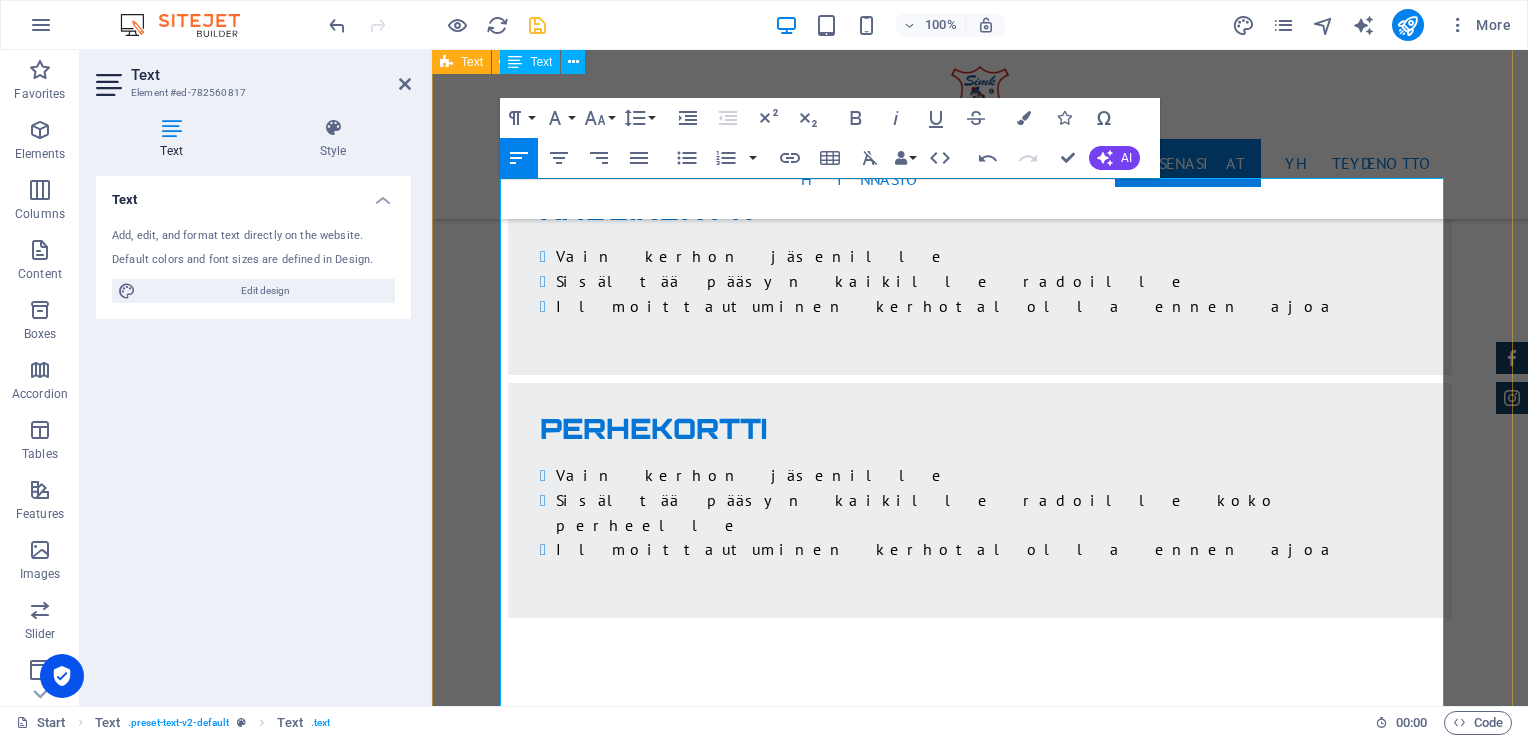 scroll, scrollTop: 4448, scrollLeft: 0, axis: vertical 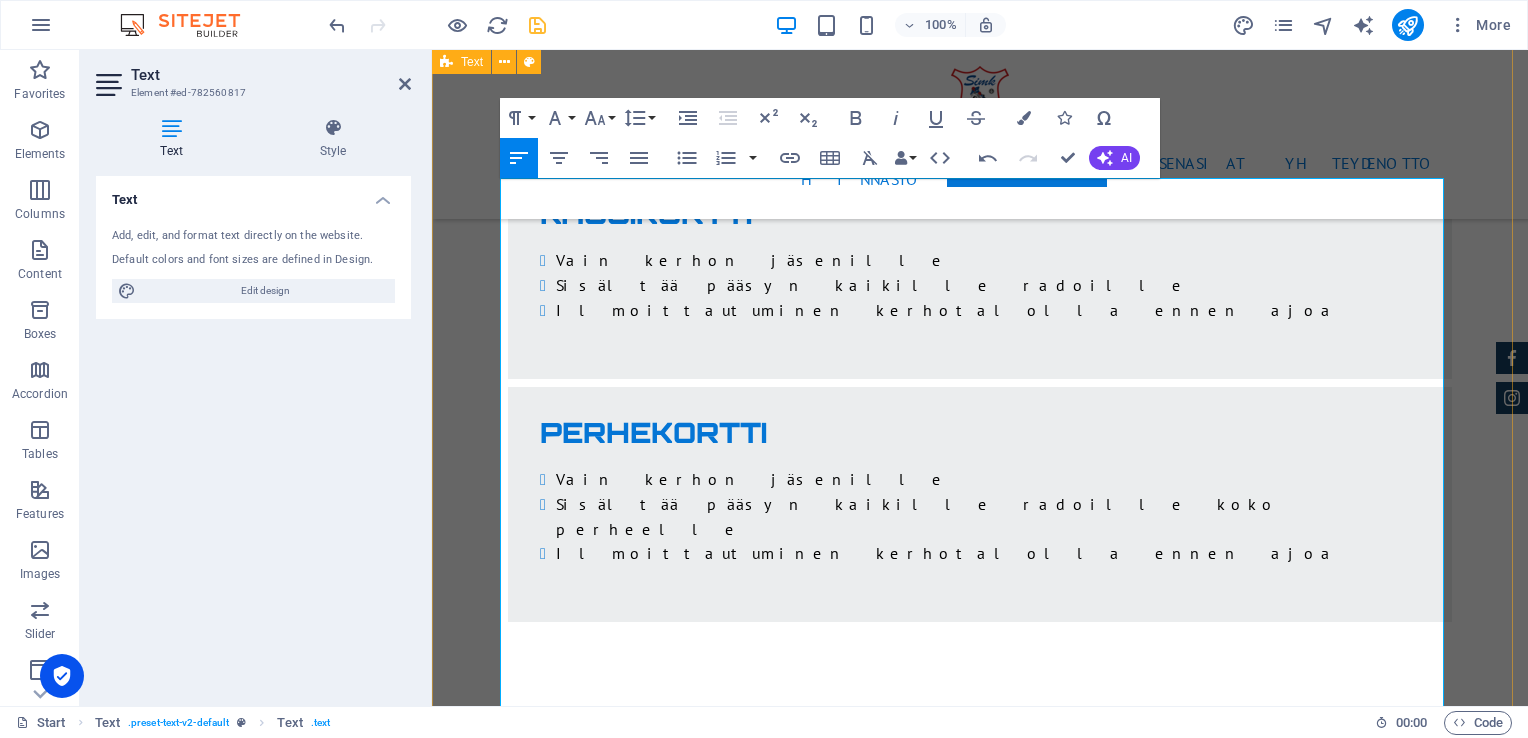 click on "Sarjacrossit Sarjacrossipäivät 2025: 22.4, 29.4, 13.5, 27.5, 10.6, 24.6, 8.7, 22.7, 5.8, 19.8 Huom! Jäsenmaksu 2025 pitää olla maksettu. Maksu maksetaan pankin välityksellä Moottoriliiton mottipalvelusta lähetetyllä laskulla viitenumeroa käyttäen. Jos maksussa tulee ongelmia ole ajoissa yhteydessä 045 129 5791 tai  [EMAIL_ADDRESS][DOMAIN_NAME]  [PERSON_NAME] mukaan, jos maksu maksettu hiljattain. Pyörässä on oltava pakollinen voimassa oleva liikennevakuutus sekä kuljettajalla on suositeltavaa olla SML:n kilpailulisenssivakuutus tai vastaava. Sarjacrosseihin kaikki kuljettajat osallistuvat omalla vastuulla, joten osallistujien vakuutusten on oltava kunnossa. Kilpailupäivänä käy maksamassa ensiapumaksu 3 € kerhotalossa. Huolehditaan turvallisuudesta, kuskeilla on hyvä olla liputtaja mukana.  Aikataulu:  Sarjacrossit ajetaan non-stop aikataululla. TREENIT klo. 17.00 MX50 + MX65 MXC/B, MXD, MXH (harrastajat), MXC/A, MX125, OPEN Erä 1 Klo 17.45 MX50 + MX65 10min + 2 kierrosta MXC/B, MXD, MXH Erä 2" at bounding box center (980, 4431) 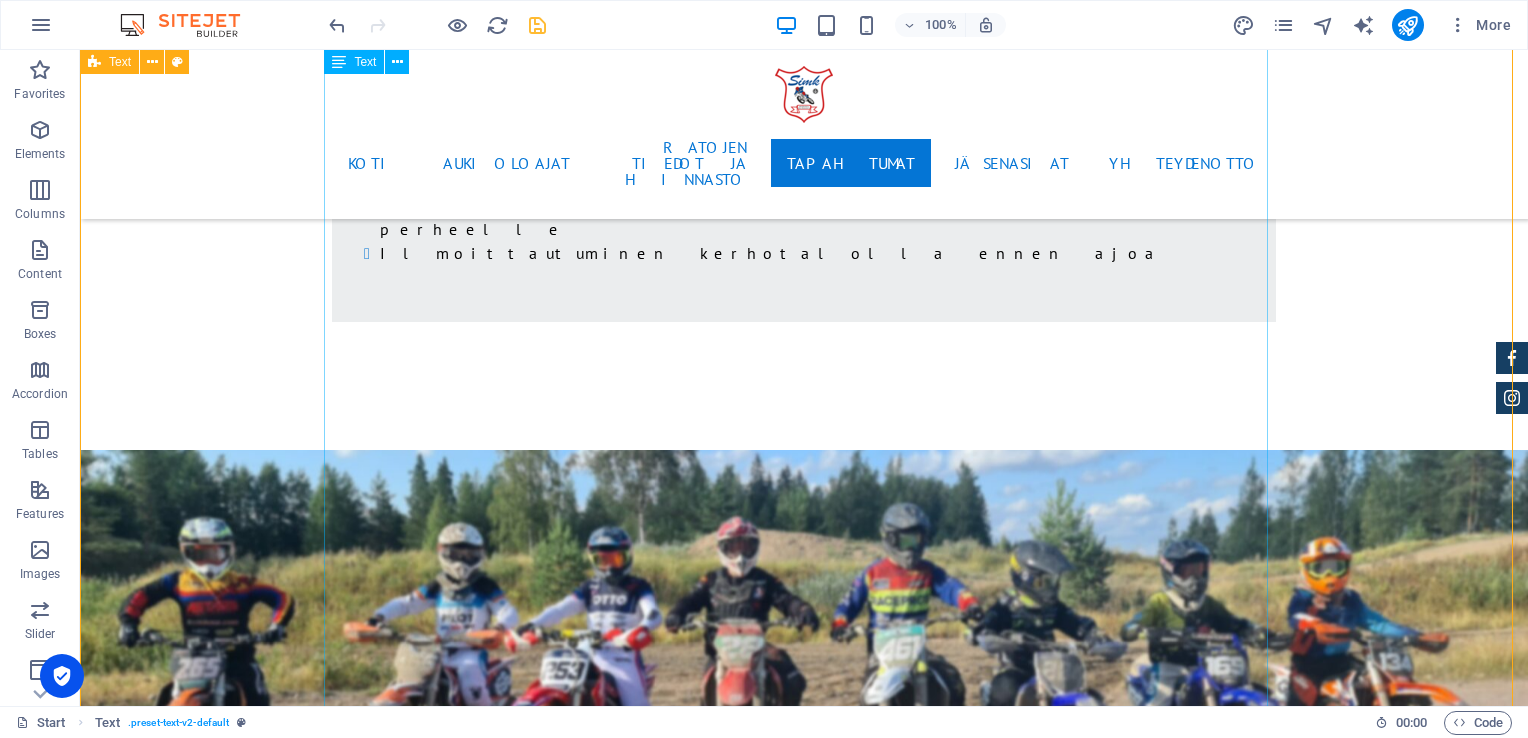 scroll, scrollTop: 5048, scrollLeft: 0, axis: vertical 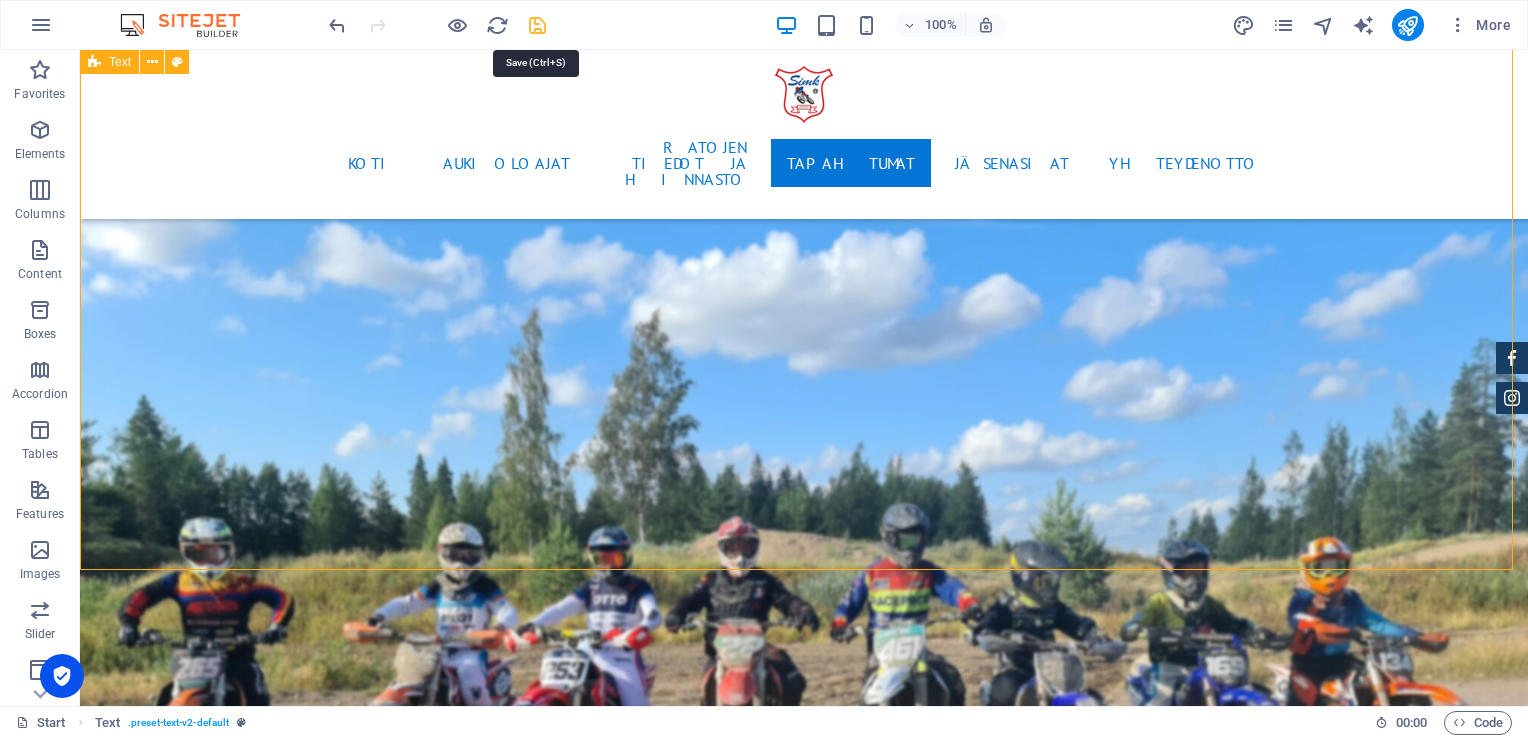 click at bounding box center (537, 25) 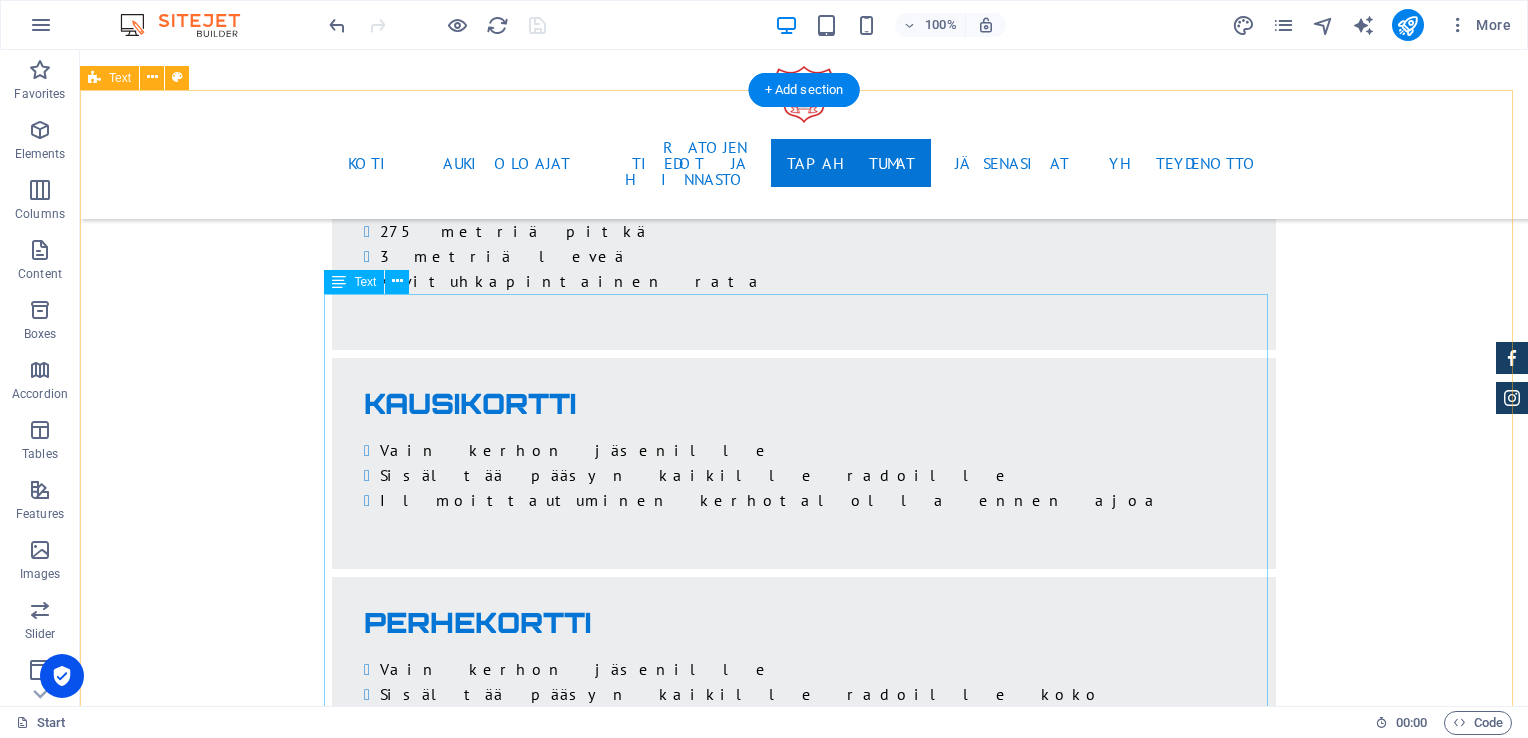 scroll, scrollTop: 4248, scrollLeft: 0, axis: vertical 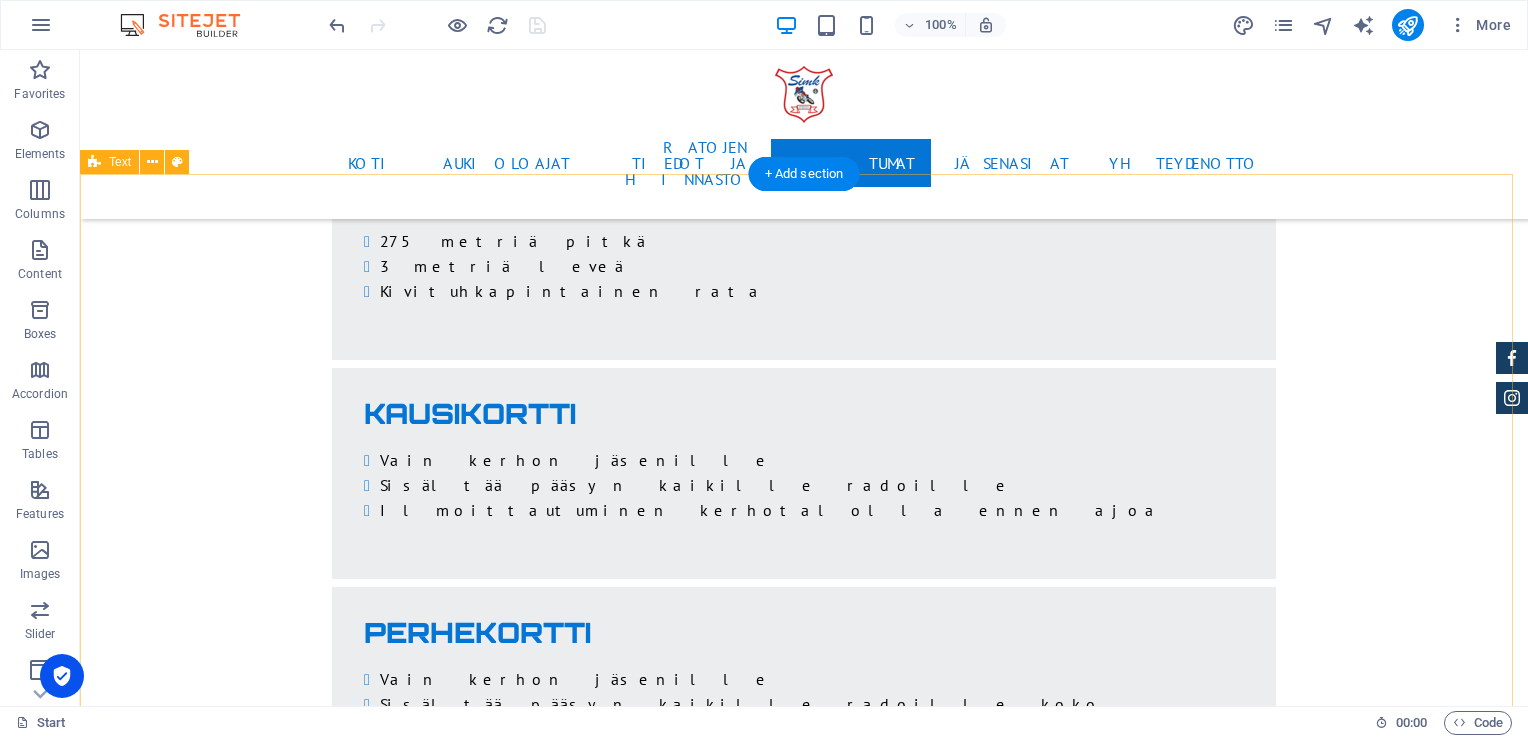 click on "Sarjacrossit Sarjacrossipäivät 2025: 22.4, 29.4, 13.5, 27.5, 10.6, 24.6, 8.7, 22.7, 5.8, 19.8 Huom! Jäsenmaksu 2025 pitää olla maksettu. Maksu maksetaan pankin välityksellä Moottoriliiton mottipalvelusta lähetetyllä laskulla viitenumeroa käyttäen. Jos maksussa tulee ongelmia ole ajoissa yhteydessä 045 129 5791 tai  [EMAIL_ADDRESS][DOMAIN_NAME]  [PERSON_NAME] mukaan, jos maksu maksettu hiljattain. Pyörässä on oltava pakollinen voimassa oleva liikennevakuutus sekä kuljettajalla on suositeltavaa olla SML:n kilpailulisenssivakuutus tai vastaava. Sarjacrosseihin kaikki kuljettajat osallistuvat omalla vastuulla, joten osallistujien vakuutusten on oltava kunnossa. Kilpailupäivänä käy maksamassa ensiapumaksu 3 € kerhotalossa. Huolehditaan turvallisuudesta, kuskeilla on hyvä olla liputtaja mukana.  Aikataulu:  Sarjacrossit ajetaan non-stop aikataululla. TREENIT klo. 17.00 MX50 + MX65 MXC/B, MXD, MXH (harrastajat), MXC/A, MX125, OPEN Erä 1 Klo 17.45 MX50 + MX65 10min + 2 kierrosta MXC/B, MXD, MXH Erä 2" at bounding box center (804, 4926) 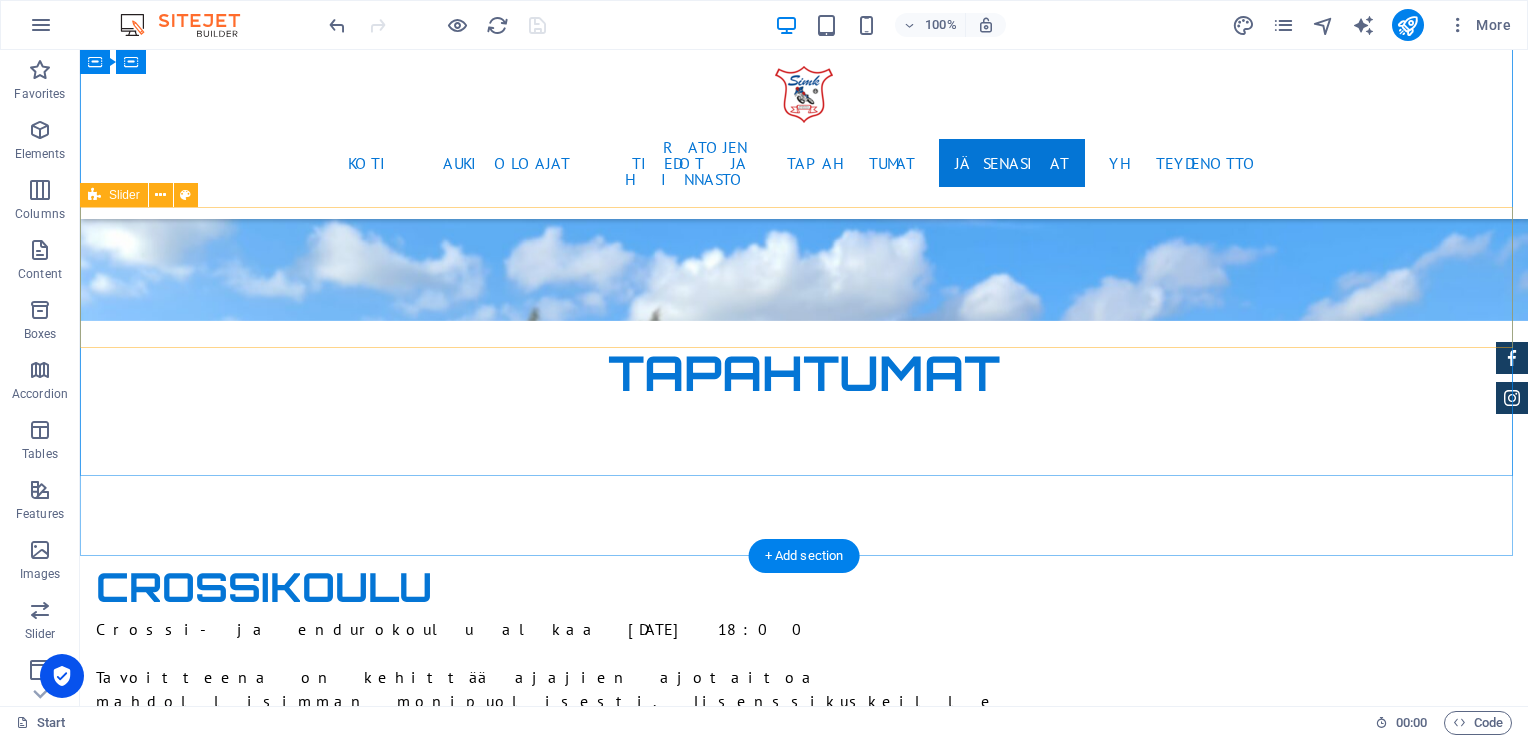 scroll, scrollTop: 5400, scrollLeft: 0, axis: vertical 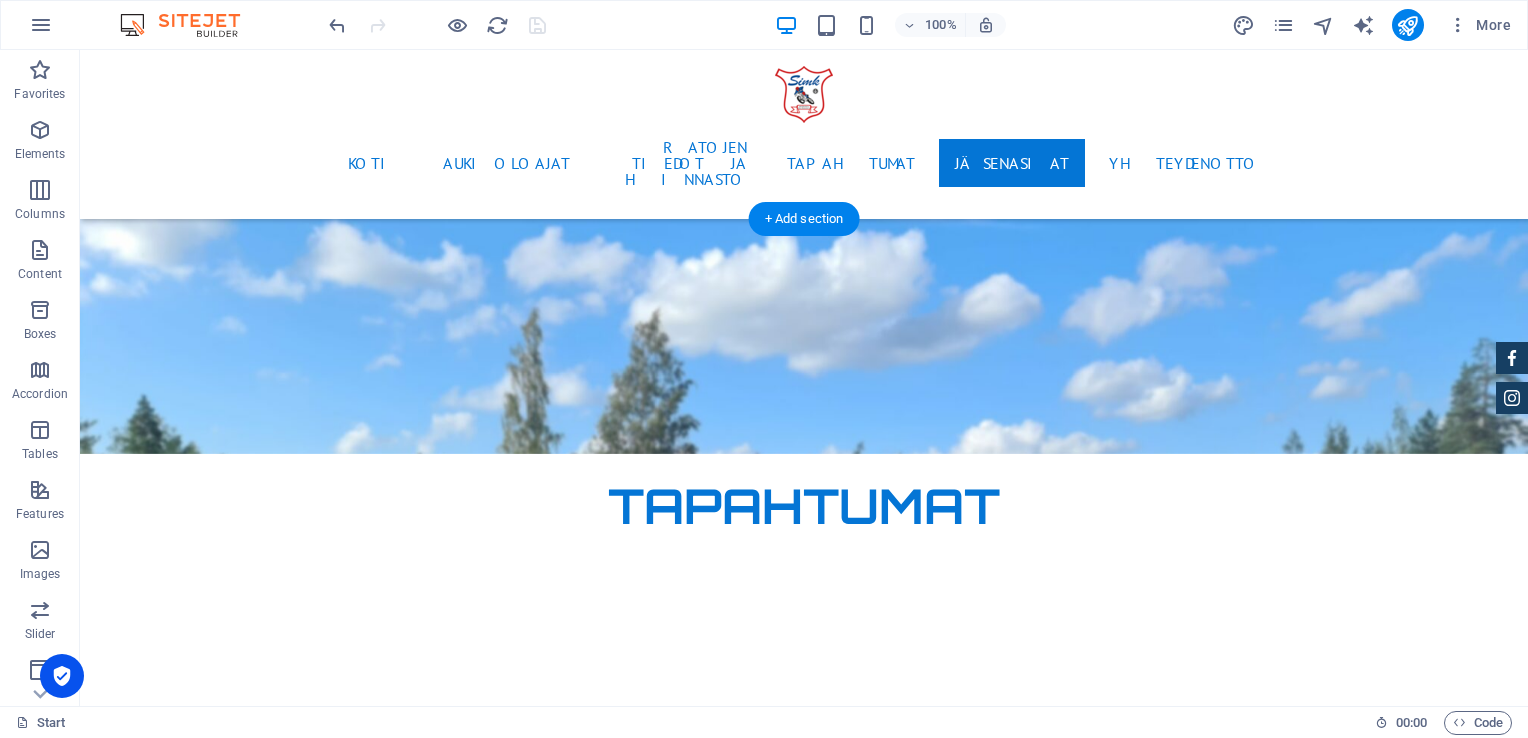 click at bounding box center [804, 4780] 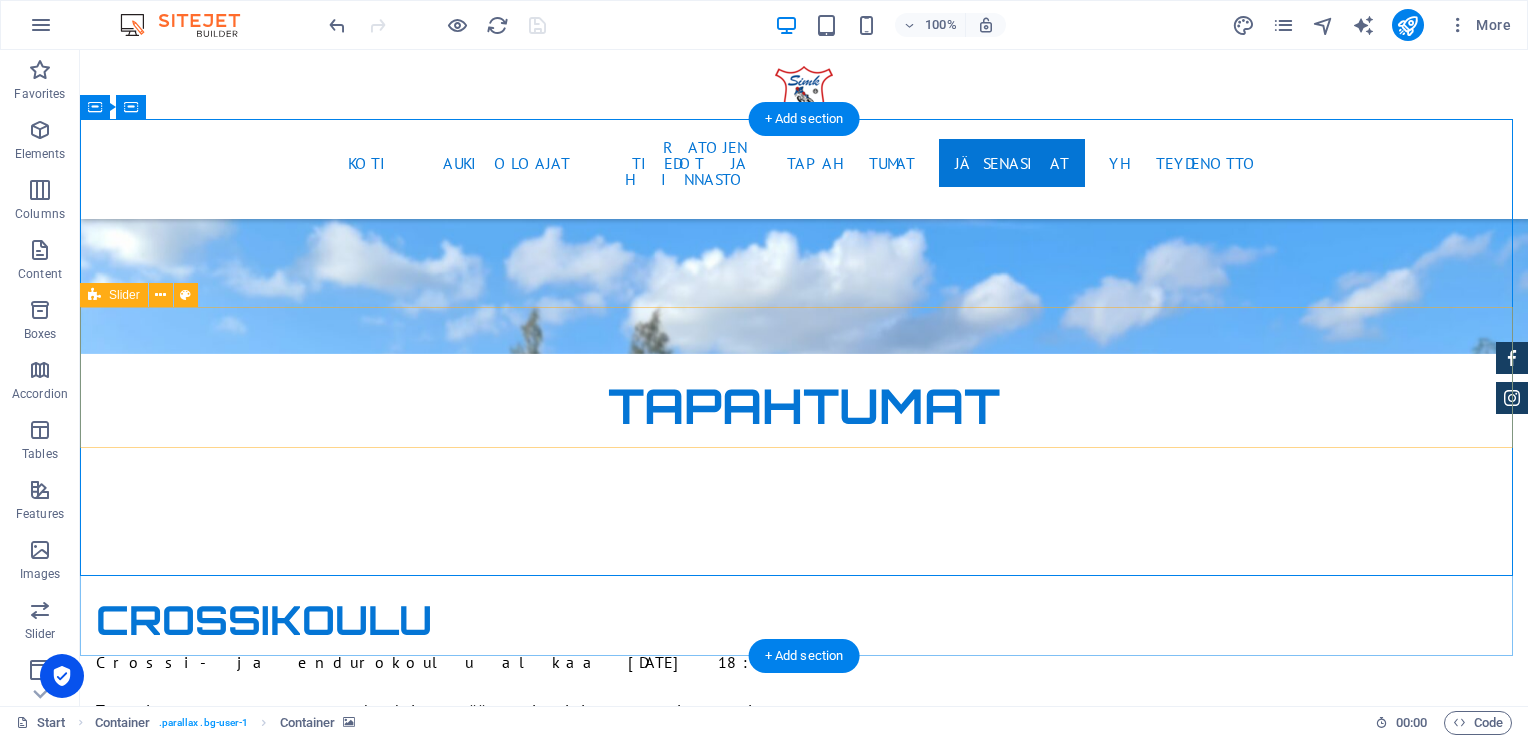 scroll, scrollTop: 5400, scrollLeft: 0, axis: vertical 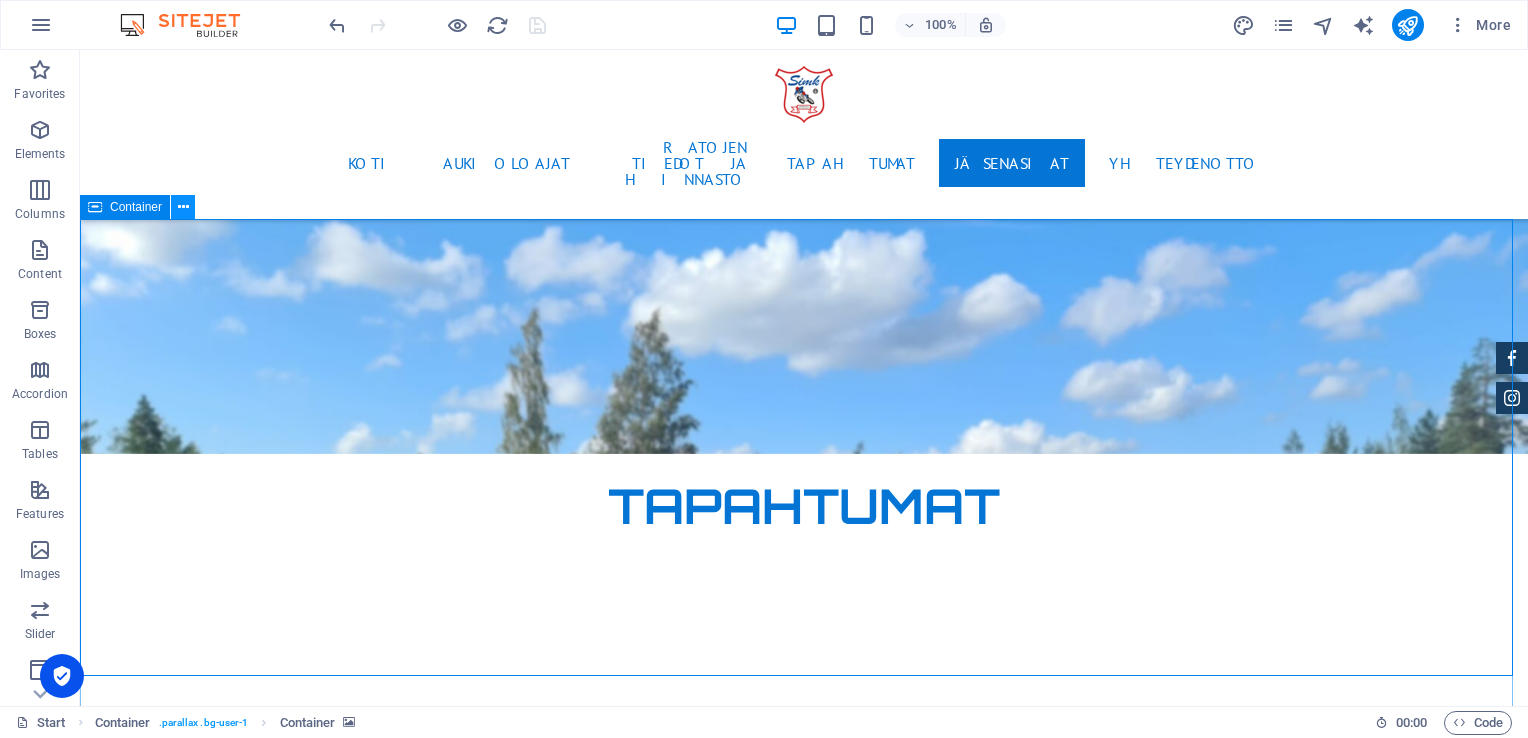click at bounding box center (183, 207) 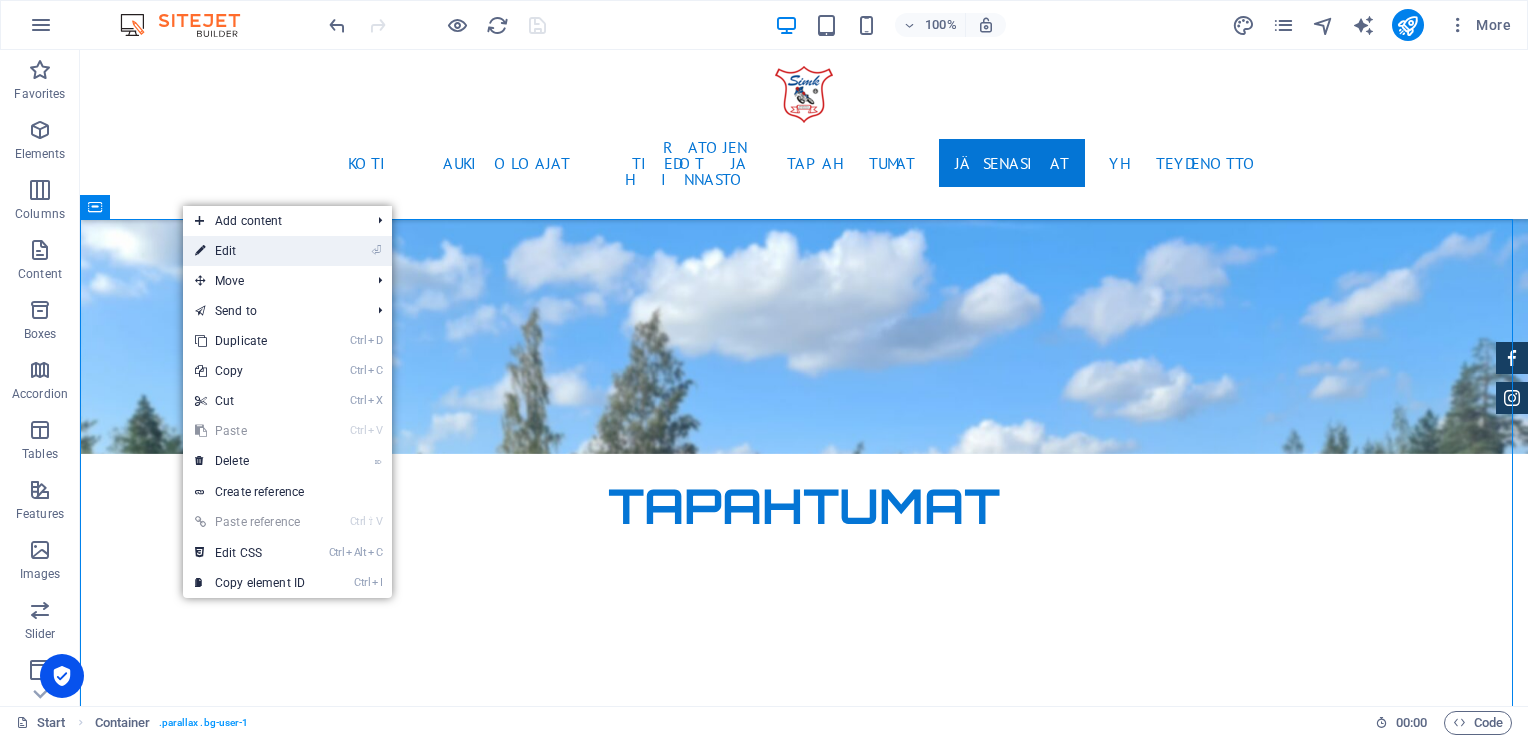 click on "⏎  Edit" at bounding box center [250, 251] 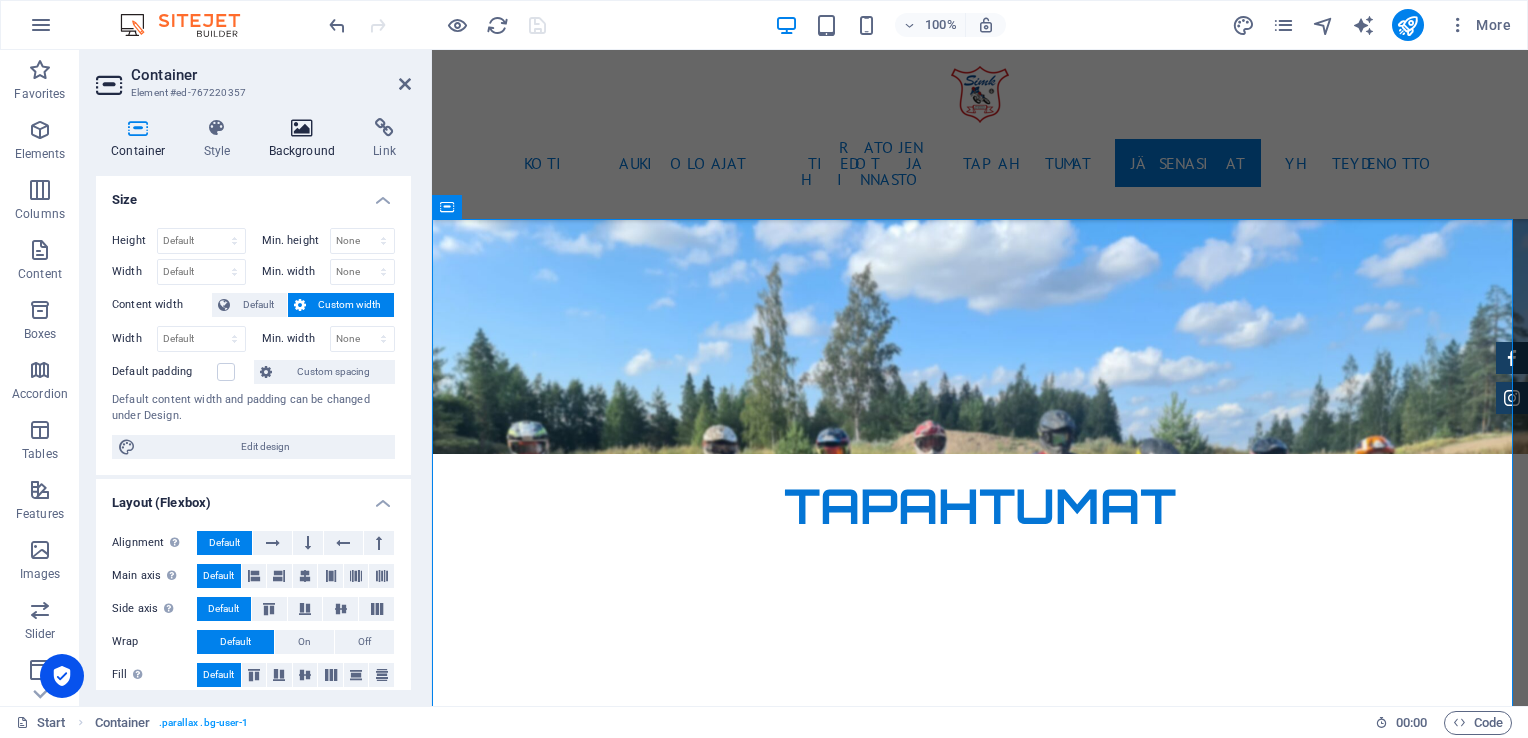 click on "Background" at bounding box center [306, 139] 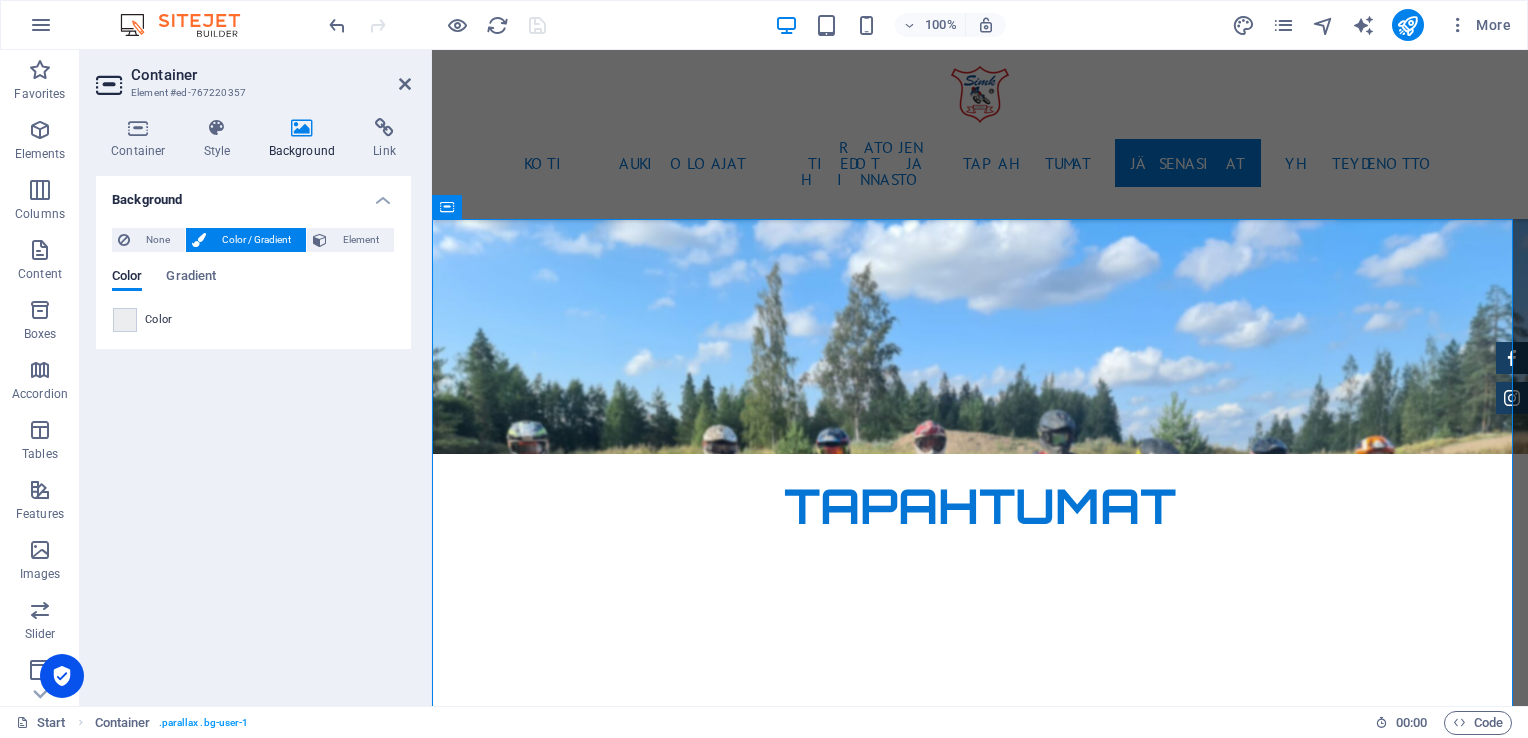 click on "Color" at bounding box center (159, 320) 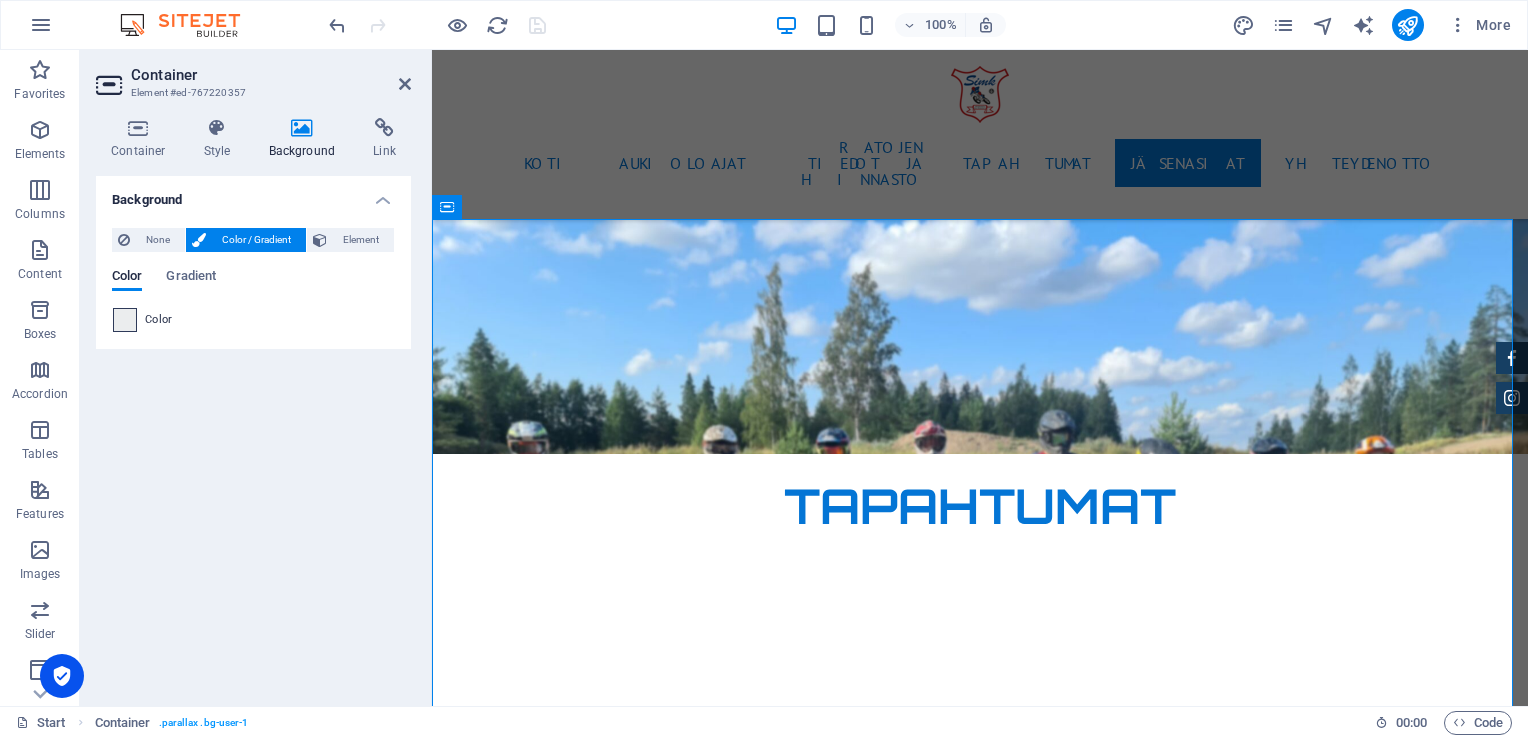 click at bounding box center (125, 320) 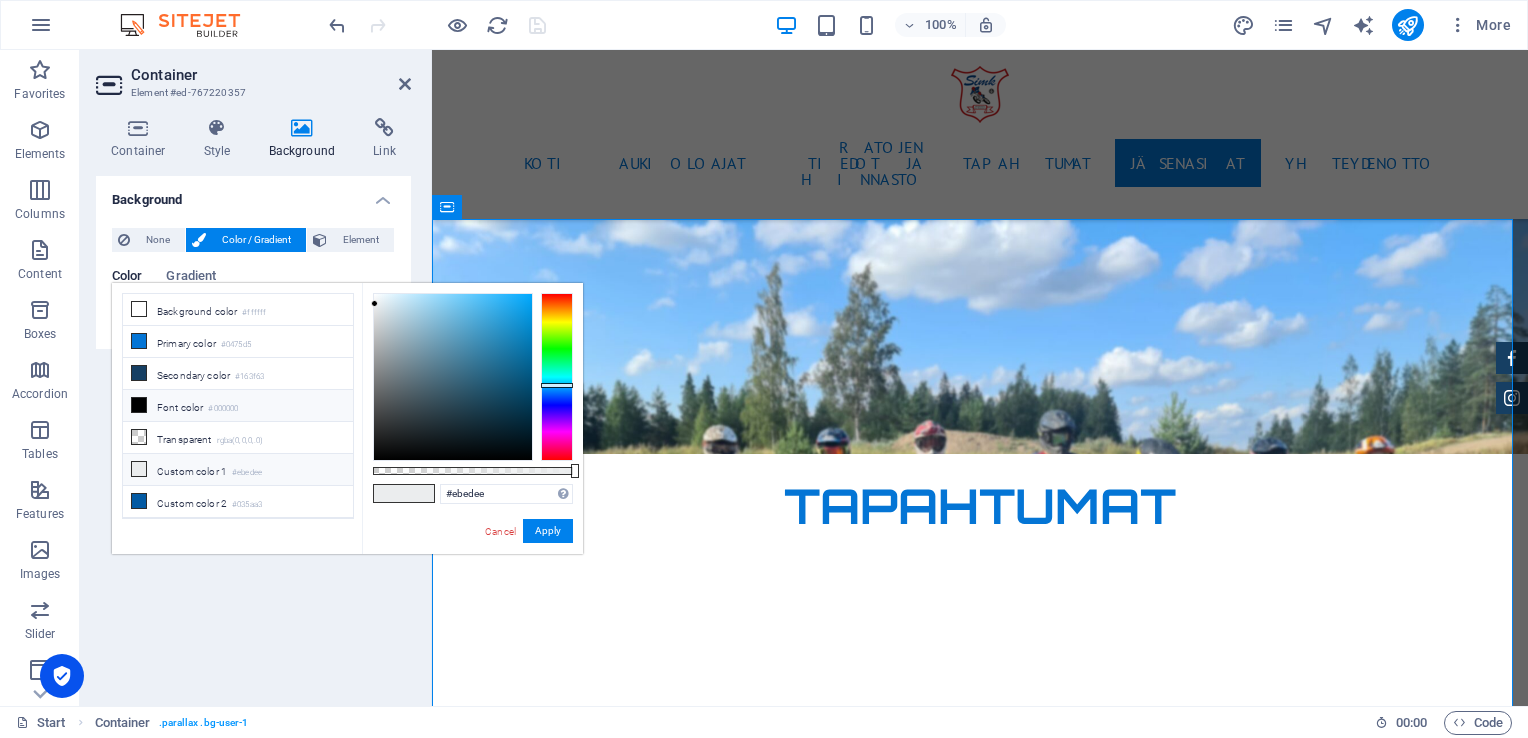 click on "Custom color 1
#ebedee" at bounding box center (238, 470) 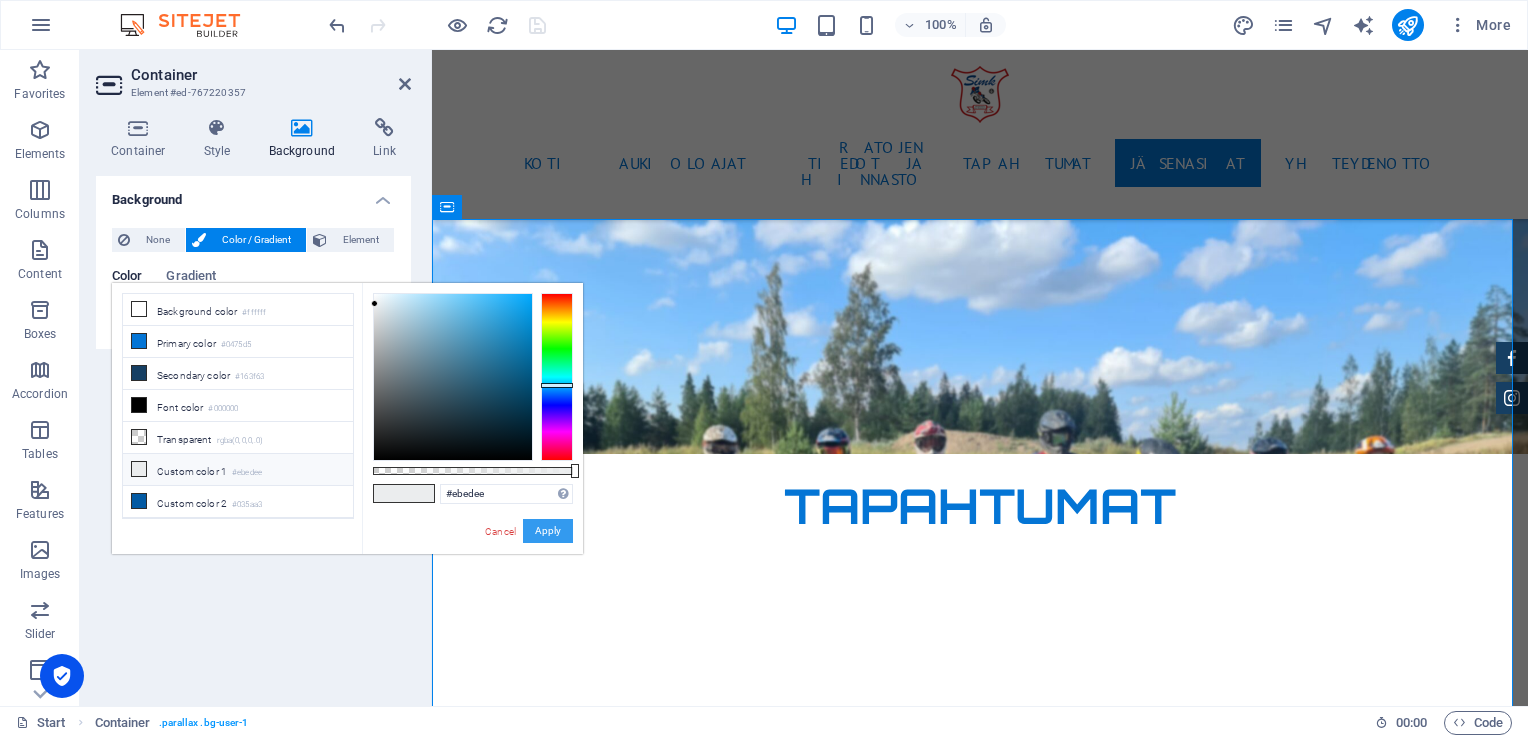 click on "Apply" at bounding box center [548, 531] 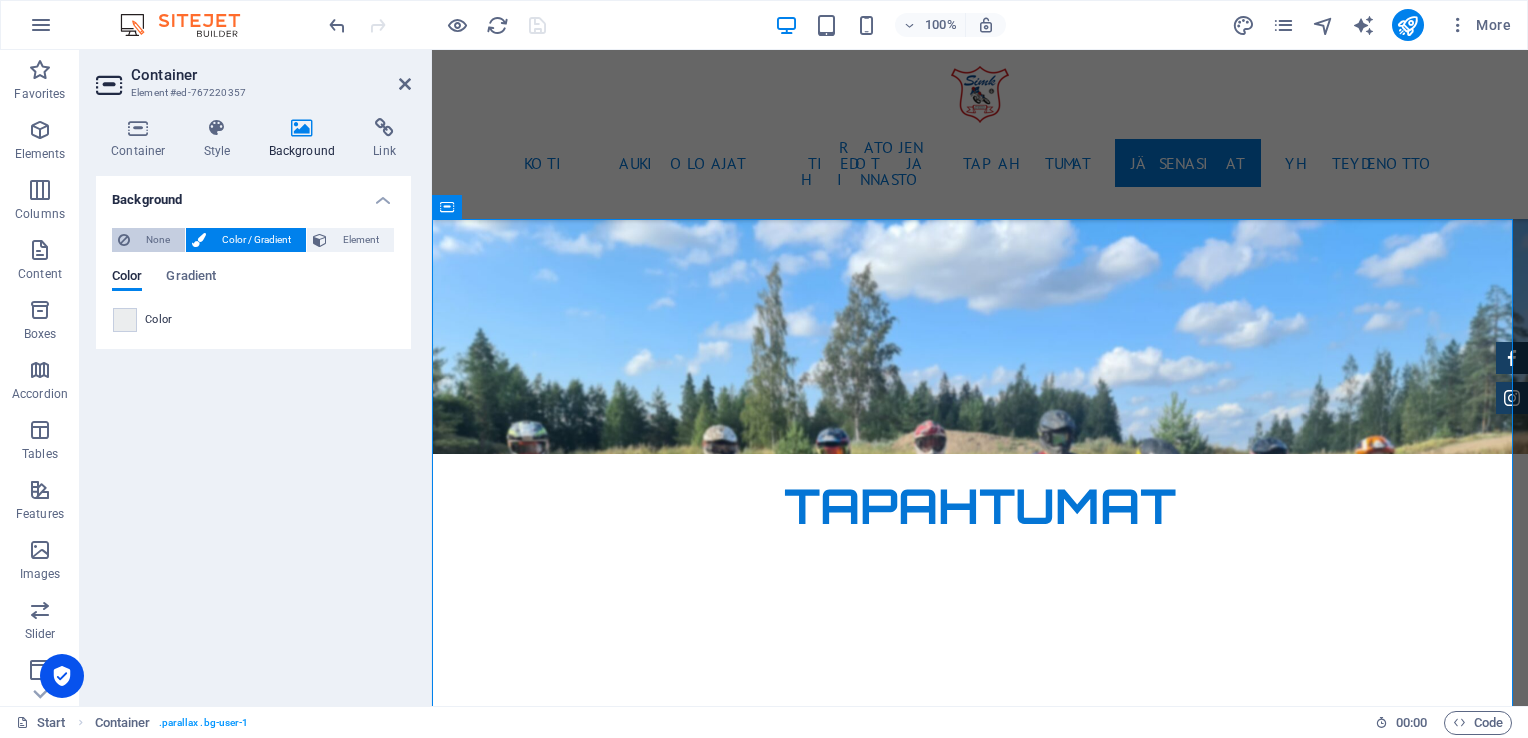 click on "None" at bounding box center (157, 240) 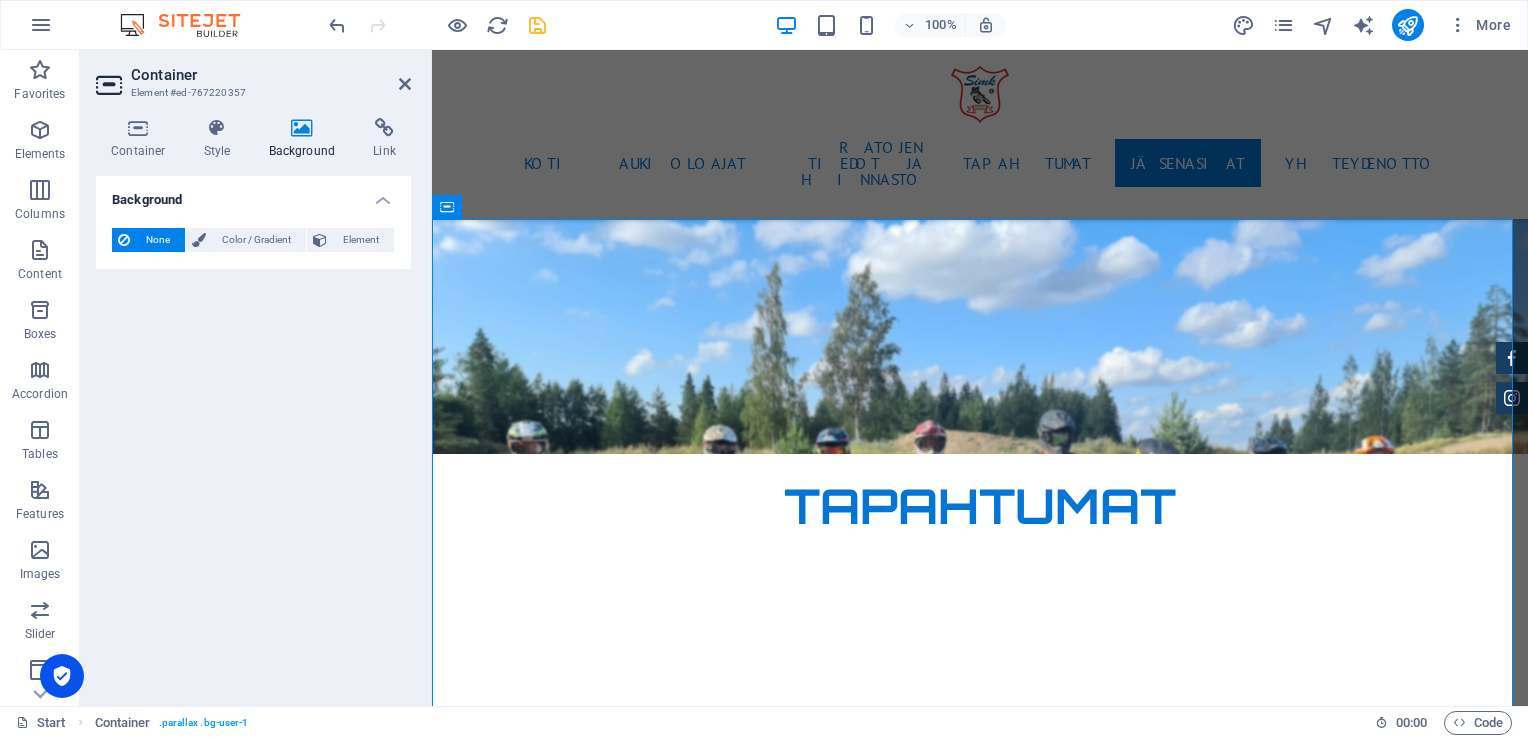 click on "None" at bounding box center [157, 240] 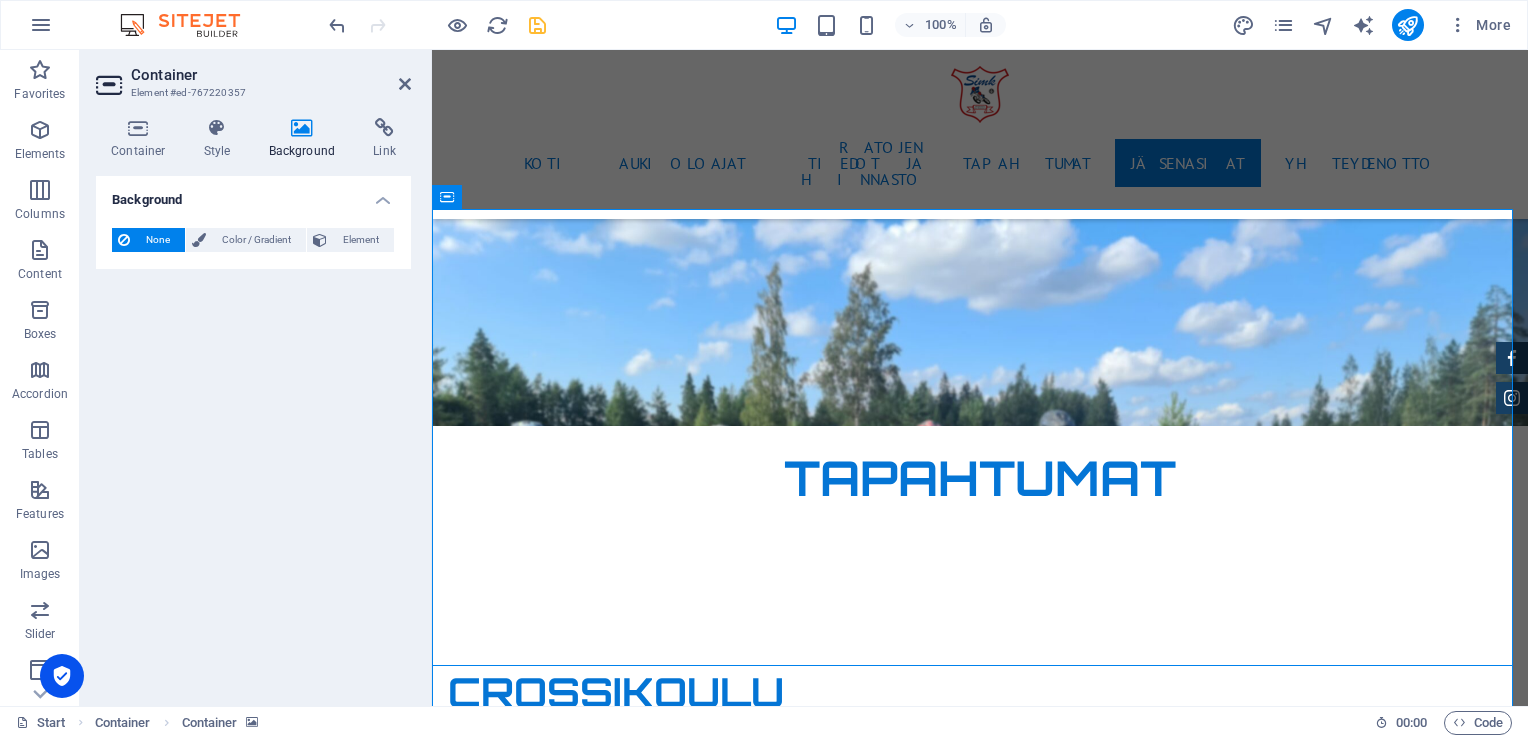scroll, scrollTop: 5400, scrollLeft: 0, axis: vertical 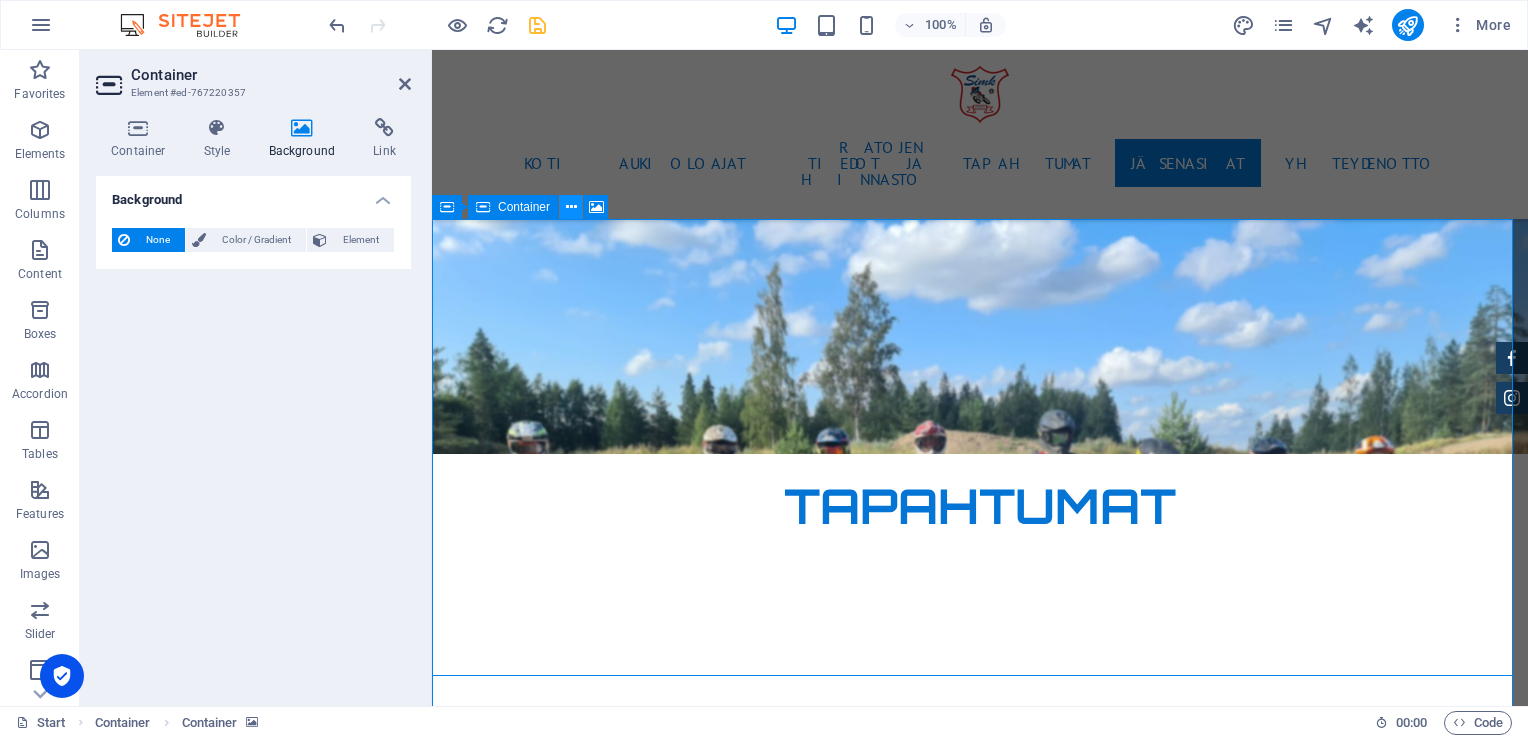 click at bounding box center (571, 207) 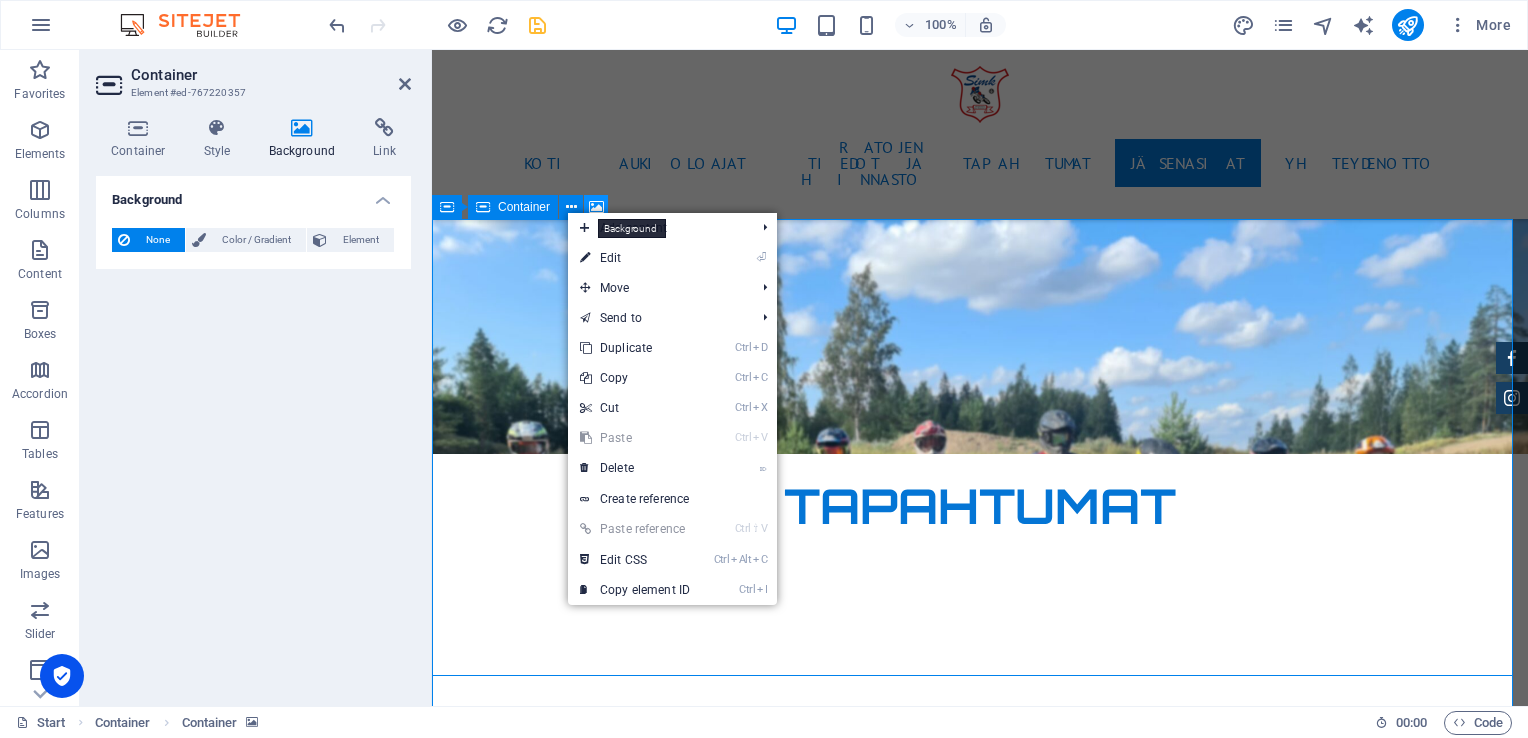 click at bounding box center [596, 207] 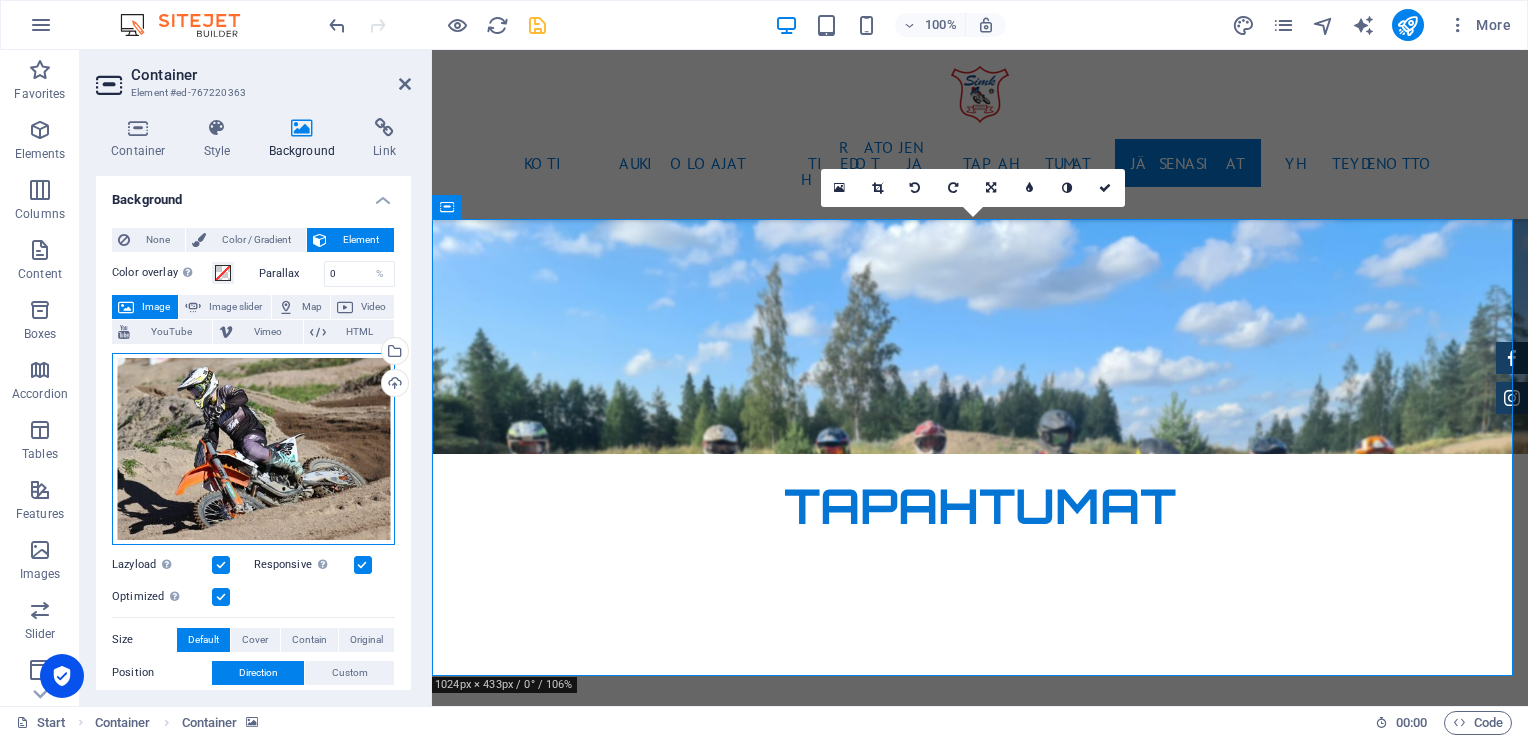 click on "Drag files here, click to choose files or select files from Files or our free stock photos & videos" at bounding box center (253, 449) 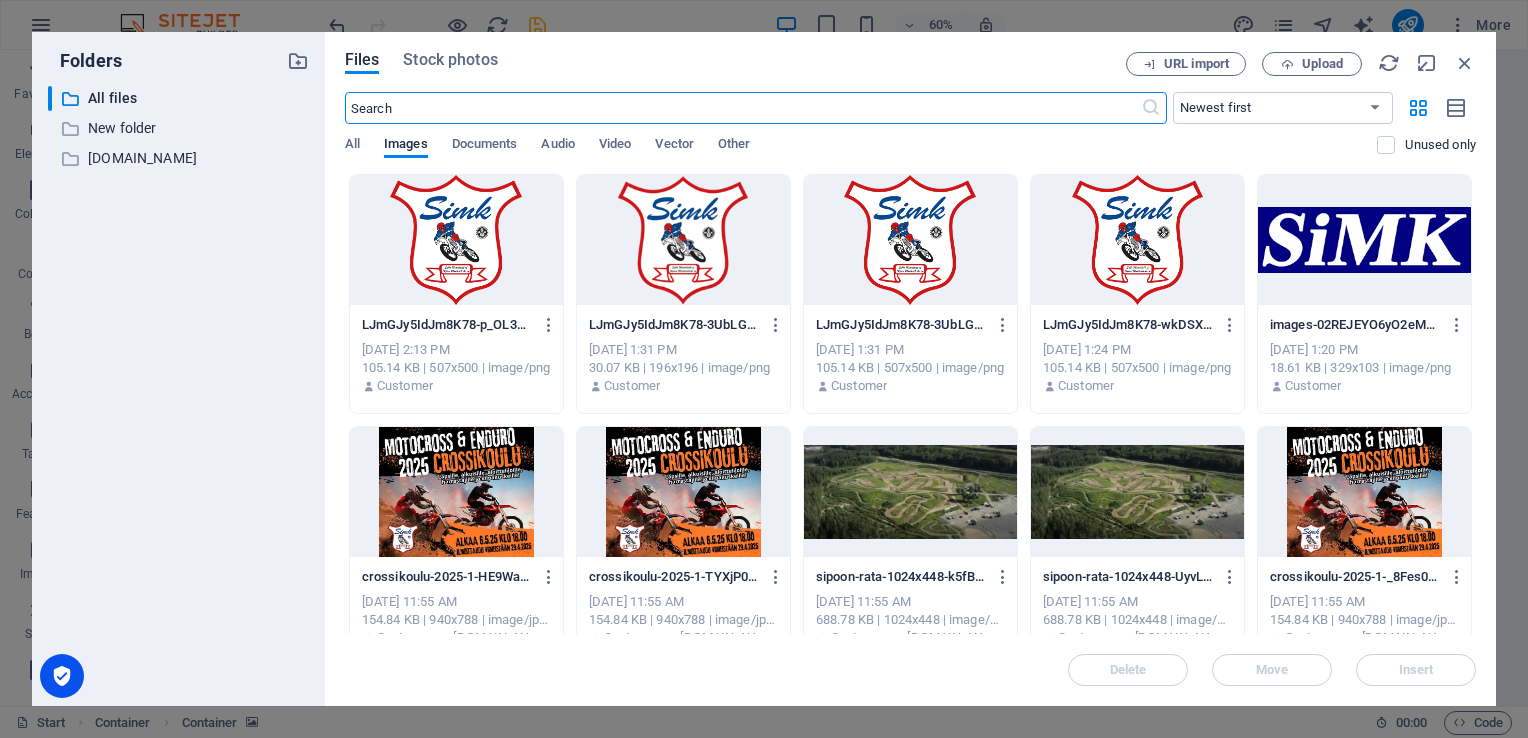 scroll, scrollTop: 5837, scrollLeft: 0, axis: vertical 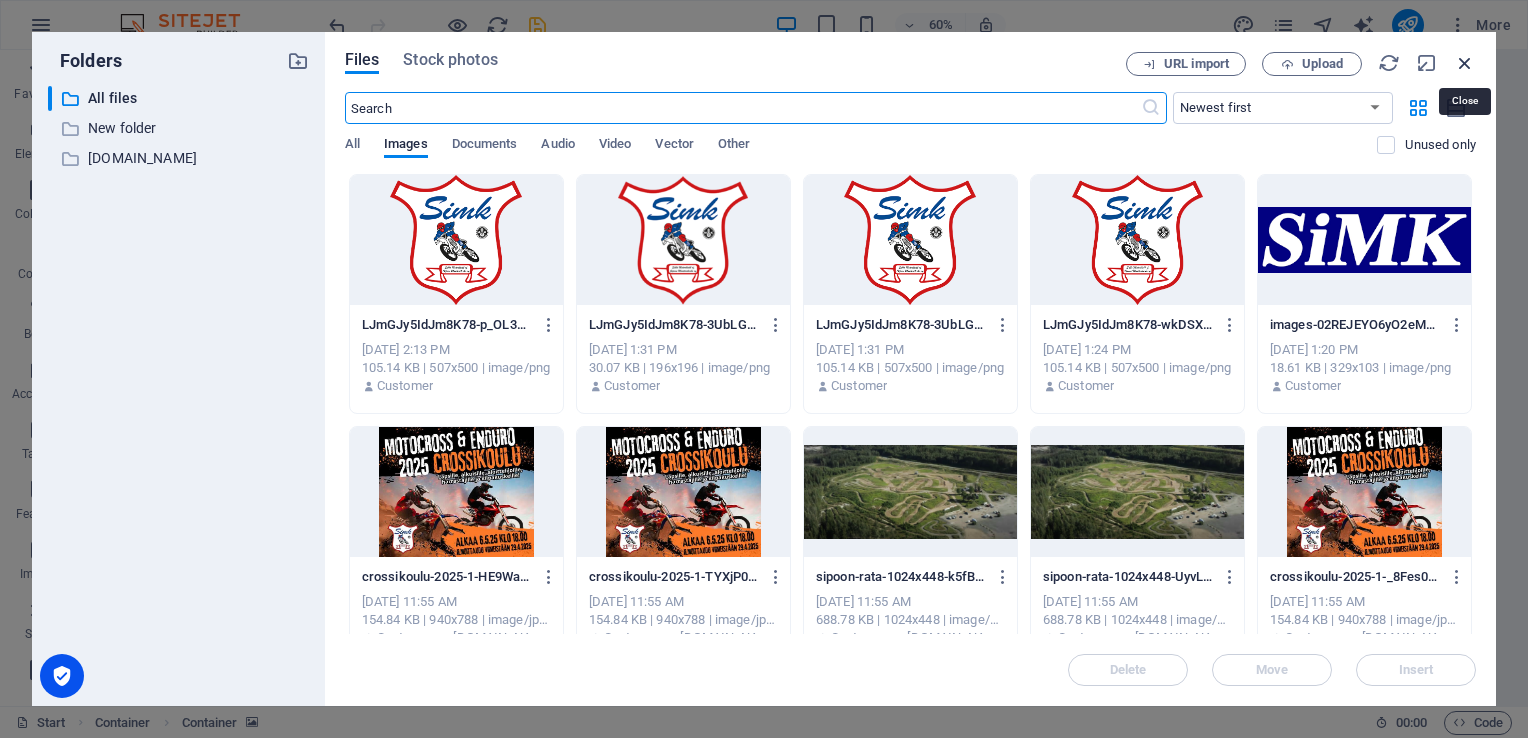 click at bounding box center (1465, 63) 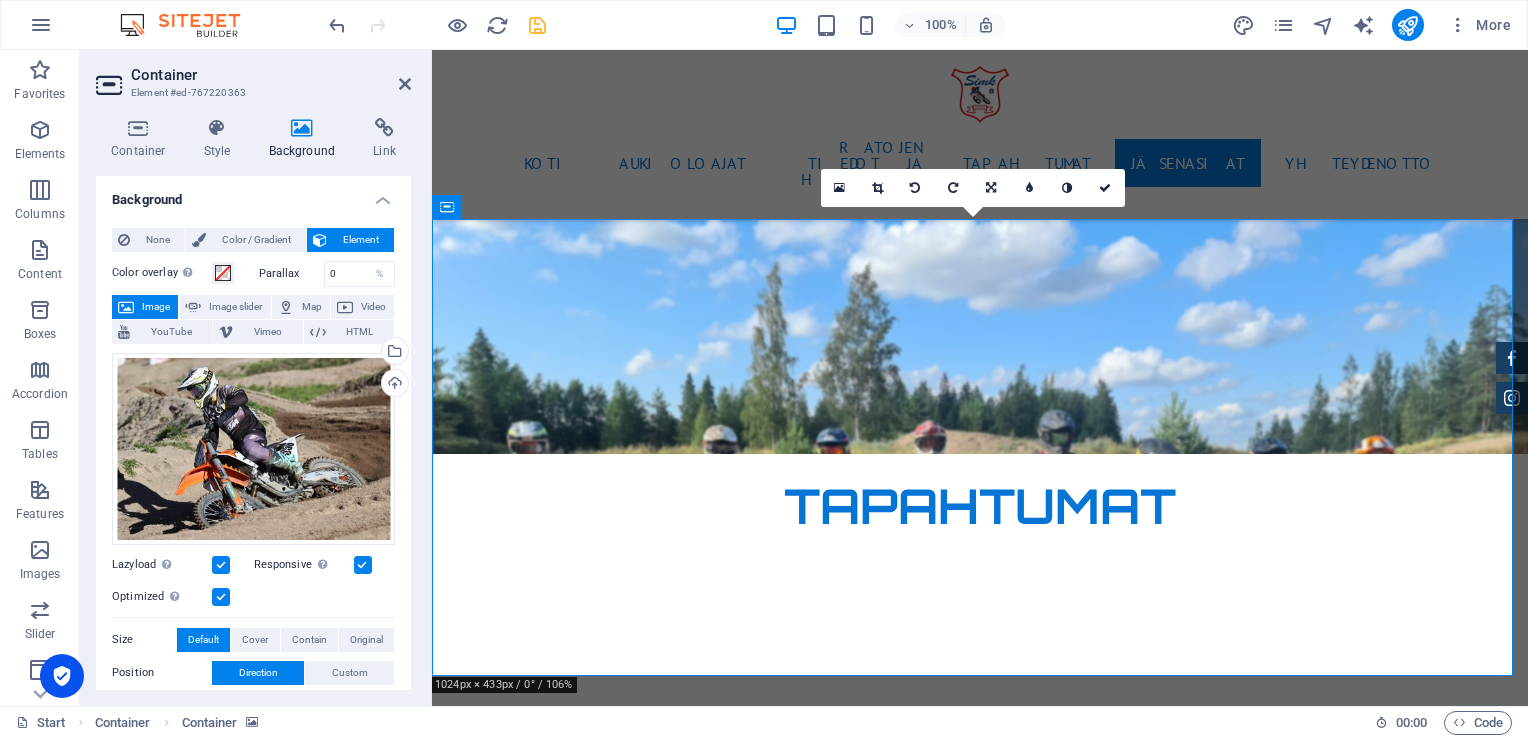 drag, startPoint x: 228, startPoint y: 422, endPoint x: 173, endPoint y: 345, distance: 94.62558 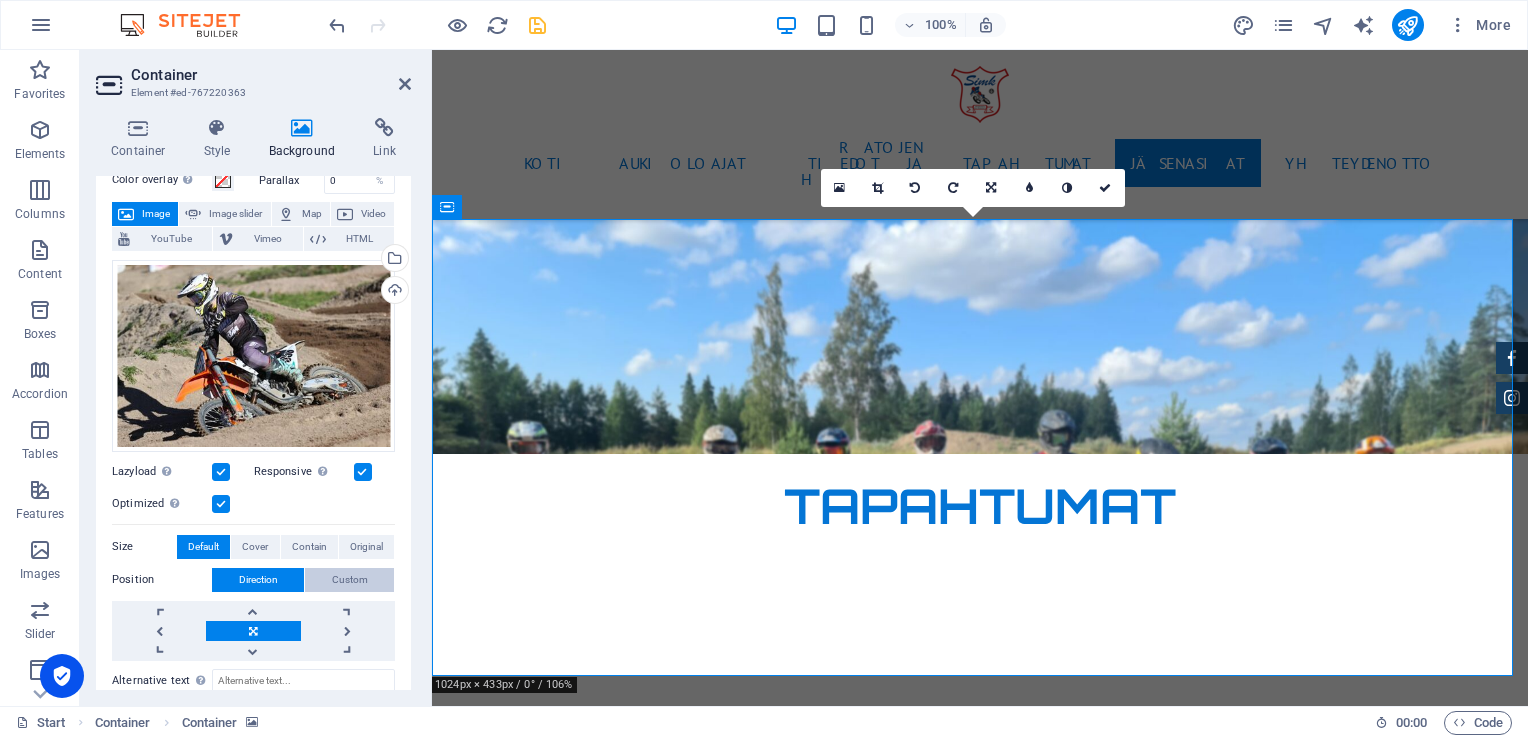 scroll, scrollTop: 252, scrollLeft: 0, axis: vertical 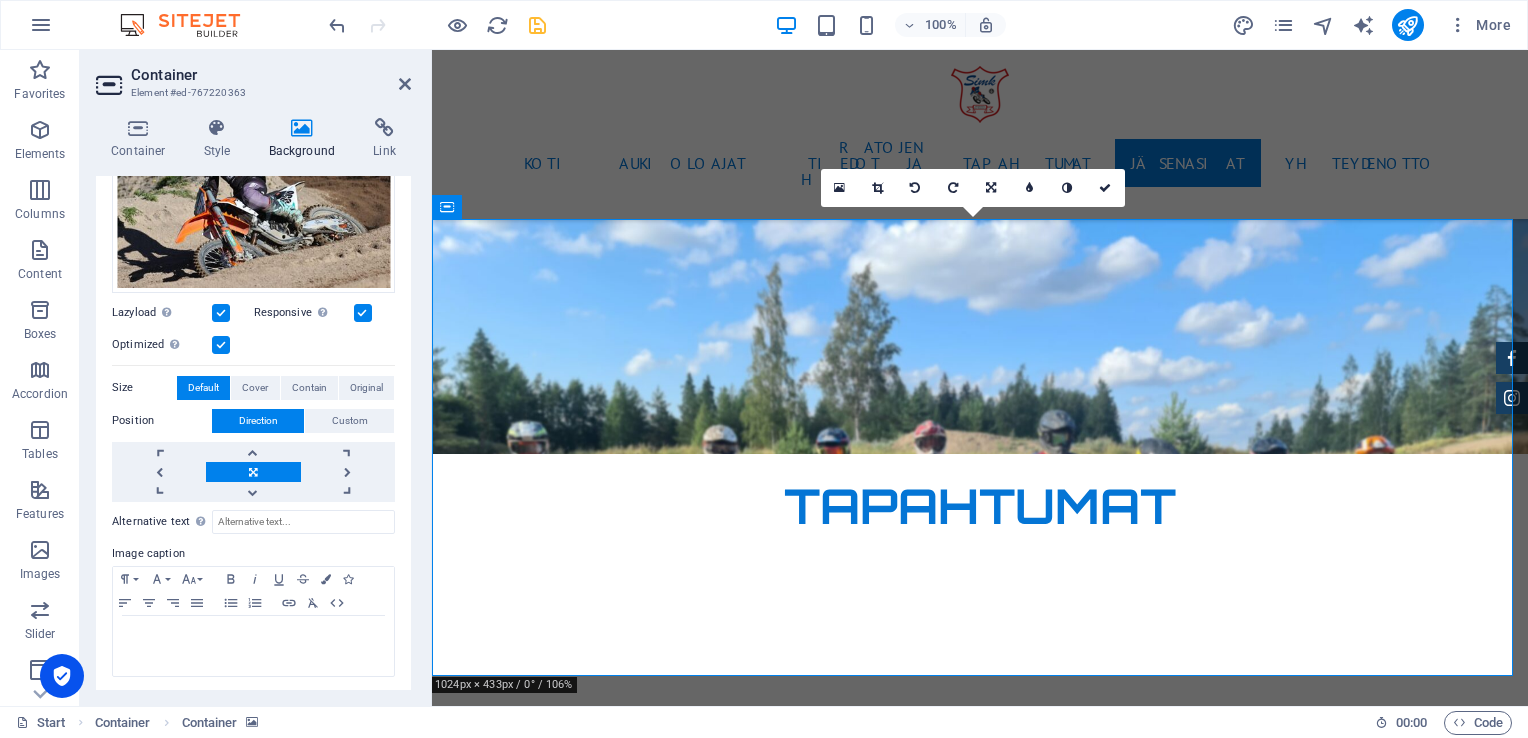 click at bounding box center (980, 4485) 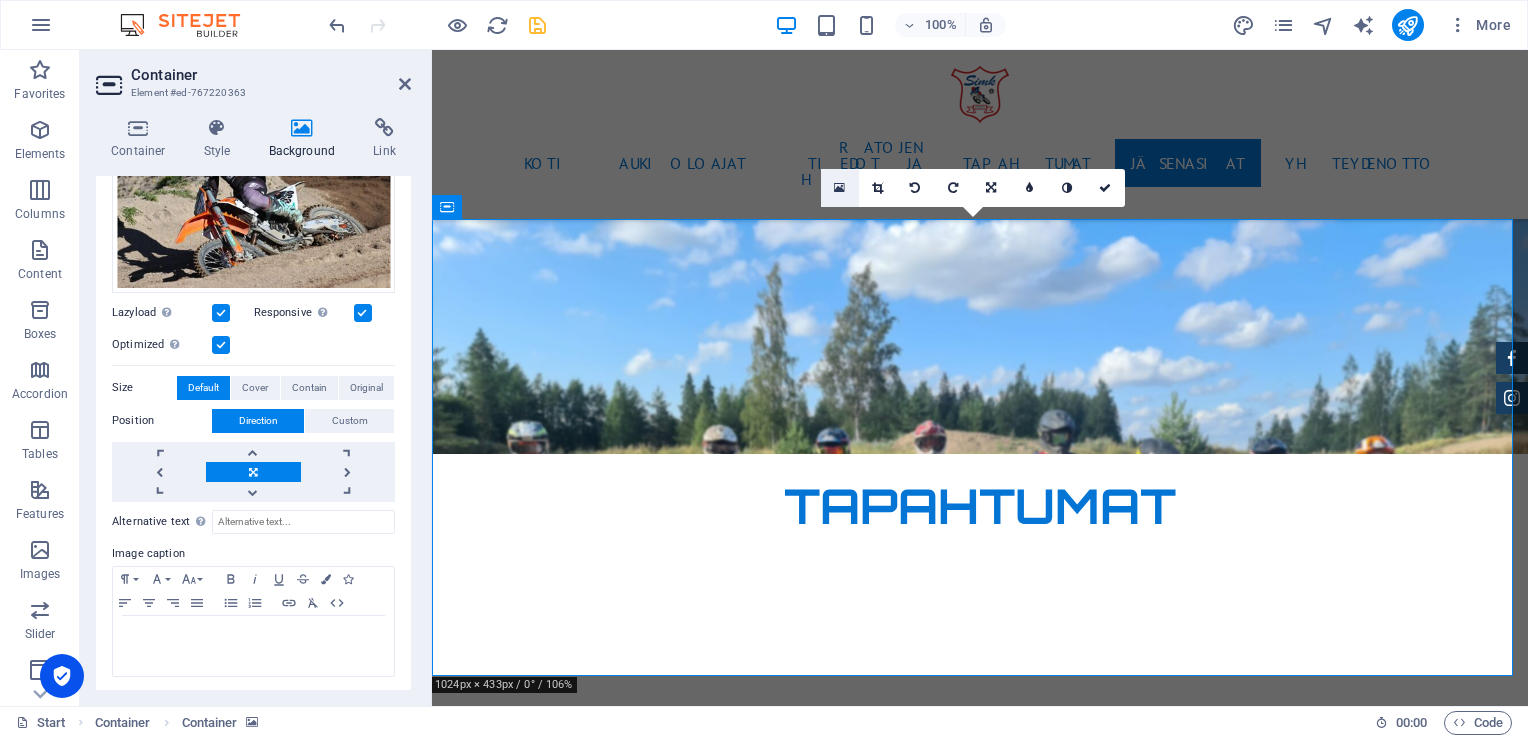 click at bounding box center (839, 188) 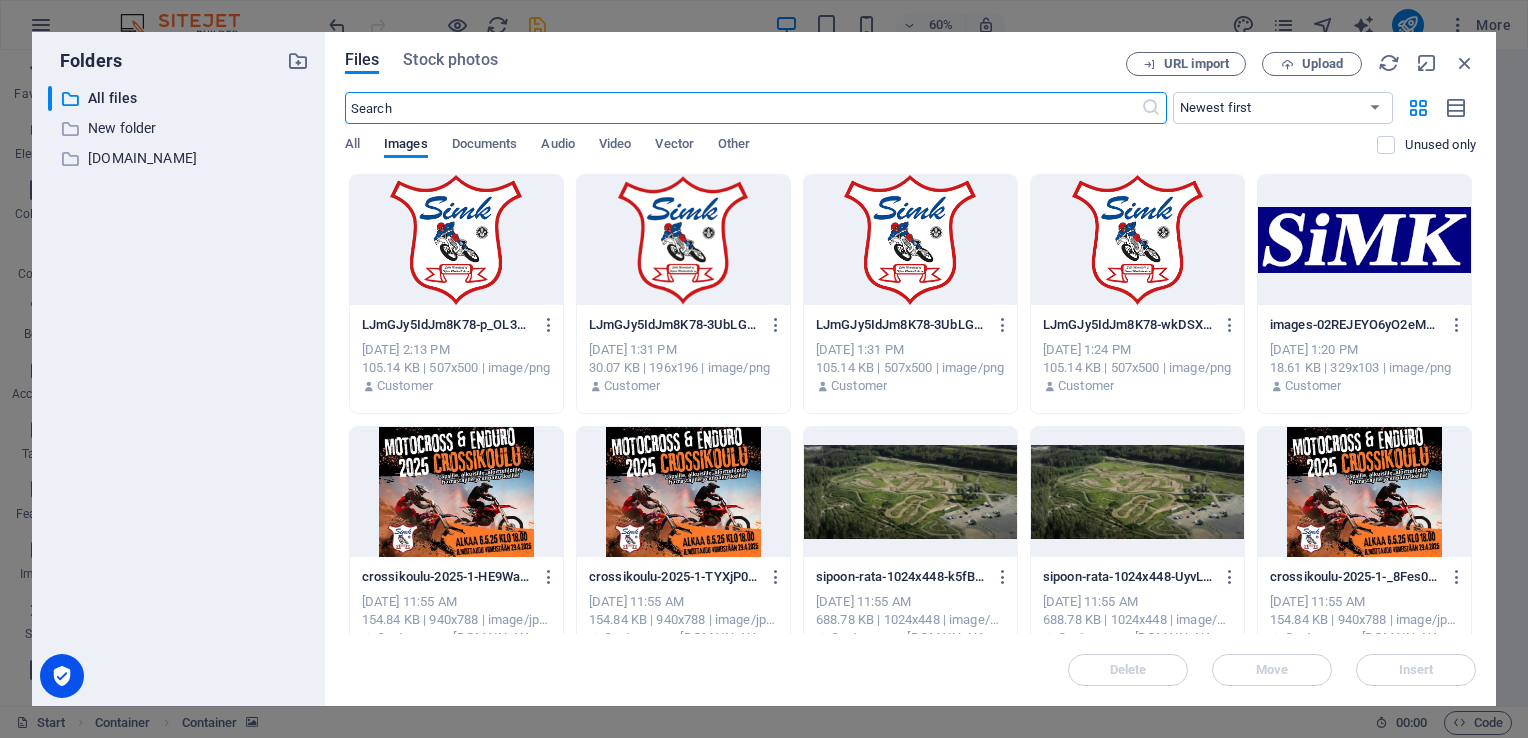 scroll, scrollTop: 5837, scrollLeft: 0, axis: vertical 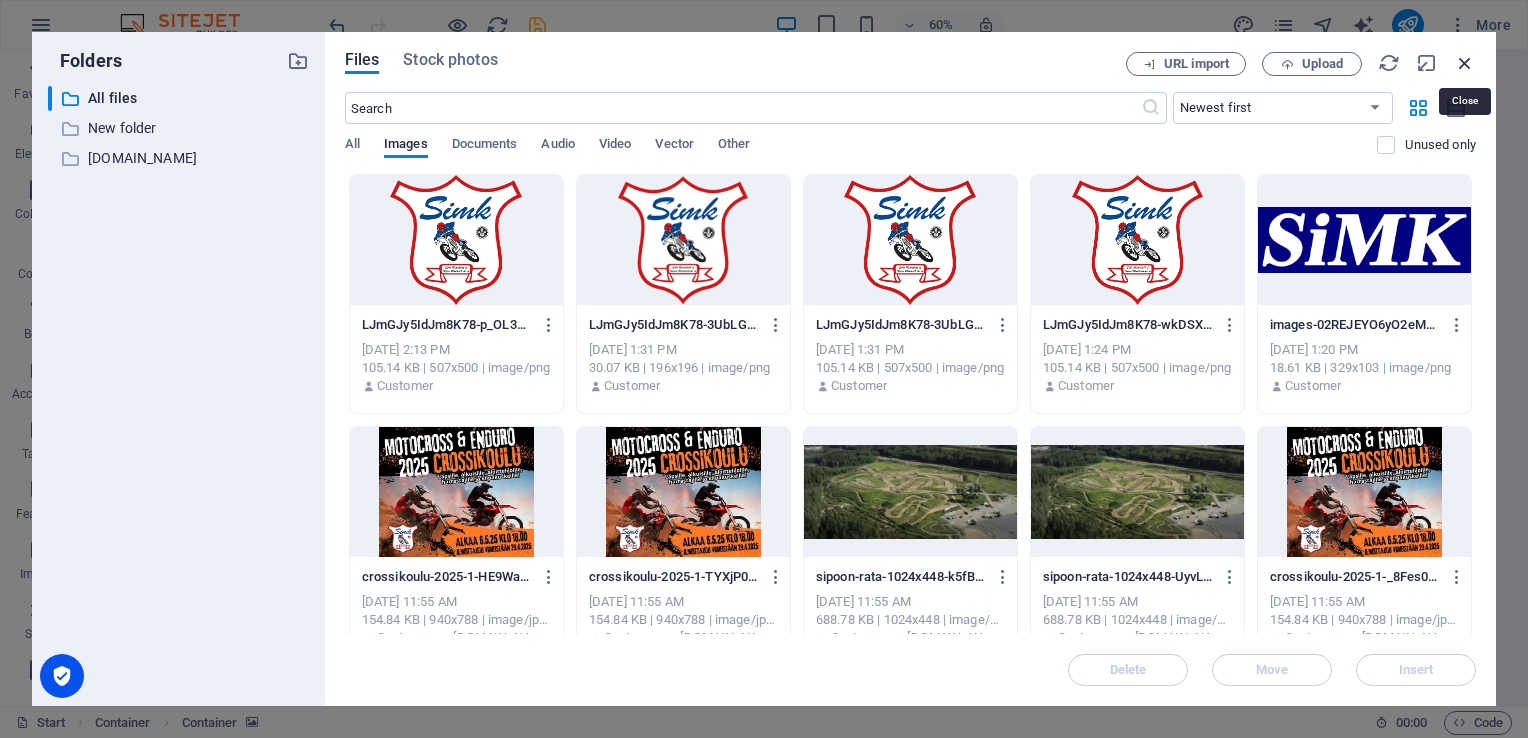 click at bounding box center [1465, 63] 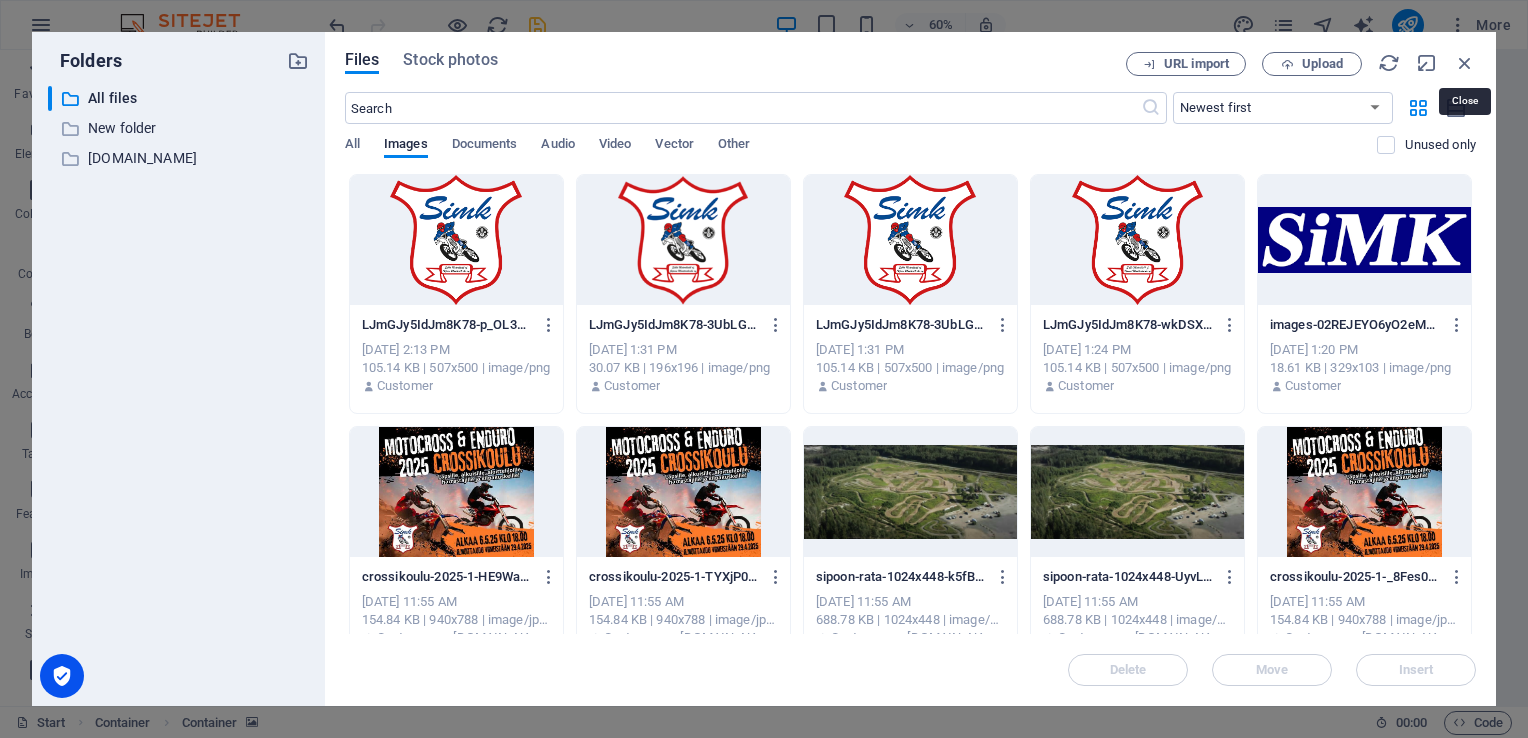 scroll, scrollTop: 5400, scrollLeft: 0, axis: vertical 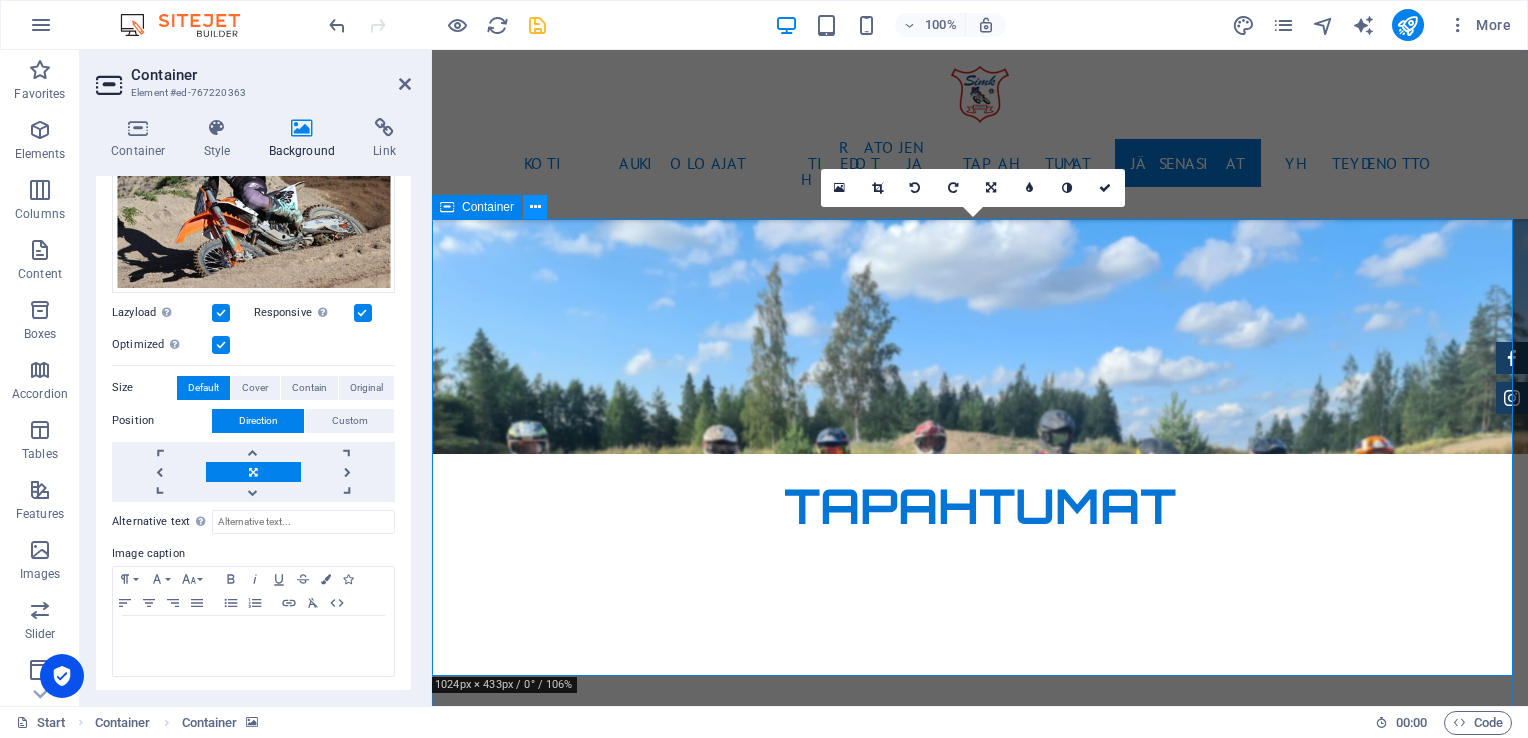 click at bounding box center [535, 207] 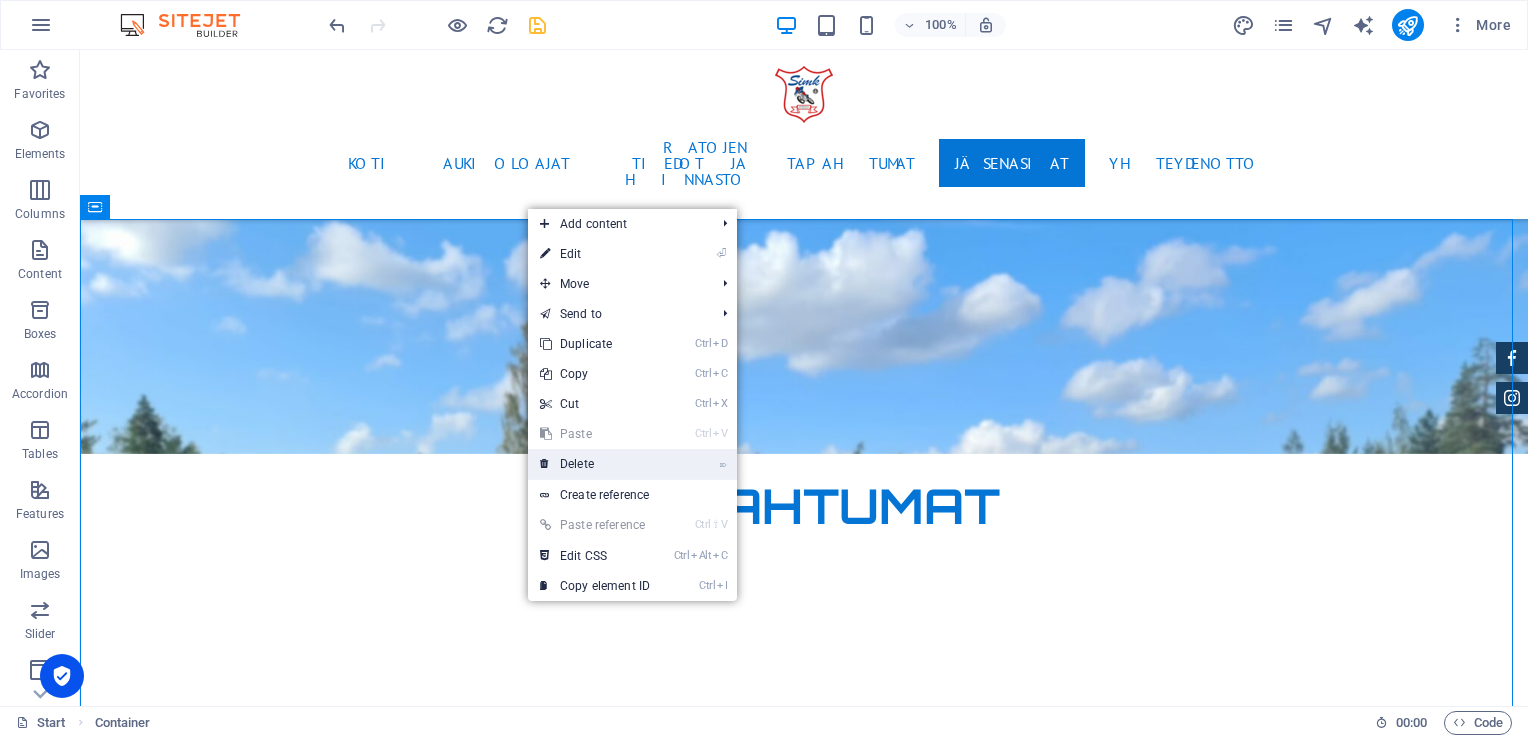 click on "⌦  Delete" at bounding box center (595, 464) 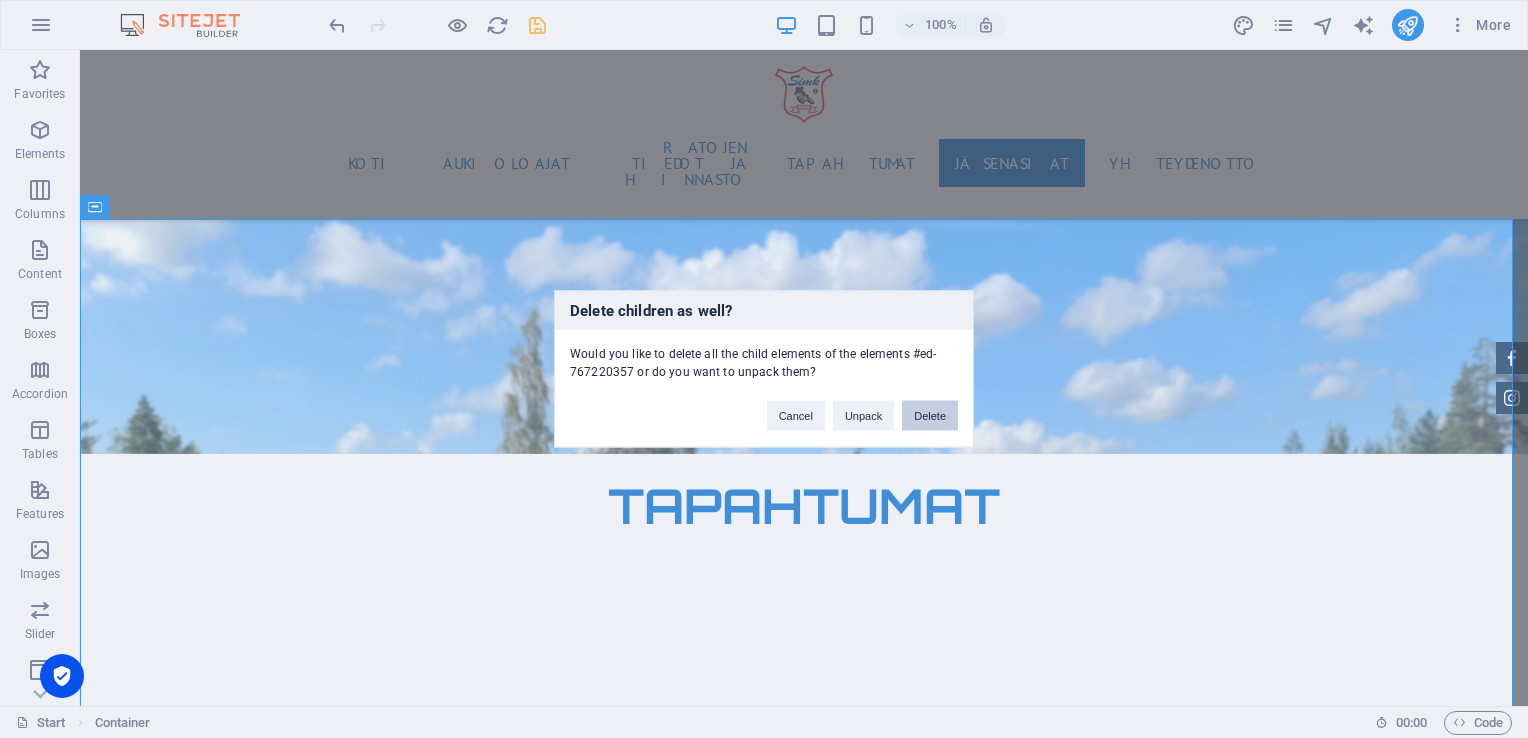 click on "Delete" at bounding box center [930, 416] 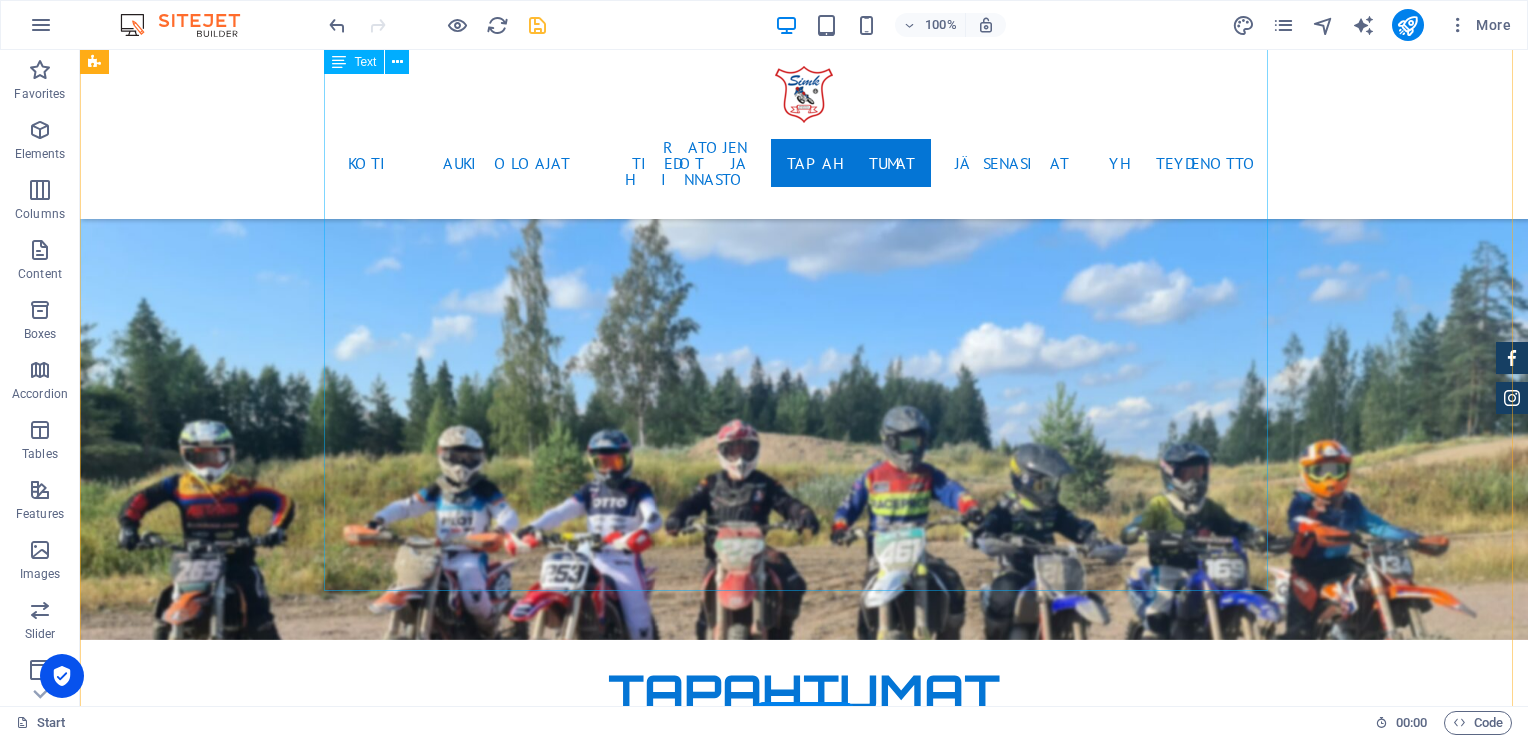 scroll, scrollTop: 5400, scrollLeft: 0, axis: vertical 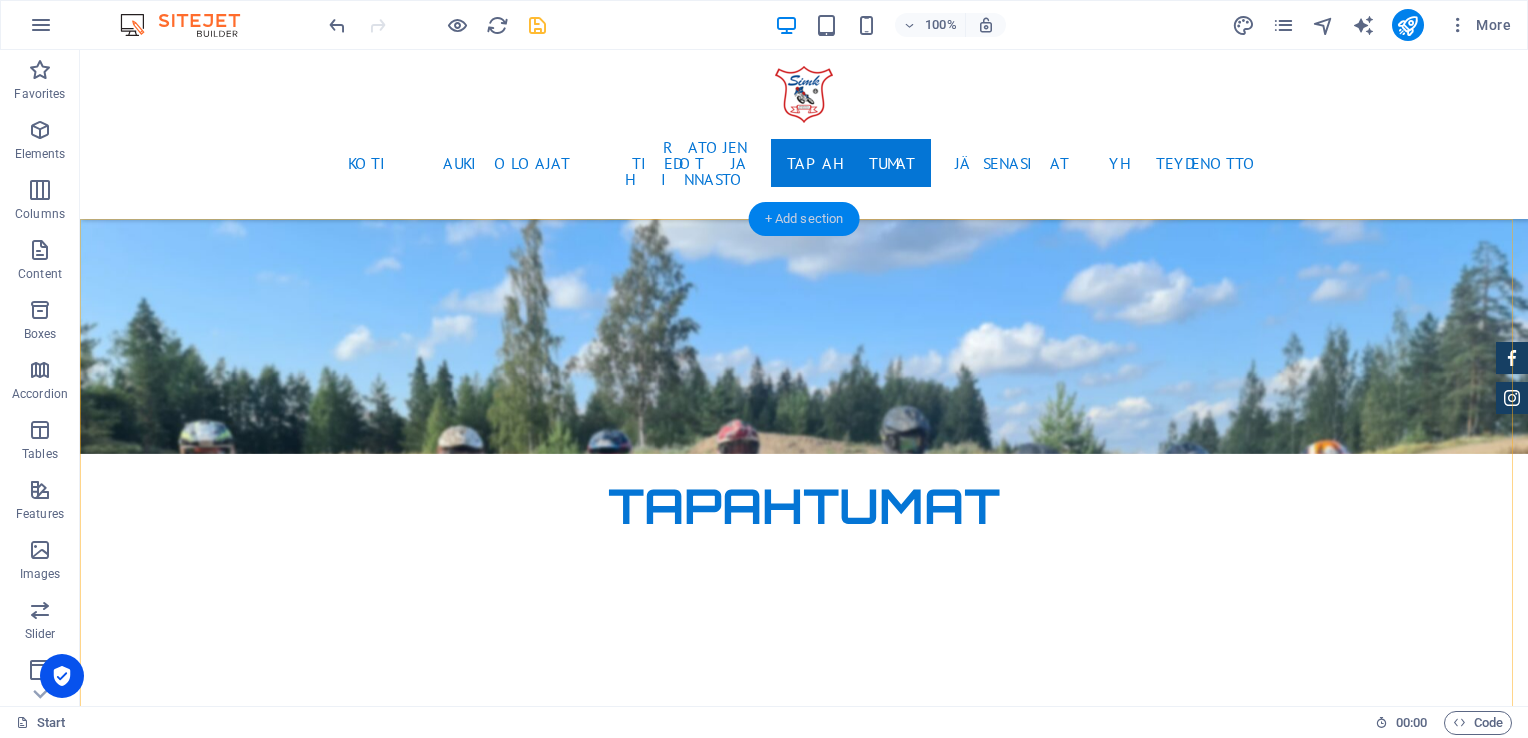 click on "+ Add section" at bounding box center [804, 219] 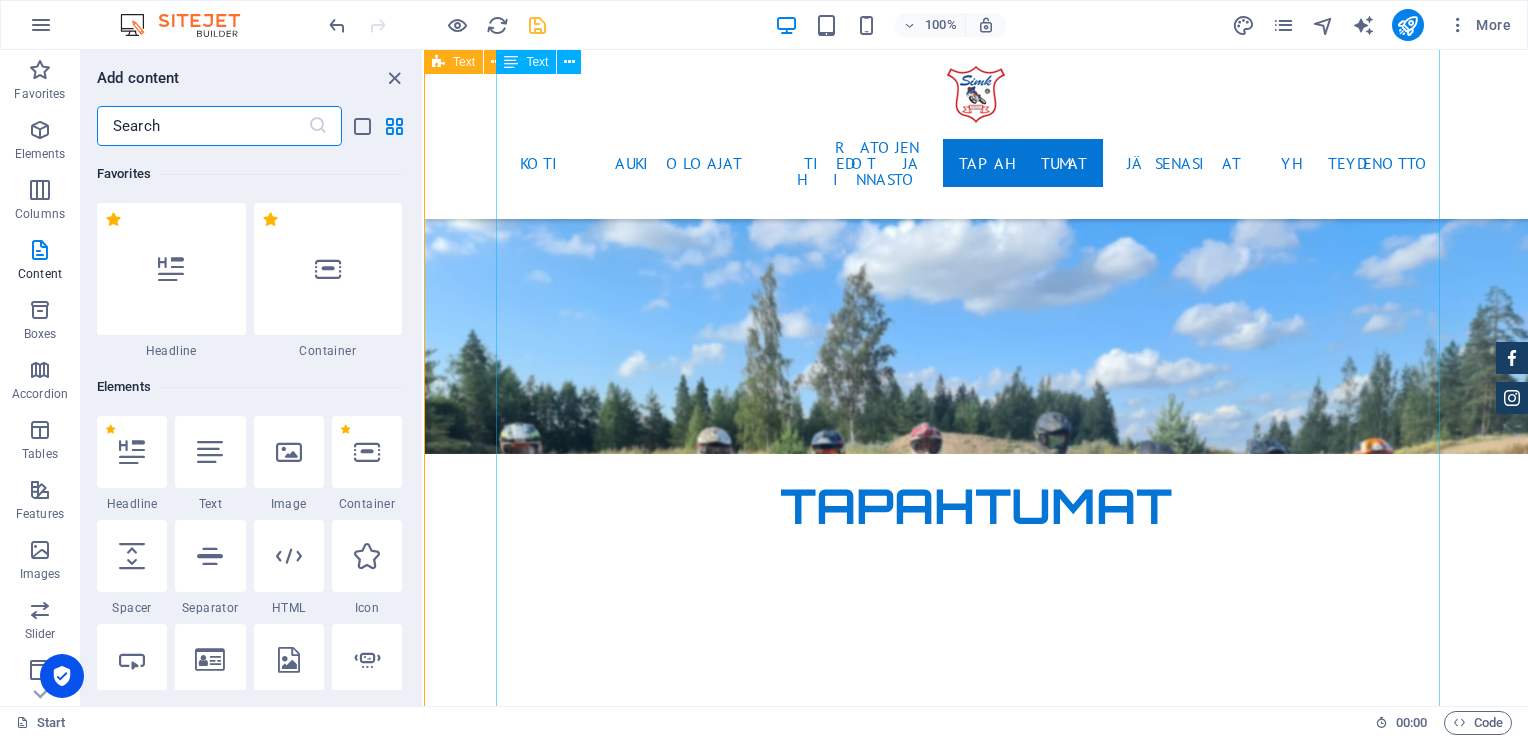 scroll, scrollTop: 4642, scrollLeft: 0, axis: vertical 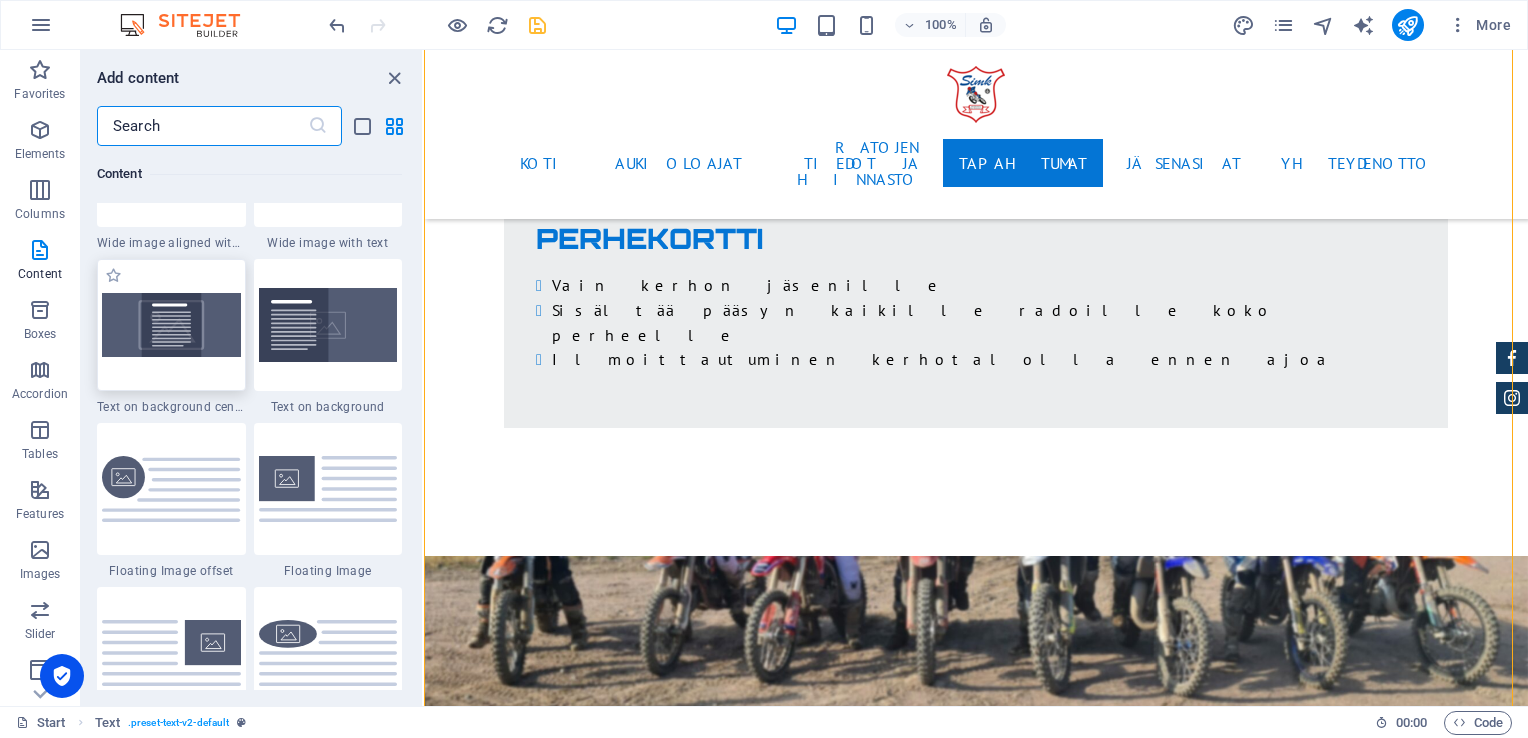 click at bounding box center (171, 324) 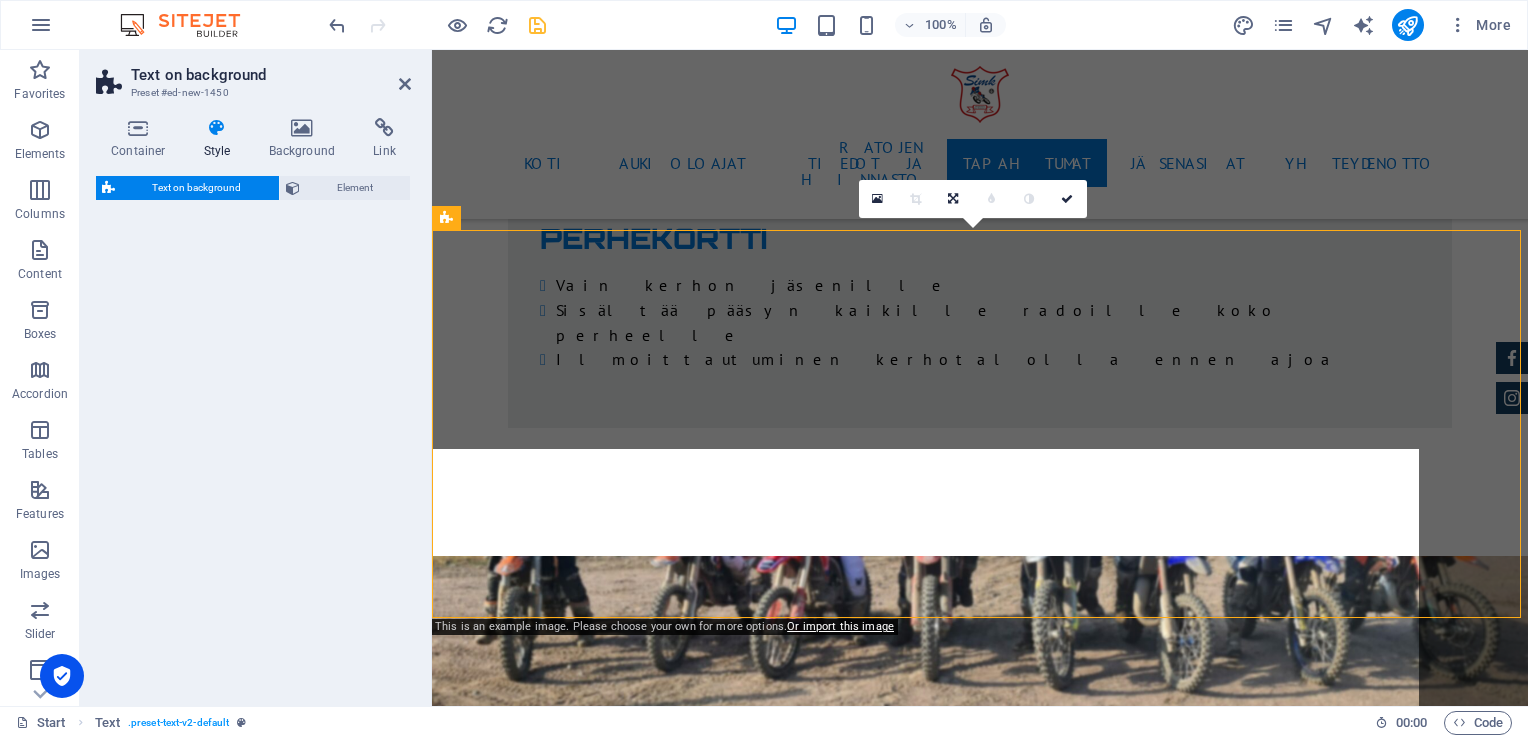 scroll, scrollTop: 5434, scrollLeft: 0, axis: vertical 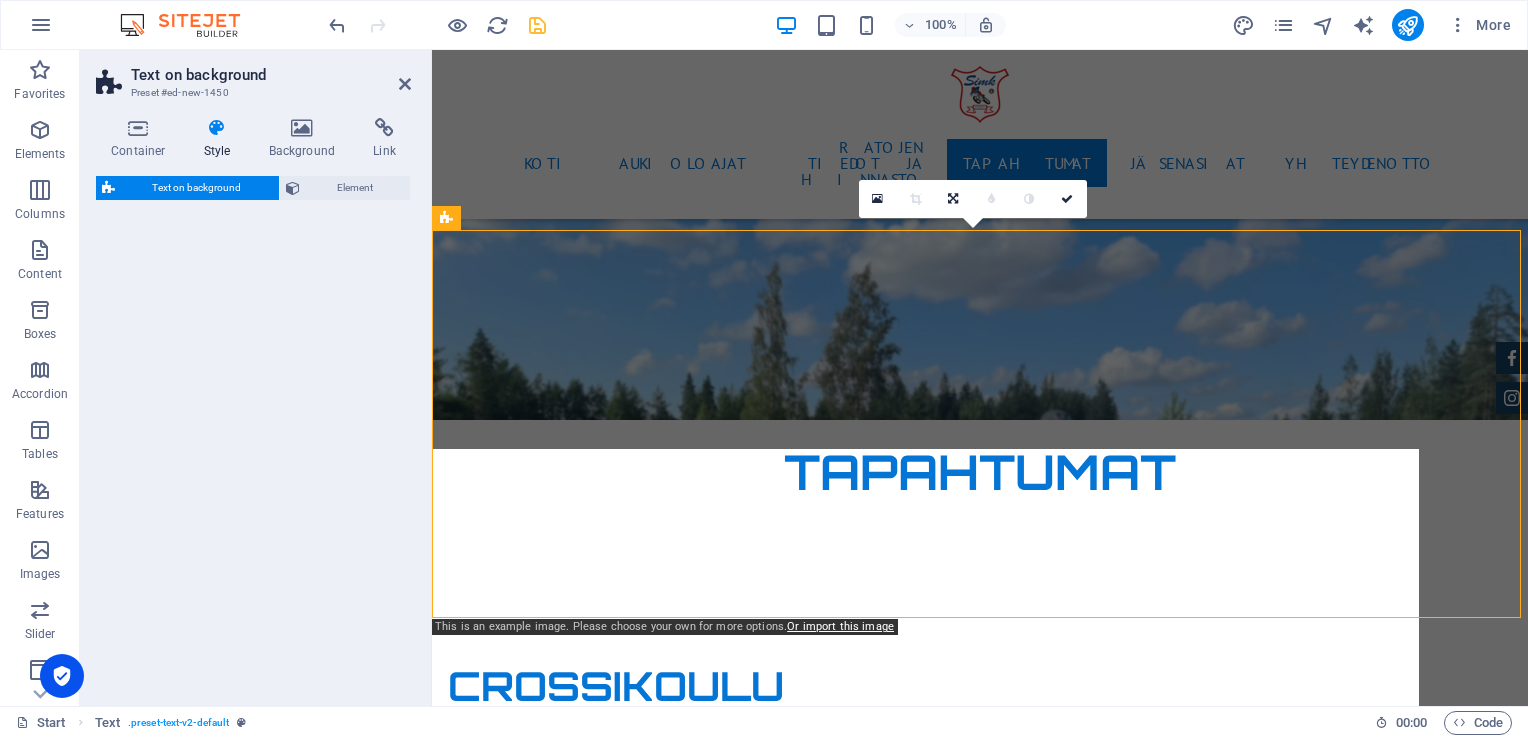 select on "%" 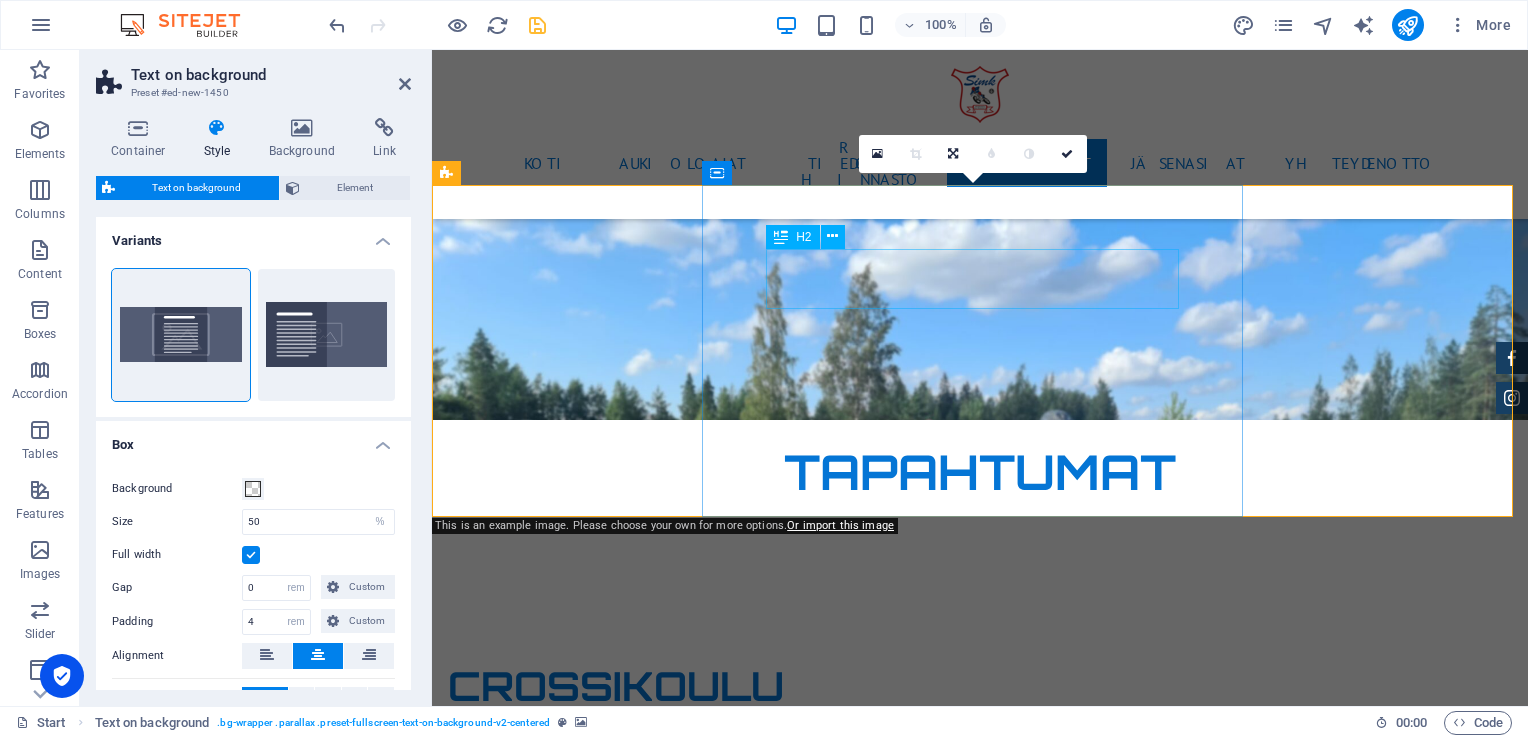click on "Headline" at bounding box center (980, 4812) 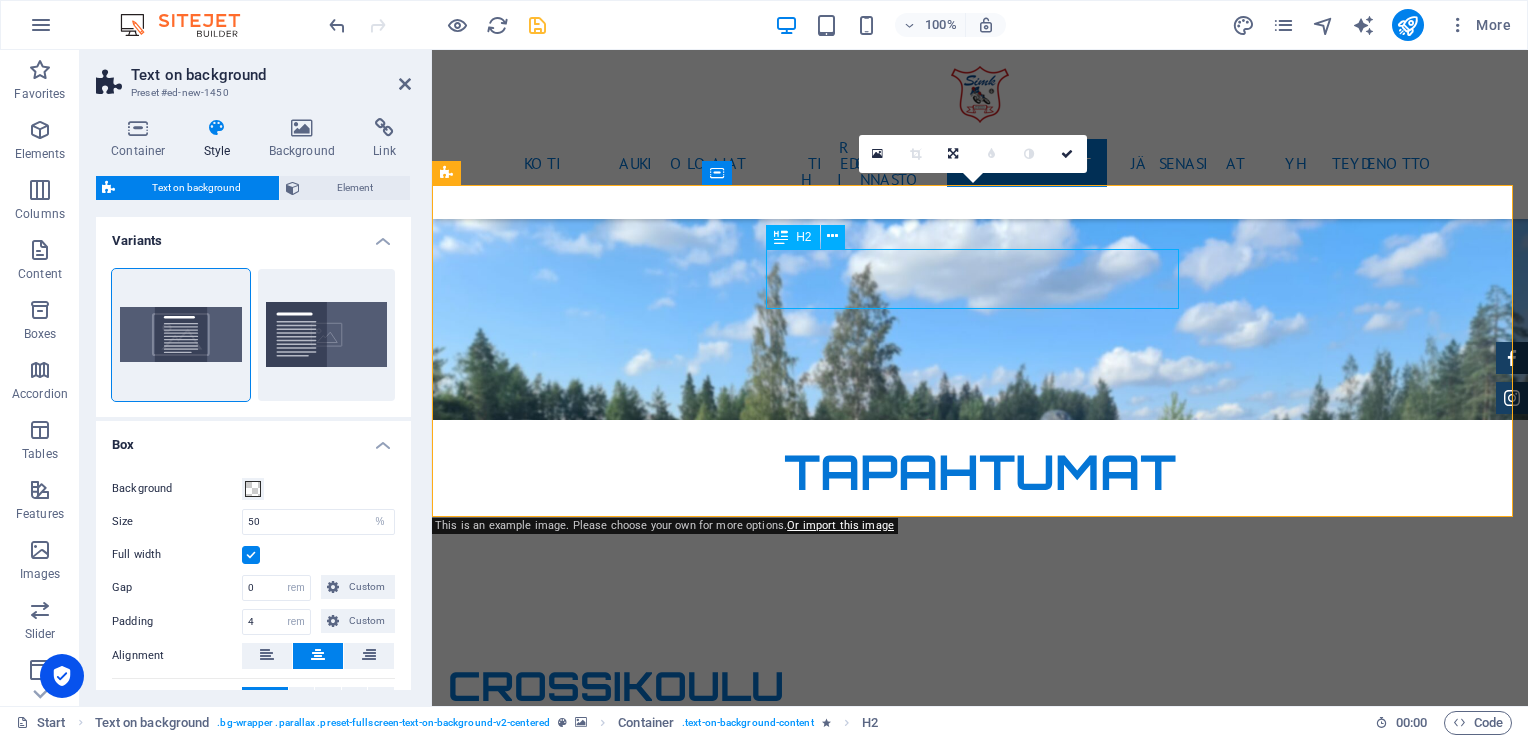 click on "Headline" at bounding box center [980, 4812] 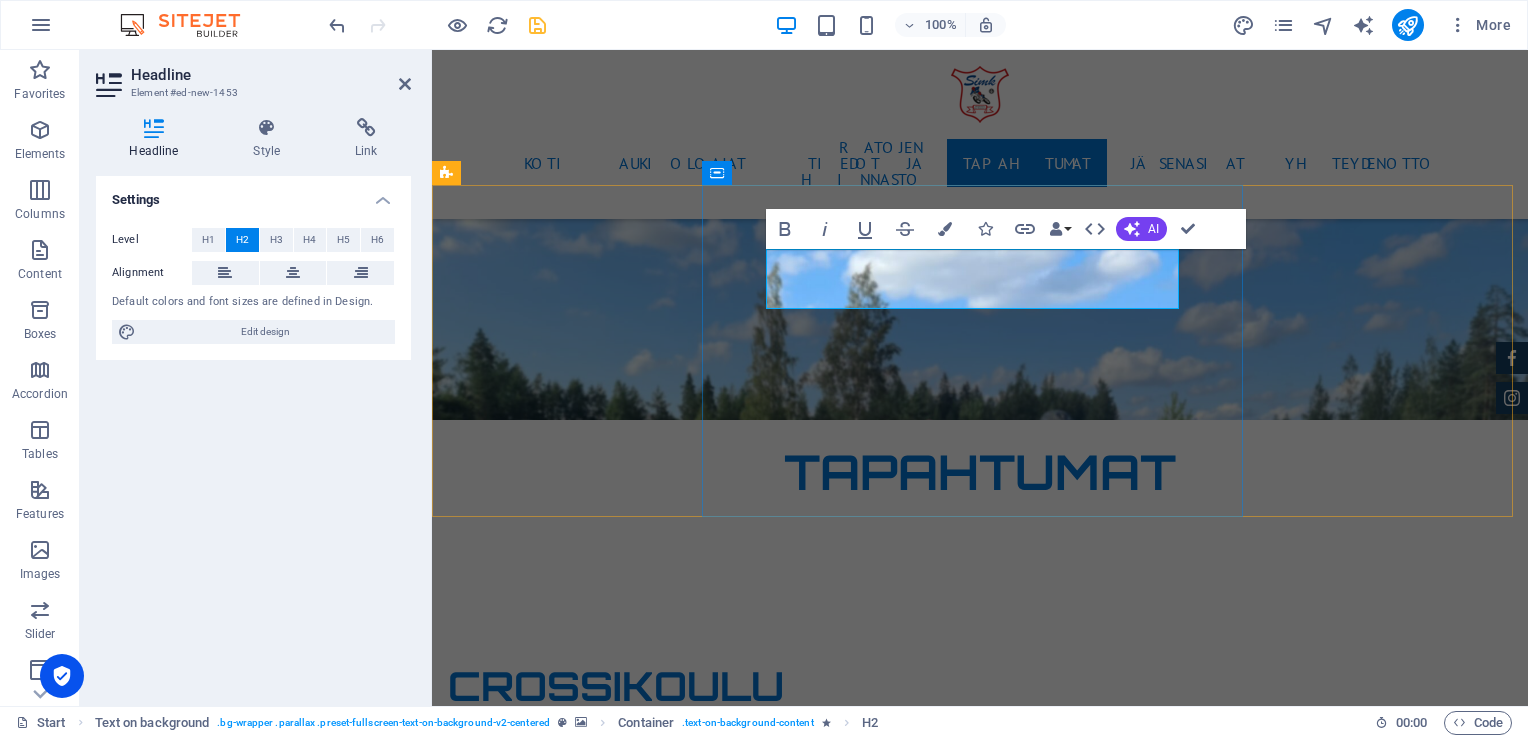 type 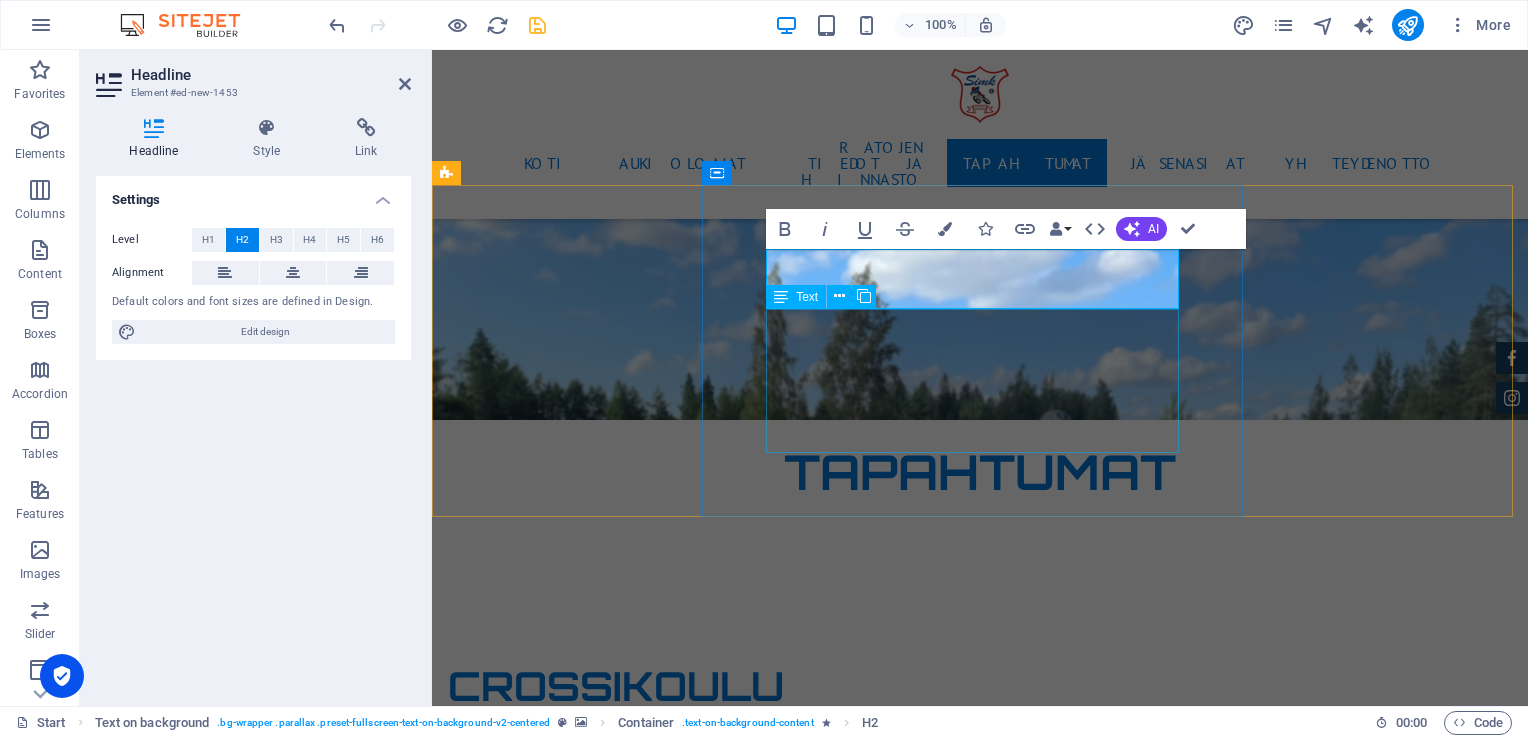 click on "Lorem ipsum dolor sit amet, consectetuer adipiscing elit. Aenean commodo ligula eget dolor. Lorem ipsum dolor sit amet, consectetuer adipiscing elit leget dolor. Lorem ipsum dolor sit amet, consectetuer adipiscing elit. Aenean commodo ligula eget dolor. Lorem ipsum dolor sit amet, consectetuer adipiscing elit dolor." at bounding box center (980, 4926) 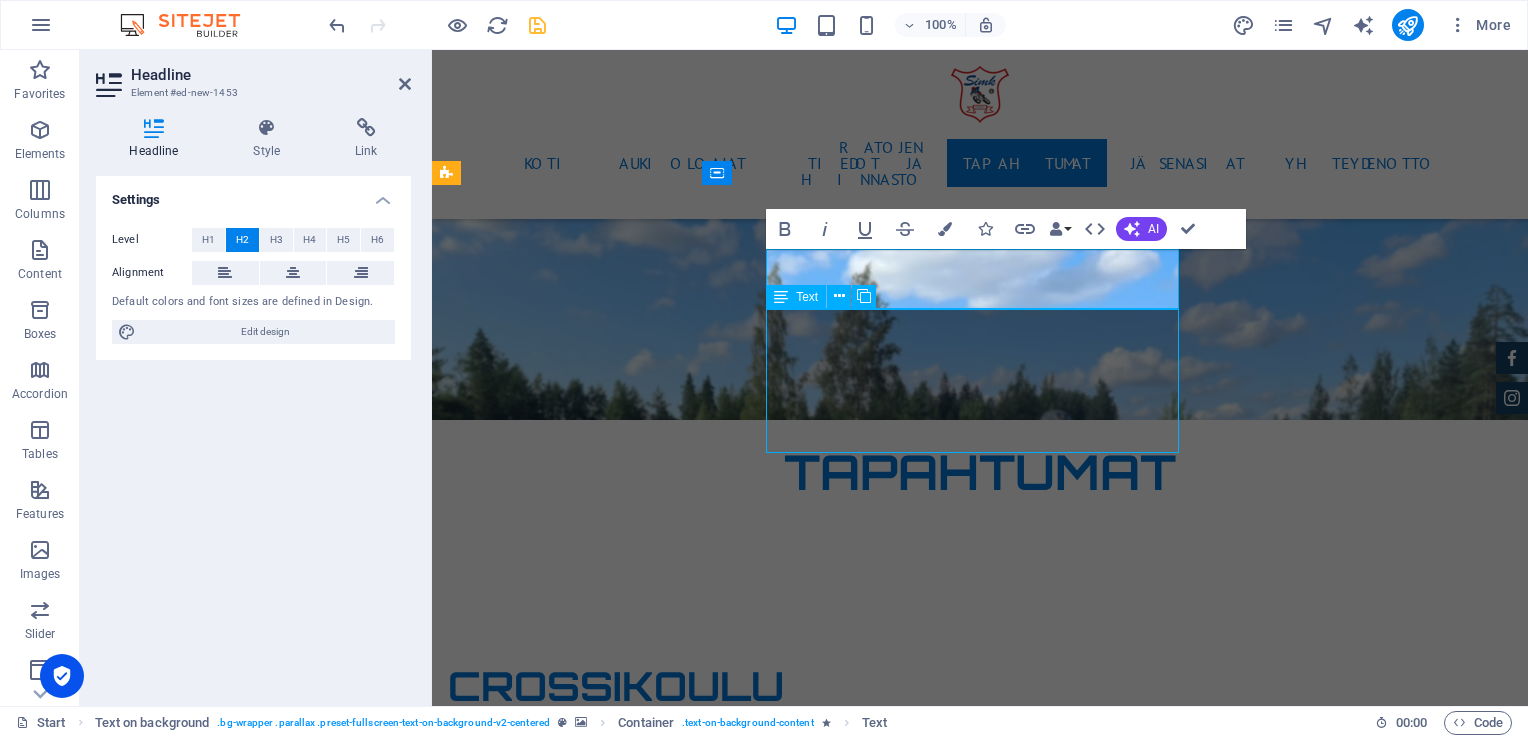 click on "Lorem ipsum dolor sit amet, consectetuer adipiscing elit. Aenean commodo ligula eget dolor. Lorem ipsum dolor sit amet, consectetuer adipiscing elit leget dolor. Lorem ipsum dolor sit amet, consectetuer adipiscing elit. Aenean commodo ligula eget dolor. Lorem ipsum dolor sit amet, consectetuer adipiscing elit dolor." at bounding box center [980, 4926] 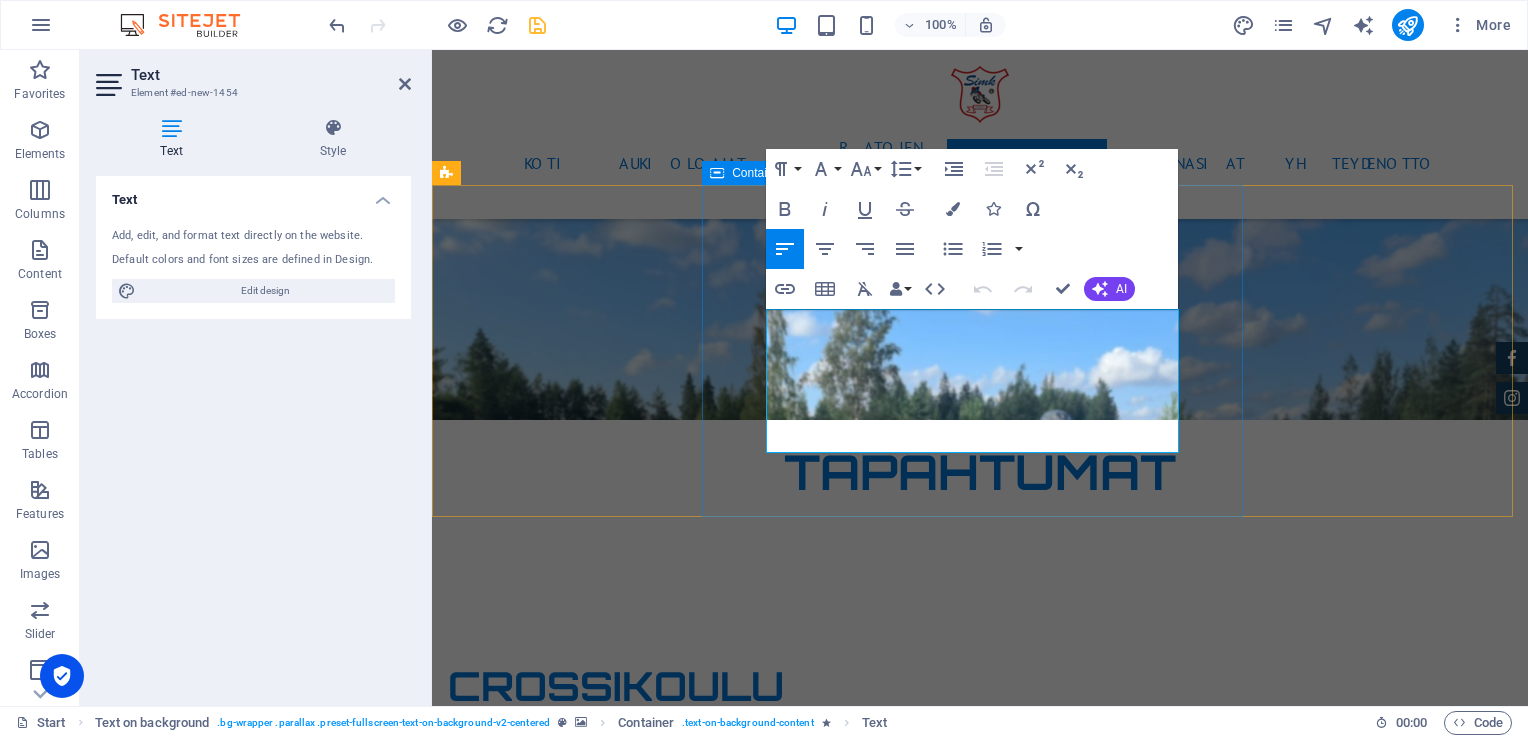 drag, startPoint x: 997, startPoint y: 438, endPoint x: 762, endPoint y: 318, distance: 263.8655 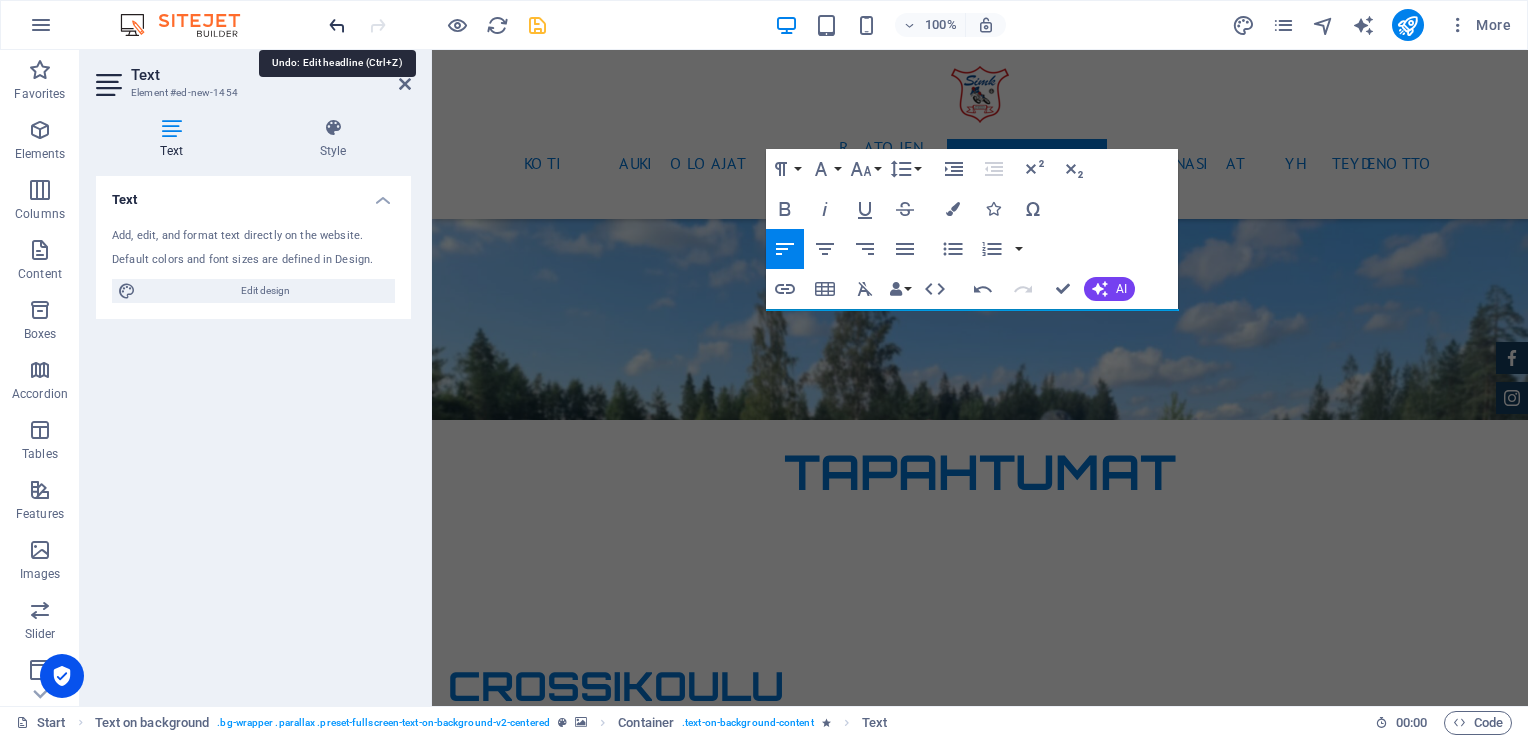 click at bounding box center [337, 25] 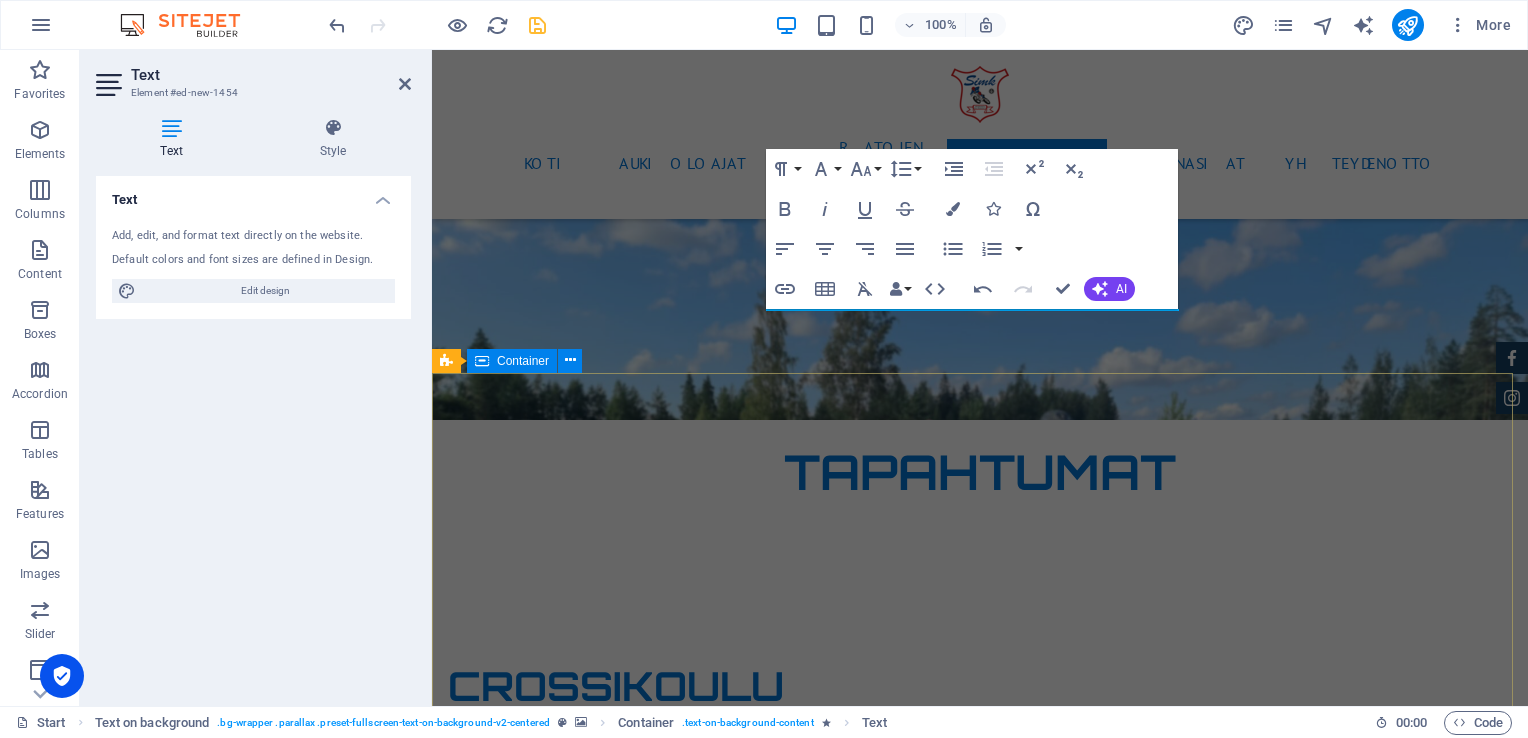 click on "[DOMAIN_NAME] Öljytie 616 ,  Sipoo   04130 0405073032 [EMAIL_ADDRESS][DOMAIN_NAME] Tilinumero: [FINANCIAL_ID] Y-tunnus: 2245367-6" at bounding box center [980, 5105] 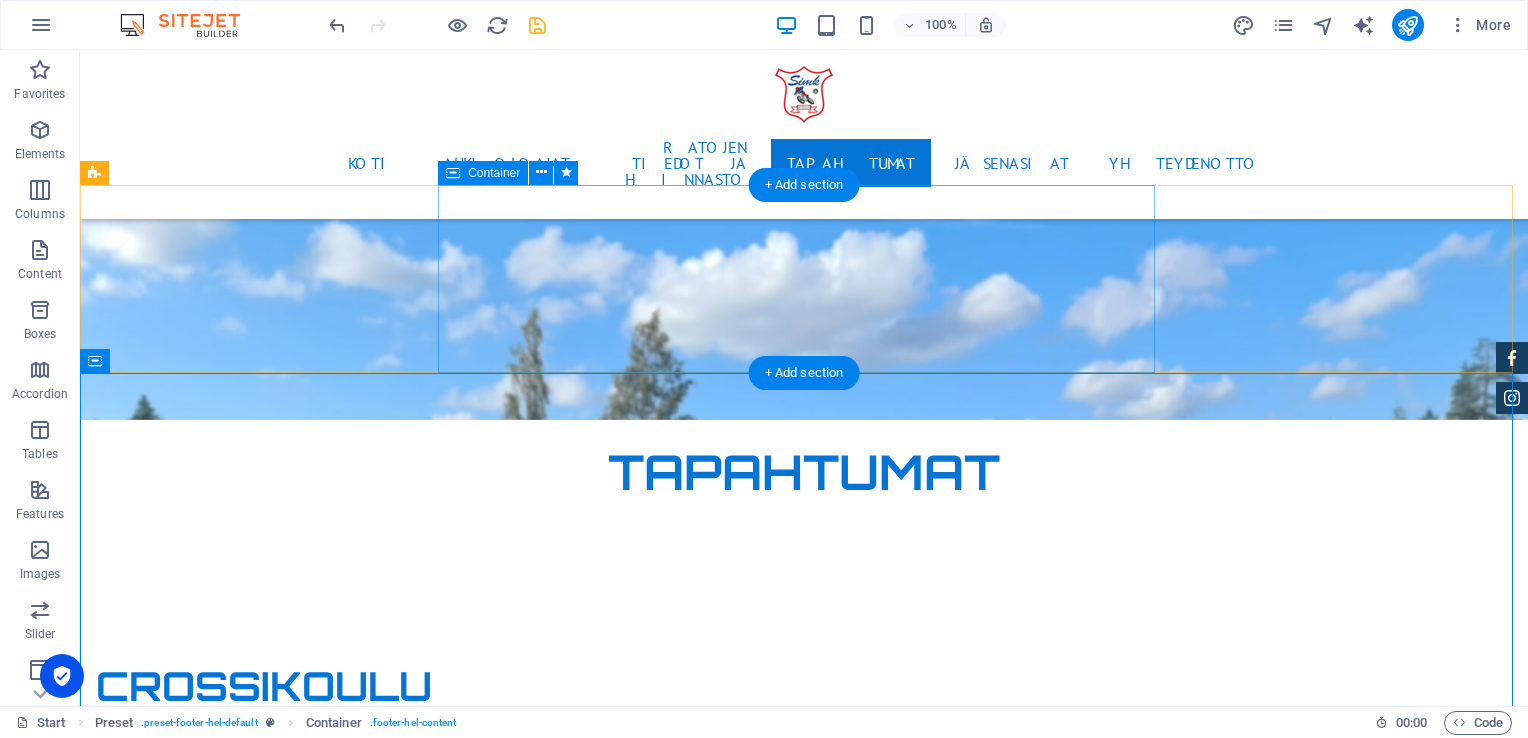 click on "jäsenasiat" at bounding box center [804, 5035] 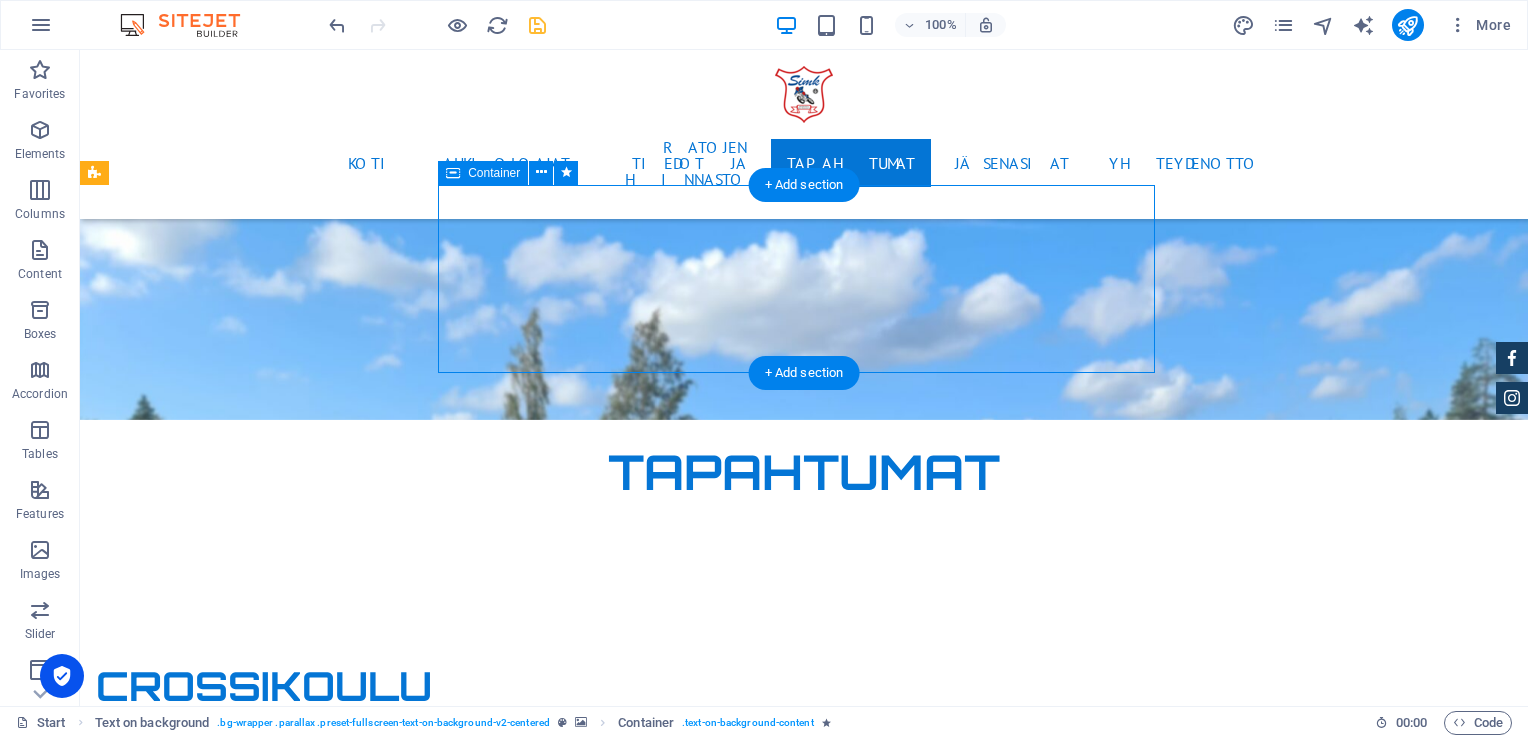 click on "jäsenasiat" at bounding box center [804, 5035] 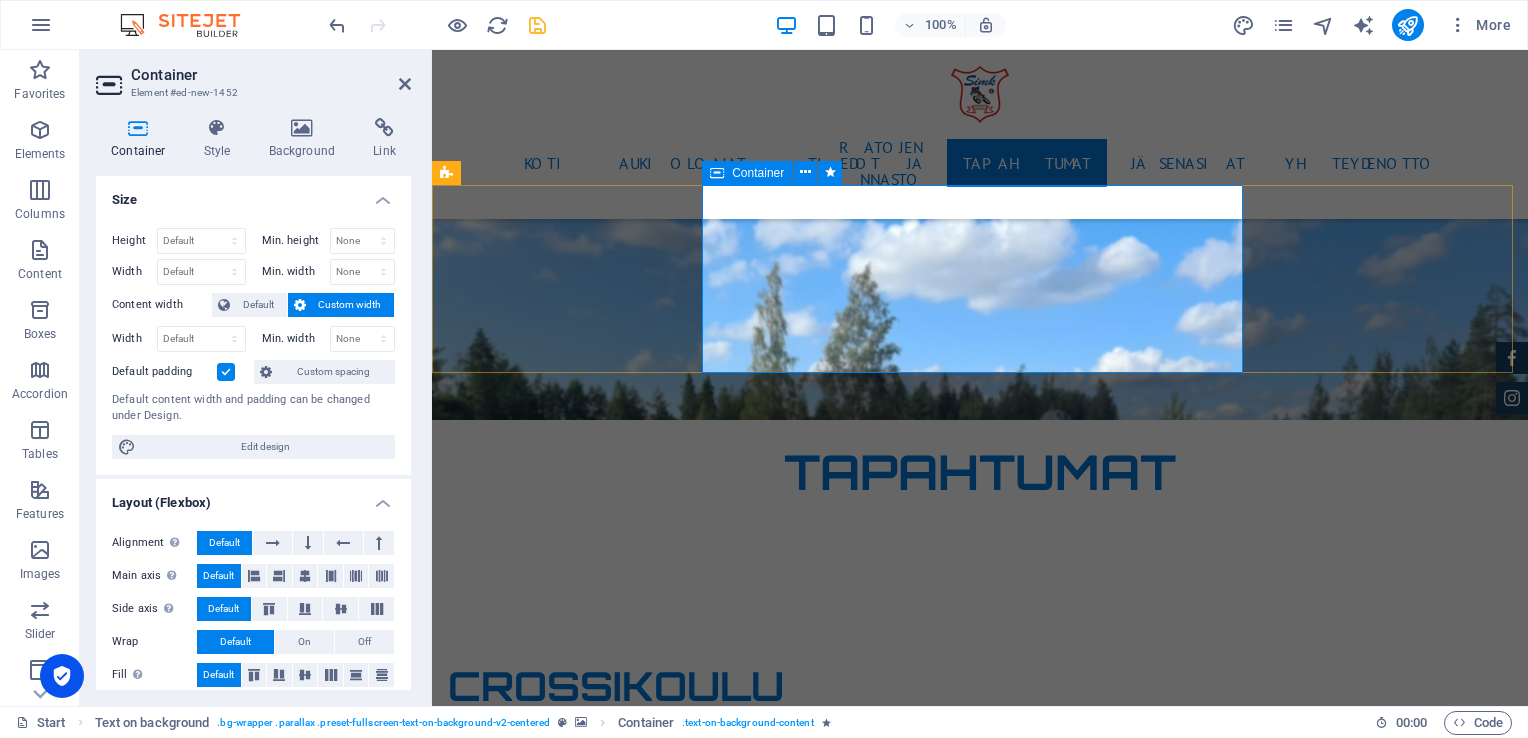 click on "jäsenasiat" at bounding box center (980, 4740) 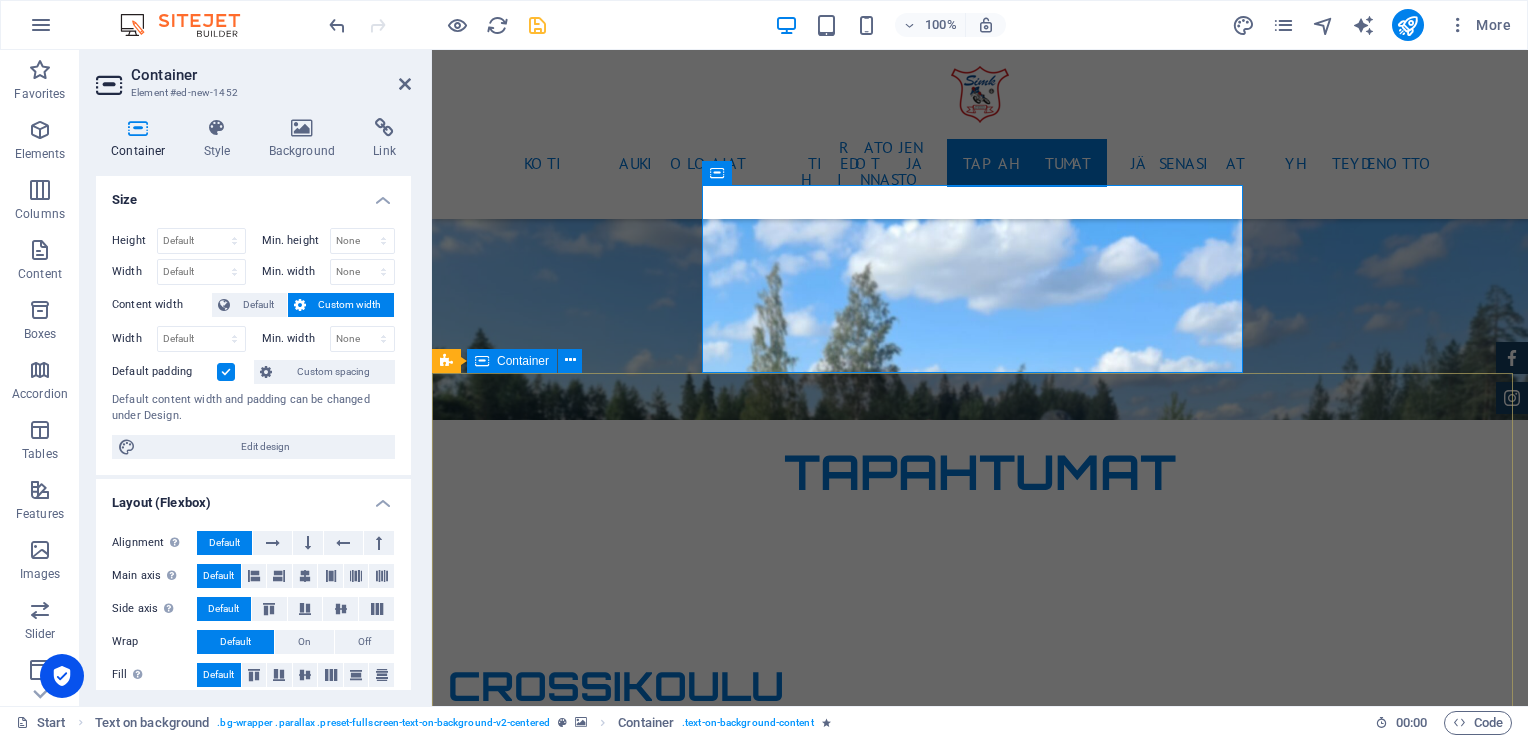 click on "[DOMAIN_NAME] Öljytie 616 ,  Sipoo   04130 0405073032 [EMAIL_ADDRESS][DOMAIN_NAME] Tilinumero: [FINANCIAL_ID] Y-tunnus: 2245367-6" at bounding box center [980, 5105] 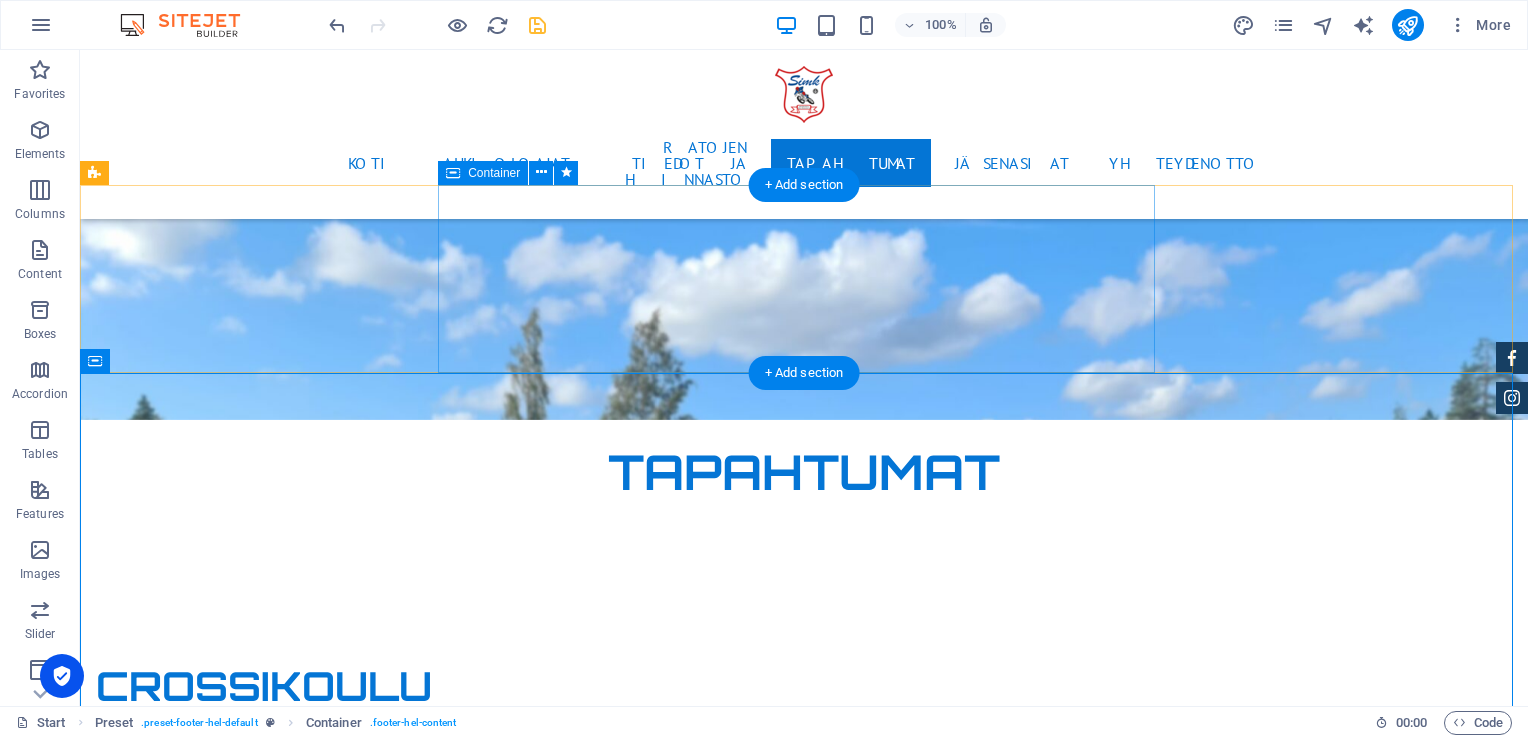click on "jäsenasiat" at bounding box center [804, 5035] 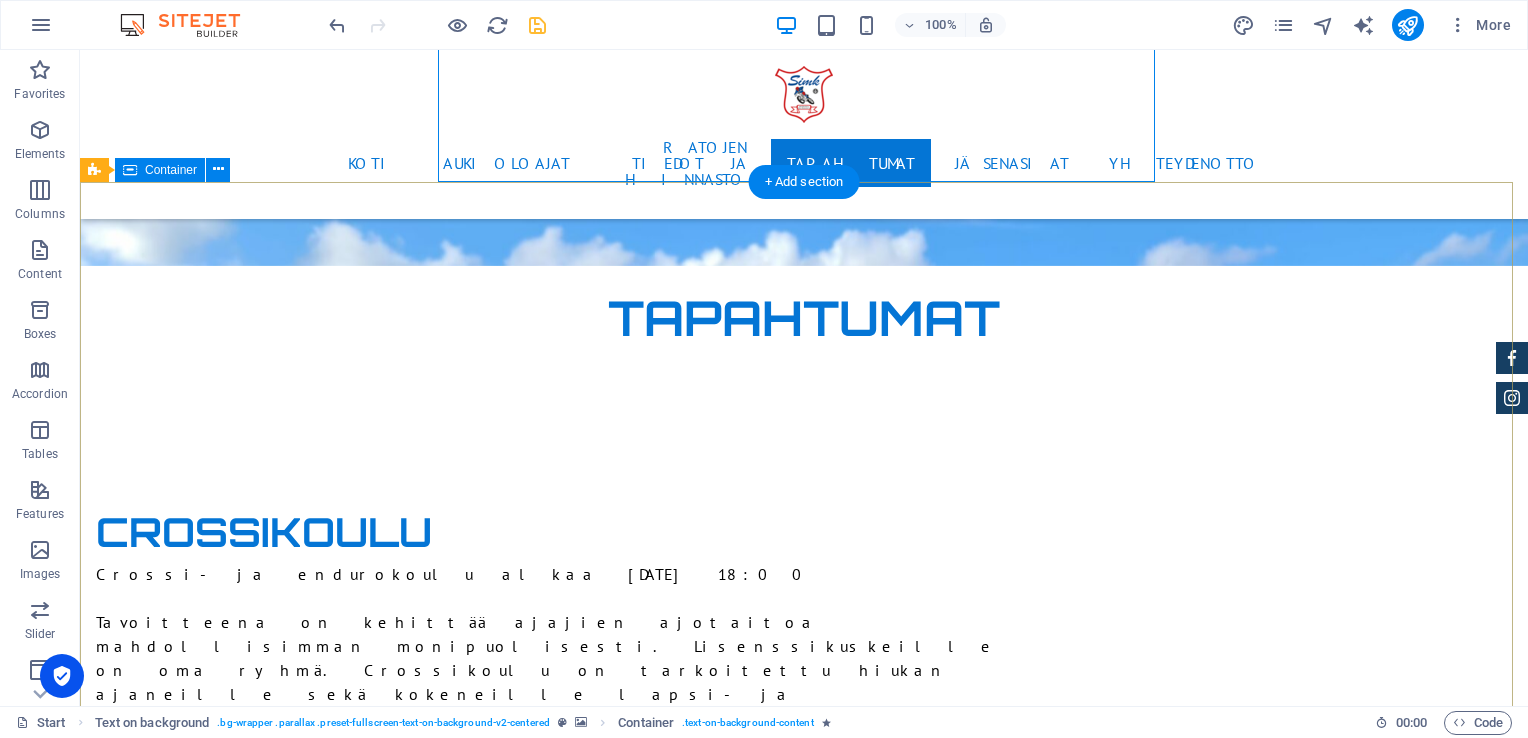 scroll, scrollTop: 5234, scrollLeft: 0, axis: vertical 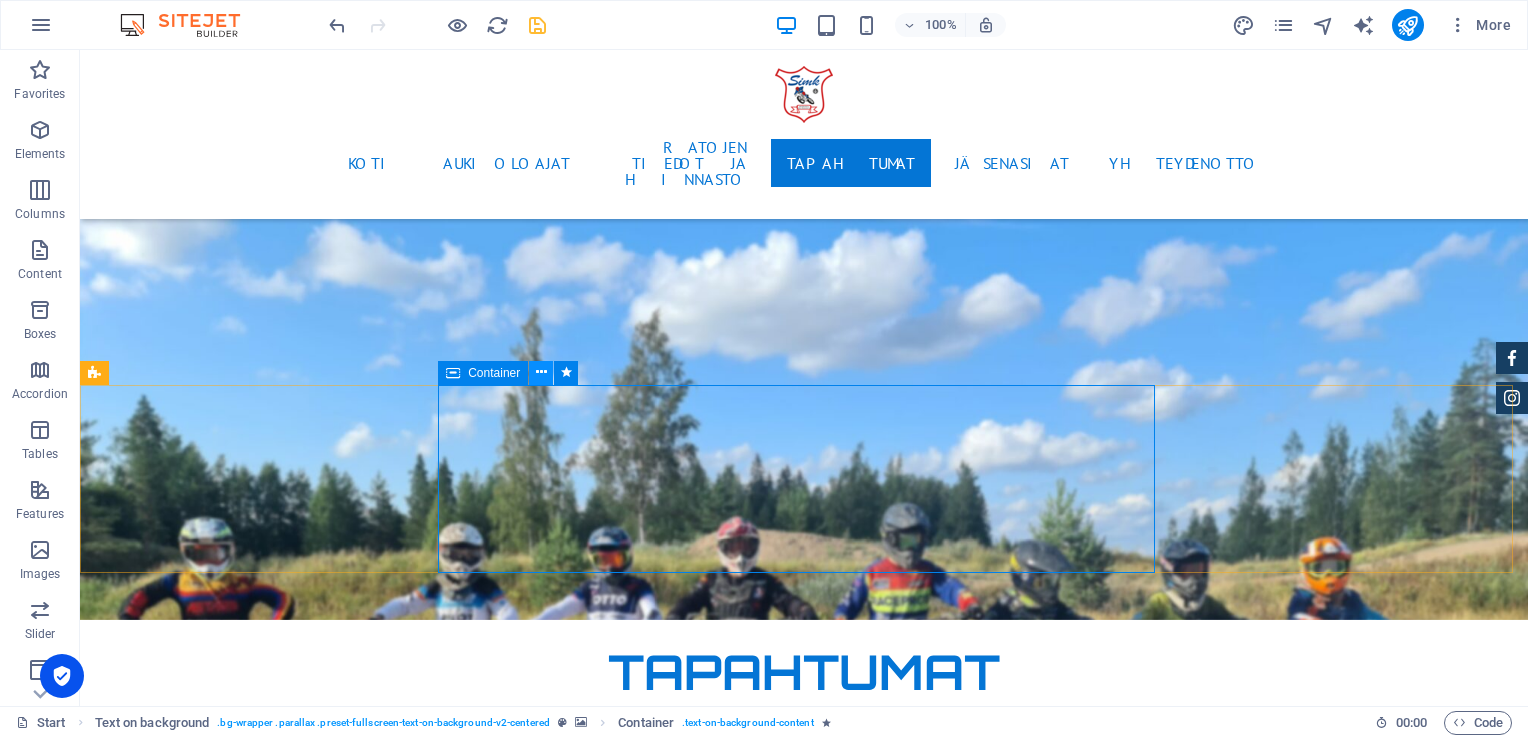 click at bounding box center (541, 372) 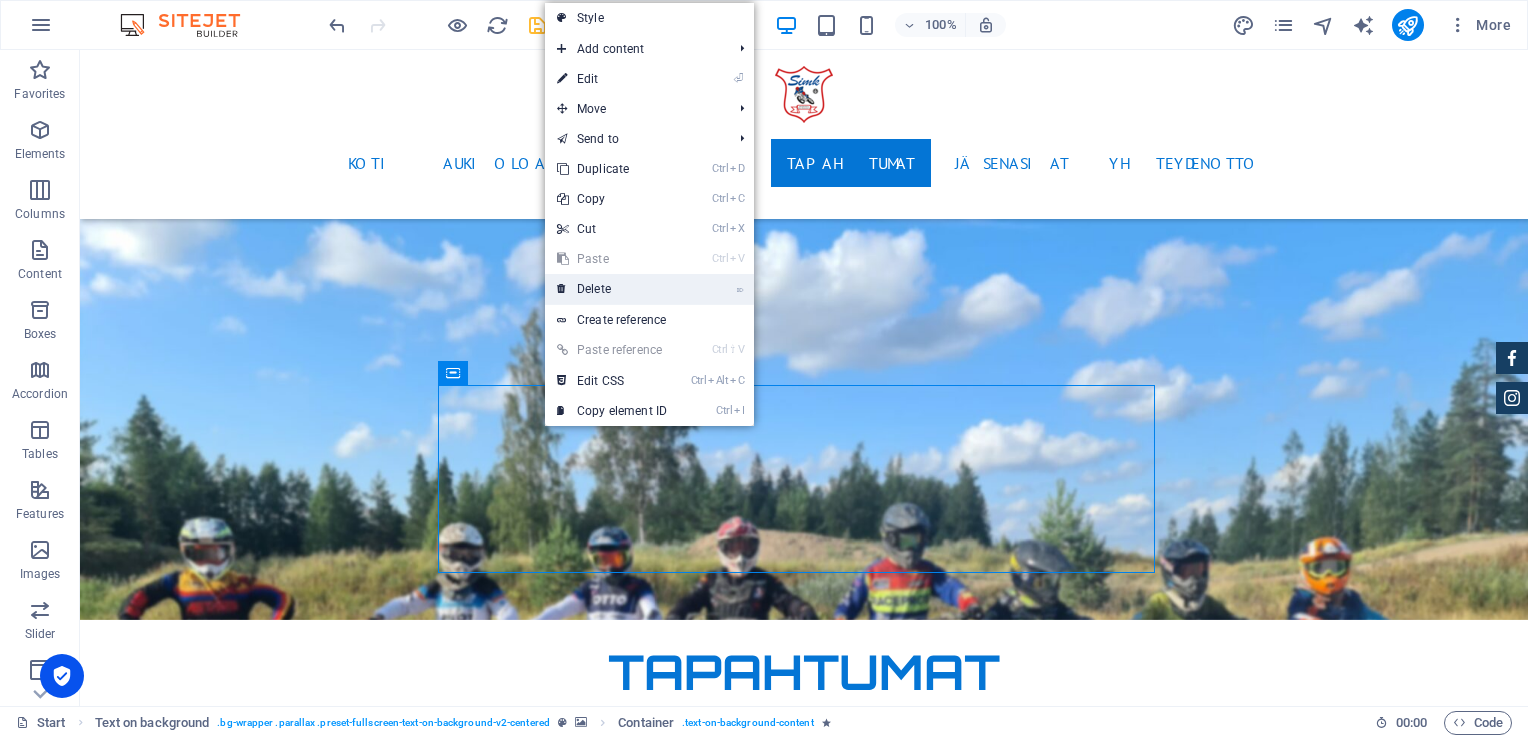click on "⌦  Delete" at bounding box center (612, 289) 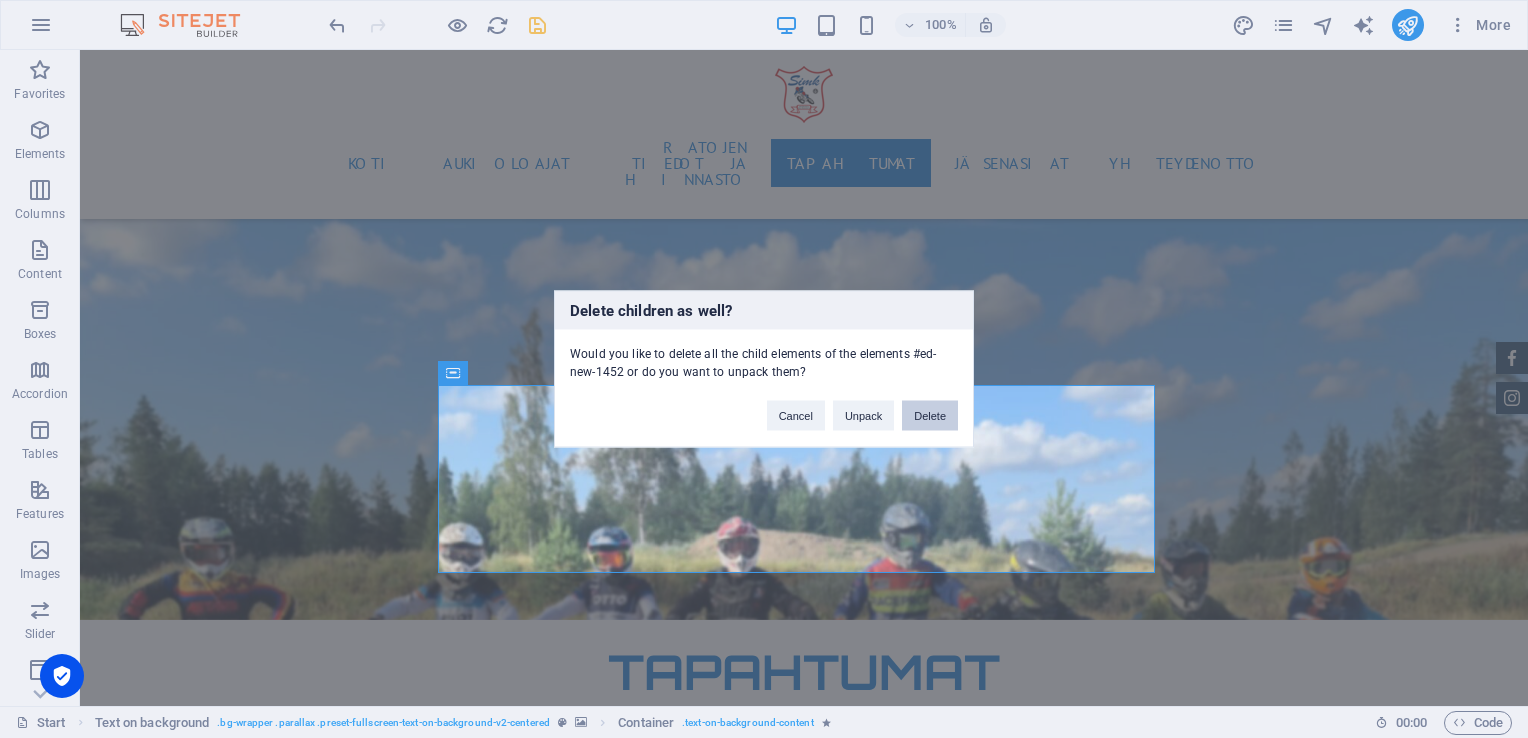 click on "Delete" at bounding box center [930, 416] 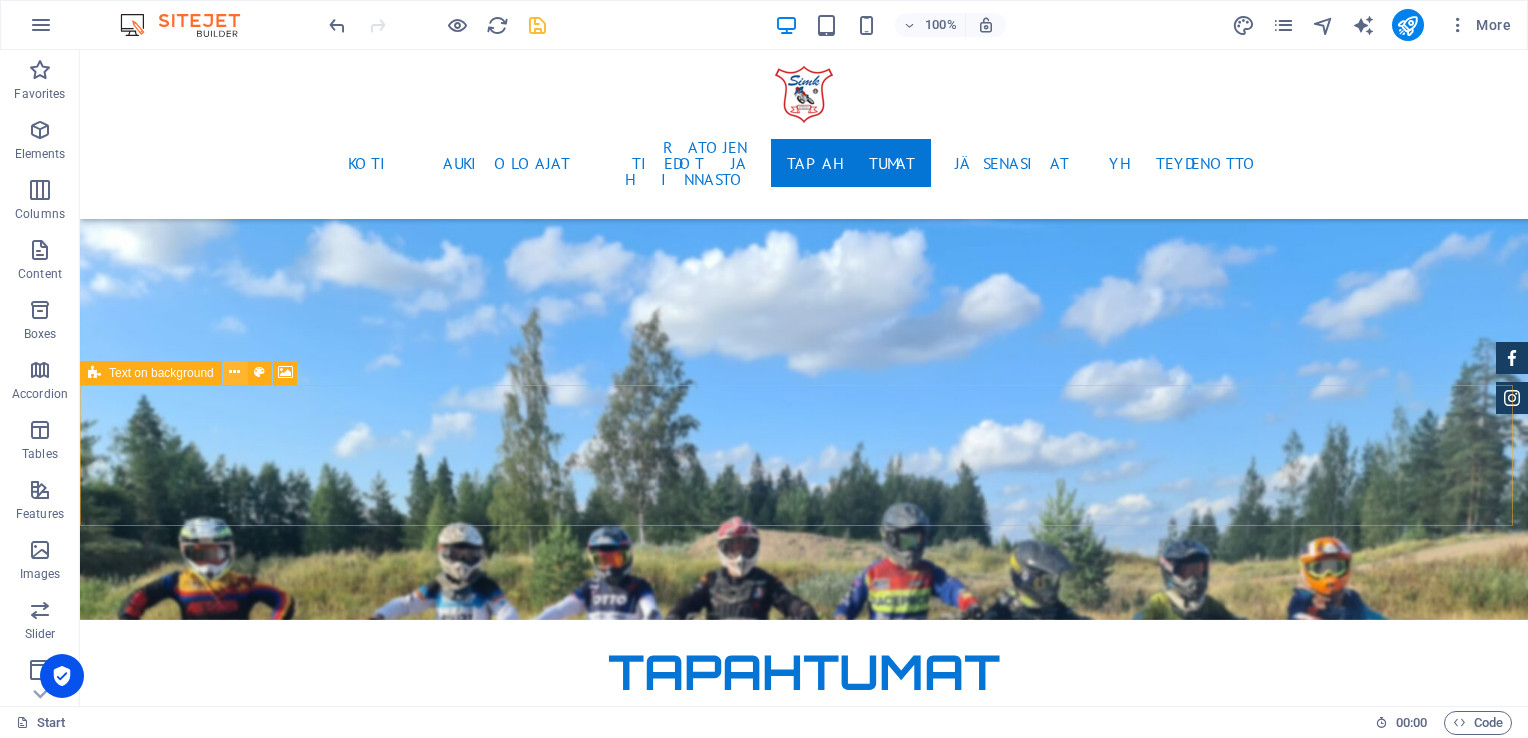 click at bounding box center (234, 372) 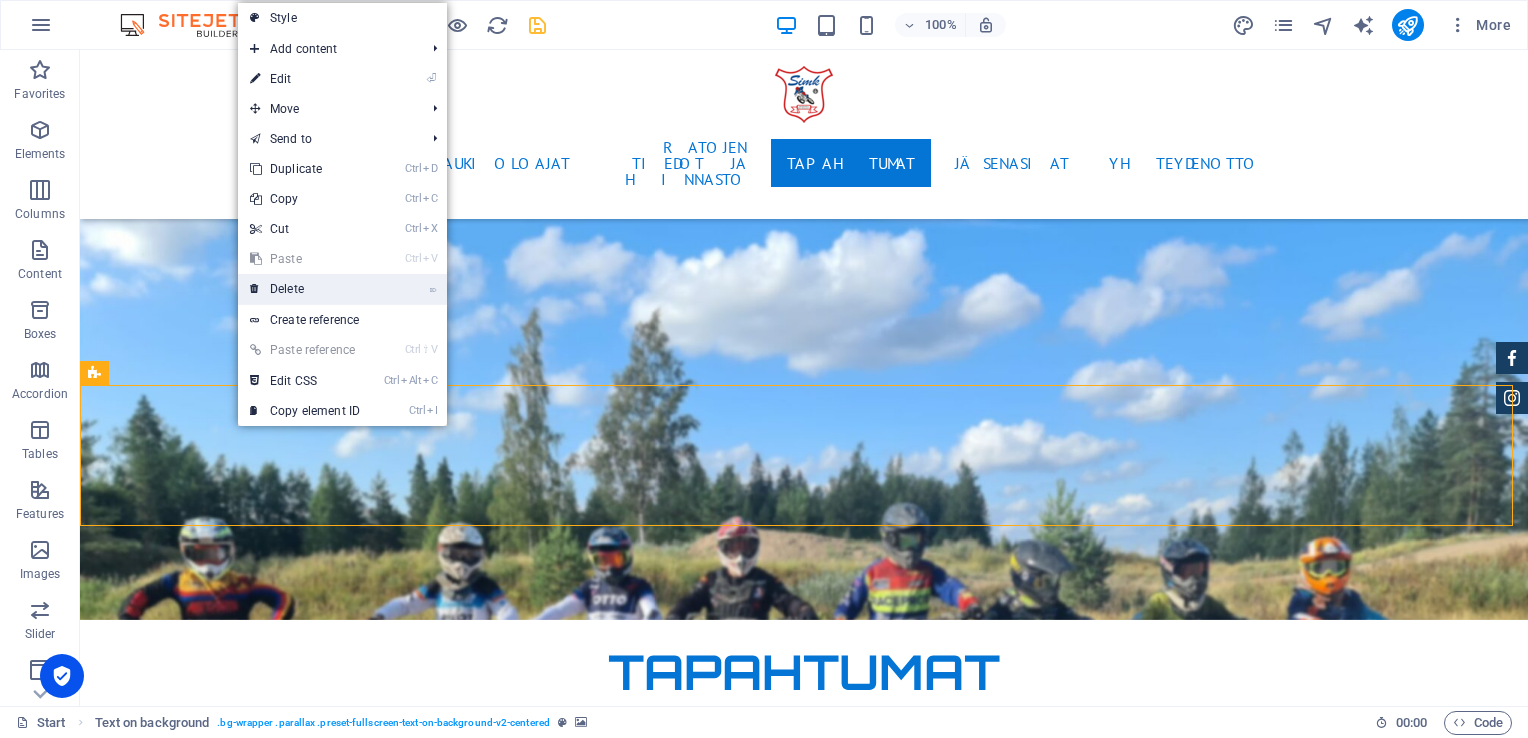 click on "⌦  Delete" at bounding box center [305, 289] 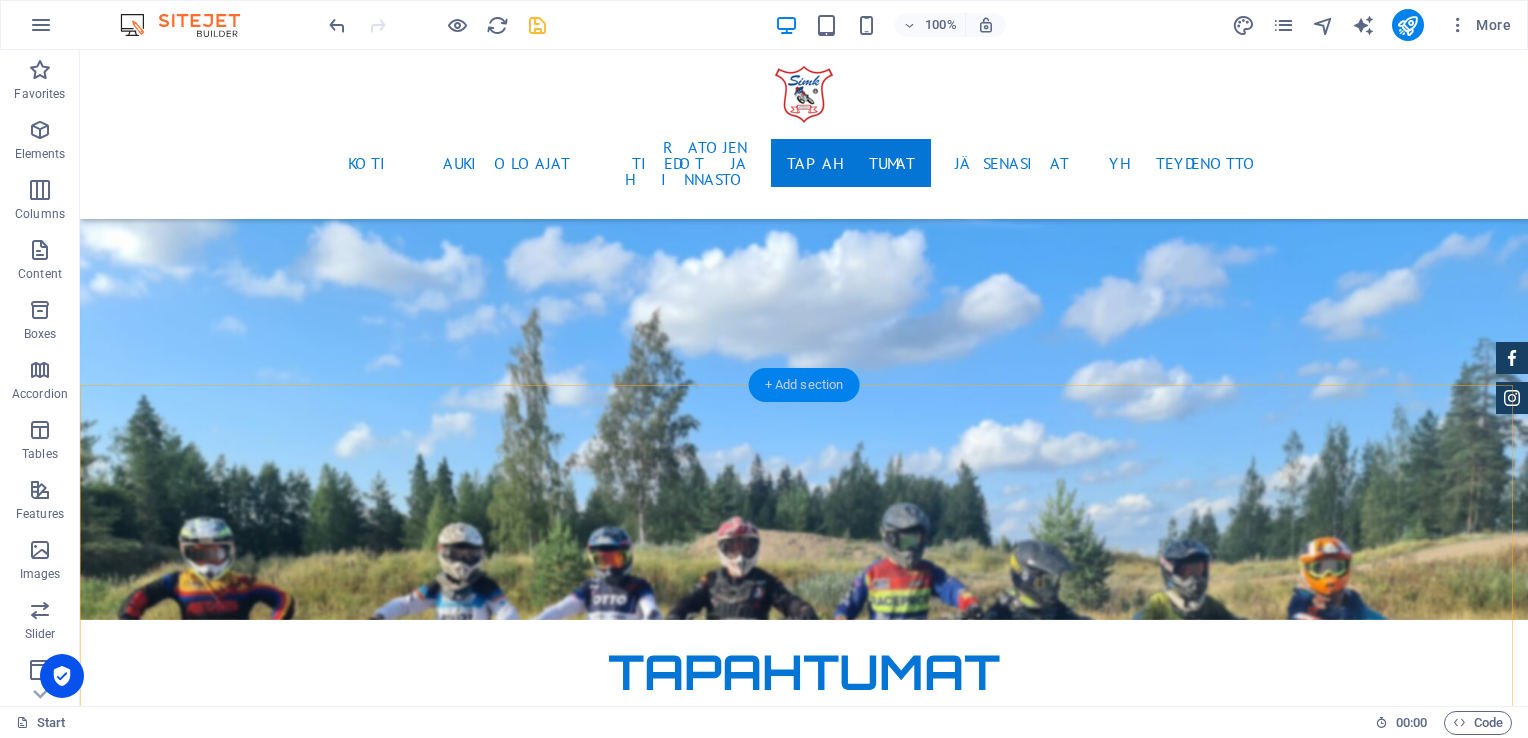 drag, startPoint x: 770, startPoint y: 374, endPoint x: 340, endPoint y: 325, distance: 432.78287 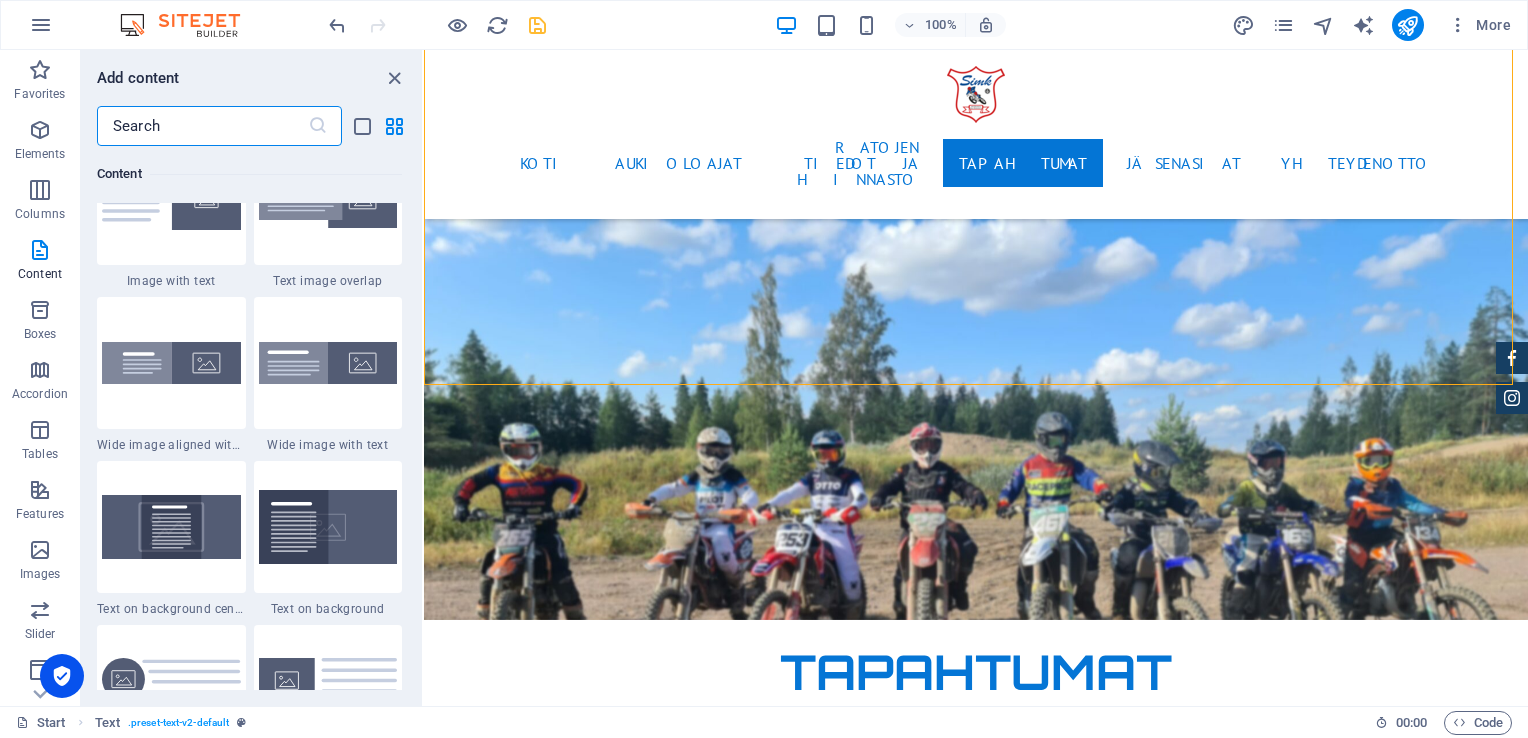 scroll, scrollTop: 3899, scrollLeft: 0, axis: vertical 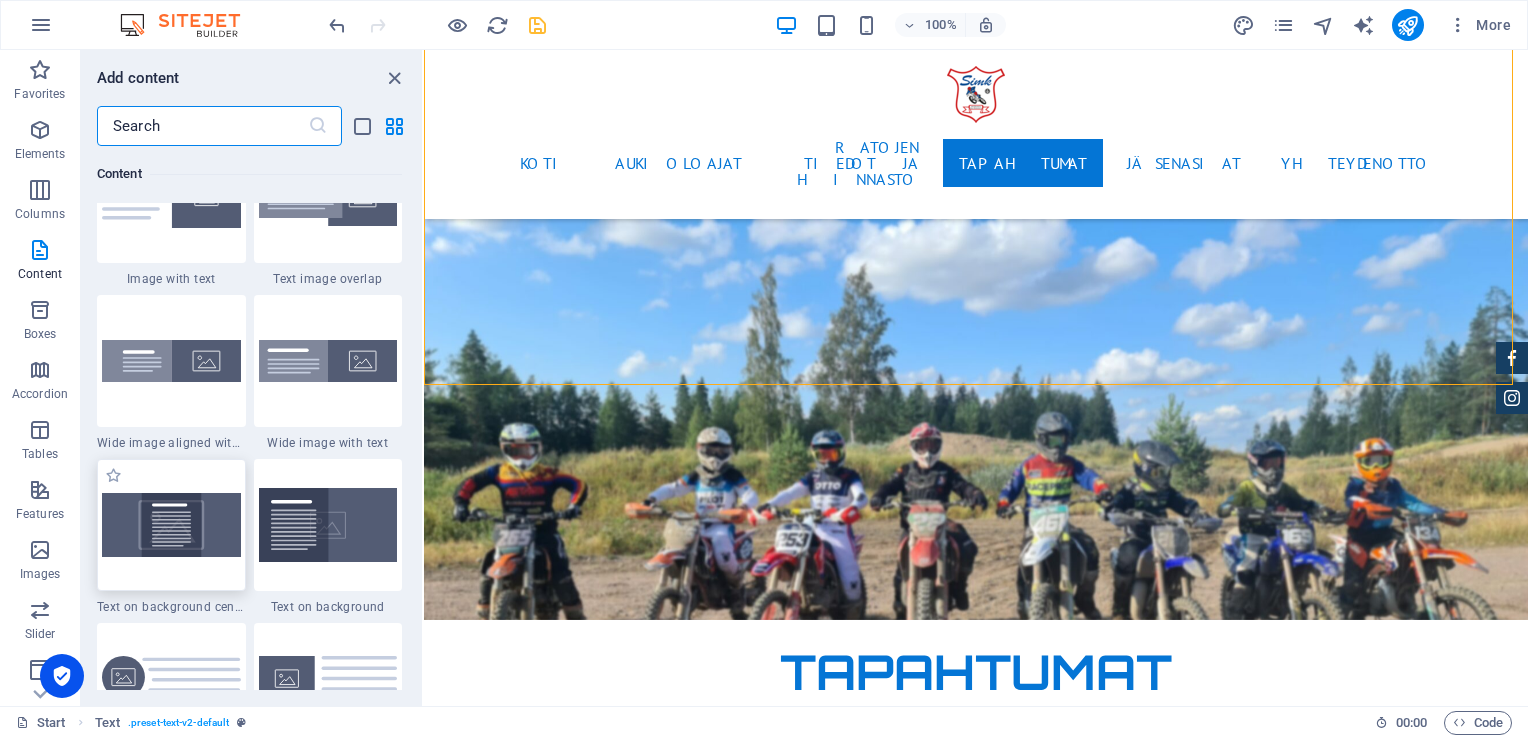 click at bounding box center [171, 524] 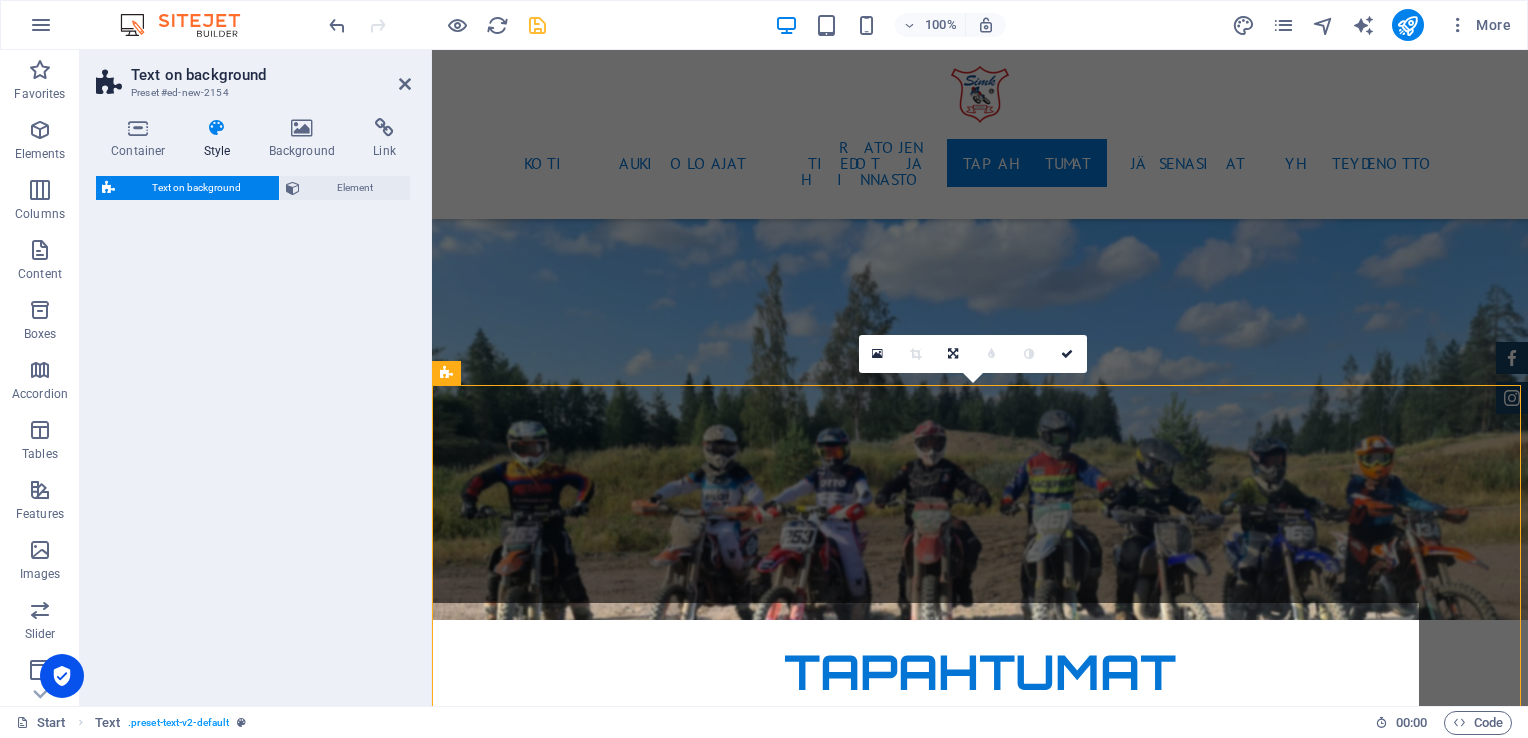 select on "%" 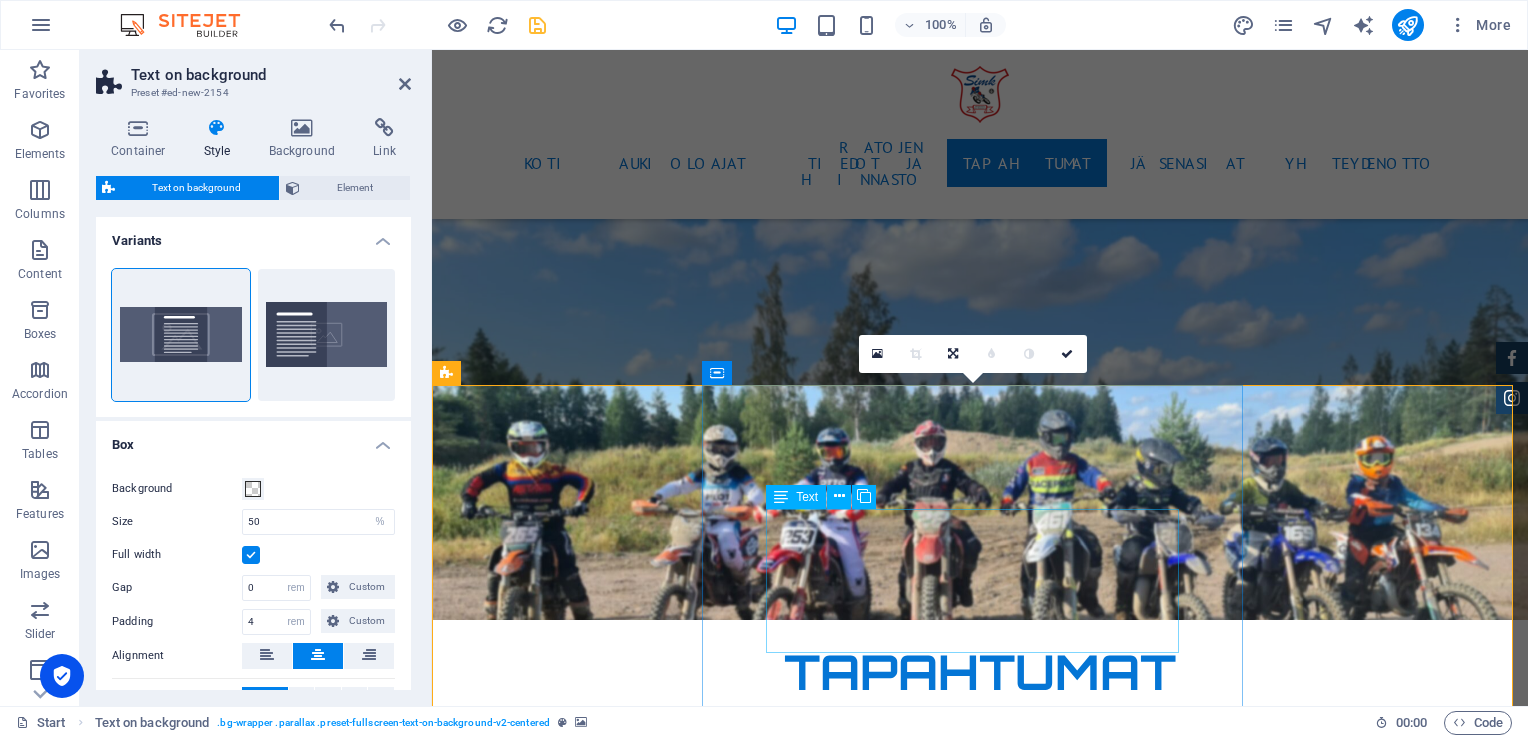 click on "Lorem ipsum dolor sit amet, consectetuer adipiscing elit. Aenean commodo ligula eget dolor. Lorem ipsum dolor sit amet, consectetuer adipiscing elit leget dolor. Lorem ipsum dolor sit amet, consectetuer adipiscing elit. Aenean commodo ligula eget dolor. Lorem ipsum dolor sit amet, consectetuer adipiscing elit dolor." at bounding box center [980, 5126] 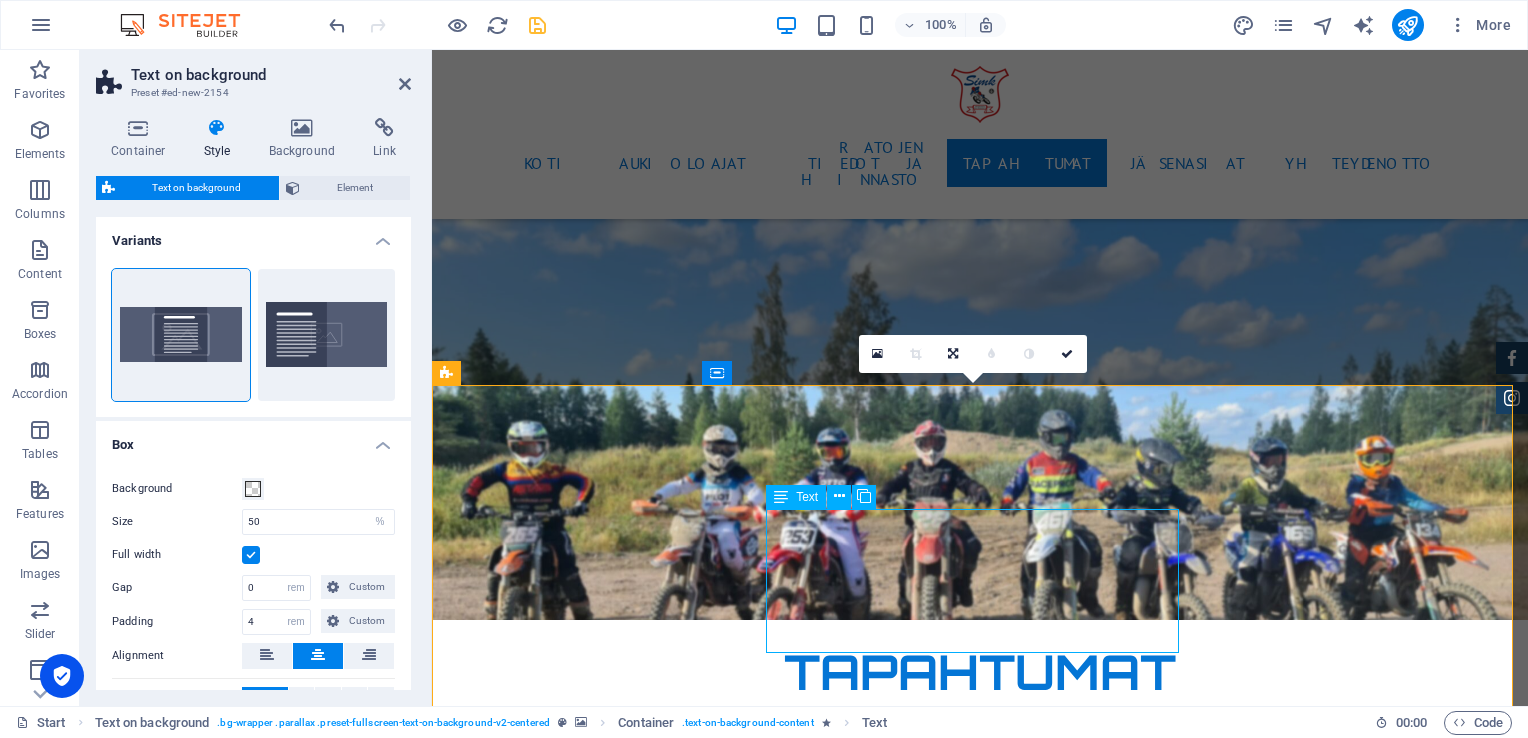click on "Lorem ipsum dolor sit amet, consectetuer adipiscing elit. Aenean commodo ligula eget dolor. Lorem ipsum dolor sit amet, consectetuer adipiscing elit leget dolor. Lorem ipsum dolor sit amet, consectetuer adipiscing elit. Aenean commodo ligula eget dolor. Lorem ipsum dolor sit amet, consectetuer adipiscing elit dolor." at bounding box center [980, 5126] 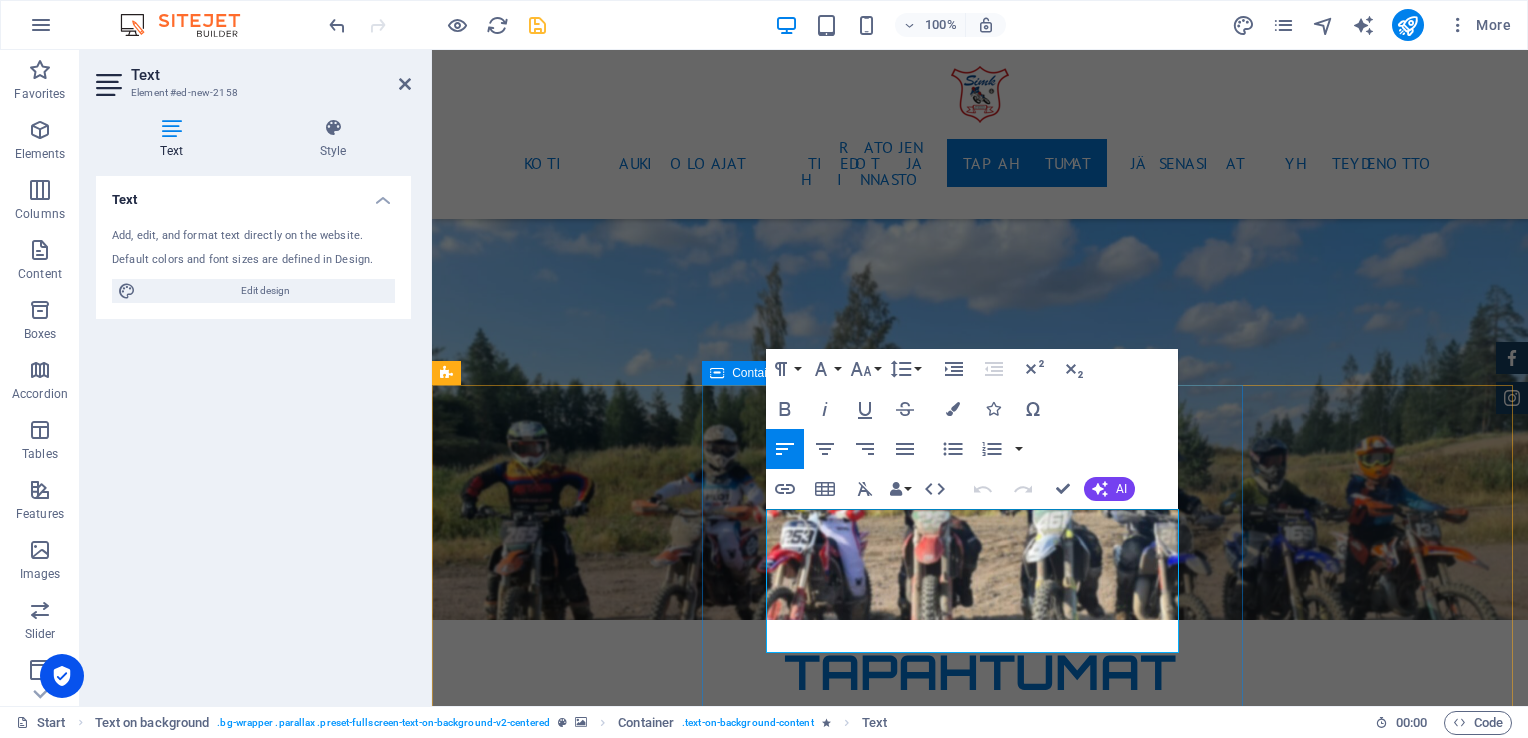 drag, startPoint x: 999, startPoint y: 640, endPoint x: 738, endPoint y: 521, distance: 286.8484 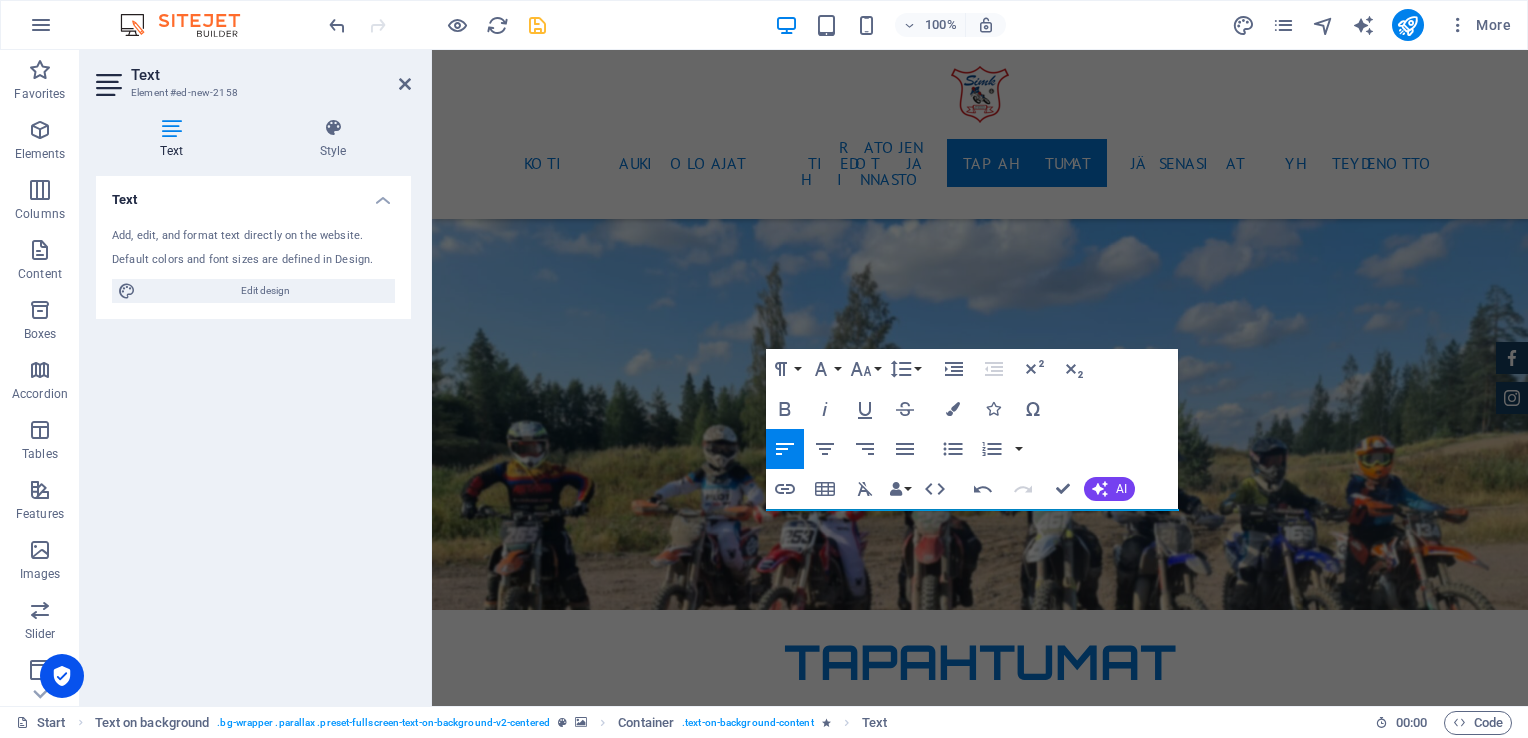 scroll, scrollTop: 5234, scrollLeft: 0, axis: vertical 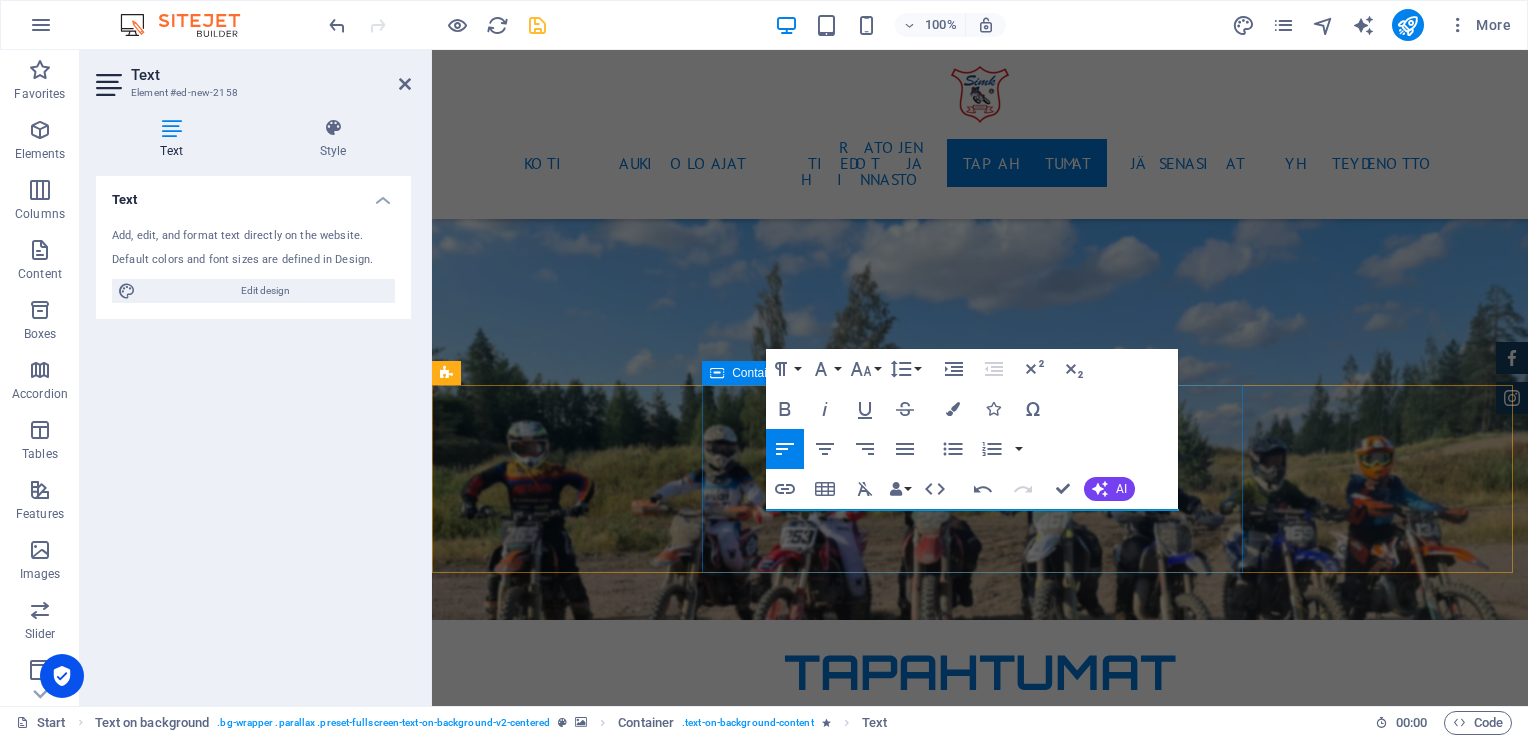 click on "Headline" at bounding box center (980, 4940) 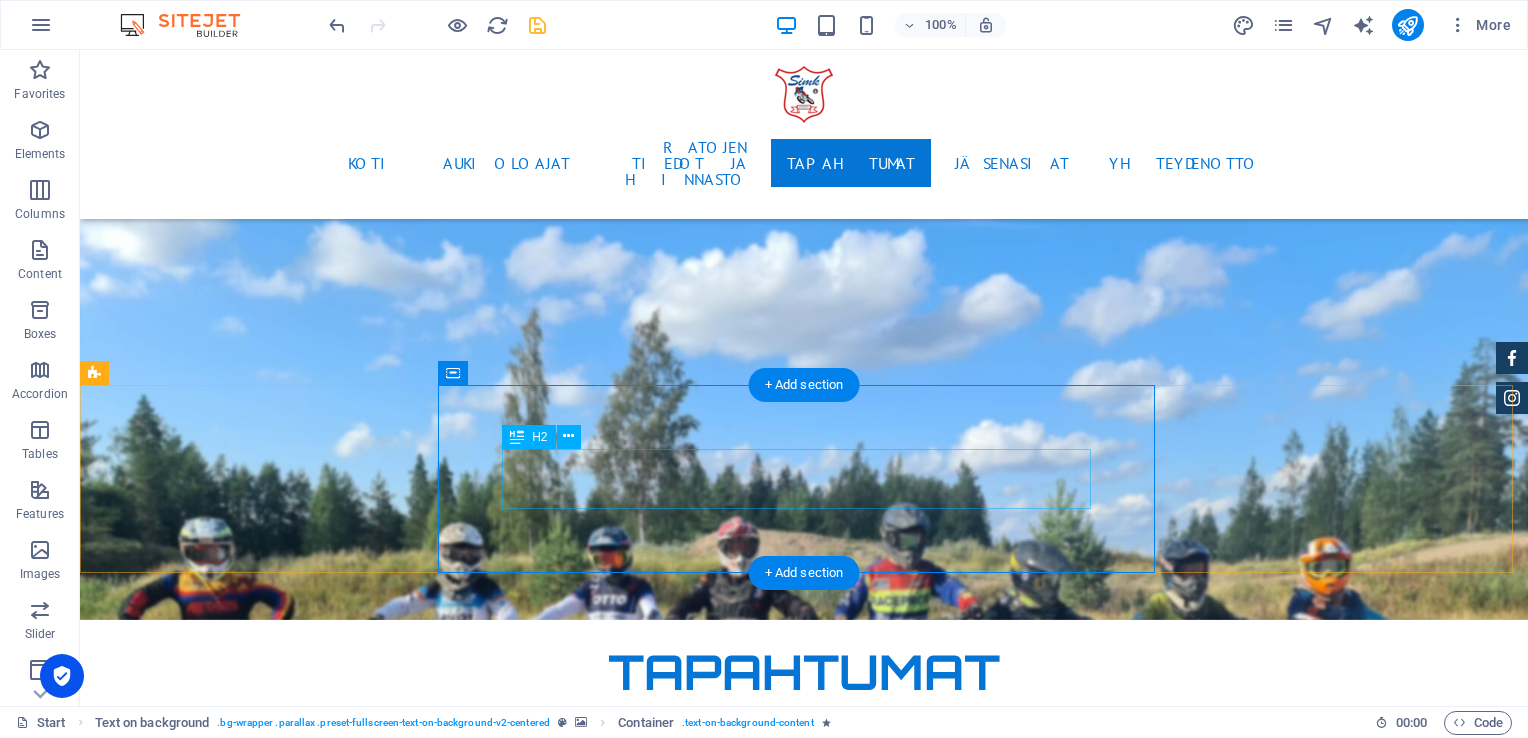 click on "Headline" at bounding box center [804, 5235] 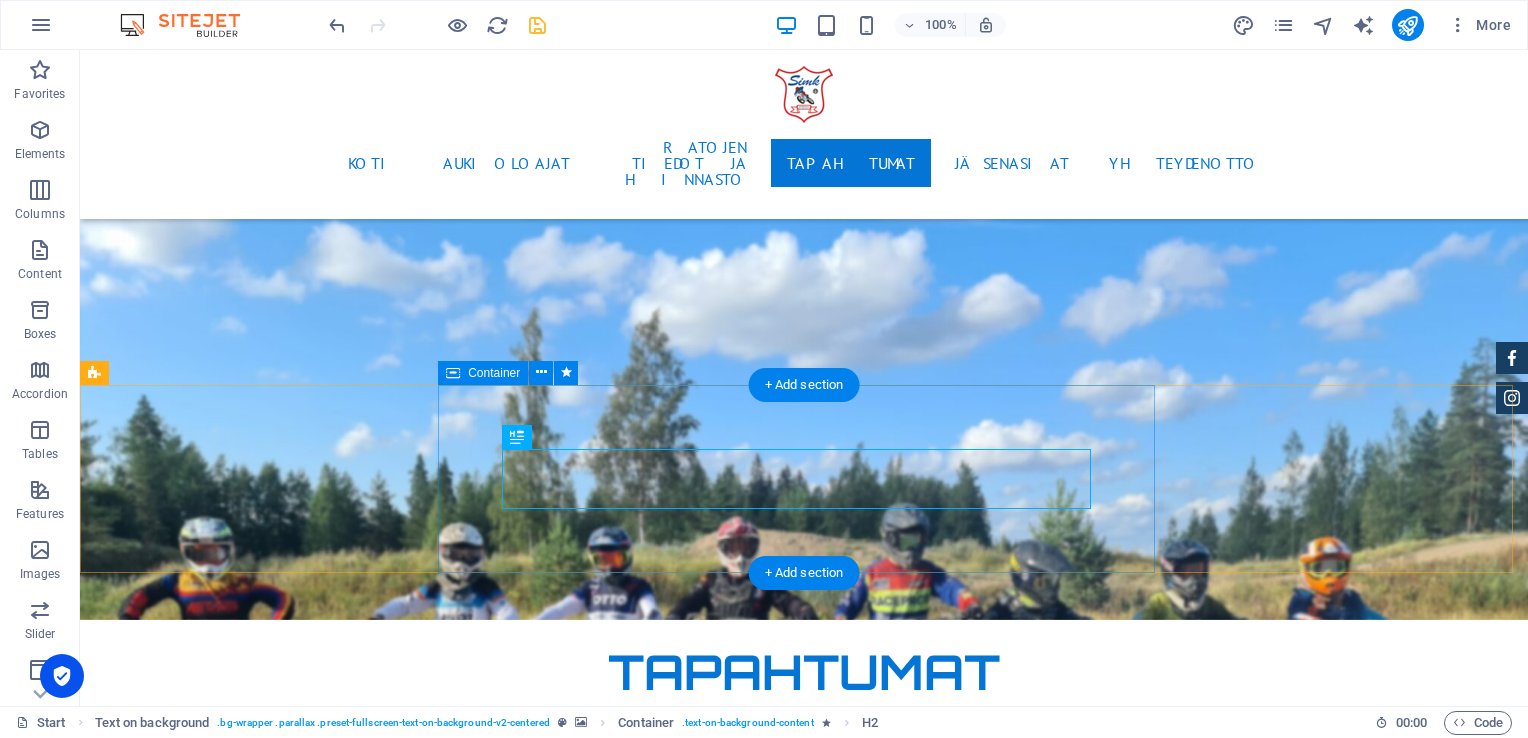 click on "Headline" at bounding box center (804, 5235) 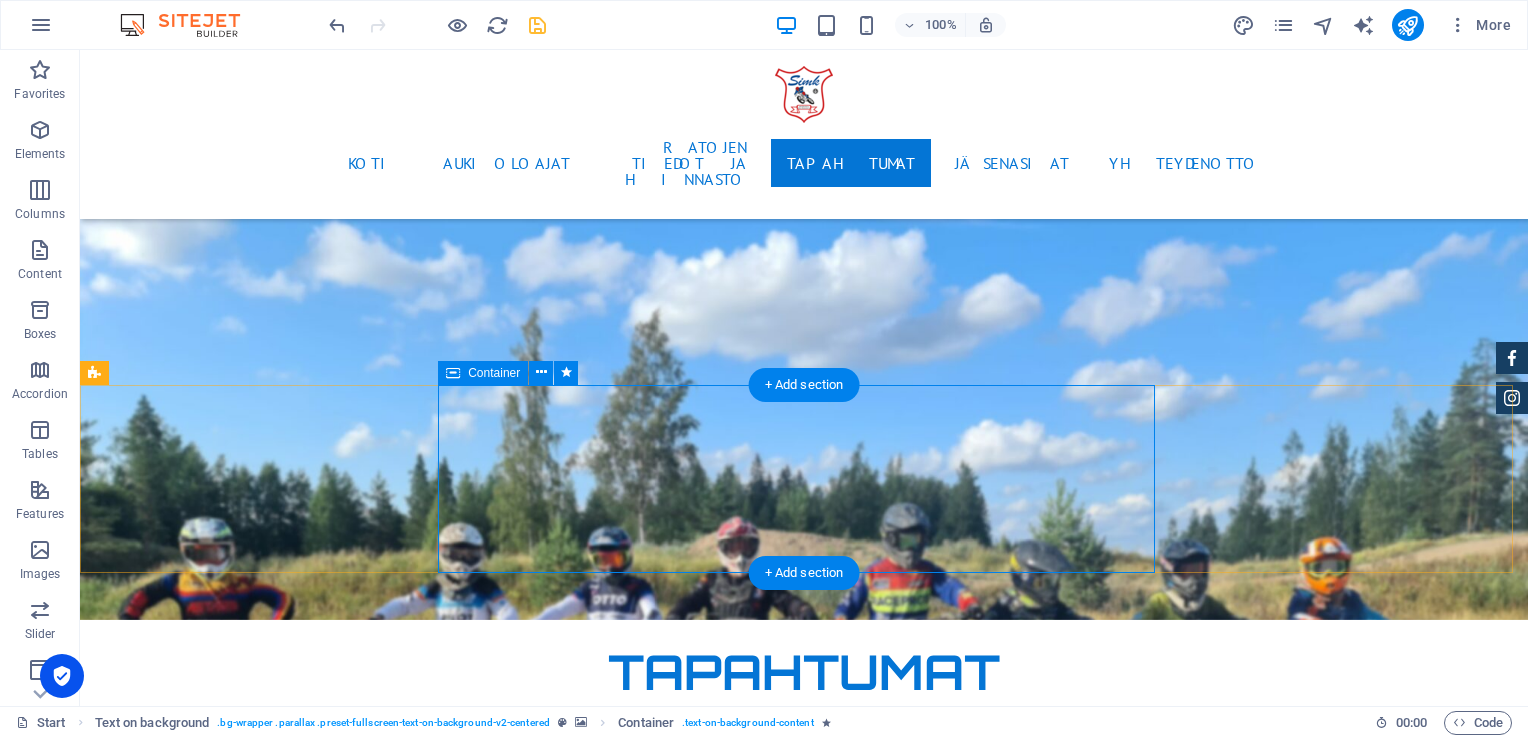 click on "Headline" at bounding box center (804, 5235) 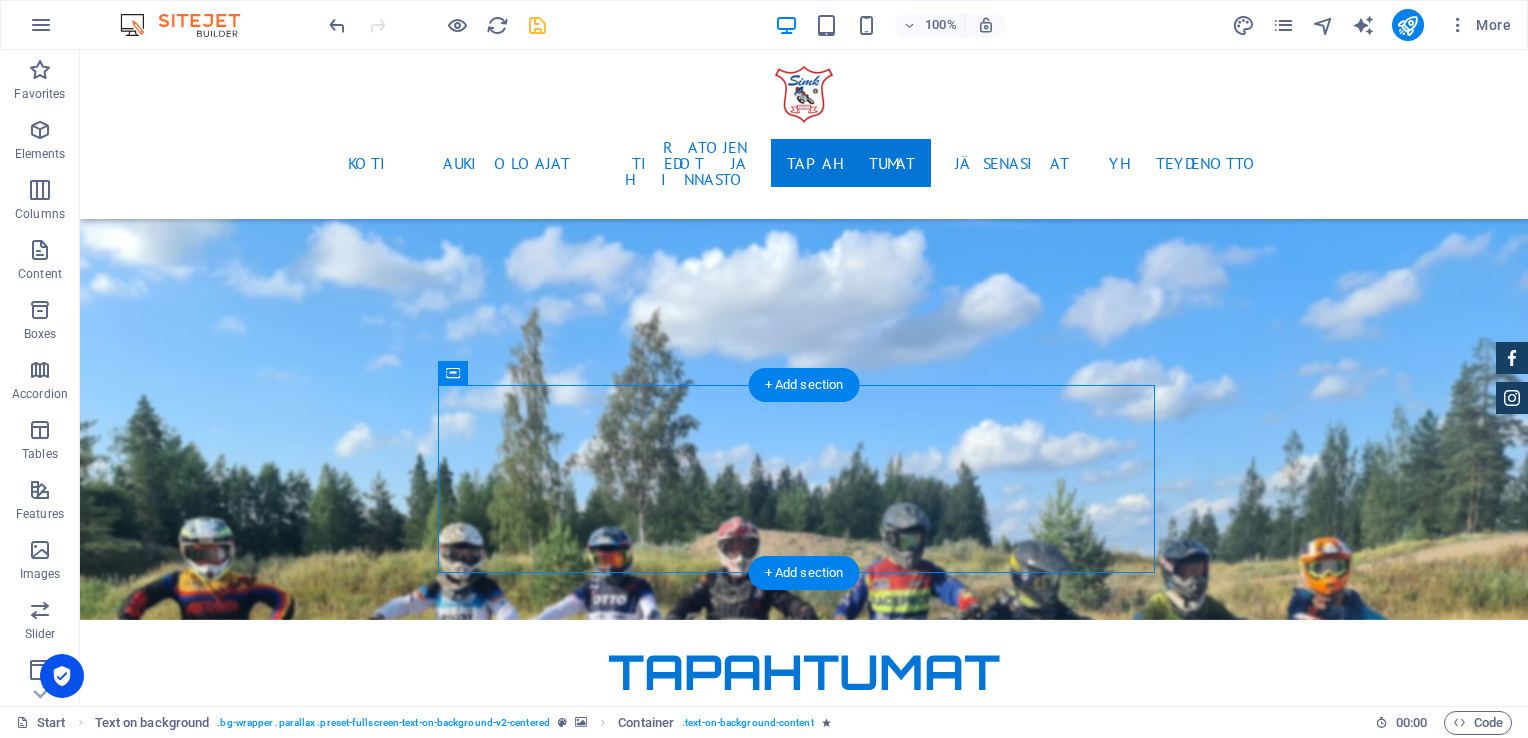 click at bounding box center (804, 4761) 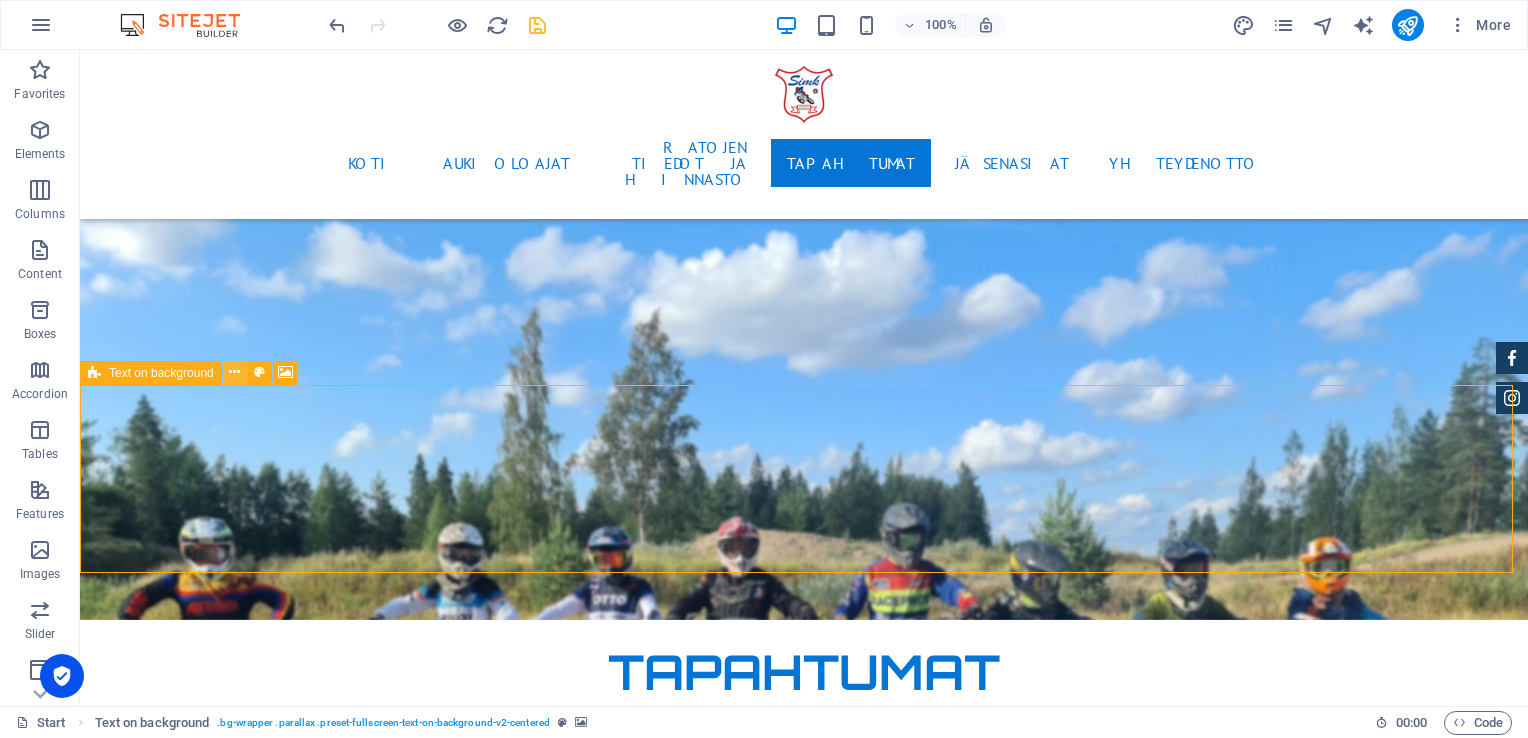 click at bounding box center (234, 372) 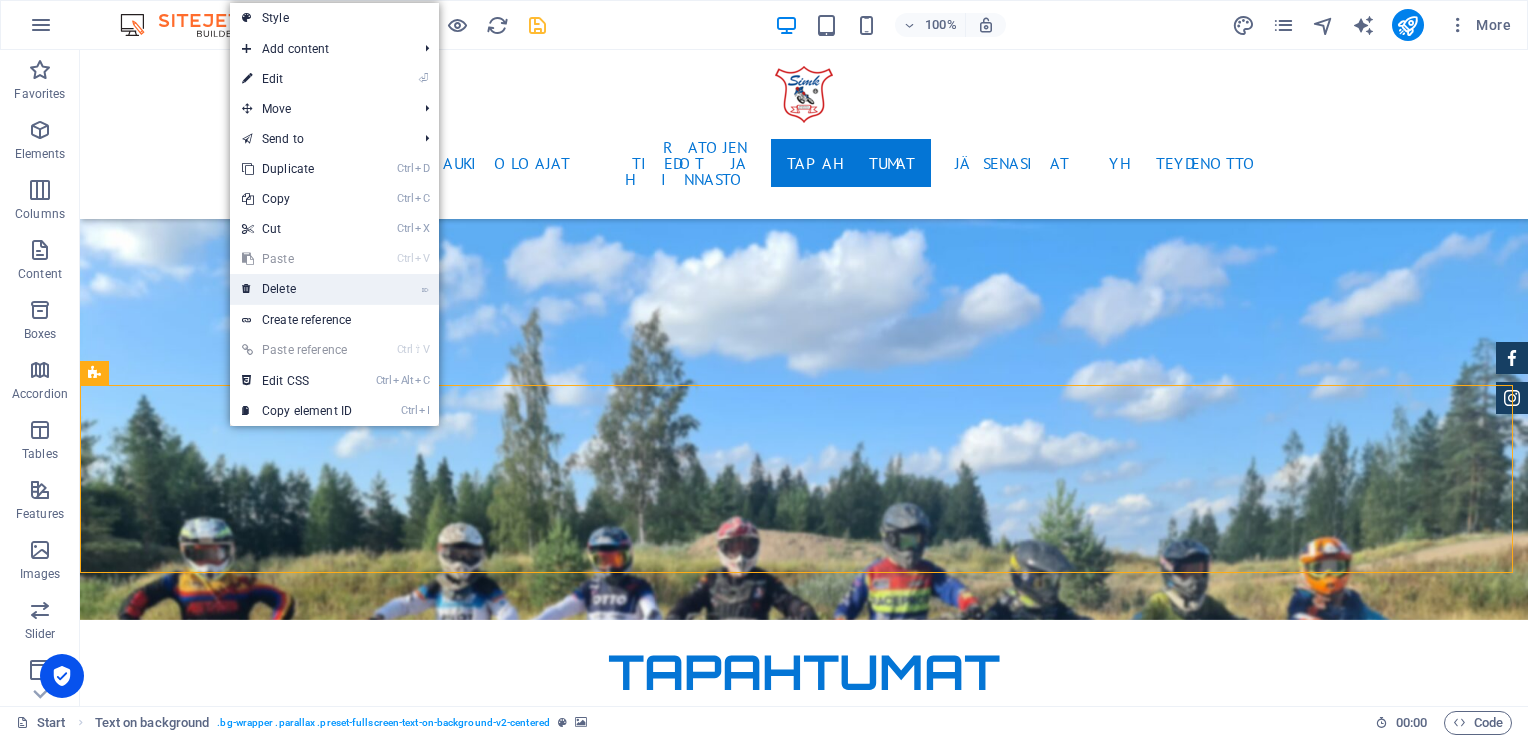 click on "⌦  Delete" at bounding box center [297, 289] 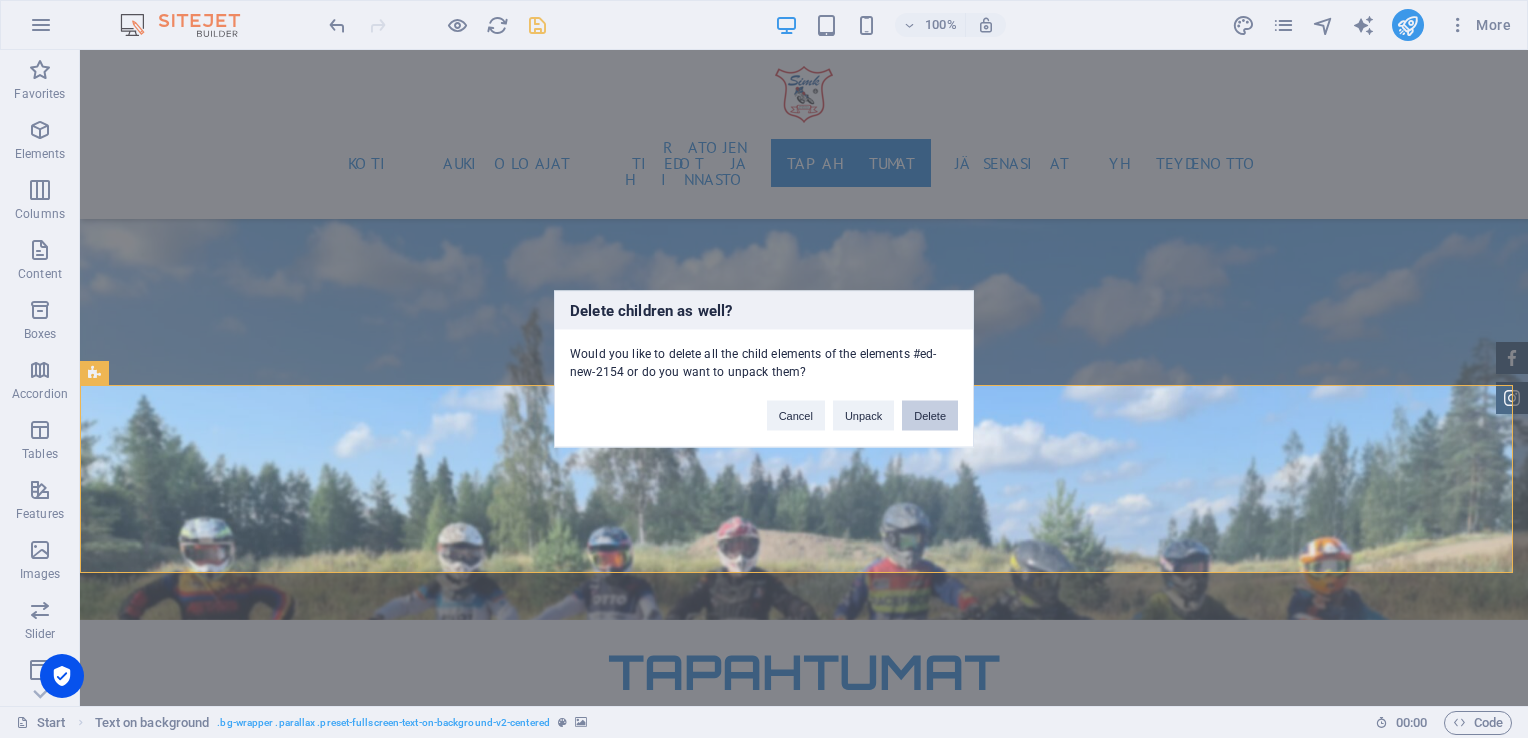 click on "Delete" at bounding box center (930, 416) 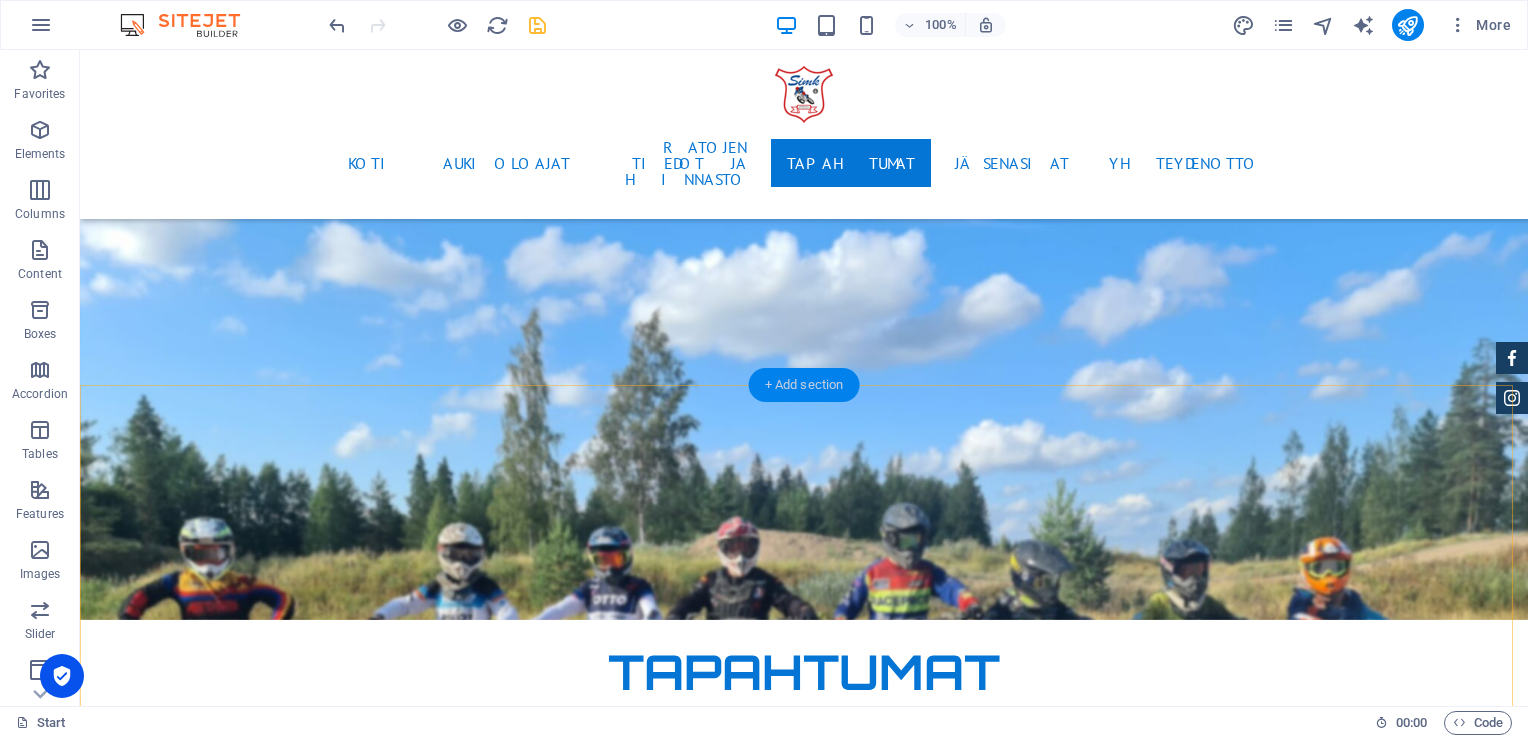 click on "+ Add section" at bounding box center [804, 385] 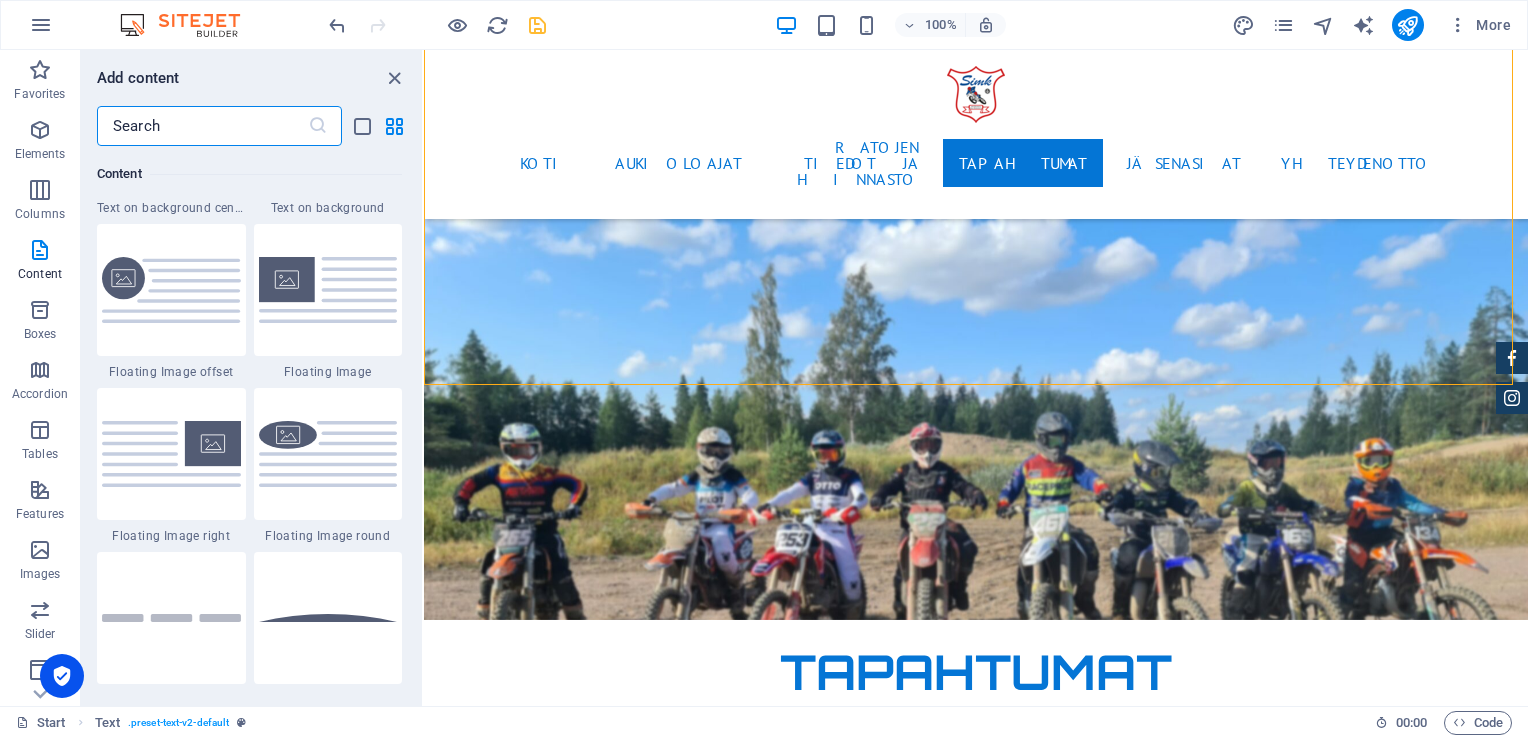 scroll, scrollTop: 4299, scrollLeft: 0, axis: vertical 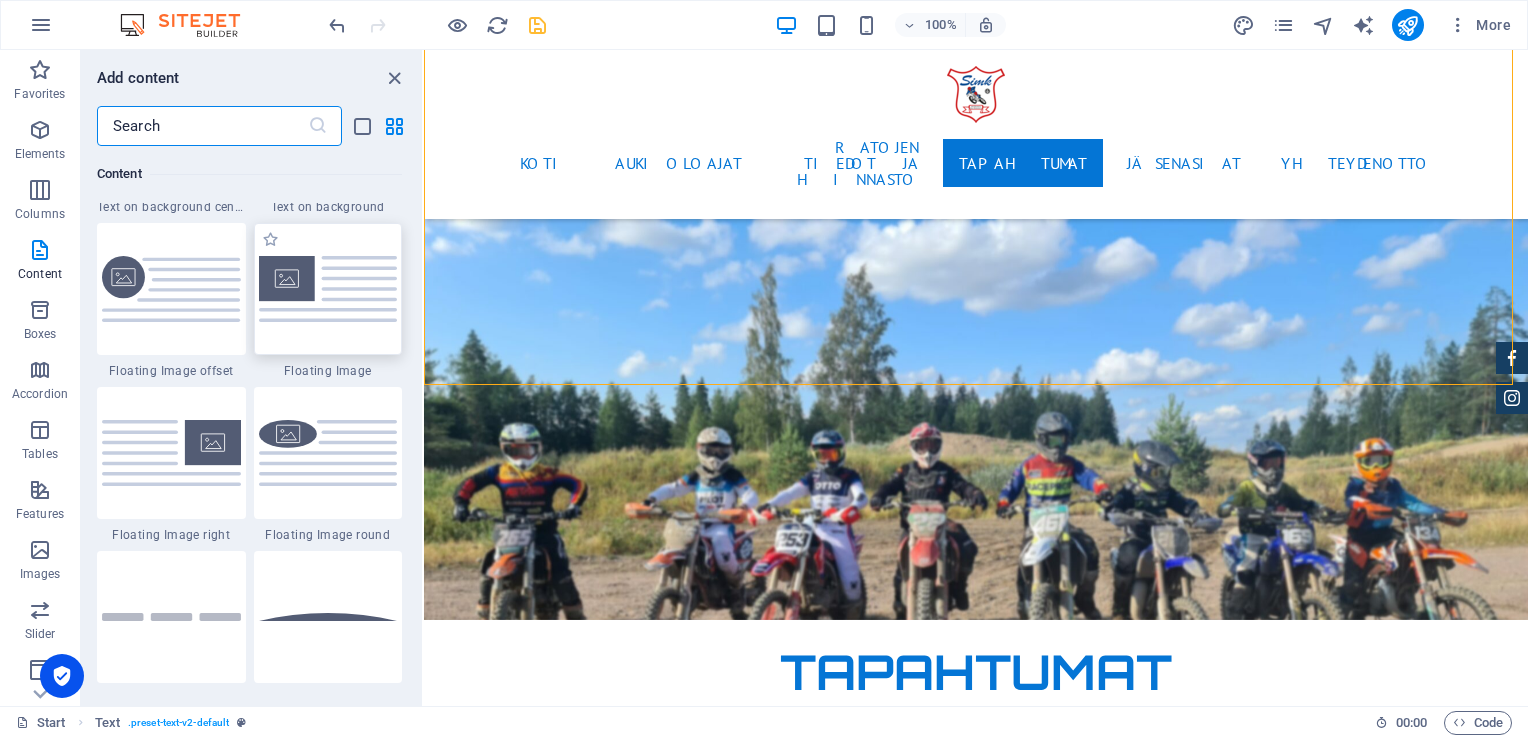 click at bounding box center (328, 288) 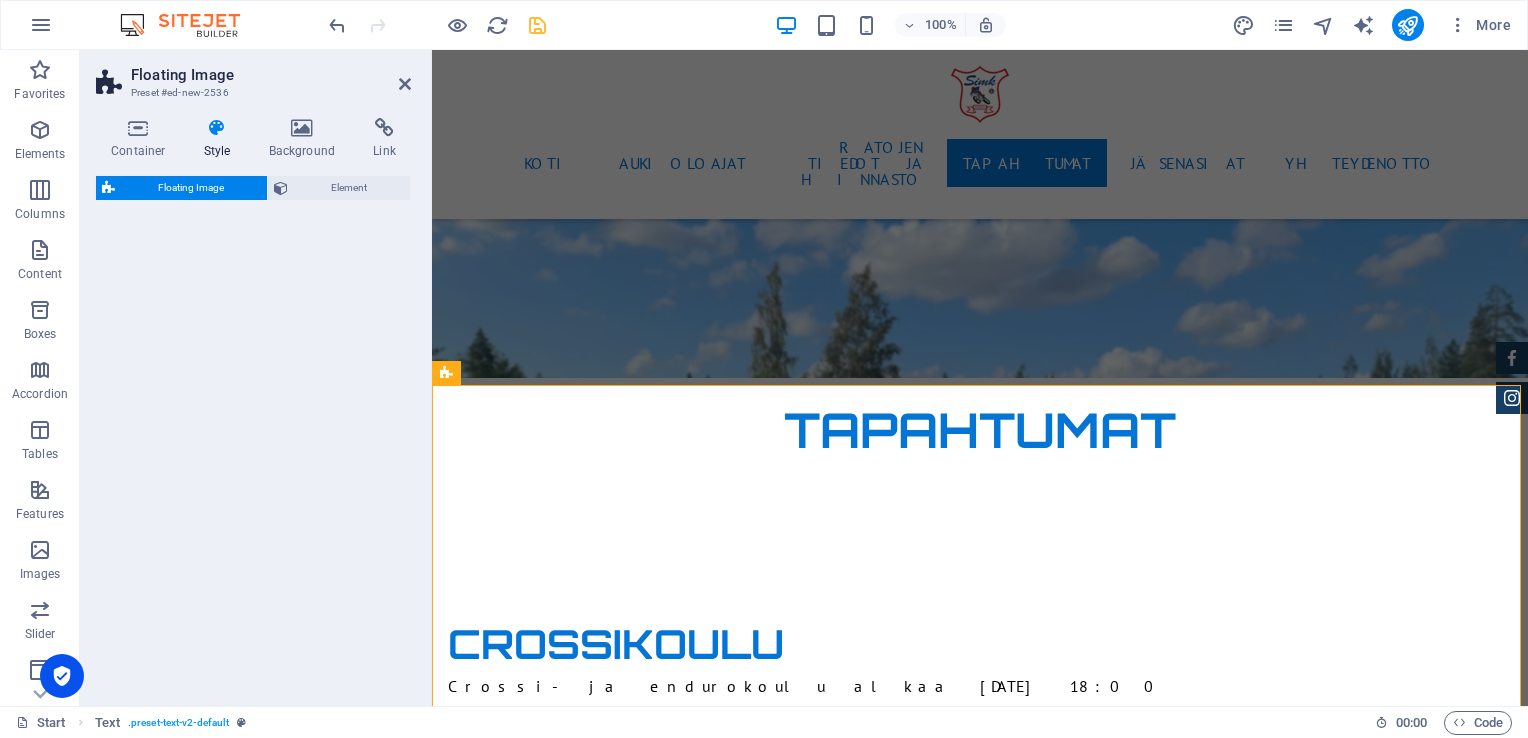 select on "%" 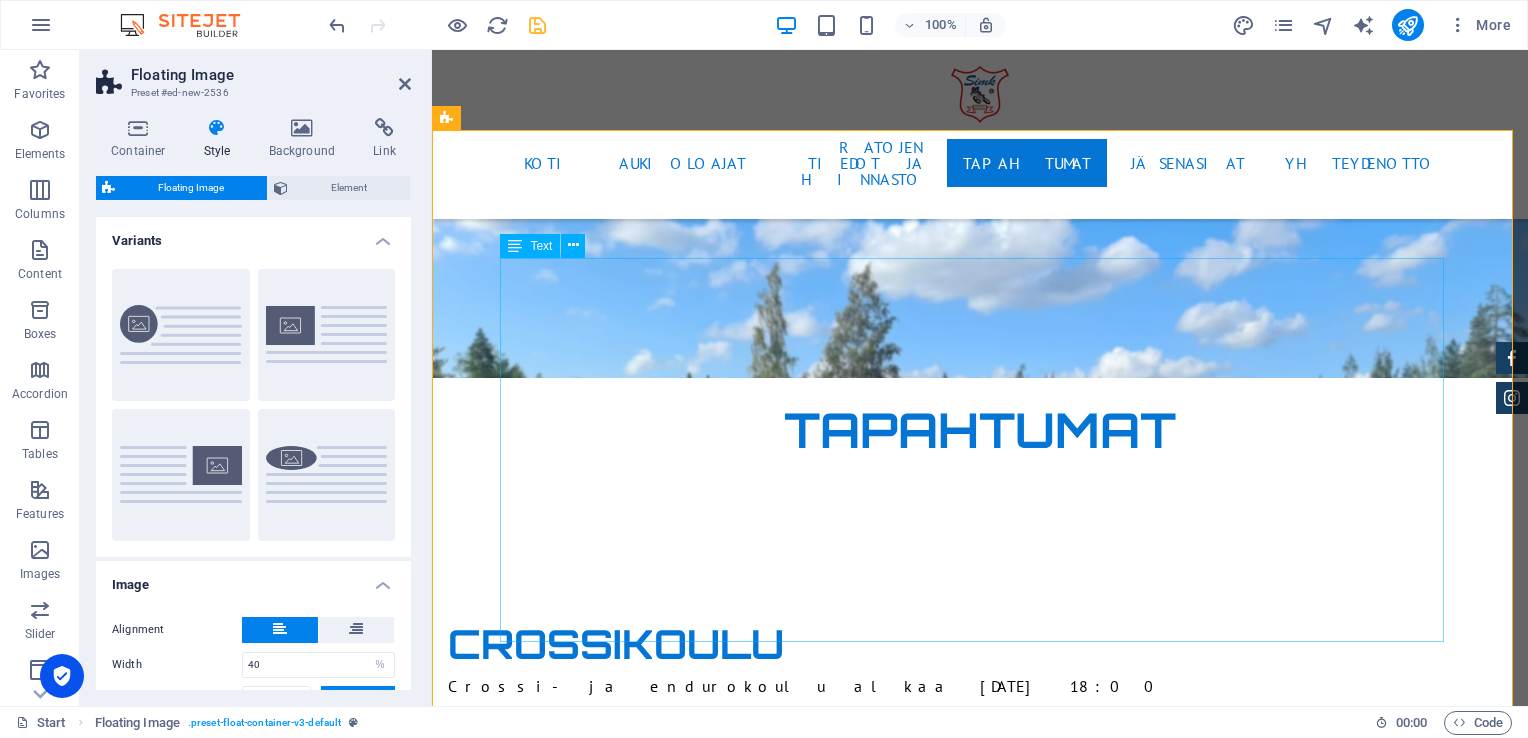 scroll, scrollTop: 5634, scrollLeft: 0, axis: vertical 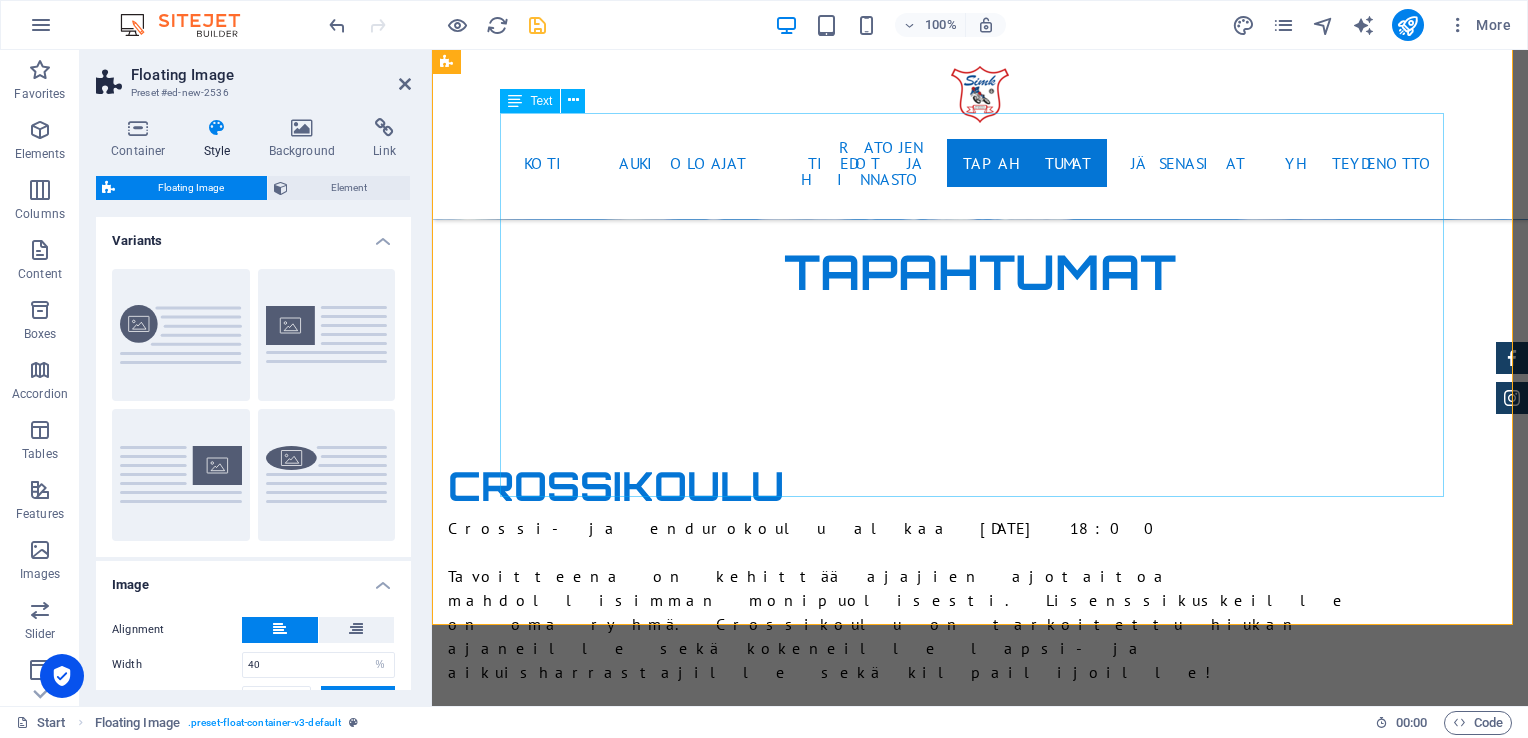 click at bounding box center (980, 4571) 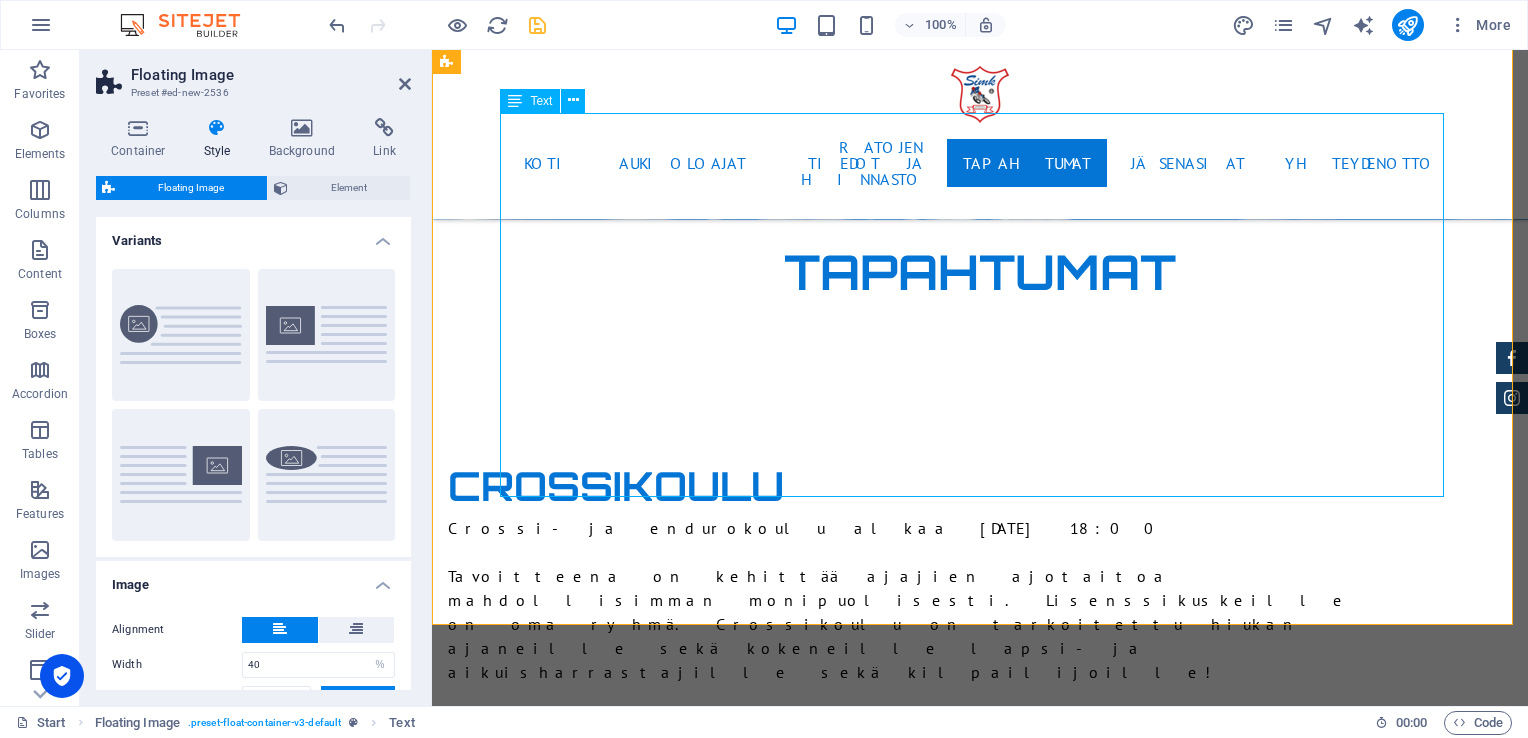 click at bounding box center [980, 4571] 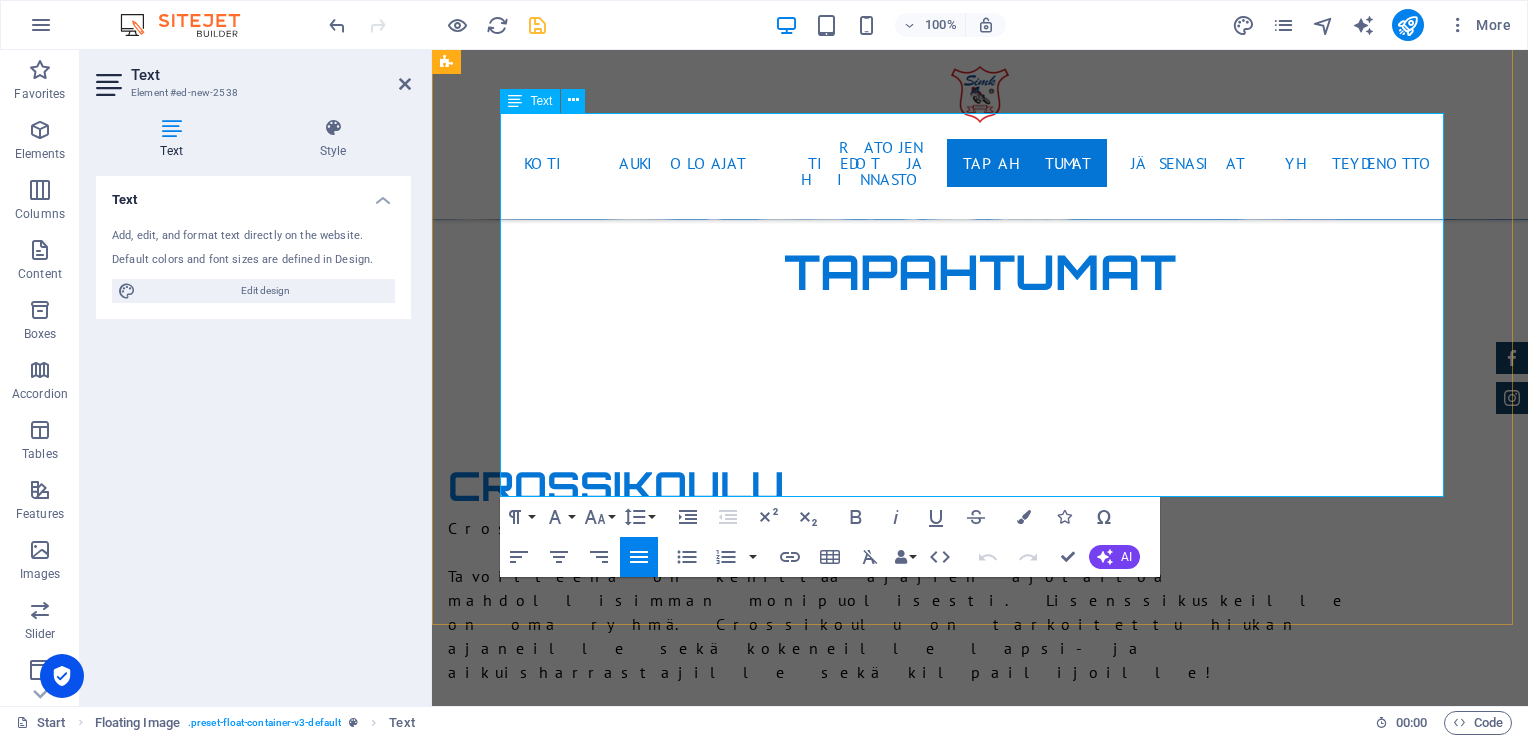 drag, startPoint x: 540, startPoint y: 454, endPoint x: 911, endPoint y: 162, distance: 472.12817 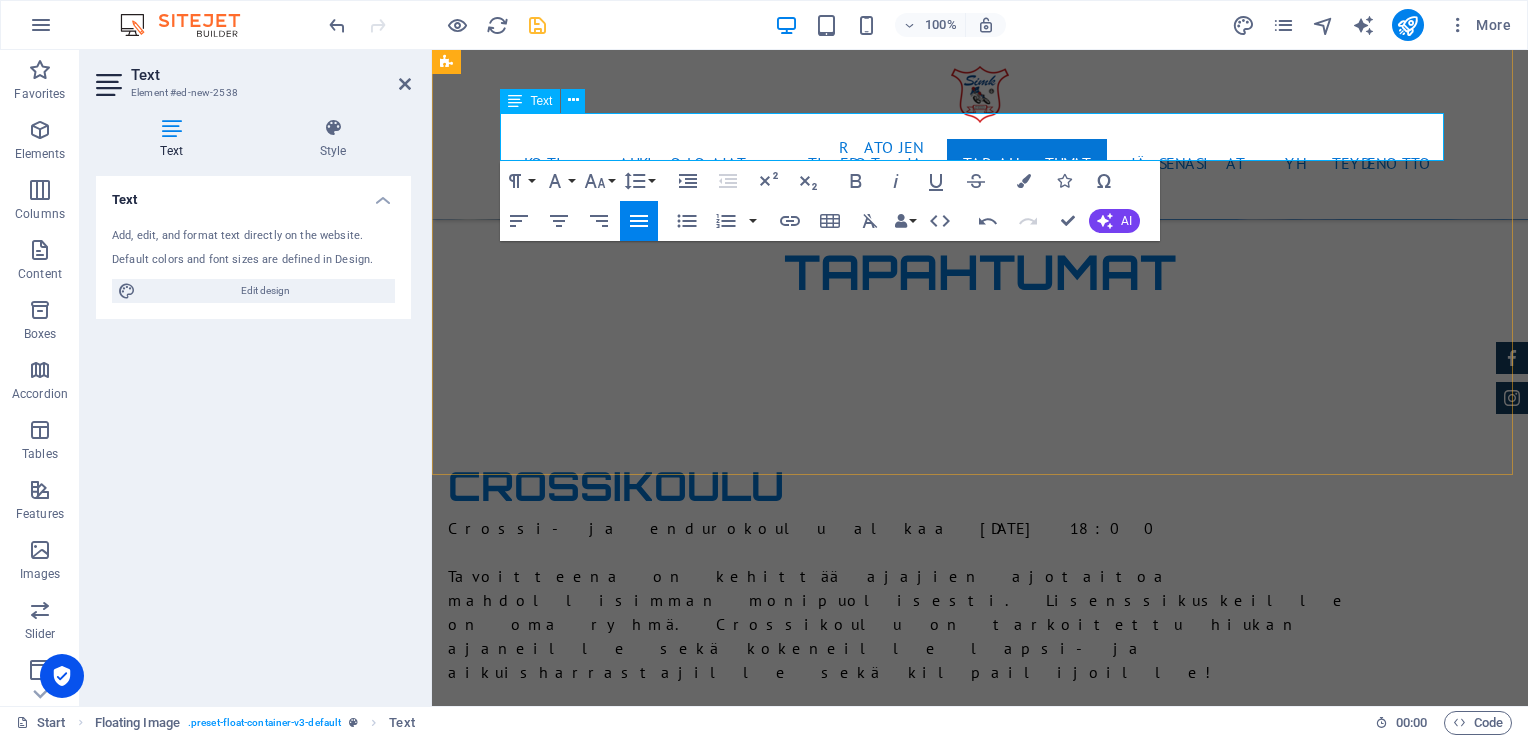 drag, startPoint x: 1436, startPoint y: 150, endPoint x: 952, endPoint y: 150, distance: 484 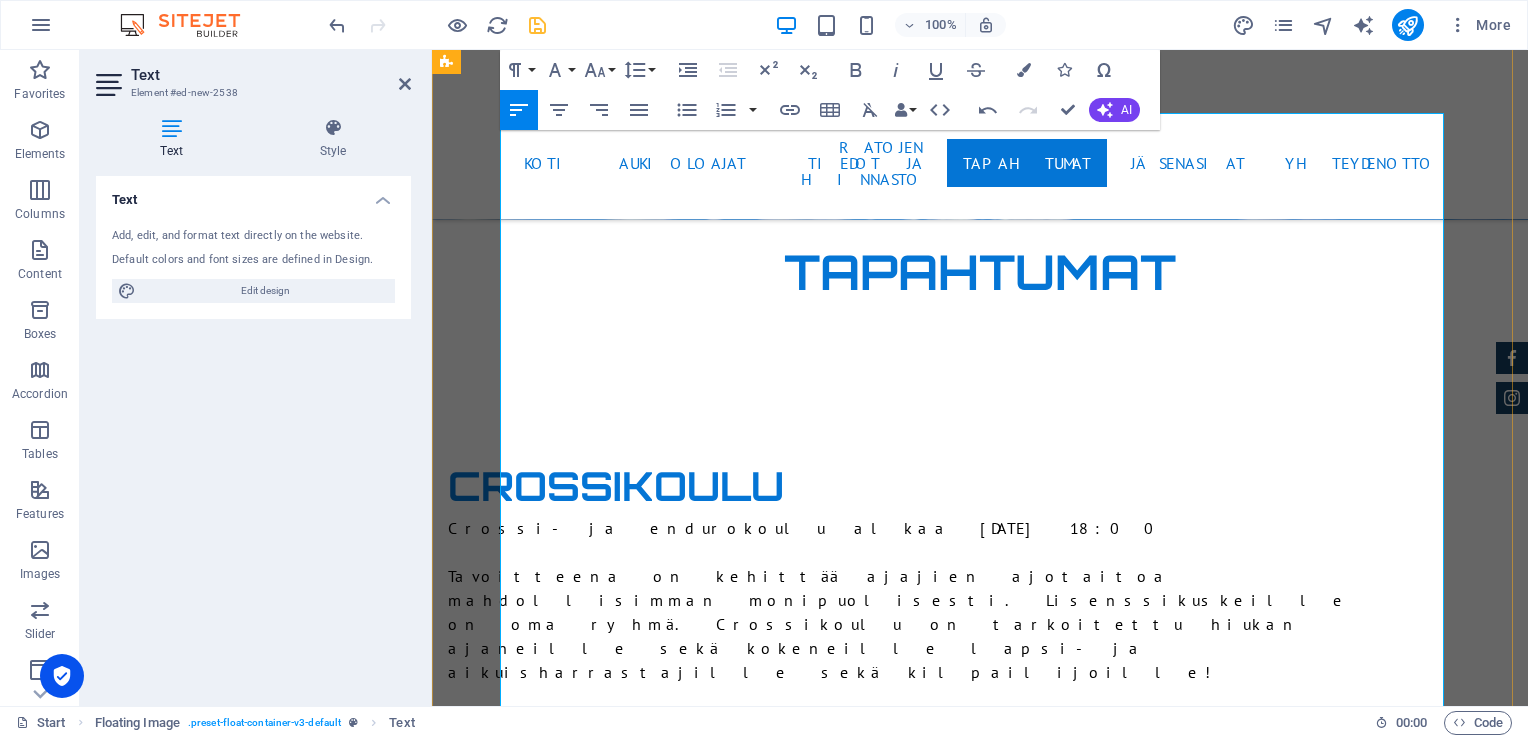 scroll, scrollTop: 21137, scrollLeft: 2, axis: both 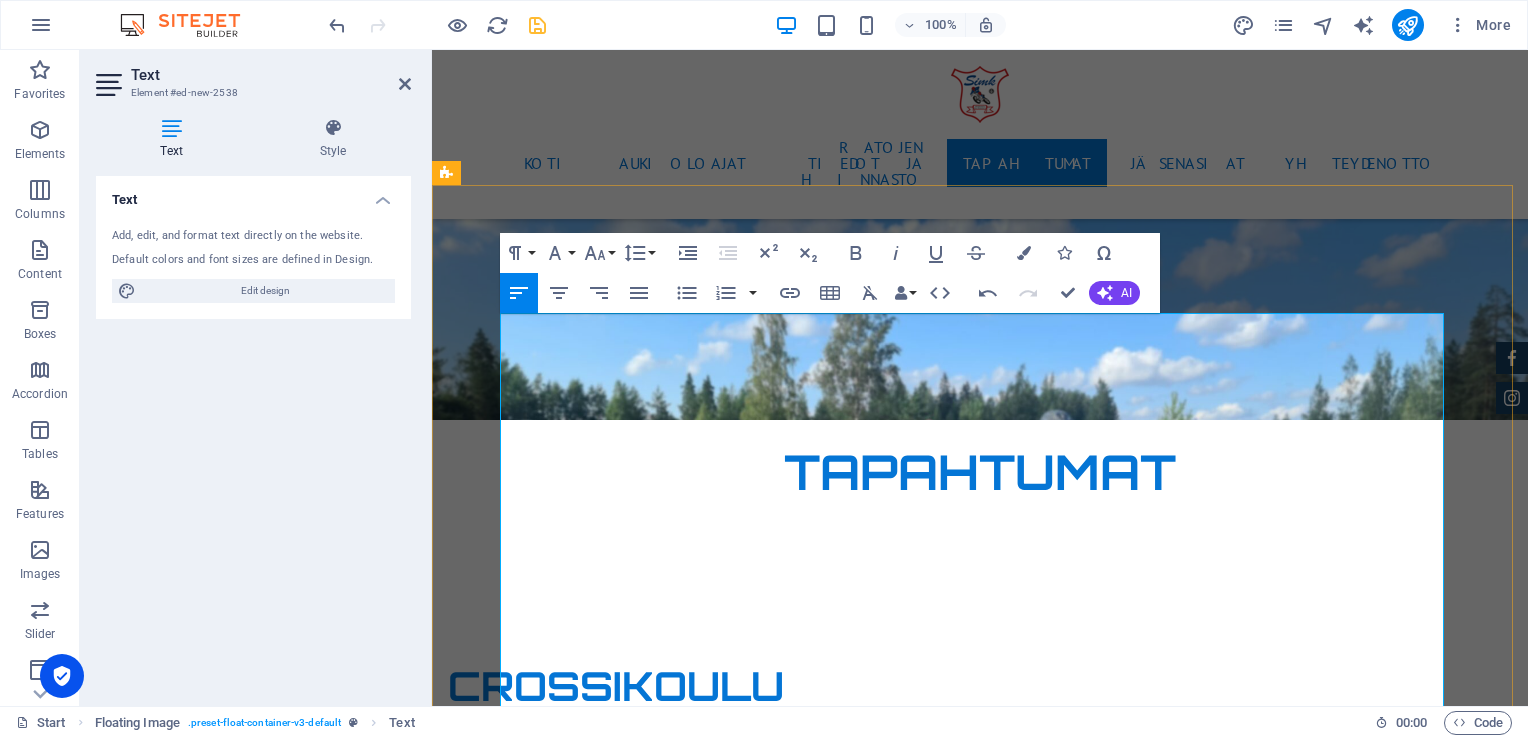 drag, startPoint x: 961, startPoint y: 345, endPoint x: 904, endPoint y: 323, distance: 61.09828 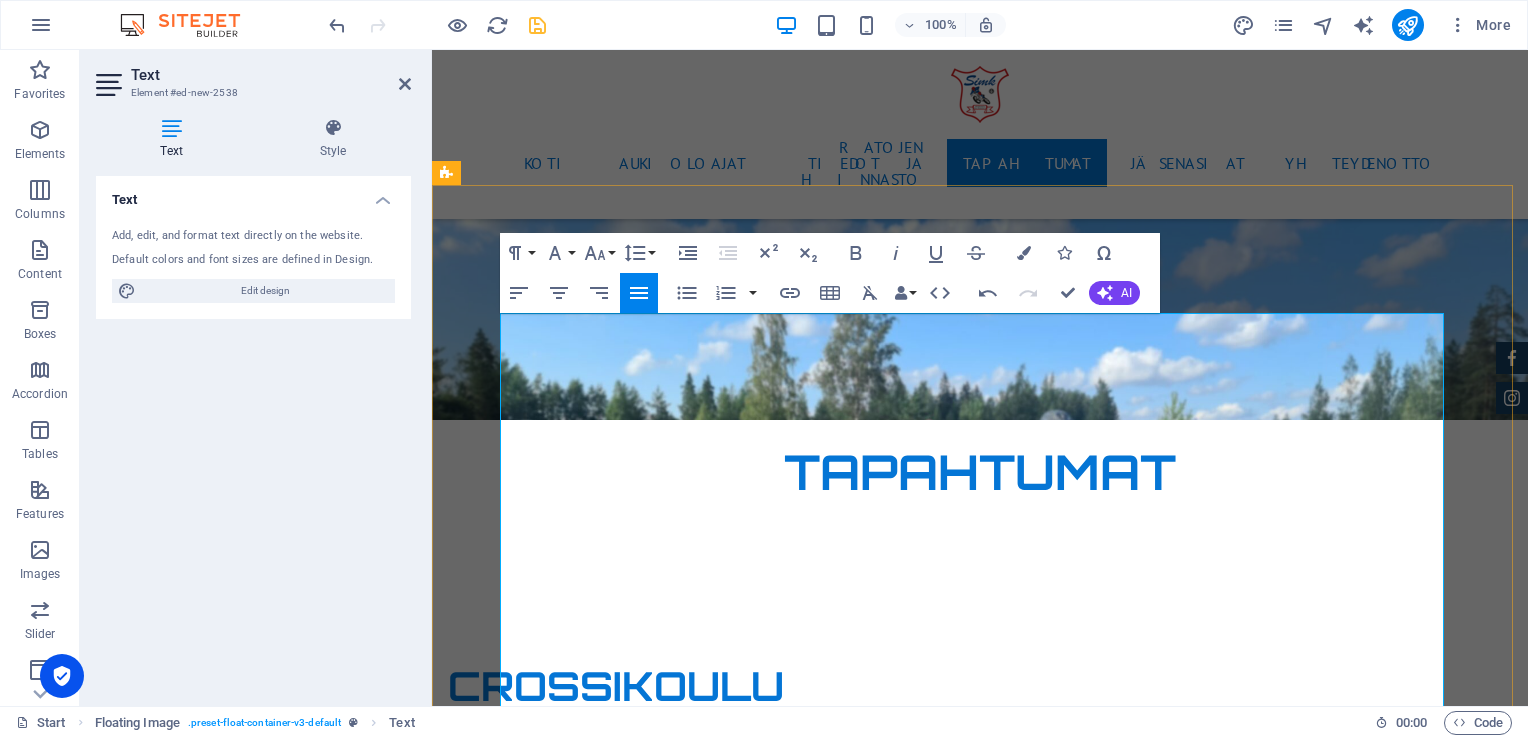 click on "Sipoon Moottorikerhon jäseneksi liittyminen tapahtuu ainoastaan Moottoriliiton Motti-palvelun kautta." at bounding box center [980, 4423] 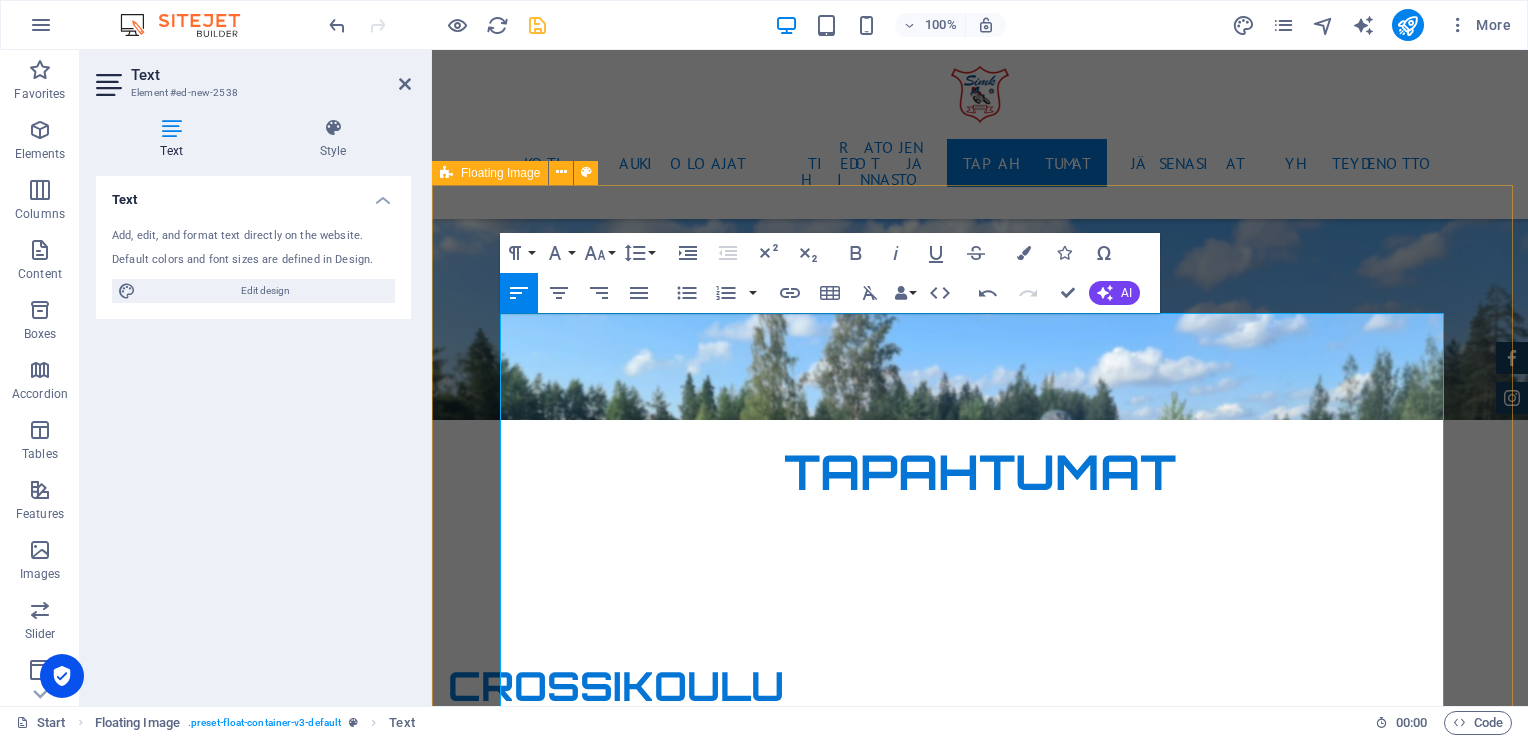 click on "Sipoon Moottorikerhon jäseneksi liittyminen tapahtuu ainoastaan Moottoriliiton Motti-palvelun kautta. Täytä hakemus tiedoillasi ja paina talleta nappia. Lapsen kohdalla täytetään lapsen tiedot ja myös huoltajan sähköpostiosoite. Hakemuksen käsittelyaika 1–5 vrk. Kun jäsenhakemus on käsitelty, saat antamaasi sähköpostiosoitteeseen jäsenlaskun ja pääset rekisteröitymään Motti-palveluun. Tarkista myös roskapostikansio, jos lähettämämme meili meni sinne. Jäsenyys on voimassa heti ja kerhomme jäsenedut ovat käytettävissä. Kiireellisissä tapauksissa ota yhteyttä  [EMAIL_ADDRESS][DOMAIN_NAME] Vuoden 2024 jäsenmaksut: Aikuinen yli 16 v 45 € Lapset alle 16 v 30 € Kannatusjäsen 15 € Liittymismaksut: Aikuinen 100 € Lapset alle 16 v 25 € Perheliittymismaksut (samassa taloudessa asuvat): Ensimmäinen aikuinen 100 €, toinen ja kolmas jne. 50 €, lapset aina 10 € Jäsenille Kuntopiiri maanantaisin klo 19:00-20:30. Maksuton jäsenille [PERSON_NAME] koulu, Nikkilä Vuoden 2024 jäsenmaksut:" at bounding box center [980, 4891] 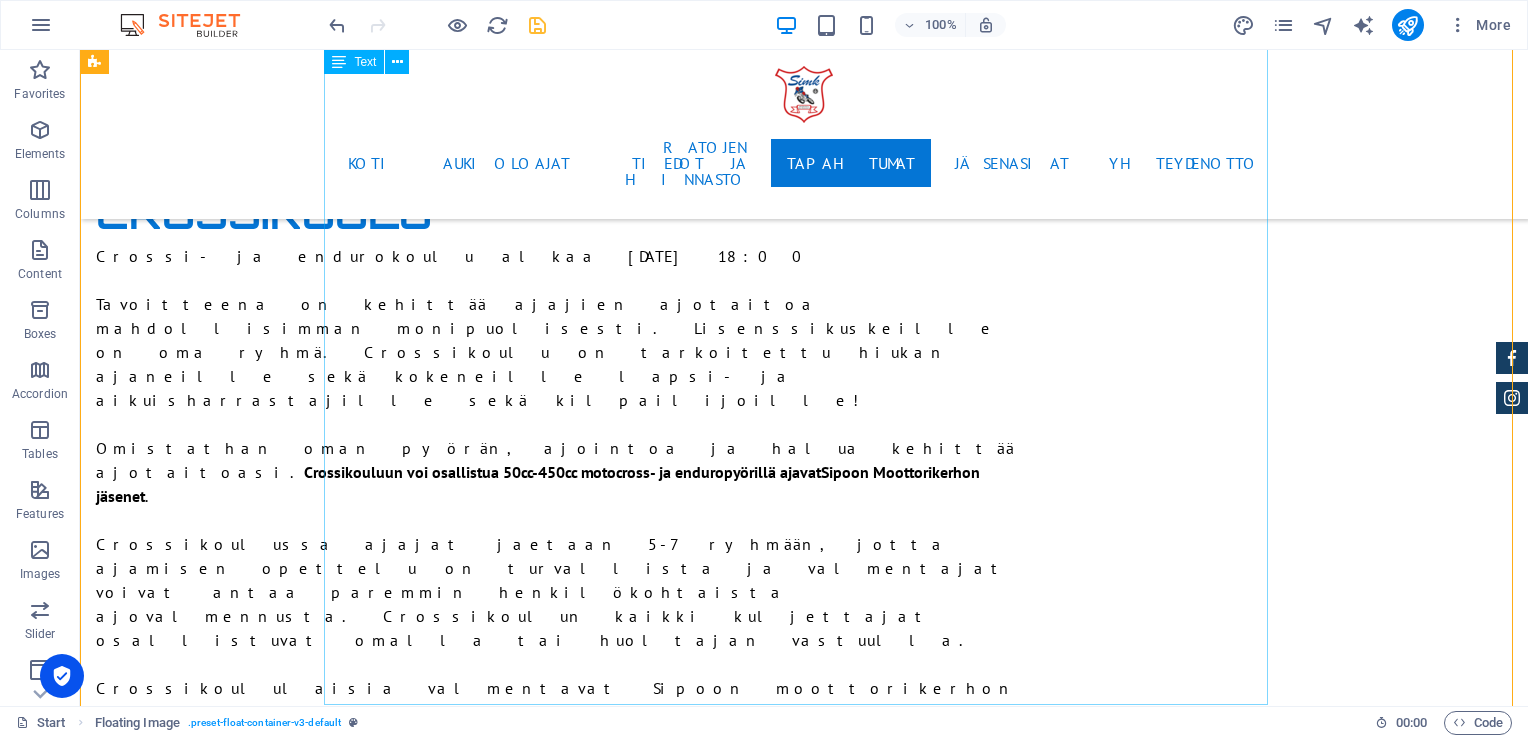 scroll, scrollTop: 5934, scrollLeft: 0, axis: vertical 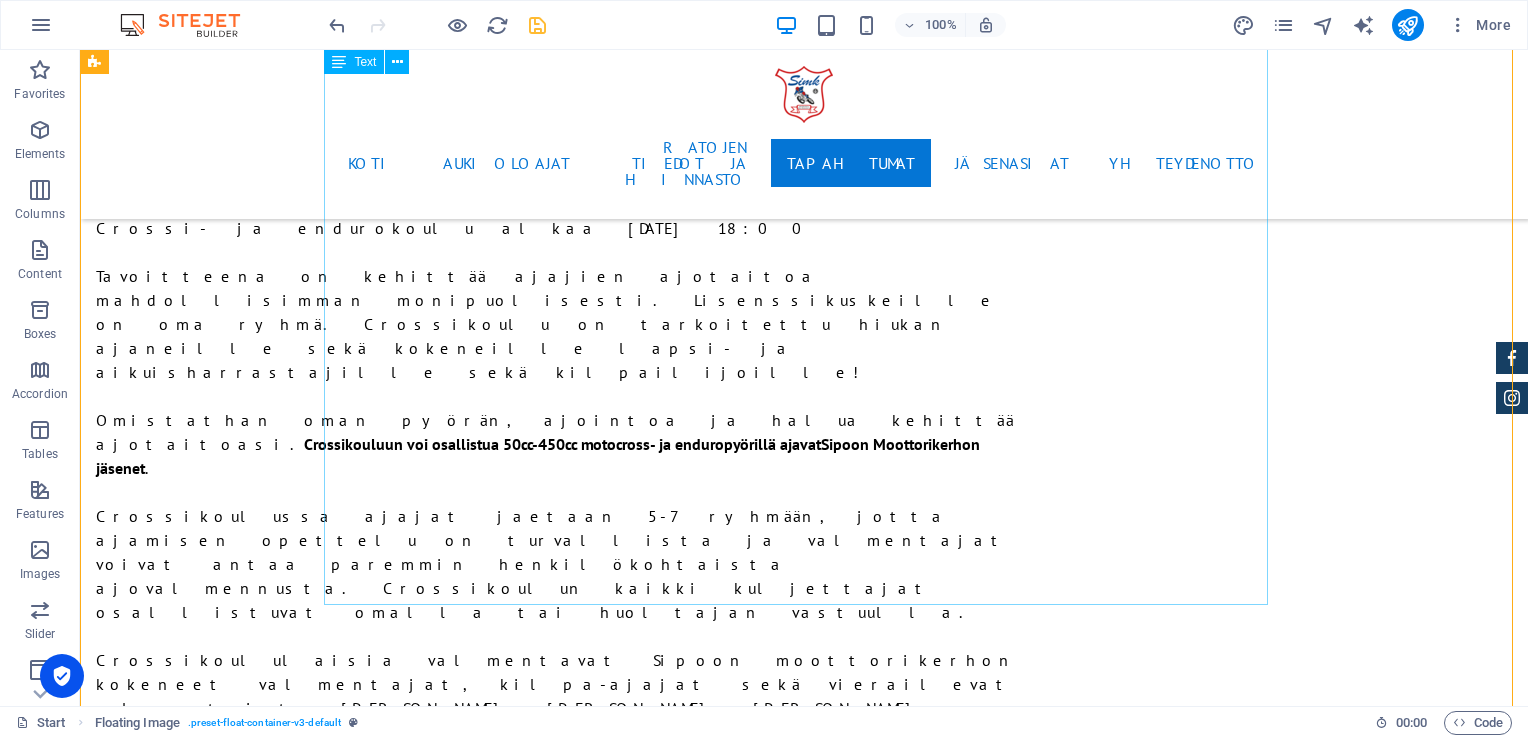 click on "Sipoon Moottorikerhon jäseneksi liittyminen tapahtuu ainoastaan Moottoriliiton Motti-palvelun kautta. Täytä hakemus tiedoillasi ja paina talleta nappia. Lapsen kohdalla täytetään lapsen tiedot ja myös huoltajan sähköpostiosoite. Hakemuksen käsittelyaika 1–5 vrk. Kun jäsenhakemus on käsitelty, saat antamaasi sähköpostiosoitteeseen jäsenlaskun ja pääset rekisteröitymään Motti-palveluun. Tarkista myös roskapostikansio, jos lähettämämme meili meni sinne. Jäsenyys on voimassa heti ja kerhomme jäsenedut ovat käytettävissä. Kiireellisissä tapauksissa ota yhteyttä  [EMAIL_ADDRESS][DOMAIN_NAME] Vuoden 2024 jäsenmaksut: Aikuinen yli 16 v 45 € Lapset alle 16 v 30 € Kannatusjäsen 15 € Liittymismaksut: Aikuinen 100 € Lapset alle 16 v 25 € Perheliittymismaksut (samassa taloudessa asuvat): Ensimmäinen aikuinen 100 €, toinen ja kolmas jne. 50 €, lapset aina 10 € Jäsenille Kuntopiiri maanantaisin klo 19:00-20:30. Maksuton jäsenille [PERSON_NAME] koulu, [GEOGRAPHIC_DATA]" at bounding box center [804, 4686] 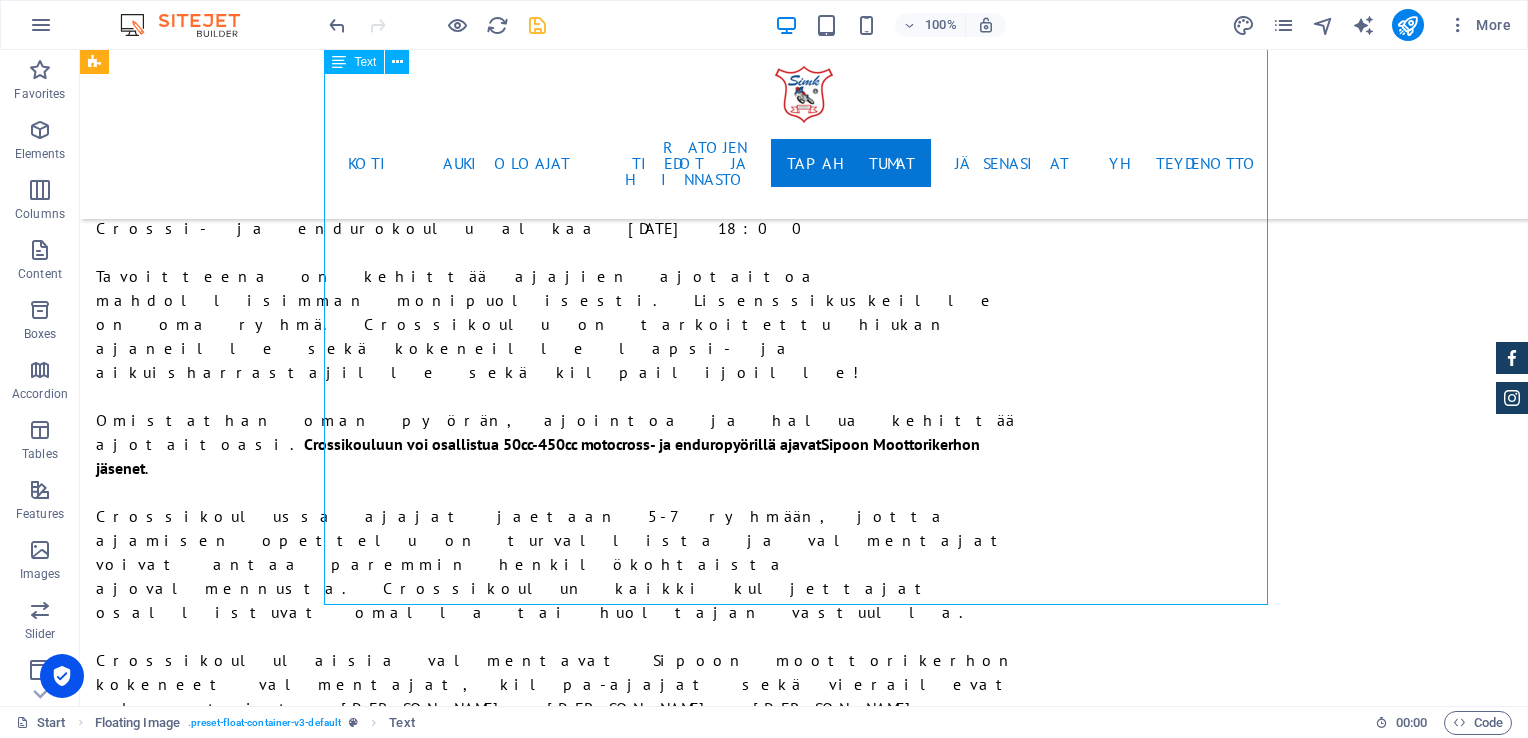 click on "Sipoon Moottorikerhon jäseneksi liittyminen tapahtuu ainoastaan Moottoriliiton Motti-palvelun kautta. Täytä hakemus tiedoillasi ja paina talleta nappia. Lapsen kohdalla täytetään lapsen tiedot ja myös huoltajan sähköpostiosoite. Hakemuksen käsittelyaika 1–5 vrk. Kun jäsenhakemus on käsitelty, saat antamaasi sähköpostiosoitteeseen jäsenlaskun ja pääset rekisteröitymään Motti-palveluun. Tarkista myös roskapostikansio, jos lähettämämme meili meni sinne. Jäsenyys on voimassa heti ja kerhomme jäsenedut ovat käytettävissä. Kiireellisissä tapauksissa ota yhteyttä  [EMAIL_ADDRESS][DOMAIN_NAME] Vuoden 2024 jäsenmaksut: Aikuinen yli 16 v 45 € Lapset alle 16 v 30 € Kannatusjäsen 15 € Liittymismaksut: Aikuinen 100 € Lapset alle 16 v 25 € Perheliittymismaksut (samassa taloudessa asuvat): Ensimmäinen aikuinen 100 €, toinen ja kolmas jne. 50 €, lapset aina 10 € Jäsenille Kuntopiiri maanantaisin klo 19:00-20:30. Maksuton jäsenille [PERSON_NAME] koulu, [GEOGRAPHIC_DATA]" at bounding box center (804, 4686) 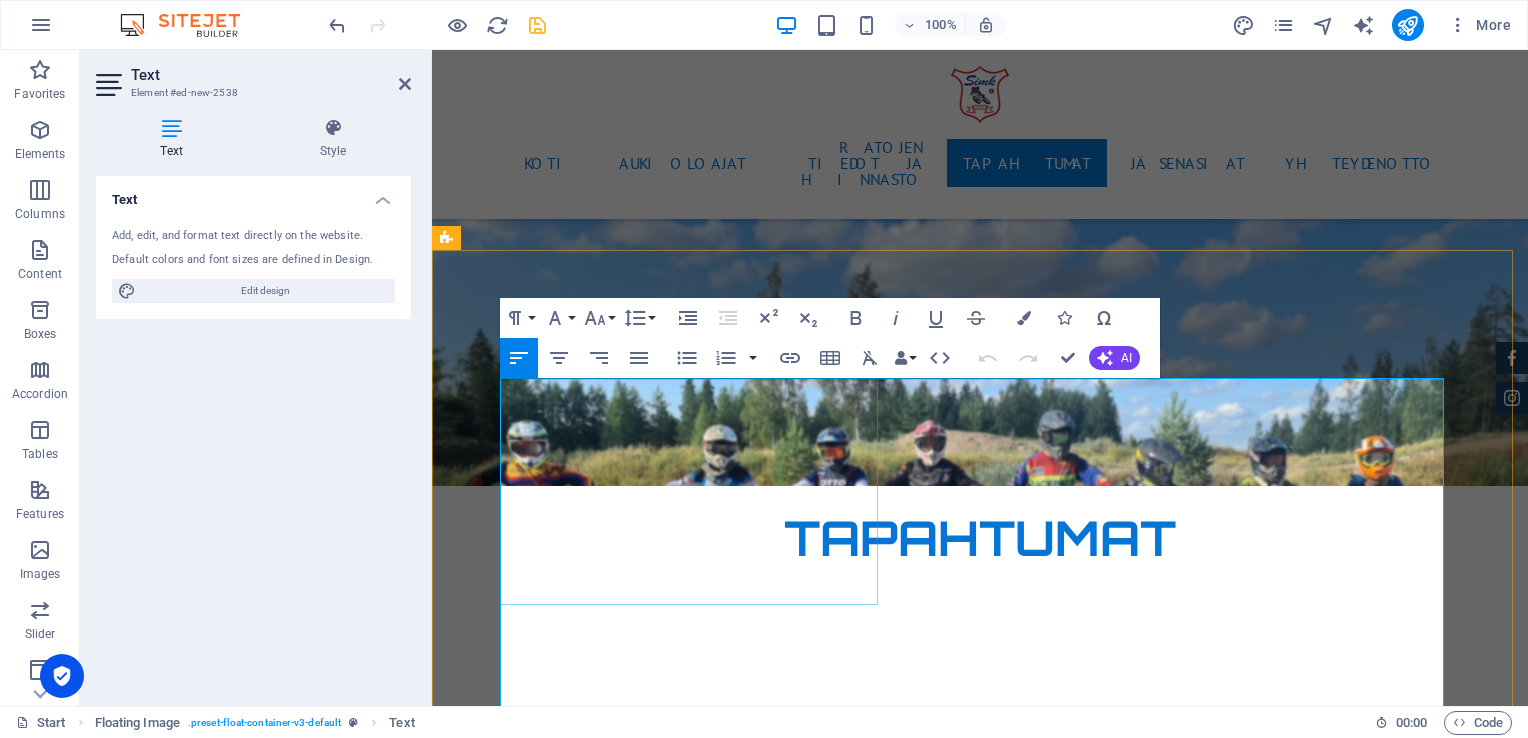 scroll, scrollTop: 5868, scrollLeft: 0, axis: vertical 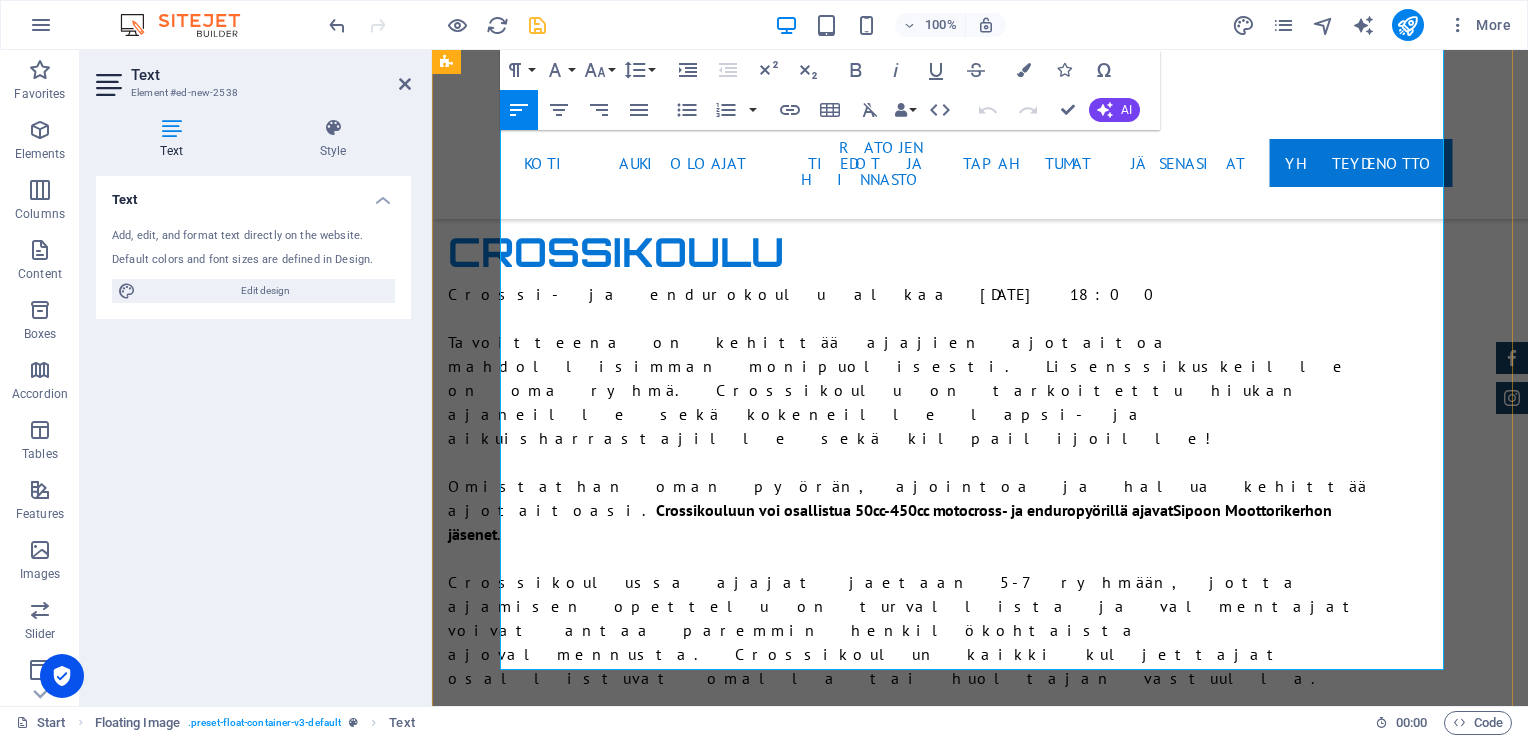 click on "Mahdollisuus osallistua crossikouluun" at bounding box center [980, 4889] 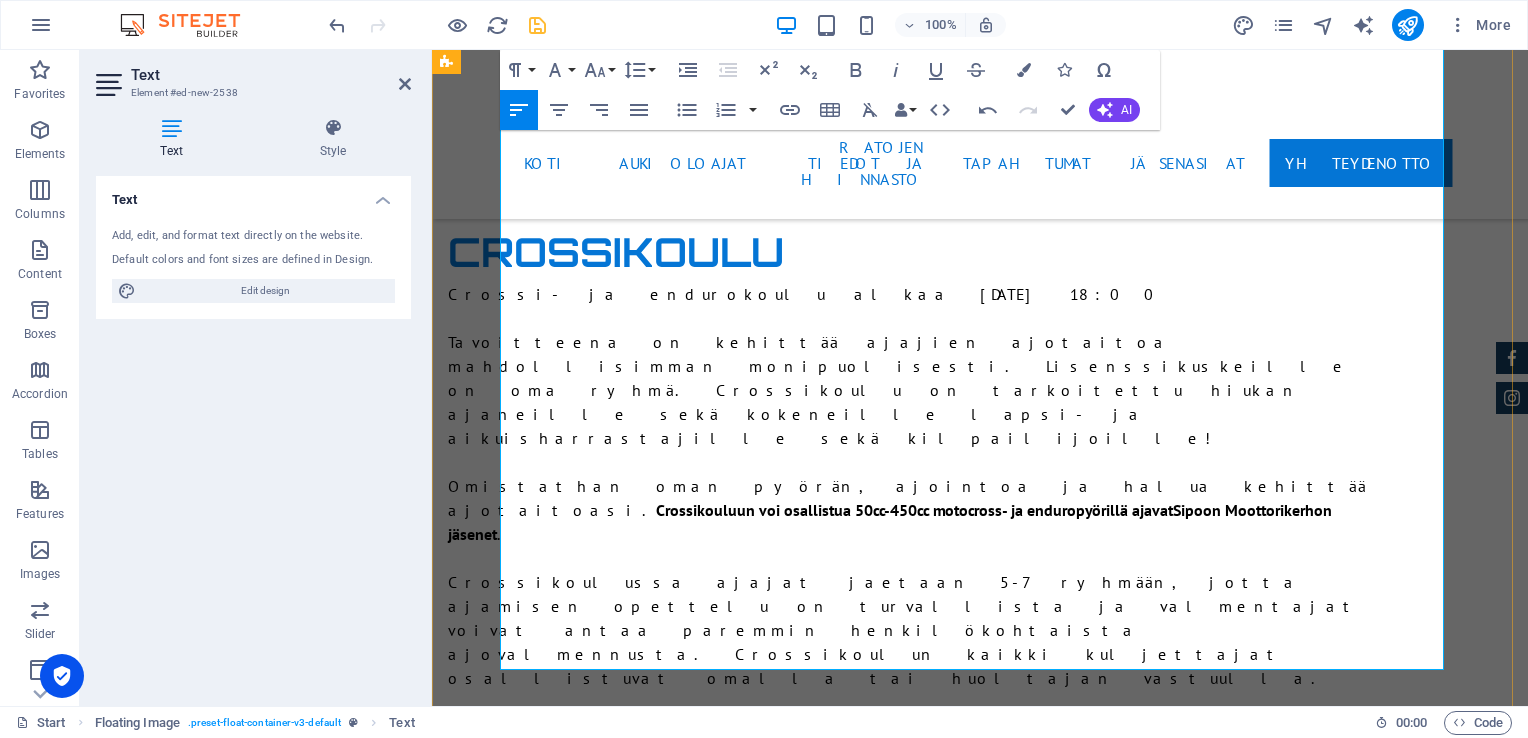 click on "Jäsenillä on mahdollisuus ostaa radoille kausikortti." at bounding box center [980, 4973] 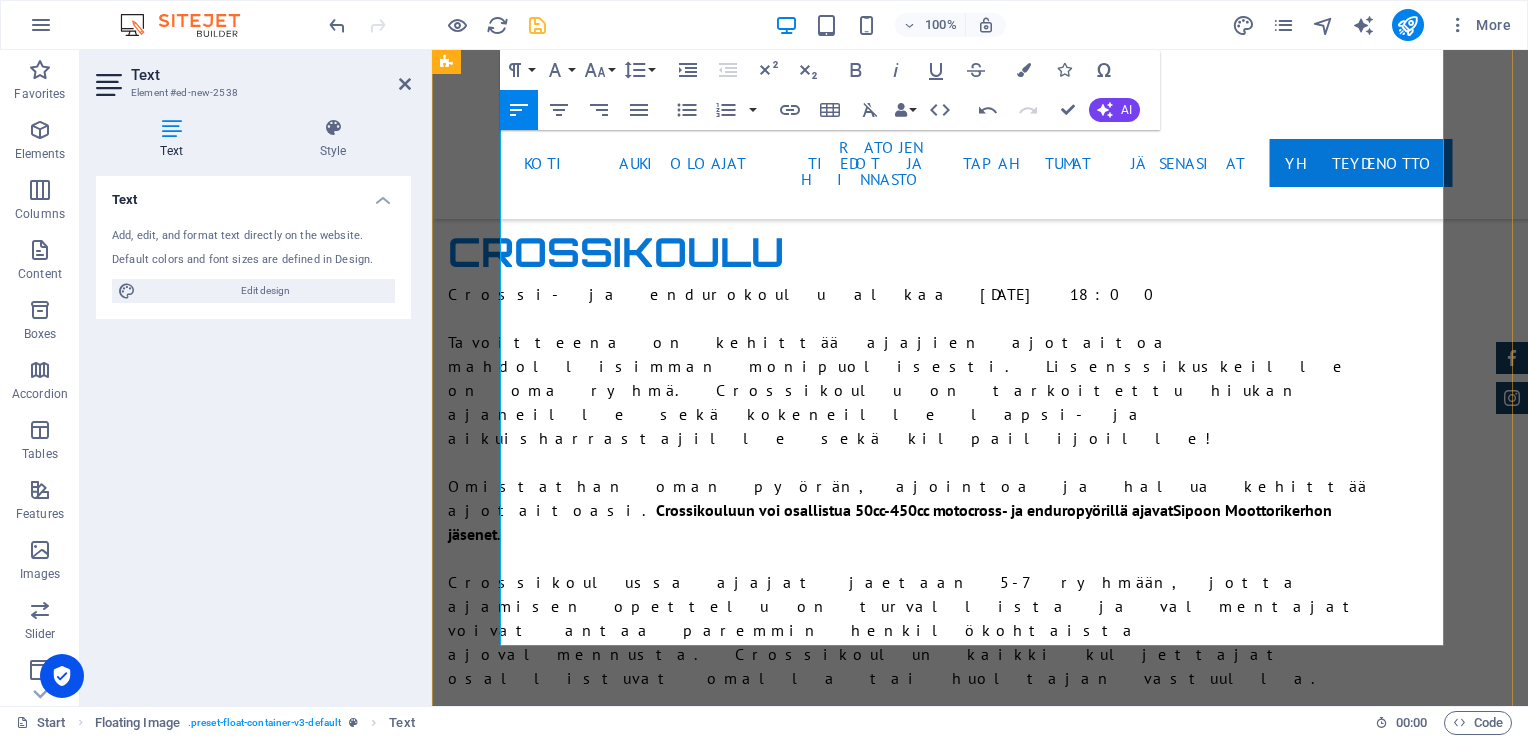 click on "Jäsenillä on mahdollisuus ostaa radoille kausikortti." at bounding box center (980, 4949) 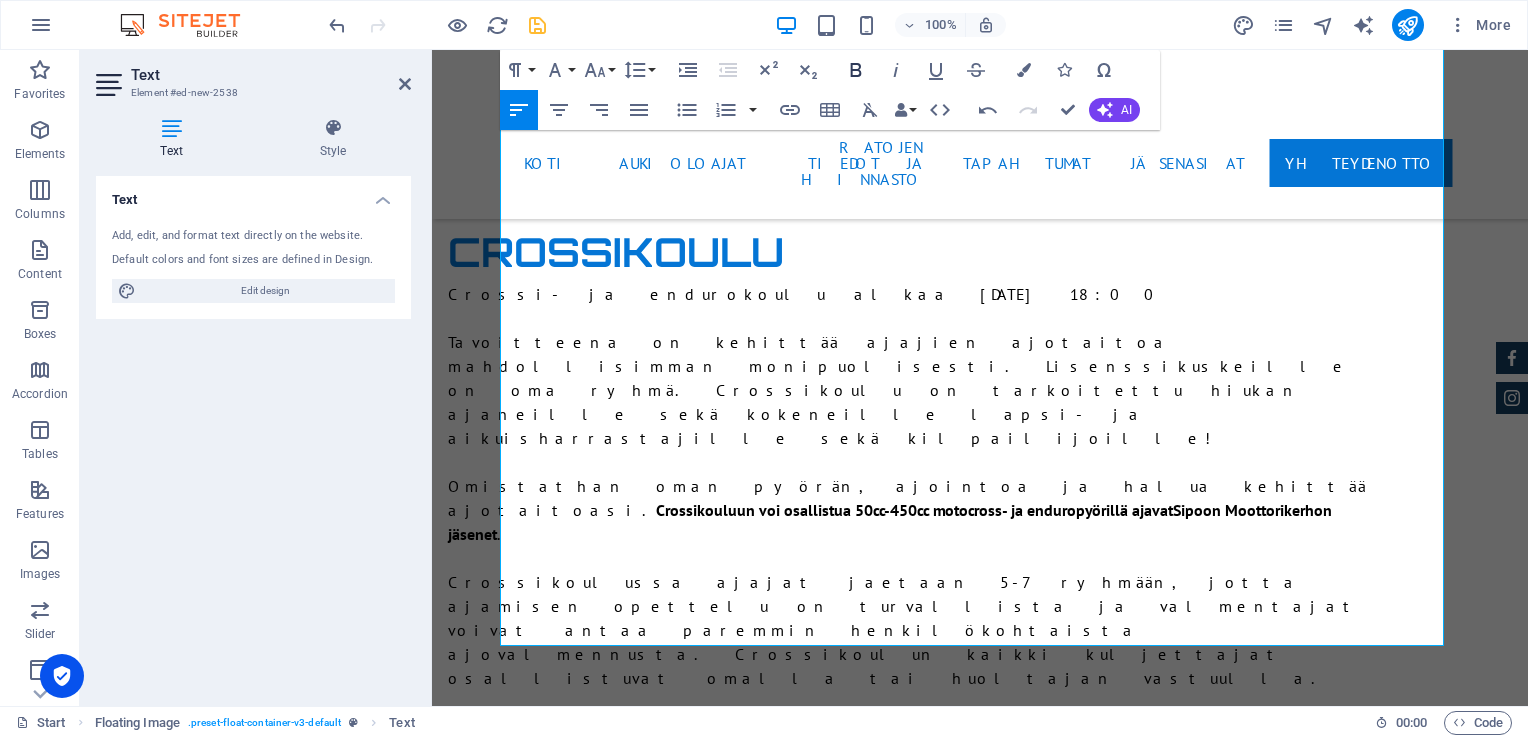 click 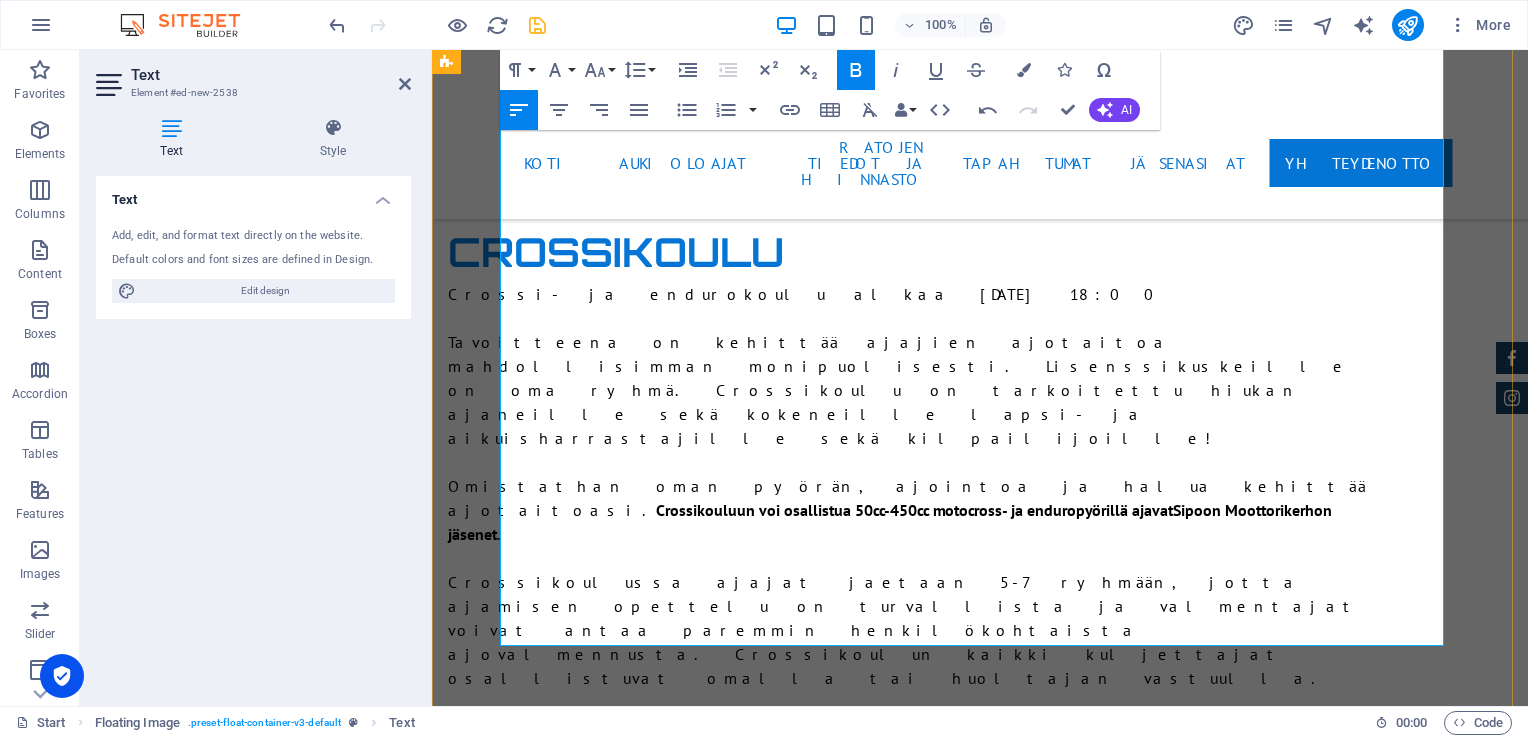 click on "Mahdollisuus osallistua crossikouluun." at bounding box center [980, 4889] 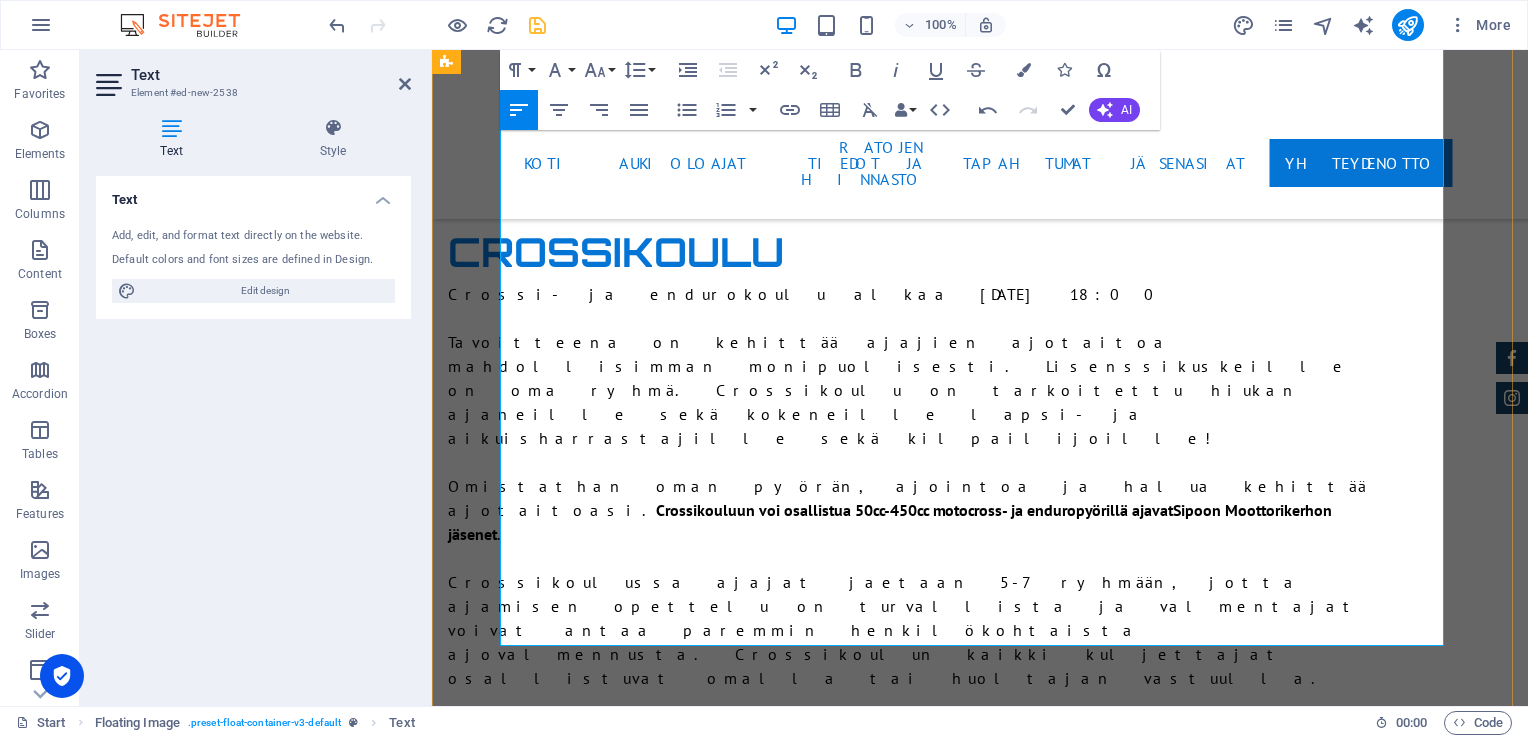 click on "Mahdollisuus osallistua sarjacrosseihin." at bounding box center [980, 4913] 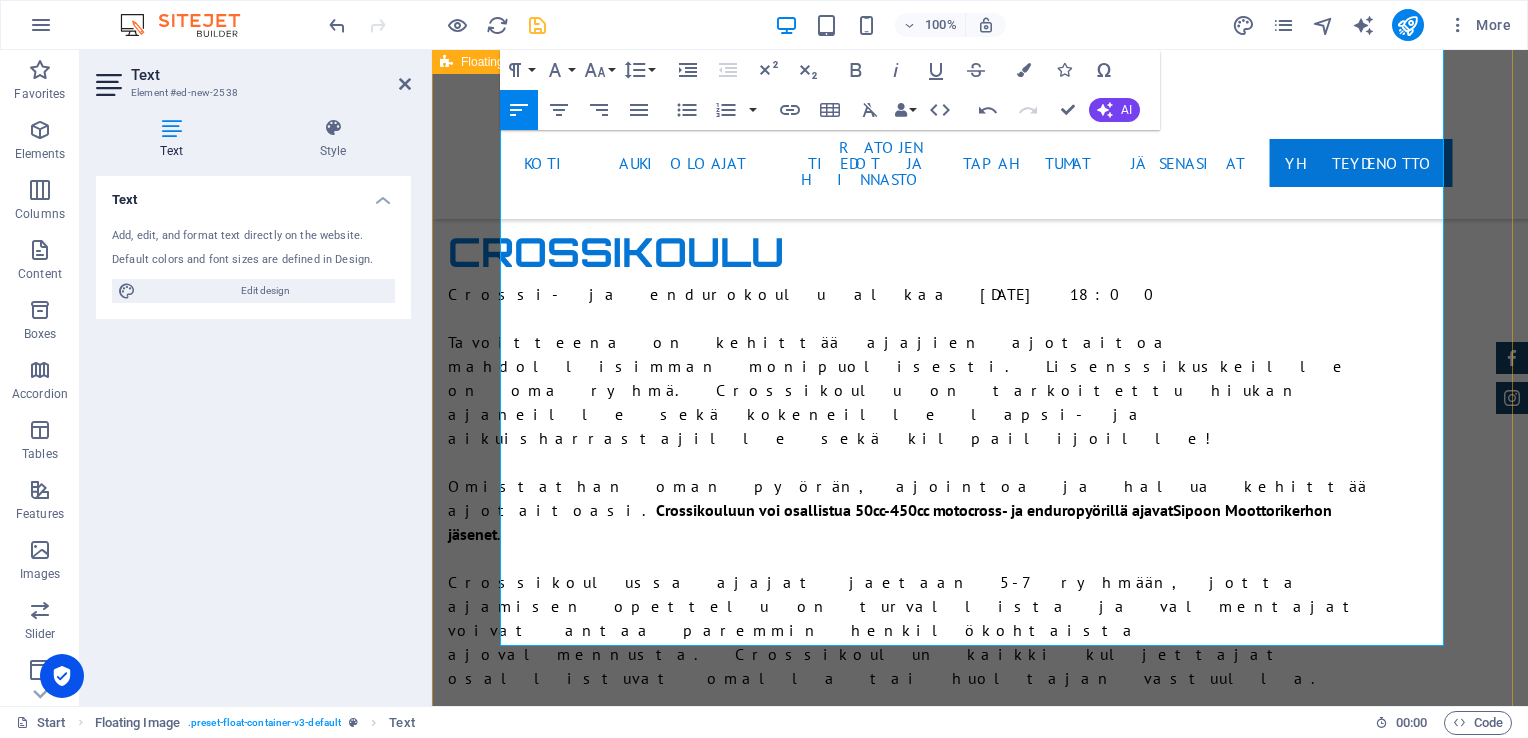 click on "Sipoon Moottorikerhon jäseneksi liittyminen tapahtuu ainoastaan Moottoriliiton Motti-palvelun kautta. Täytä hakemus tiedoillasi ja paina talleta nappia. Lapsen kohdalla täytetään lapsen tiedot ja myös huoltajan sähköpostiosoite. Hakemuksen käsittelyaika 1–5 vrk. Kun jäsenhakemus on käsitelty, saat antamaasi sähköpostiosoitteeseen jäsenlaskun ja pääset rekisteröitymään Motti-palveluun. Tarkista myös roskapostikansio, jos lähettämämme meili meni sinne. Jäsenyys on voimassa heti ja kerhomme jäsenedut ovat käytettävissä. Kiireellisissä tapauksissa ota yhteyttä  [EMAIL_ADDRESS][DOMAIN_NAME] Vuoden 2024 jäsenmaksut: Aikuinen yli 16 v 45 € Lapset alle 16 v 30 € Kannatusjäsen 15 € Liittymismaksut: Aikuinen 100 € Lapset alle 16 v 25 € Perheliittymismaksut (samassa taloudessa asuvat): Ensimmäinen aikuinen 100 €, toinen ja kolmas jne. 50 €, lapset aina 10 € Jäsenille Kuntopiiri maanantaisin klo 19:00-20:30. Maksuton jäsenille [PERSON_NAME] koulu, Nikkilä -  -  -" at bounding box center (980, 4433) 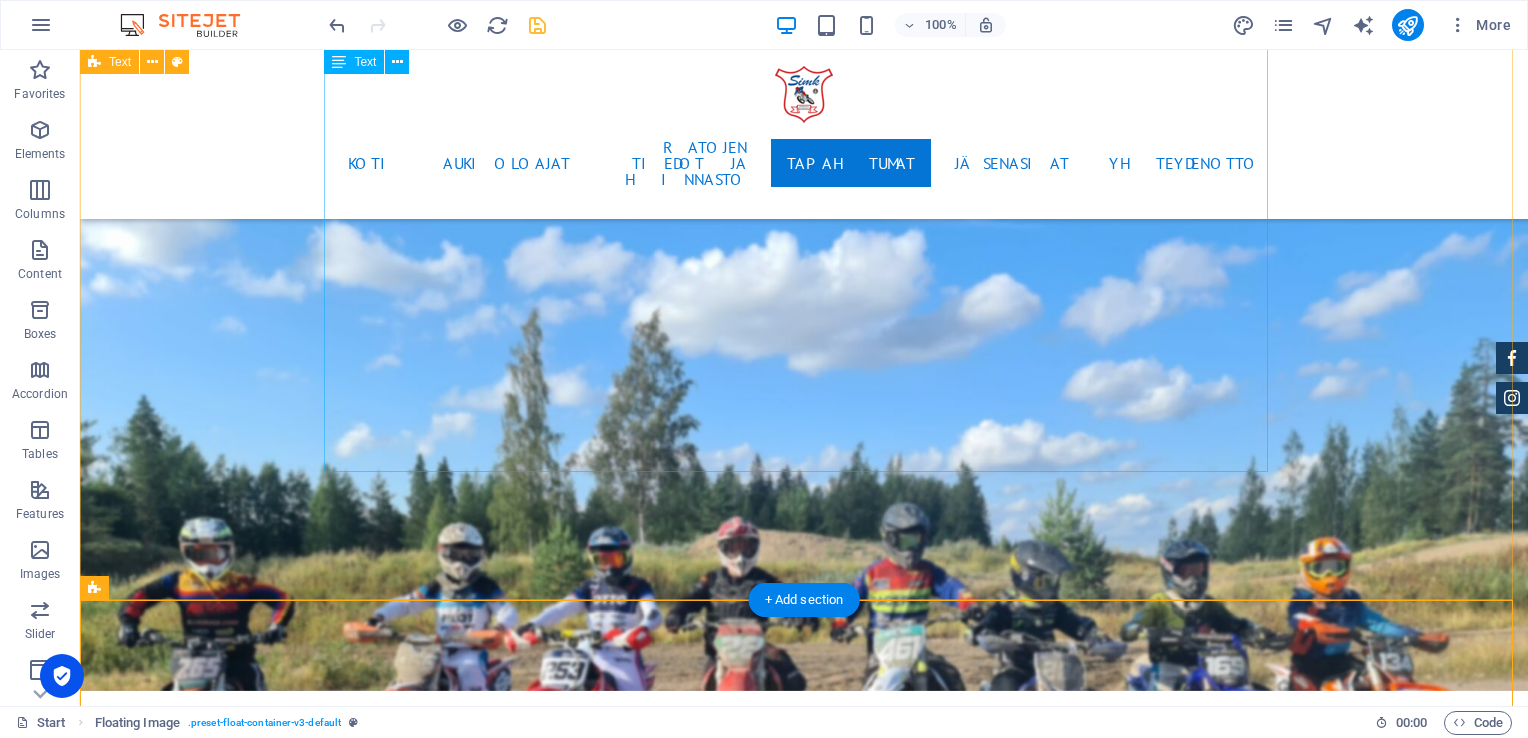 scroll, scrollTop: 5168, scrollLeft: 0, axis: vertical 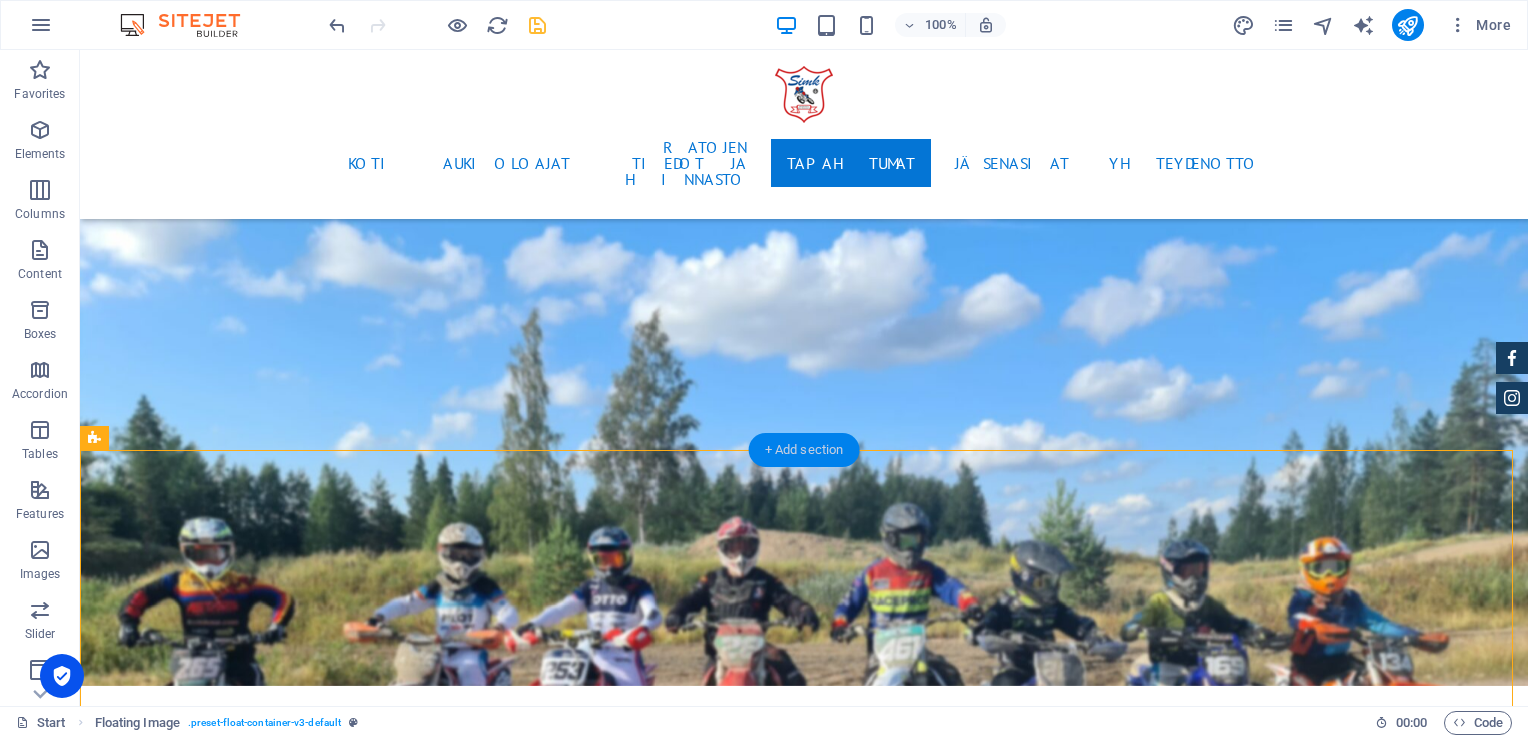 click on "+ Add section" at bounding box center (804, 450) 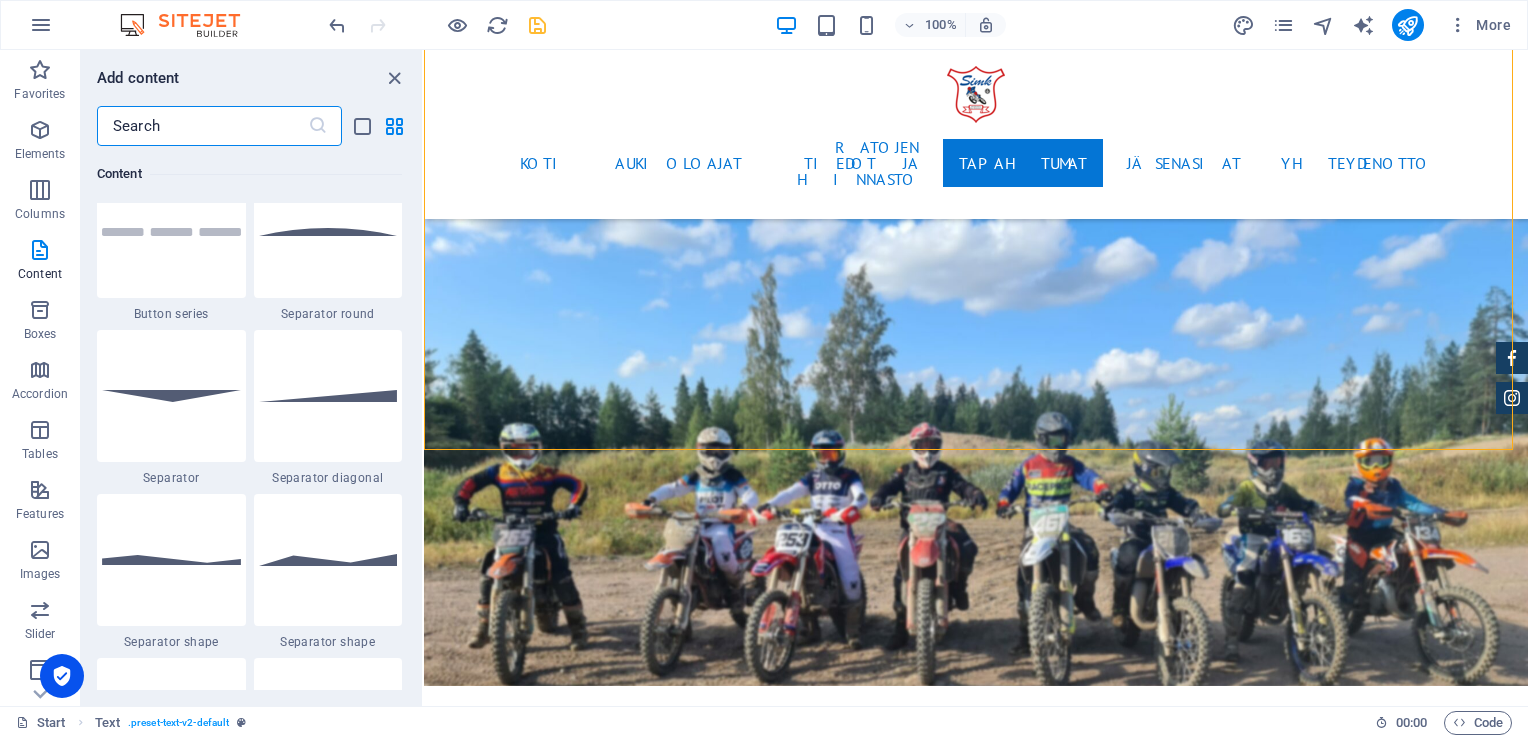 scroll, scrollTop: 4699, scrollLeft: 0, axis: vertical 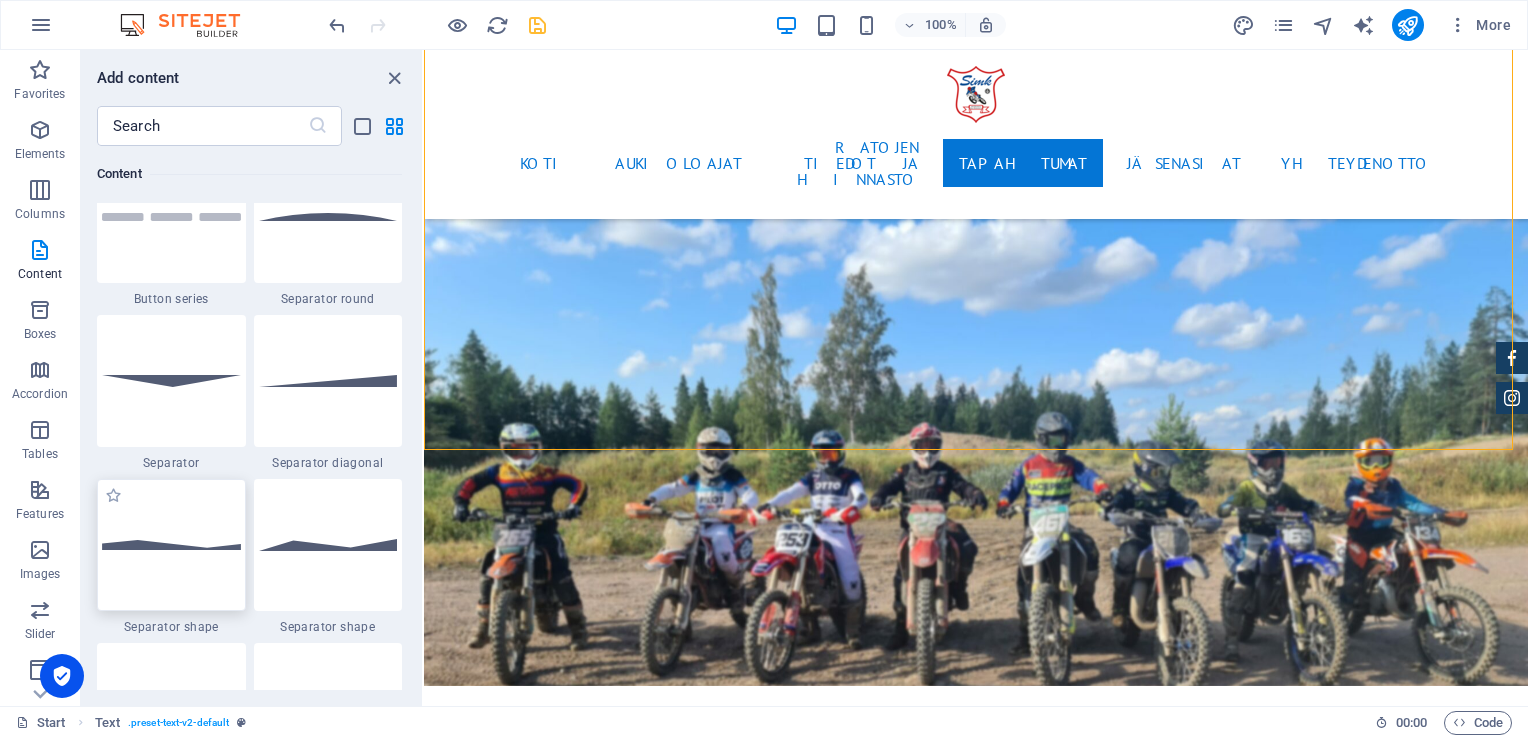 click at bounding box center (171, 545) 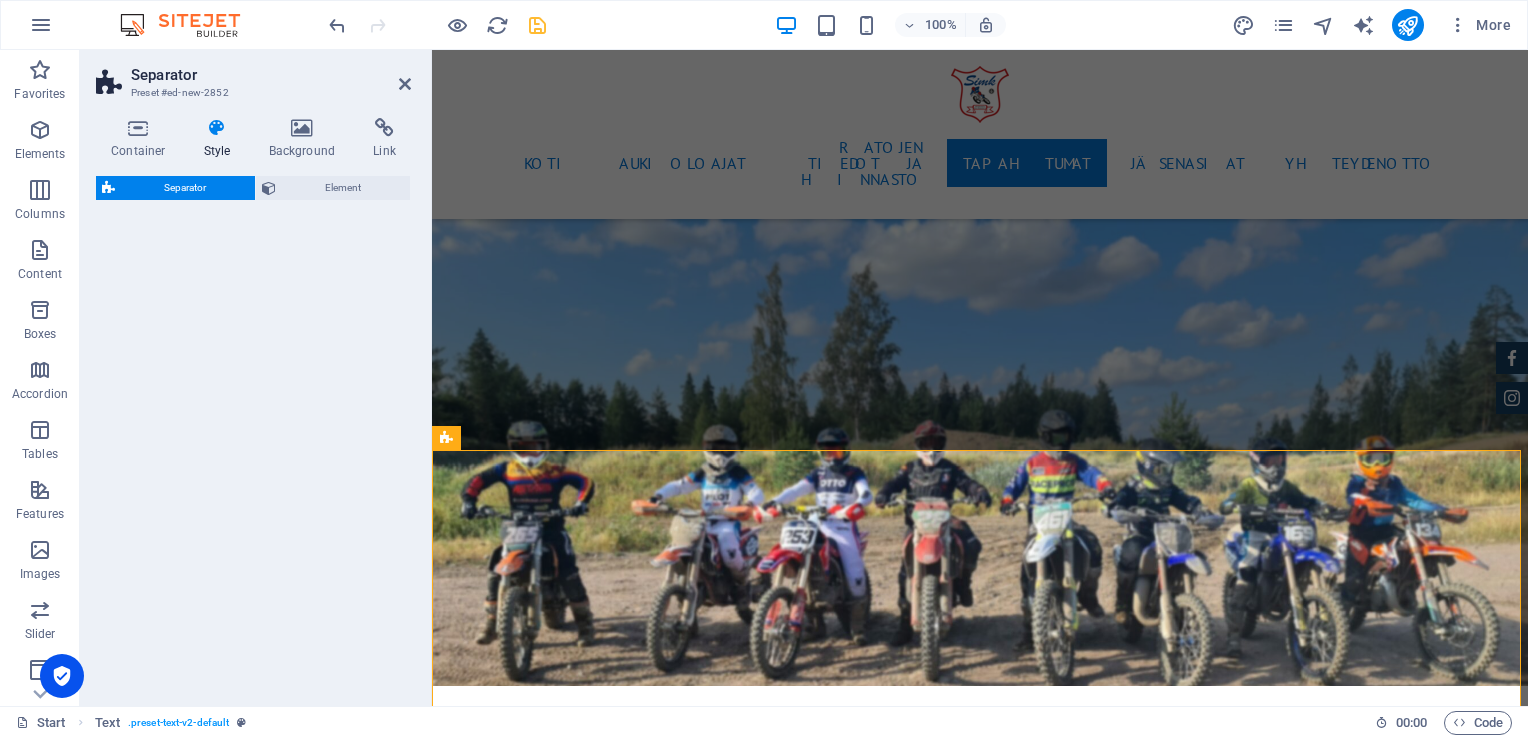 select on "polygon1" 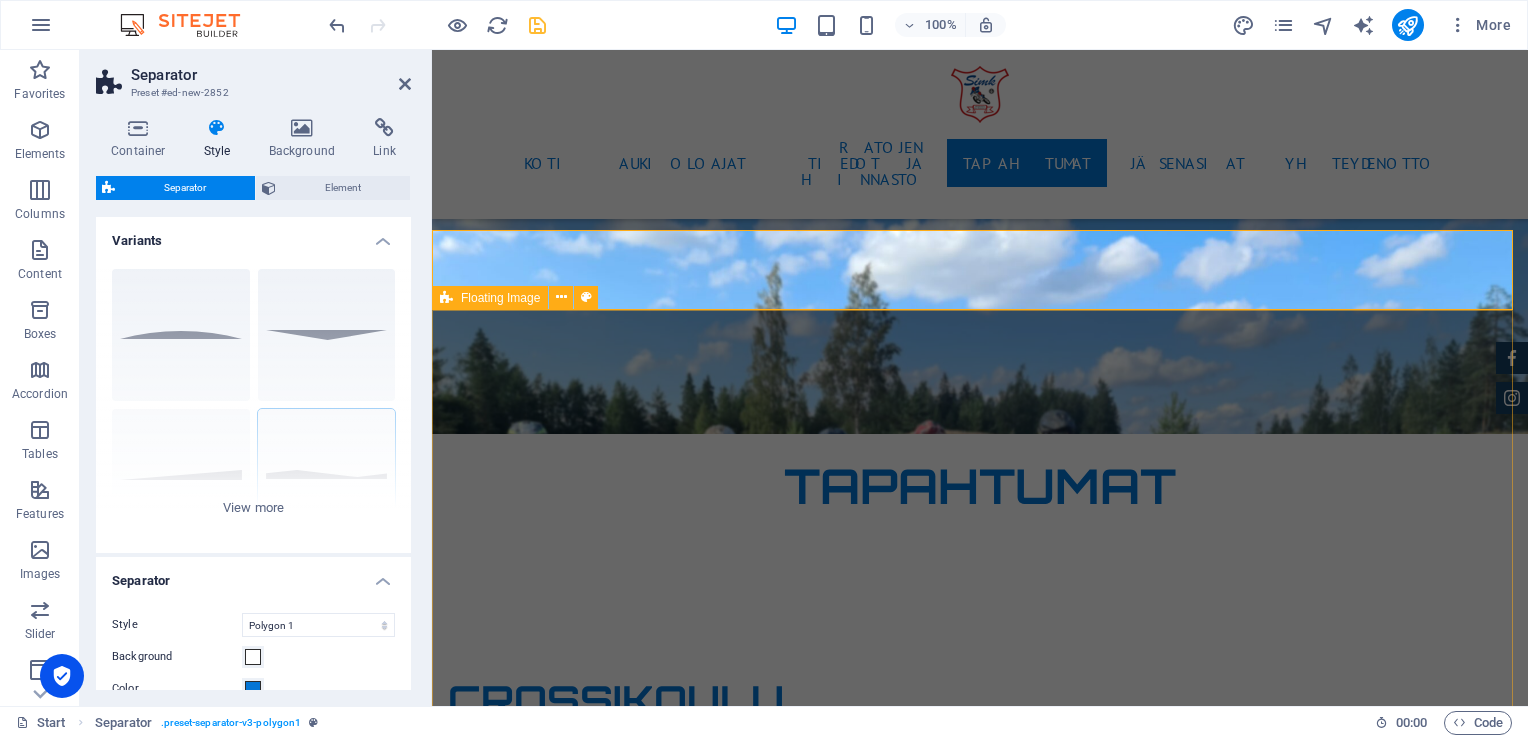 scroll, scrollTop: 5468, scrollLeft: 0, axis: vertical 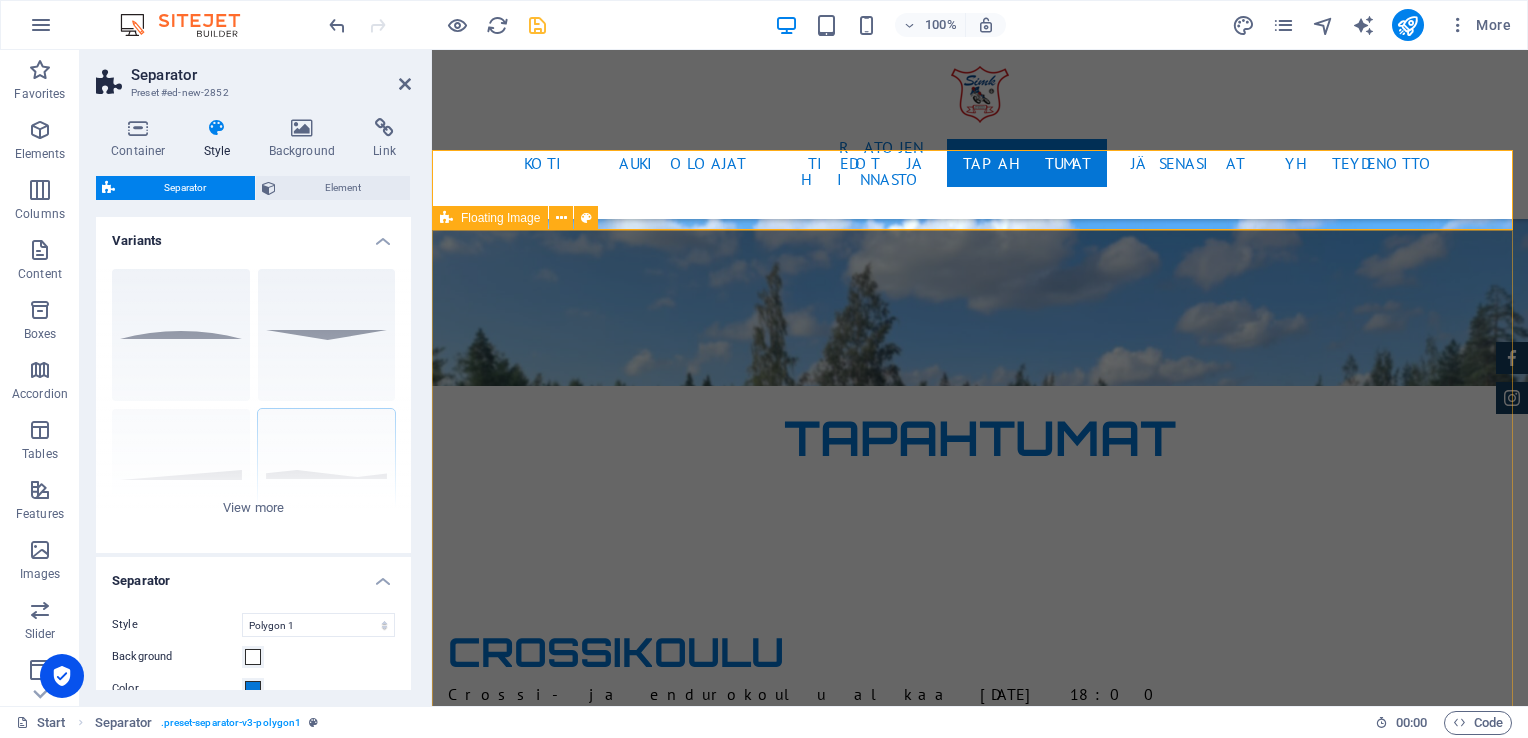 click on "Sipoon Moottorikerhon jäseneksi liittyminen tapahtuu ainoastaan Moottoriliiton Motti-palvelun kautta. Täytä hakemus tiedoillasi ja paina talleta nappia. Lapsen kohdalla täytetään lapsen tiedot ja myös huoltajan sähköpostiosoite. Hakemuksen käsittelyaika 1–5 vrk. Kun jäsenhakemus on käsitelty, saat antamaasi sähköpostiosoitteeseen jäsenlaskun ja pääset rekisteröitymään Motti-palveluun. Tarkista myös roskapostikansio, jos lähettämämme meili meni sinne. Jäsenyys on voimassa heti ja kerhomme jäsenedut ovat käytettävissä. Kiireellisissä tapauksissa ota yhteyttä  [EMAIL_ADDRESS][DOMAIN_NAME] Vuoden 2024 jäsenmaksut: Aikuinen yli 16 v 45 € Lapset alle 16 v 30 € Kannatusjäsen 15 € Liittymismaksut: Aikuinen 100 € Lapset alle 16 v 25 € Perheliittymismaksut (samassa taloudessa asuvat): Ensimmäinen aikuinen 100 €, toinen ja kolmas jne. 50 €, lapset aina 10 € Jäsenille Kuntopiiri maanantaisin klo 19:00-20:30. Maksuton jäsenille [PERSON_NAME] koulu, [GEOGRAPHIC_DATA]" at bounding box center [980, 4913] 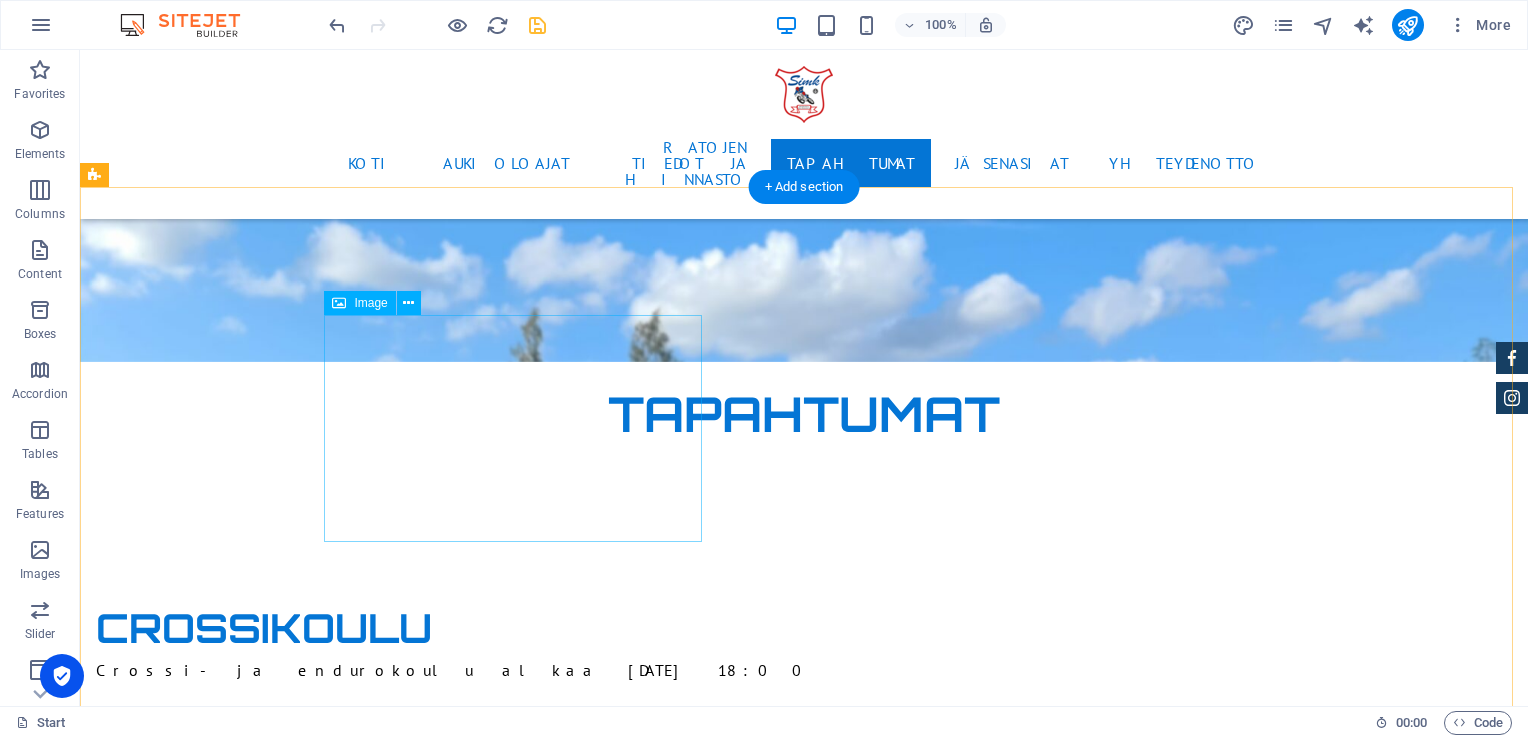 scroll, scrollTop: 5368, scrollLeft: 0, axis: vertical 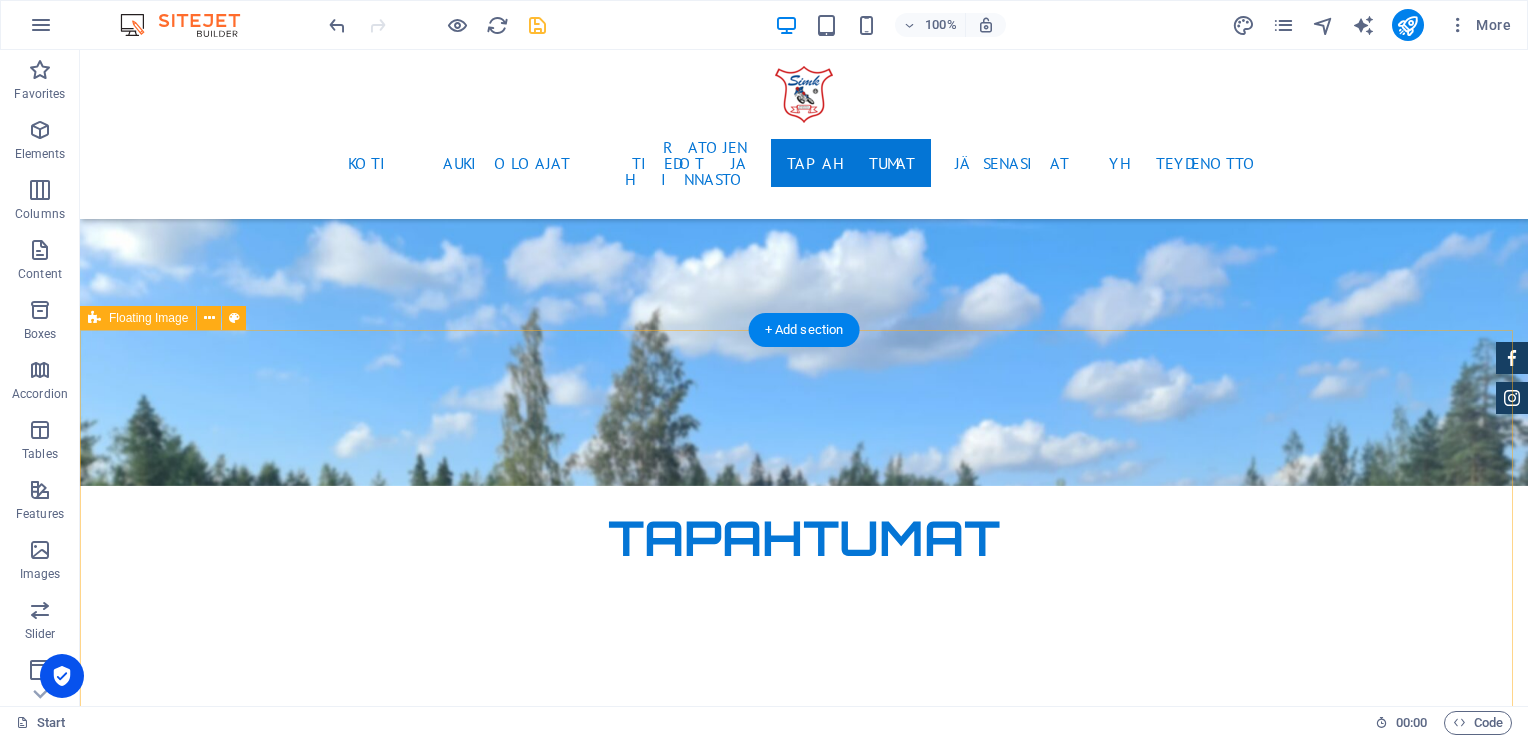 click on "Sipoon Moottorikerhon jäseneksi liittyminen tapahtuu ainoastaan Moottoriliiton Motti-palvelun kautta. Täytä hakemus tiedoillasi ja paina talleta nappia. Lapsen kohdalla täytetään lapsen tiedot ja myös huoltajan sähköpostiosoite. Hakemuksen käsittelyaika 1–5 vrk. Kun jäsenhakemus on käsitelty, saat antamaasi sähköpostiosoitteeseen jäsenlaskun ja pääset rekisteröitymään Motti-palveluun. Tarkista myös roskapostikansio, jos lähettämämme meili meni sinne. Jäsenyys on voimassa heti ja kerhomme jäsenedut ovat käytettävissä. Kiireellisissä tapauksissa ota yhteyttä  [EMAIL_ADDRESS][DOMAIN_NAME] Vuoden 2024 jäsenmaksut: Aikuinen yli 16 v 45 € Lapset alle 16 v 30 € Kannatusjäsen 15 € Liittymismaksut: Aikuinen 100 € Lapset alle 16 v 25 € Perheliittymismaksut (samassa taloudessa asuvat): Ensimmäinen aikuinen 100 €, toinen ja kolmas jne. 50 €, lapset aina 10 € Jäsenille Kuntopiiri maanantaisin klo 19:00-20:30. Maksuton jäsenille [PERSON_NAME] koulu, [GEOGRAPHIC_DATA]" at bounding box center [804, 5308] 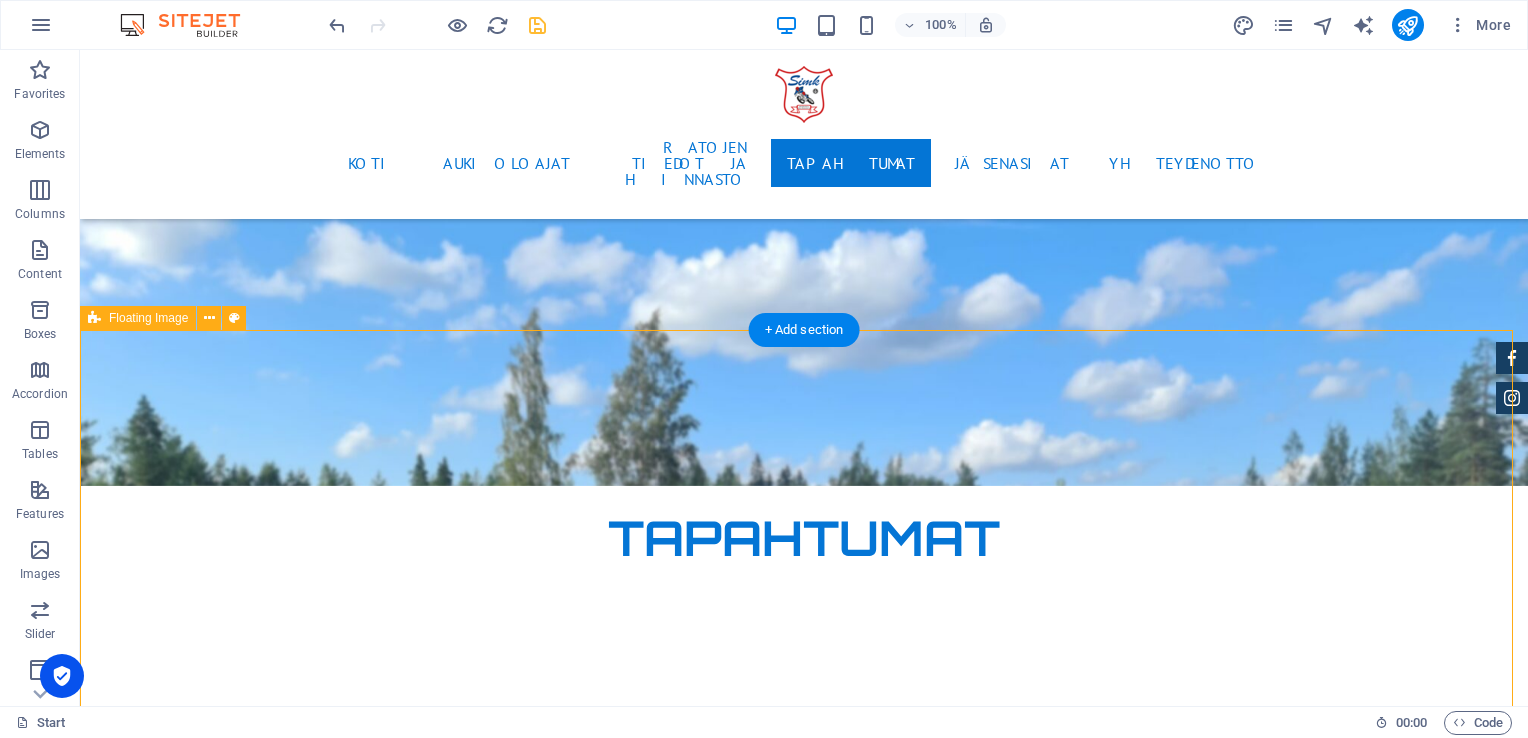 click on "Sipoon Moottorikerhon jäseneksi liittyminen tapahtuu ainoastaan Moottoriliiton Motti-palvelun kautta. Täytä hakemus tiedoillasi ja paina talleta nappia. Lapsen kohdalla täytetään lapsen tiedot ja myös huoltajan sähköpostiosoite. Hakemuksen käsittelyaika 1–5 vrk. Kun jäsenhakemus on käsitelty, saat antamaasi sähköpostiosoitteeseen jäsenlaskun ja pääset rekisteröitymään Motti-palveluun. Tarkista myös roskapostikansio, jos lähettämämme meili meni sinne. Jäsenyys on voimassa heti ja kerhomme jäsenedut ovat käytettävissä. Kiireellisissä tapauksissa ota yhteyttä  [EMAIL_ADDRESS][DOMAIN_NAME] Vuoden 2024 jäsenmaksut: Aikuinen yli 16 v 45 € Lapset alle 16 v 30 € Kannatusjäsen 15 € Liittymismaksut: Aikuinen 100 € Lapset alle 16 v 25 € Perheliittymismaksut (samassa taloudessa asuvat): Ensimmäinen aikuinen 100 €, toinen ja kolmas jne. 50 €, lapset aina 10 € Jäsenille Kuntopiiri maanantaisin klo 19:00-20:30. Maksuton jäsenille [PERSON_NAME] koulu, [GEOGRAPHIC_DATA]" at bounding box center [804, 5308] 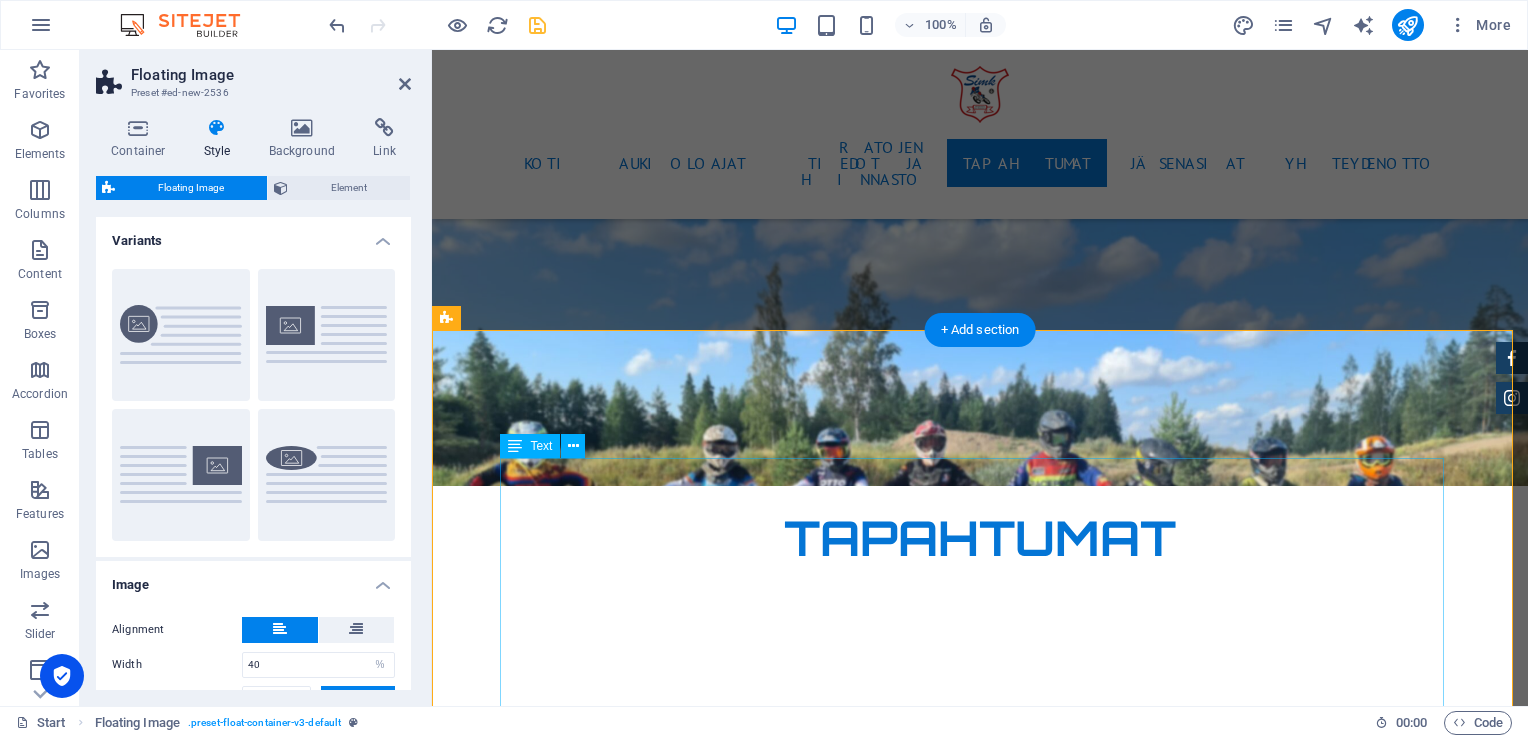 click on "Sipoon Moottorikerhon jäseneksi liittyminen tapahtuu ainoastaan Moottoriliiton Motti-palvelun kautta. Täytä hakemus tiedoillasi ja paina talleta nappia. Lapsen kohdalla täytetään lapsen tiedot ja myös huoltajan sähköpostiosoite. Hakemuksen käsittelyaika 1–5 vrk. Kun jäsenhakemus on käsitelty, saat antamaasi sähköpostiosoitteeseen jäsenlaskun ja pääset rekisteröitymään Motti-palveluun. Tarkista myös roskapostikansio, jos lähettämämme meili meni sinne. Jäsenyys on voimassa heti ja kerhomme jäsenedut ovat käytettävissä. Kiireellisissä tapauksissa ota yhteyttä  [EMAIL_ADDRESS][DOMAIN_NAME] Vuoden 2024 jäsenmaksut: Aikuinen yli 16 v 45 € Lapset alle 16 v 30 € Kannatusjäsen 15 € Liittymismaksut: Aikuinen 100 € Lapset alle 16 v 25 € Perheliittymismaksut (samassa taloudessa asuvat): Ensimmäinen aikuinen 100 €, toinen ja kolmas jne. 50 €, lapset aina 10 € Jäsenille Kuntopiiri maanantaisin klo 19:00-20:30. Maksuton jäsenille [PERSON_NAME] koulu, [GEOGRAPHIC_DATA]" at bounding box center (980, 5013) 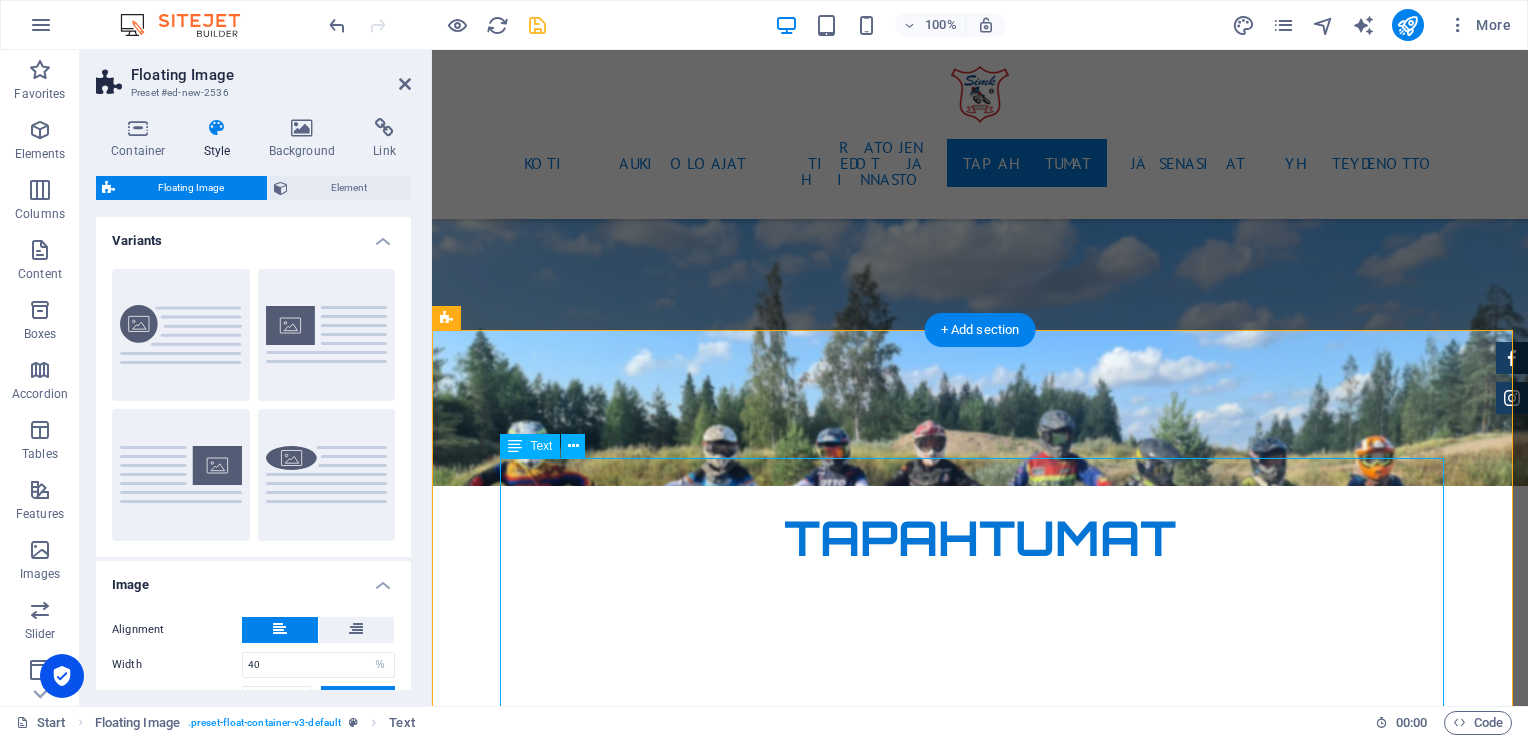 click on "Sipoon Moottorikerhon jäseneksi liittyminen tapahtuu ainoastaan Moottoriliiton Motti-palvelun kautta. Täytä hakemus tiedoillasi ja paina talleta nappia. Lapsen kohdalla täytetään lapsen tiedot ja myös huoltajan sähköpostiosoite. Hakemuksen käsittelyaika 1–5 vrk. Kun jäsenhakemus on käsitelty, saat antamaasi sähköpostiosoitteeseen jäsenlaskun ja pääset rekisteröitymään Motti-palveluun. Tarkista myös roskapostikansio, jos lähettämämme meili meni sinne. Jäsenyys on voimassa heti ja kerhomme jäsenedut ovat käytettävissä. Kiireellisissä tapauksissa ota yhteyttä  [EMAIL_ADDRESS][DOMAIN_NAME] Vuoden 2024 jäsenmaksut: Aikuinen yli 16 v 45 € Lapset alle 16 v 30 € Kannatusjäsen 15 € Liittymismaksut: Aikuinen 100 € Lapset alle 16 v 25 € Perheliittymismaksut (samassa taloudessa asuvat): Ensimmäinen aikuinen 100 €, toinen ja kolmas jne. 50 €, lapset aina 10 € Jäsenille Kuntopiiri maanantaisin klo 19:00-20:30. Maksuton jäsenille [PERSON_NAME] koulu, [GEOGRAPHIC_DATA]" at bounding box center [980, 5013] 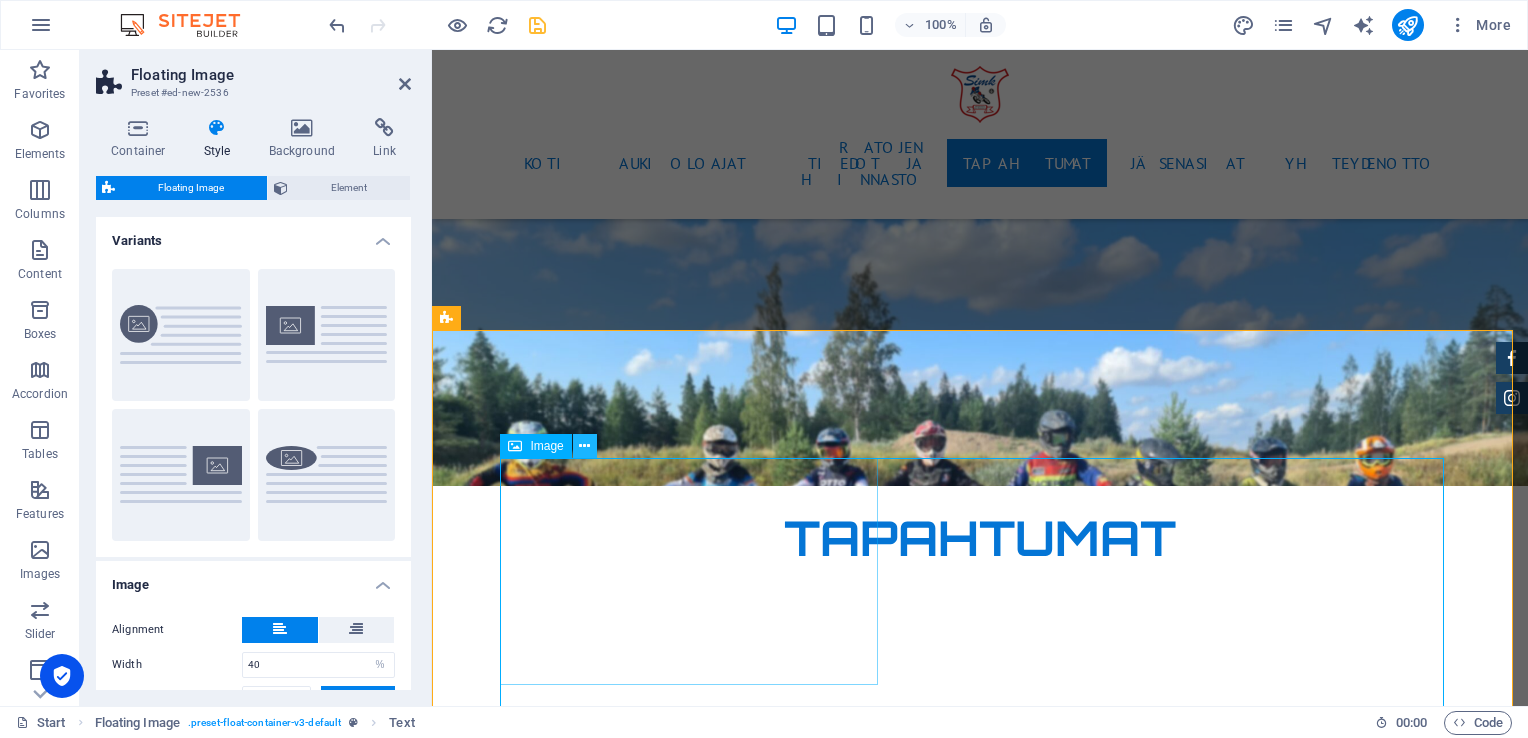 click at bounding box center [584, 446] 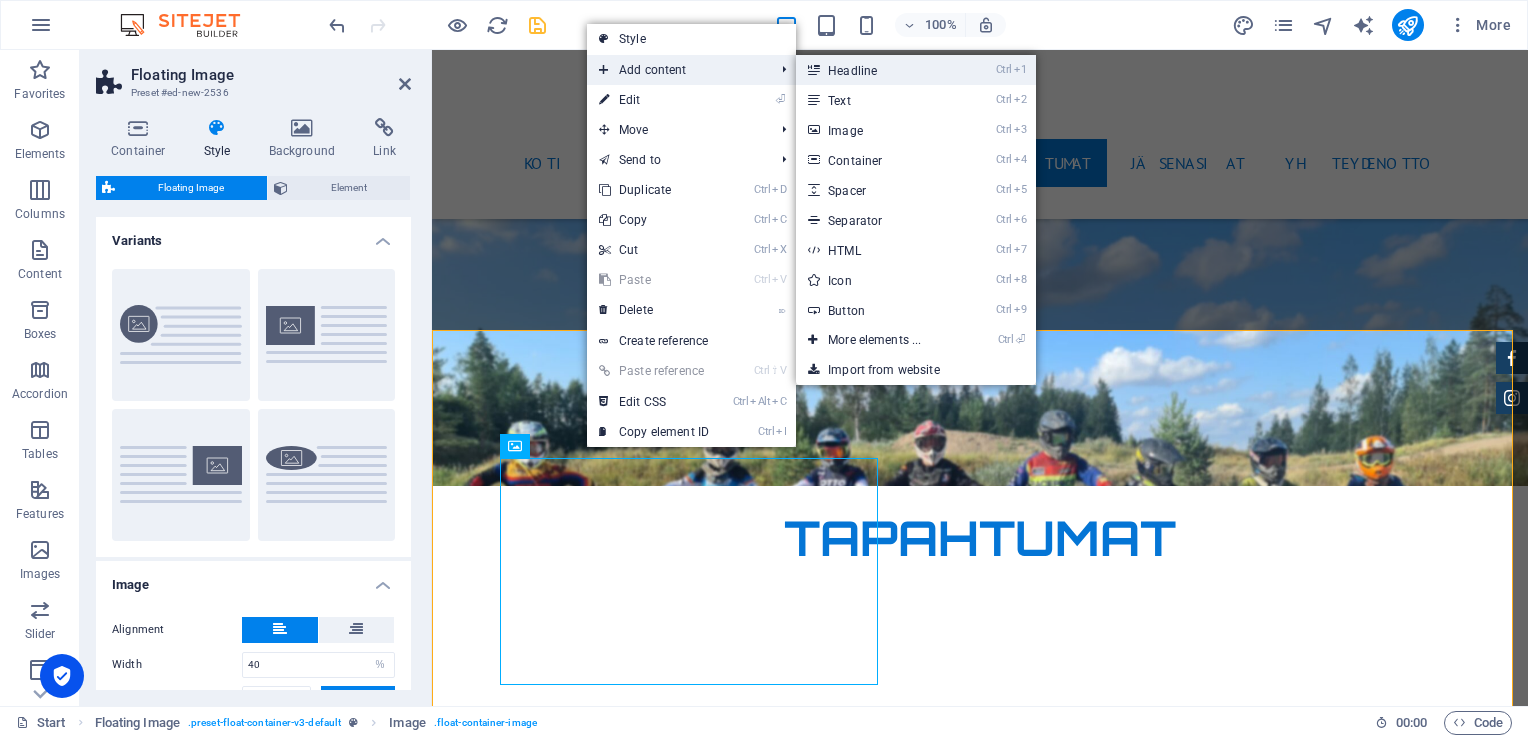 click on "Ctrl 1  Headline" at bounding box center (878, 70) 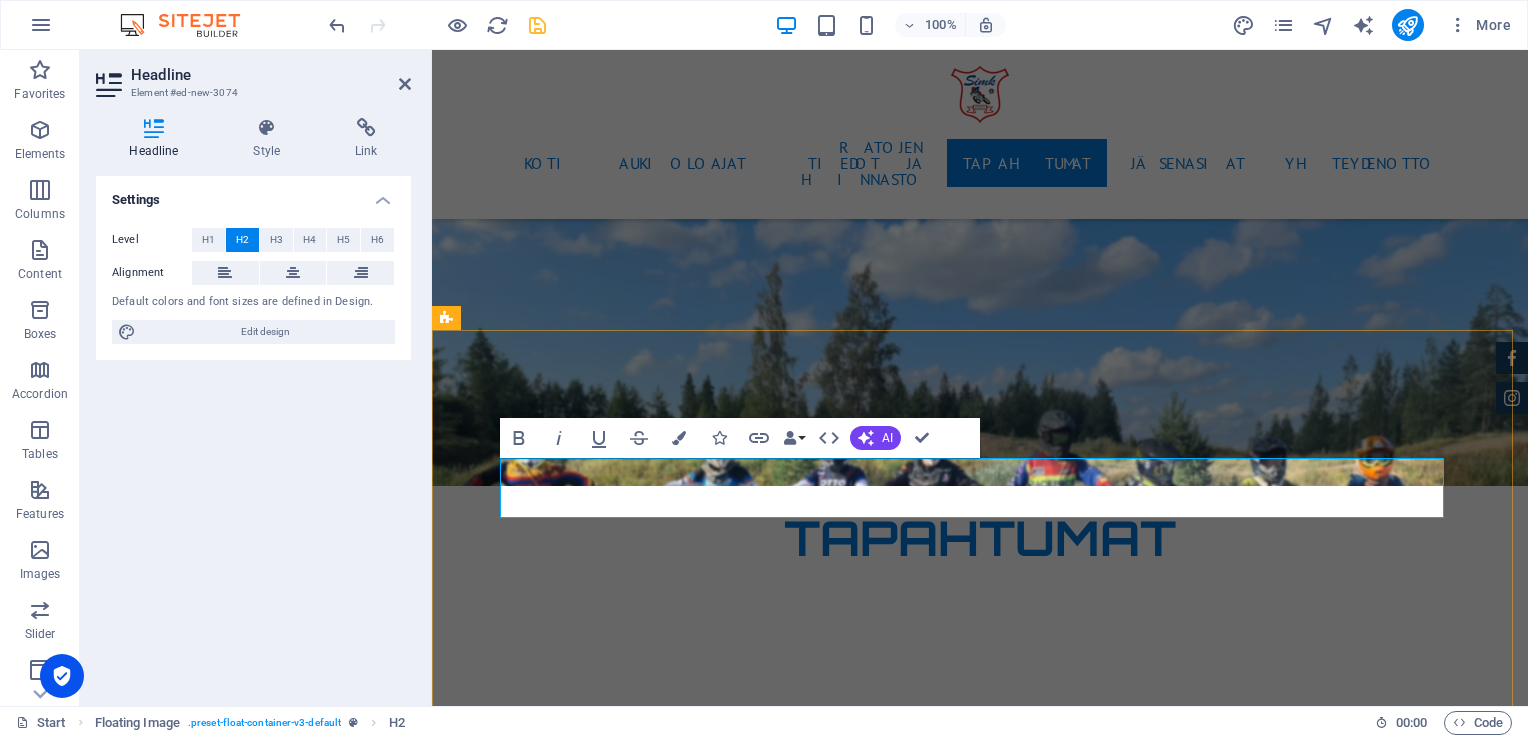 click on "New headline" at bounding box center (980, 4527) 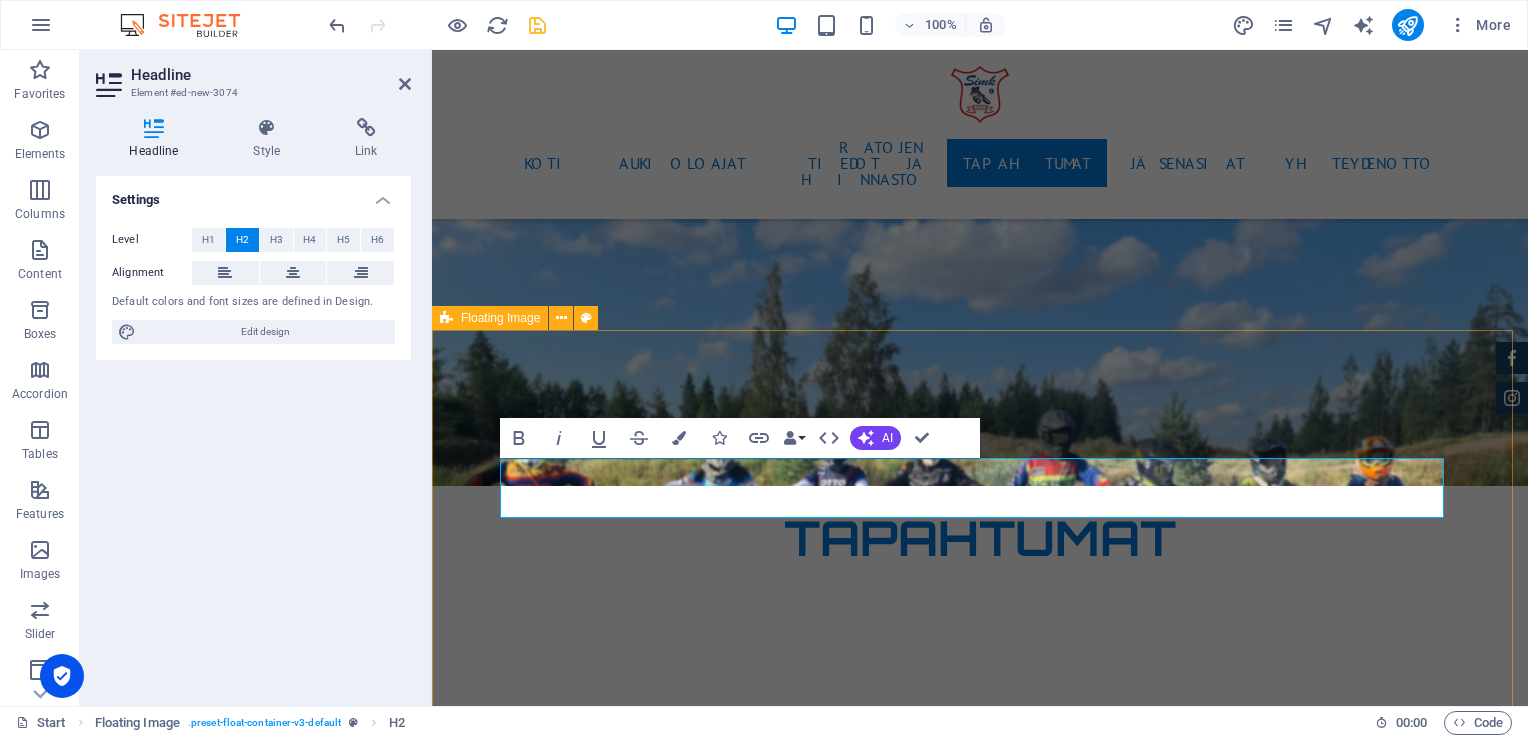 click on "​Jäsenasiat Sipoon Moottorikerhon jäseneksi liittyminen tapahtuu ainoastaan Moottoriliiton Motti-palvelun kautta. Täytä hakemus tiedoillasi ja paina talleta nappia. Lapsen kohdalla täytetään lapsen tiedot ja myös huoltajan sähköpostiosoite. Hakemuksen käsittelyaika 1–5 vrk. Kun jäsenhakemus on käsitelty, saat antamaasi sähköpostiosoitteeseen jäsenlaskun ja pääset rekisteröitymään Motti-palveluun. Tarkista myös roskapostikansio, jos lähettämämme meili meni sinne. Jäsenyys on voimassa heti ja kerhomme jäsenedut ovat käytettävissä. Kiireellisissä tapauksissa ota yhteyttä  [EMAIL_ADDRESS][DOMAIN_NAME] Vuoden 2024 jäsenmaksut: Aikuinen yli 16 v 45 € Lapset alle 16 v 30 € Kannatusjäsen 15 € Liittymismaksut: Aikuinen 100 € Lapset alle 16 v 25 € Perheliittymismaksut (samassa taloudessa asuvat): Ensimmäinen aikuinen 100 €, toinen ja kolmas jne. 50 €, lapset aina 10 € Jäsenille Kuntopiiri maanantaisin klo 19:00-20:30. Maksuton jäsenille [PERSON_NAME] koulu, [GEOGRAPHIC_DATA]" at bounding box center [980, 5031] 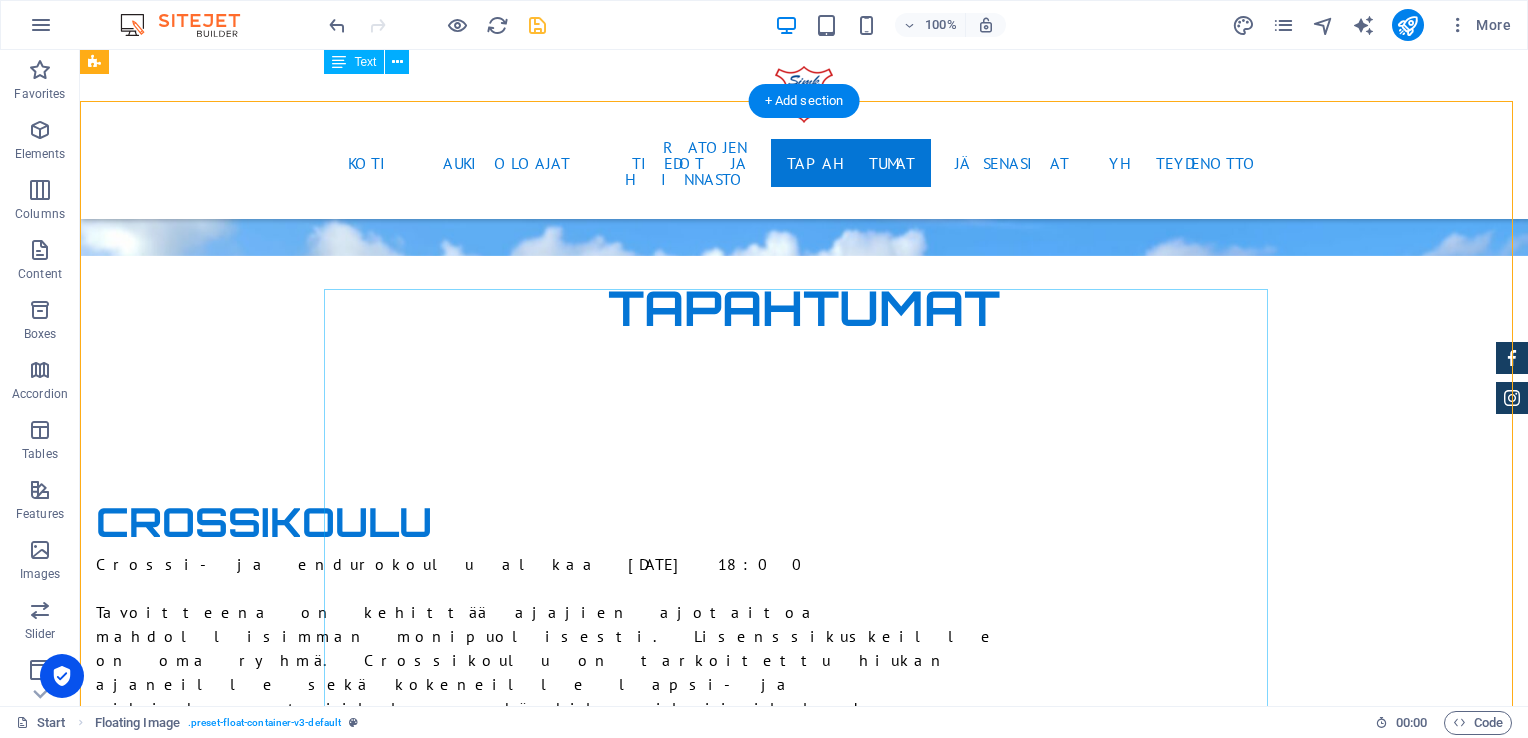 scroll, scrollTop: 5568, scrollLeft: 0, axis: vertical 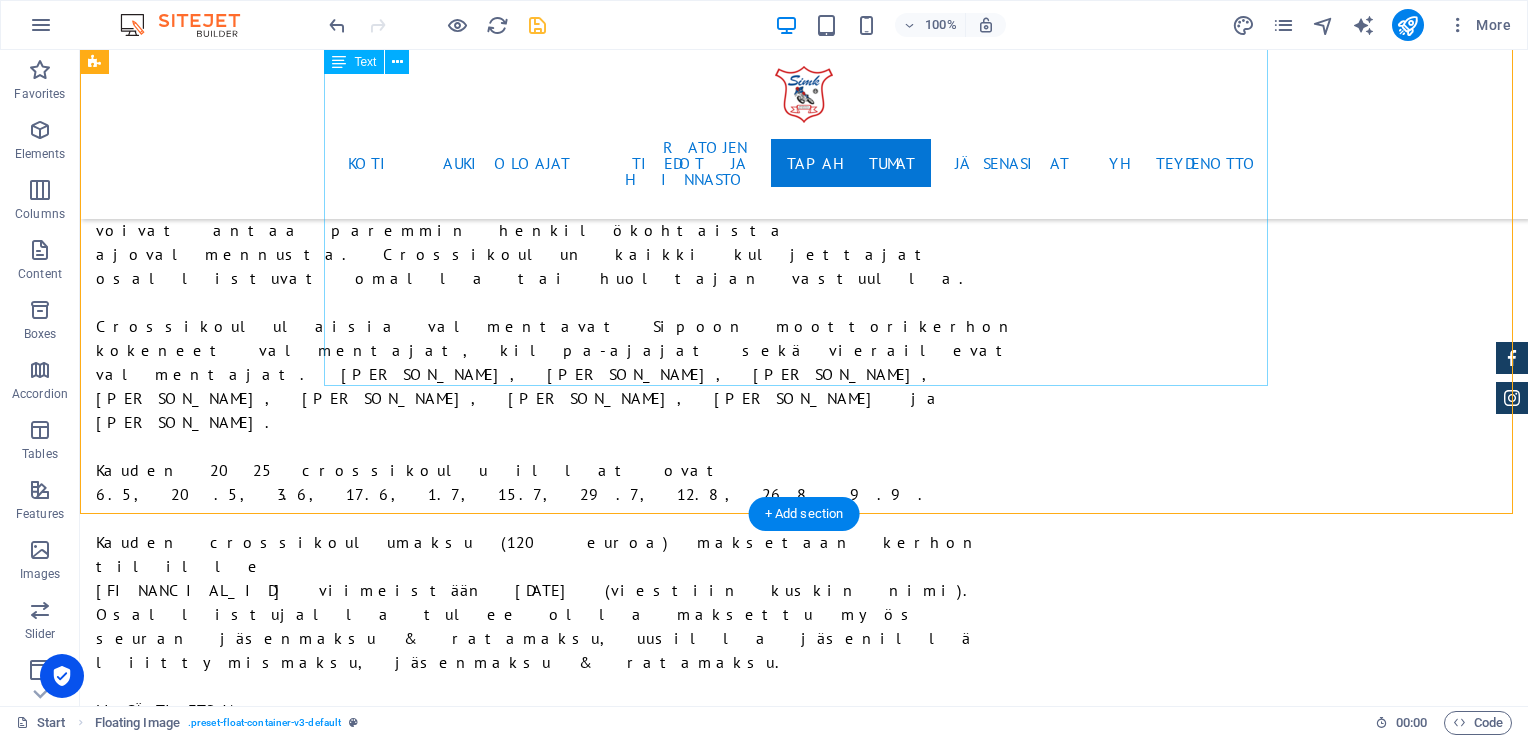 click on "Sipoon Moottorikerhon jäseneksi liittyminen tapahtuu ainoastaan Moottoriliiton Motti-palvelun kautta. Täytä hakemus tiedoillasi ja paina talleta nappia. Lapsen kohdalla täytetään lapsen tiedot ja myös huoltajan sähköpostiosoite. Hakemuksen käsittelyaika 1–5 vrk. Kun jäsenhakemus on käsitelty, saat antamaasi sähköpostiosoitteeseen jäsenlaskun ja pääset rekisteröitymään Motti-palveluun. Tarkista myös roskapostikansio, jos lähettämämme meili meni sinne. Jäsenyys on voimassa heti ja kerhomme jäsenedut ovat käytettävissä. Kiireellisissä tapauksissa ota yhteyttä  [EMAIL_ADDRESS][DOMAIN_NAME] Vuoden 2024 jäsenmaksut: Aikuinen yli 16 v 45 € Lapset alle 16 v 30 € Kannatusjäsen 15 € Liittymismaksut: Aikuinen 100 € Lapset alle 16 v 25 € Perheliittymismaksut (samassa taloudessa asuvat): Ensimmäinen aikuinen 100 €, toinen ja kolmas jne. 50 €, lapset aina 10 € Jäsenille Kuntopiiri maanantaisin klo 19:00-20:30. Maksuton jäsenille [PERSON_NAME] koulu, [GEOGRAPHIC_DATA]" at bounding box center [804, 4456] 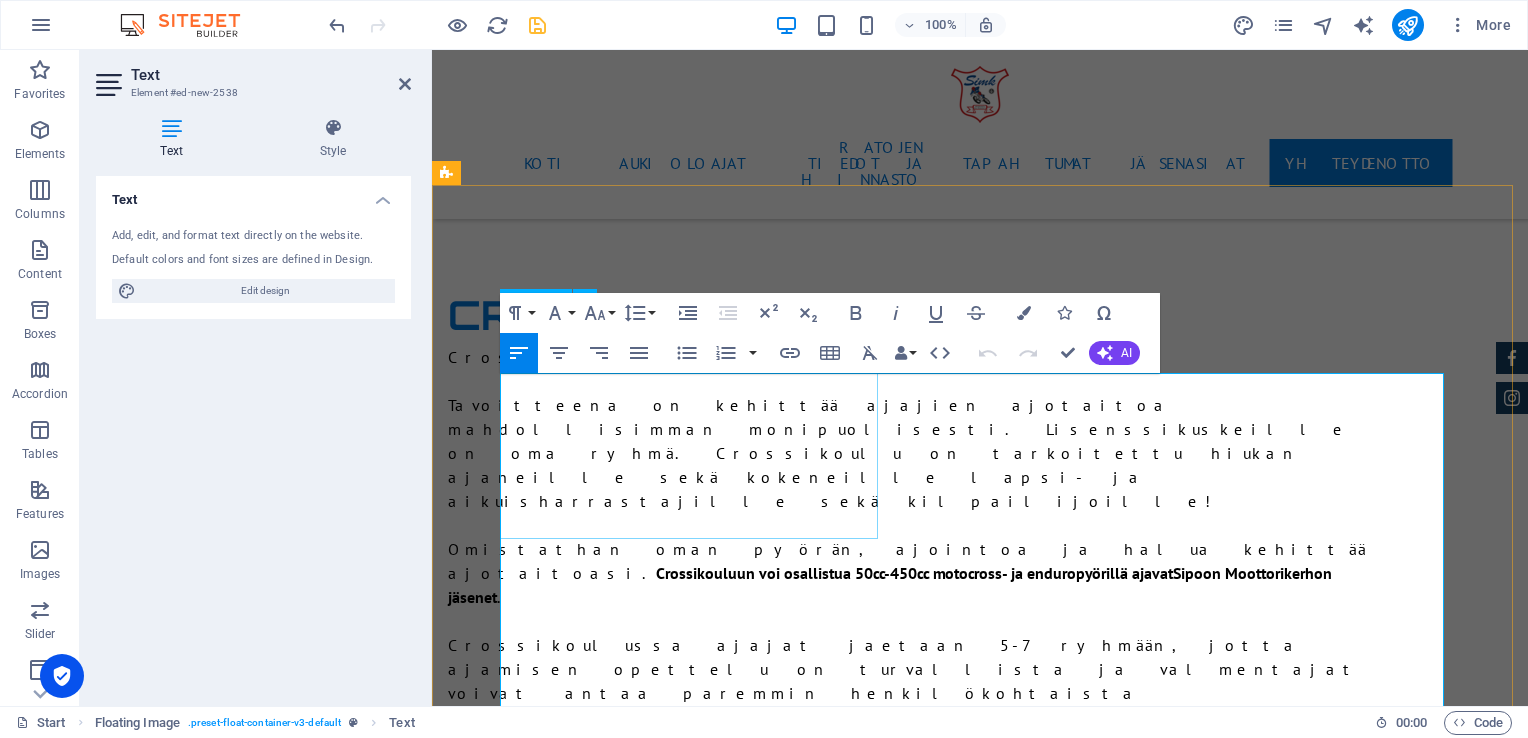 scroll, scrollTop: 6108, scrollLeft: 0, axis: vertical 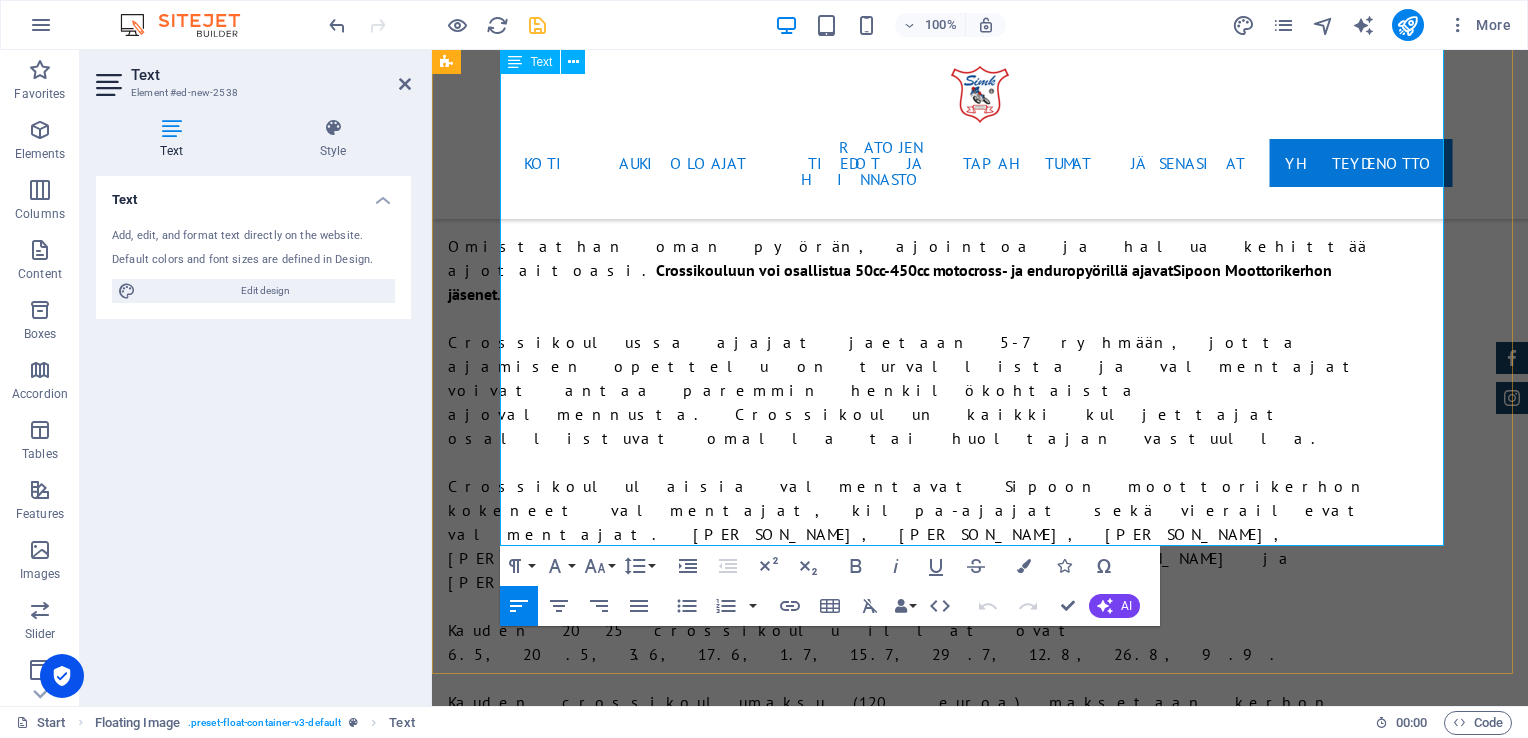 click on "- Mahdollisuus ostaa radoille kausikortti." at bounding box center [980, 4813] 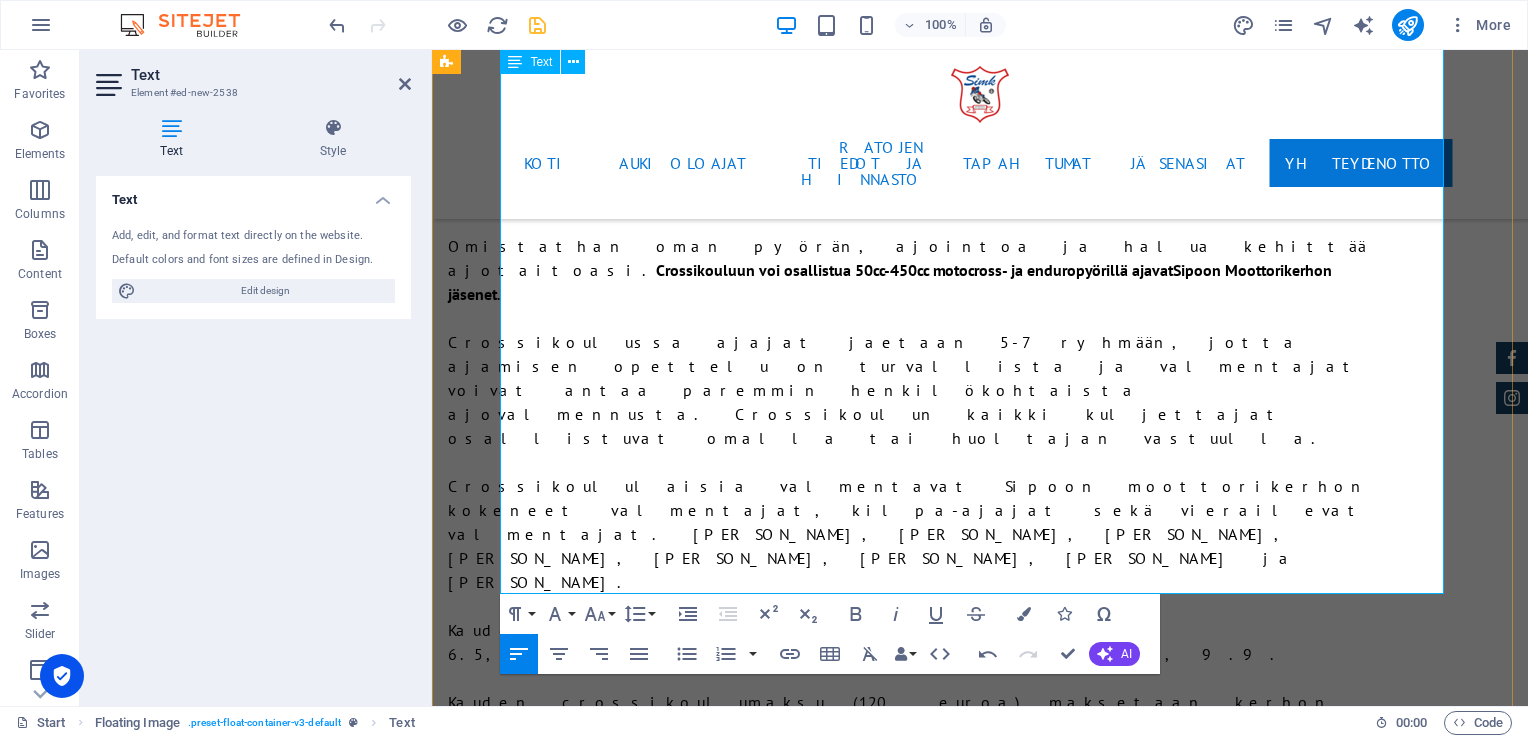 click at bounding box center (980, 4861) 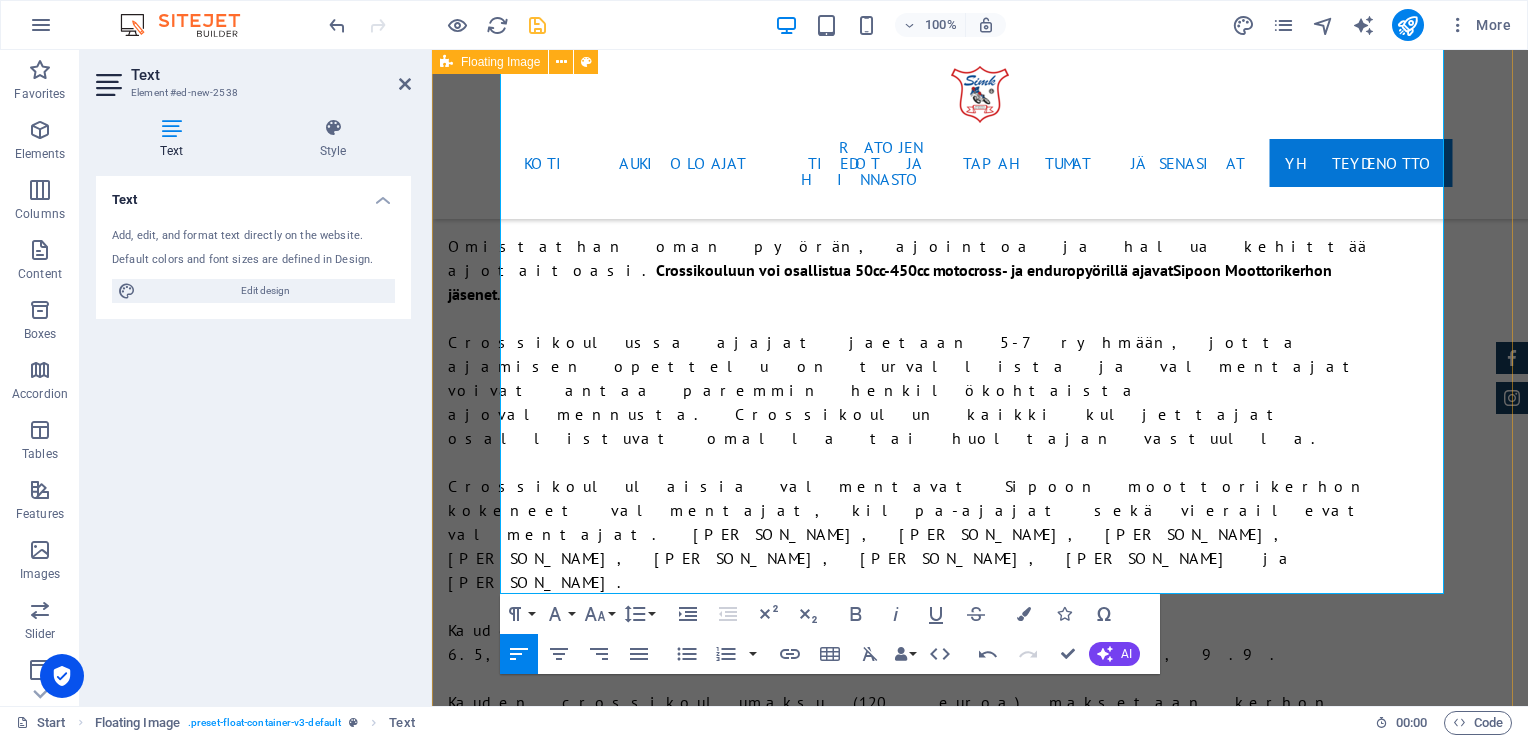 click on "Jäsenasiat Sipoon Moottorikerhon jäseneksi liittyminen tapahtuu ainoastaan Moottoriliiton Motti-palvelun kautta. Täytä hakemus tiedoillasi ja paina talleta nappia. Lapsen kohdalla täytetään lapsen tiedot ja myös huoltajan sähköpostiosoite. Hakemuksen käsittelyaika 1–5 vrk. Kun jäsenhakemus on käsitelty, saat antamaasi sähköpostiosoitteeseen jäsenlaskun ja pääset rekisteröitymään Motti-palveluun. Tarkista myös roskapostikansio, jos lähettämämme meili meni sinne. Jäsenyys on voimassa heti ja kerhomme jäsenedut ovat käytettävissä. Kiireellisissä tapauksissa ota yhteyttä  [EMAIL_ADDRESS][DOMAIN_NAME] Vuoden 2024 jäsenmaksut: Aikuinen yli 16 v 45 € Lapset alle 16 v 30 € Kannatusjäsen 15 € Liittymismaksut: Aikuinen 100 € Lapset alle 16 v 25 € Perheliittymismaksut (samassa taloudessa asuvat): Ensimmäinen aikuinen 100 €, toinen ja kolmas jne. 50 €, lapset aina 10 € Jäsenille Kuntopiiri maanantaisin klo 19:00-20:30. Maksuton jäsenille [PERSON_NAME] koulu, [GEOGRAPHIC_DATA]" at bounding box center (980, 4315) 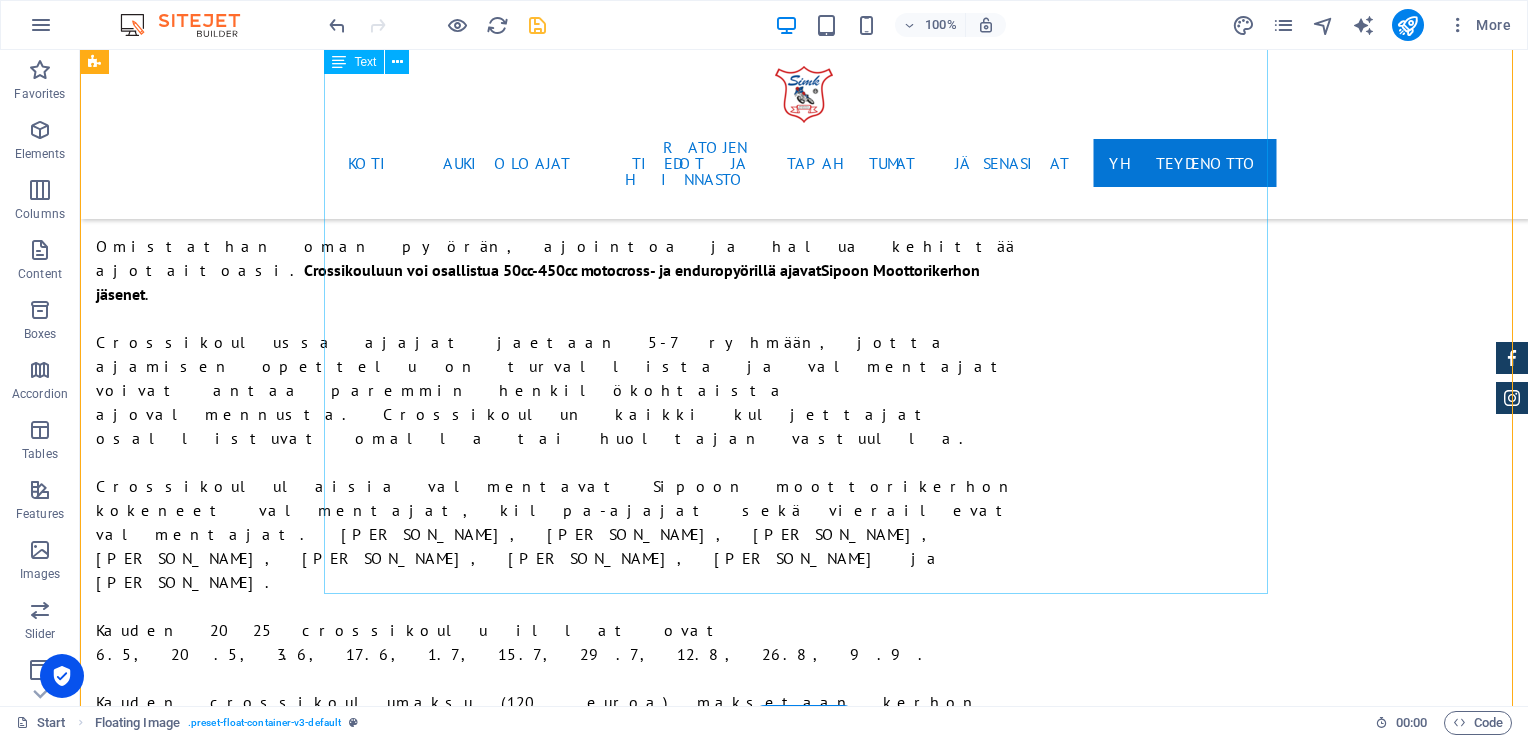 click on "Sipoon Moottorikerhon jäseneksi liittyminen tapahtuu ainoastaan Moottoriliiton Motti-palvelun kautta. Täytä hakemus tiedoillasi ja paina talleta nappia. Lapsen kohdalla täytetään lapsen tiedot ja myös huoltajan sähköpostiosoite. Hakemuksen käsittelyaika 1–5 vrk. Kun jäsenhakemus on käsitelty, saat antamaasi sähköpostiosoitteeseen jäsenlaskun ja pääset rekisteröitymään Motti-palveluun. Tarkista myös roskapostikansio, jos lähettämämme meili meni sinne. Jäsenyys on voimassa heti ja kerhomme jäsenedut ovat käytettävissä. Kiireellisissä tapauksissa ota yhteyttä  [EMAIL_ADDRESS][DOMAIN_NAME] Vuoden 2024 jäsenmaksut: Aikuinen yli 16 v 45 € Lapset alle 16 v 30 € Kannatusjäsen 15 € Liittymismaksut: Aikuinen 100 € Lapset alle 16 v 25 € Perheliittymismaksut (samassa taloudessa asuvat): Ensimmäinen aikuinen 100 €, toinen ja kolmas jne. 50 €, lapset aina 10 € Jäsenille Kuntopiiri maanantaisin klo 19:00-20:30. Maksuton jäsenille [PERSON_NAME] koulu, [GEOGRAPHIC_DATA]" at bounding box center (804, 4640) 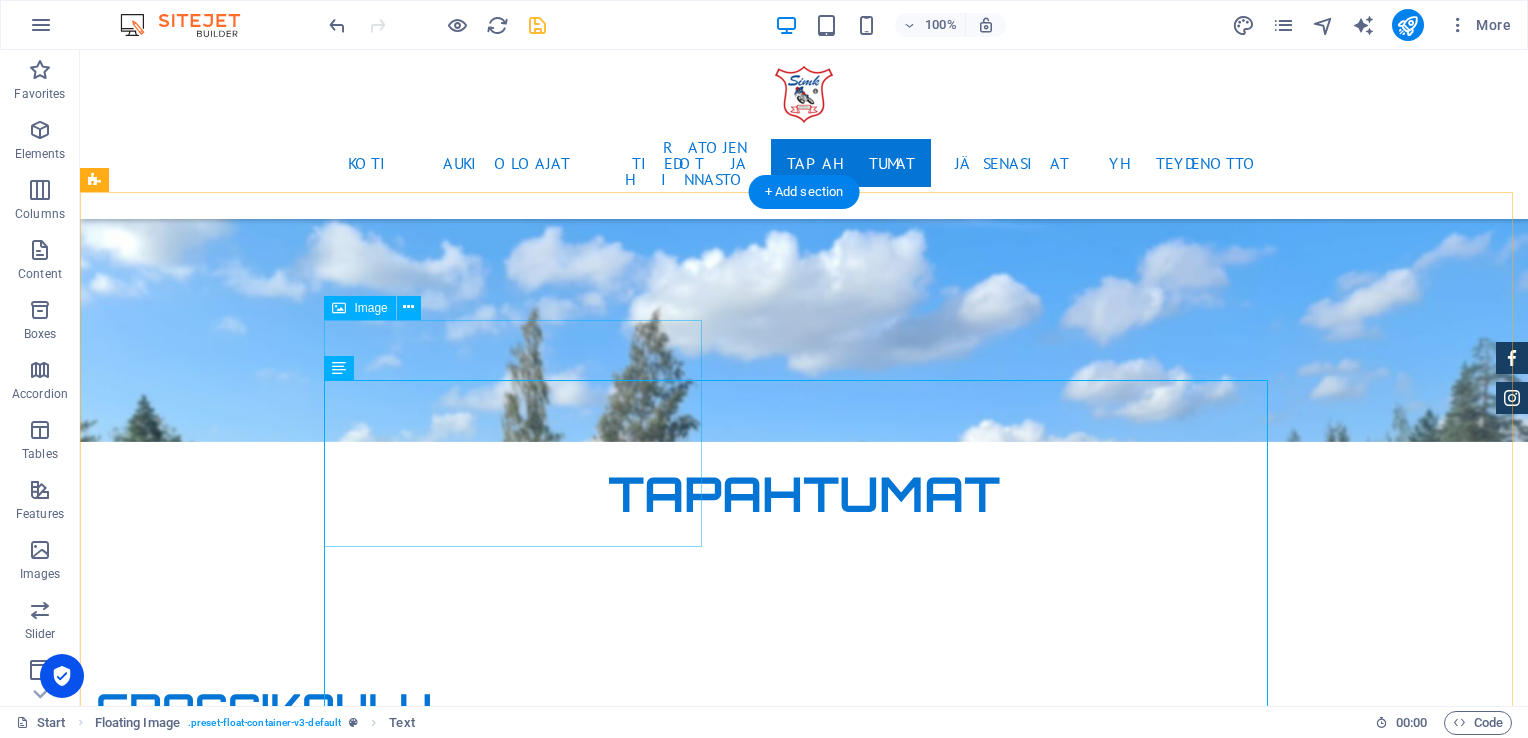 scroll, scrollTop: 5308, scrollLeft: 0, axis: vertical 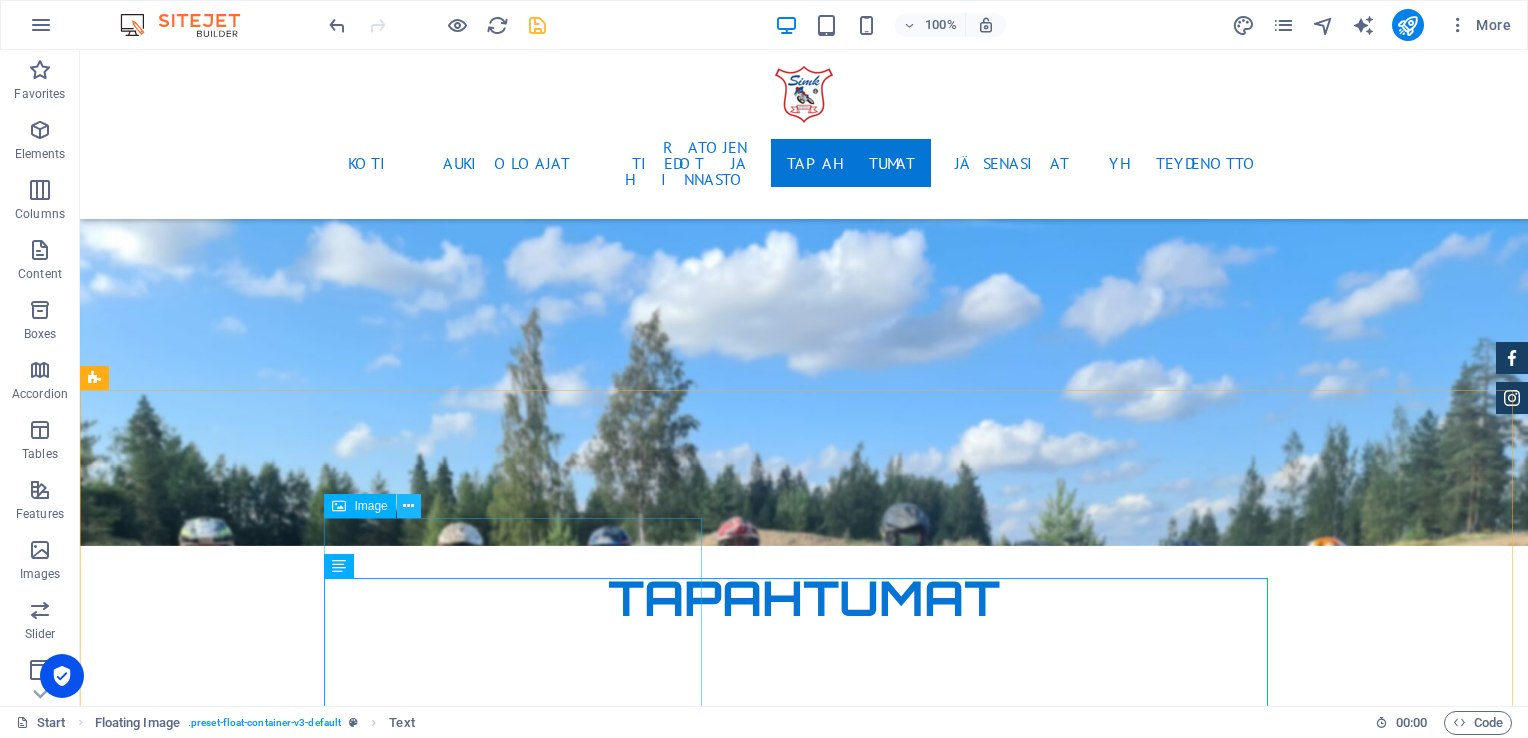 click at bounding box center (408, 506) 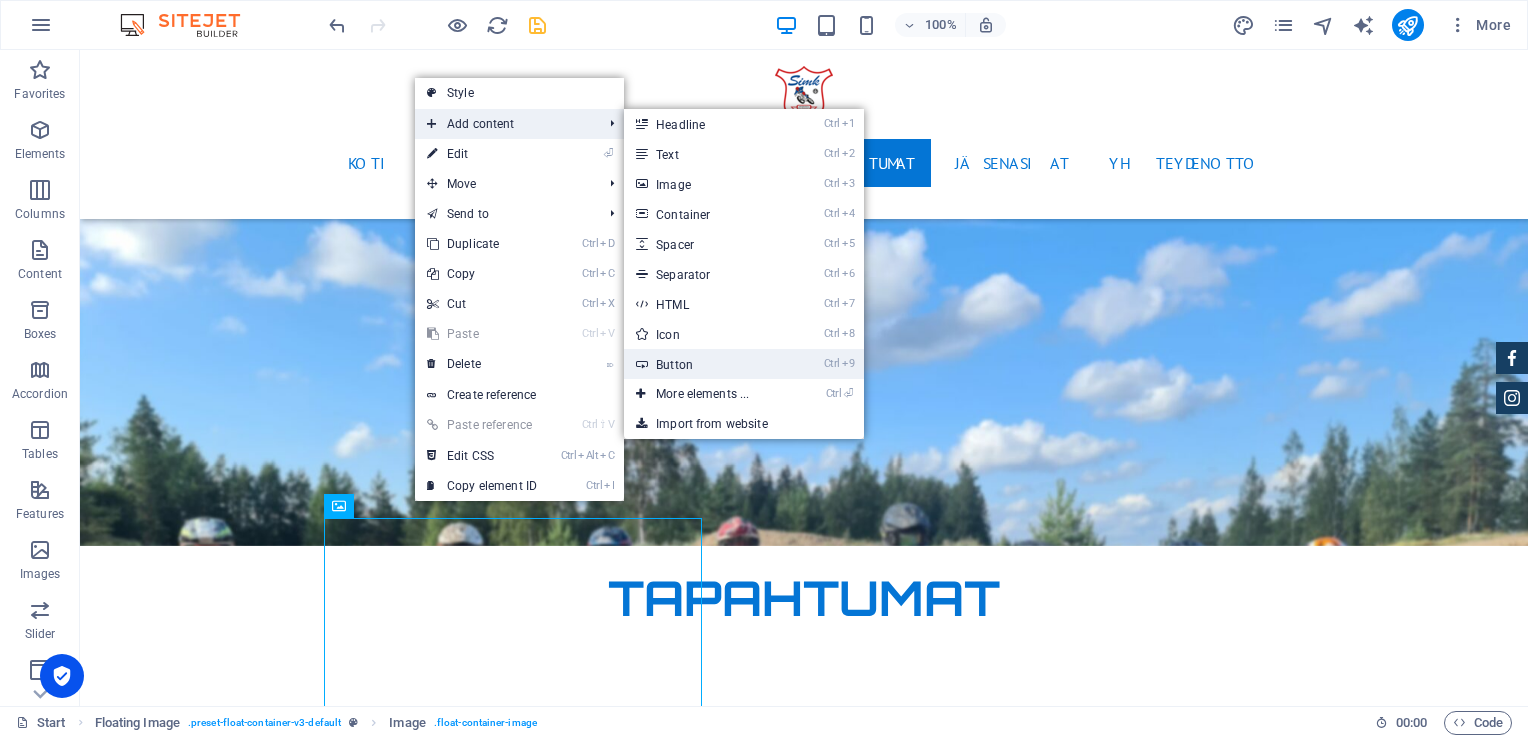 click on "Ctrl 9  Button" at bounding box center (706, 364) 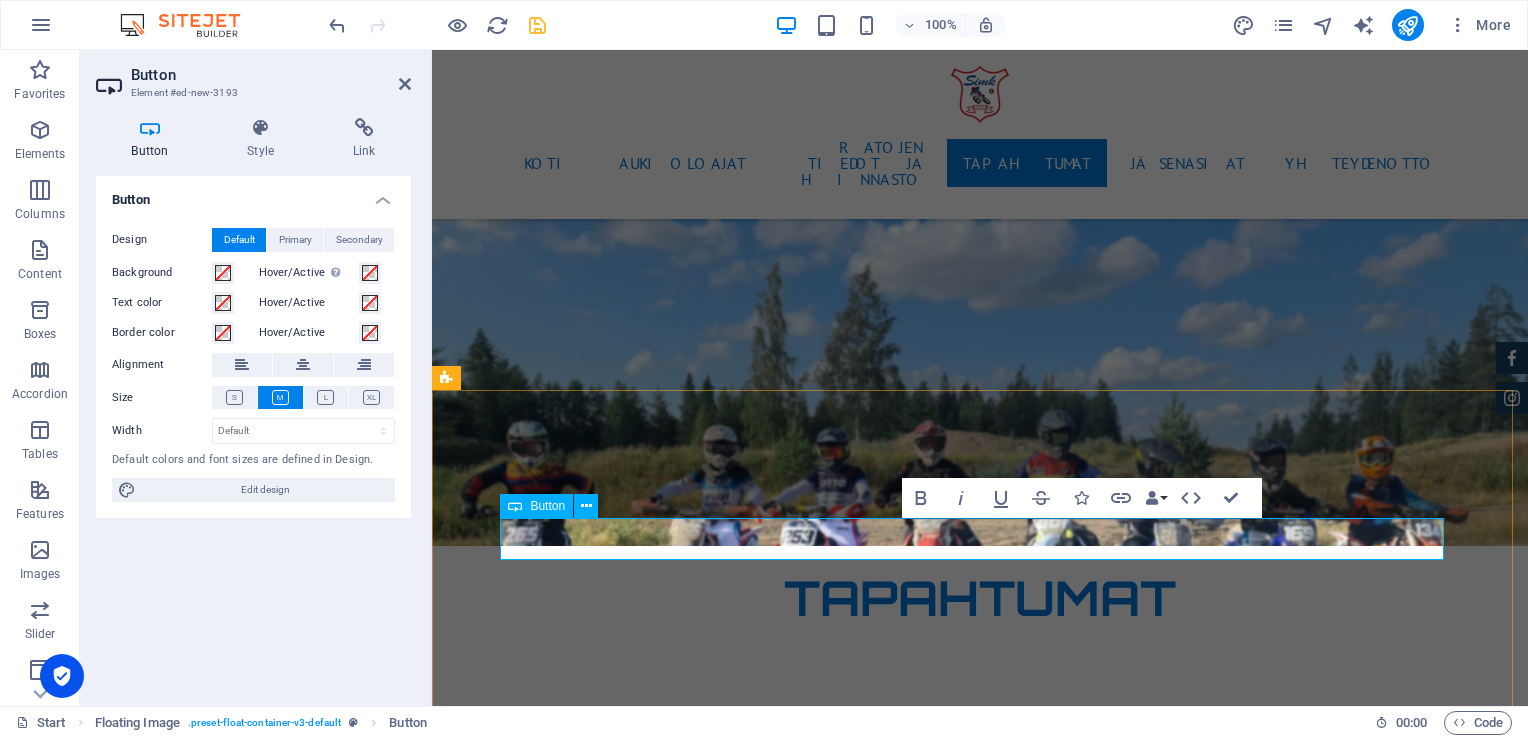 type 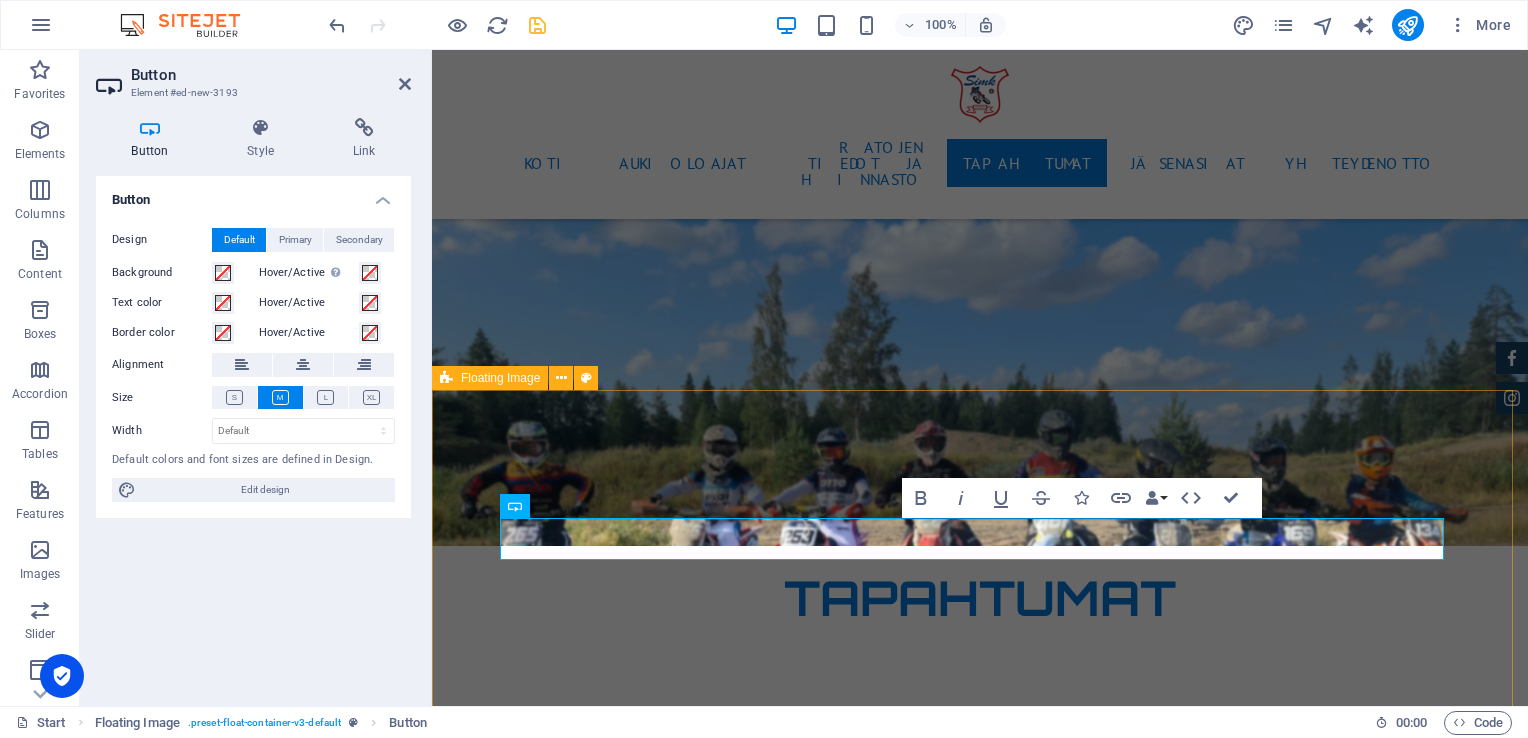 click on "JÄSENHAKEMUSLOMAKE Jäsenasiat Sipoon Moottorikerhon jäseneksi liittyminen tapahtuu ainoastaan Moottoriliiton Motti-palvelun kautta. Täytä hakemus tiedoillasi ja paina talleta nappia. Lapsen kohdalla täytetään lapsen tiedot ja myös huoltajan sähköpostiosoite. Hakemuksen käsittelyaika 1–5 vrk. Kun jäsenhakemus on käsitelty, saat antamaasi sähköpostiosoitteeseen jäsenlaskun ja pääset rekisteröitymään Motti-palveluun. Tarkista myös roskapostikansio, jos lähettämämme meili meni sinne. Jäsenyys on voimassa heti ja kerhomme jäsenedut ovat käytettävissä. Kiireellisissä tapauksissa ota yhteyttä  [EMAIL_ADDRESS][DOMAIN_NAME] Vuoden 2024 jäsenmaksut: Aikuinen yli 16 v 45 € Lapset alle 16 v 30 € Kannatusjäsen 15 € Liittymismaksut: Aikuinen 100 € Lapset alle 16 v 25 € Perheliittymismaksut (samassa taloudessa asuvat): Ensimmäinen aikuinen 100 €, toinen ja kolmas jne. 50 €, lapset aina 10 € Jäsenille Kuntopiiri maanantaisin klo 19:00-20:30. Maksuton jäsenille" at bounding box center [980, 5124] 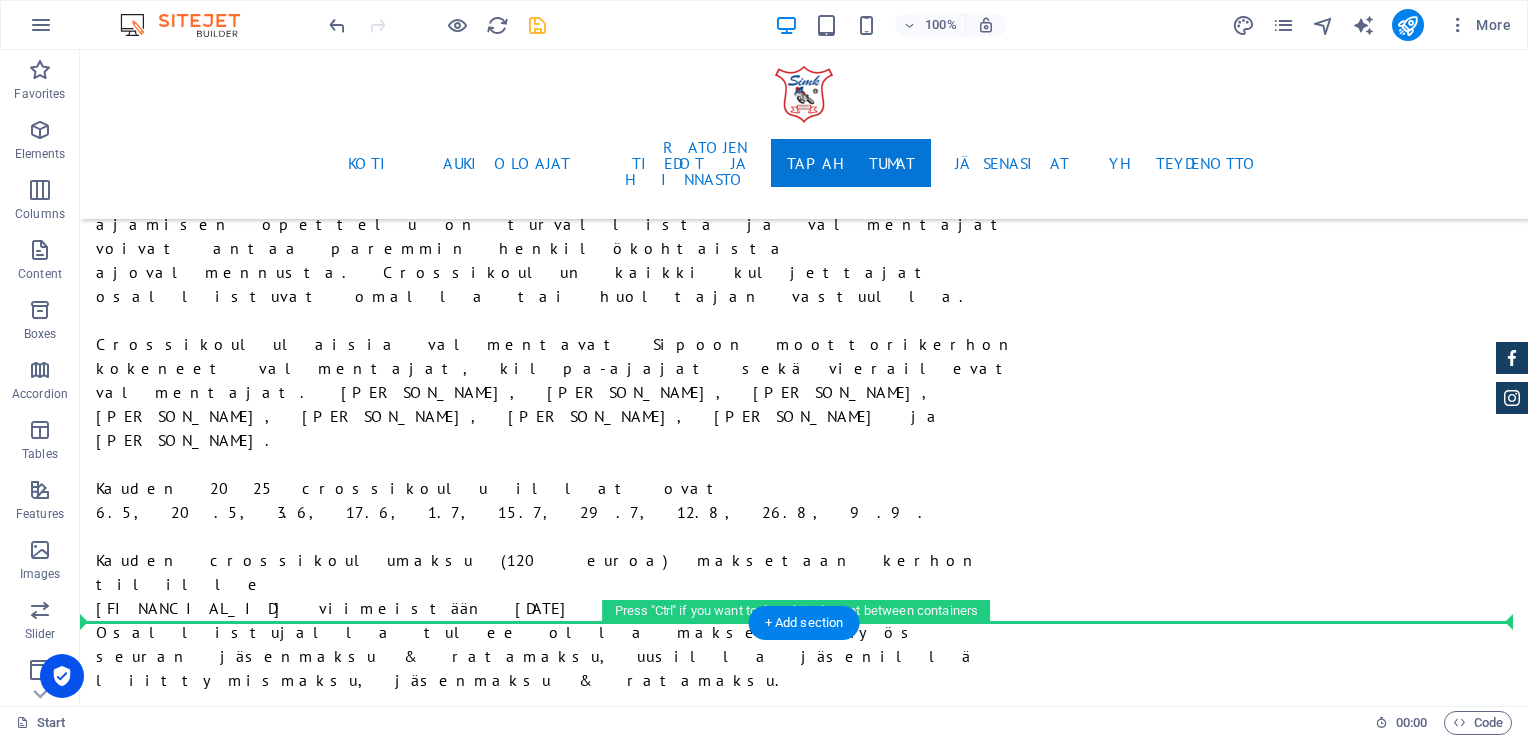 scroll, scrollTop: 6208, scrollLeft: 0, axis: vertical 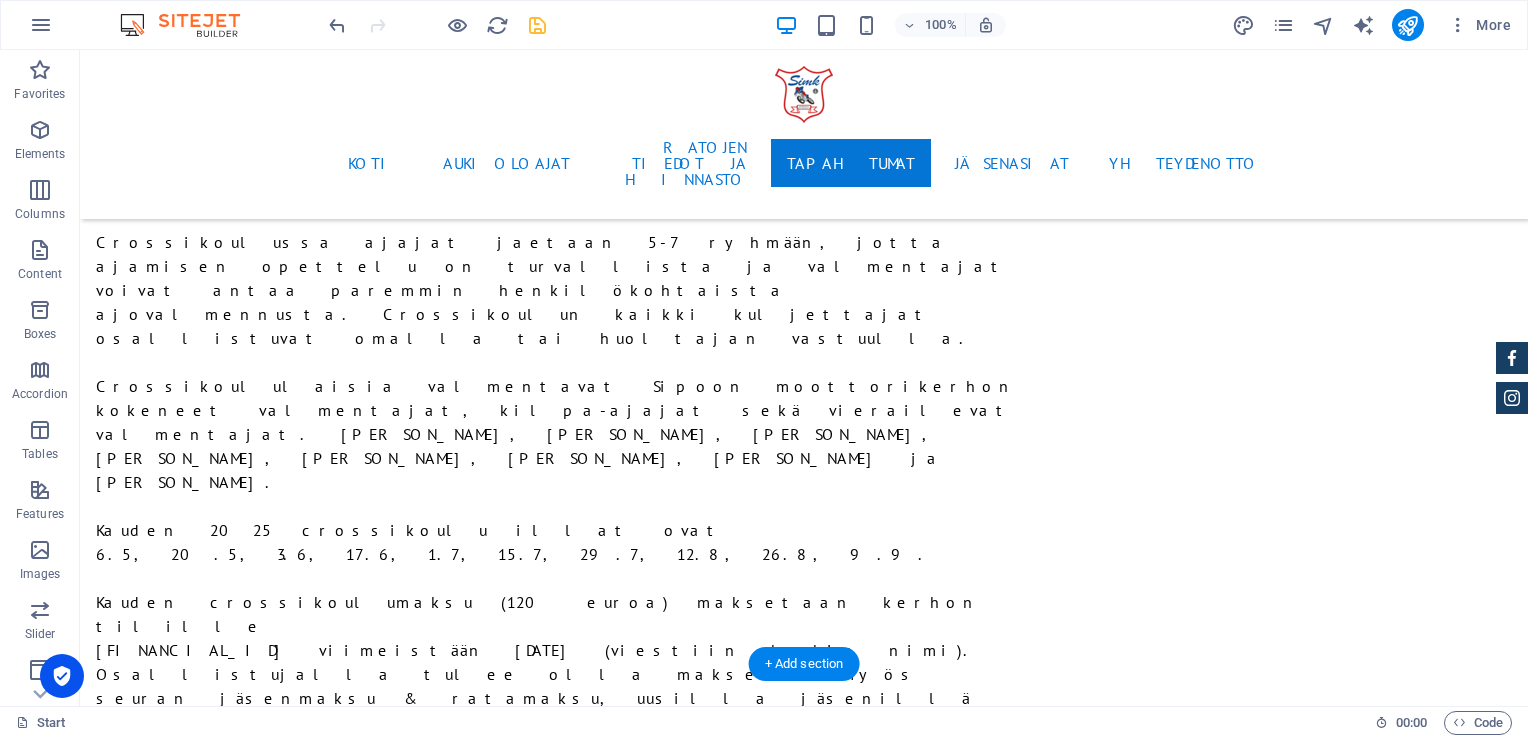 drag, startPoint x: 856, startPoint y: 541, endPoint x: 460, endPoint y: 431, distance: 410.99393 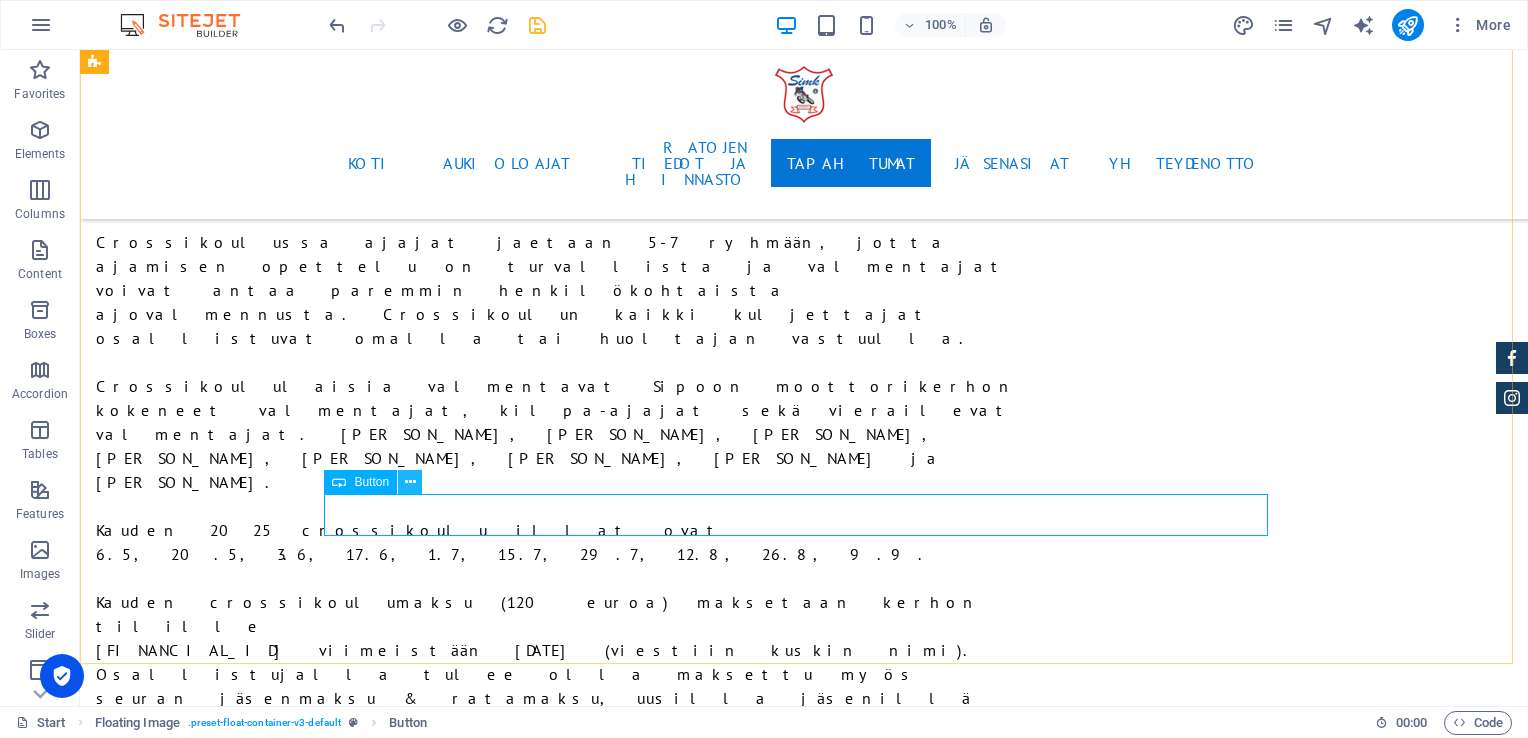 click at bounding box center (410, 482) 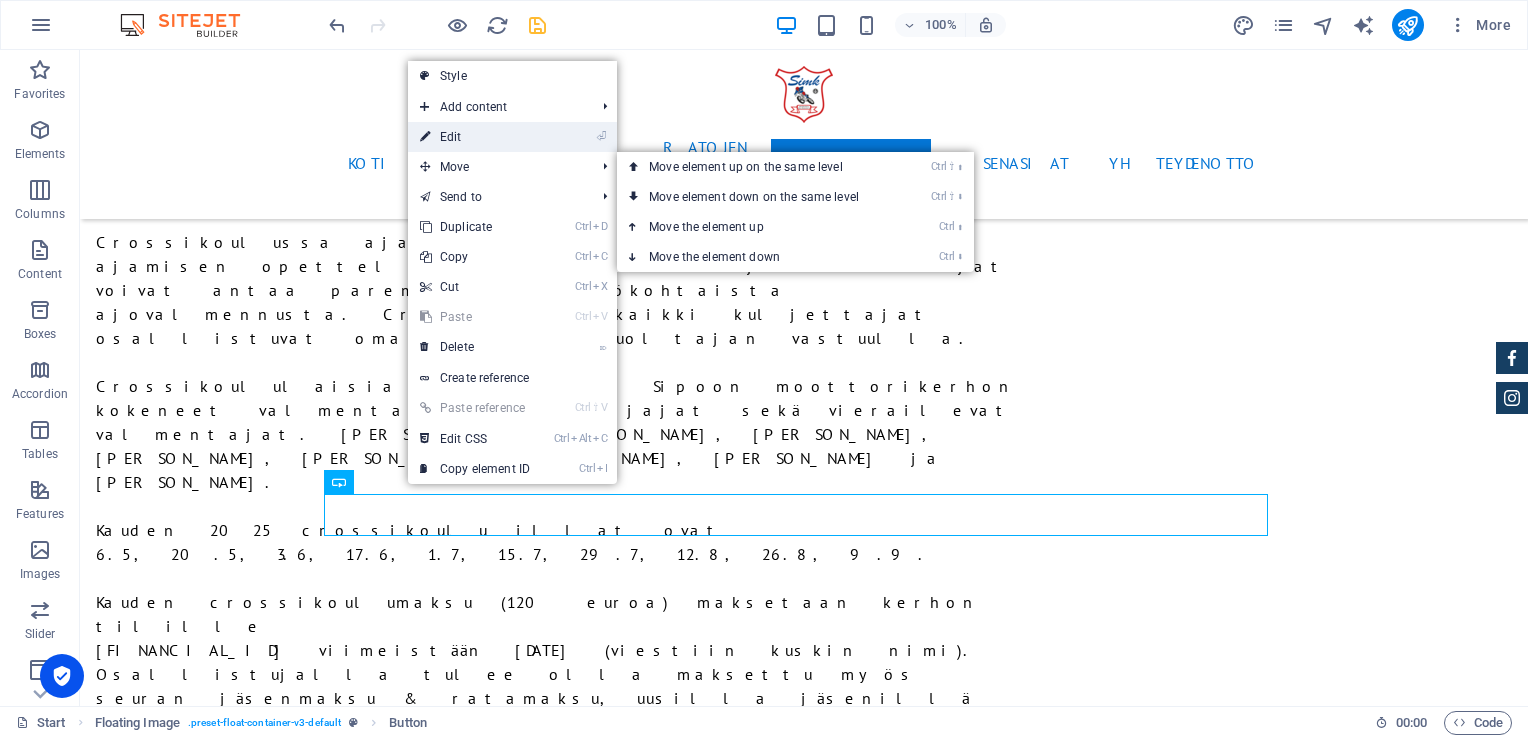click on "⏎  Edit" at bounding box center [475, 137] 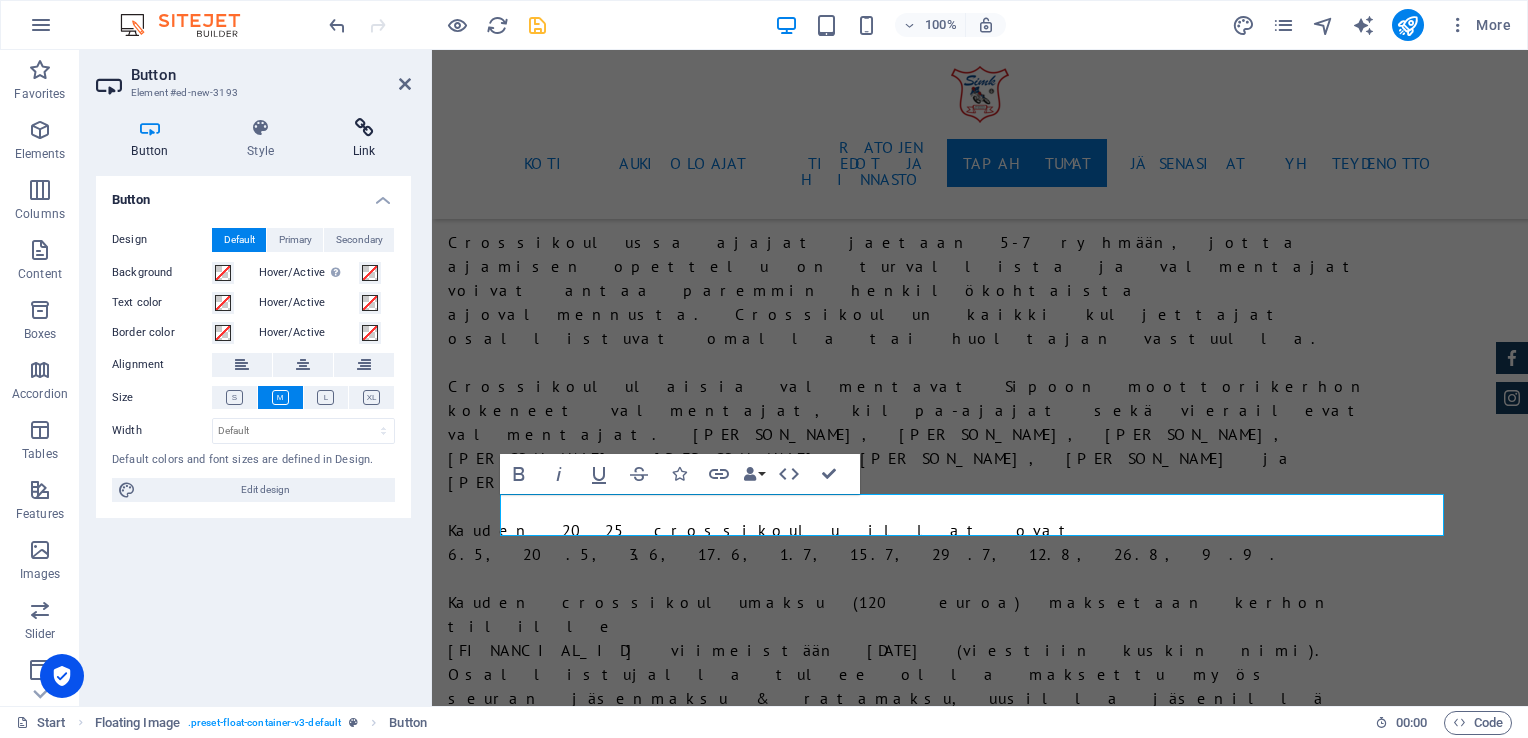 click on "Link" at bounding box center [364, 139] 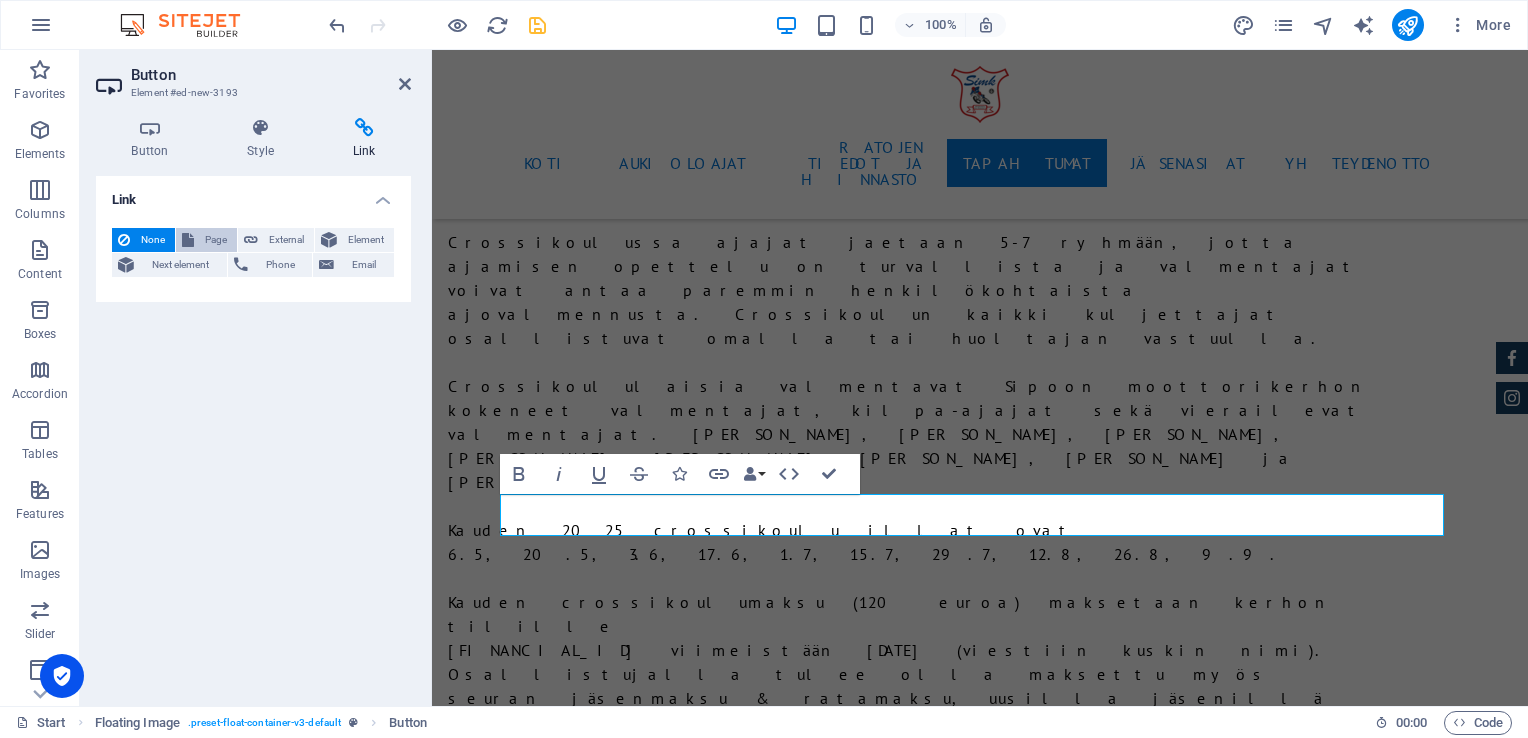 click on "Page" at bounding box center (215, 240) 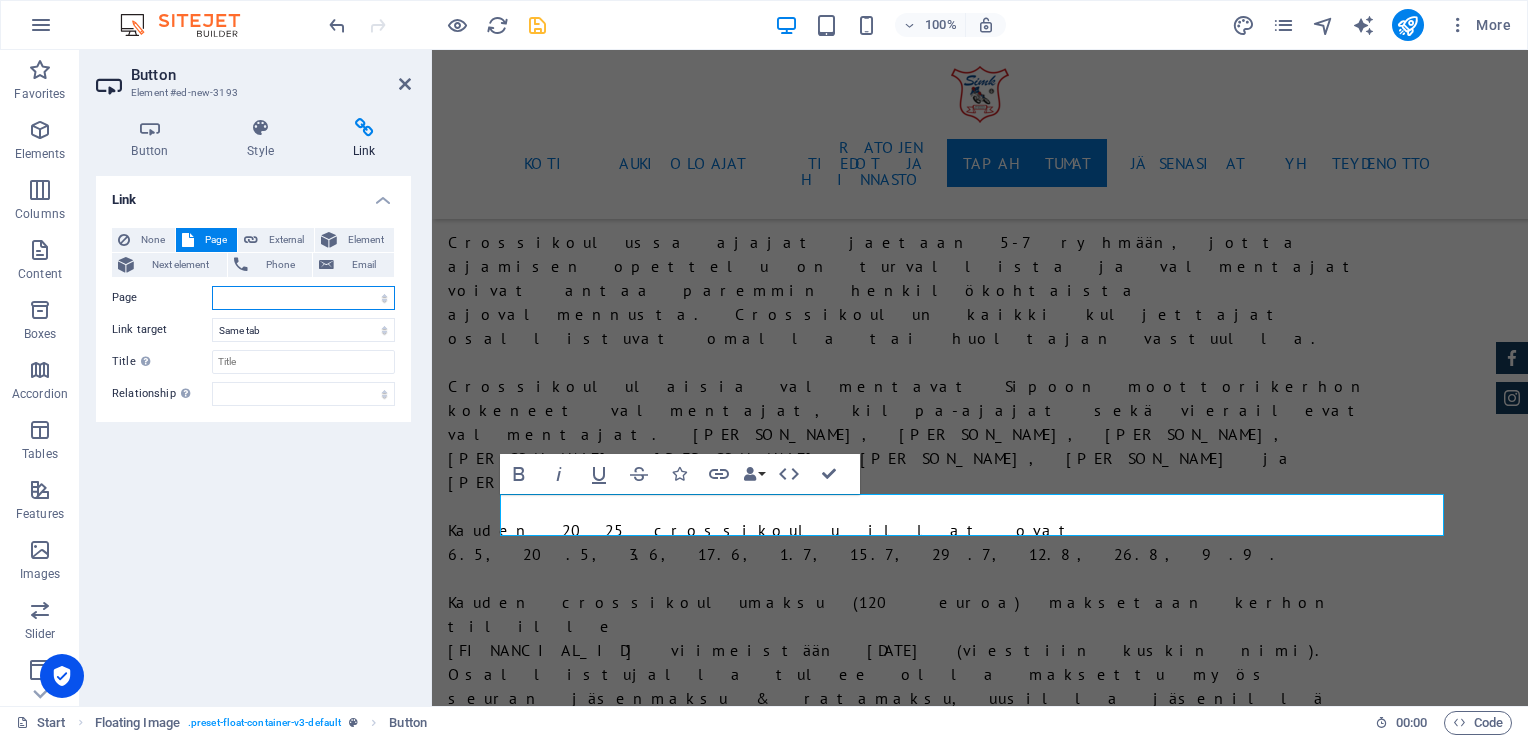 click on "Start Subpage Legal Notice Privacy" at bounding box center [303, 298] 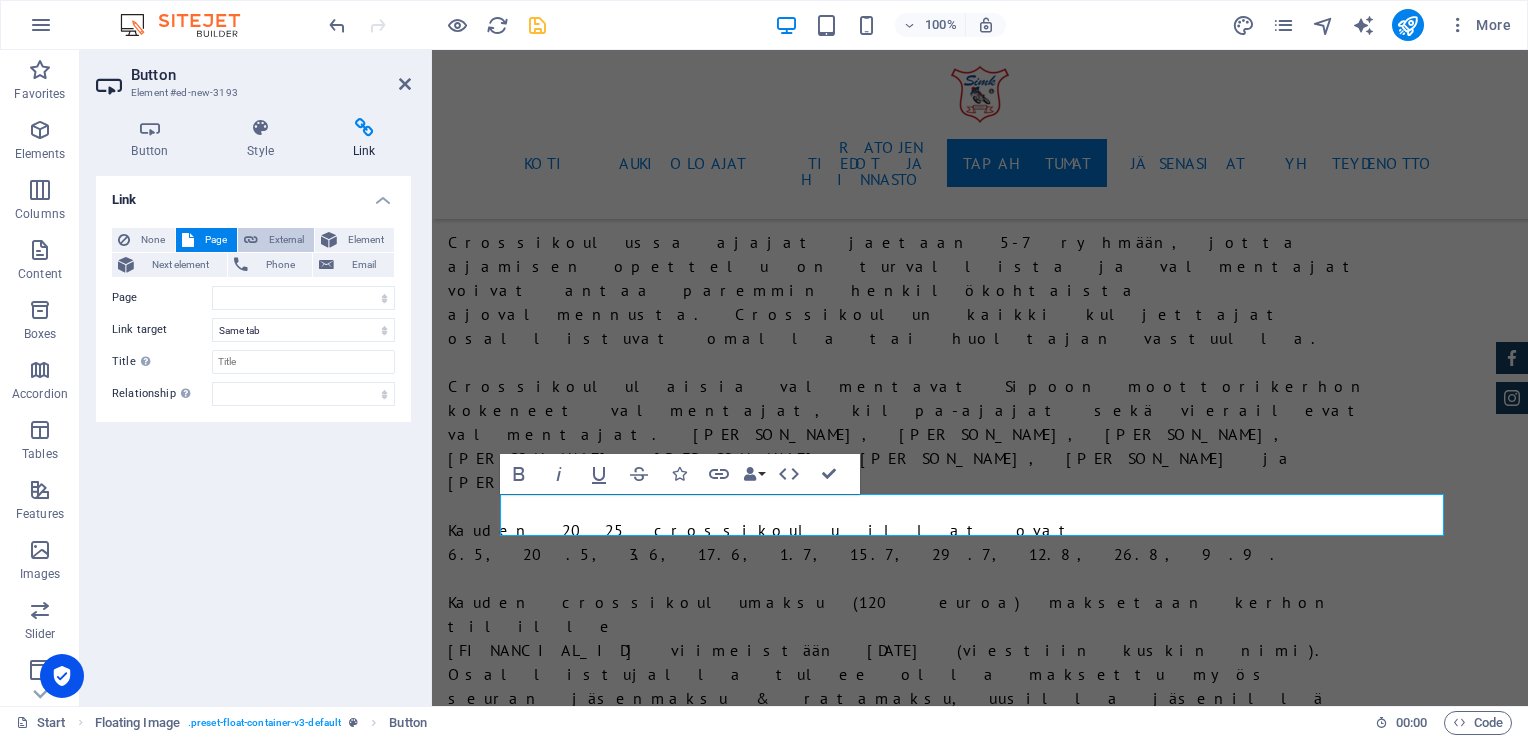 click on "External" at bounding box center [286, 240] 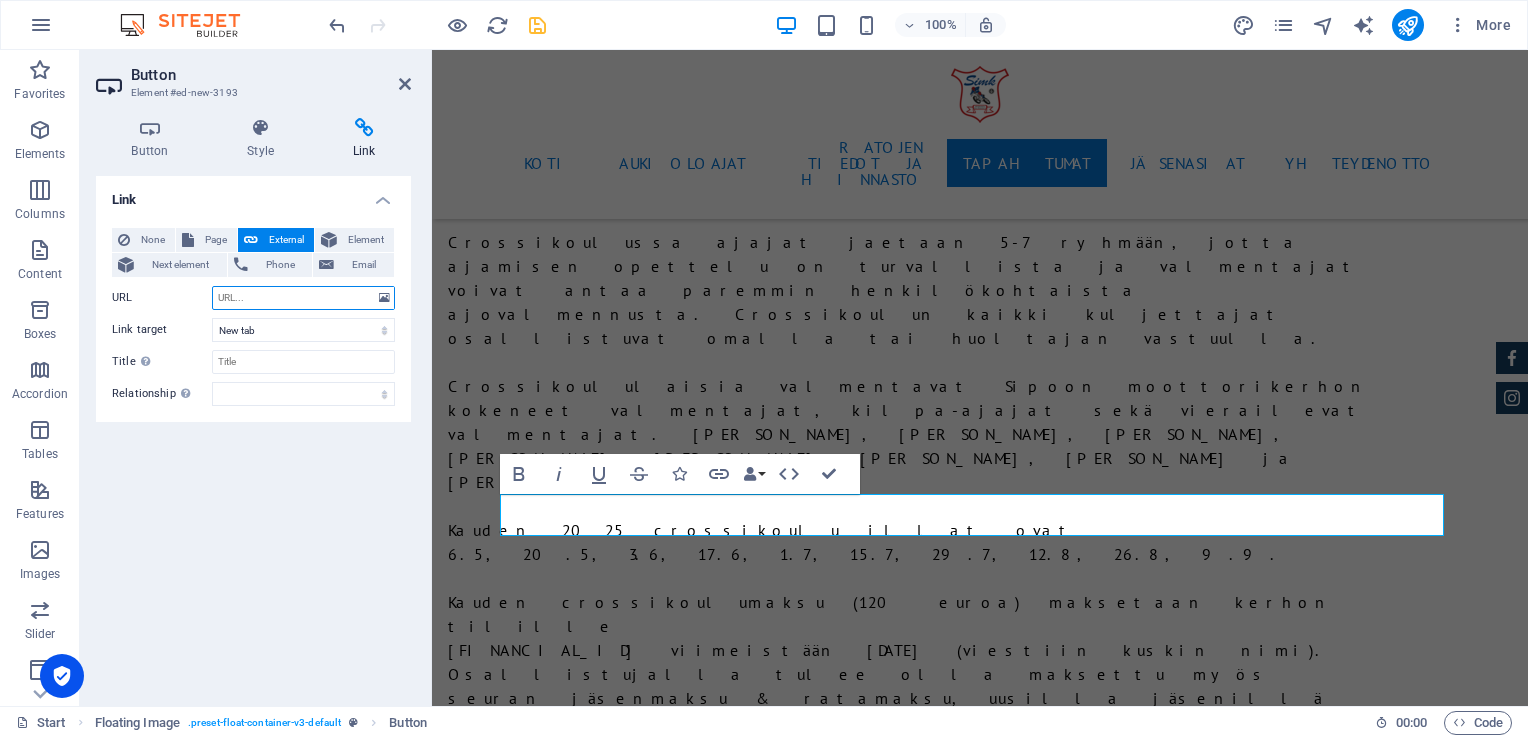 click on "URL" at bounding box center (303, 298) 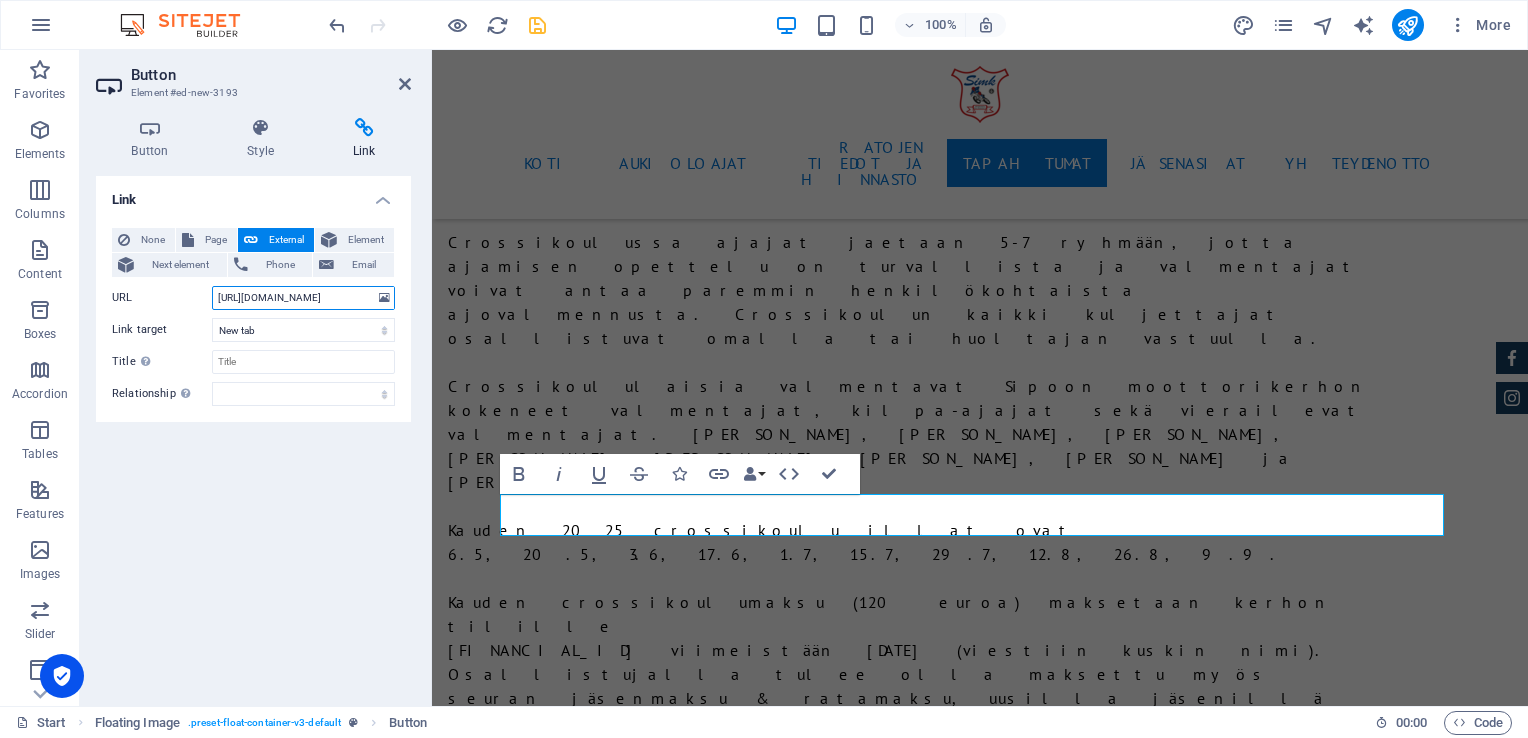 scroll, scrollTop: 0, scrollLeft: 272, axis: horizontal 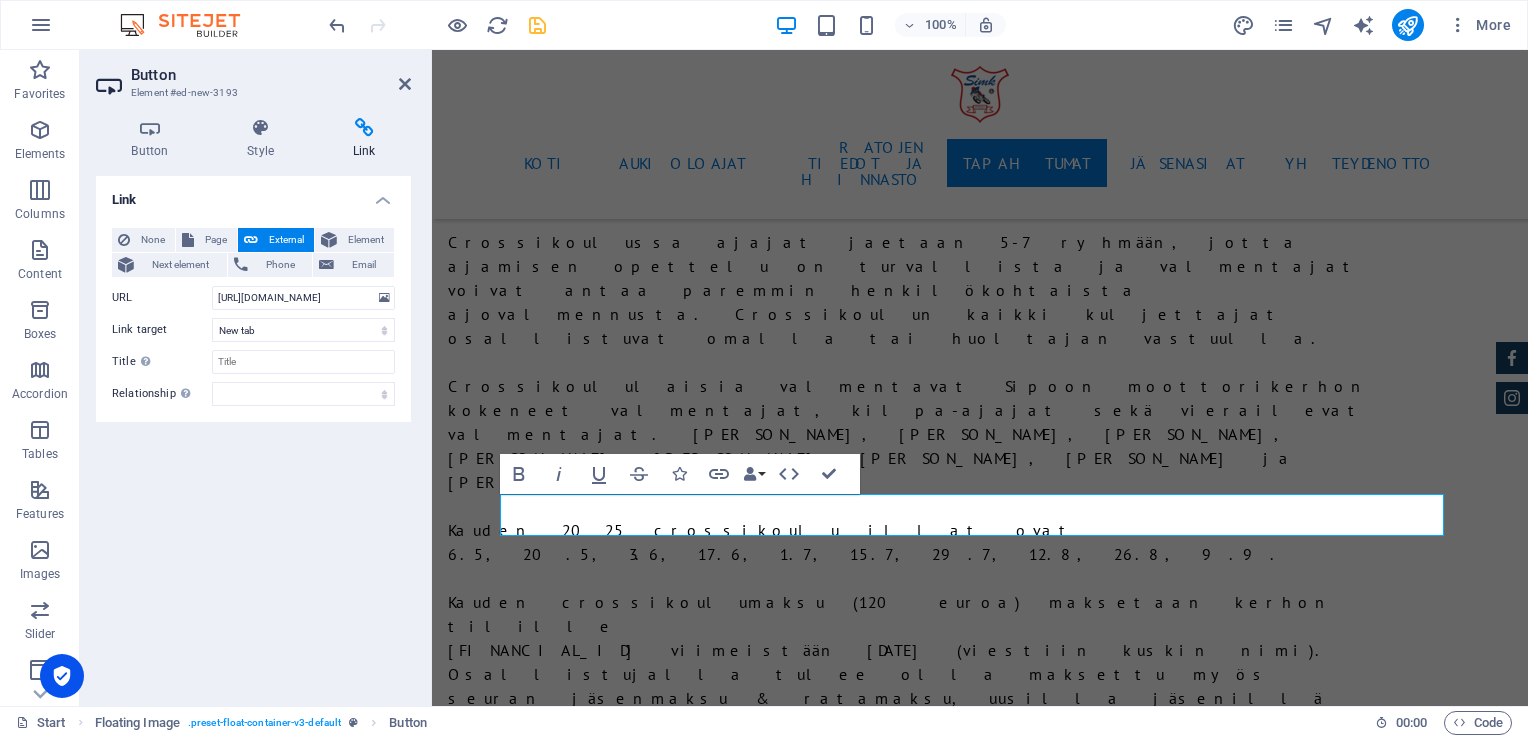 click on "Link None Page External Element Next element Phone Email Page Start Subpage Legal Notice Privacy Element
URL [URL][DOMAIN_NAME] Phone Email Link target New tab Same tab Overlay Title Additional link description, should not be the same as the link text. The title is most often shown as a tooltip text when the mouse moves over the element. Leave empty if uncertain. Relationship Sets the  relationship of this link to the link target . For example, the value "nofollow" instructs search engines not to follow the link. Can be left empty. alternate author bookmark external help license next nofollow noreferrer noopener prev search tag" at bounding box center [253, 433] 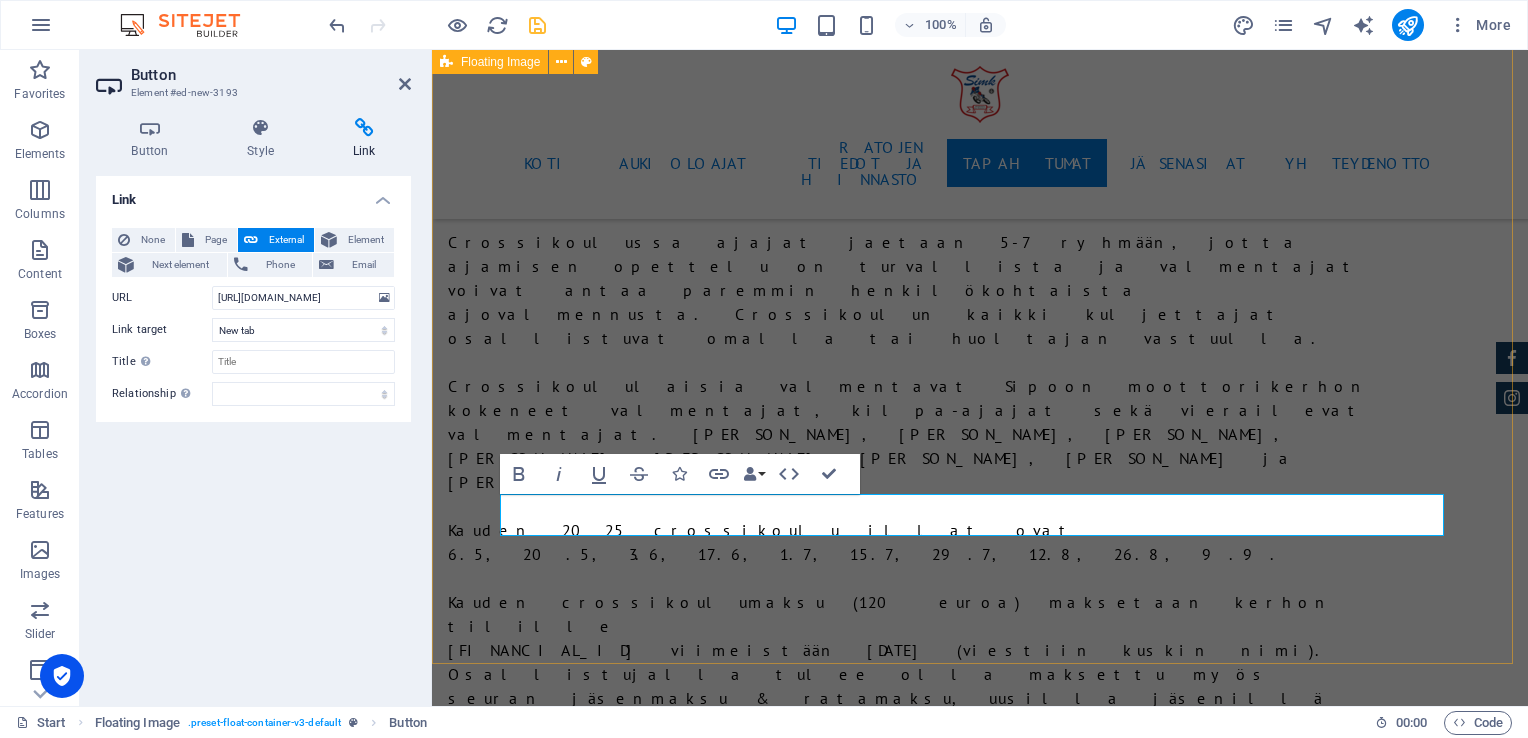 click on "Jäsenasiat Sipoon Moottorikerhon jäseneksi liittyminen tapahtuu ainoastaan Moottoriliiton Motti-palvelun kautta. Täytä hakemus tiedoillasi ja paina talleta nappia. Lapsen kohdalla täytetään lapsen tiedot ja myös huoltajan sähköpostiosoite. Hakemuksen käsittelyaika 1–5 vrk. Kun jäsenhakemus on käsitelty, saat antamaasi sähköpostiosoitteeseen jäsenlaskun ja pääset rekisteröitymään Motti-palveluun. Tarkista myös roskapostikansio, jos lähettämämme meili meni sinne. Jäsenyys on voimassa heti ja kerhomme jäsenedut ovat käytettävissä. Kiireellisissä tapauksissa ota yhteyttä  [EMAIL_ADDRESS][DOMAIN_NAME] Vuoden 2024 jäsenmaksut: Aikuinen yli 16 v 45 € Lapset alle 16 v 30 € Kannatusjäsen 15 € Liittymismaksut: Aikuinen 100 € Lapset alle 16 v 25 € Perheliittymismaksut (samassa taloudessa asuvat): Ensimmäinen aikuinen 100 €, toinen ja kolmas jne. 50 €, lapset aina 10 € Jäsenille Kuntopiiri maanantaisin klo 19:00-20:30. Maksuton jäsenille [PERSON_NAME] koulu, [GEOGRAPHIC_DATA]" at bounding box center (980, 4236) 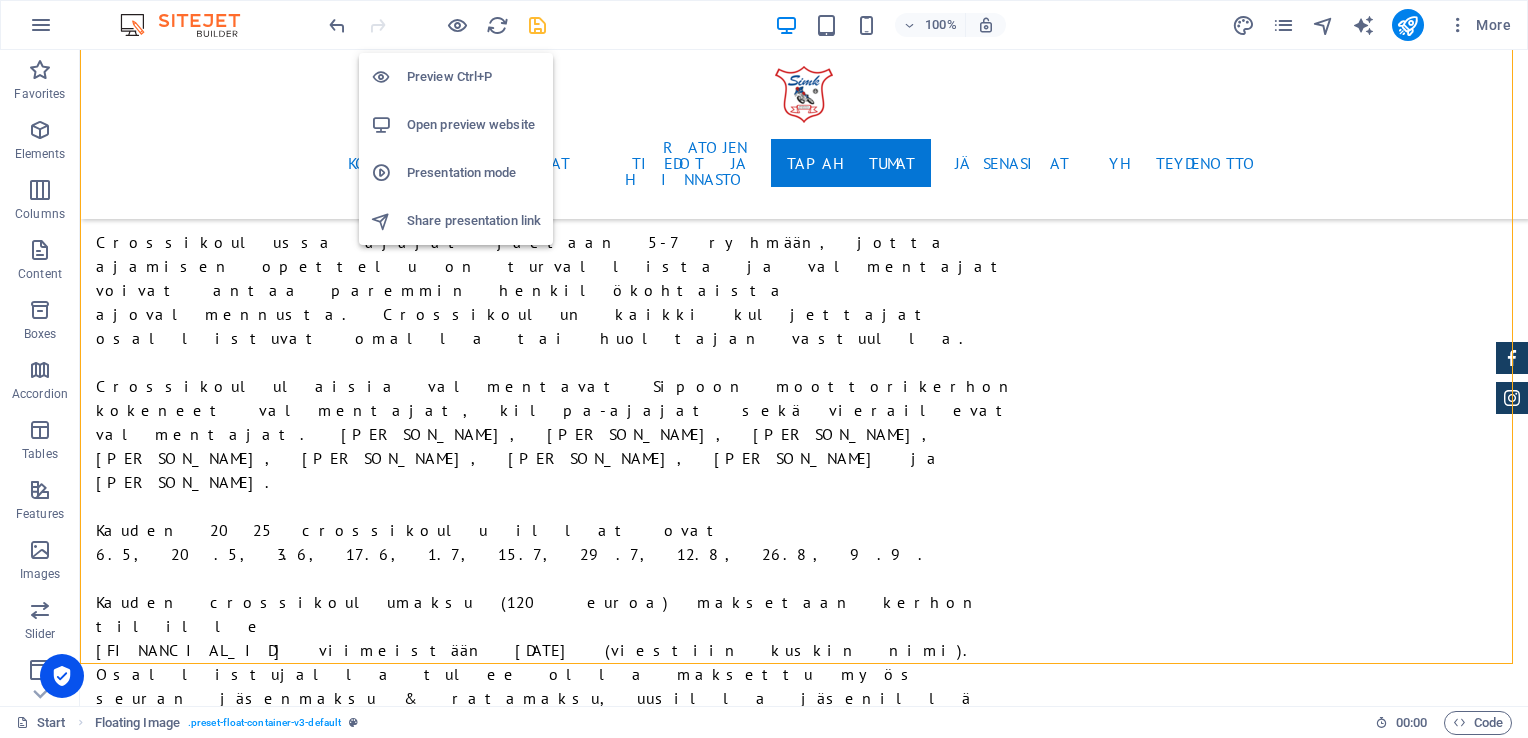 click on "Preview Ctrl+P" at bounding box center (474, 77) 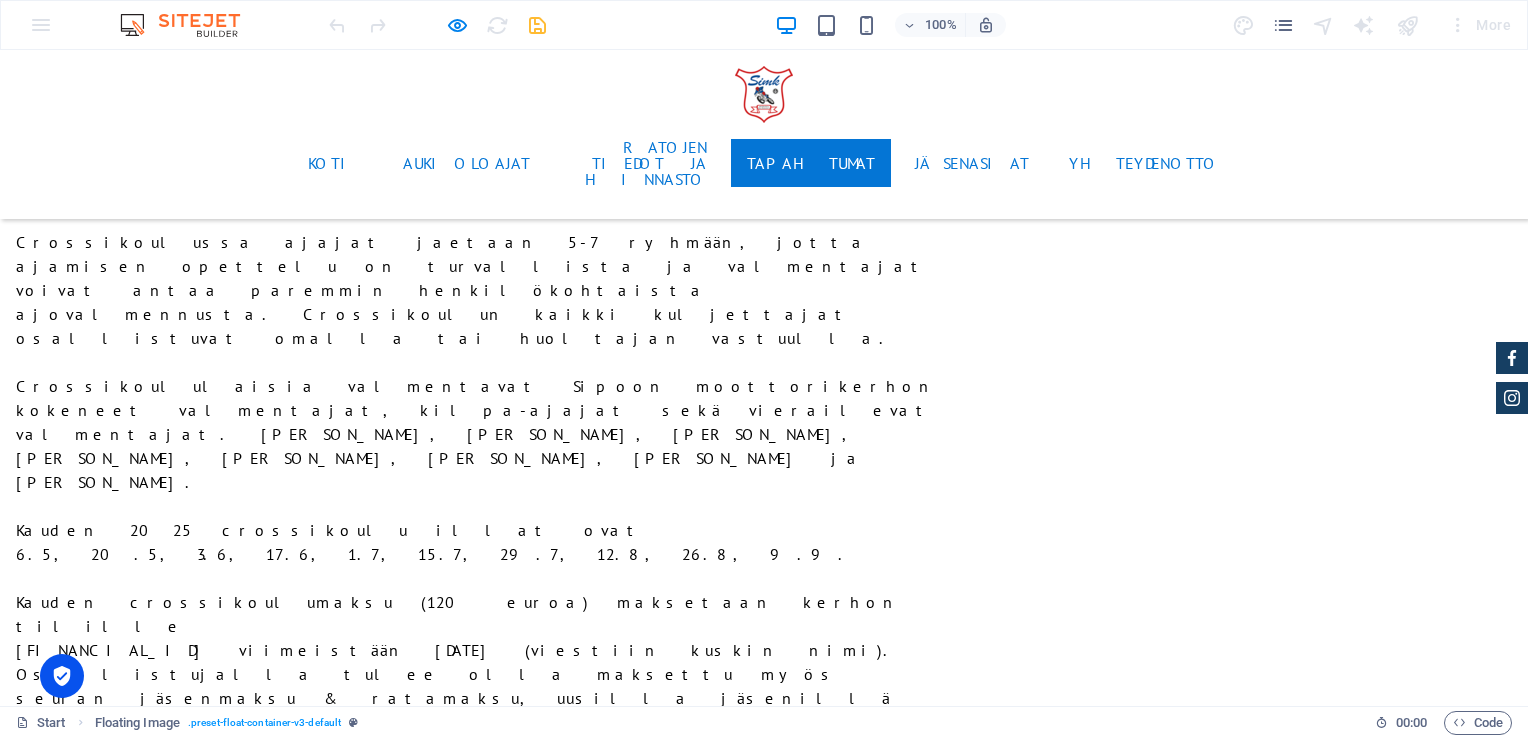 click on "JÄSENHAKEMUSLOMAKE" at bounding box center [411, 5156] 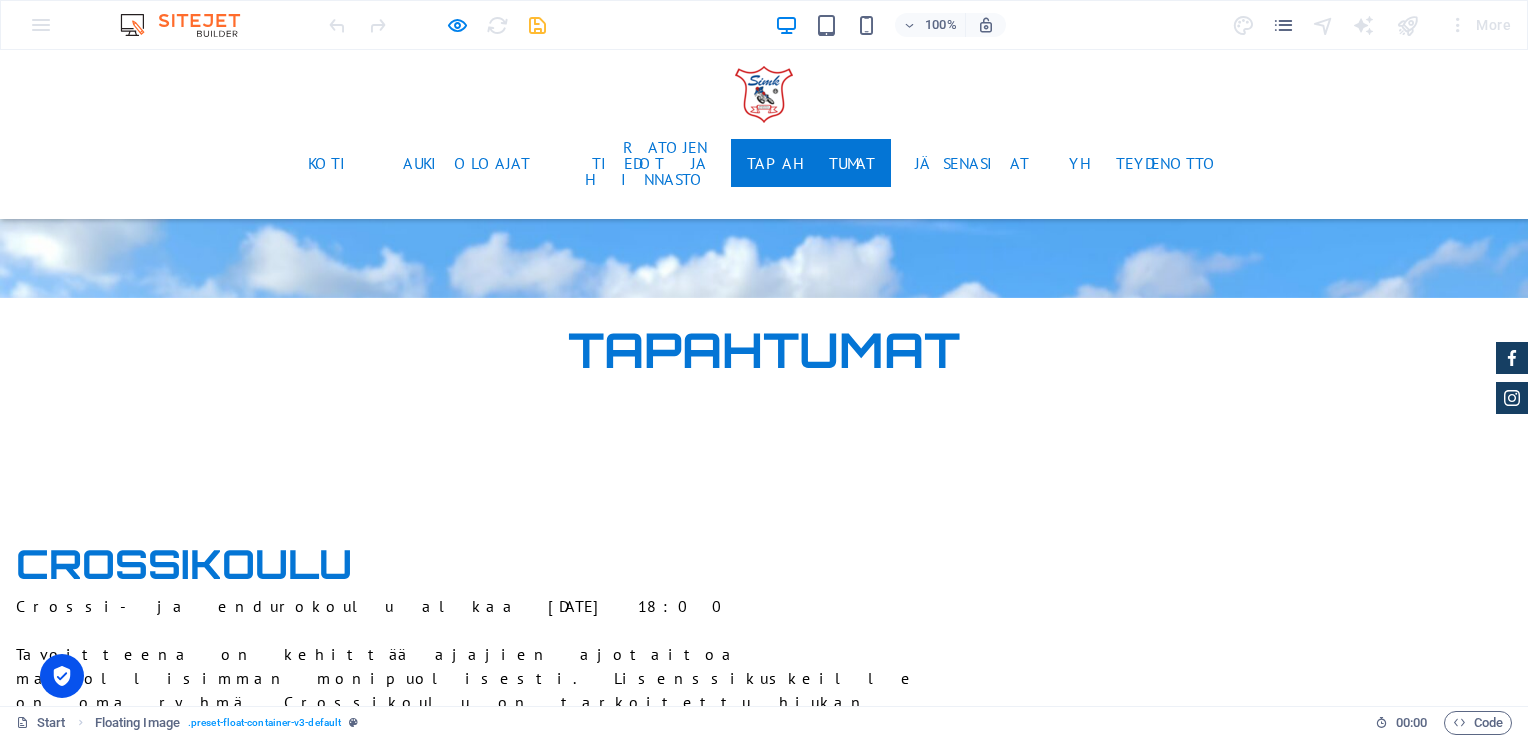 scroll, scrollTop: 5508, scrollLeft: 0, axis: vertical 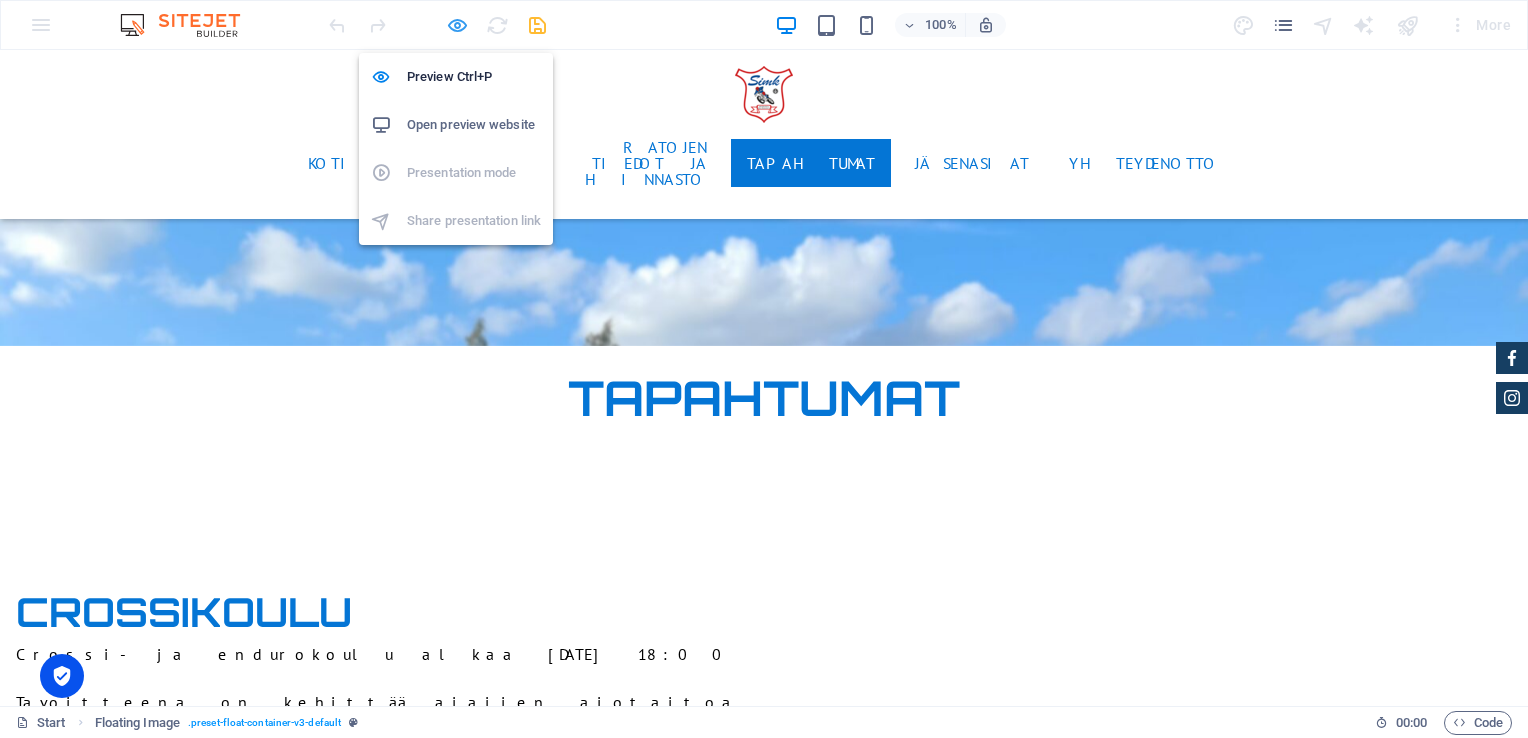 click at bounding box center (457, 25) 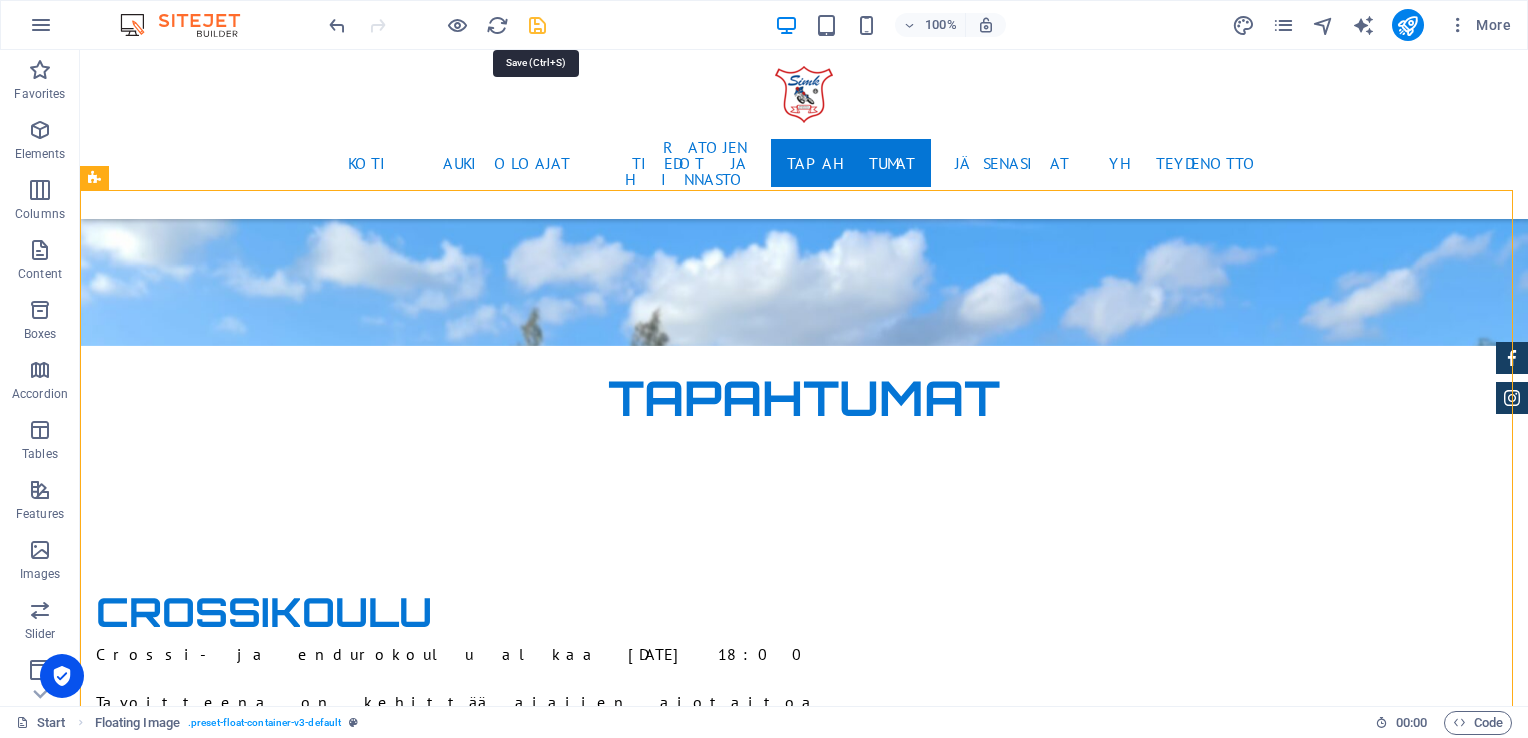 click at bounding box center (537, 25) 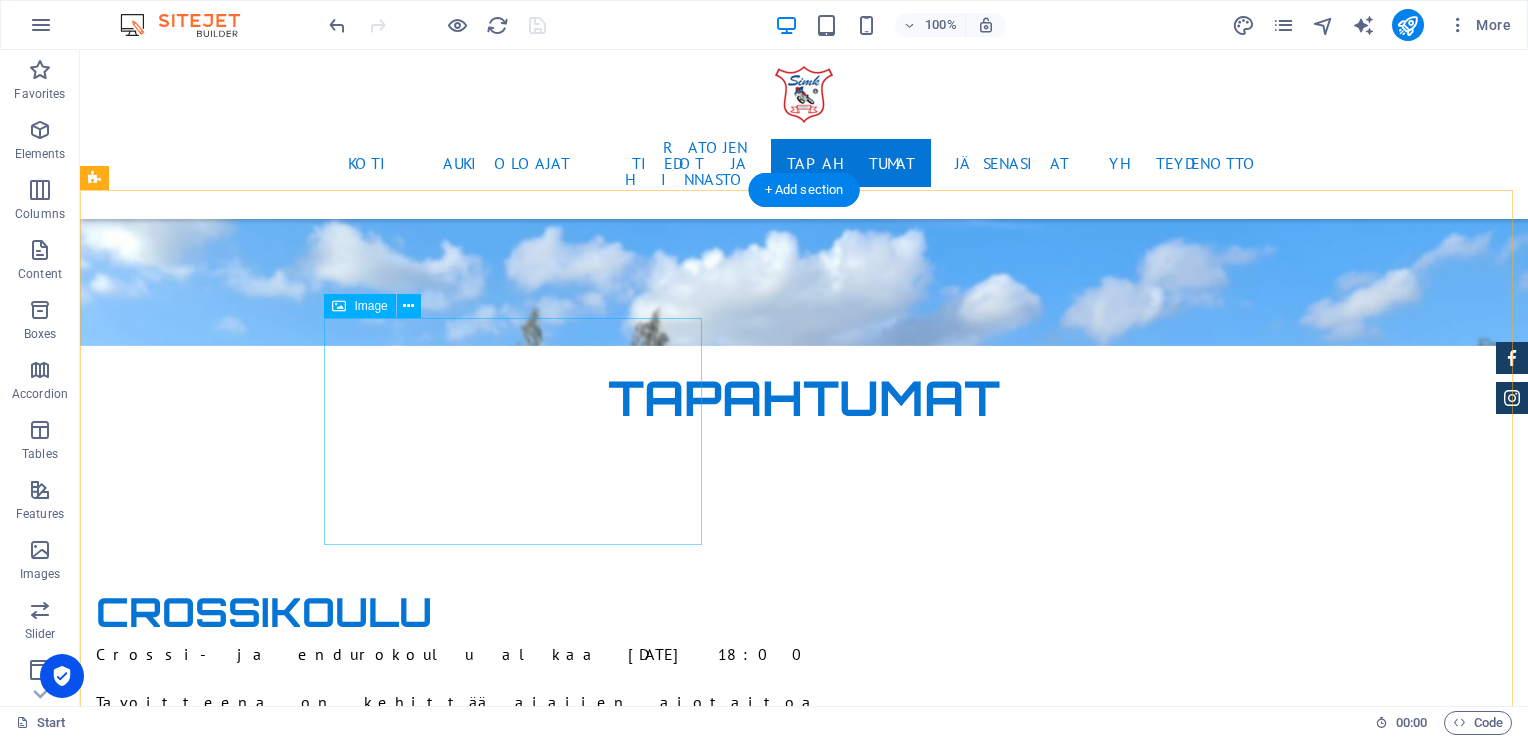 click at bounding box center [521, 4765] 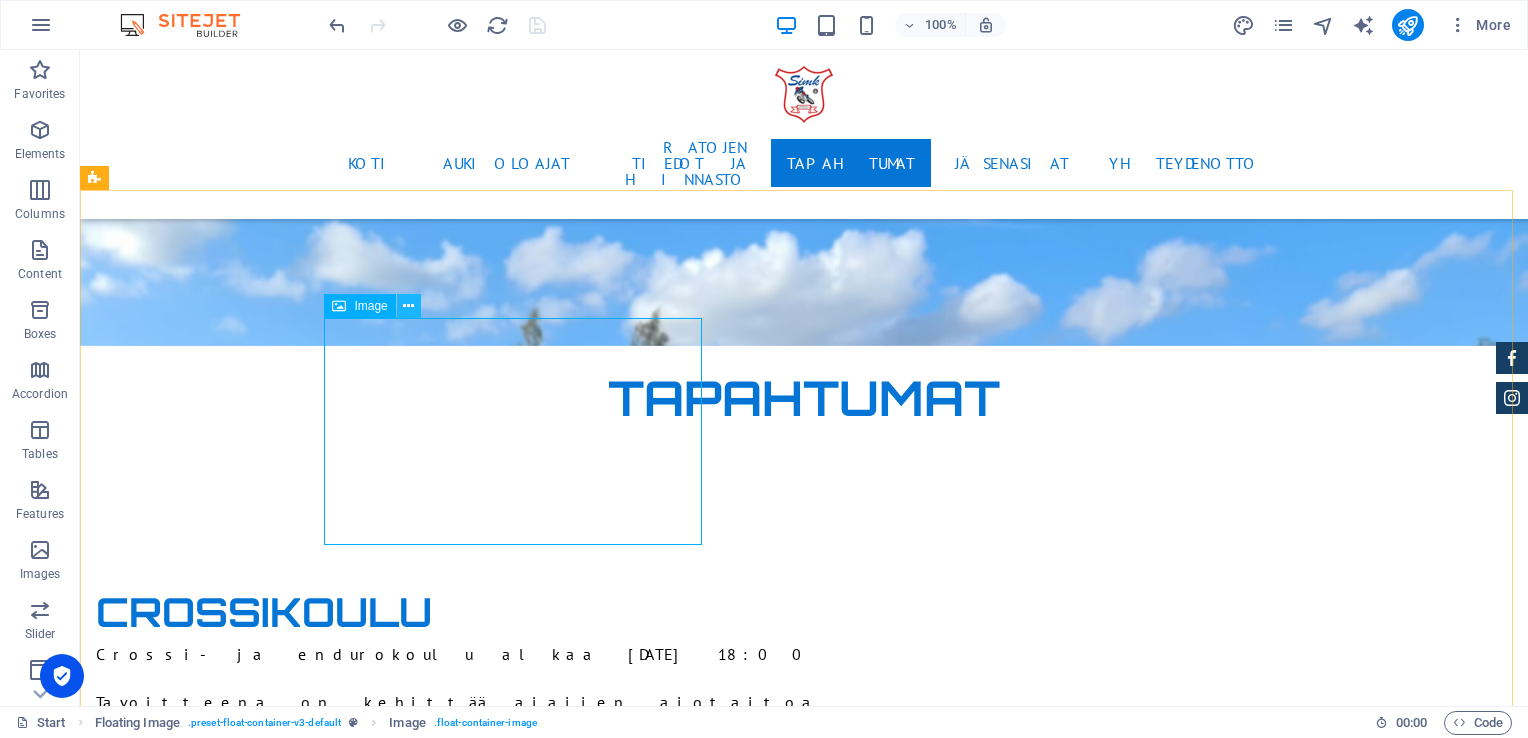 click at bounding box center (409, 306) 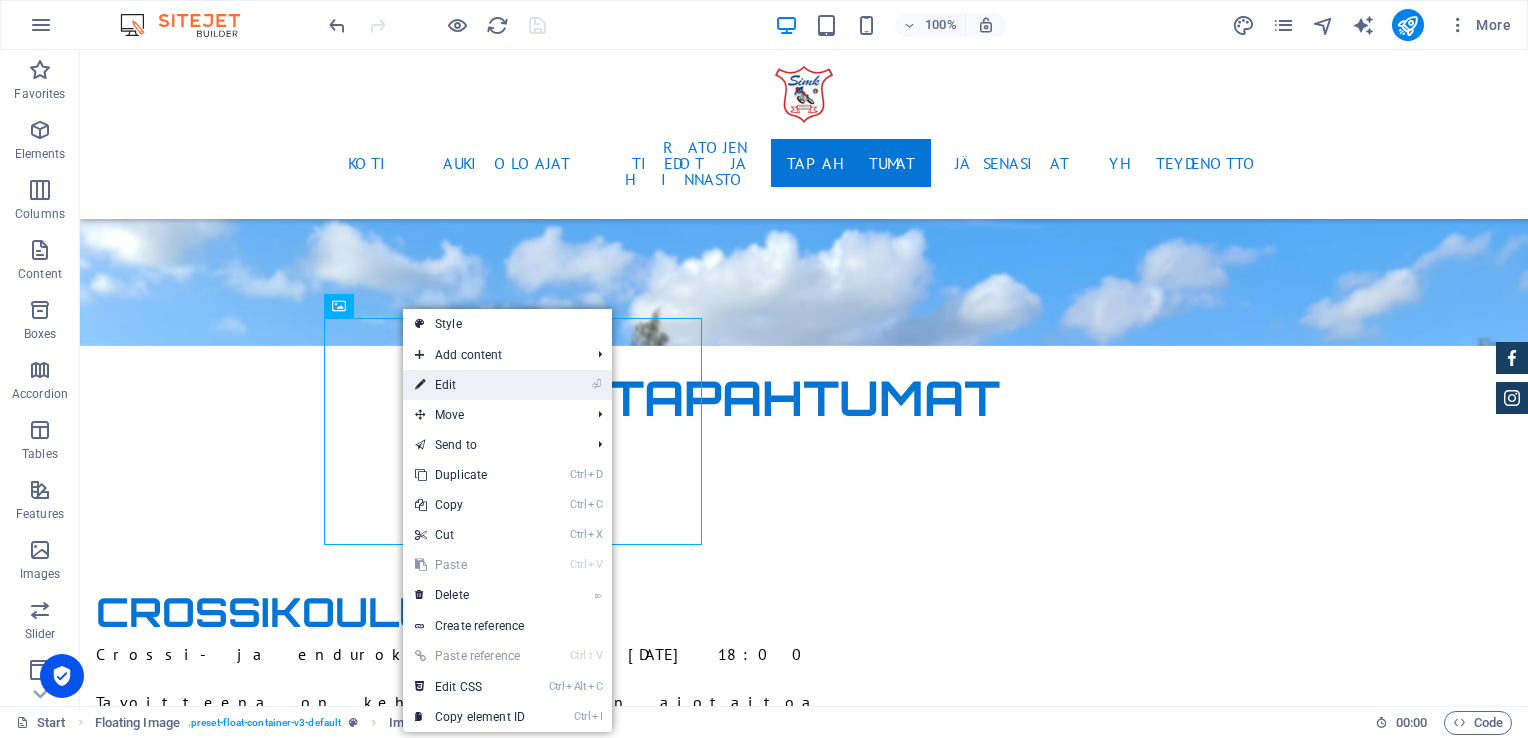 click on "⏎  Edit" at bounding box center (470, 385) 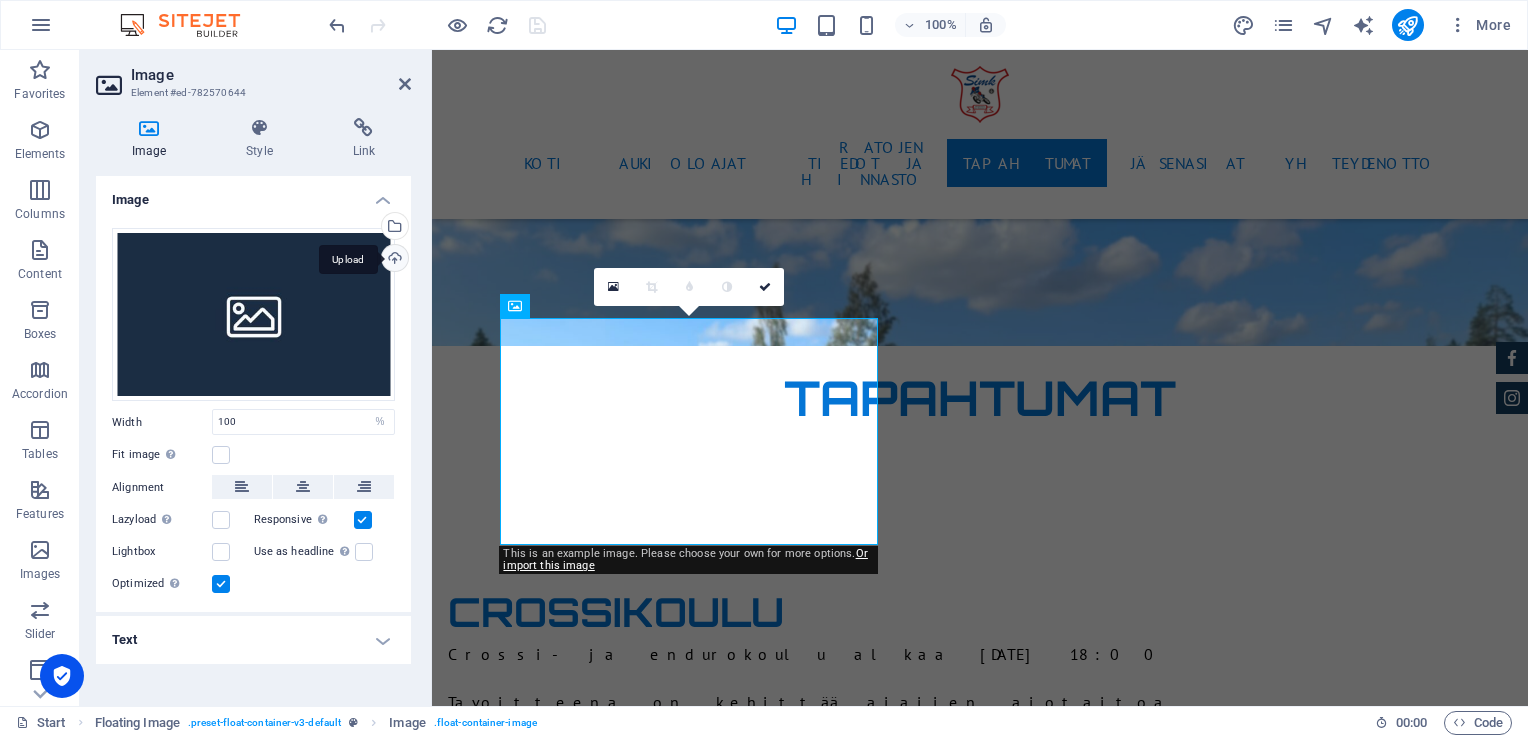 click on "Upload" at bounding box center [393, 260] 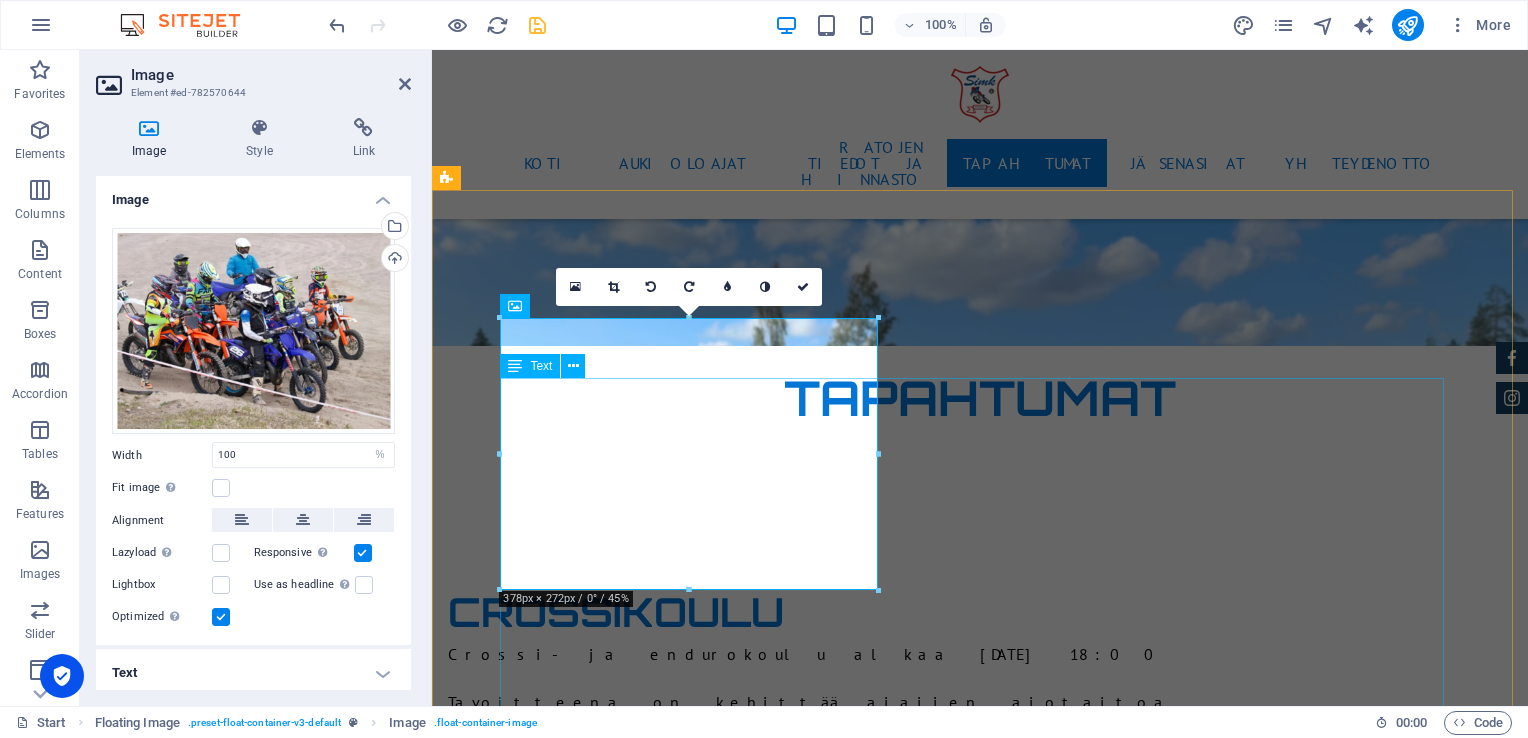 click on "Sipoon Moottorikerhon jäseneksi liittyminen tapahtuu ainoastaan Moottoriliiton Motti-palvelun kautta. Täytä hakemus tiedoillasi ja paina talleta nappia. Lapsen kohdalla täytetään lapsen tiedot ja myös huoltajan sähköpostiosoite. Hakemuksen käsittelyaika 1–5 vrk. Kun jäsenhakemus on käsitelty, saat antamaasi sähköpostiosoitteeseen jäsenlaskun ja pääset rekisteröitymään Motti-palveluun. Tarkista myös roskapostikansio, jos lähettämämme meili meni sinne. Jäsenyys on voimassa heti ja kerhomme jäsenedut ovat käytettävissä. Kiireellisissä tapauksissa ota yhteyttä  [EMAIL_ADDRESS][DOMAIN_NAME] Vuoden 2024 jäsenmaksut: Aikuinen yli 16 v 45 € Lapset alle 16 v 30 € Kannatusjäsen 15 € Liittymismaksut: Aikuinen 100 € Lapset alle 16 v 25 € Perheliittymismaksut (samassa taloudessa asuvat): Ensimmäinen aikuinen 100 €, toinen ja kolmas jne. 50 €, lapset aina 10 € Jäsenille Kuntopiiri maanantaisin klo 19:00-20:30. Maksuton jäsenille [PERSON_NAME] koulu, [GEOGRAPHIC_DATA]" at bounding box center [980, 4957] 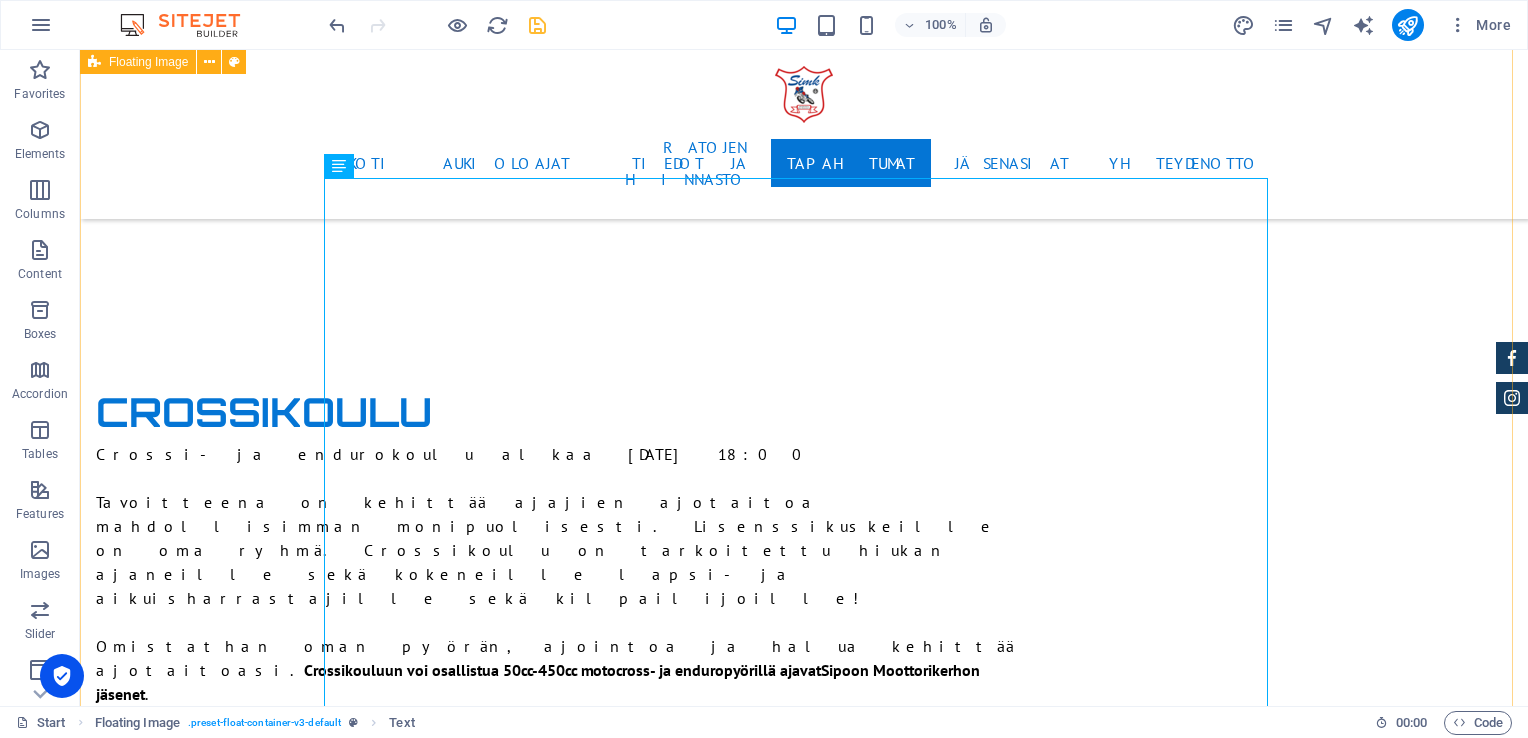 scroll, scrollTop: 5608, scrollLeft: 0, axis: vertical 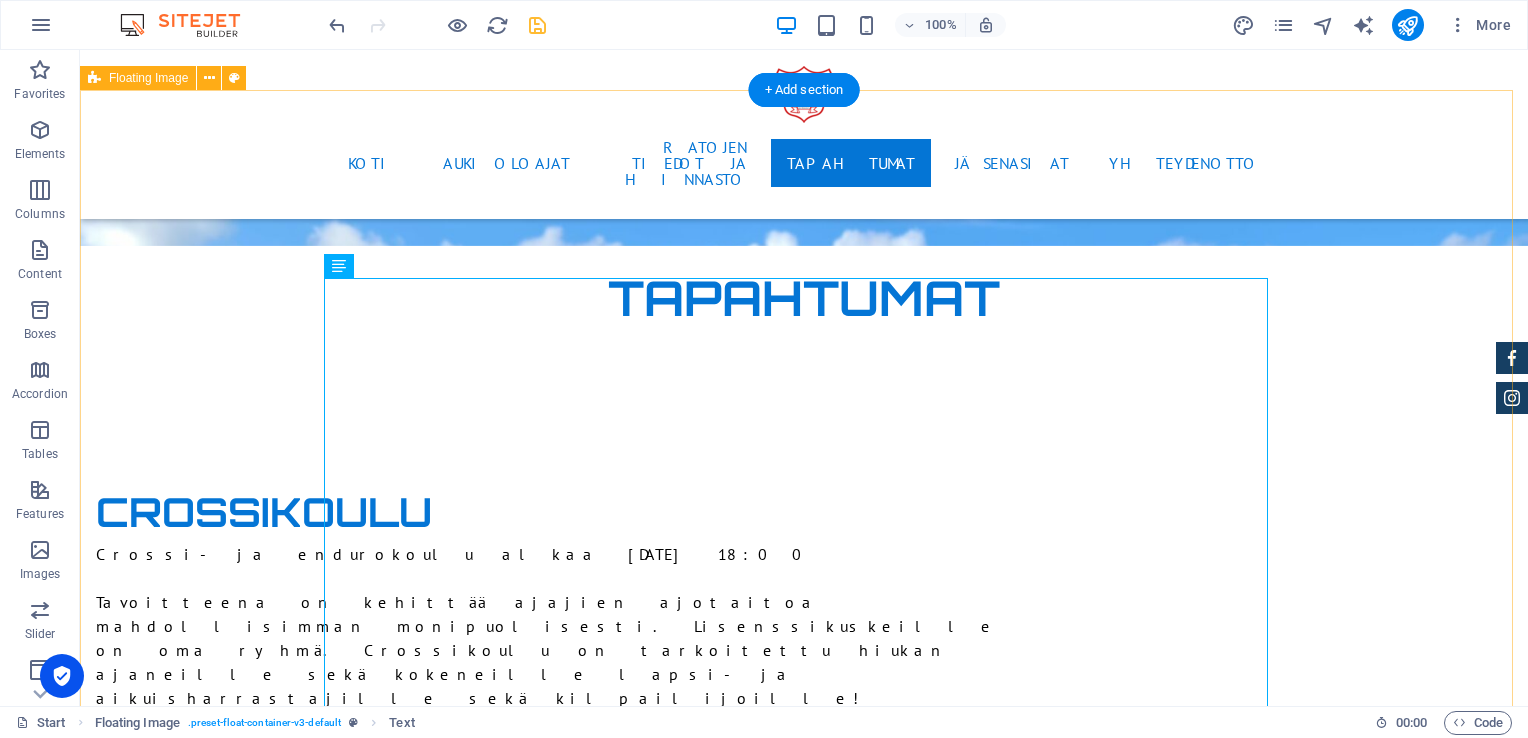 click on "Jäsenasiat Sipoon Moottorikerhon jäseneksi liittyminen tapahtuu ainoastaan Moottoriliiton Motti-palvelun kautta. Täytä hakemus tiedoillasi ja paina talleta nappia. Lapsen kohdalla täytetään lapsen tiedot ja myös huoltajan sähköpostiosoite. Hakemuksen käsittelyaika 1–5 vrk. Kun jäsenhakemus on käsitelty, saat antamaasi sähköpostiosoitteeseen jäsenlaskun ja pääset rekisteröitymään Motti-palveluun. Tarkista myös roskapostikansio, jos lähettämämme meili meni sinne. Jäsenyys on voimassa heti ja kerhomme jäsenedut ovat käytettävissä. Kiireellisissä tapauksissa ota yhteyttä  [EMAIL_ADDRESS][DOMAIN_NAME] Vuoden 2024 jäsenmaksut: Aikuinen yli 16 v 45 € Lapset alle 16 v 30 € Kannatusjäsen 15 € Liittymismaksut: Aikuinen 100 € Lapset alle 16 v 25 € Perheliittymismaksut (samassa taloudessa asuvat): Ensimmäinen aikuinen 100 €, toinen ja kolmas jne. 50 €, lapset aina 10 € Jäsenille Kuntopiiri maanantaisin klo 19:00-20:30. Maksuton jäsenille [PERSON_NAME] koulu, [GEOGRAPHIC_DATA]" at bounding box center (804, 5143) 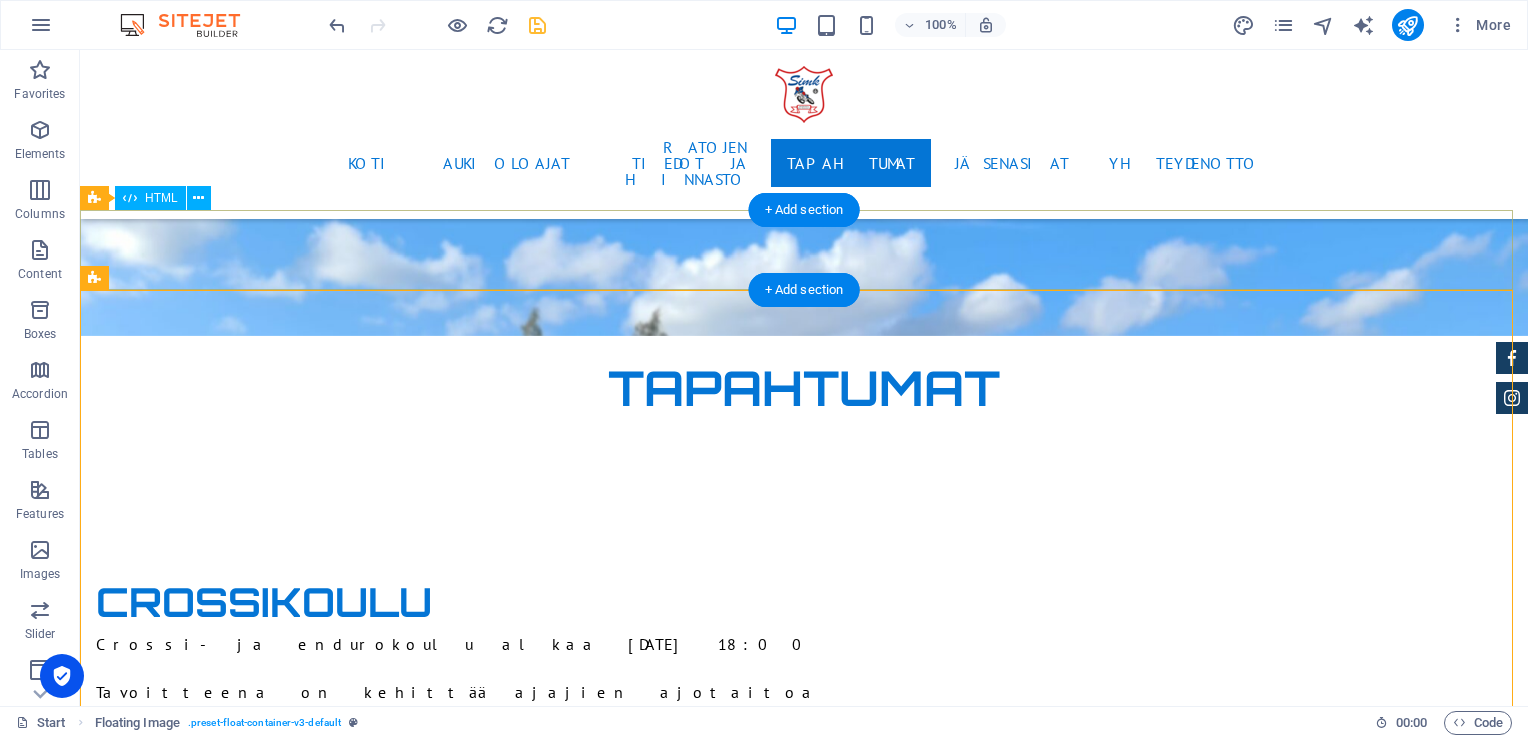 scroll, scrollTop: 5608, scrollLeft: 0, axis: vertical 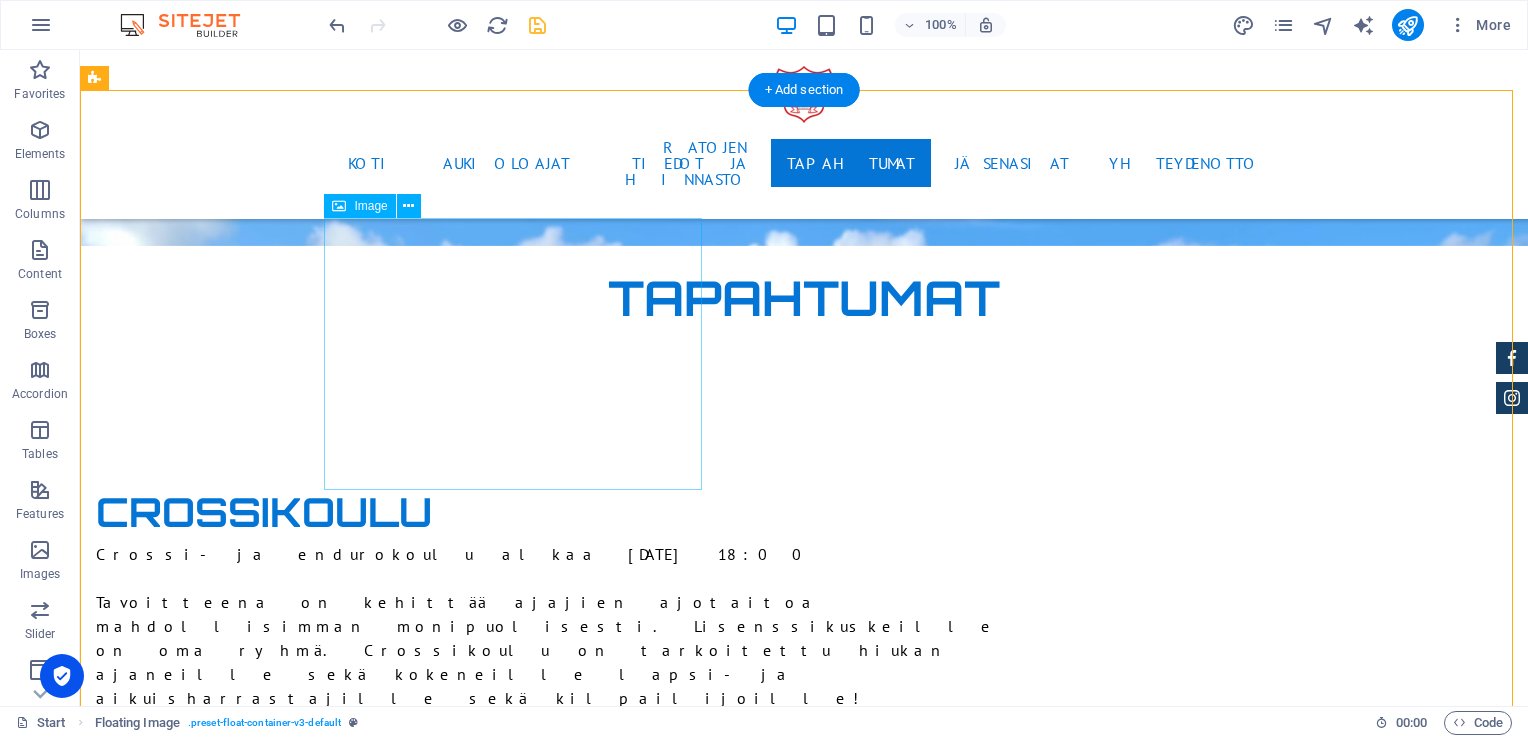 click at bounding box center (521, 4688) 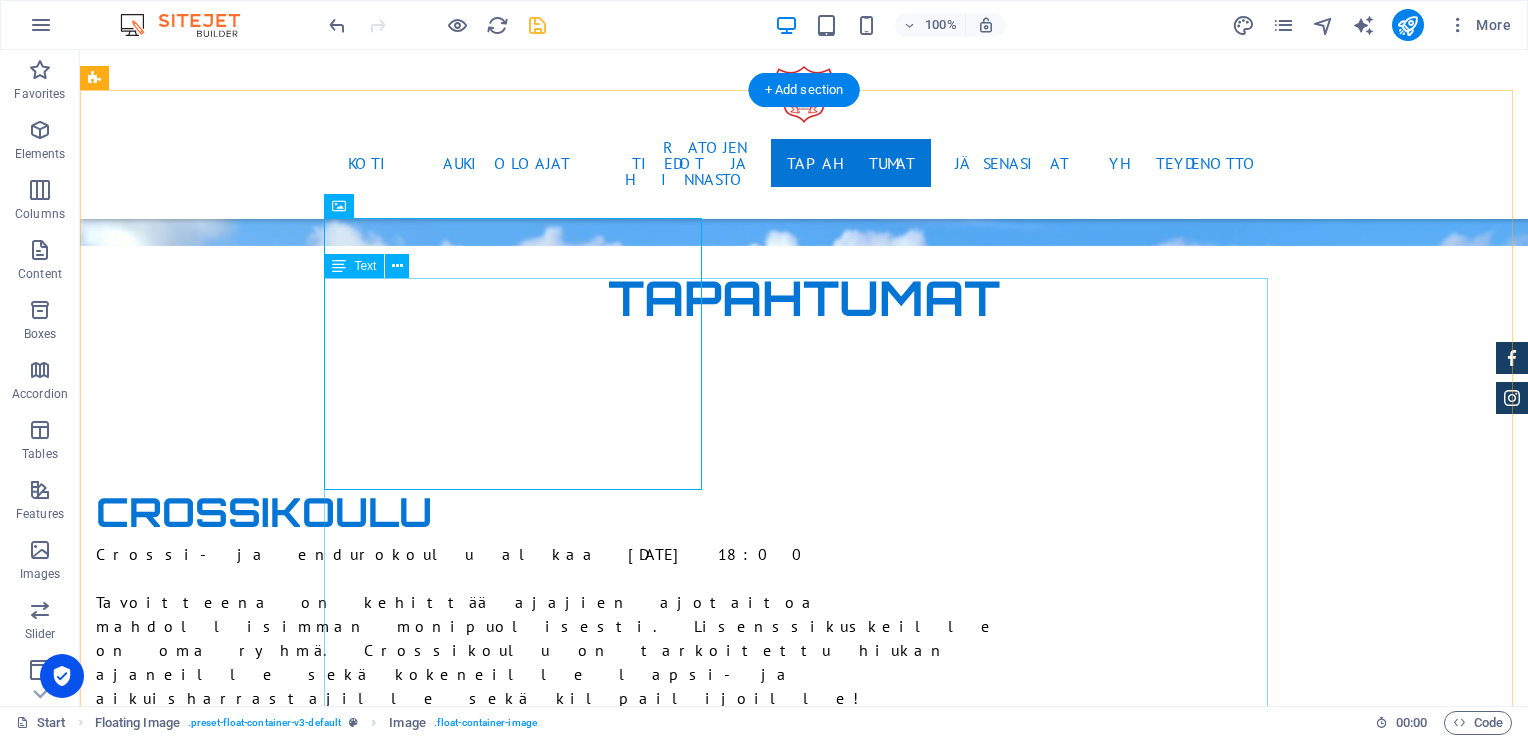 click on "Sipoon Moottorikerhon jäseneksi liittyminen tapahtuu ainoastaan Moottoriliiton Motti-palvelun kautta. Täytä hakemus tiedoillasi ja paina talleta nappia. Lapsen kohdalla täytetään lapsen tiedot ja myös huoltajan sähköpostiosoite. Hakemuksen käsittelyaika 1–5 vrk. Kun jäsenhakemus on käsitelty, saat antamaasi sähköpostiosoitteeseen jäsenlaskun ja pääset rekisteröitymään Motti-palveluun. Tarkista myös roskapostikansio, jos lähettämämme meili meni sinne. Jäsenyys on voimassa heti ja kerhomme jäsenedut ovat käytettävissä. Kiireellisissä tapauksissa ota yhteyttä  [EMAIL_ADDRESS][DOMAIN_NAME] Vuoden 2024 jäsenmaksut: Aikuinen yli 16 v 45 € Lapset alle 16 v 30 € Kannatusjäsen 15 € Liittymismaksut: Aikuinen 100 € Lapset alle 16 v 25 € Perheliittymismaksut (samassa taloudessa asuvat): Ensimmäinen aikuinen 100 €, toinen ja kolmas jne. 50 €, lapset aina 10 € Jäsenille Kuntopiiri maanantaisin klo 19:00-20:30. Maksuton jäsenille [PERSON_NAME] koulu, [GEOGRAPHIC_DATA]" at bounding box center [804, 5152] 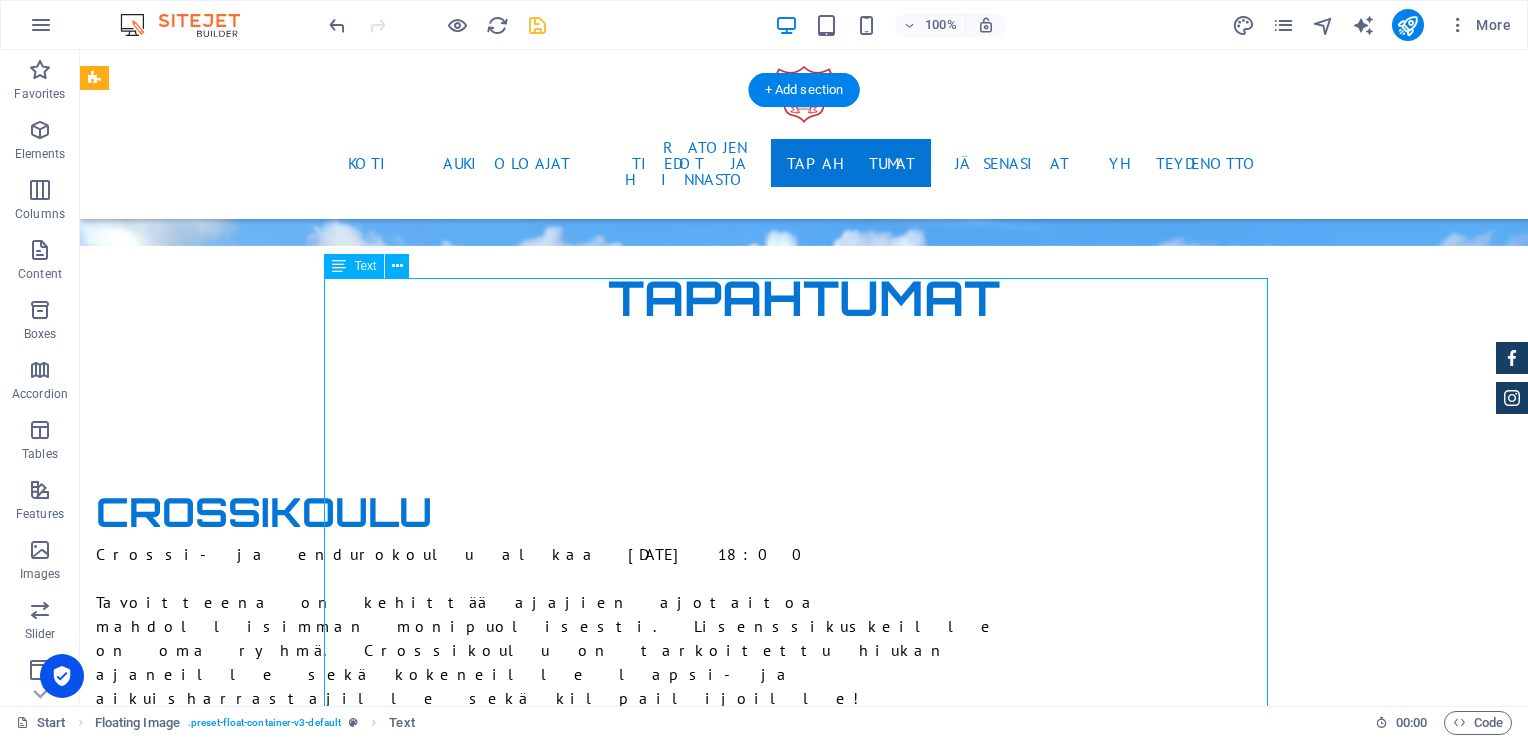 click on "Sipoon Moottorikerhon jäseneksi liittyminen tapahtuu ainoastaan Moottoriliiton Motti-palvelun kautta. Täytä hakemus tiedoillasi ja paina talleta nappia. Lapsen kohdalla täytetään lapsen tiedot ja myös huoltajan sähköpostiosoite. Hakemuksen käsittelyaika 1–5 vrk. Kun jäsenhakemus on käsitelty, saat antamaasi sähköpostiosoitteeseen jäsenlaskun ja pääset rekisteröitymään Motti-palveluun. Tarkista myös roskapostikansio, jos lähettämämme meili meni sinne. Jäsenyys on voimassa heti ja kerhomme jäsenedut ovat käytettävissä. Kiireellisissä tapauksissa ota yhteyttä  [EMAIL_ADDRESS][DOMAIN_NAME] Vuoden 2024 jäsenmaksut: Aikuinen yli 16 v 45 € Lapset alle 16 v 30 € Kannatusjäsen 15 € Liittymismaksut: Aikuinen 100 € Lapset alle 16 v 25 € Perheliittymismaksut (samassa taloudessa asuvat): Ensimmäinen aikuinen 100 €, toinen ja kolmas jne. 50 €, lapset aina 10 € Jäsenille Kuntopiiri maanantaisin klo 19:00-20:30. Maksuton jäsenille [PERSON_NAME] koulu, [GEOGRAPHIC_DATA]" at bounding box center (804, 5152) 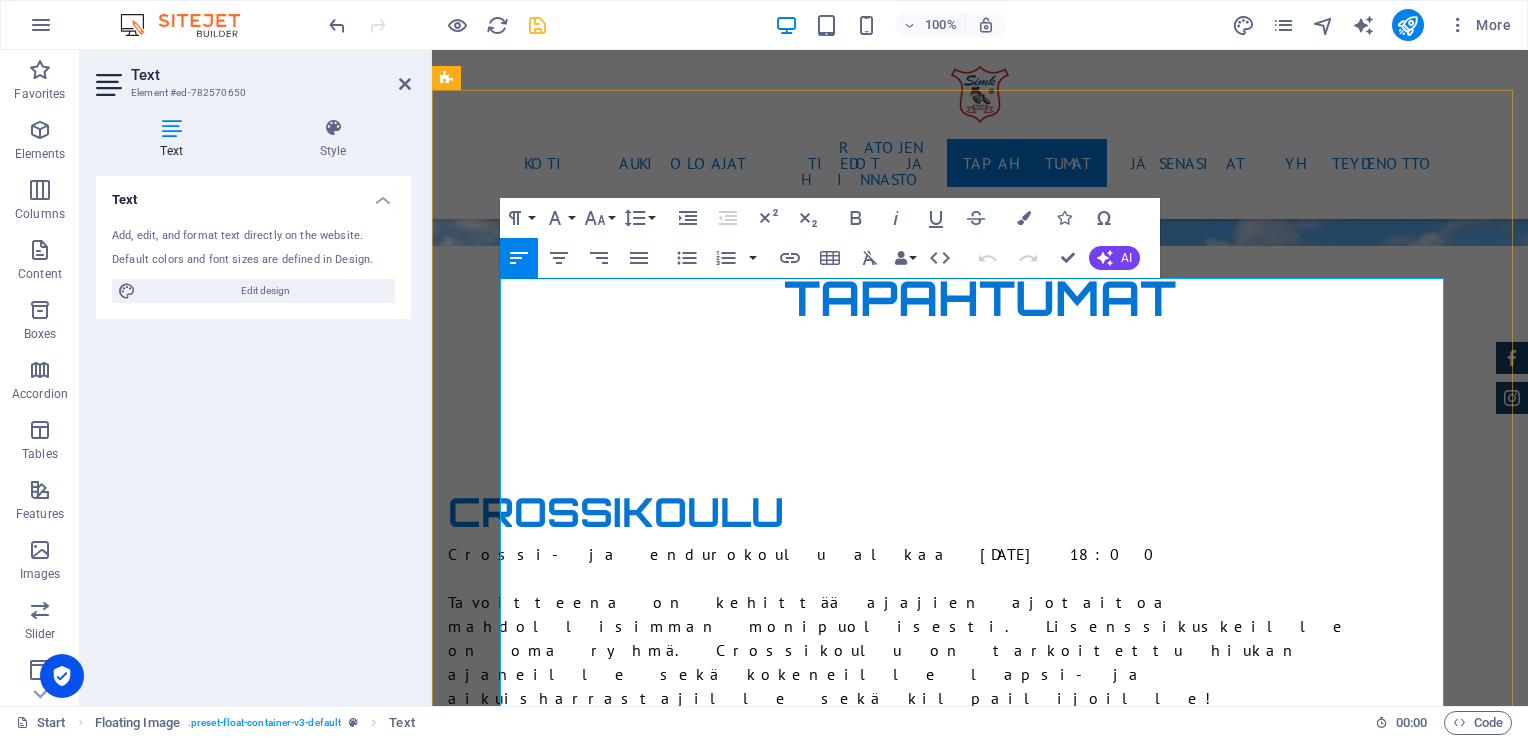 click on "Täytä hakemus tiedoillasi ja paina talleta nappia. Lapsen kohdalla täytetään lapsen tiedot ja myös huoltajan sähköpostiosoite." at bounding box center (980, 4473) 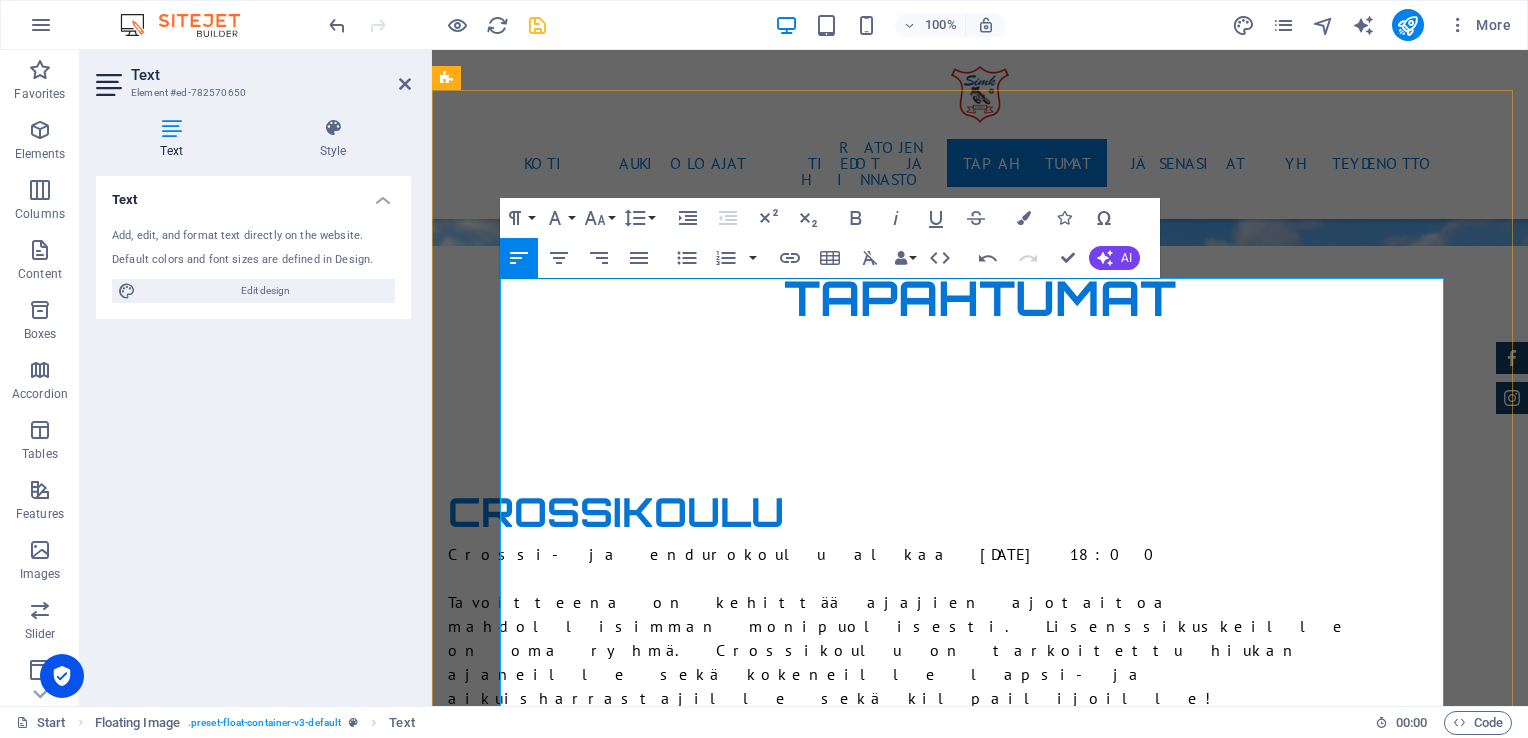 type 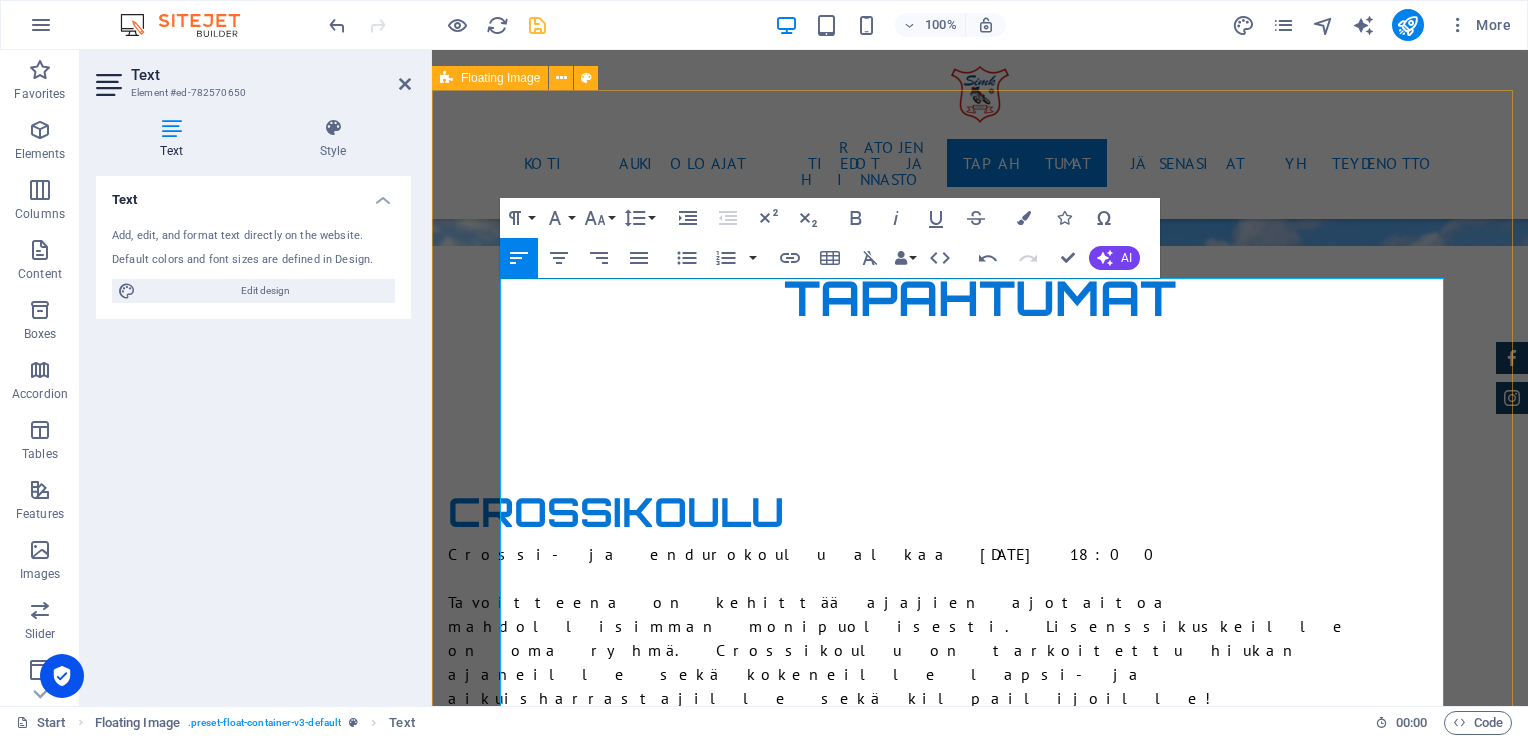 click on "Jäsenasiat Sipoon Moottorikerhon jäseneksi liittyminen tapahtuu ainoastaan Moottoriliiton Motti-palvelun kautta. Täytä hakemus tiedoillasi ja paina talleta nappia. Lapsen kohdalla täytetään lapsen tiedot ja myös huoltajan sähköpostiosoite.  Hakemuksen käsittelyaika 1–5 vrk. Kun jäsenhakemus on käsitelty, saat antamaasi sähköpostiosoitteeseen jäsenlaskun ja pääset rekisteröitymään Motti-palveluun. Tarkista myös roskapostikansio, jos lähettämämme meili meni sinne. Jäsenyys on voimassa heti ja kerhomme jäsenedut ovat käytettävissä. Kiireellisissä tapauksissa ota yhteyttä  [EMAIL_ADDRESS][DOMAIN_NAME] Vuoden 2024 jäsenmaksut: Aikuinen yli 16 v 45 € Lapset alle 16 v 30 € Kannatusjäsen 15 € Liittymismaksut: Aikuinen 100 € Lapset alle 16 v 25 € Perheliittymismaksut (samassa taloudessa asuvat): Ensimmäinen aikuinen 100 €, toinen ja kolmas jne. 50 €, lapset aina 10 € Jäsenille Kuntopiiri maanantaisin klo 19:00-20:30. Maksuton jäsenille [PERSON_NAME] koulu, [GEOGRAPHIC_DATA]" at bounding box center [980, 4836] 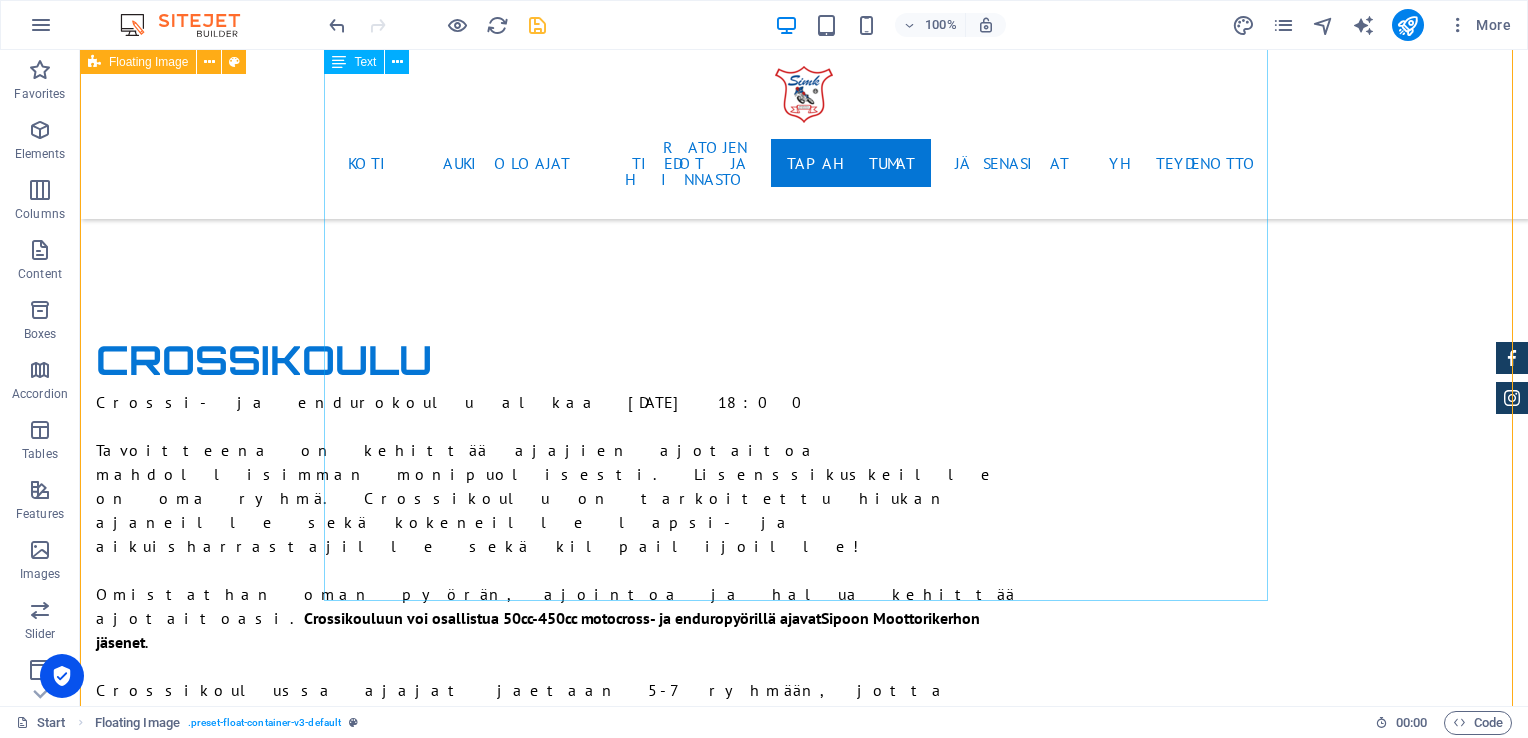 scroll, scrollTop: 5708, scrollLeft: 0, axis: vertical 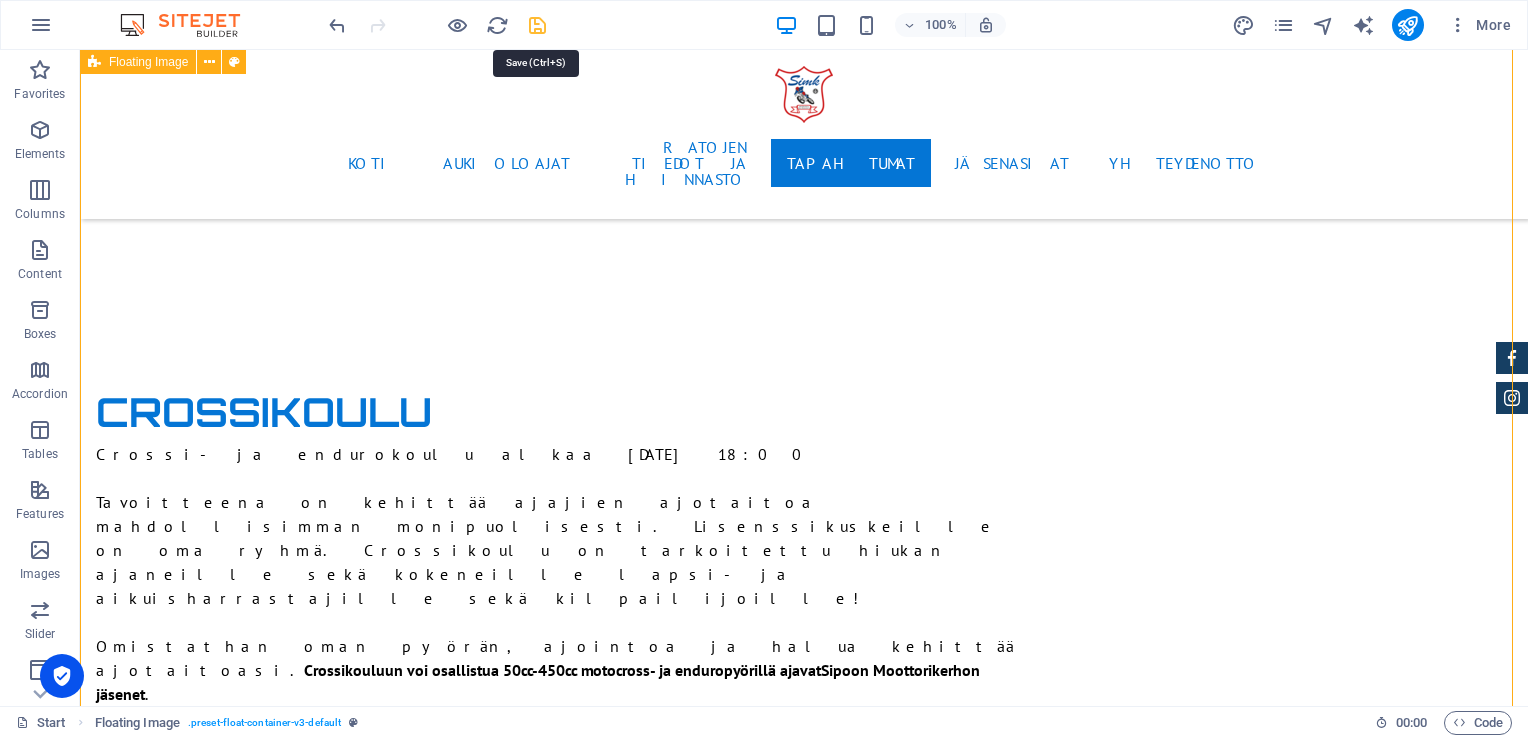 click at bounding box center (537, 25) 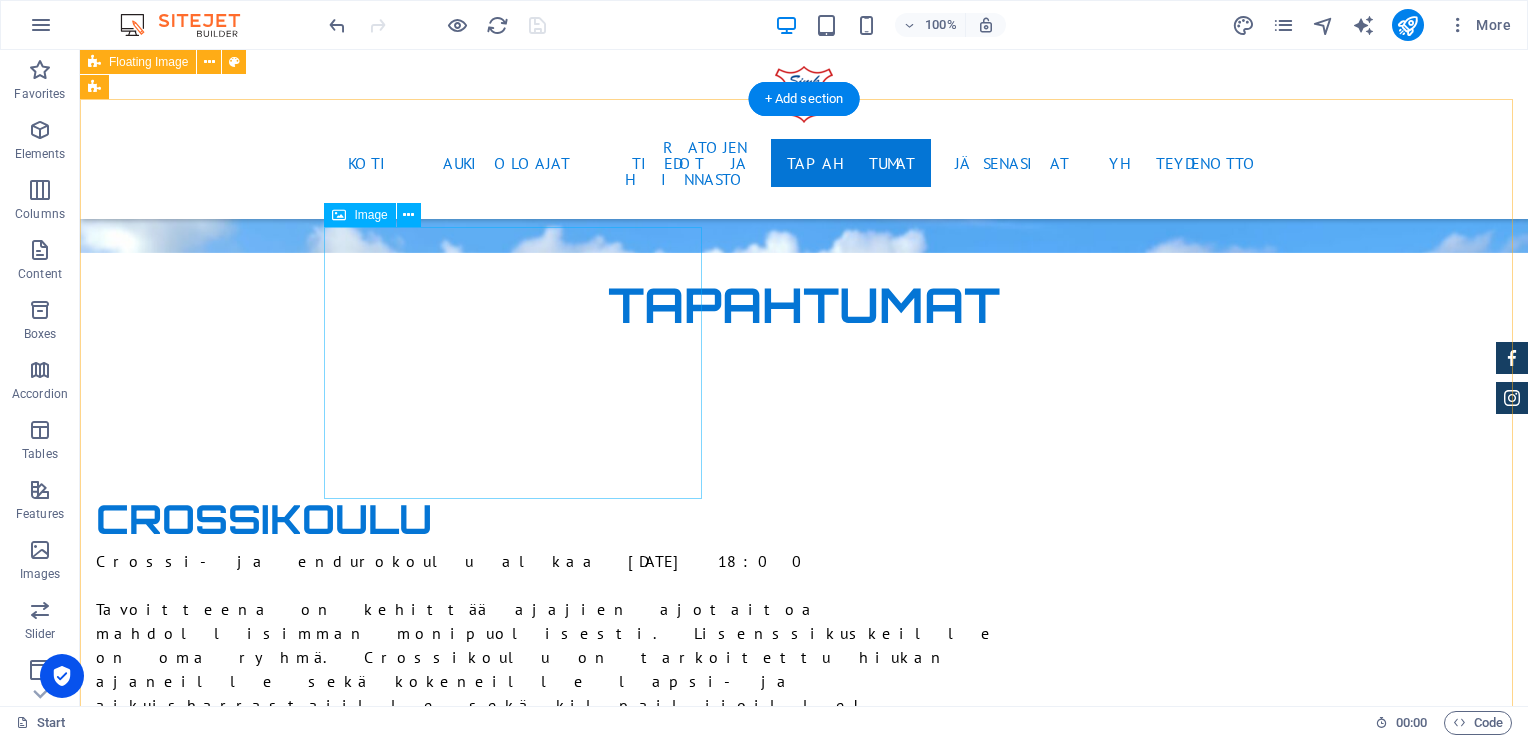scroll, scrollTop: 5600, scrollLeft: 0, axis: vertical 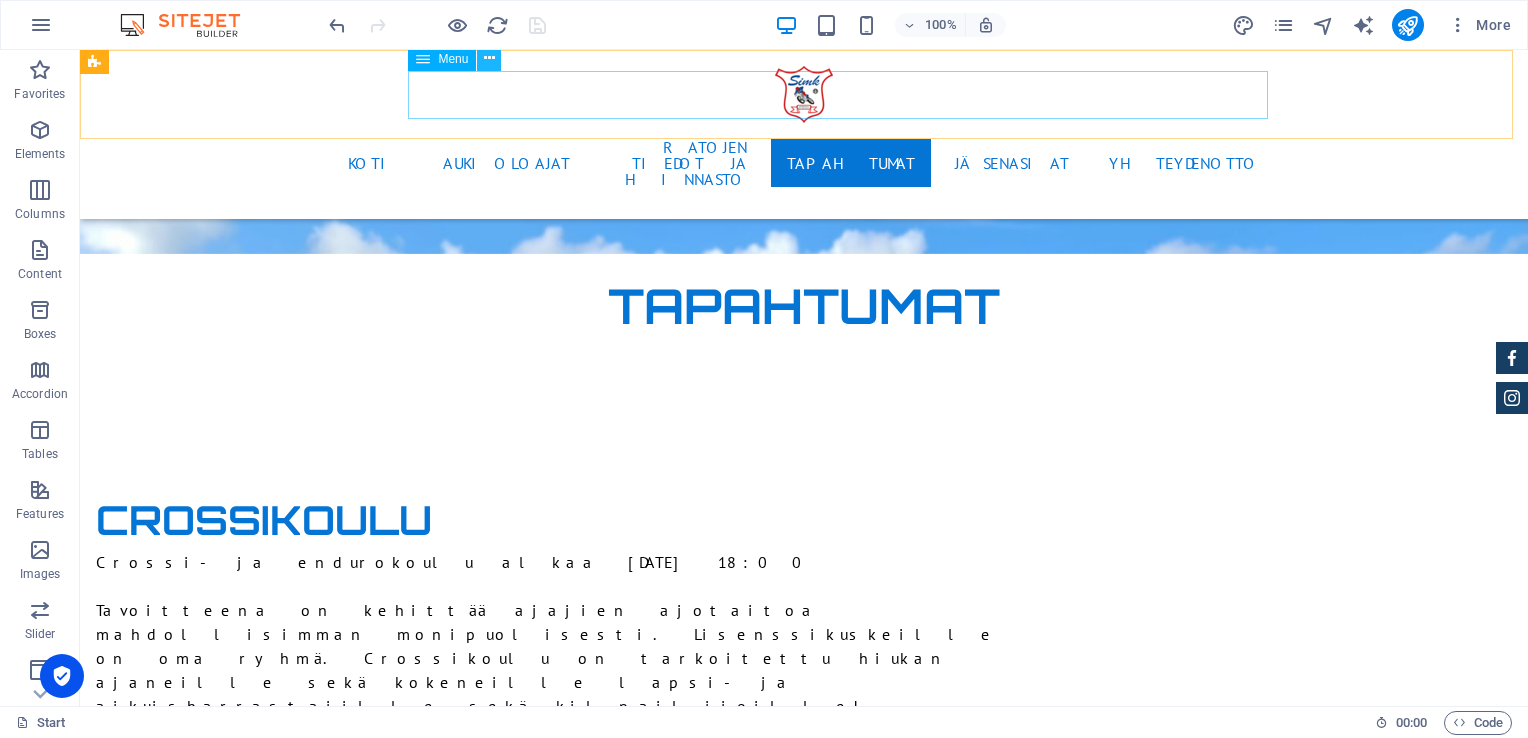 click at bounding box center (489, 58) 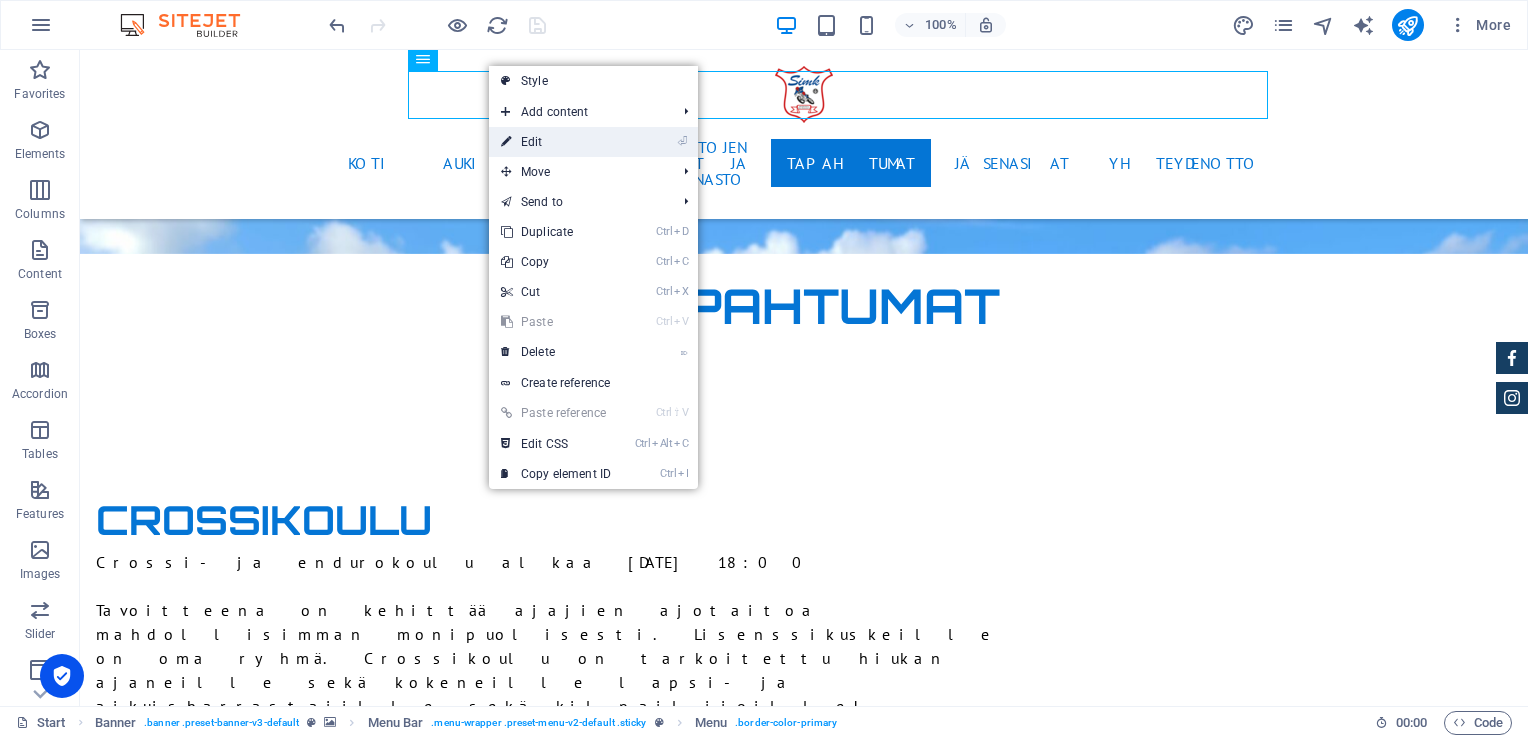 click on "⏎  Edit" at bounding box center [556, 142] 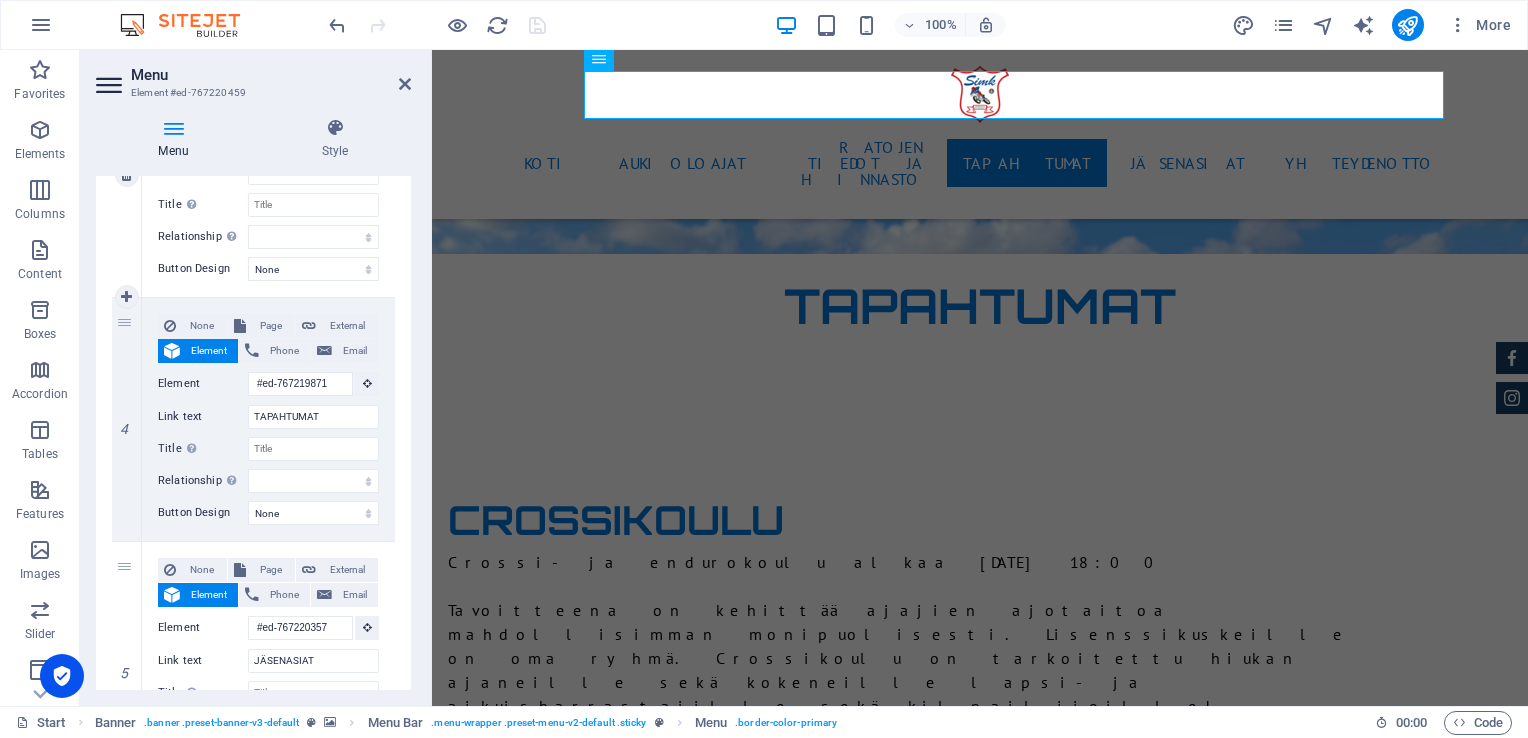 scroll, scrollTop: 1100, scrollLeft: 0, axis: vertical 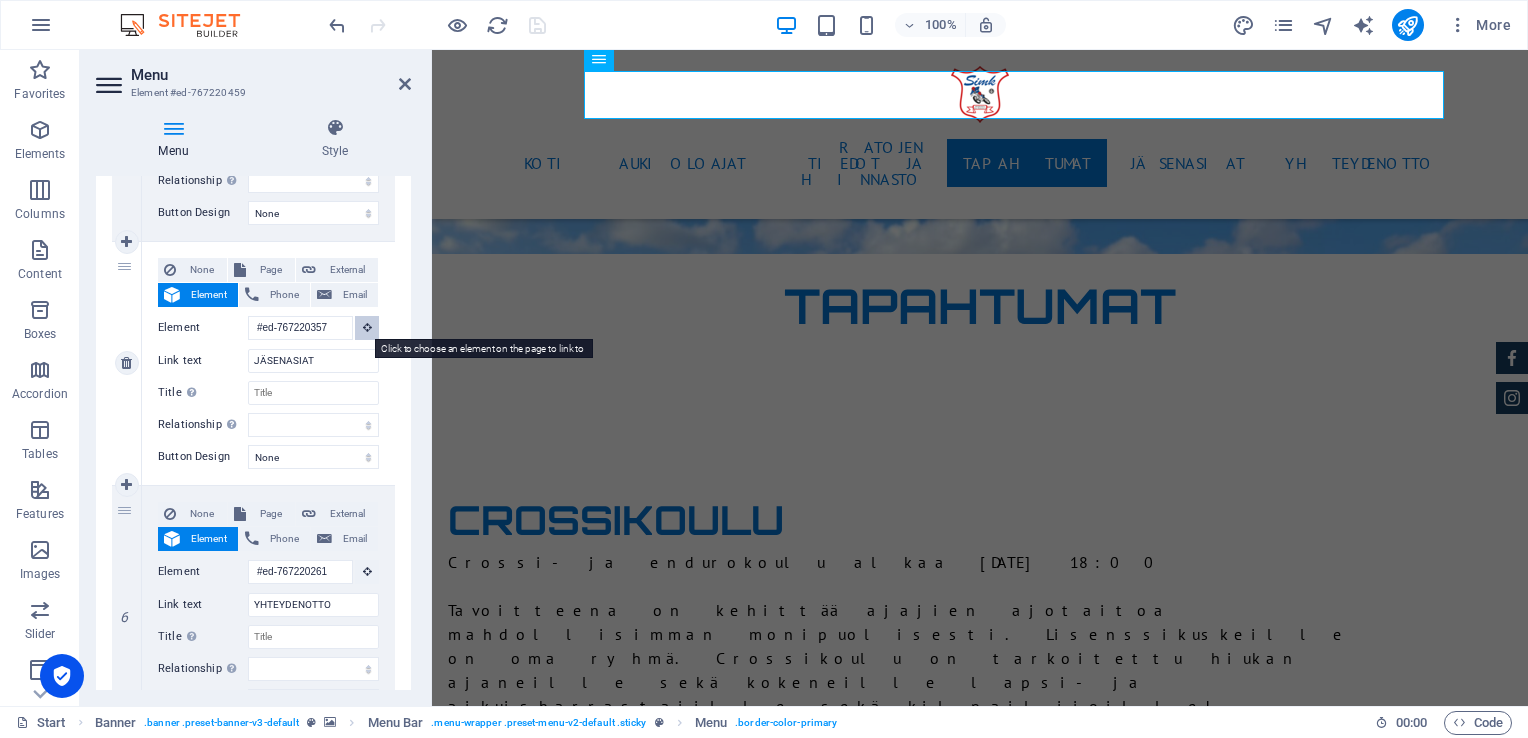 click at bounding box center [367, 328] 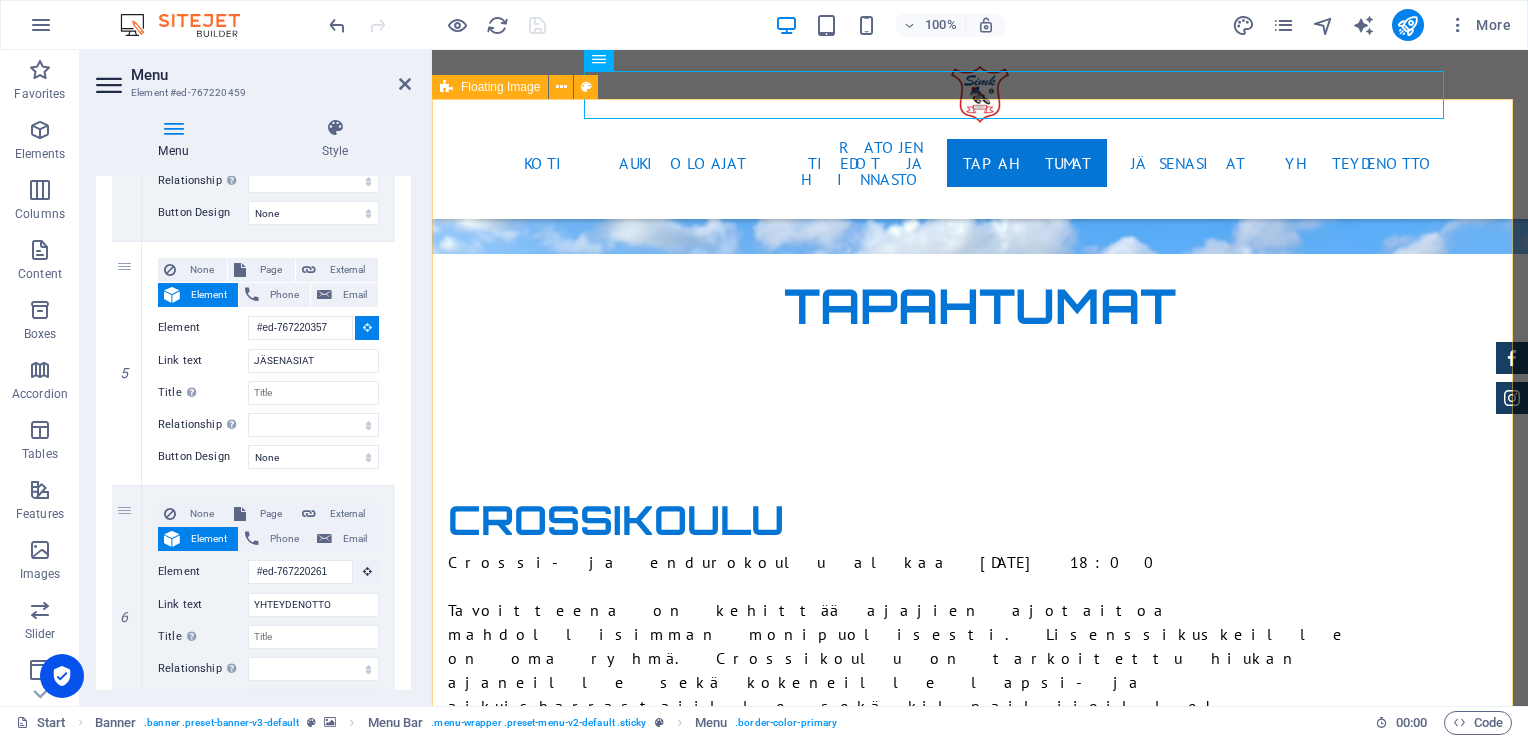 click on "Jäsenasiat Sipoon Moottorikerhon jäseneksi liittyminen tapahtuu ainoastaan Moottoriliiton Motti-palvelun kautta. Täytä hakemus tiedoillasi ja paina talleta nappia. Lapsen kohdalla täytetään lapsen tiedot ja myös huoltajan sähköpostiosoite. Hakemuksen käsittelyaika 1–5 vrk. Kun jäsenhakemus on käsitelty, saat antamaasi sähköpostiosoitteeseen jäsenlaskun ja pääset rekisteröitymään Motti-palveluun. Tarkista myös roskapostikansio, jos lähettämämme meili meni sinne. Jäsenyys on voimassa heti ja kerhomme jäsenedut ovat käytettävissä. Kiireellisissä tapauksissa ota yhteyttä  [EMAIL_ADDRESS][DOMAIN_NAME] Vuoden 2024 jäsenmaksut: Aikuinen yli 16 v 45 € Lapset alle 16 v 30 € Kannatusjäsen 15 € Liittymismaksut: Aikuinen 100 € Lapset alle 16 v 25 € Perheliittymismaksut (samassa taloudessa asuvat): Ensimmäinen aikuinen 100 €, toinen ja kolmas jne. 50 €, lapset aina 10 € Jäsenille Kuntopiiri maanantaisin klo 19:00-20:30. Maksuton jäsenille [PERSON_NAME] koulu, [GEOGRAPHIC_DATA]" at bounding box center (980, 4844) 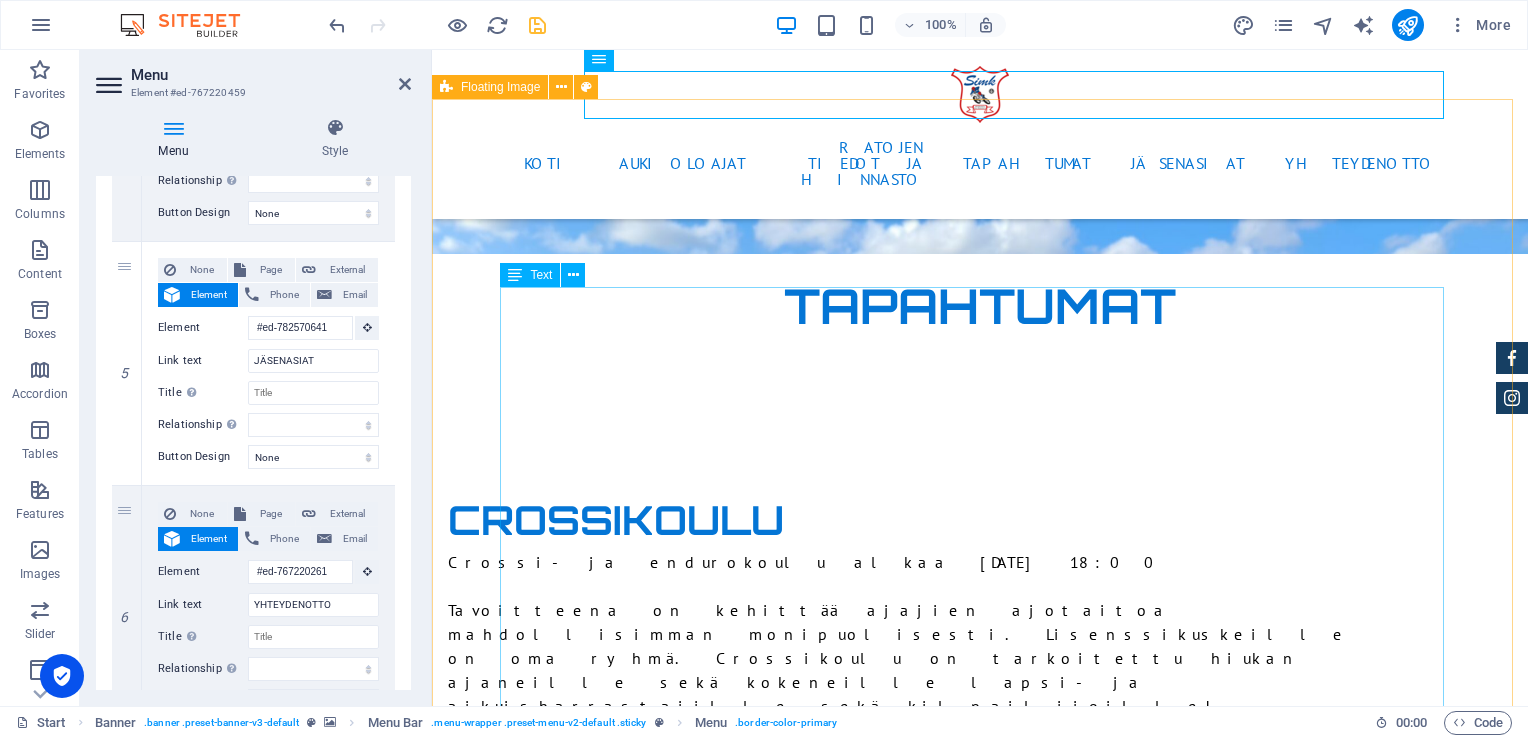click on "Sipoon Moottorikerhon jäseneksi liittyminen tapahtuu ainoastaan Moottoriliiton Motti-palvelun kautta. Täytä hakemus tiedoillasi ja paina talleta nappia. Lapsen kohdalla täytetään lapsen tiedot ja myös huoltajan sähköpostiosoite. Hakemuksen käsittelyaika 1–5 vrk. Kun jäsenhakemus on käsitelty, saat antamaasi sähköpostiosoitteeseen jäsenlaskun ja pääset rekisteröitymään Motti-palveluun. Tarkista myös roskapostikansio, jos lähettämämme meili meni sinne. Jäsenyys on voimassa heti ja kerhomme jäsenedut ovat käytettävissä. Kiireellisissä tapauksissa ota yhteyttä  [EMAIL_ADDRESS][DOMAIN_NAME] Vuoden 2024 jäsenmaksut: Aikuinen yli 16 v 45 € Lapset alle 16 v 30 € Kannatusjäsen 15 € Liittymismaksut: Aikuinen 100 € Lapset alle 16 v 25 € Perheliittymismaksut (samassa taloudessa asuvat): Ensimmäinen aikuinen 100 €, toinen ja kolmas jne. 50 €, lapset aina 10 € Jäsenille Kuntopiiri maanantaisin klo 19:00-20:30. Maksuton jäsenille [PERSON_NAME] koulu, [GEOGRAPHIC_DATA]" at bounding box center (980, 4853) 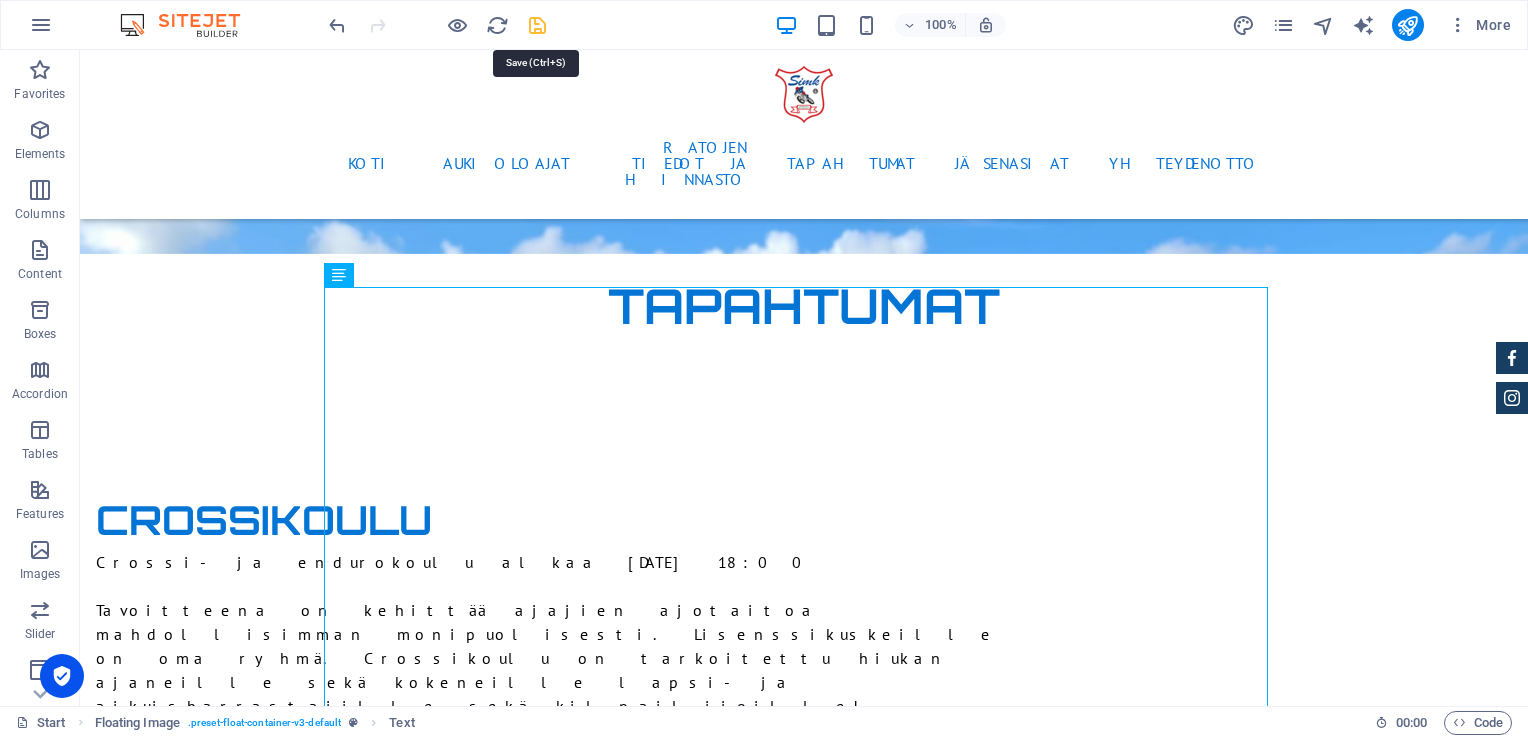 click at bounding box center [537, 25] 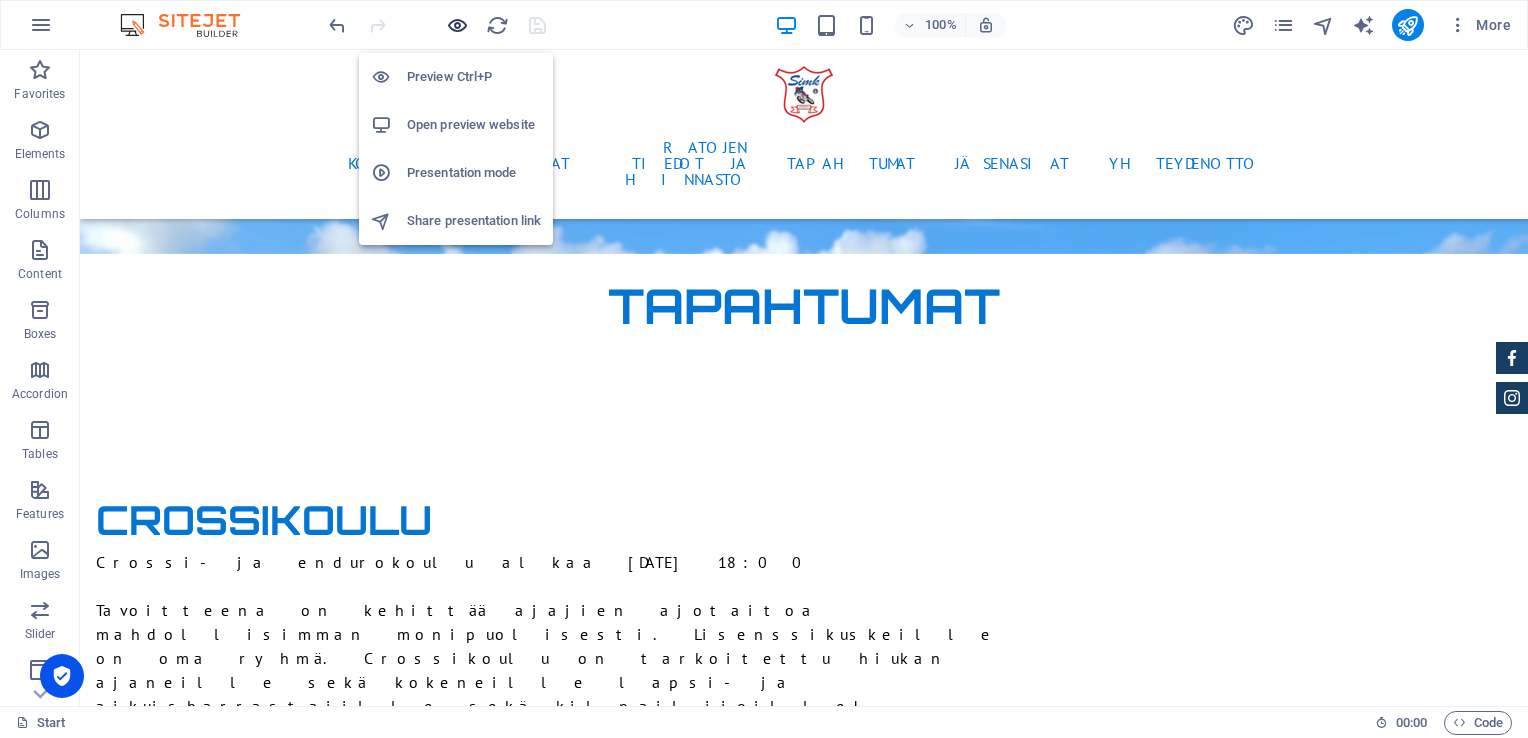 click at bounding box center (457, 25) 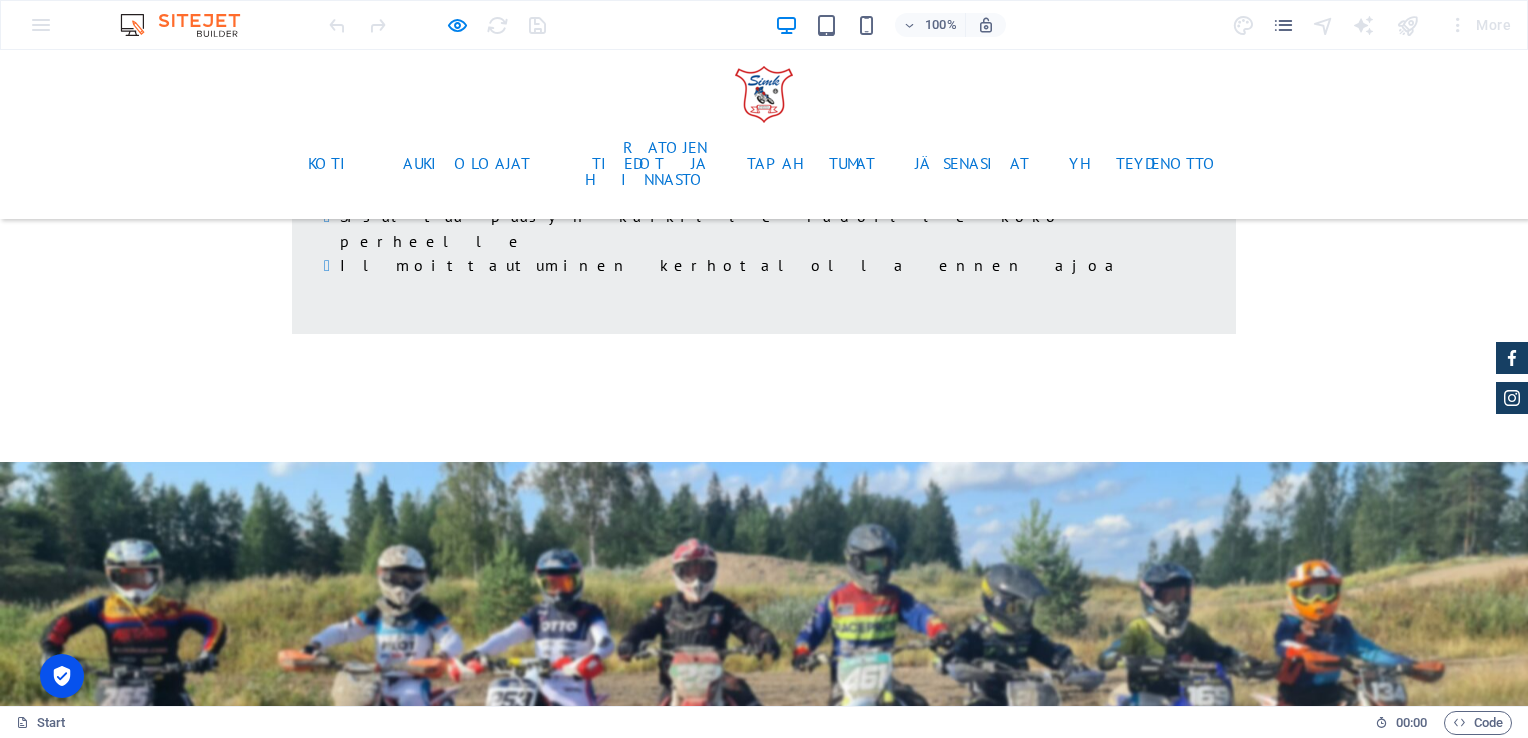 scroll, scrollTop: 4500, scrollLeft: 0, axis: vertical 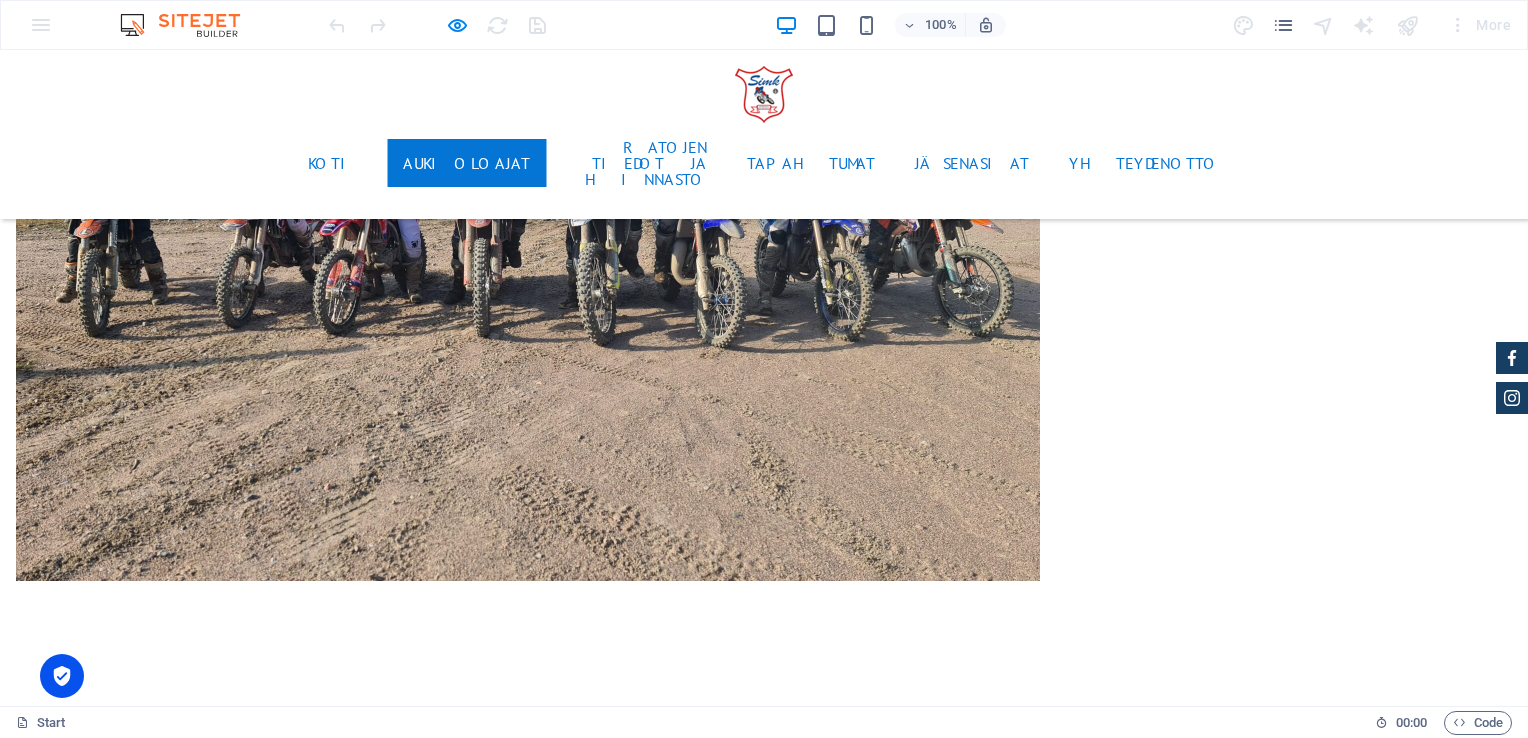 click on "AUKIOLOAJAT" at bounding box center [466, 163] 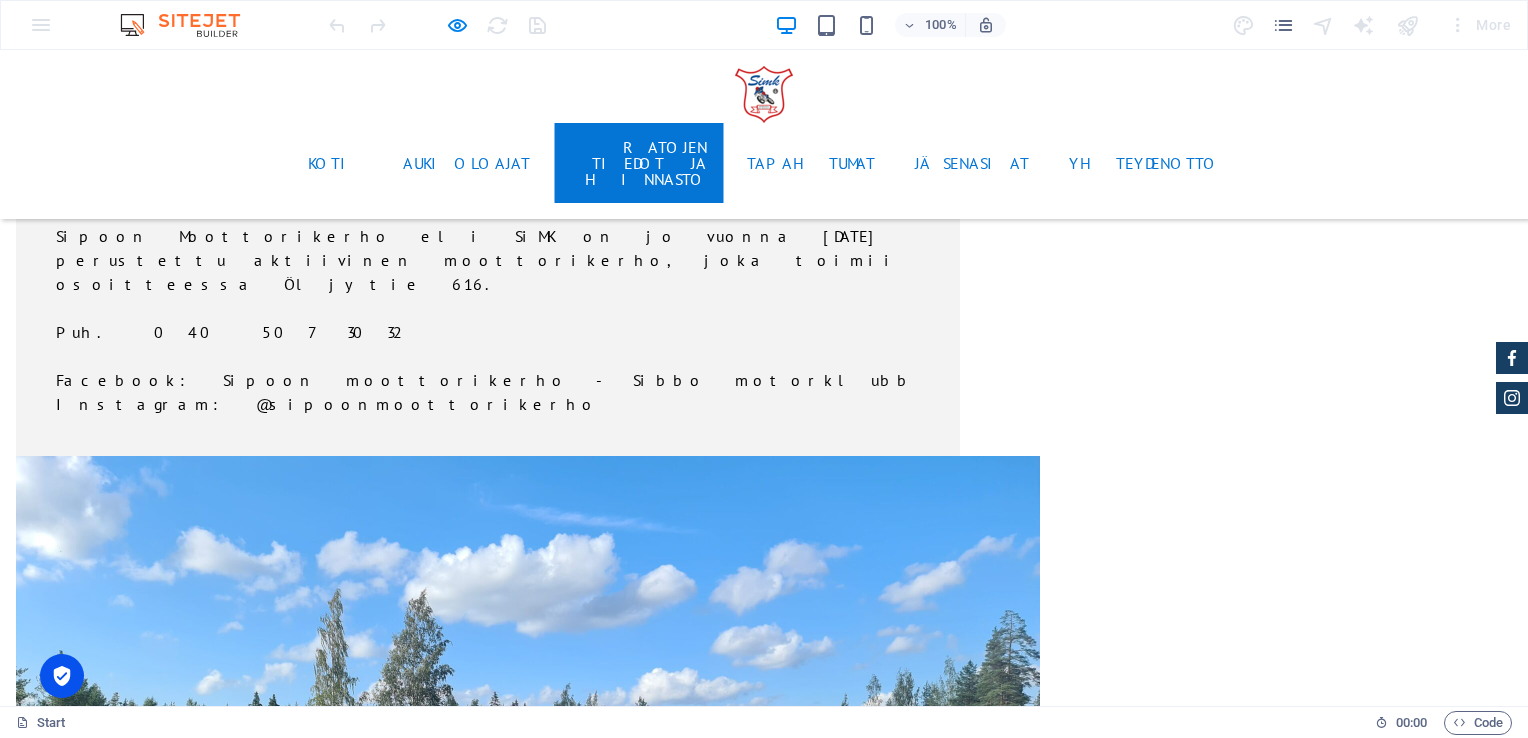 click on "RATOJEN TIEDOT JA HINNASTO" at bounding box center (638, 163) 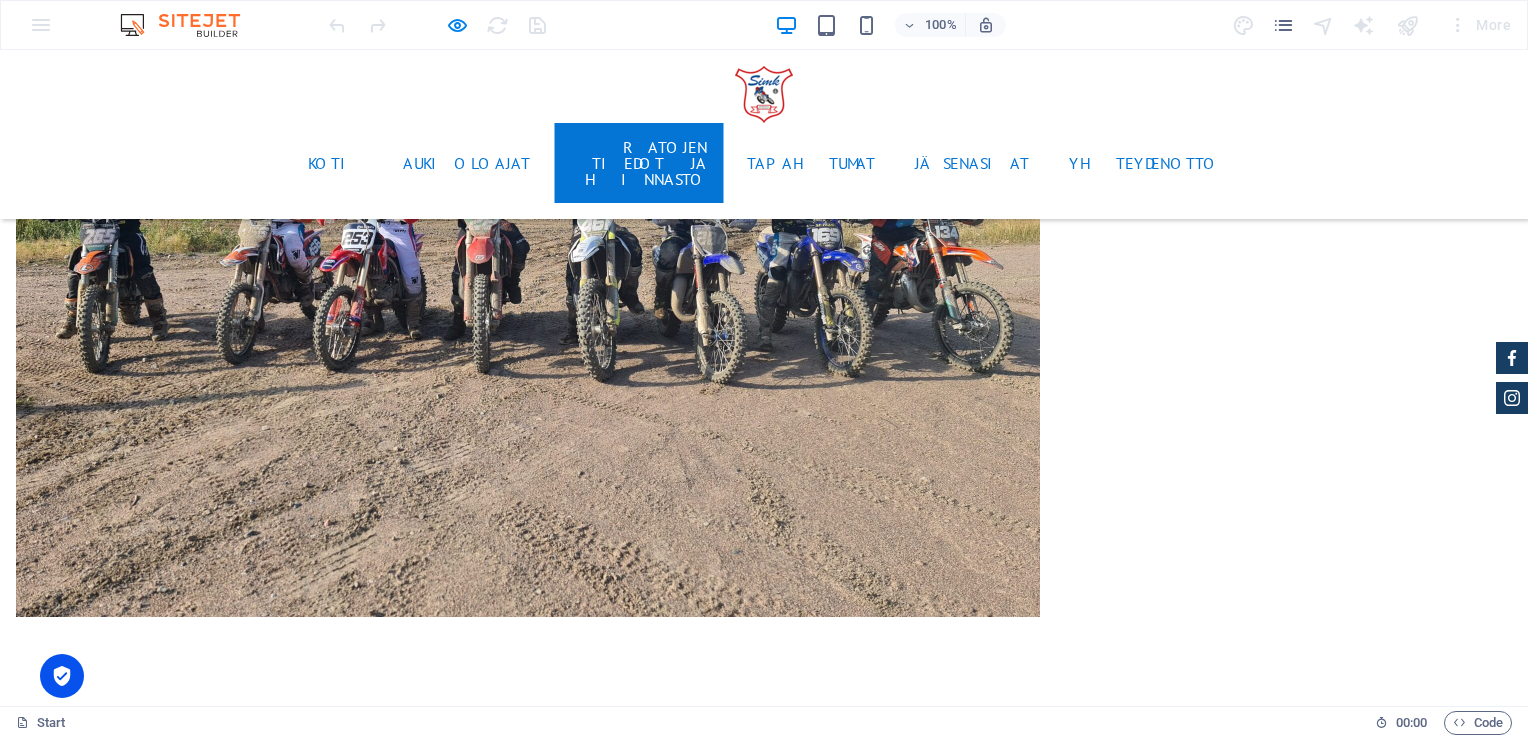 scroll, scrollTop: 1974, scrollLeft: 0, axis: vertical 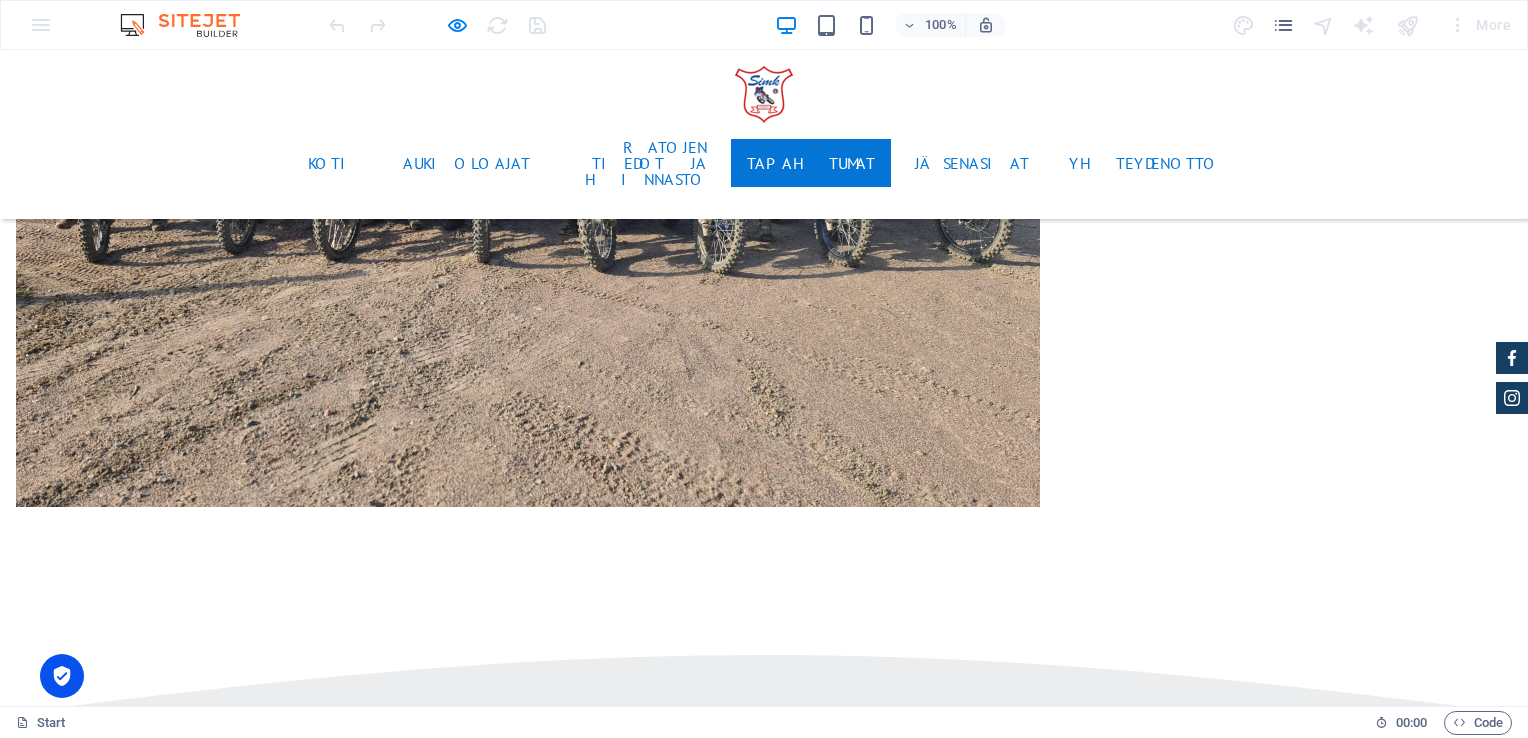 click on "TAPAHTUMAT" at bounding box center [811, 163] 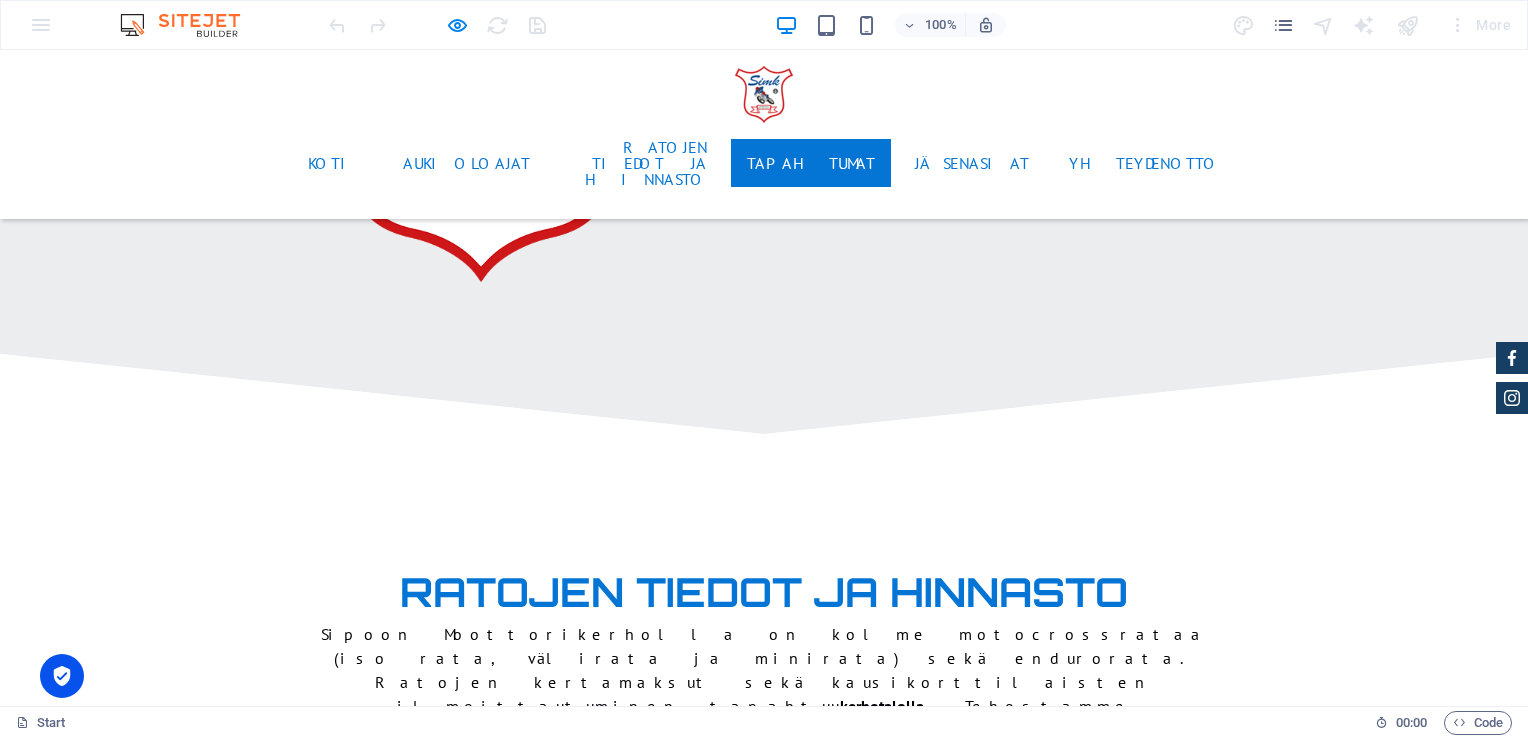 scroll, scrollTop: 2910, scrollLeft: 0, axis: vertical 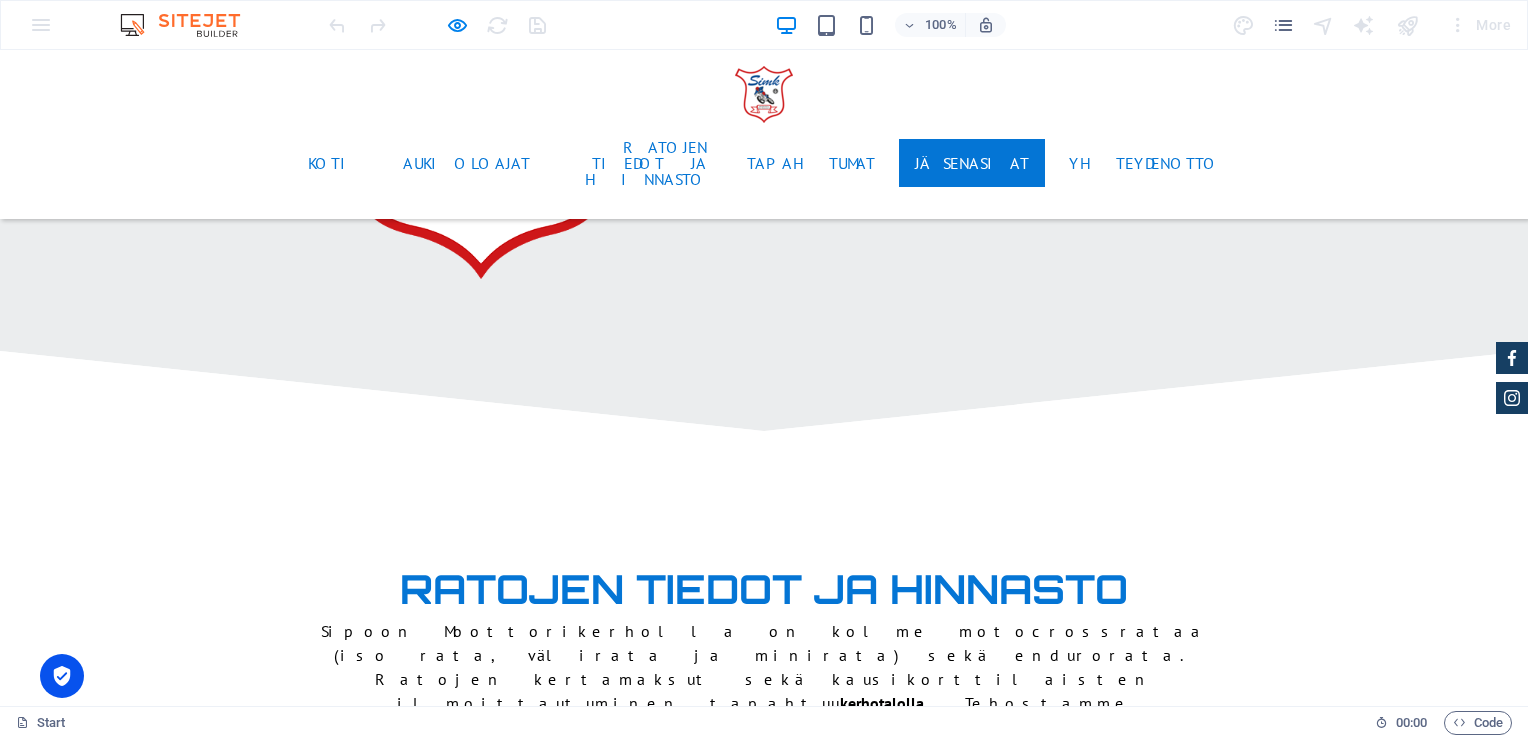 click on "JÄSENASIAT" at bounding box center [972, 163] 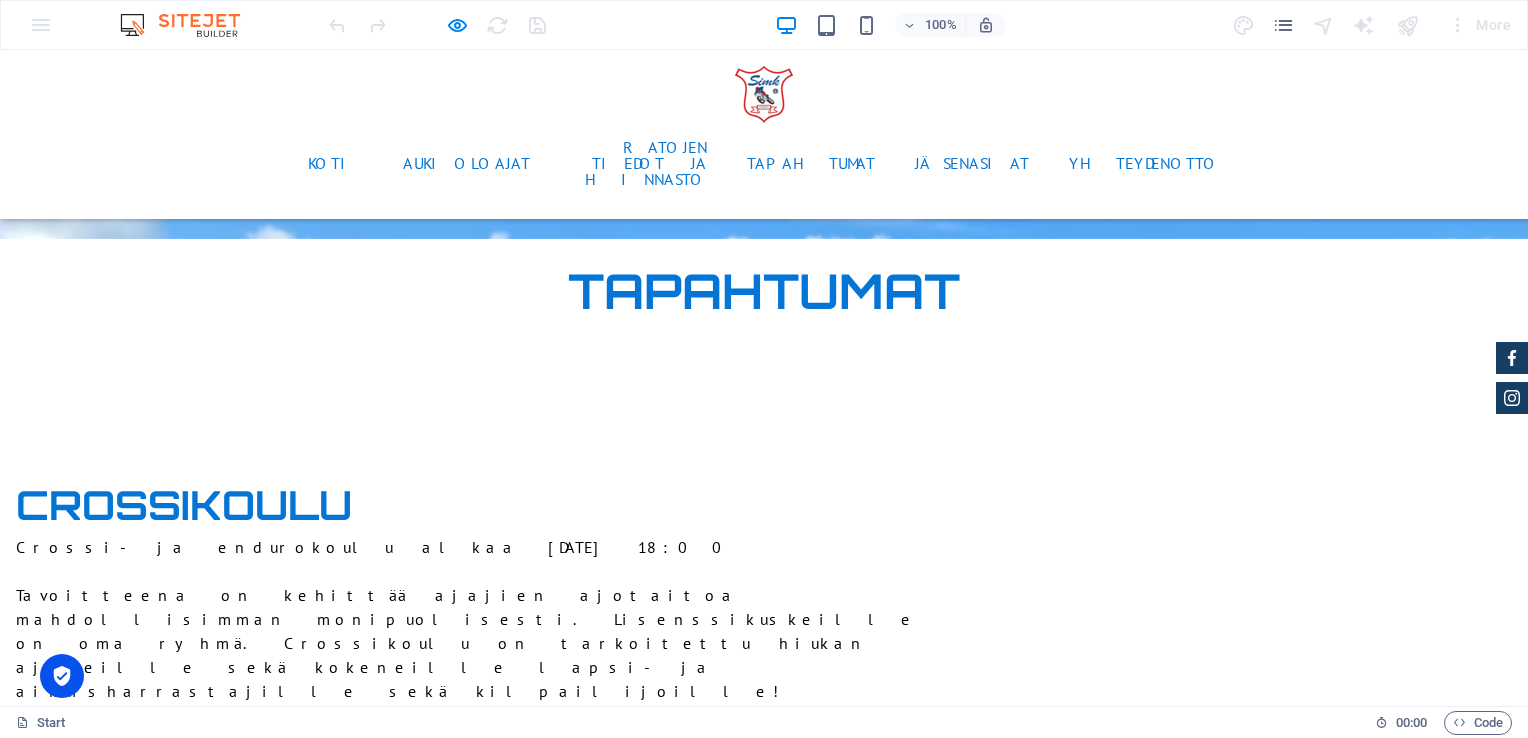 scroll, scrollTop: 5660, scrollLeft: 0, axis: vertical 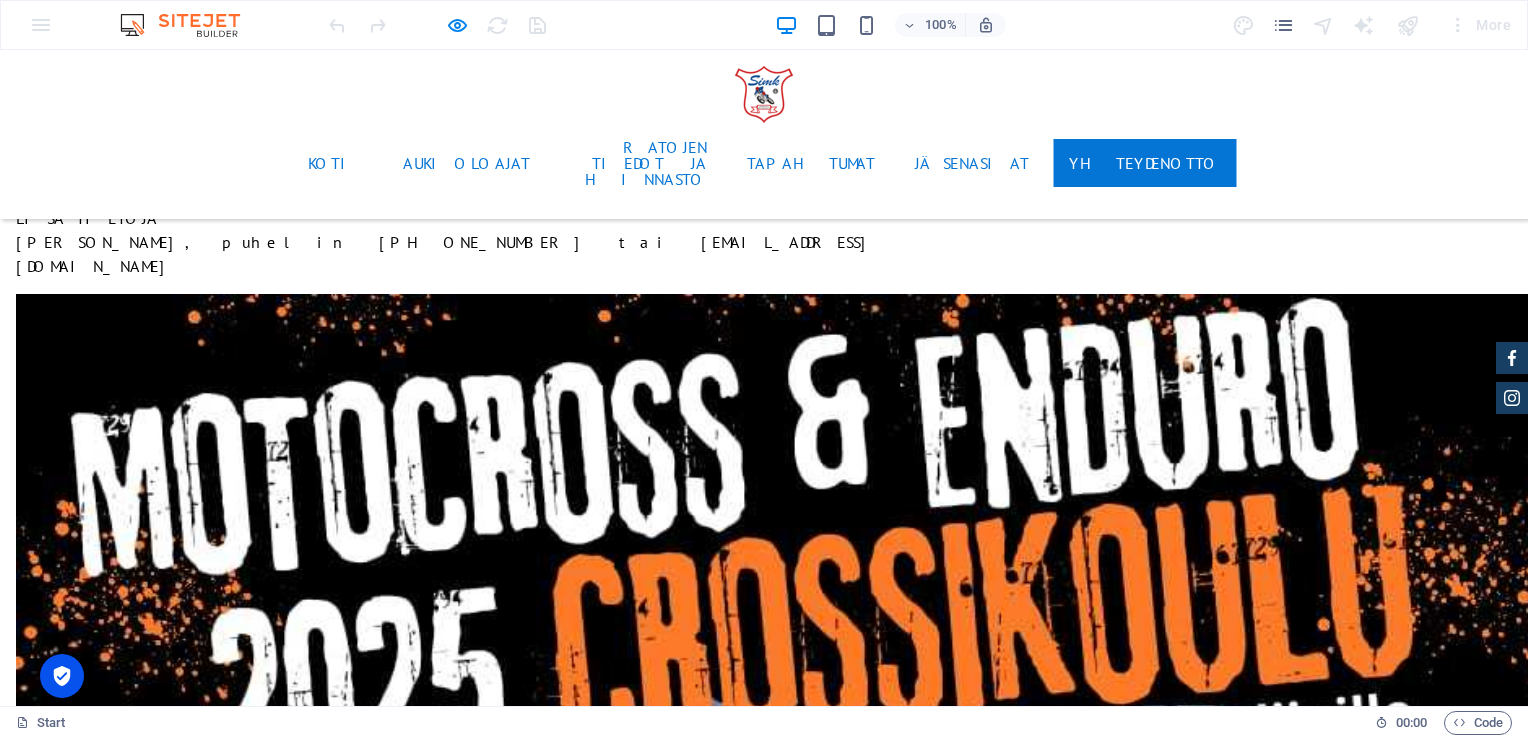 click on "YHTEYDENOTTO" at bounding box center (1144, 163) 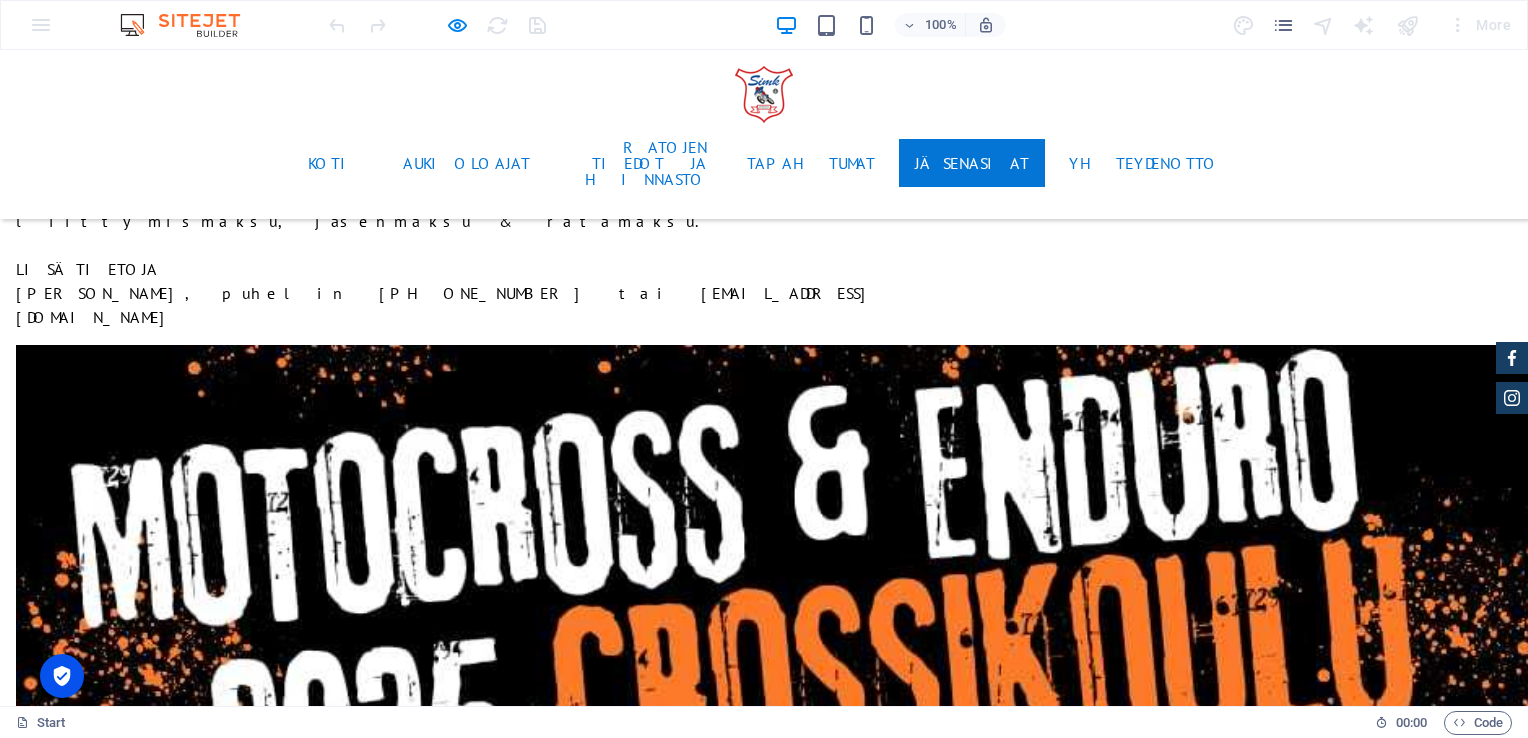 click on "JÄSENASIAT" at bounding box center [972, 163] 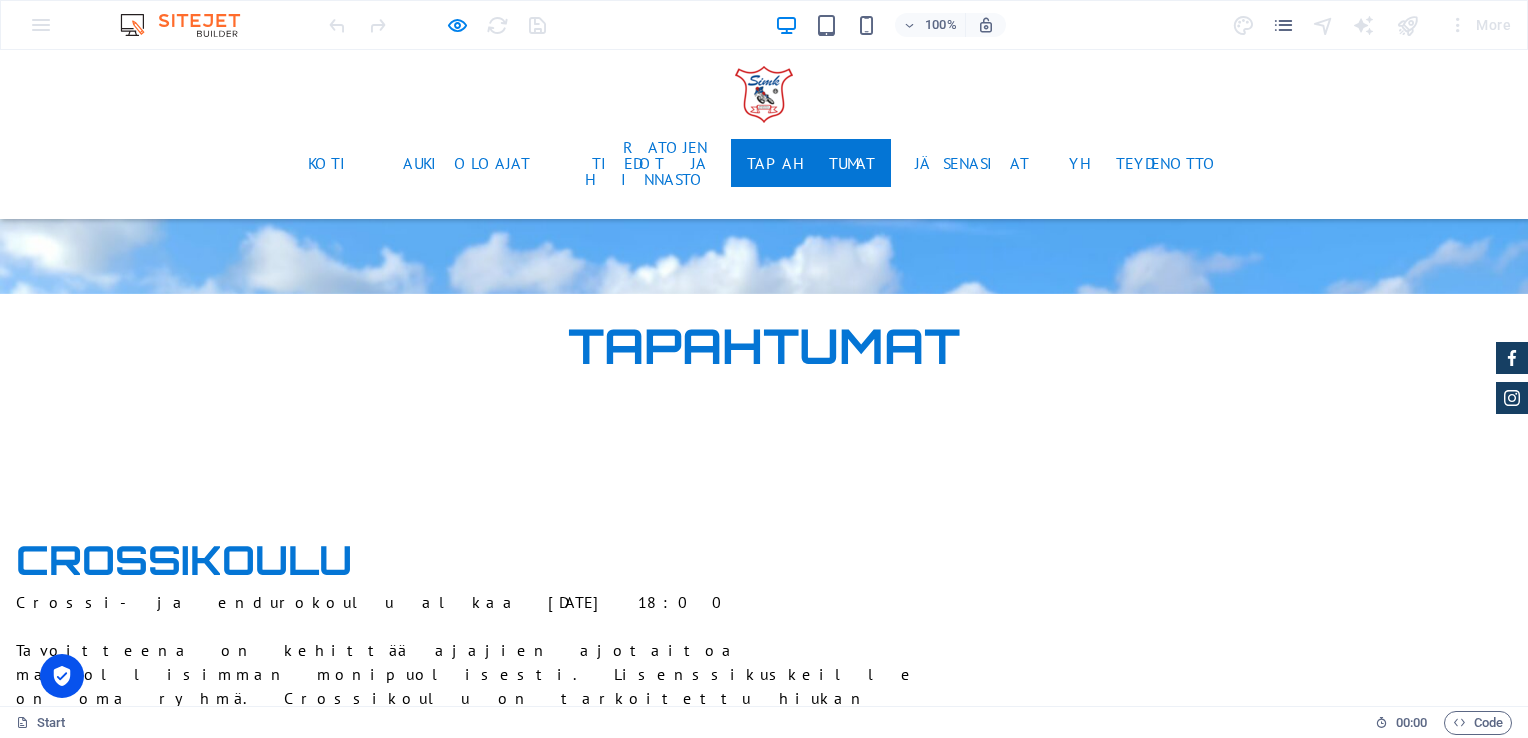 click on "TAPAHTUMAT" at bounding box center (811, 163) 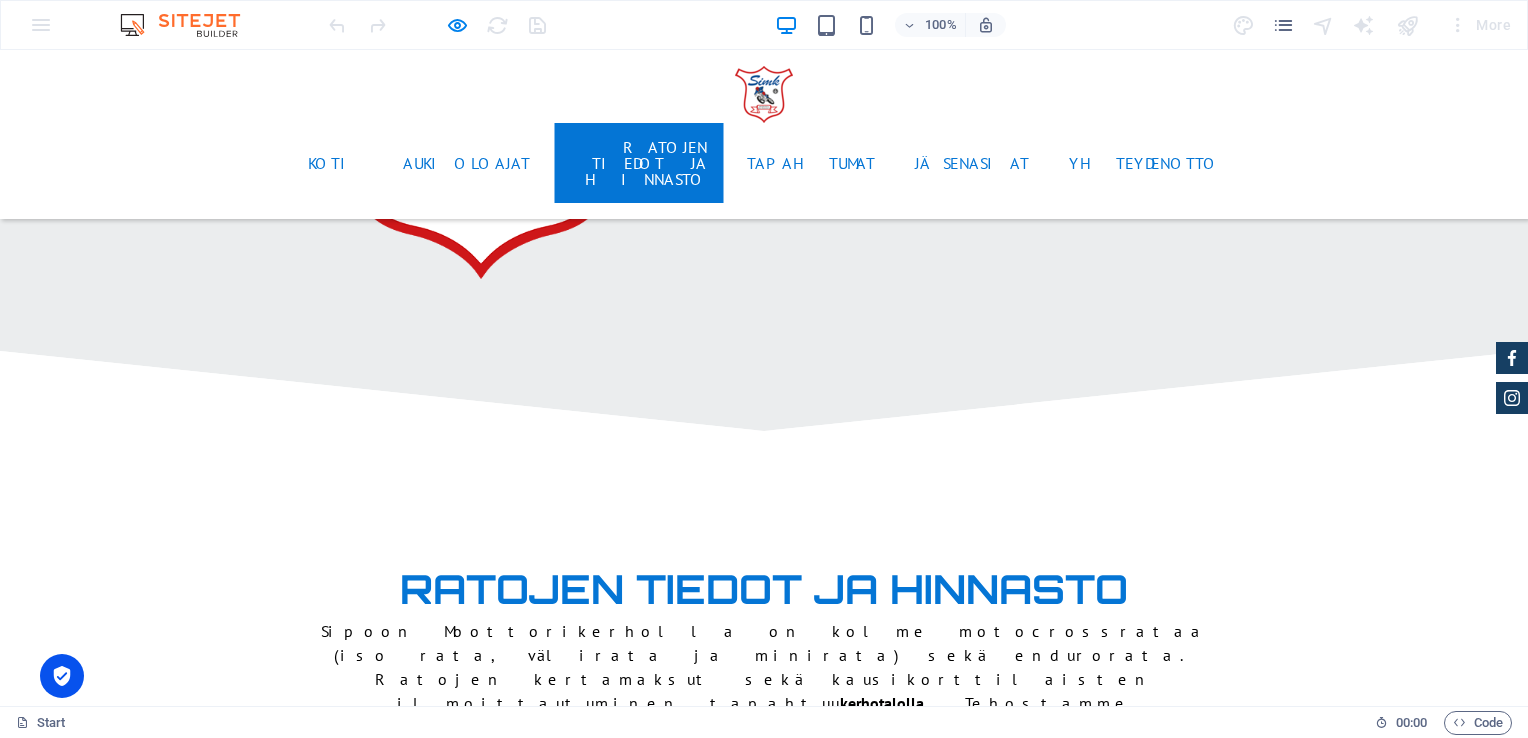 click on "RATOJEN TIEDOT JA HINNASTO" at bounding box center [638, 163] 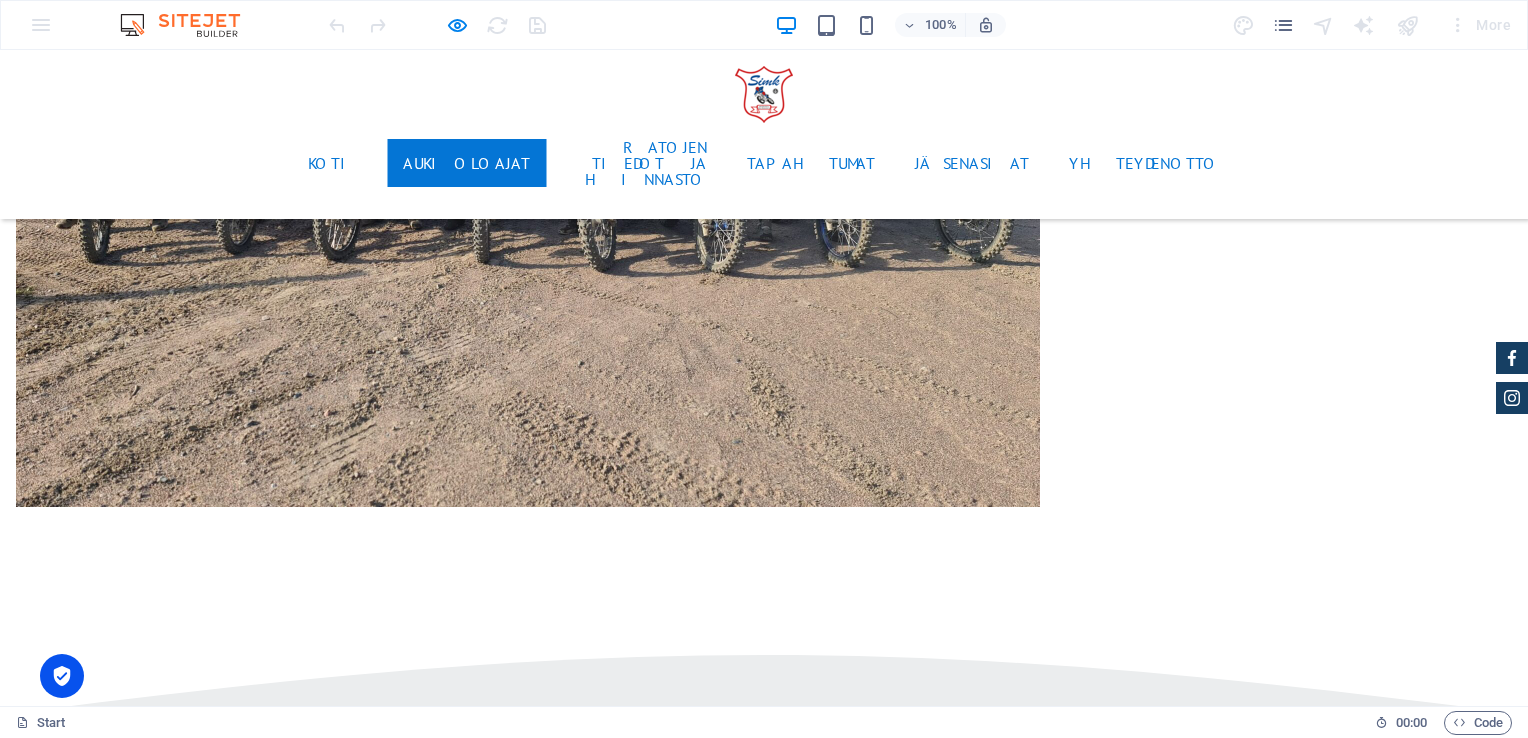 click on "AUKIOLOAJAT" at bounding box center [466, 163] 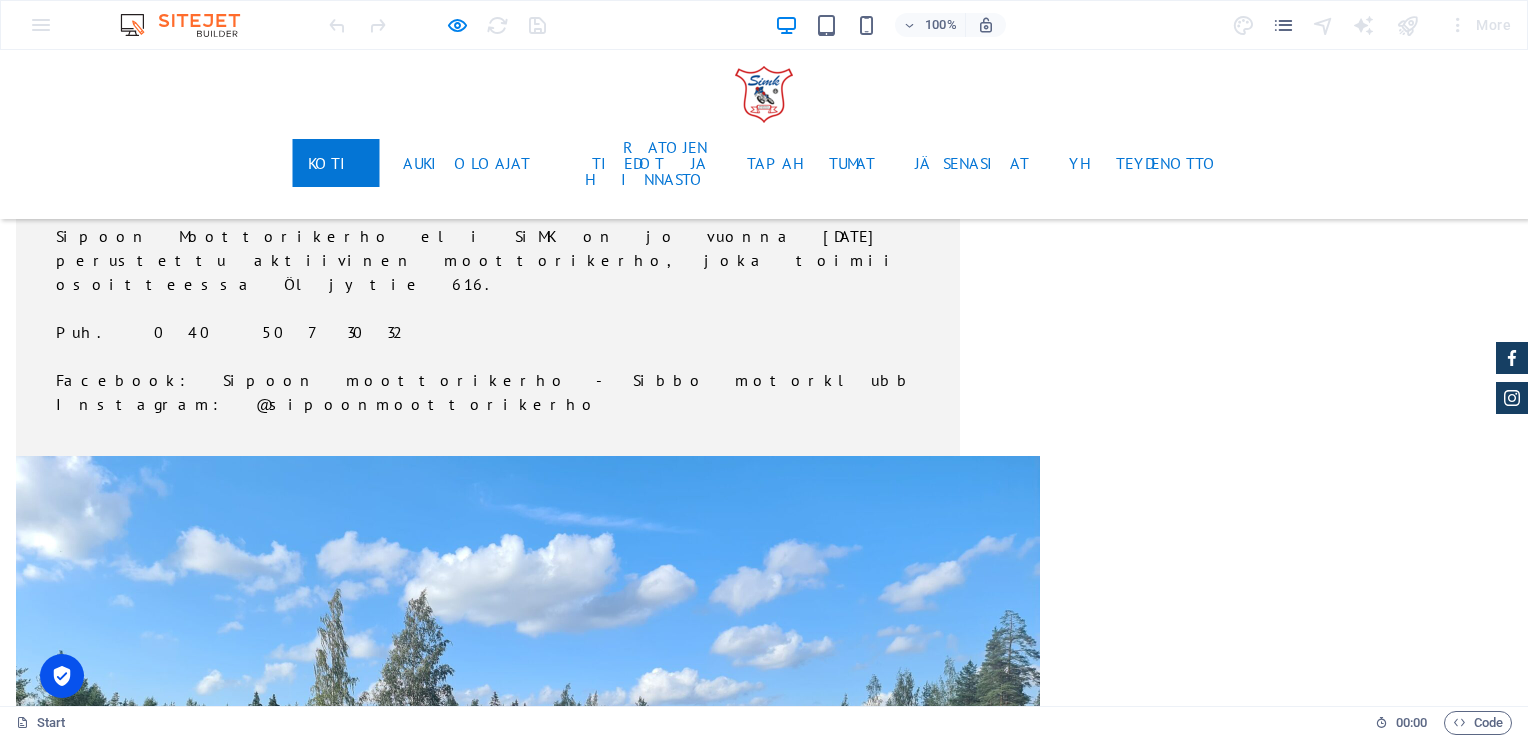 click on "KOTI" at bounding box center (335, 163) 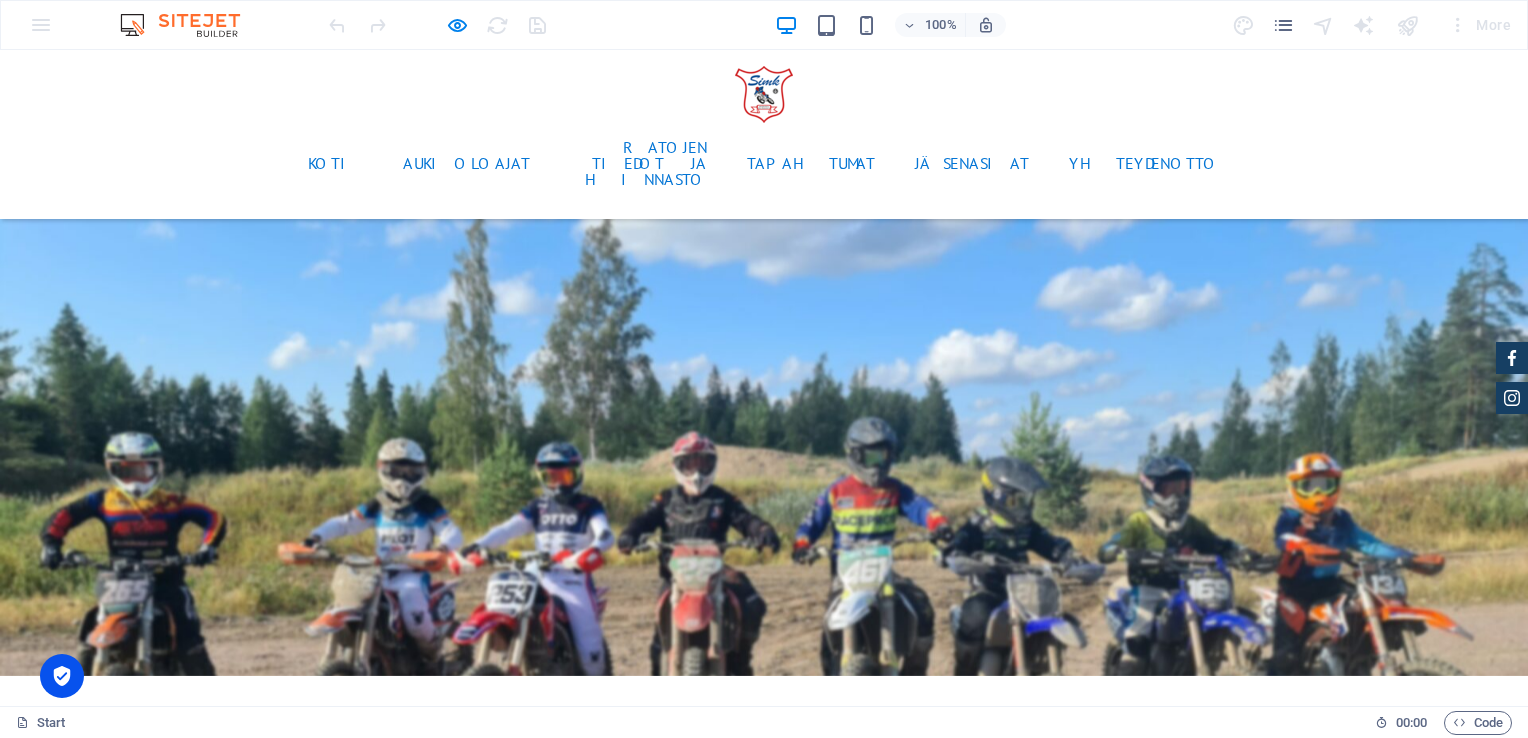 scroll, scrollTop: 5600, scrollLeft: 0, axis: vertical 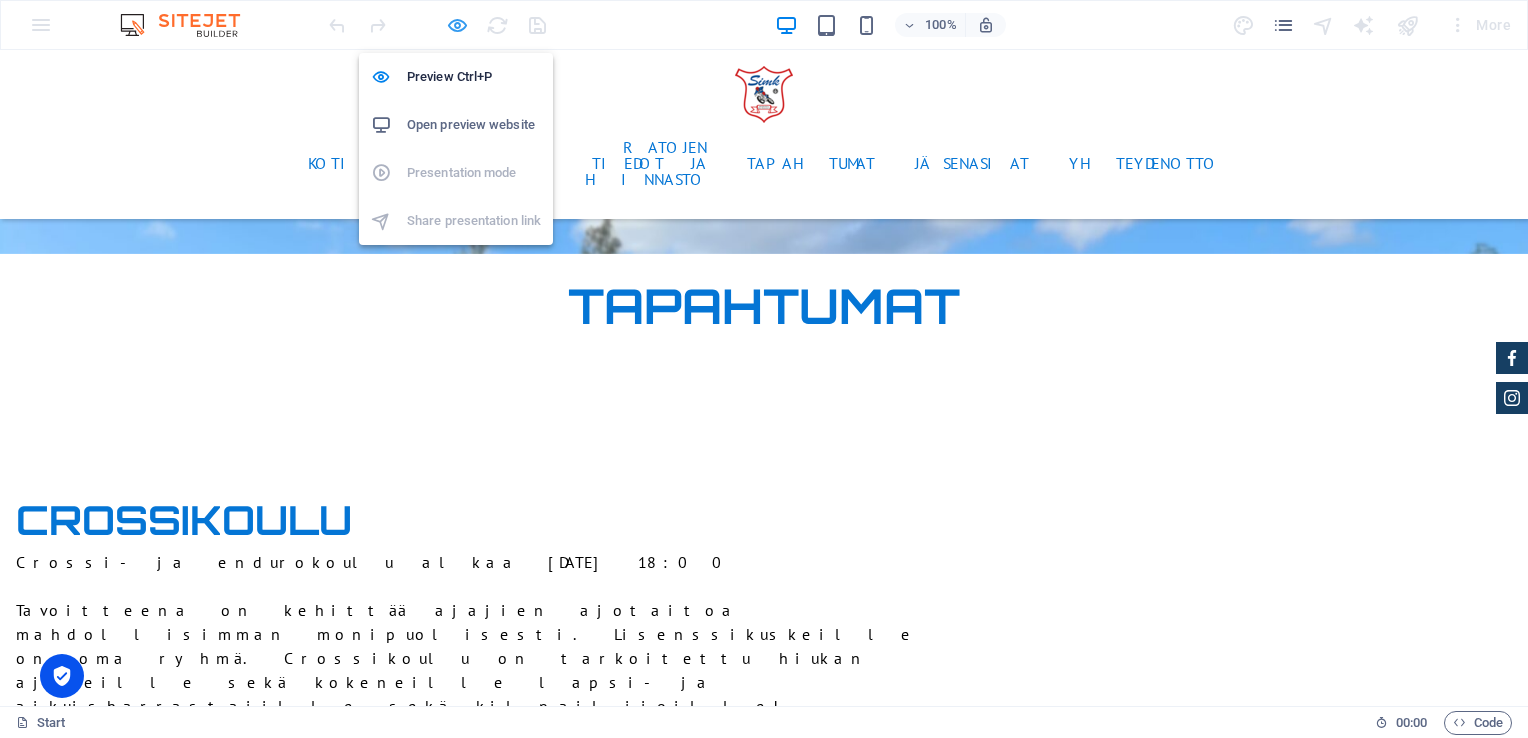 click at bounding box center [457, 25] 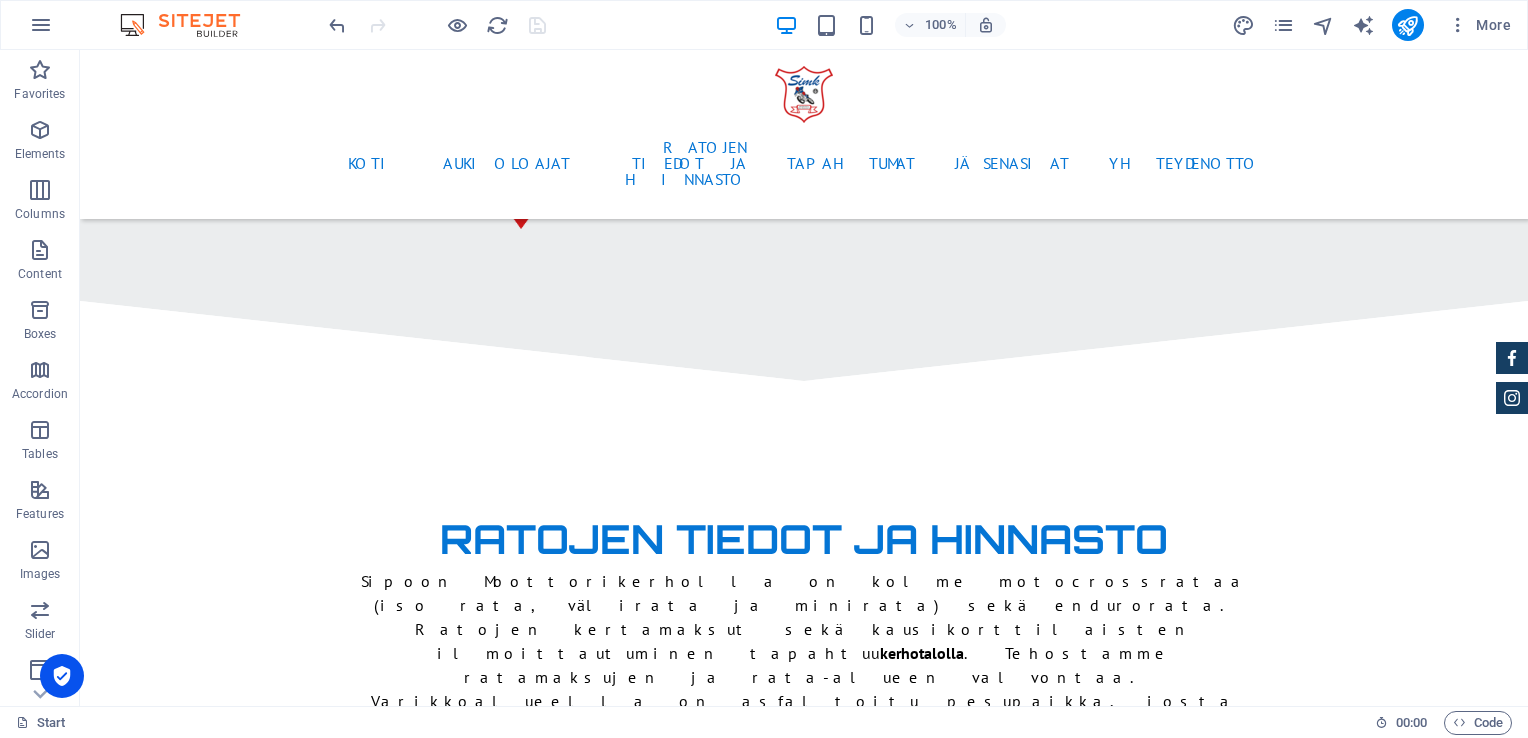 scroll, scrollTop: 2969, scrollLeft: 0, axis: vertical 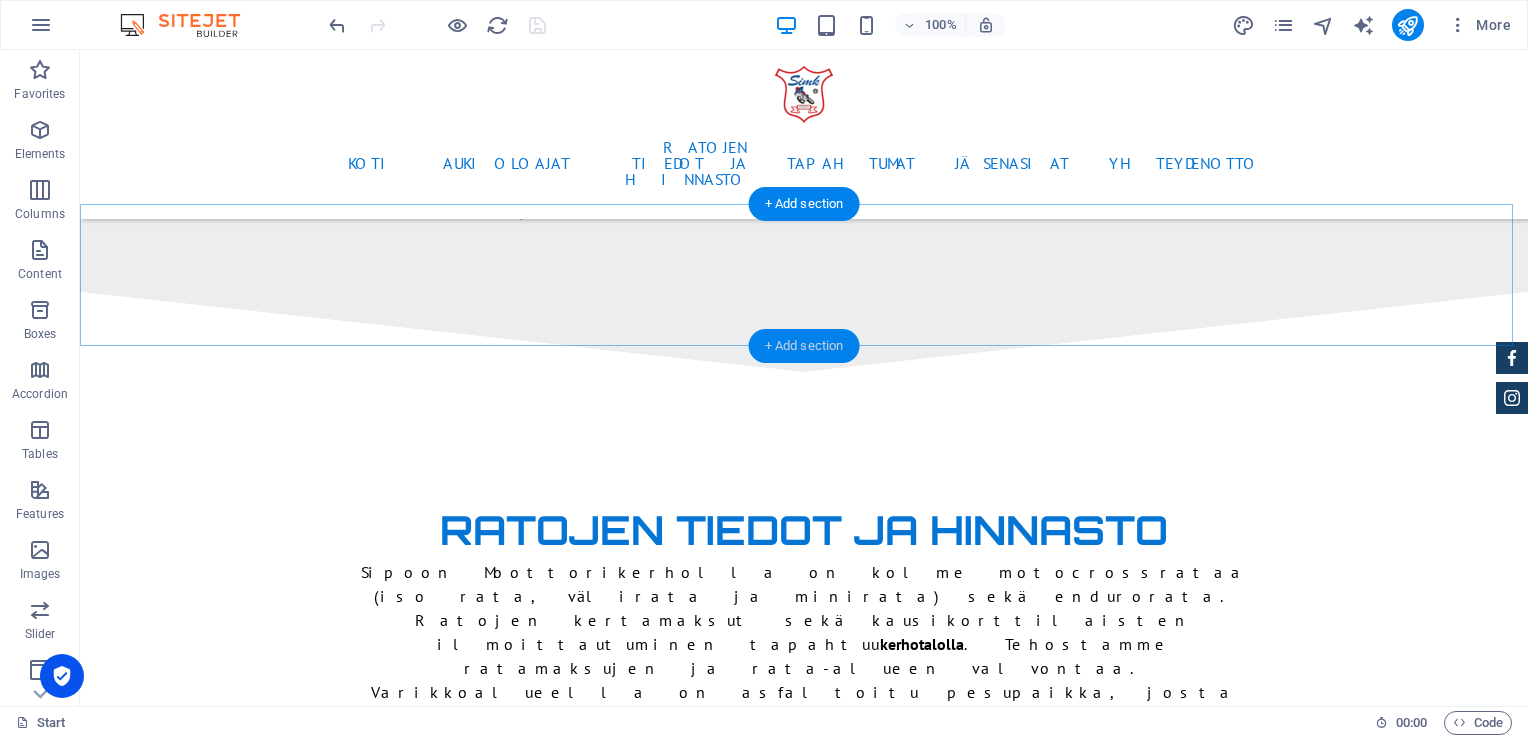 click on "+ Add section" at bounding box center (804, 346) 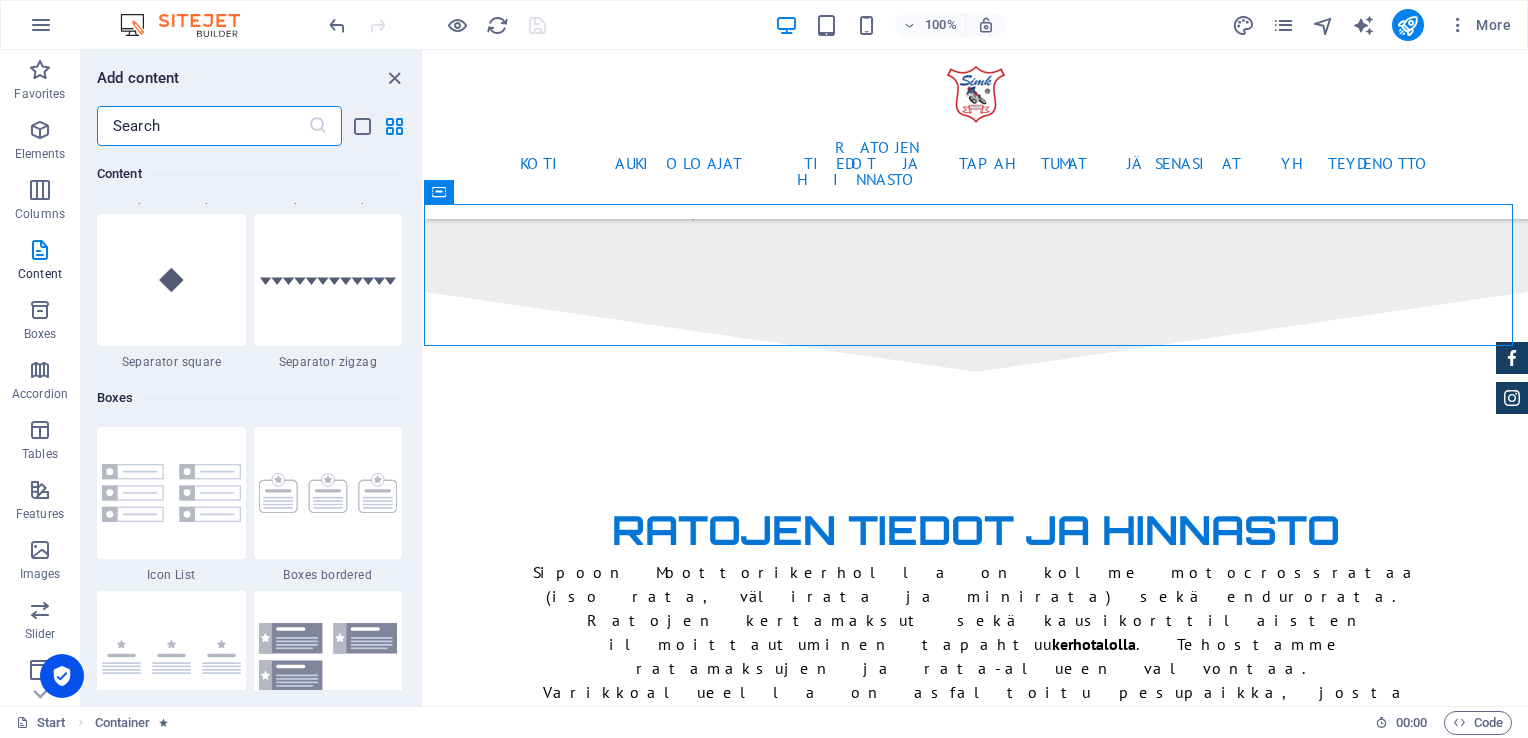 scroll, scrollTop: 5099, scrollLeft: 0, axis: vertical 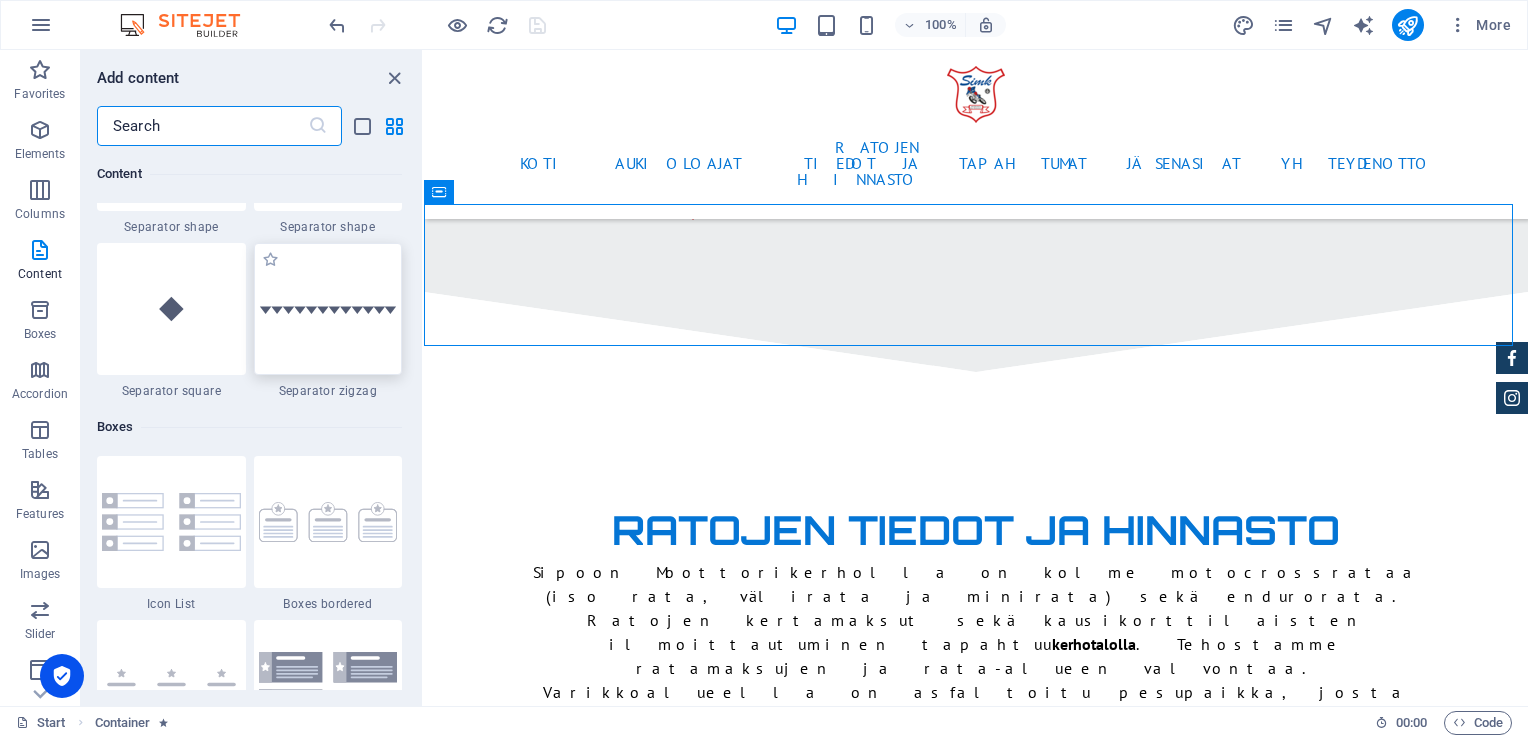 click at bounding box center (328, 309) 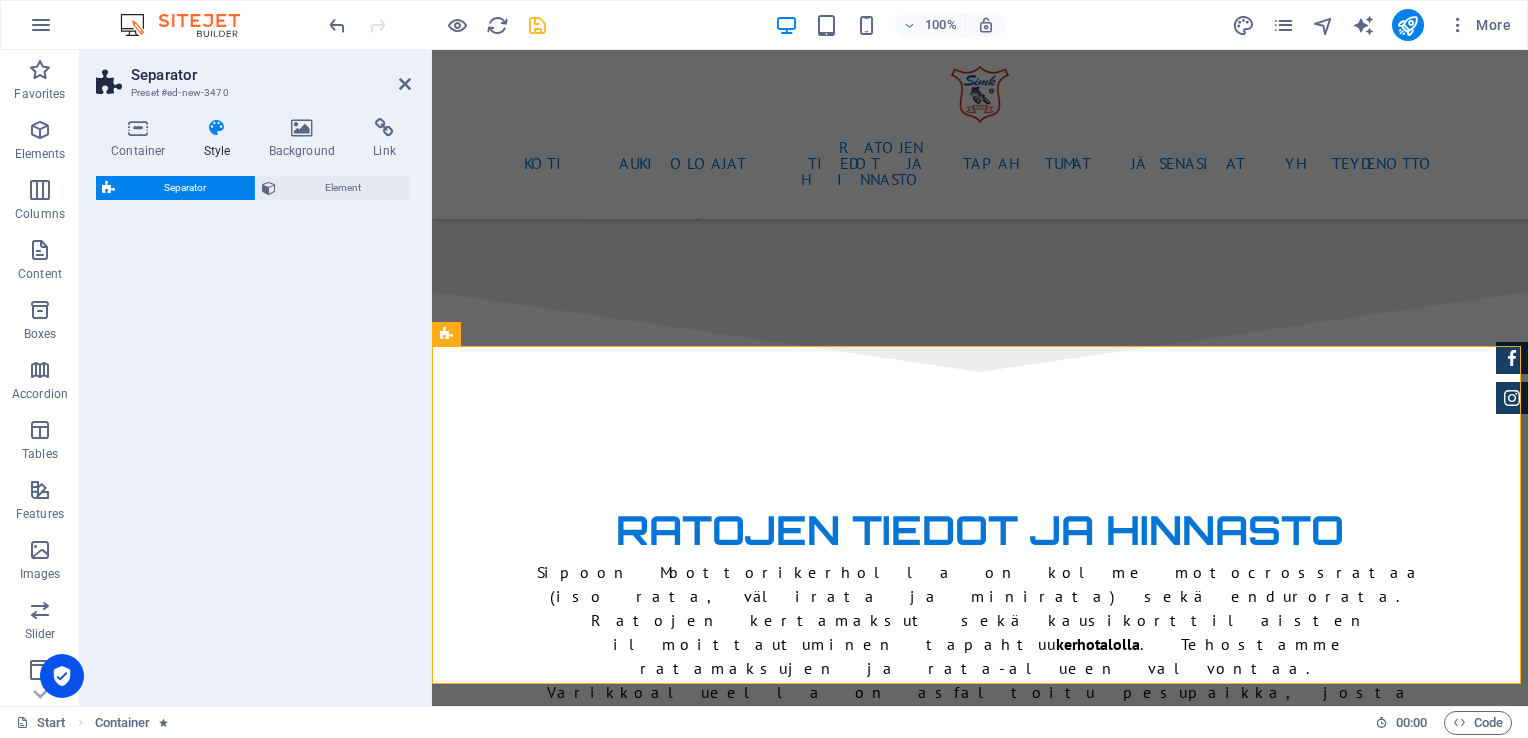 select on "zigzag" 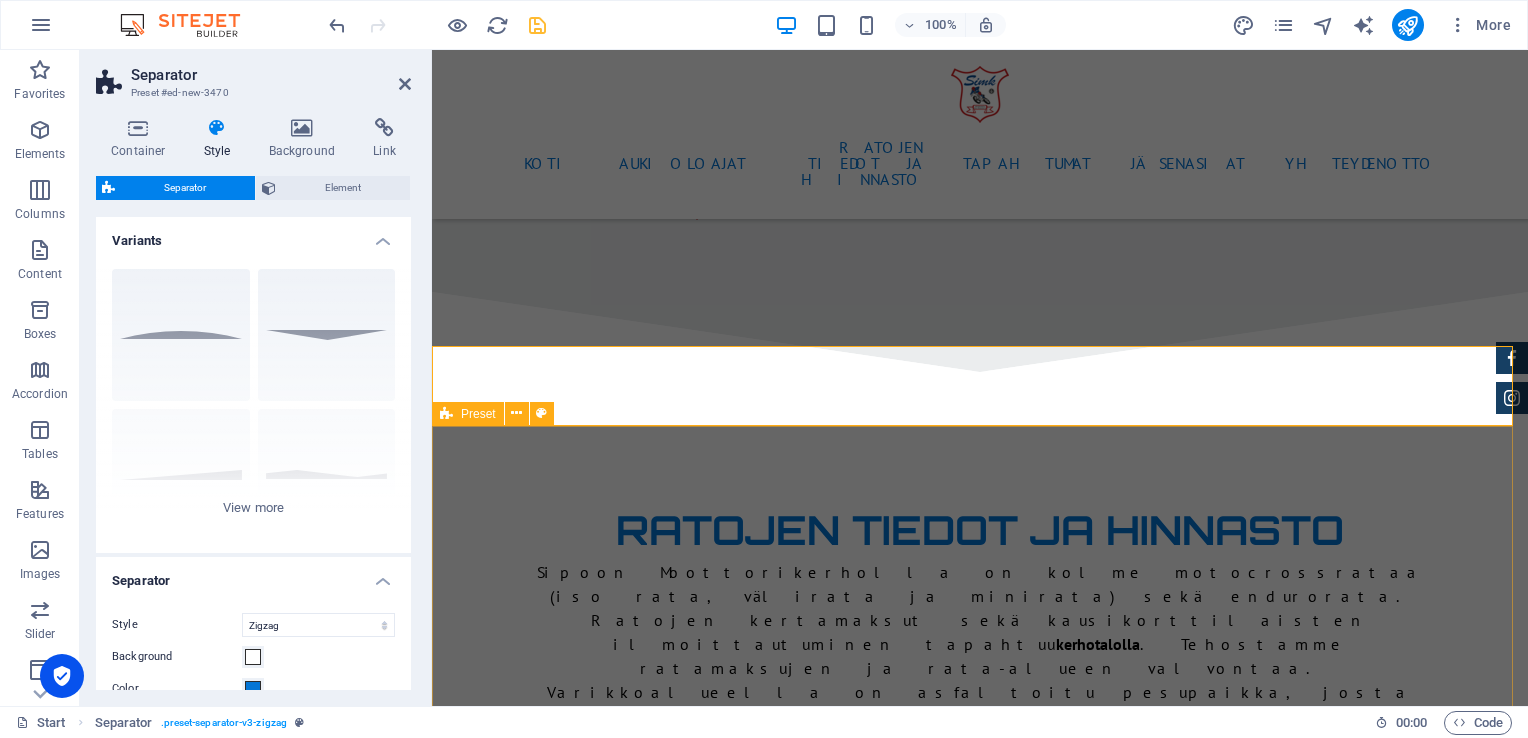 click on "CROSSIKOULU Crossi- ja endurokoulu alkaa [DATE] 18:00 Tavoitteena on kehittää ajajien ajotaitoa mahdollisimman monipuolisesti. Lisenssikuskeille on oma ryhmä. Crossikoulu on tarkoitettu hiukan ajaneille sekä kokeneille lapsi- ja aikuisharrastajille sekä kilpailijoille! Omistathan oman pyörän, ajointoa ja halua kehittää ajotaitoasi.  Crossikouluun voi osallistua 50cc-450cc motocross- ja enduropyörillä ajavat  Sipoon Moottorikerhon jäsenet . Crossikoulussa ajajat jaetaan 5-7 ryhmään, jotta ajamisen opettelu on turvallista ja valmentajat voivat antaa paremmin henkilökohtaista ajovalmennusta. Crossikoulun kaikki kuljettajat osallistuvat omalla tai huoltajan vastuulla. Crossikoululaisia valmentavat Sipoon moottorikerhon kokeneet valmentajat, kilpa-ajajat sekä vierailevat valmentajat. [PERSON_NAME], [PERSON_NAME], [PERSON_NAME], [PERSON_NAME], [PERSON_NAME], [PERSON_NAME], [PERSON_NAME] ja [PERSON_NAME]. Kauden 2025 crossikoulu illat ovat  6.5, 20.5, 3.6, 17.6, 1.7, 15.7, 29.7, 12.8, 26.8, 9.9." at bounding box center [980, 4142] 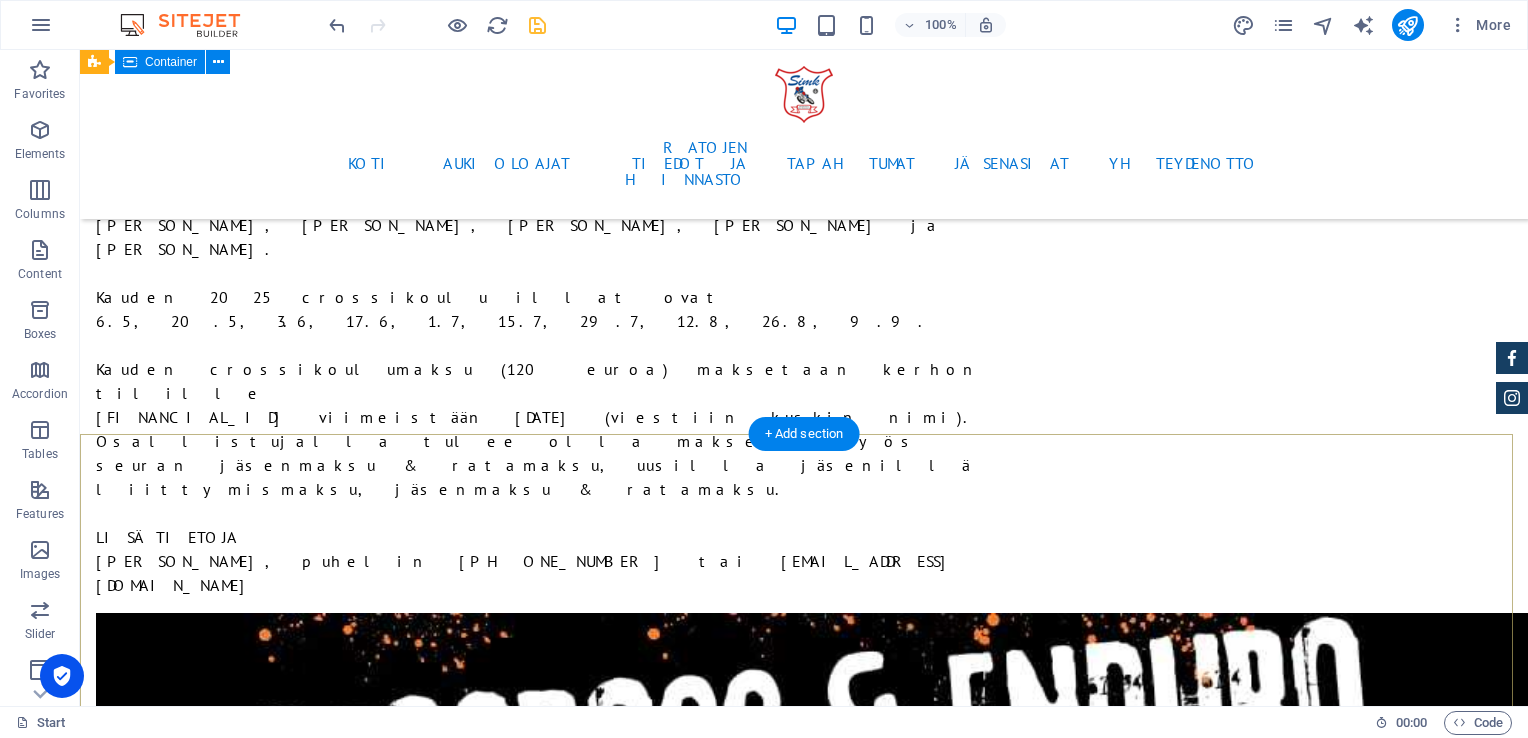 scroll, scrollTop: 6472, scrollLeft: 0, axis: vertical 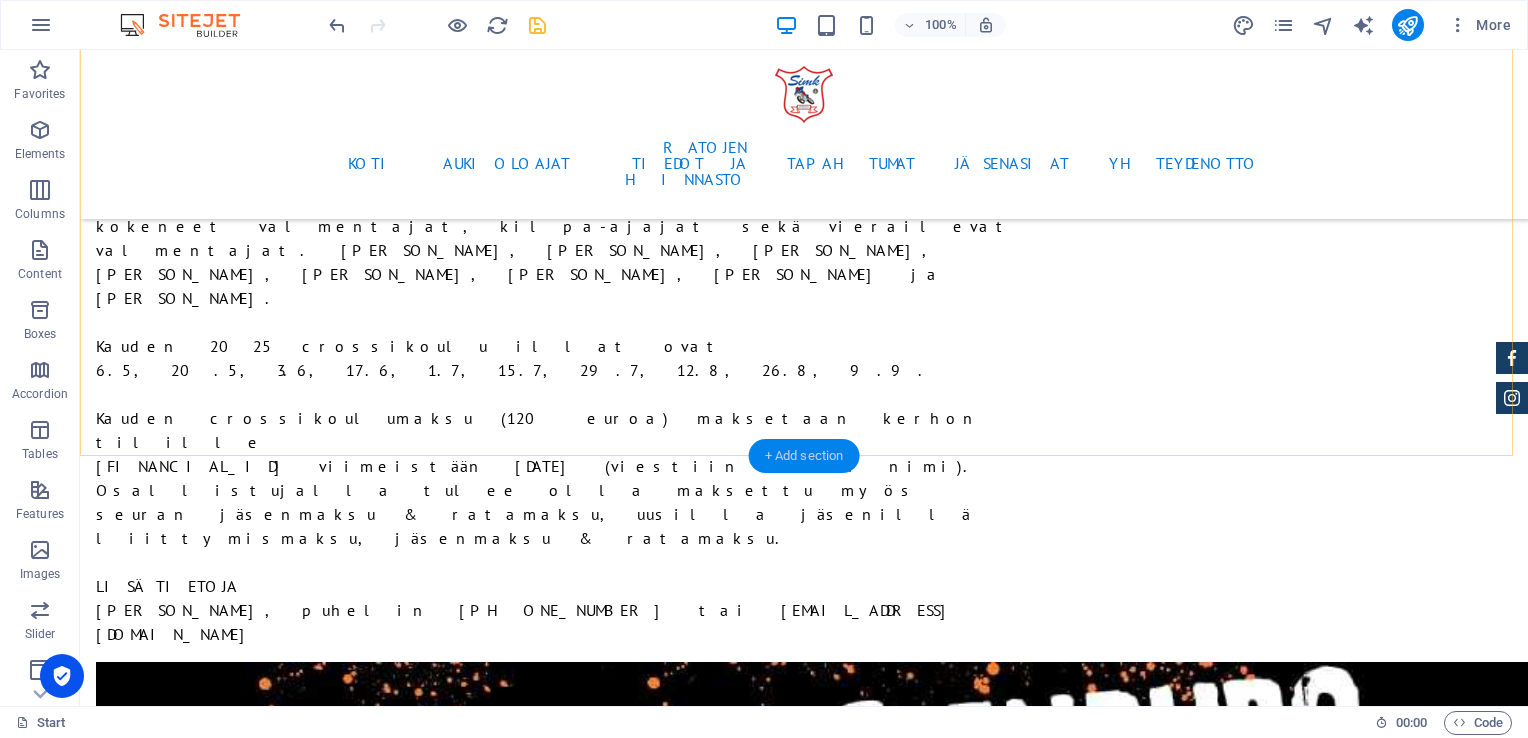 click on "+ Add section" at bounding box center [804, 456] 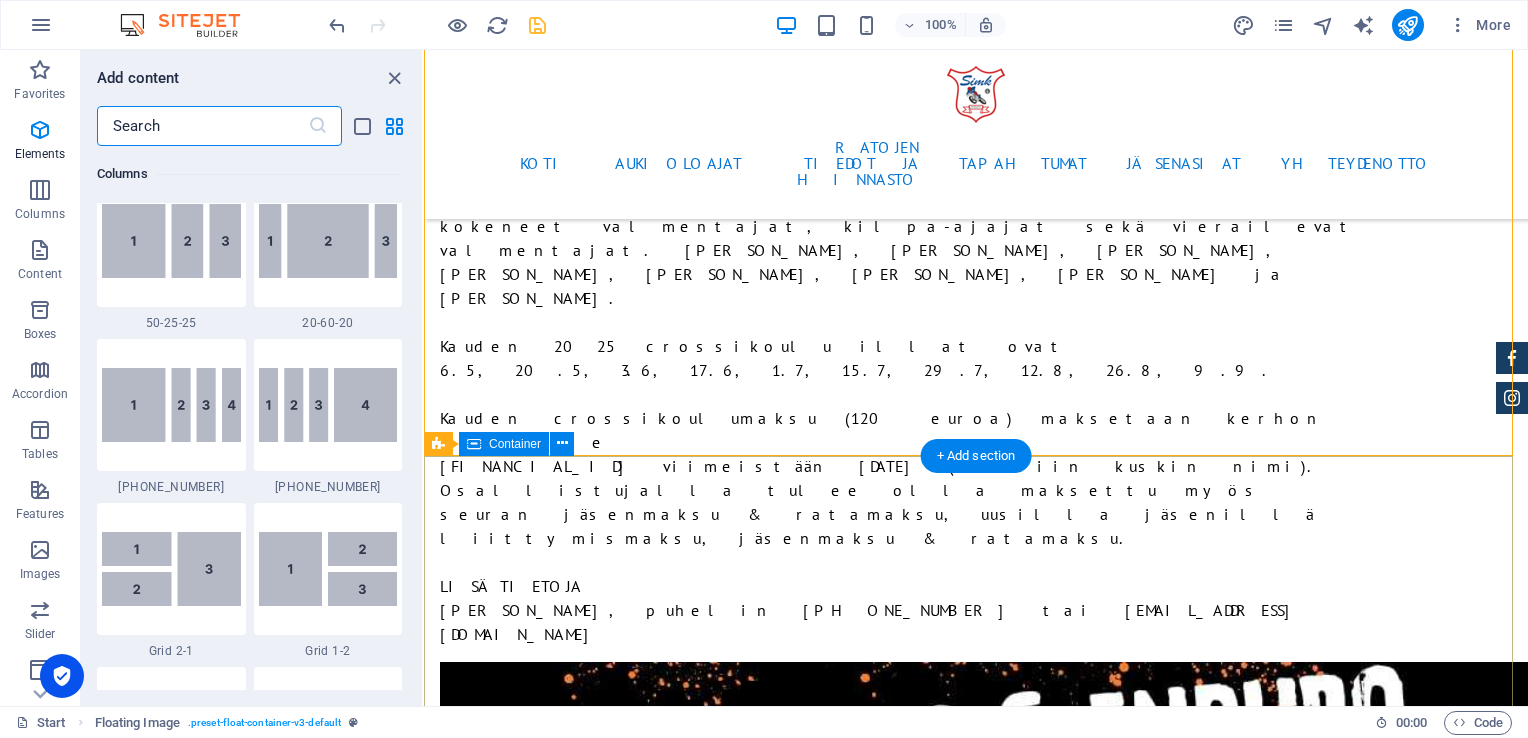 scroll, scrollTop: 3499, scrollLeft: 0, axis: vertical 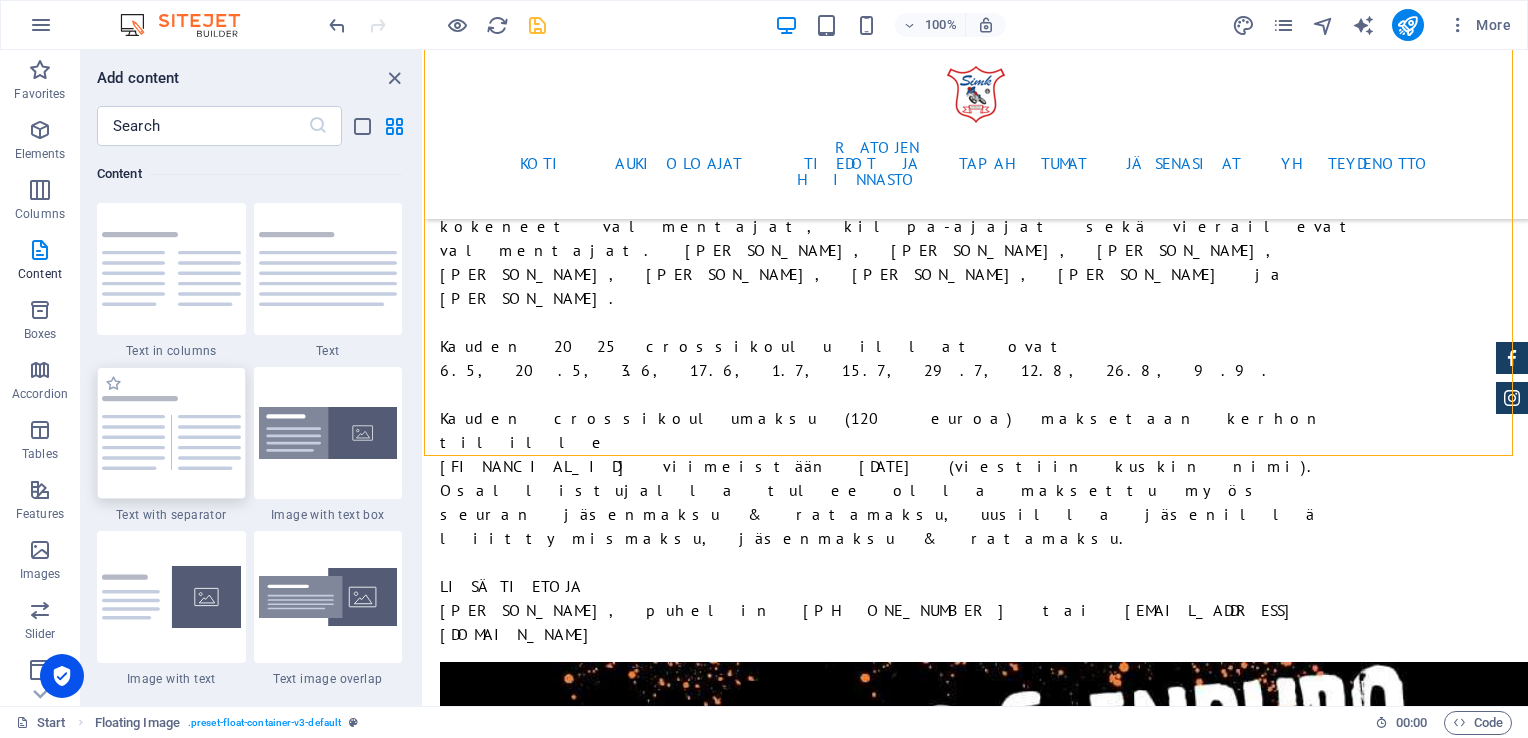 click at bounding box center (171, 433) 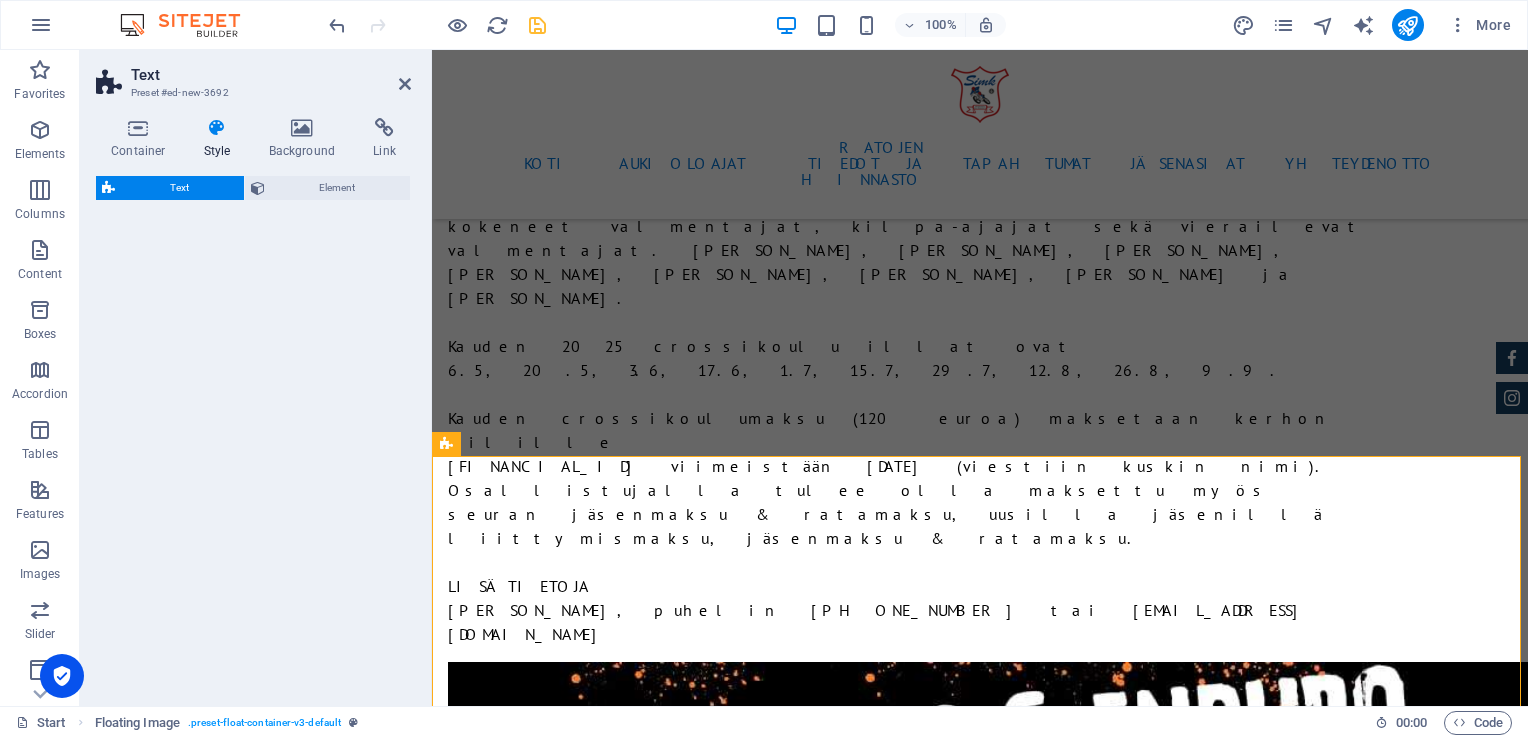 select on "rem" 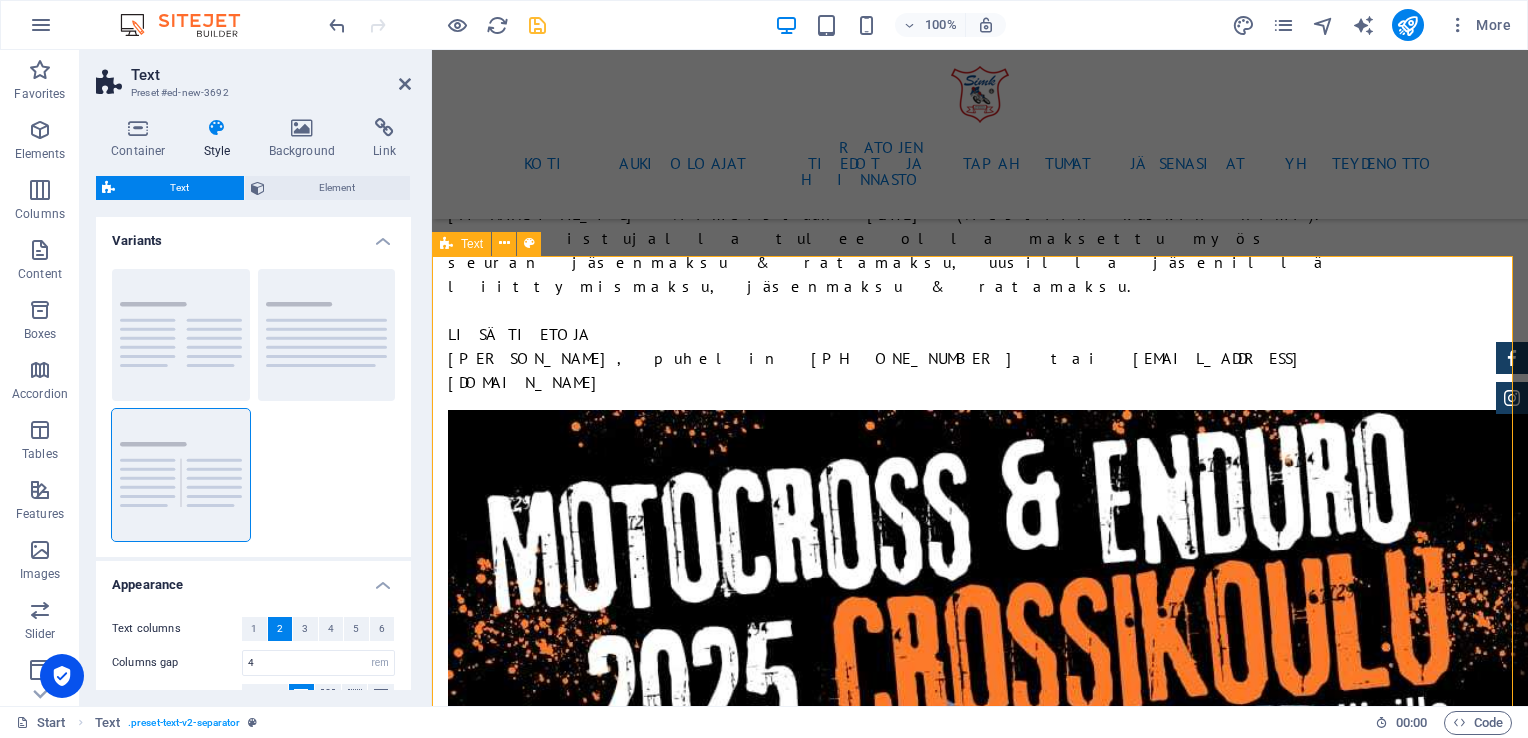 scroll, scrollTop: 6772, scrollLeft: 0, axis: vertical 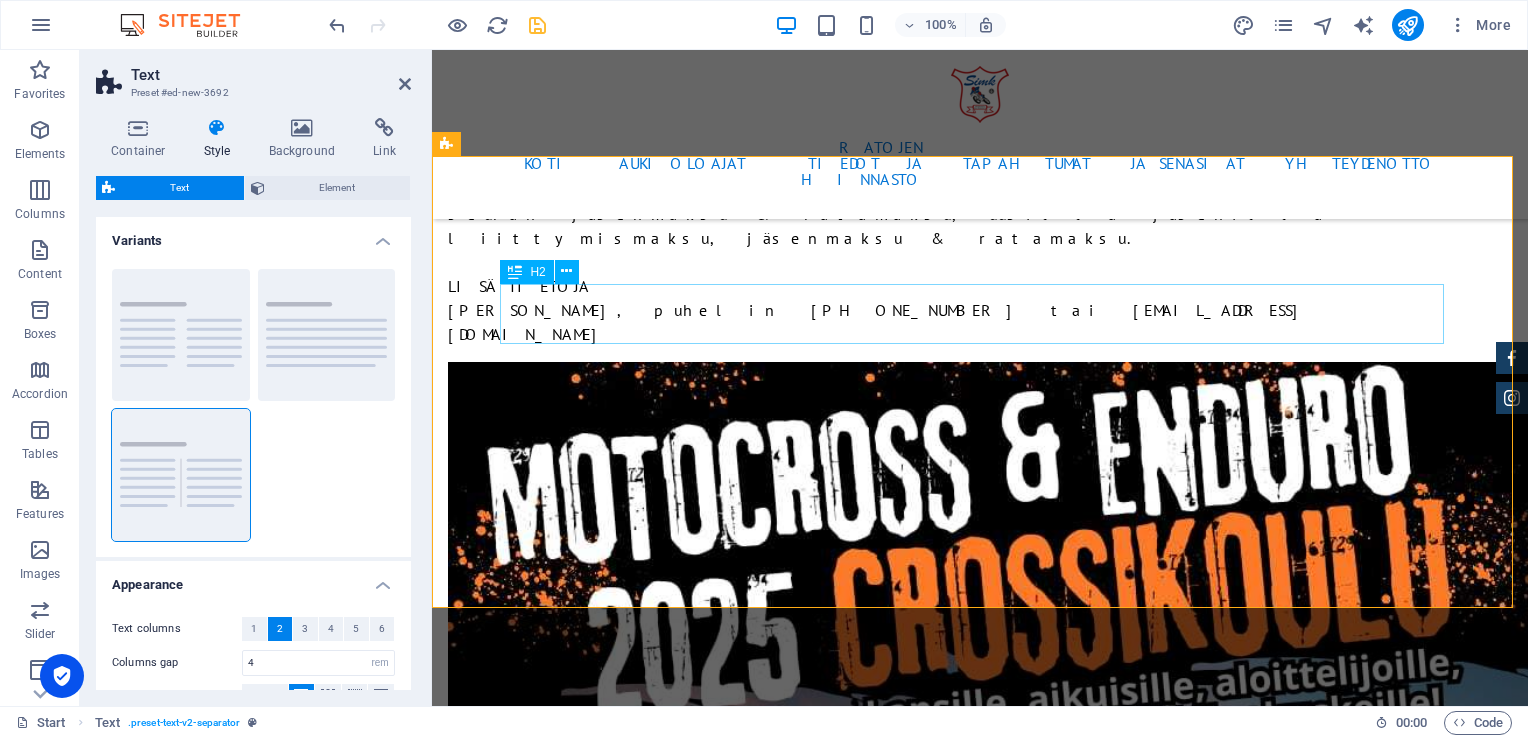 click on "Headline" at bounding box center (980, 4617) 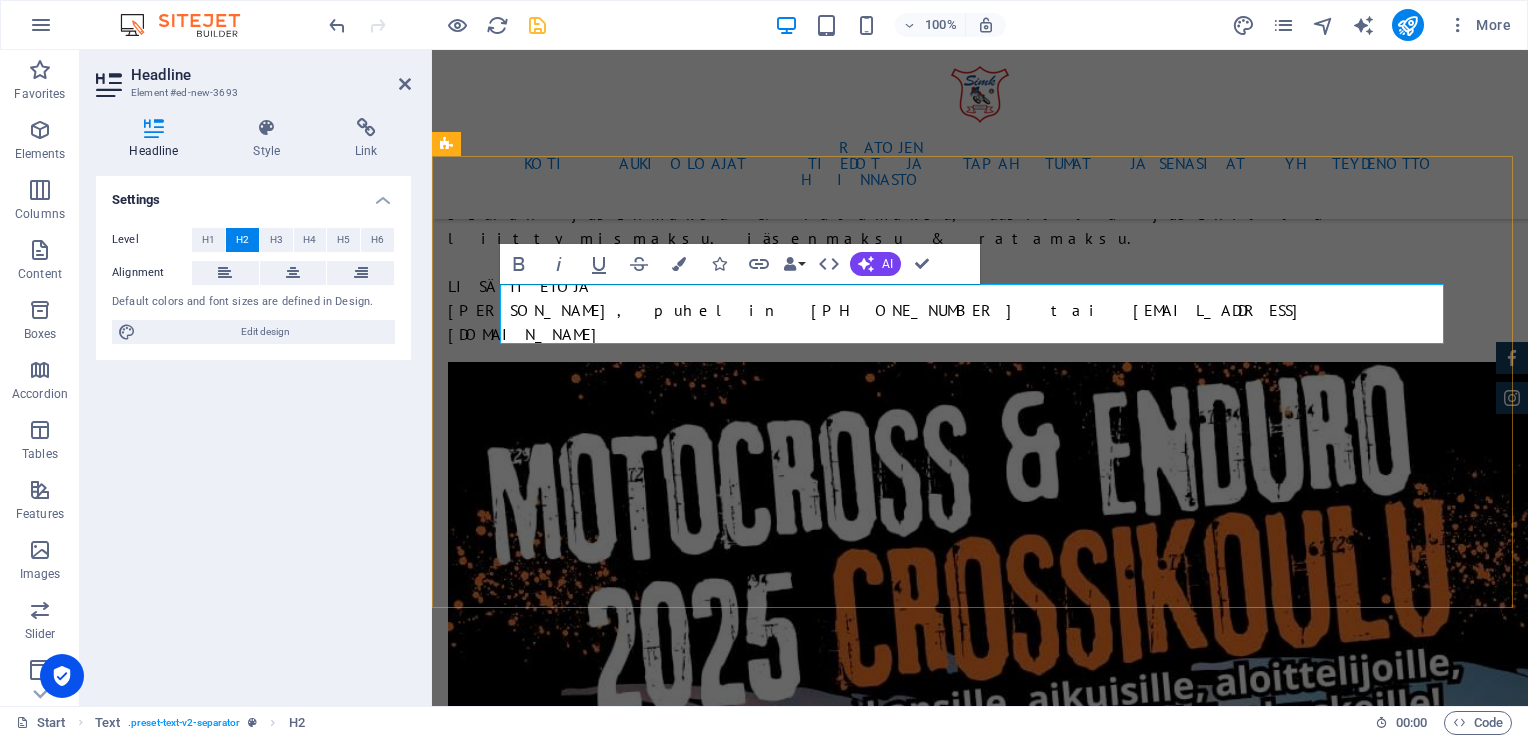 click on "Headline" at bounding box center (980, 4617) 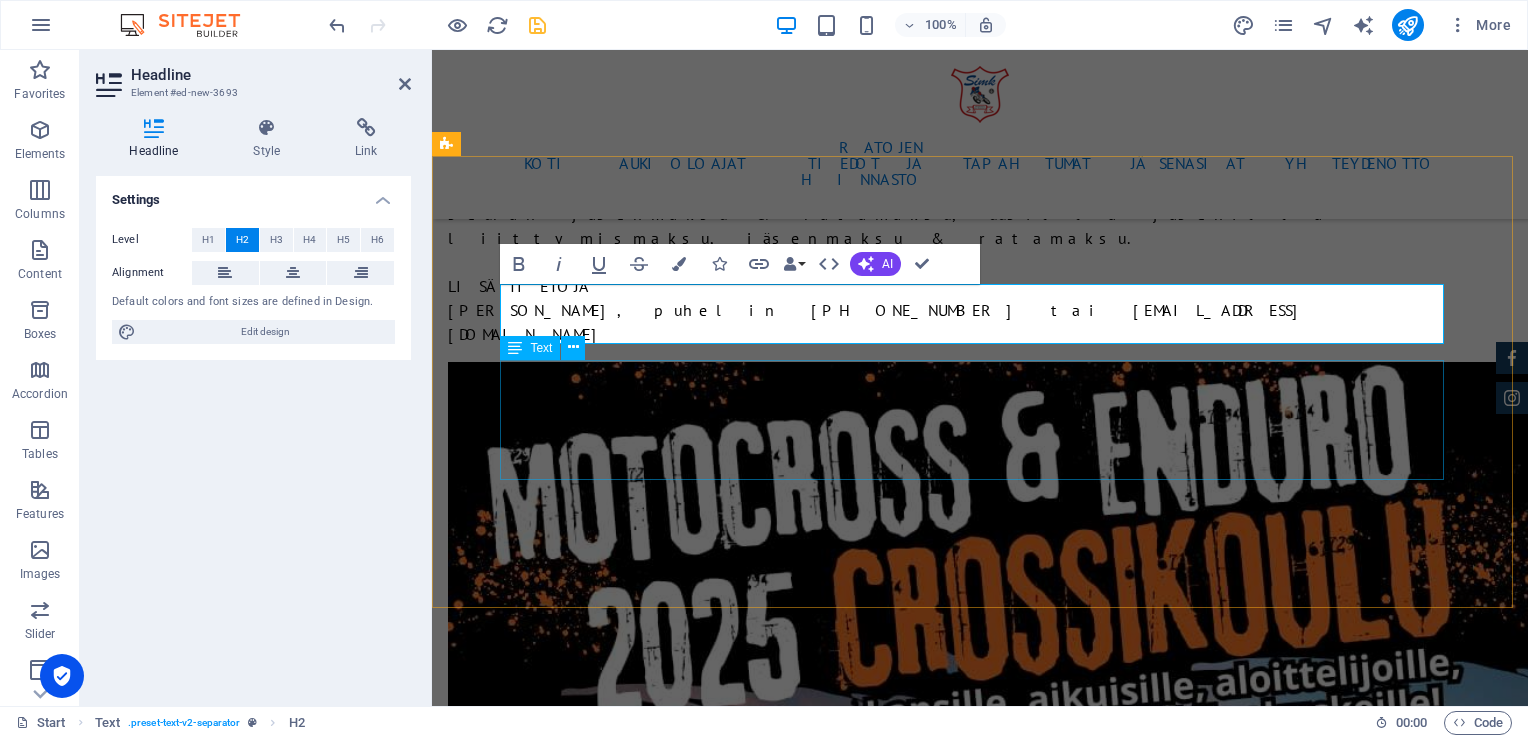click on "Lorem ipsum dolor sitope amet, consectetur adipisicing elitip. Massumenda, dolore, cum vel modi asperiores consequatur suscipit quidem ducimus eveniet iure expedita consecteture odiogil voluptatum similique fugit voluptates atem accusamus quae quas dolorem tenetur facere tempora maiores adipisci reiciendis accusantium voluptatibus id voluptate tempore dolor harum nisi amet! Nobis, eaque. Aenean commodo ligula eget dolor. Lorem ipsum dolor sit amet, consectetuer adipiscing elit leget odiogil voluptatum similique fugit voluptates dolor. Libero assumenda, dolore, cum vel modi asperiores consequatur." at bounding box center [980, 4843] 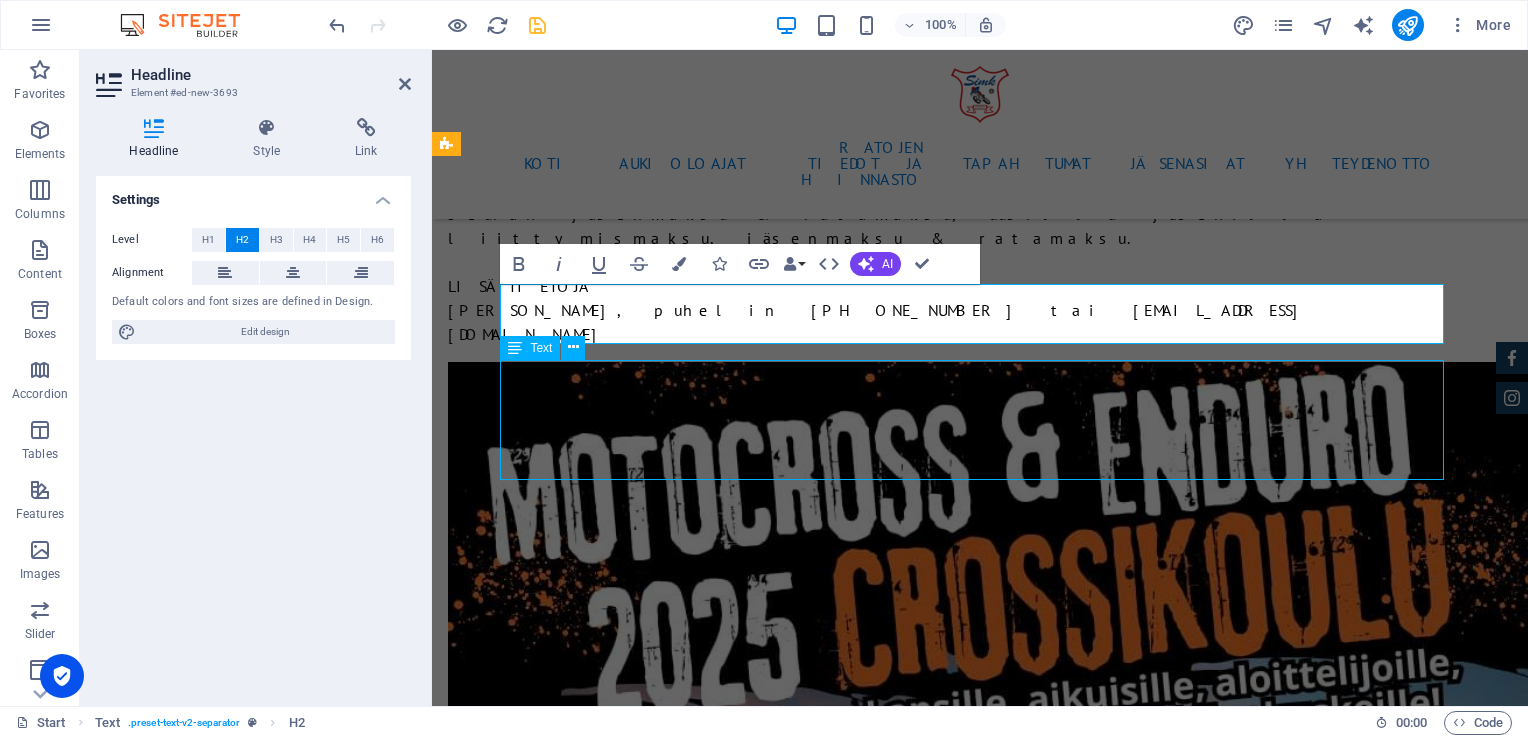 click on "Lorem ipsum dolor sitope amet, consectetur adipisicing elitip. Massumenda, dolore, cum vel modi asperiores consequatur suscipit quidem ducimus eveniet iure expedita consecteture odiogil voluptatum similique fugit voluptates atem accusamus quae quas dolorem tenetur facere tempora maiores adipisci reiciendis accusantium voluptatibus id voluptate tempore dolor harum nisi amet! Nobis, eaque. Aenean commodo ligula eget dolor. Lorem ipsum dolor sit amet, consectetuer adipiscing elit leget odiogil voluptatum similique fugit voluptates dolor. Libero assumenda, dolore, cum vel modi asperiores consequatur." at bounding box center (980, 4843) 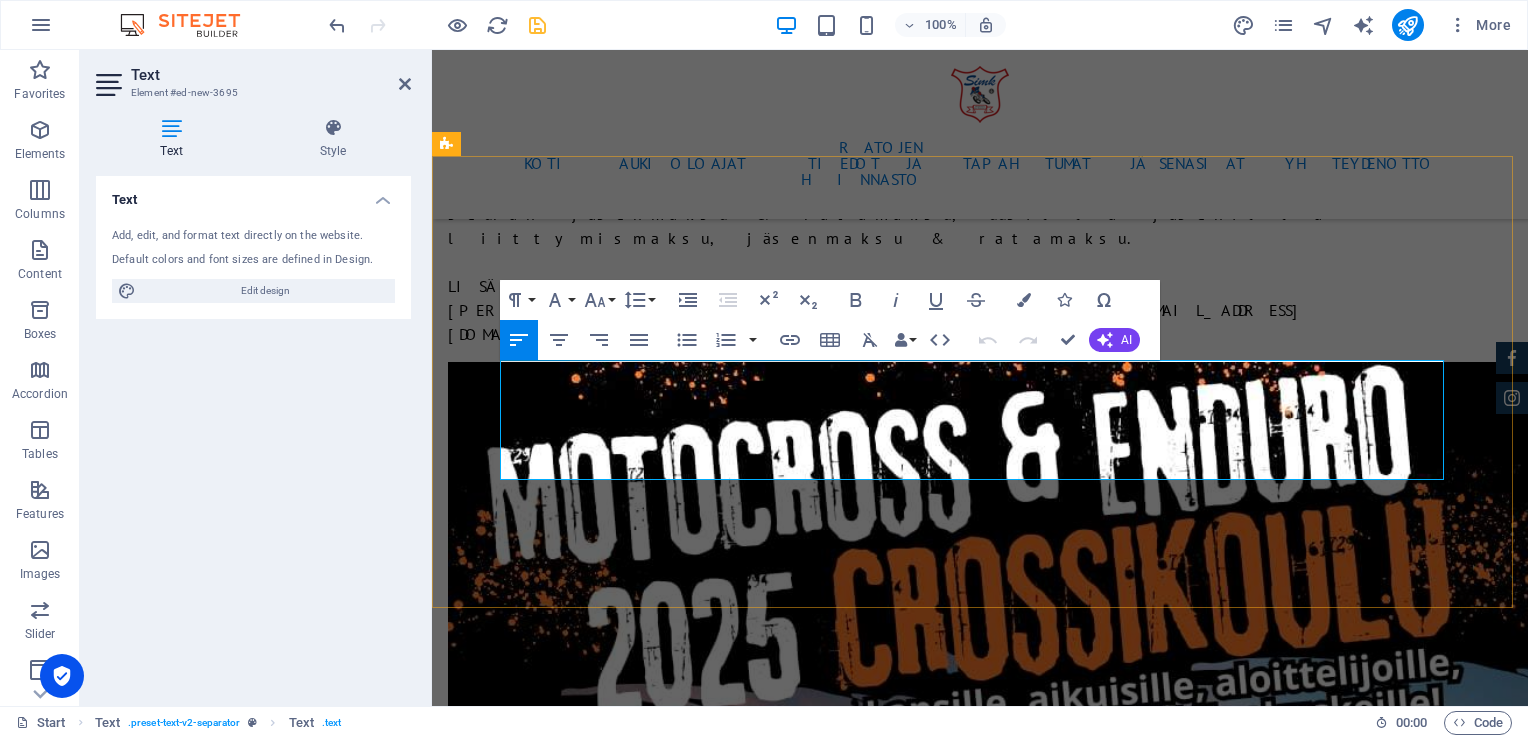 drag, startPoint x: 914, startPoint y: 472, endPoint x: 502, endPoint y: 378, distance: 422.58728 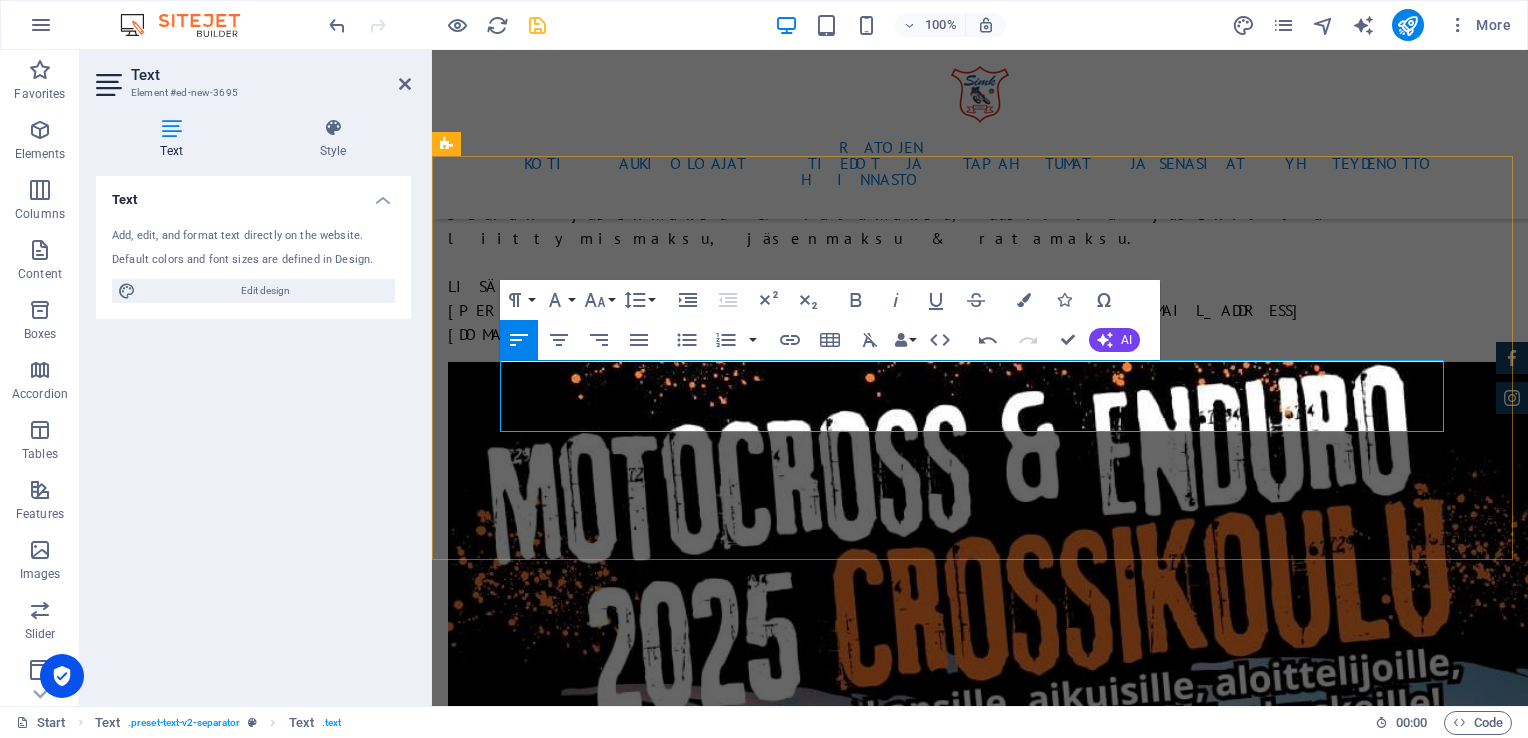 click on "reiciendis accusantium voluptatibus id voluptate tempore dolor harum nisi amet! Nobis, eaque. Aenean commodo ligula eget dolor. Lorem ipsum dolor sit amet, consectetuer adipiscing elit leget odiogil voluptatum similique fugit voluptates dolor. Libero assumenda, dolore, cum vel modi asperiores consequatur." at bounding box center (980, 4759) 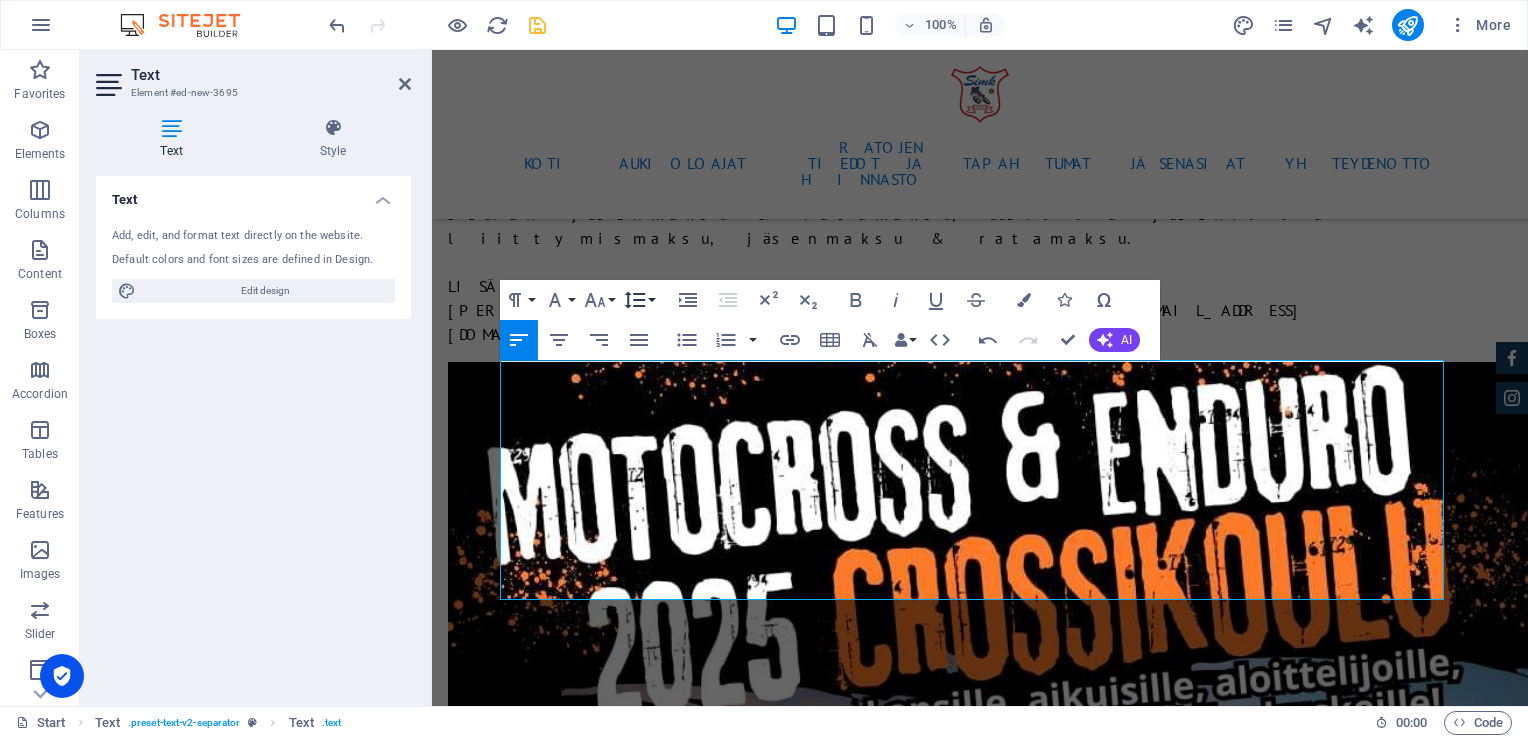 scroll, scrollTop: 3531, scrollLeft: 3, axis: both 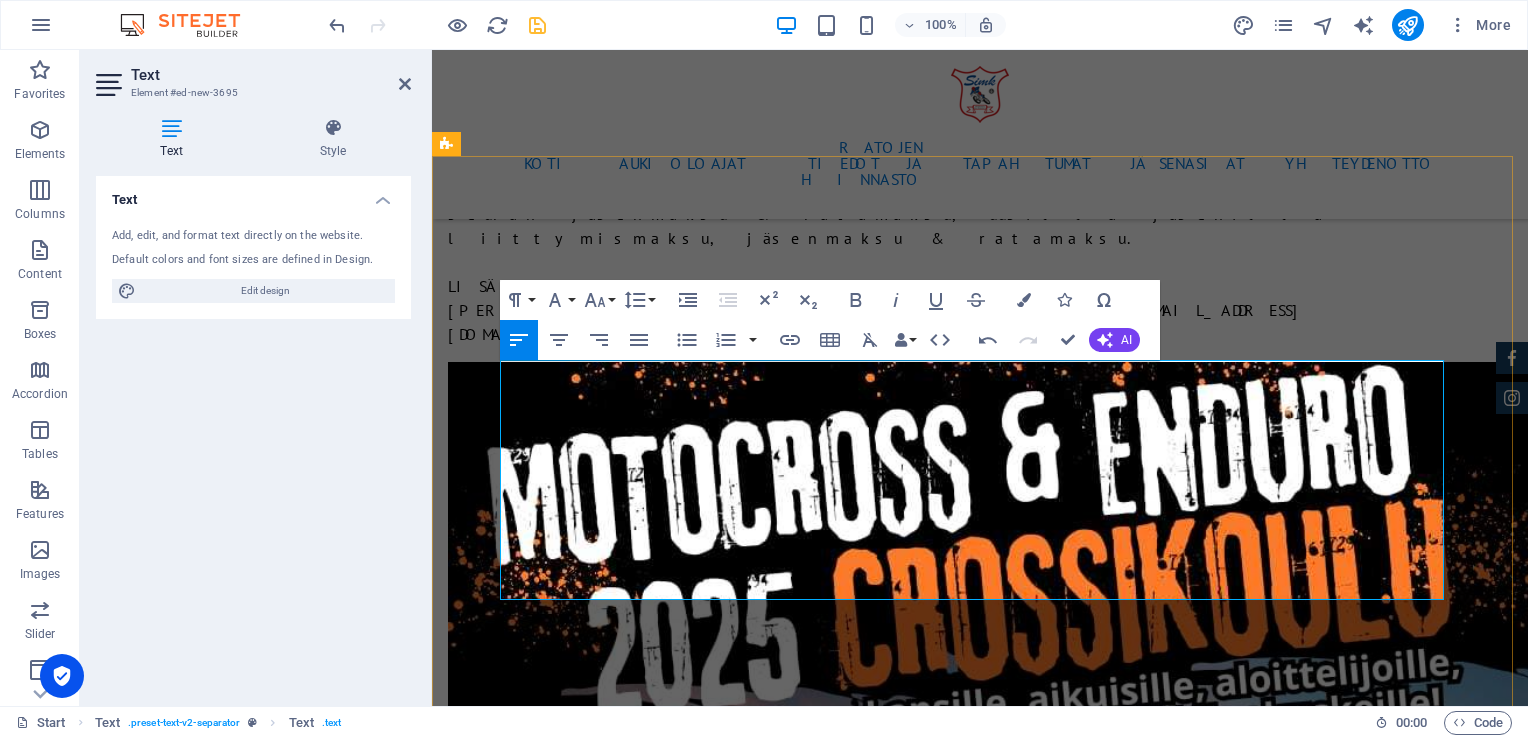 click at bounding box center [728, 4819] 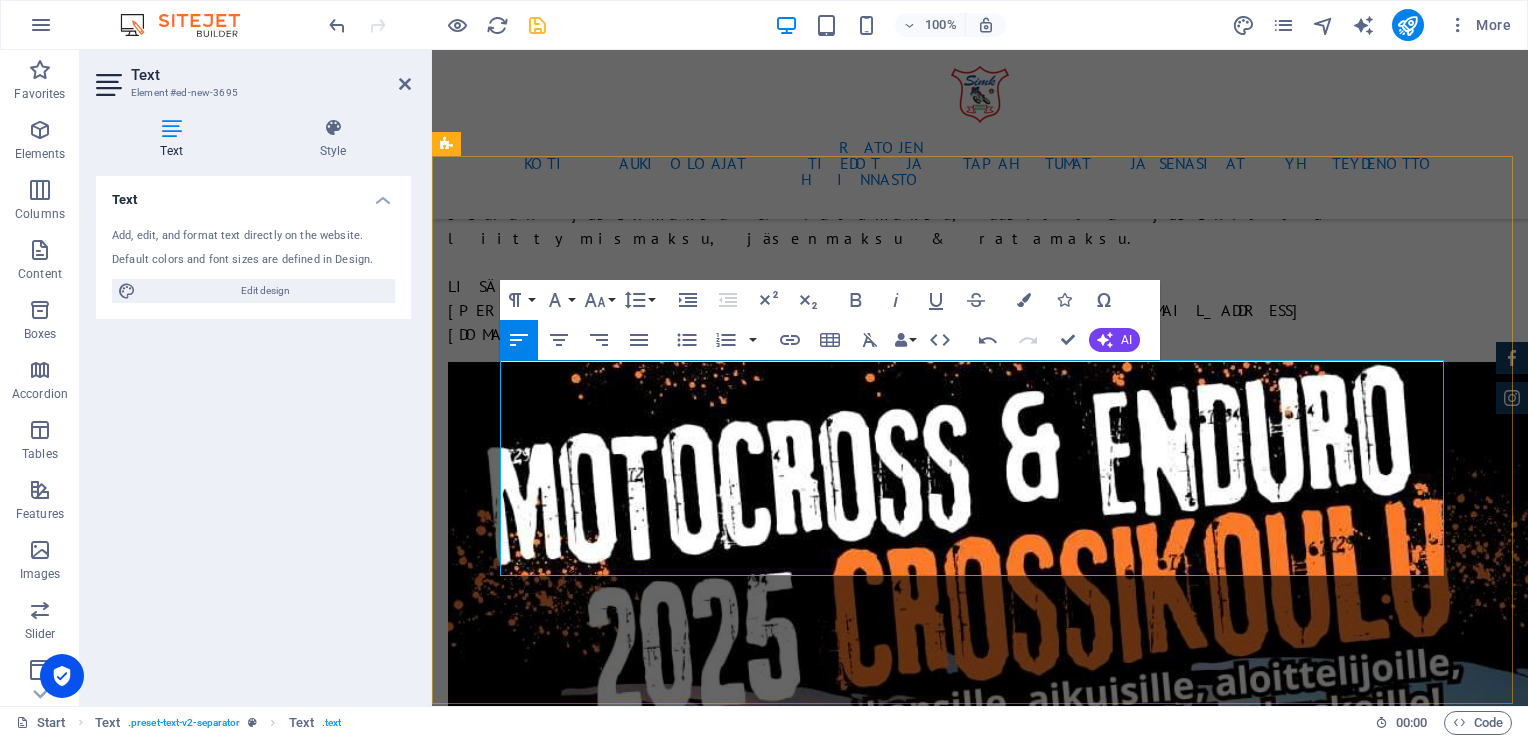 drag, startPoint x: 628, startPoint y: 378, endPoint x: 507, endPoint y: 373, distance: 121.103264 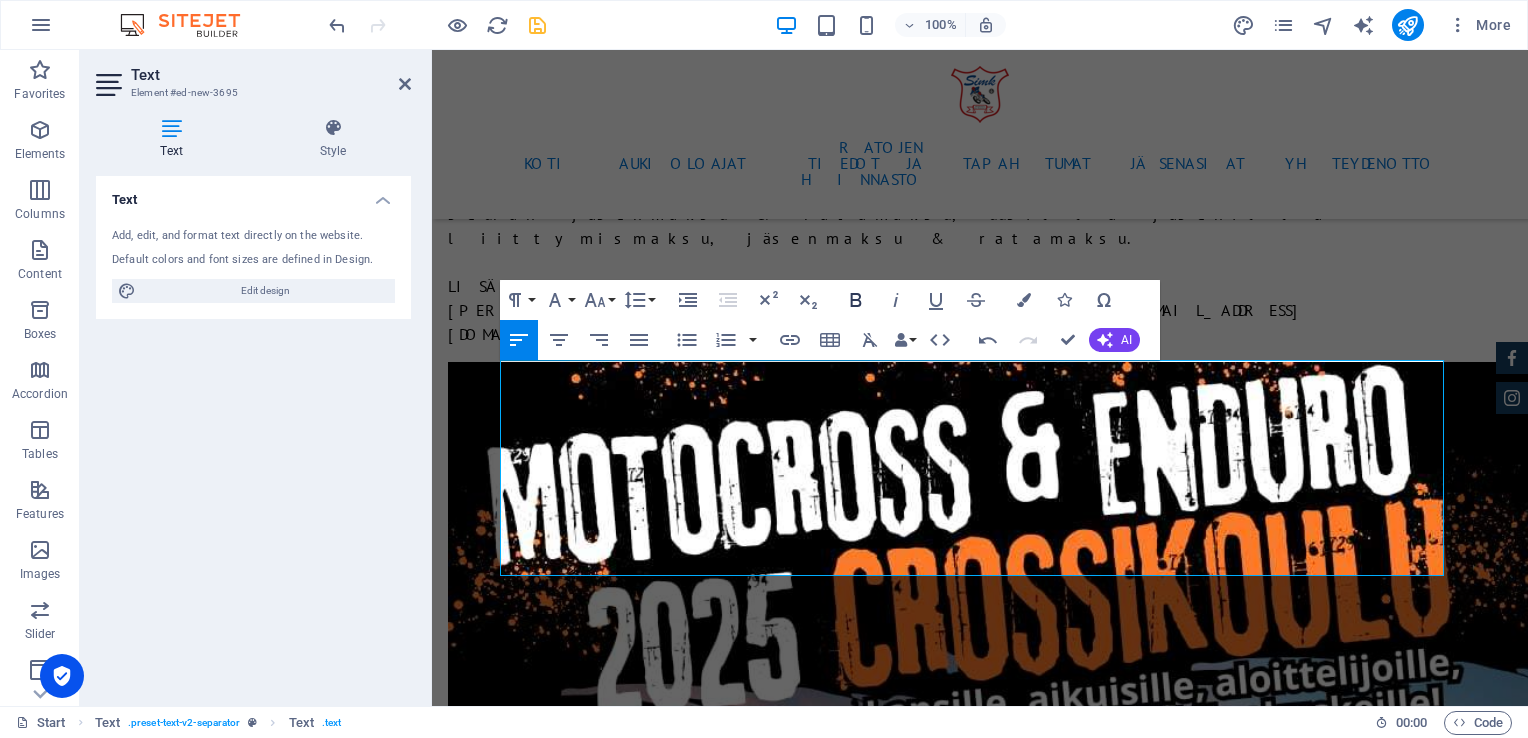 click 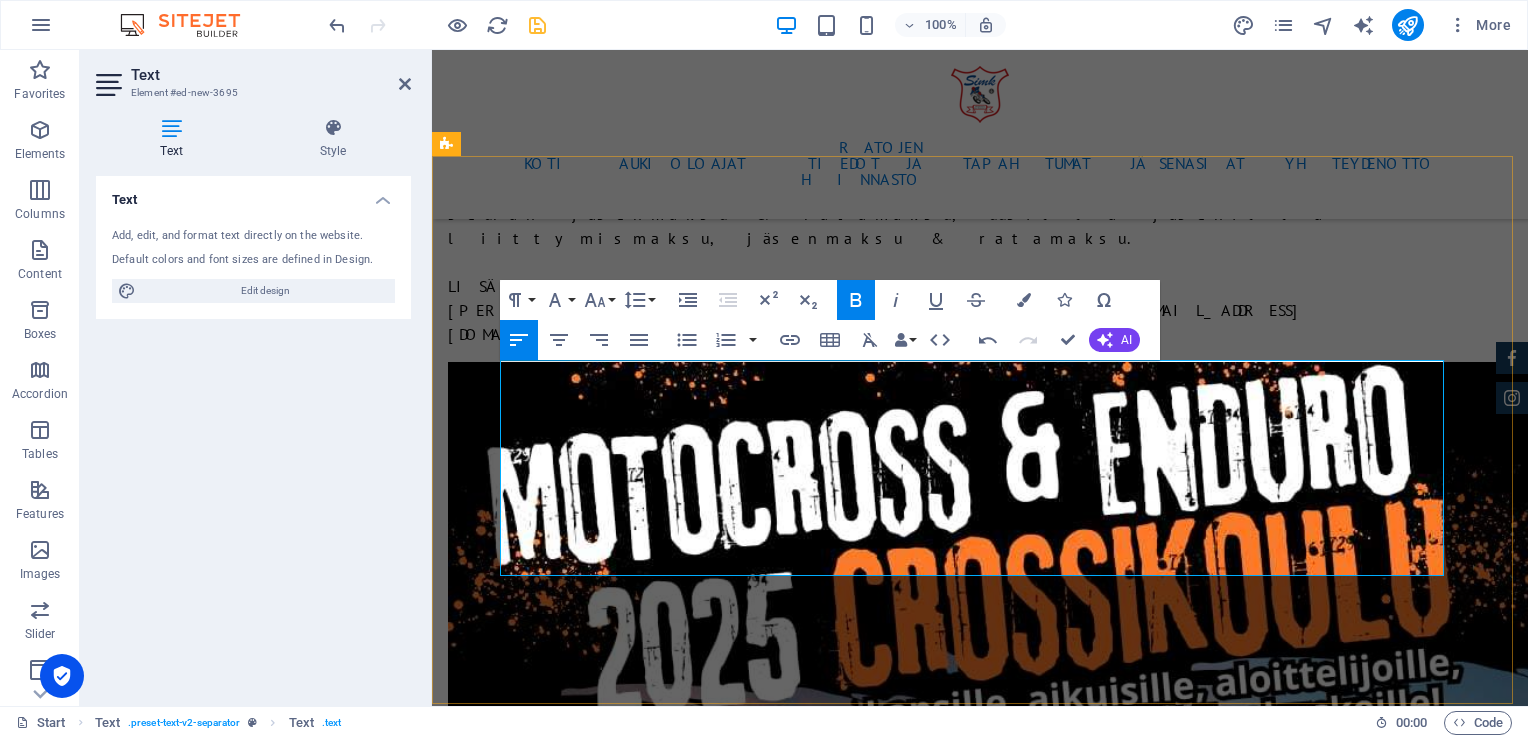 click on "esa.[PERSON_NAME](at)[DOMAIN_NAME]" at bounding box center [728, 4759] 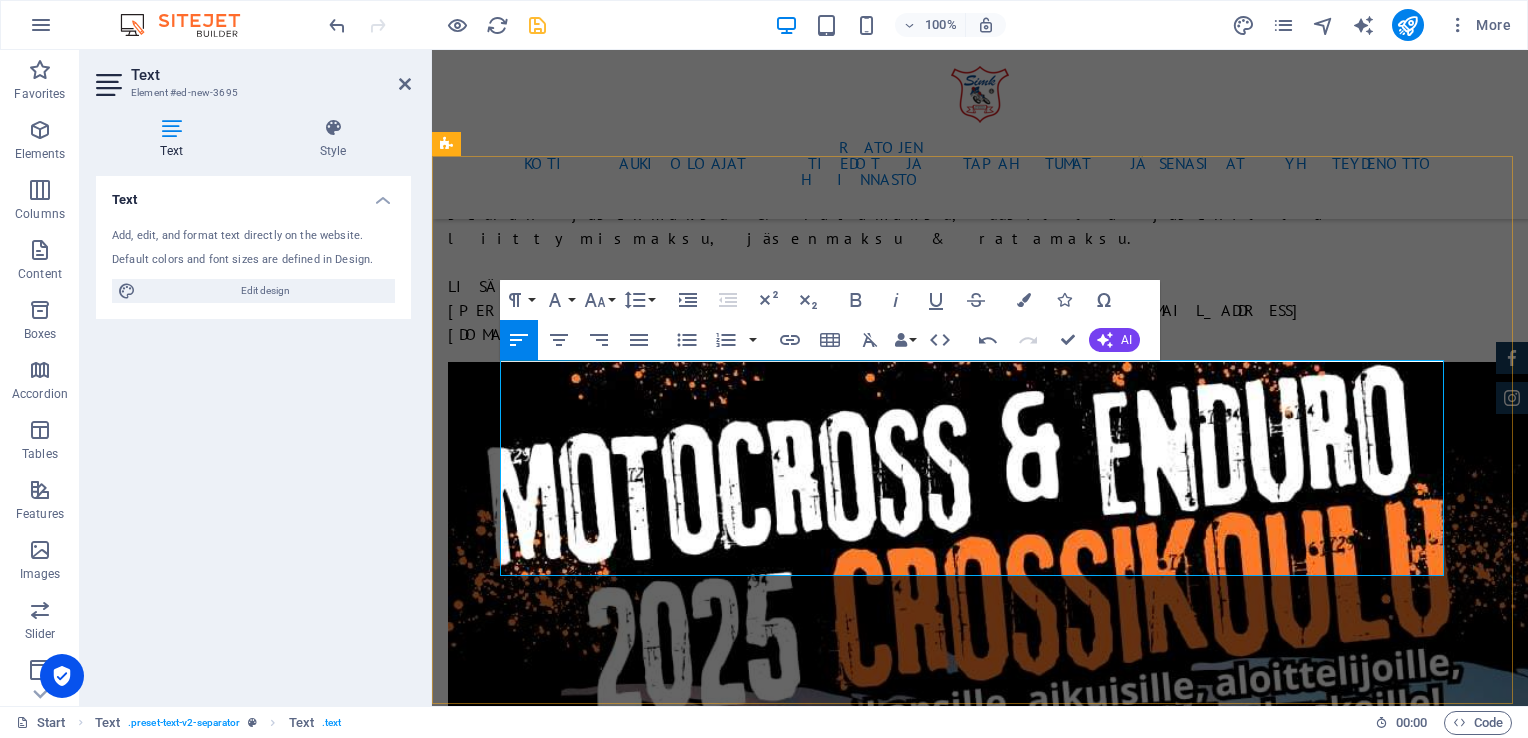 click on "esa.[PERSON_NAME](at)[DOMAIN_NAME]" at bounding box center [728, 4759] 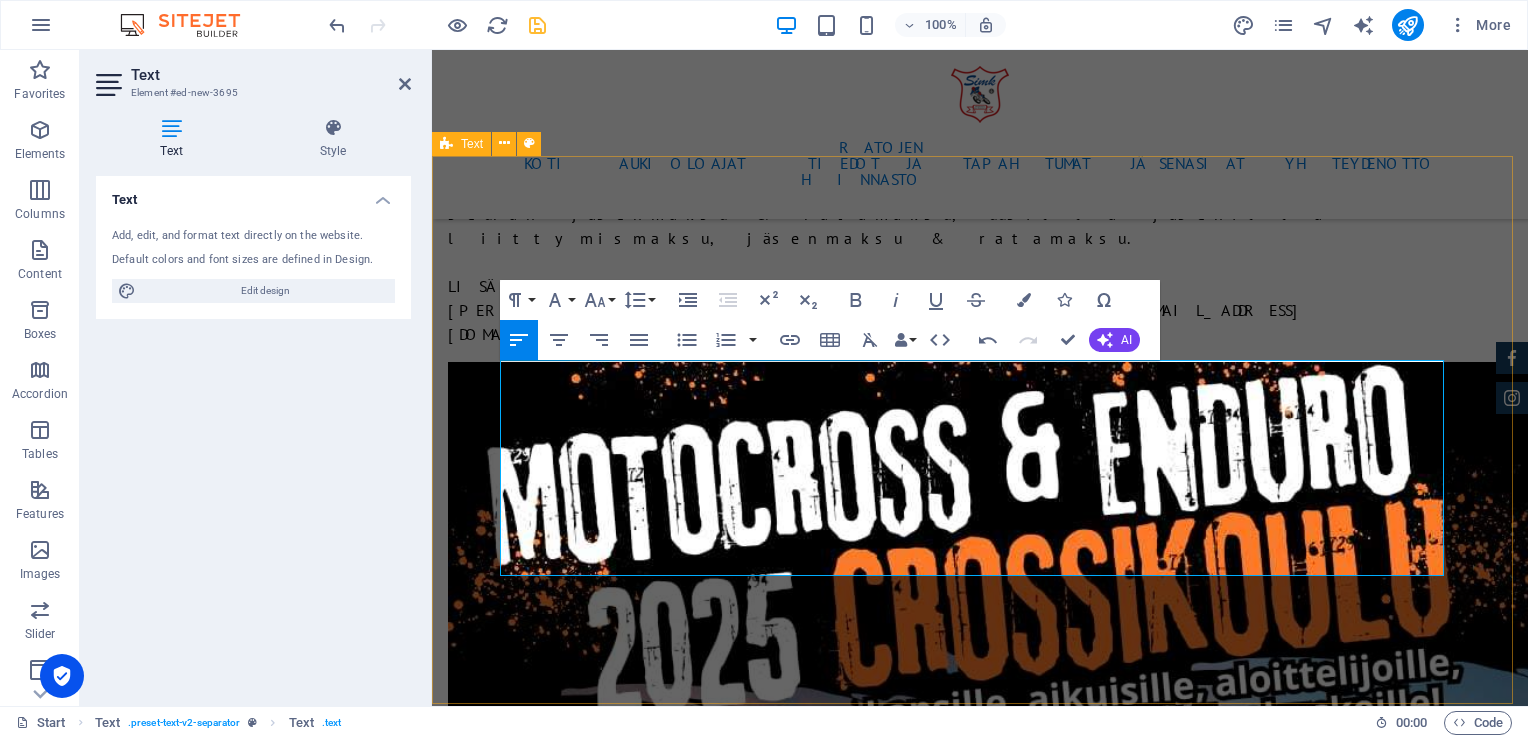 drag, startPoint x: 635, startPoint y: 494, endPoint x: 476, endPoint y: 488, distance: 159.11317 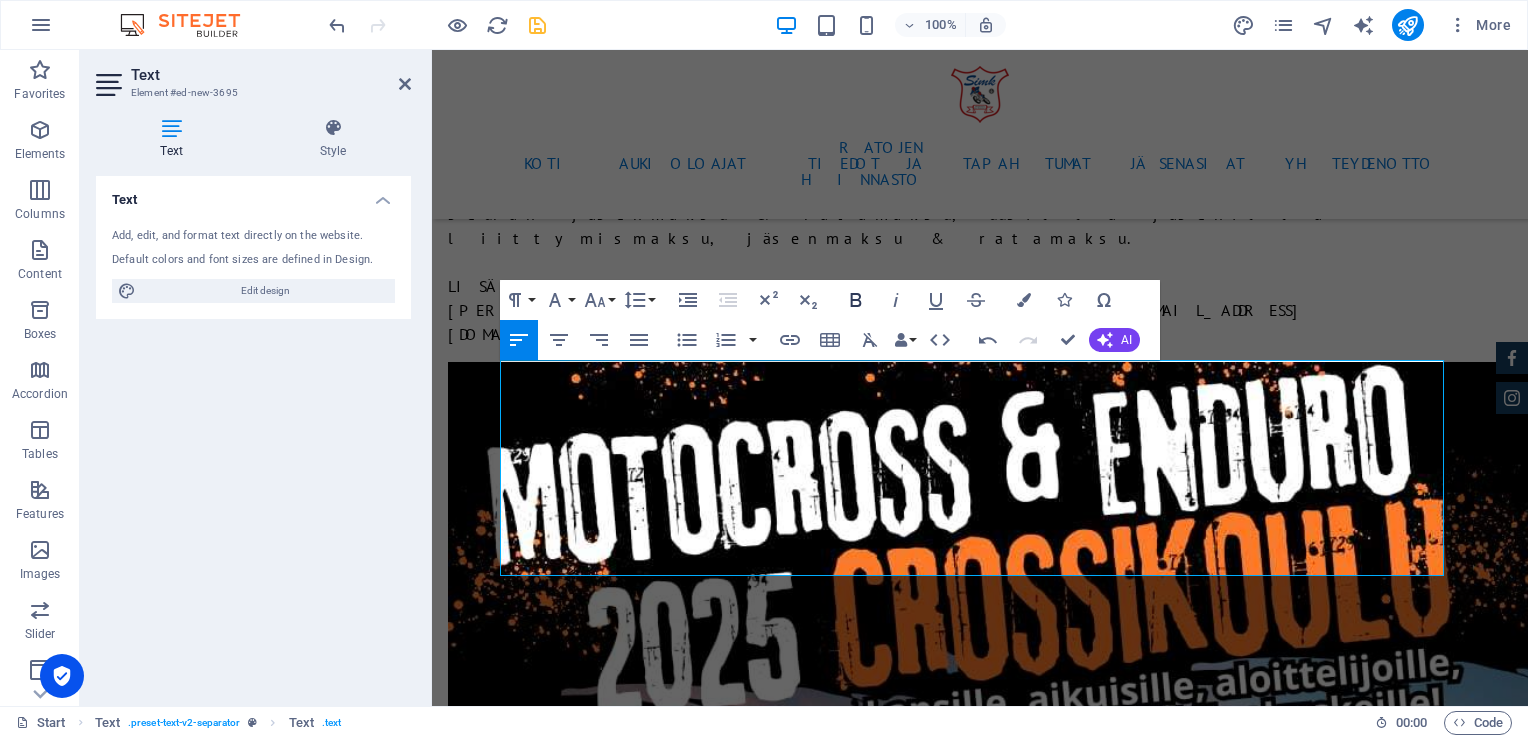 click 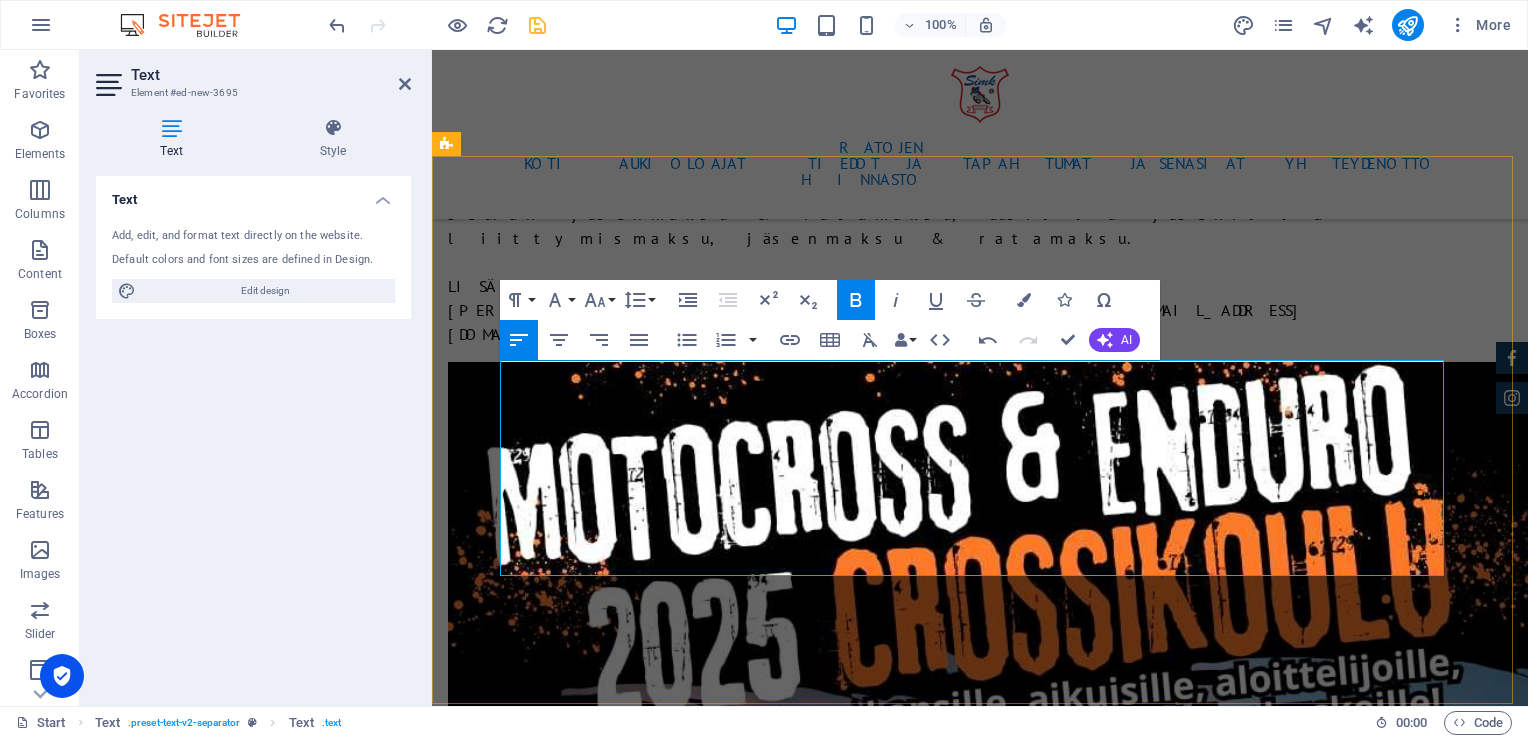 click on "Puheenjohtaja" at bounding box center [573, 4675] 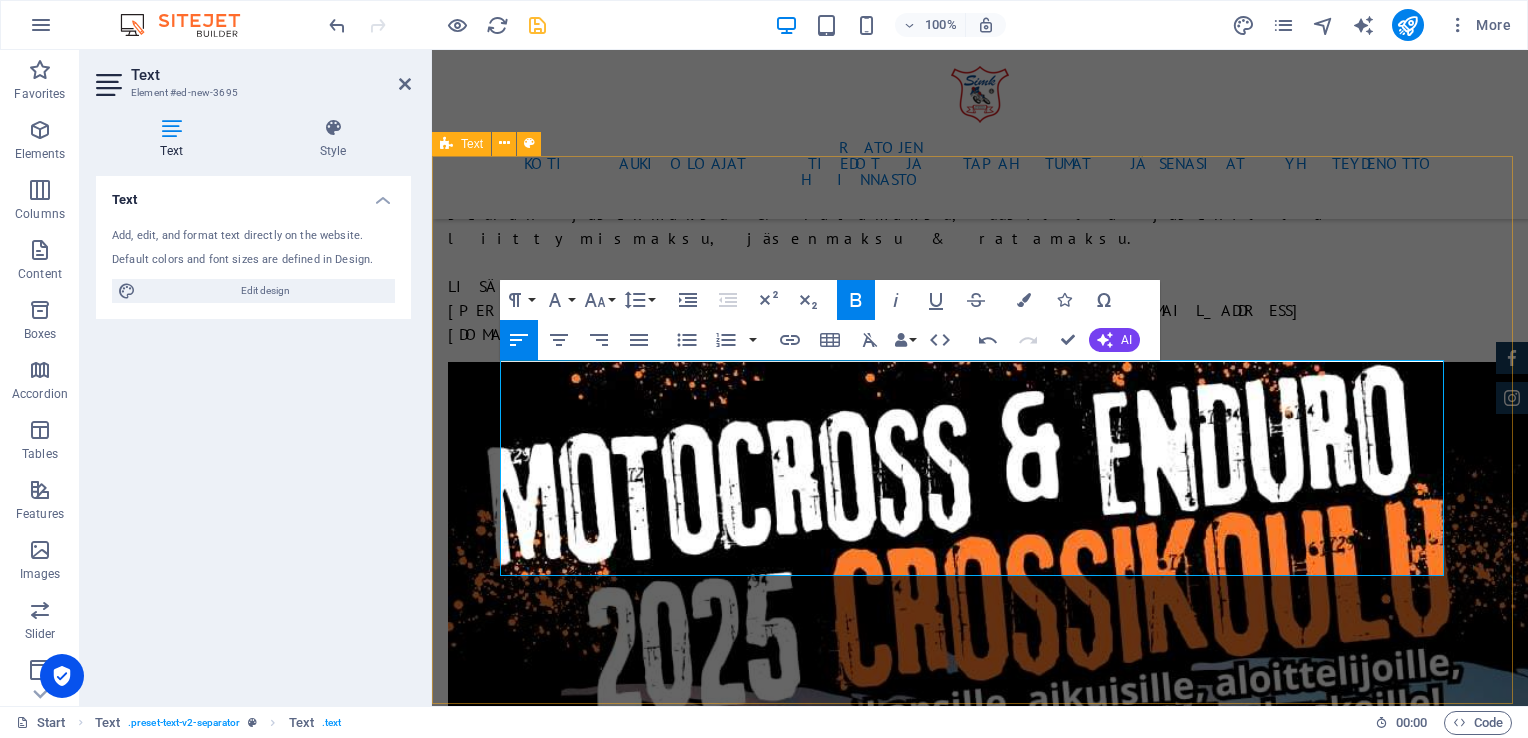 click on "ME Puheenjohtaja [PERSON_NAME] [PHONE_NUMBER] [EMAIL_ADDRESS][DOMAIN_NAME] Varapuheenjohtaja [PERSON_NAME] [PHONE_NUMBER] henry.[PERSON_NAME](at)[DOMAIN_NAME] Sihteeri, rahastonhoitaja [PERSON_NAME] sihteeri(at)[DOMAIN_NAME]  accusantium voluptatibus id voluptate tempore dolor harum nisi amet! Nobis, eaque. Aenean commodo ligula eget dolor. Lorem ipsum dolor sit amet, consectetuer adipiscing elit leget odiogil voluptatum similique fugit voluptates dolor. Libero assumenda, dolore, cum vel modi asperiores consequatur. Puheenjohtaja [PERSON_NAME] [PHONE_NUMBER] esa.[PERSON_NAME](at)[DOMAIN_NAME] Varapuheenjohtaja [PERSON_NAME] [PHONE_NUMBER] [PERSON_NAME].[PERSON_NAME](at)[DOMAIN_NAME] Sihteeri, rahastonhoitaja [PERSON_NAME] sihteeri(at)[DOMAIN_NAME]" at bounding box center (980, 4793) 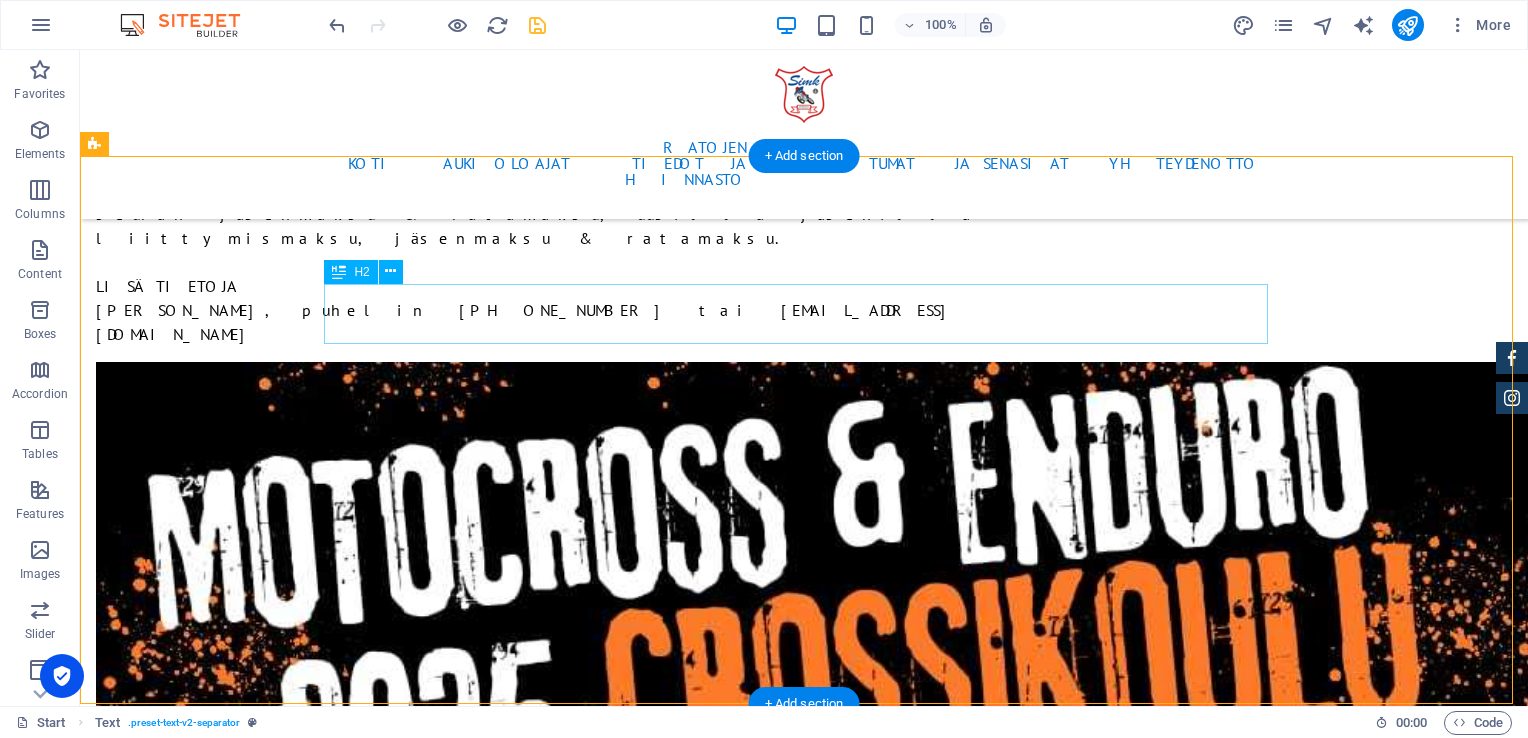 click on "ME" at bounding box center (804, 4912) 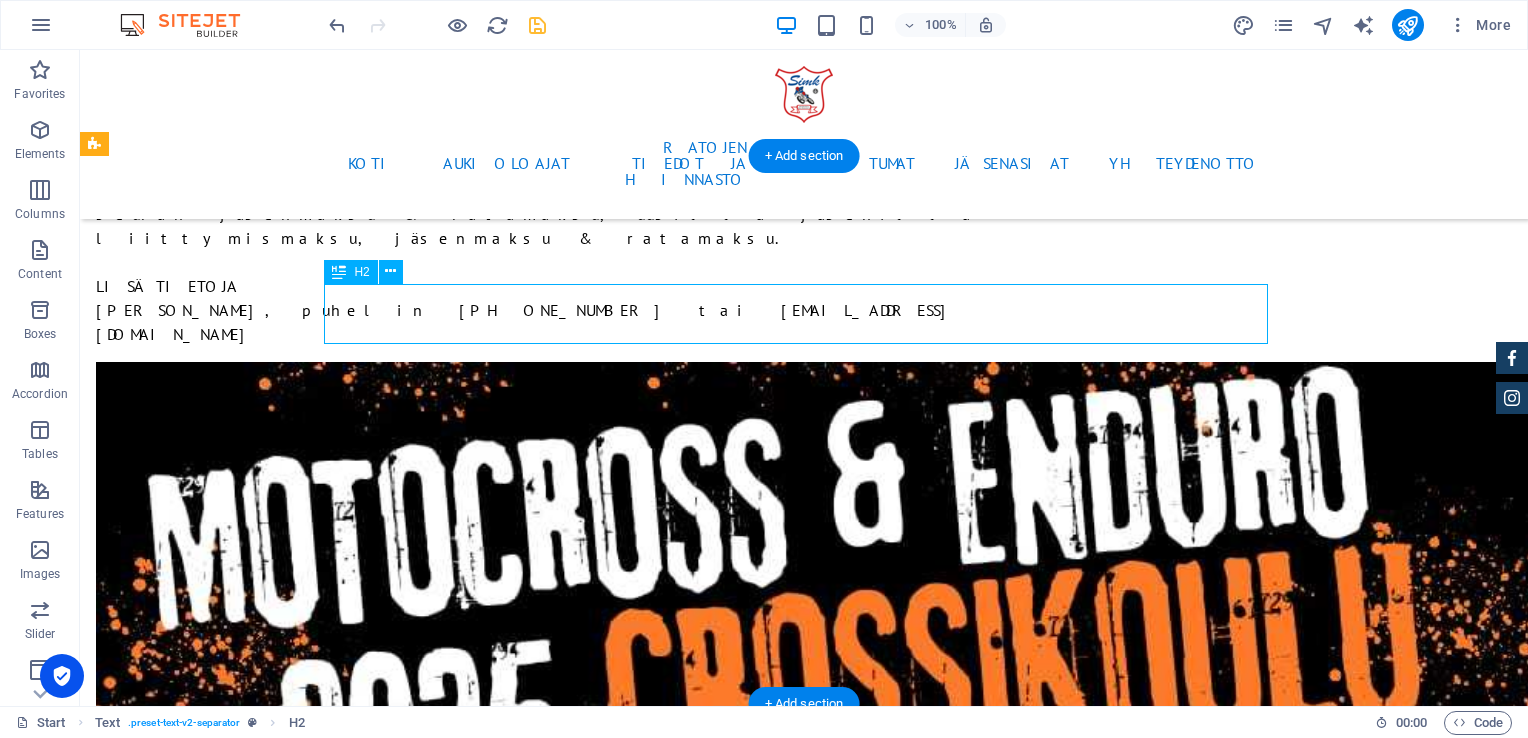 click on "ME" at bounding box center [804, 4912] 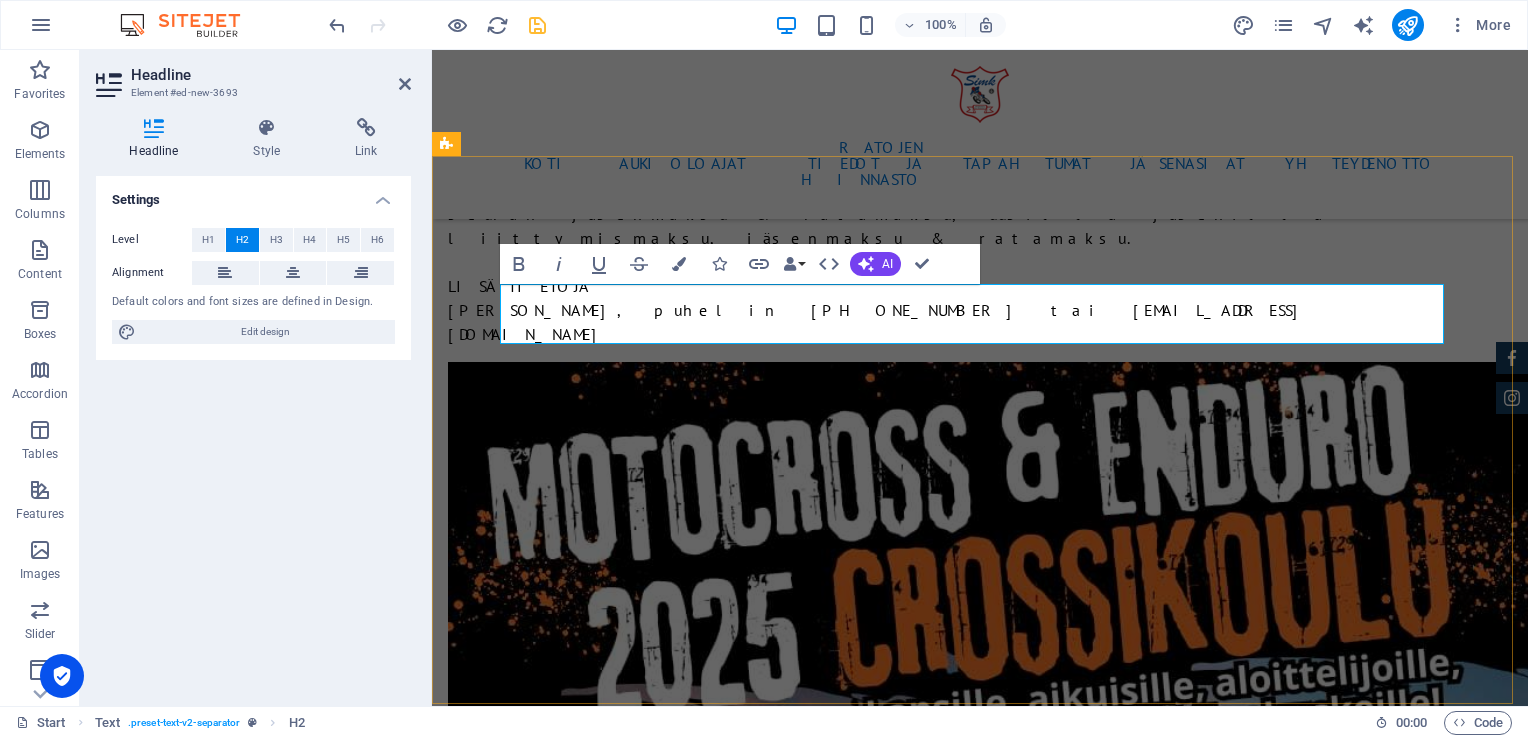 click on "ME" at bounding box center (980, 4617) 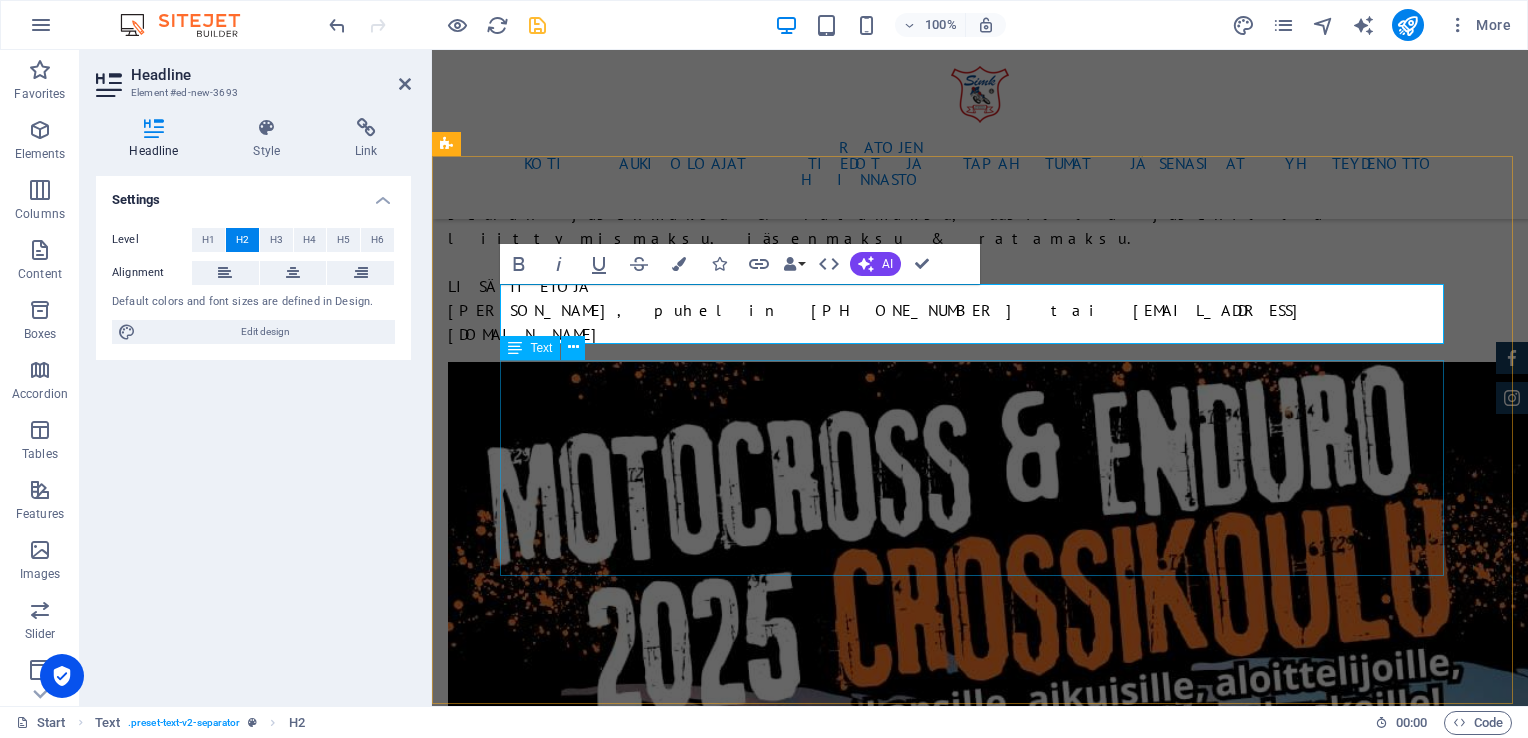 click on "Puheenjohtaja [PERSON_NAME] [PHONE_NUMBER] [EMAIL_ADDRESS][DOMAIN_NAME] Varapuheenjohtaja [PERSON_NAME] [PHONE_NUMBER] [PERSON_NAME].[PERSON_NAME](at)[DOMAIN_NAME] Sihteeri, rahastonhoitaja [PERSON_NAME] sihteeri(at)[DOMAIN_NAME]  accusantium voluptatibus id voluptate tempore dolor harum nisi amet! Nobis, eaque. Aenean commodo ligula eget dolor. Lorem ipsum dolor sit amet, consectetuer adipiscing elit leget odiogil voluptatum similique fugit voluptates dolor. Libero assumenda, dolore, cum vel modi asperiores consequatur." at bounding box center [980, 4831] 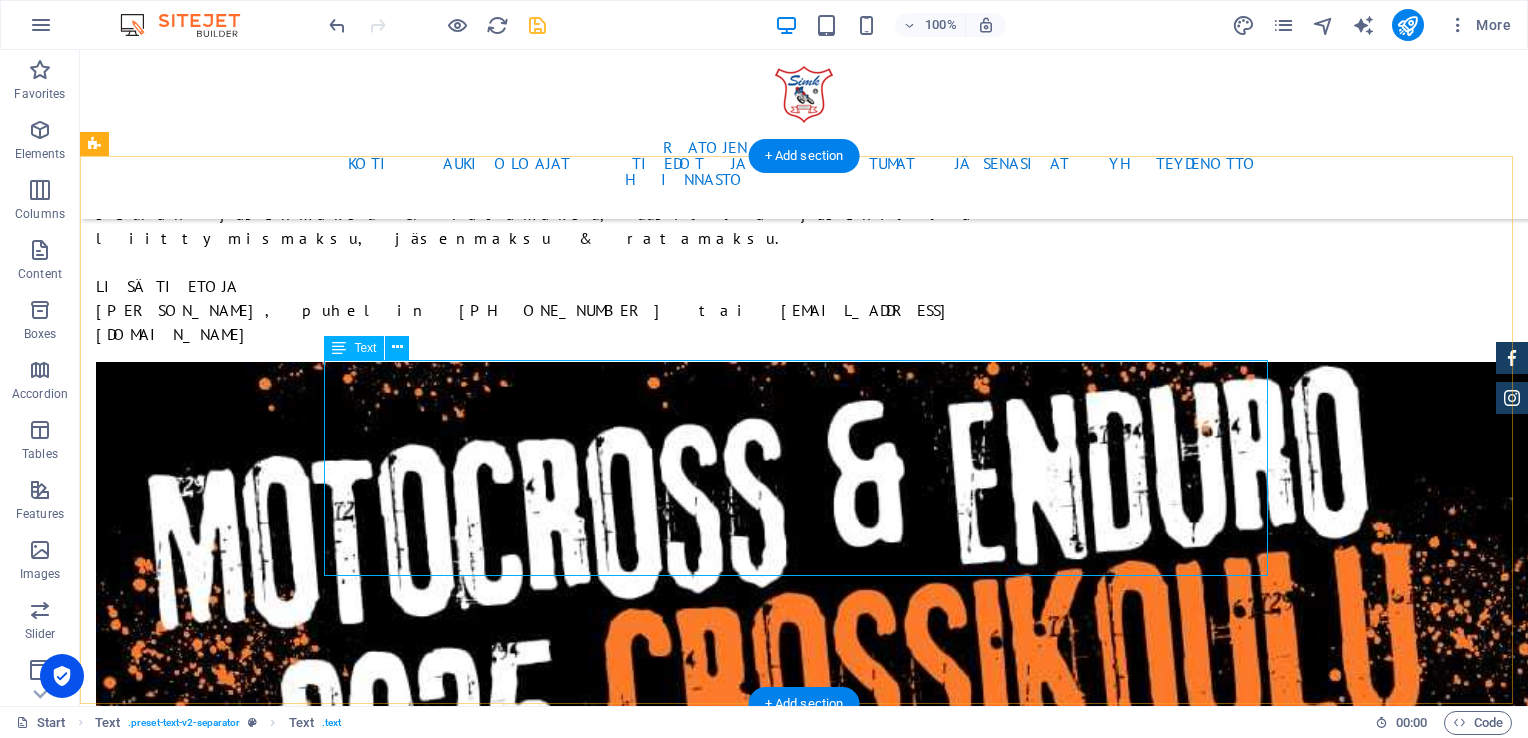click on "Puheenjohtaja [PERSON_NAME] [PHONE_NUMBER] [EMAIL_ADDRESS][DOMAIN_NAME] Varapuheenjohtaja [PERSON_NAME] [PHONE_NUMBER] [PERSON_NAME].[PERSON_NAME](at)[DOMAIN_NAME] Sihteeri, rahastonhoitaja [PERSON_NAME] sihteeri(at)[DOMAIN_NAME]  accusantium voluptatibus id voluptate tempore dolor harum nisi amet! Nobis, eaque. Aenean commodo ligula eget dolor. Lorem ipsum dolor sit amet, consectetuer adipiscing elit leget odiogil voluptatum similique fugit voluptates dolor. Libero assumenda, dolore, cum vel modi asperiores consequatur." at bounding box center [804, 5126] 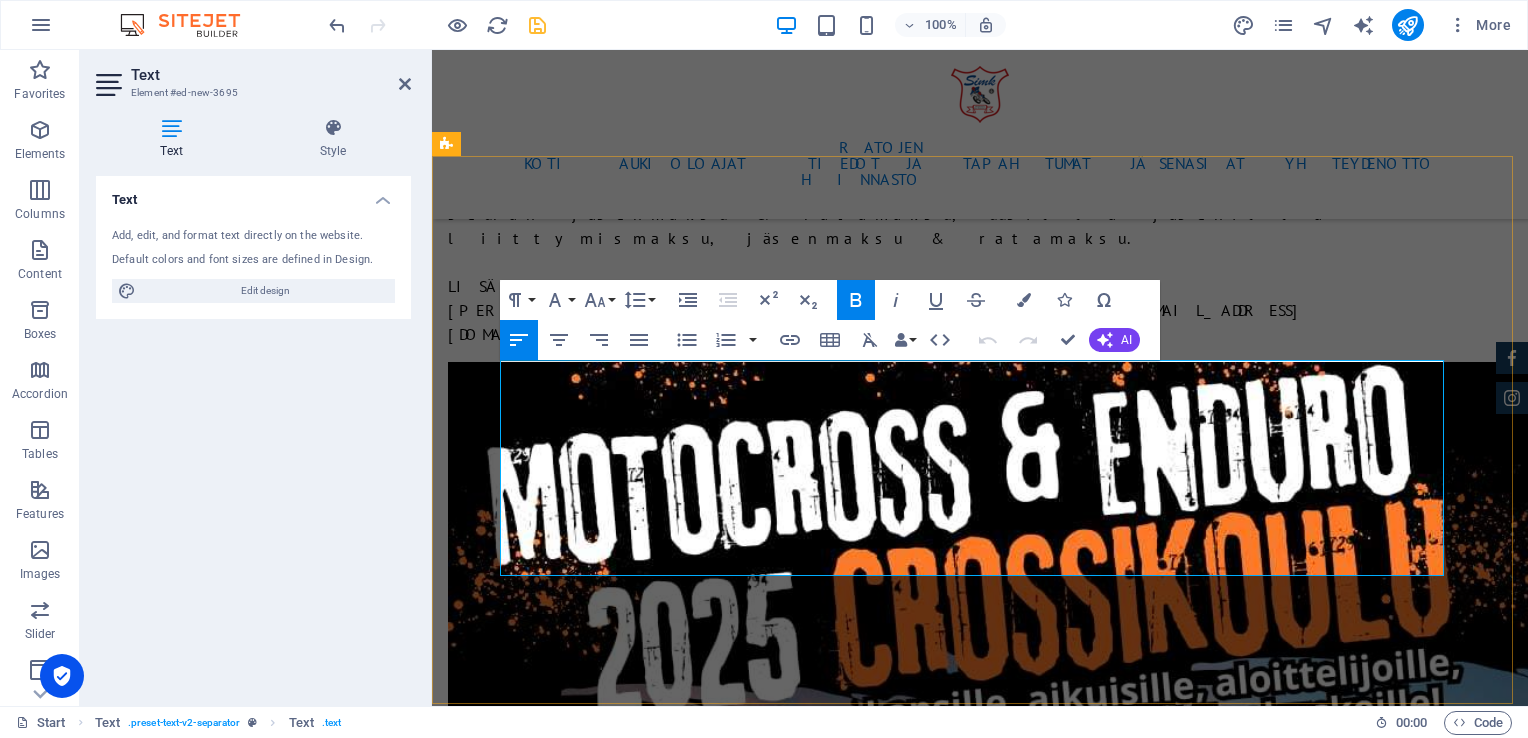click on "[PERSON_NAME]" at bounding box center (728, 4963) 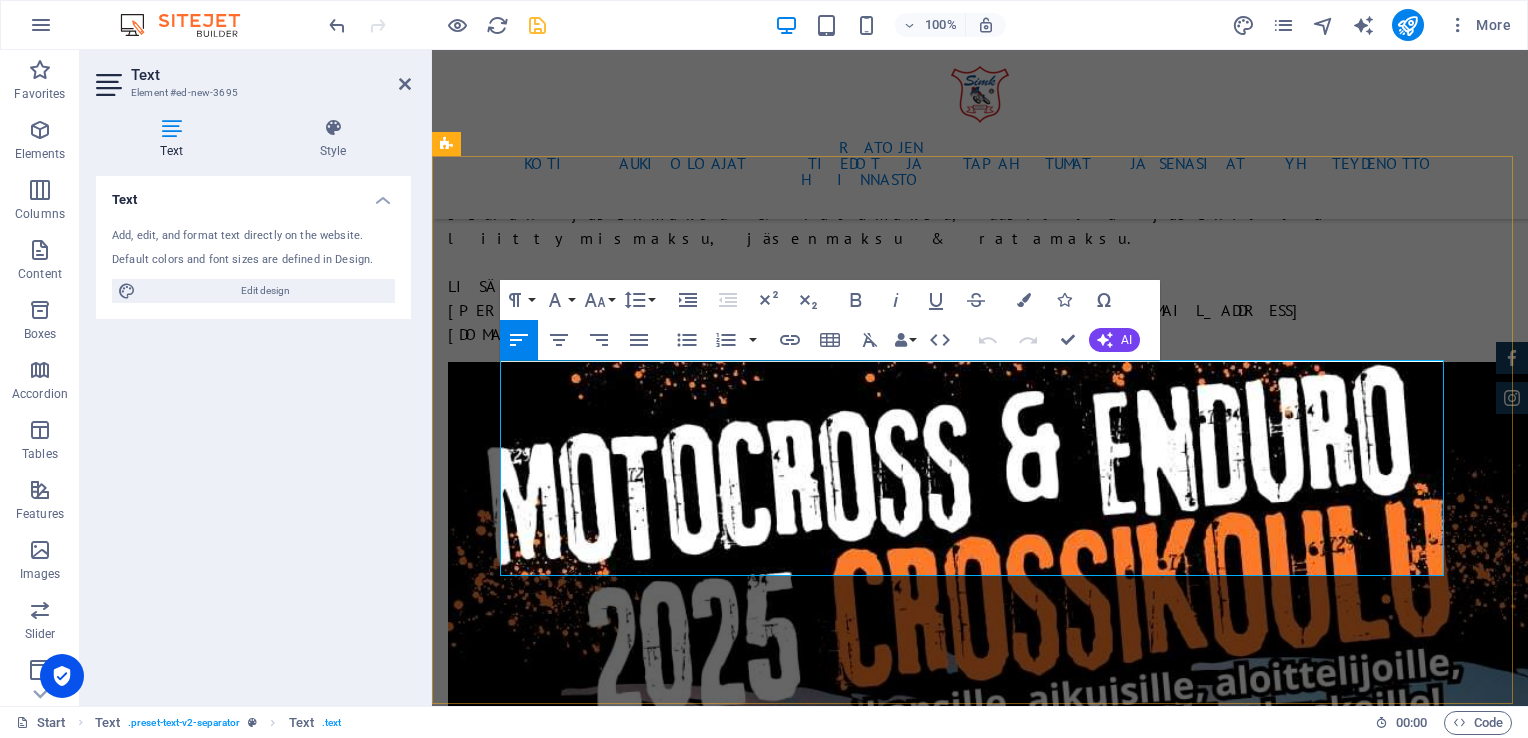 drag, startPoint x: 1004, startPoint y: 394, endPoint x: 1191, endPoint y: 400, distance: 187.09624 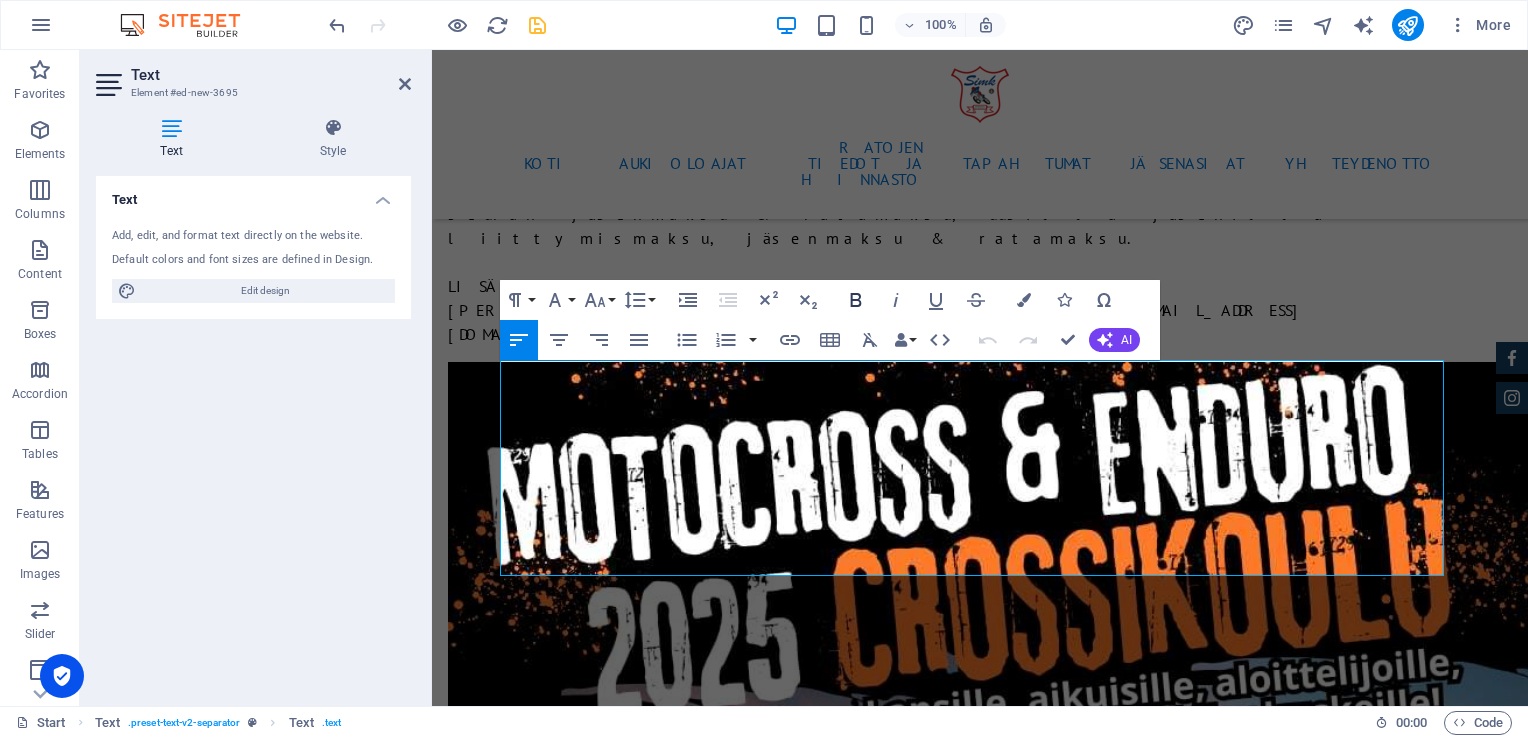 click 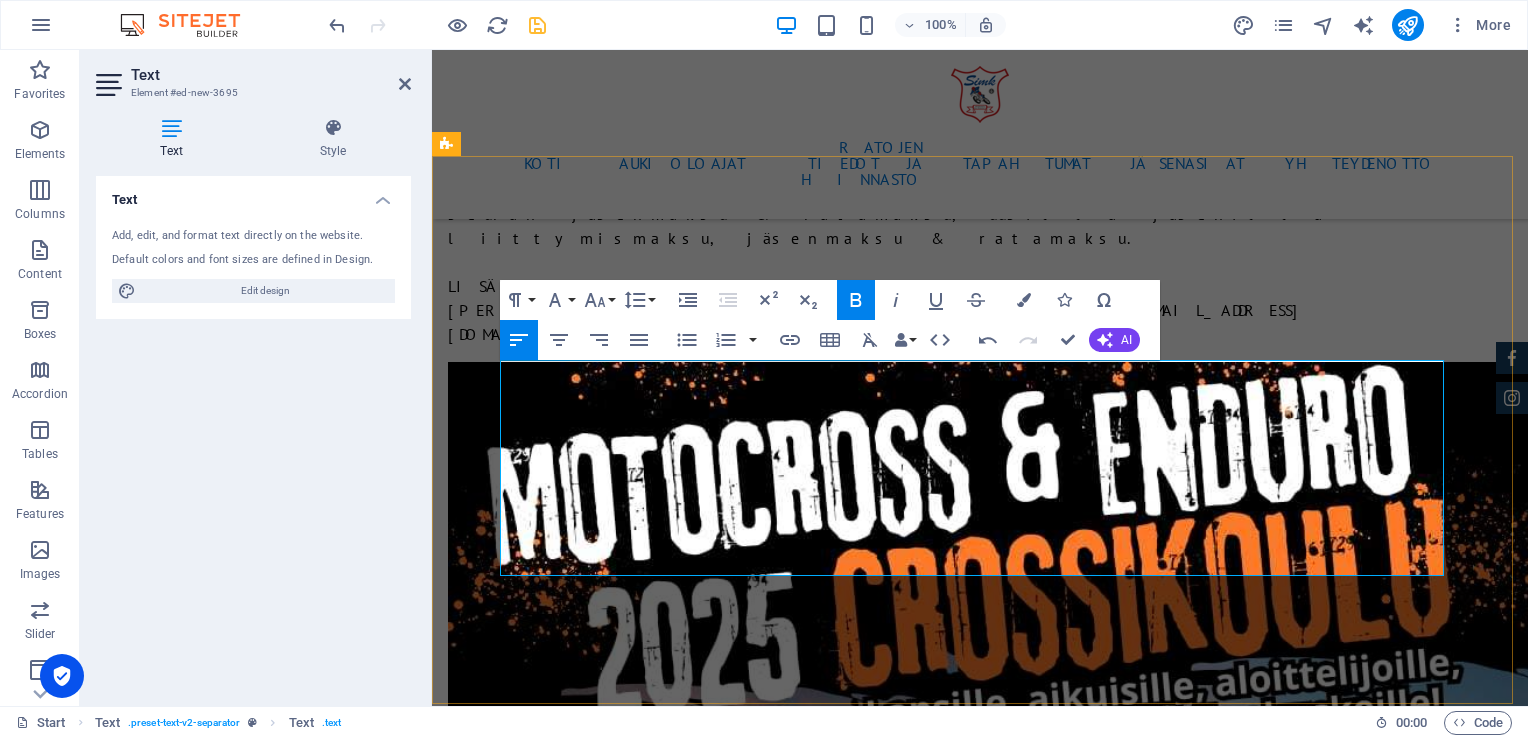 click on "sihteeri(at)[DOMAIN_NAME]" at bounding box center [728, 4987] 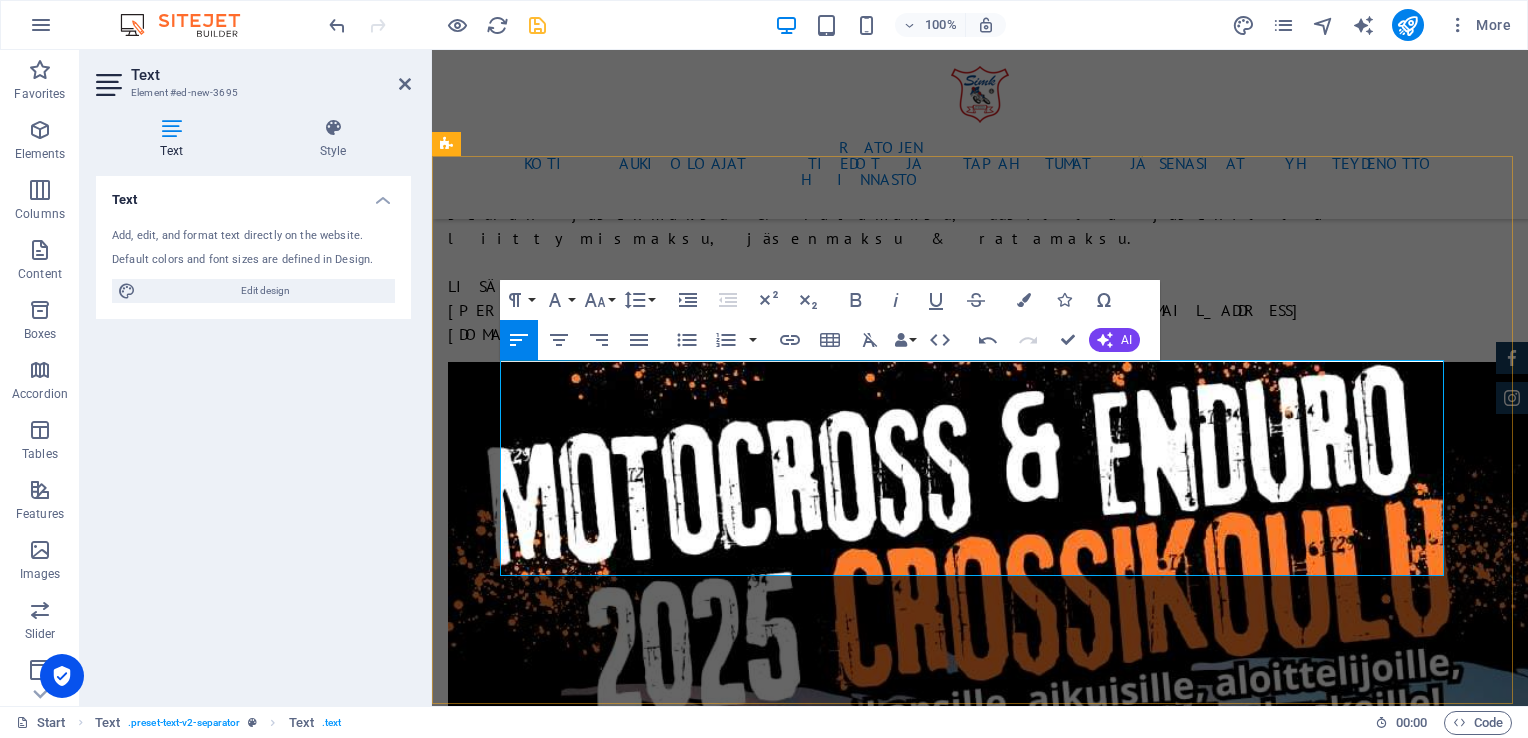 click on "sihteeri(at)[DOMAIN_NAME]" at bounding box center (728, 4987) 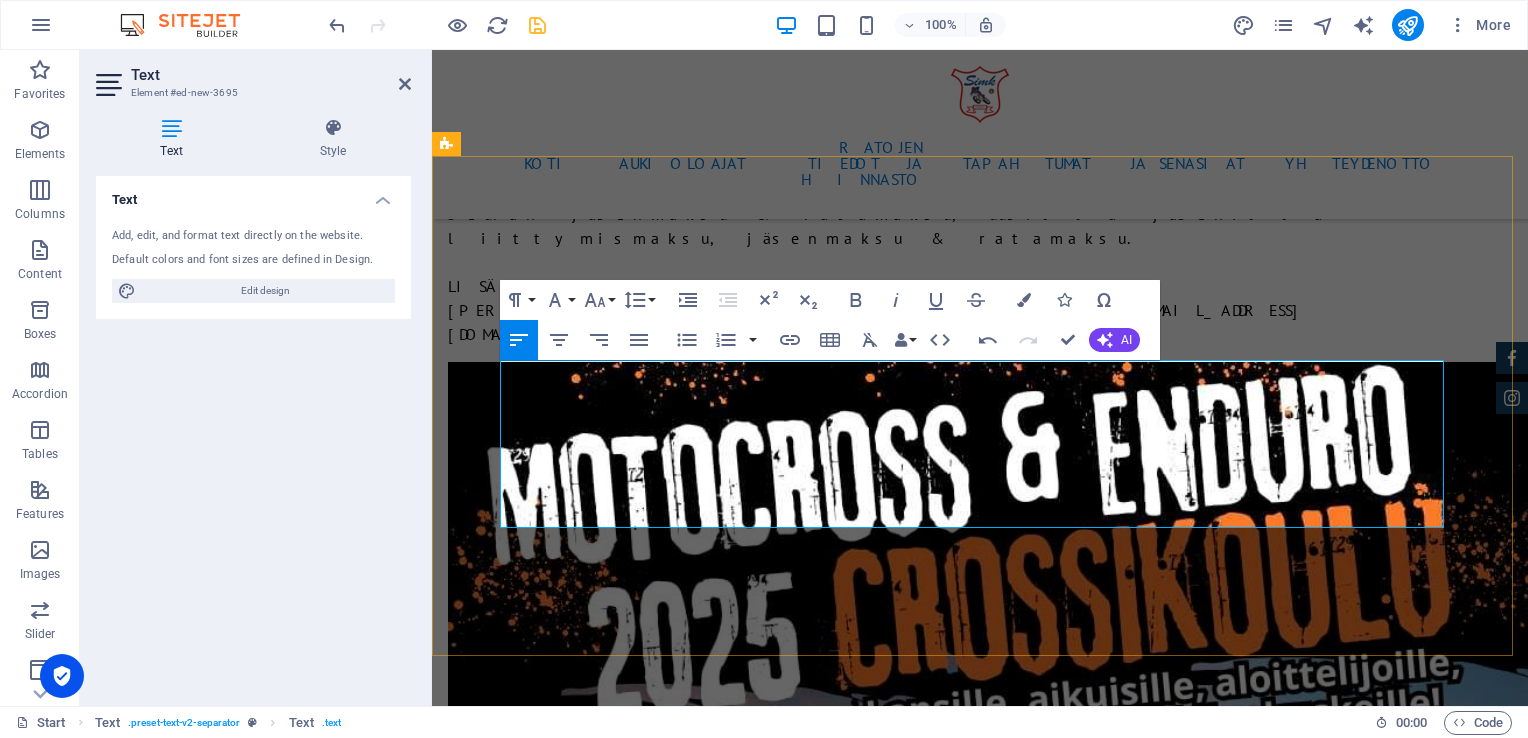 click on "Varapuheenjohtaja" at bounding box center (572, 4795) 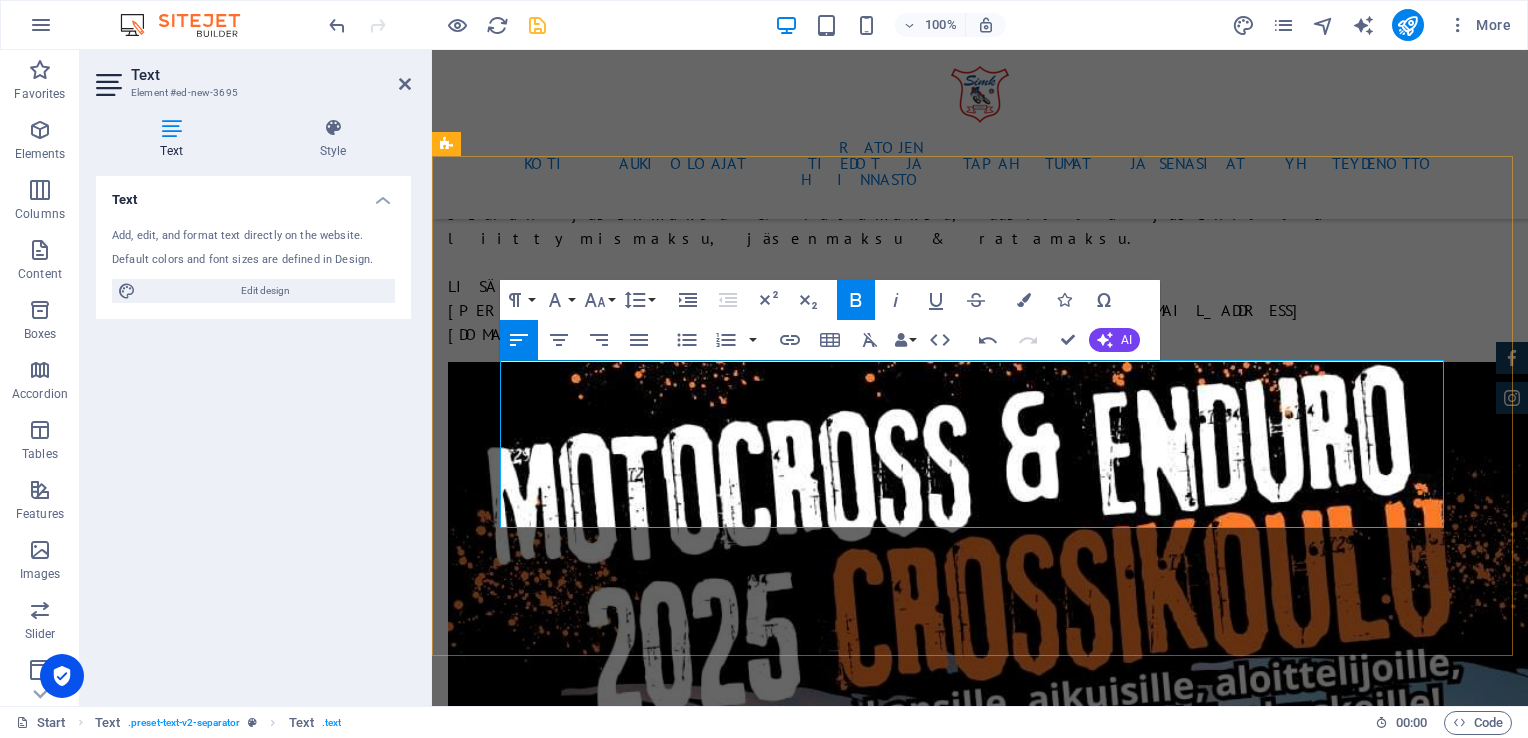 click on "Varapuheenjohtaja" at bounding box center [728, 4795] 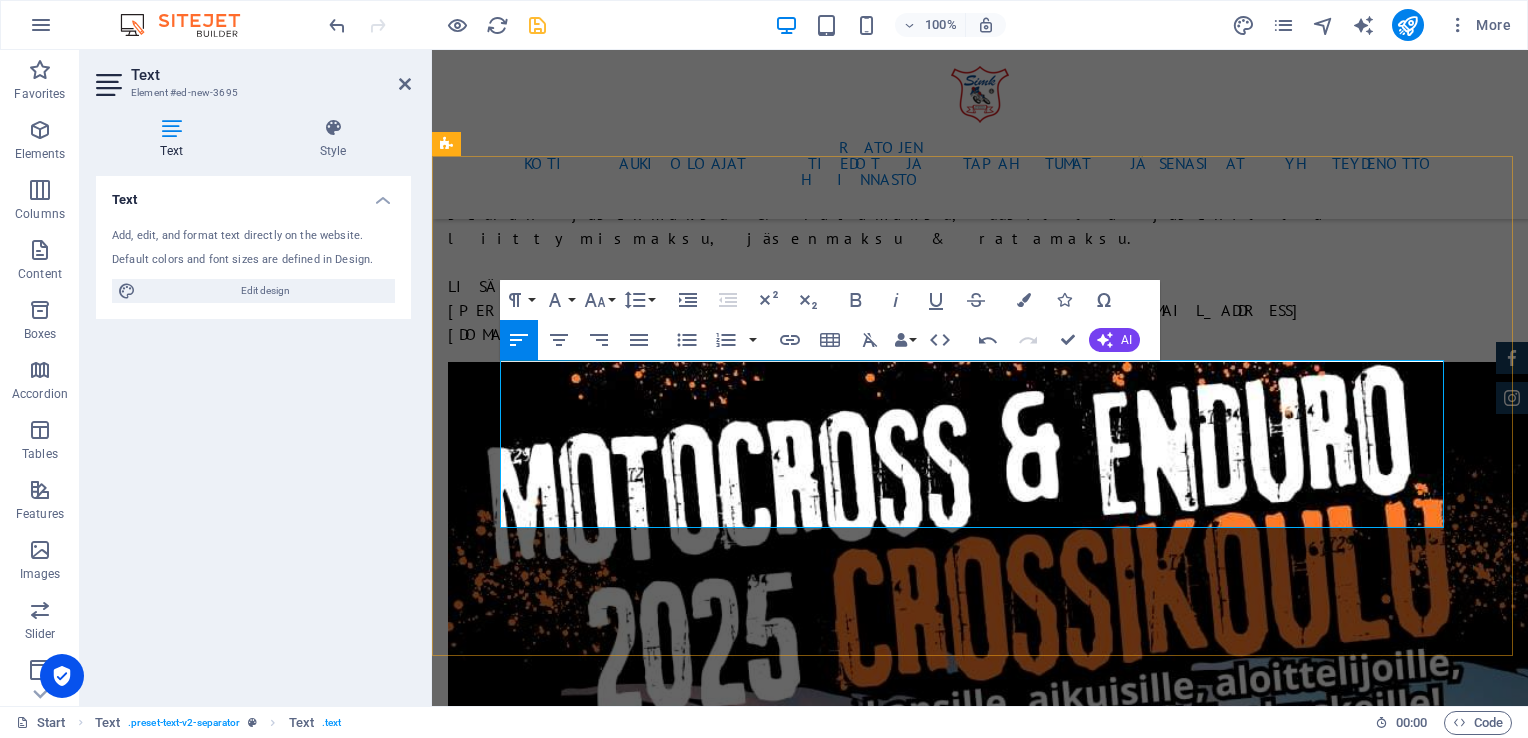 click on "[EMAIL_ADDRESS][DOMAIN_NAME]" at bounding box center (1232, 4819) 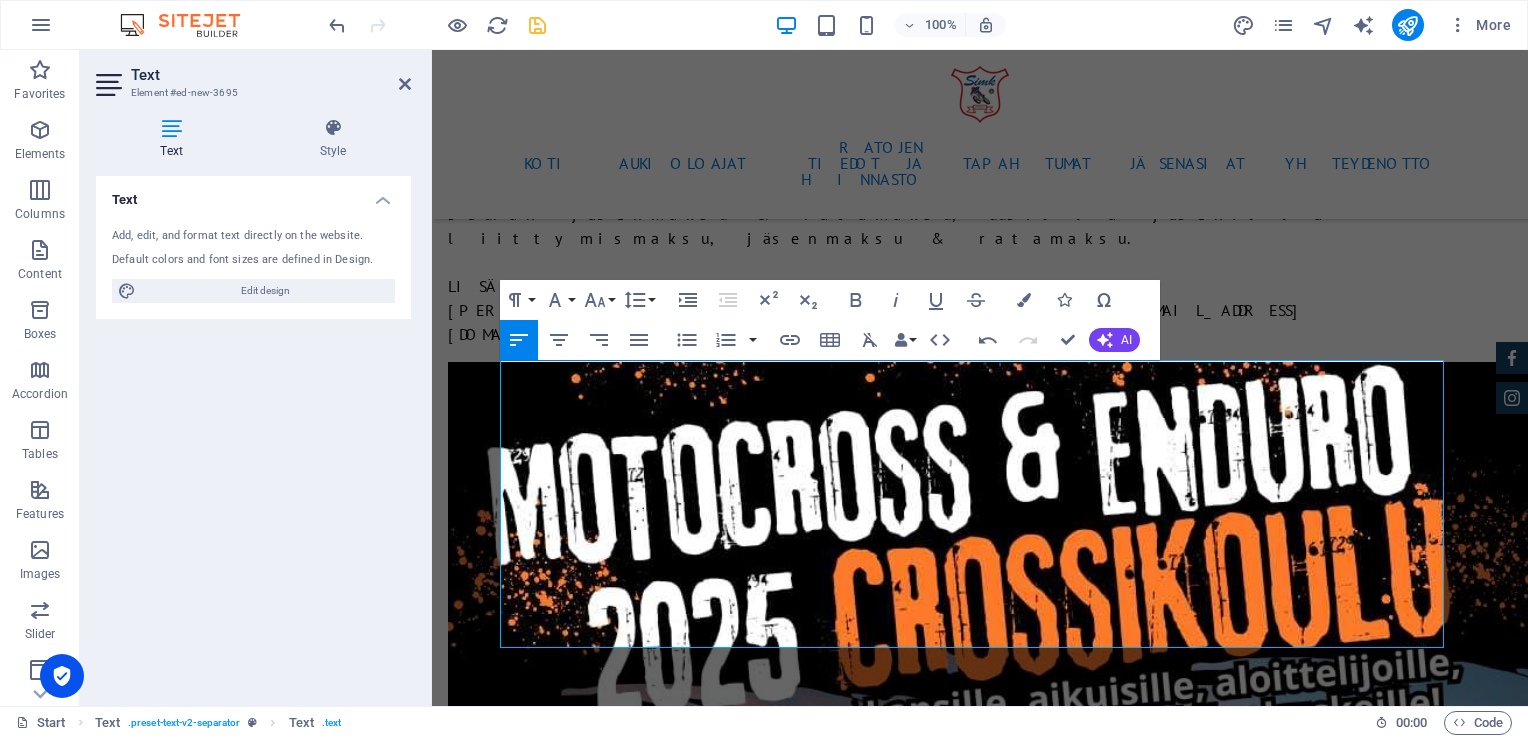 scroll, scrollTop: 2097, scrollLeft: 3, axis: both 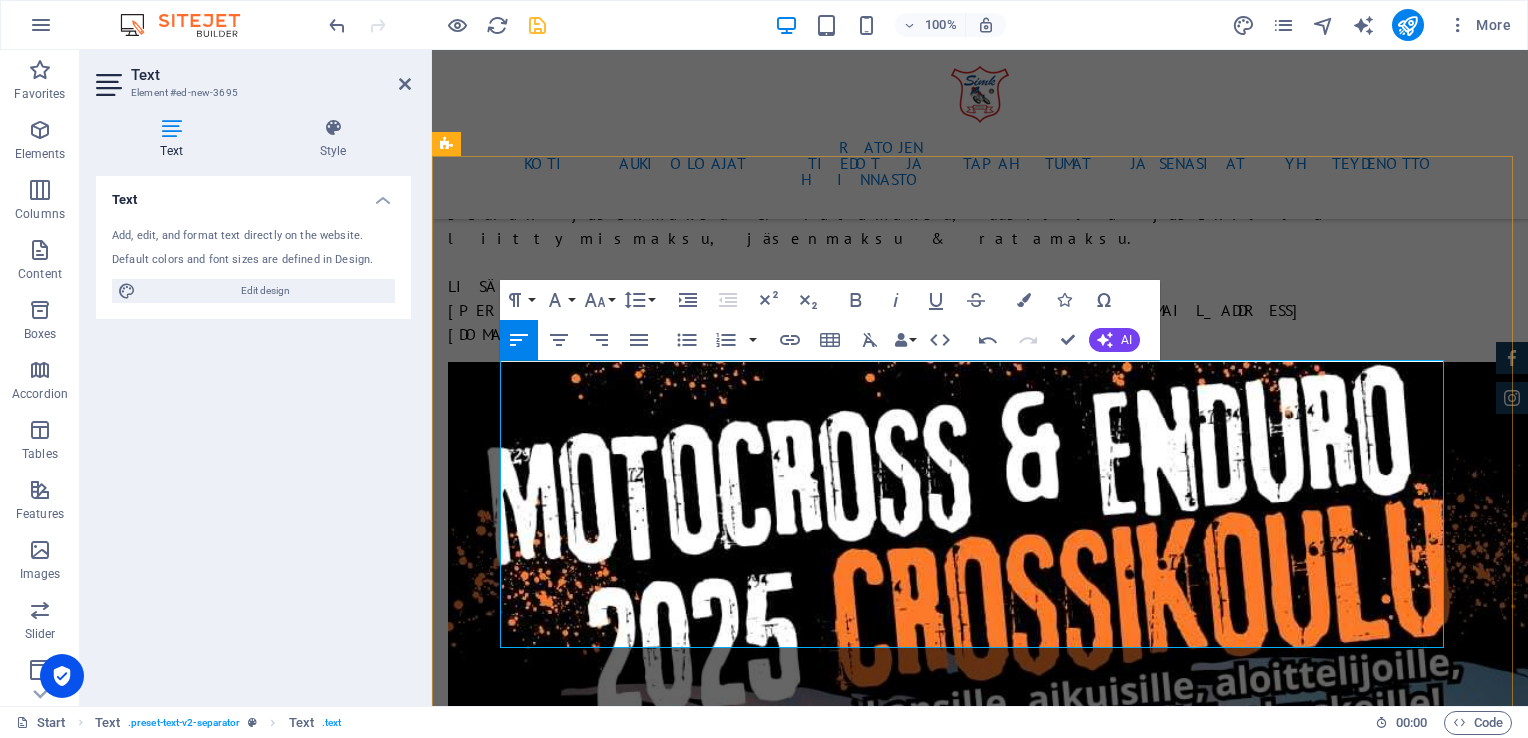 drag, startPoint x: 1007, startPoint y: 418, endPoint x: 1103, endPoint y: 421, distance: 96.04687 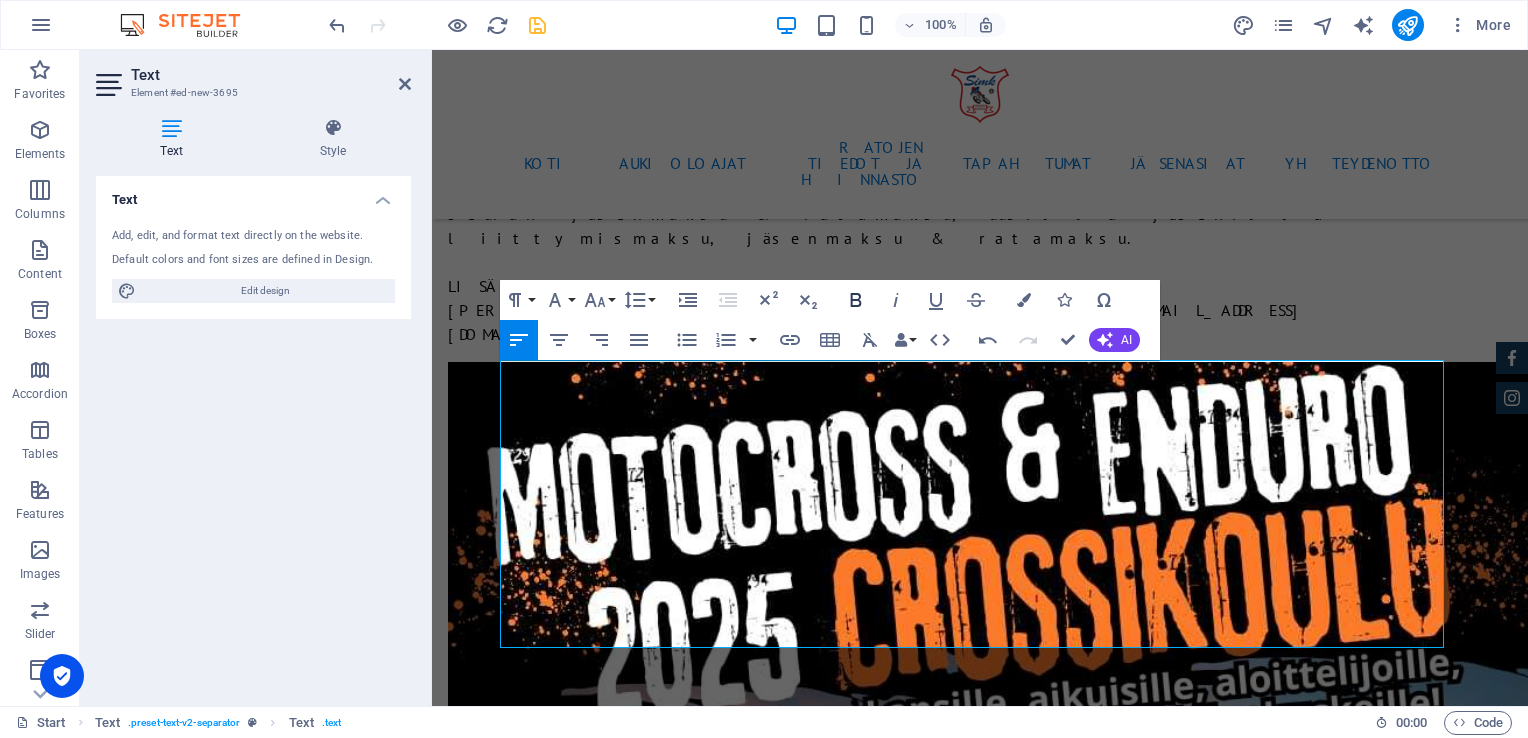 click 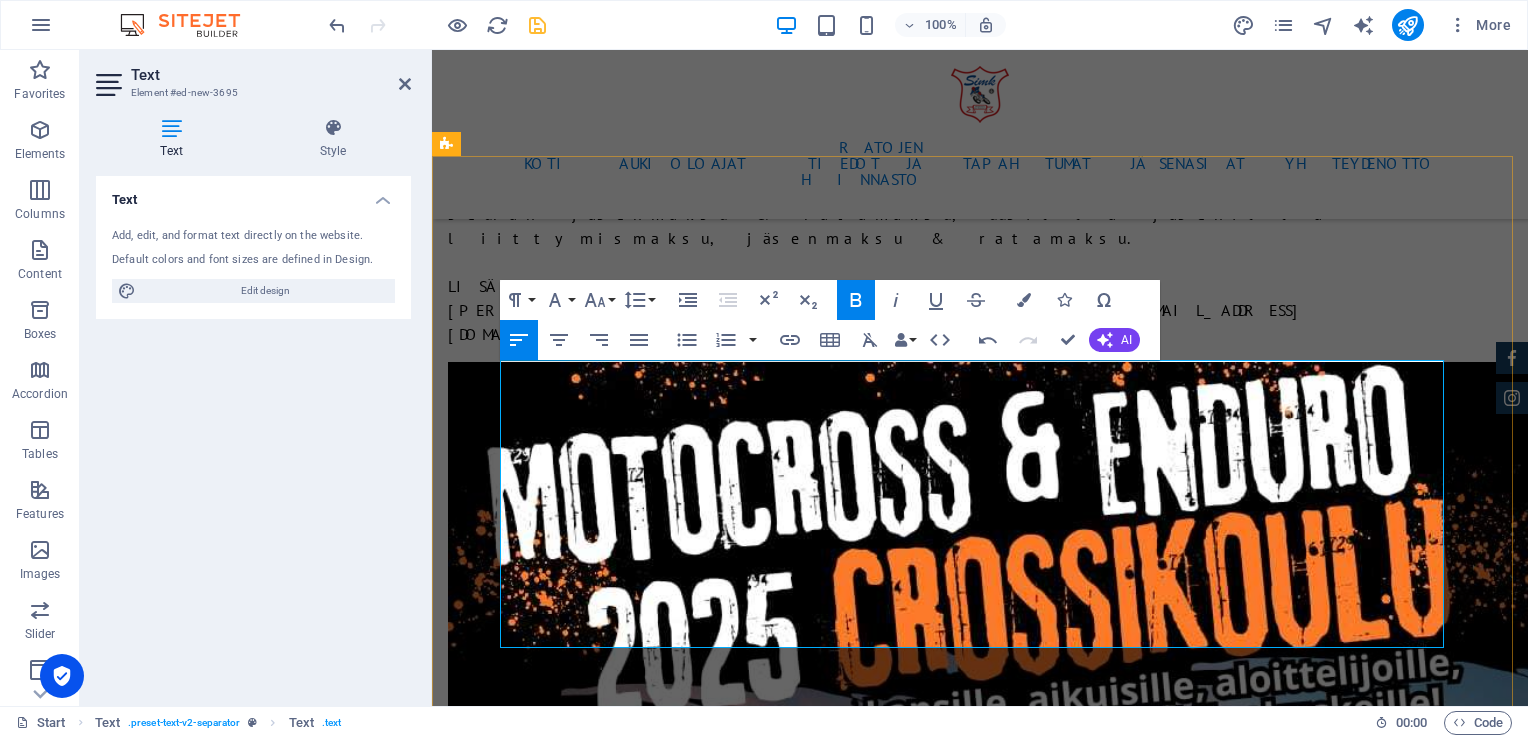 click on "[PERSON_NAME]" at bounding box center (1232, 4747) 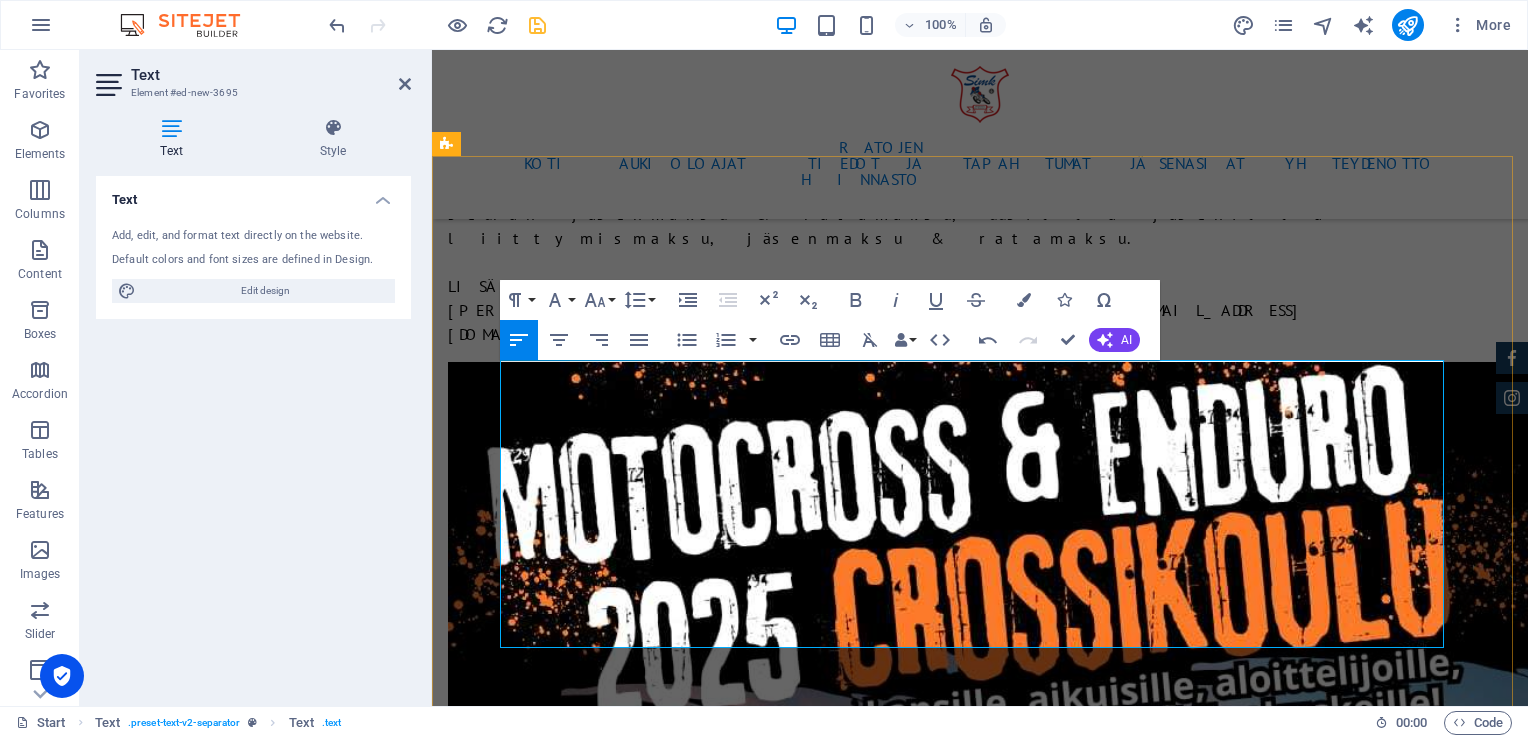 click on "tom.[PERSON_NAME](at)[DOMAIN_NAME]" at bounding box center (1232, 4807) 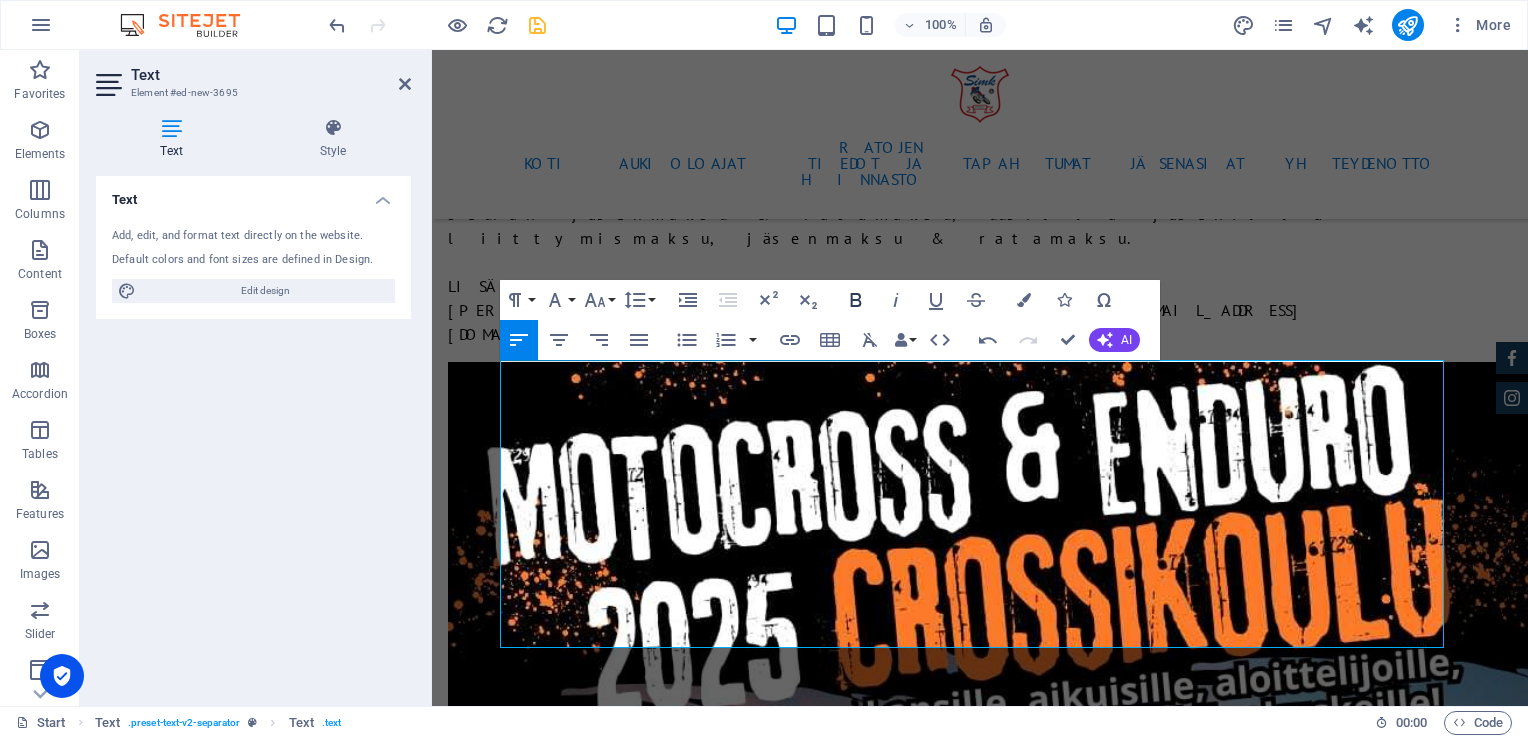 click 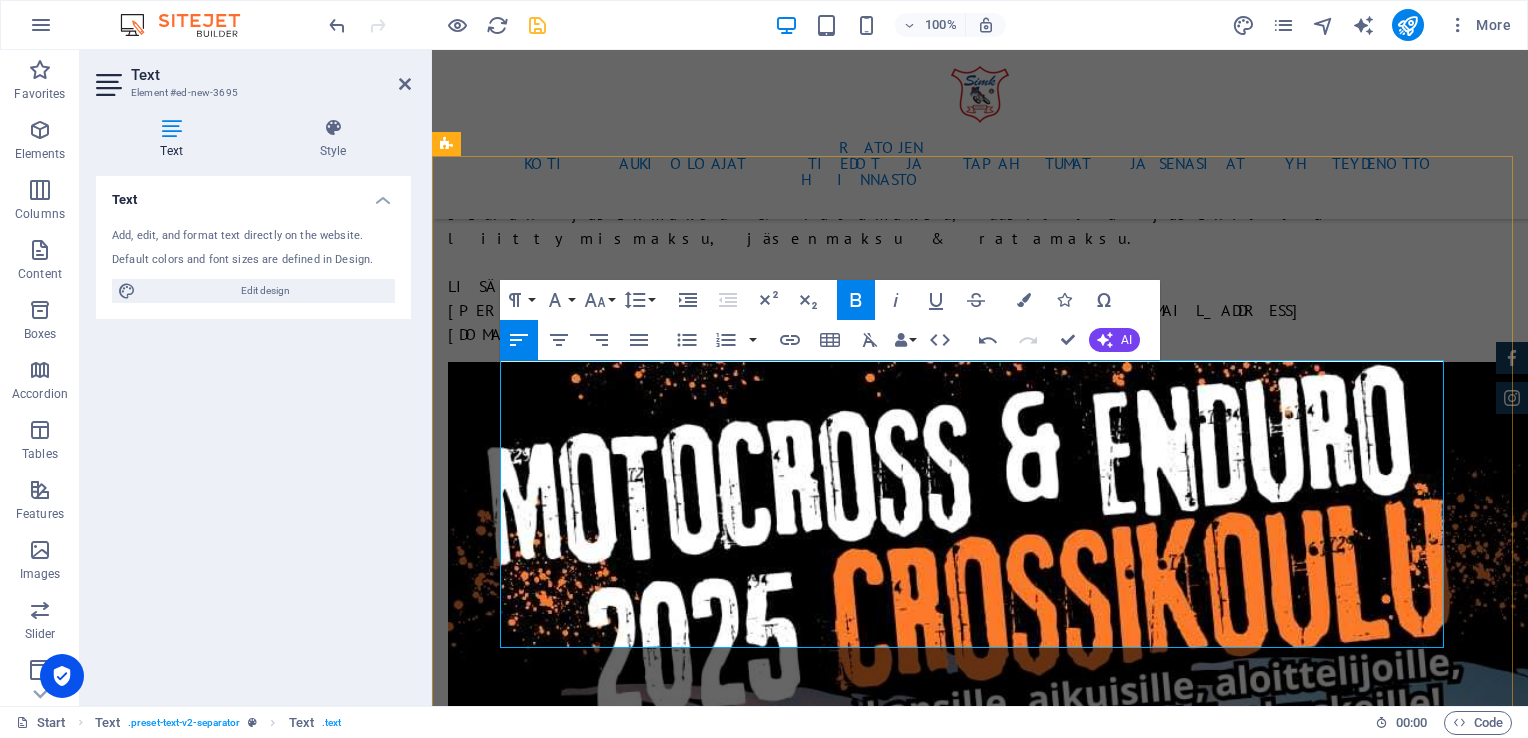 click on "[PERSON_NAME].wiik(at)[DOMAIN_NAME]" at bounding box center [1232, 4951] 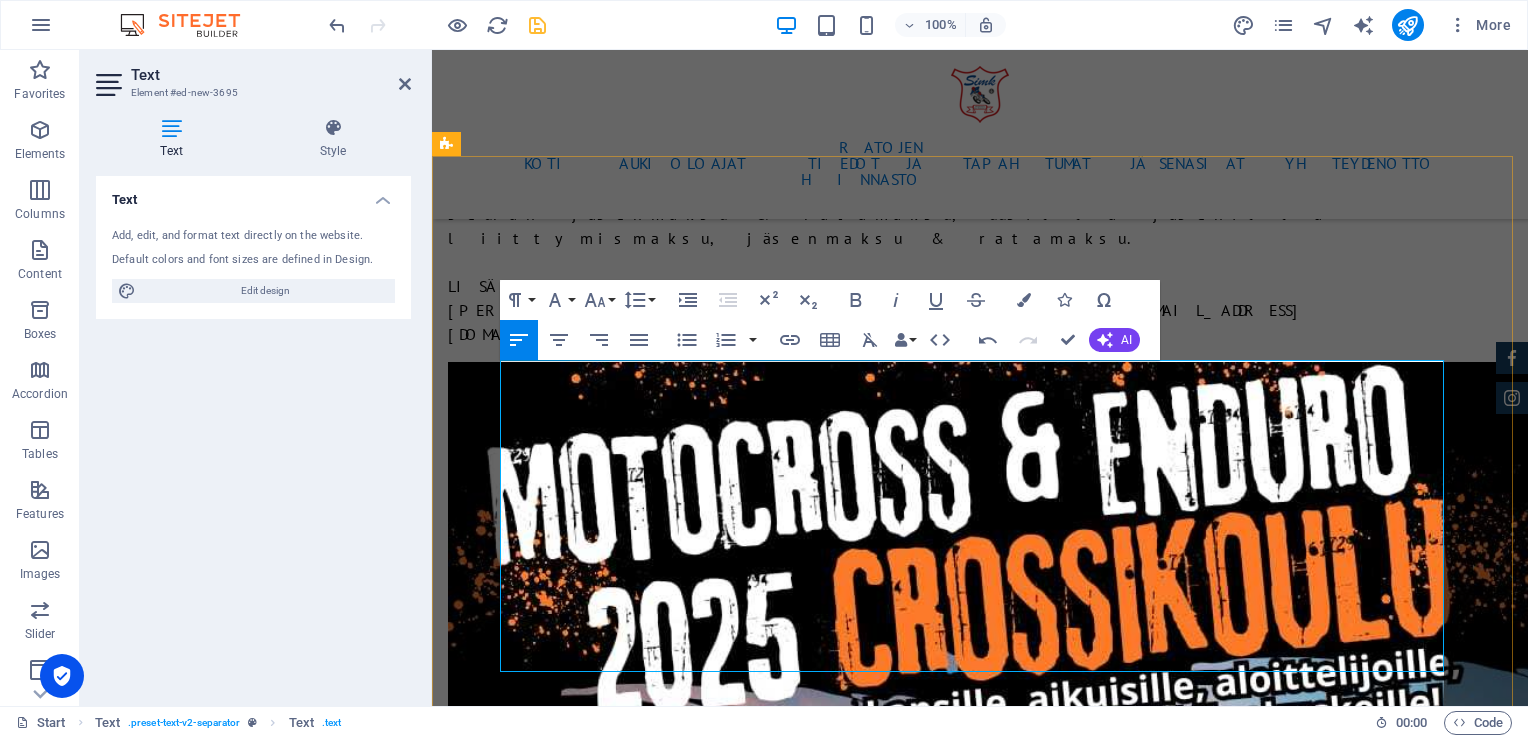 scroll, scrollTop: 3397, scrollLeft: 3, axis: both 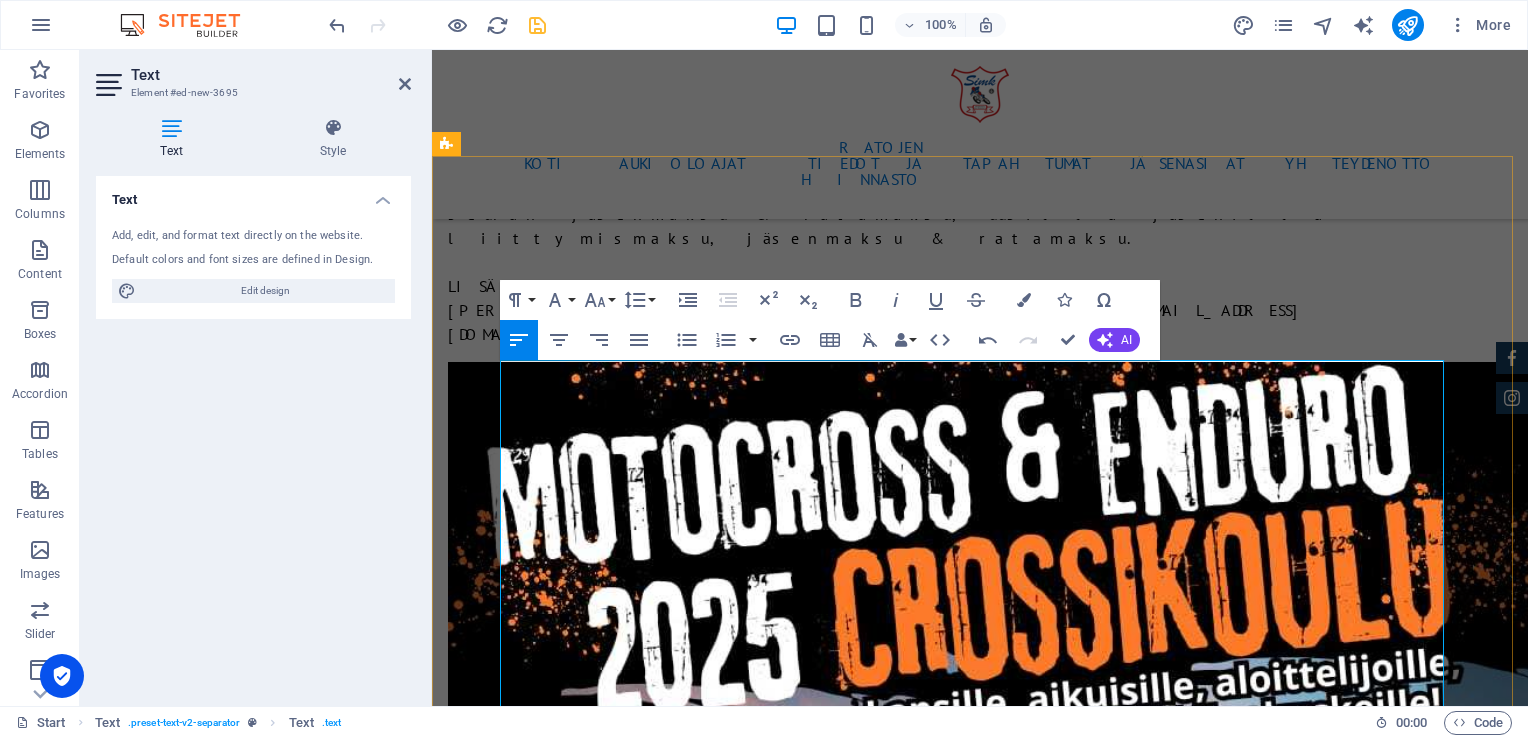 drag, startPoint x: 1007, startPoint y: 487, endPoint x: 1144, endPoint y: 502, distance: 137.81873 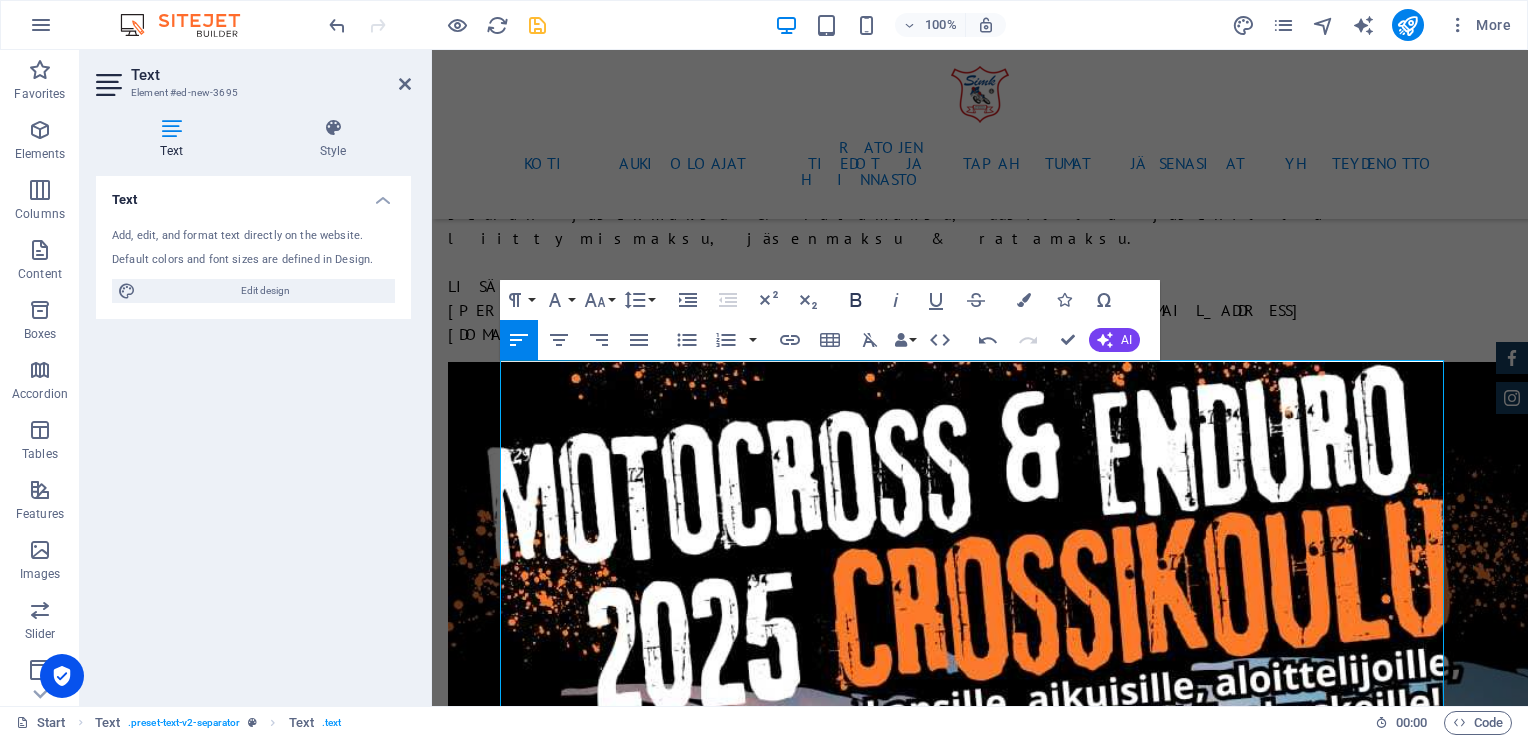 drag, startPoint x: 862, startPoint y: 296, endPoint x: 639, endPoint y: 390, distance: 242.00206 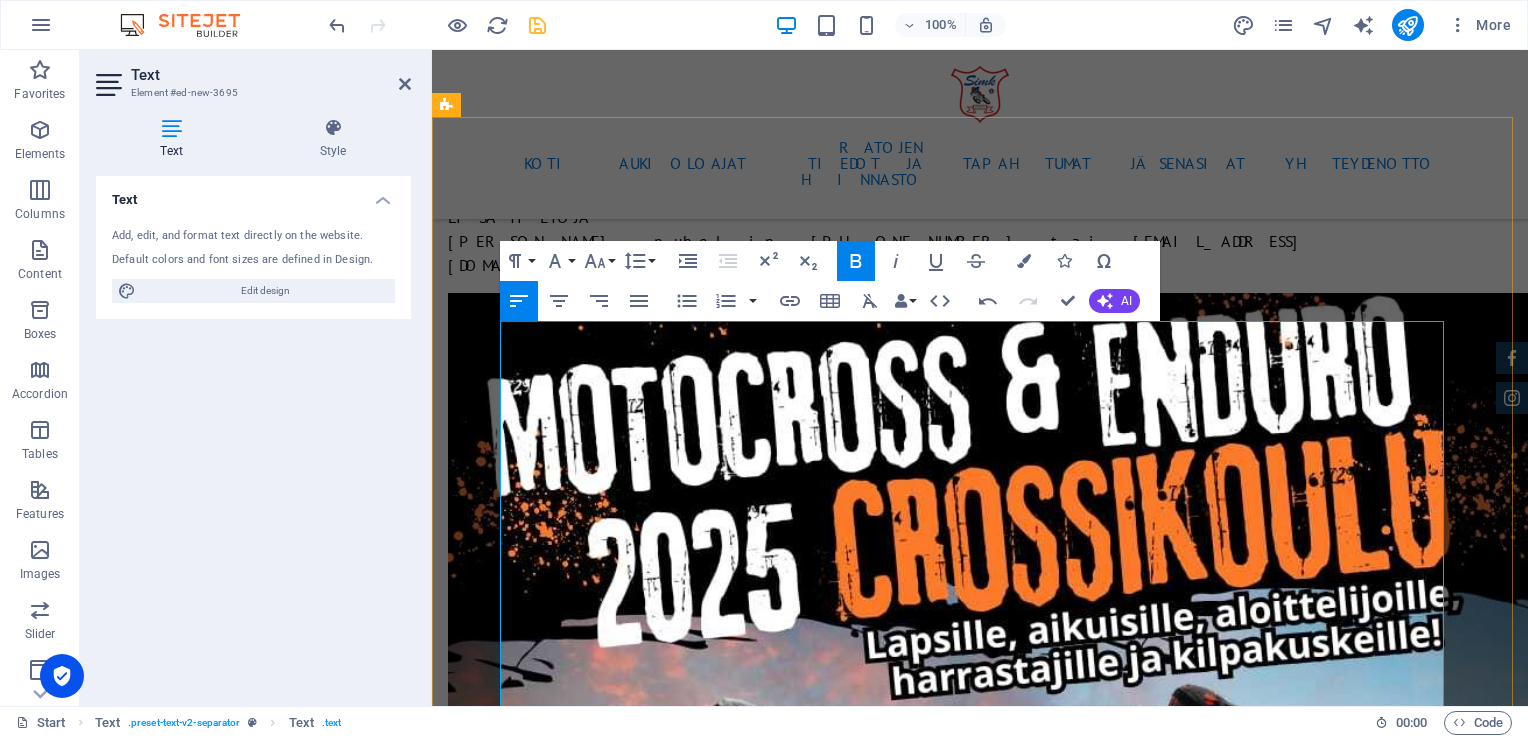 scroll, scrollTop: 6872, scrollLeft: 0, axis: vertical 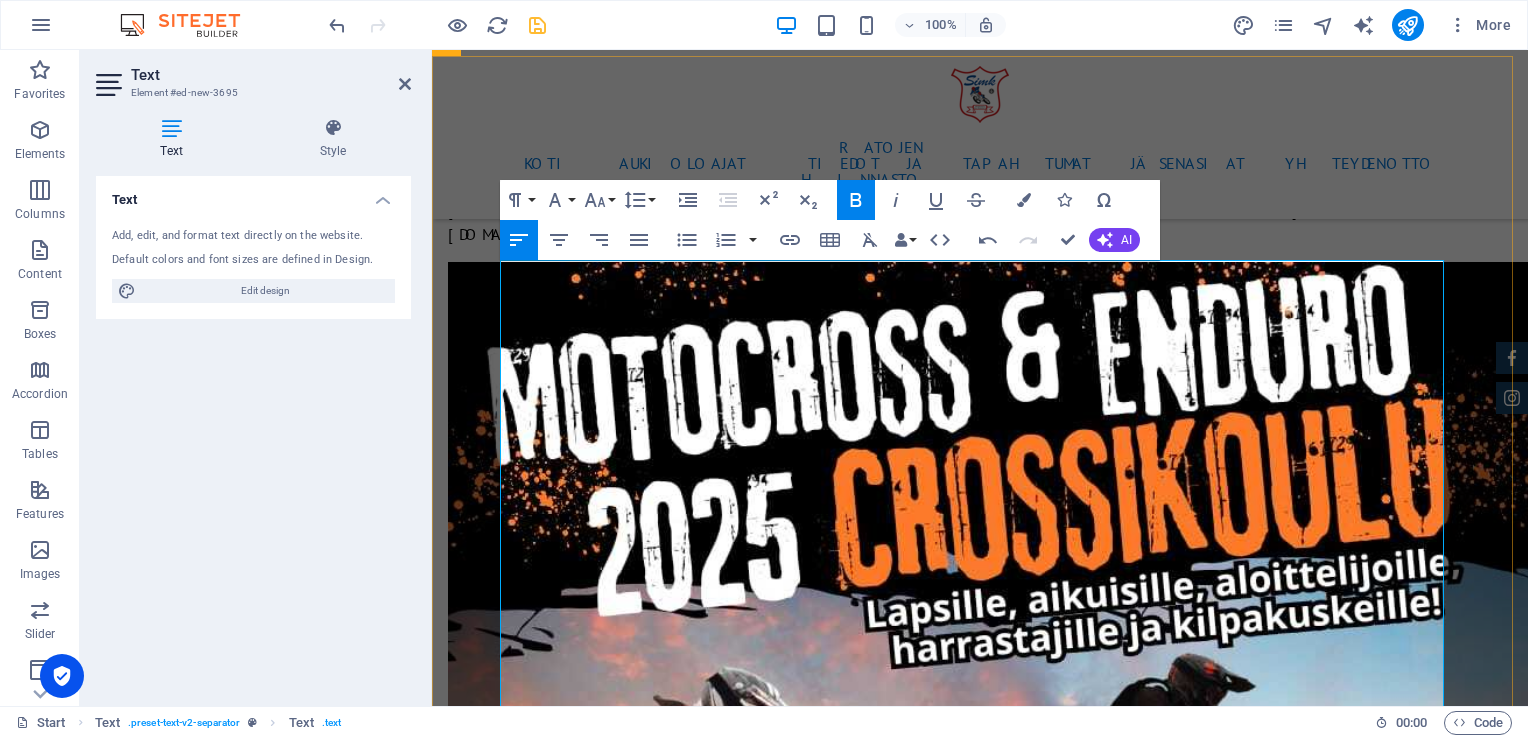 click on "[PHONE_NUMBER]" at bounding box center [1232, 4743] 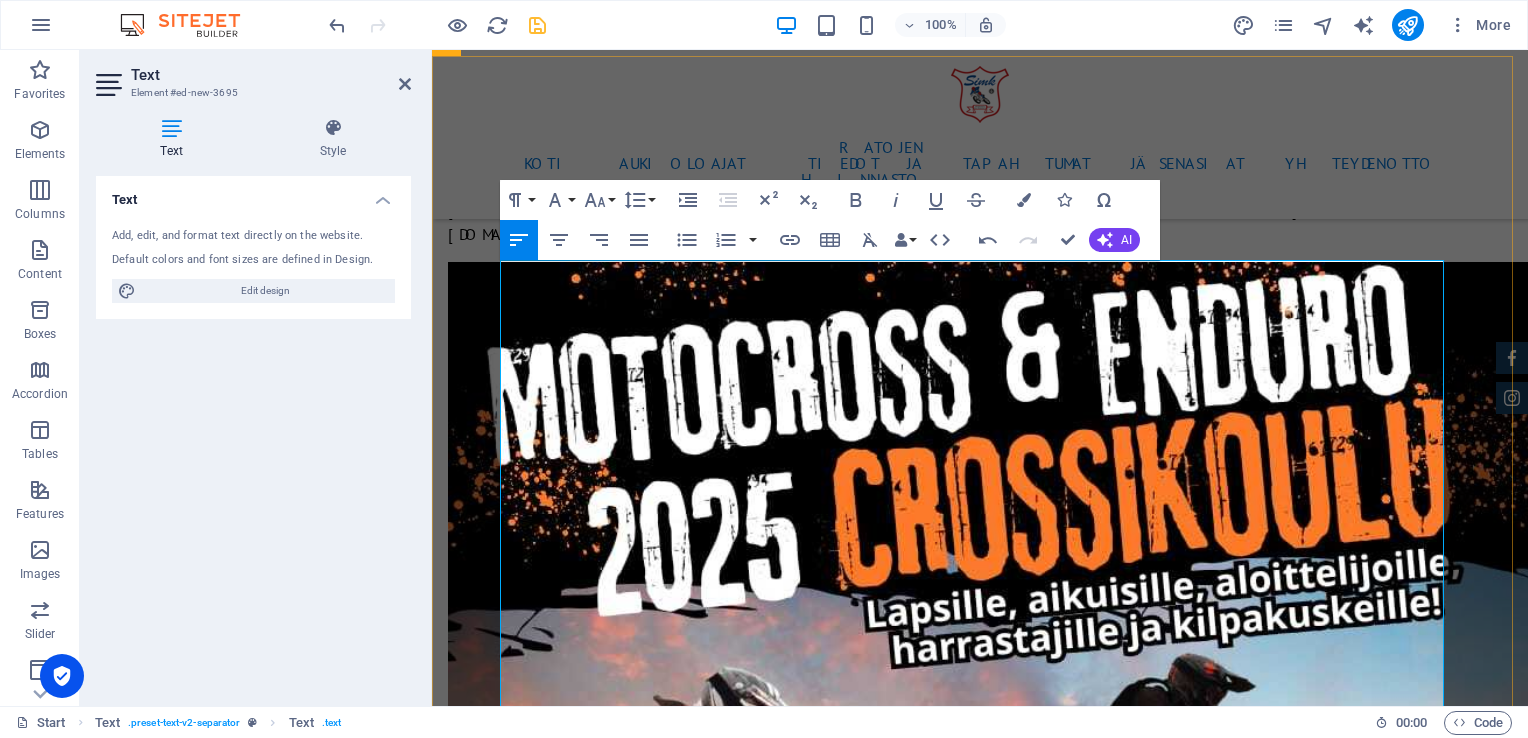 click on "[PERSON_NAME].wiik(at)[DOMAIN_NAME]" at bounding box center (1232, 4635) 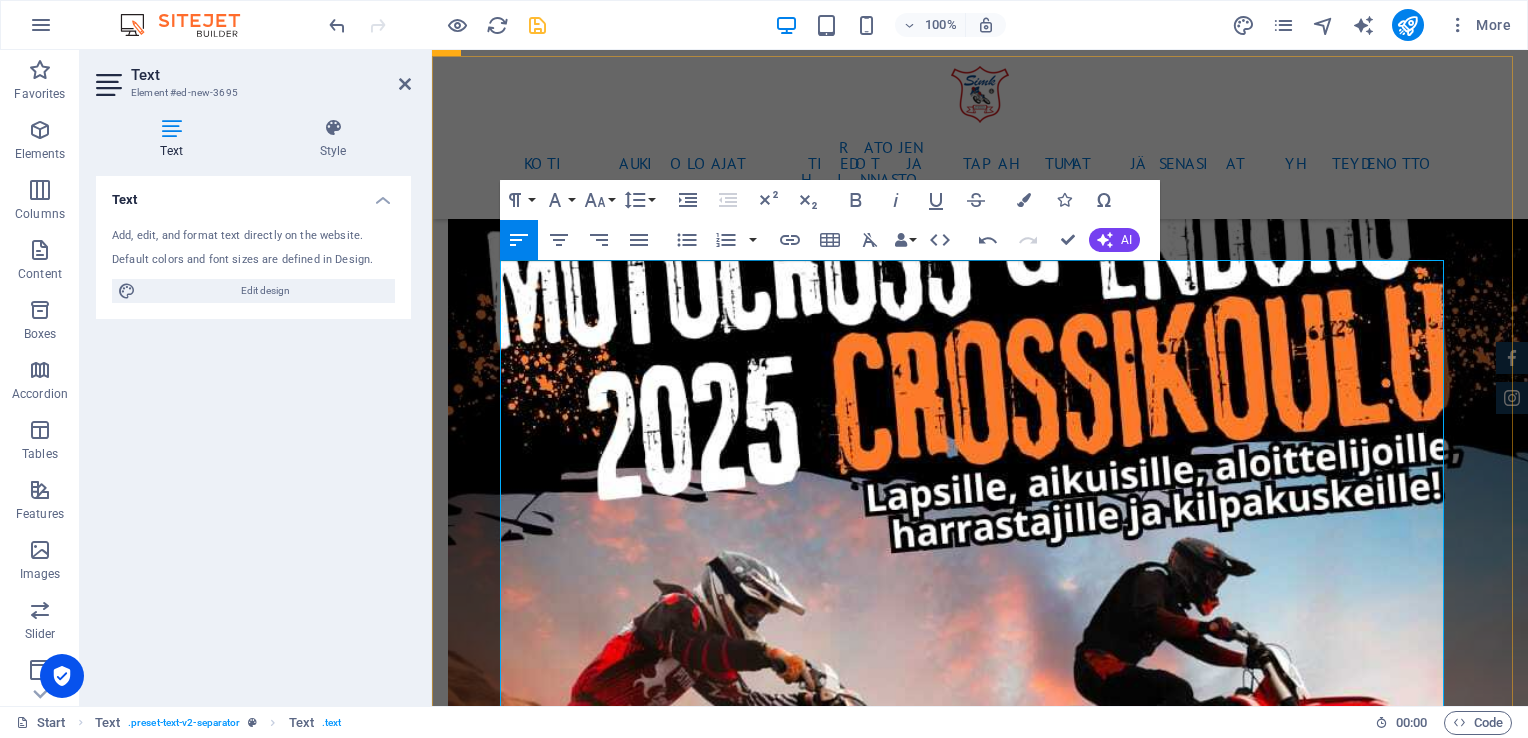 scroll, scrollTop: 7072, scrollLeft: 0, axis: vertical 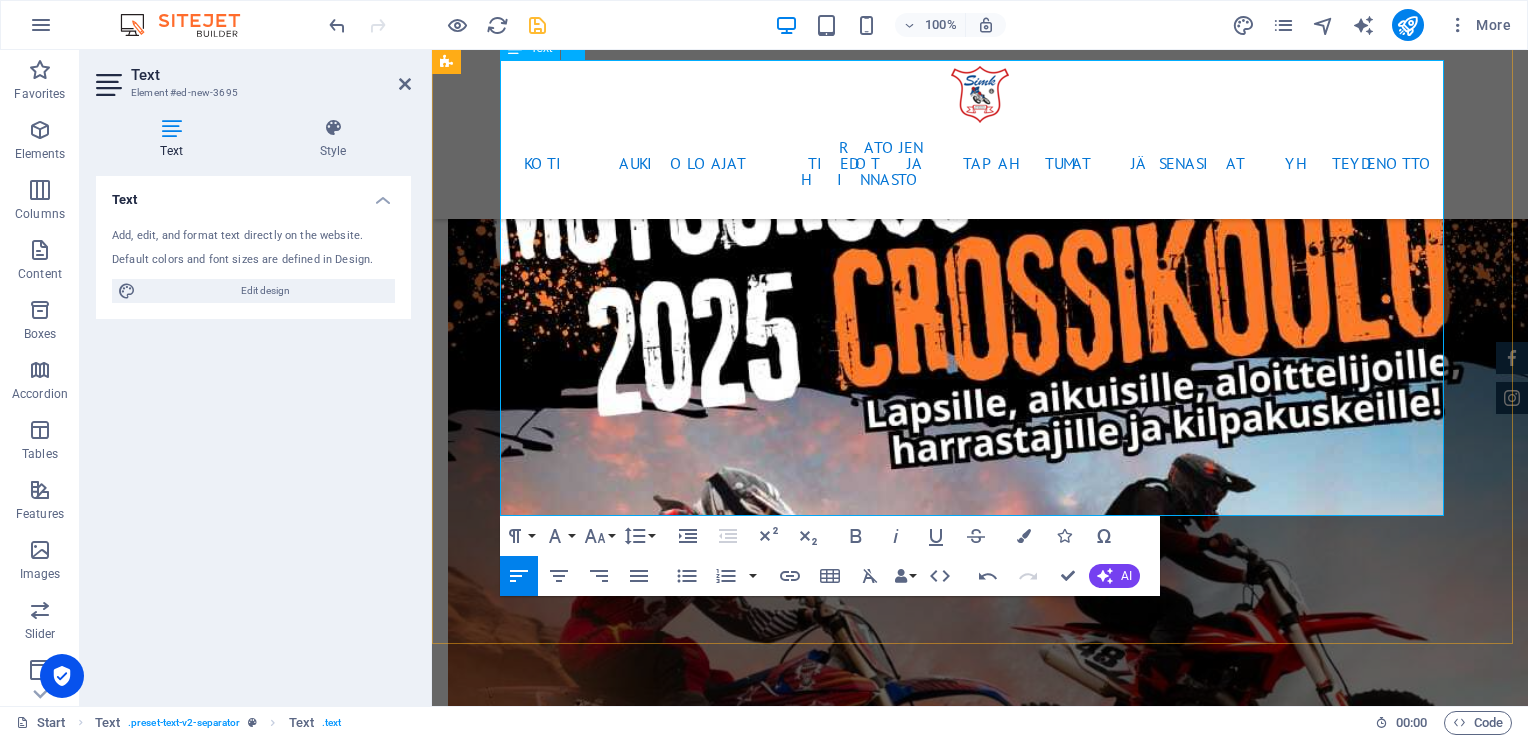 click on "vesa.[PERSON_NAME](at)[DOMAIN_NAME]" at bounding box center [1232, 4843] 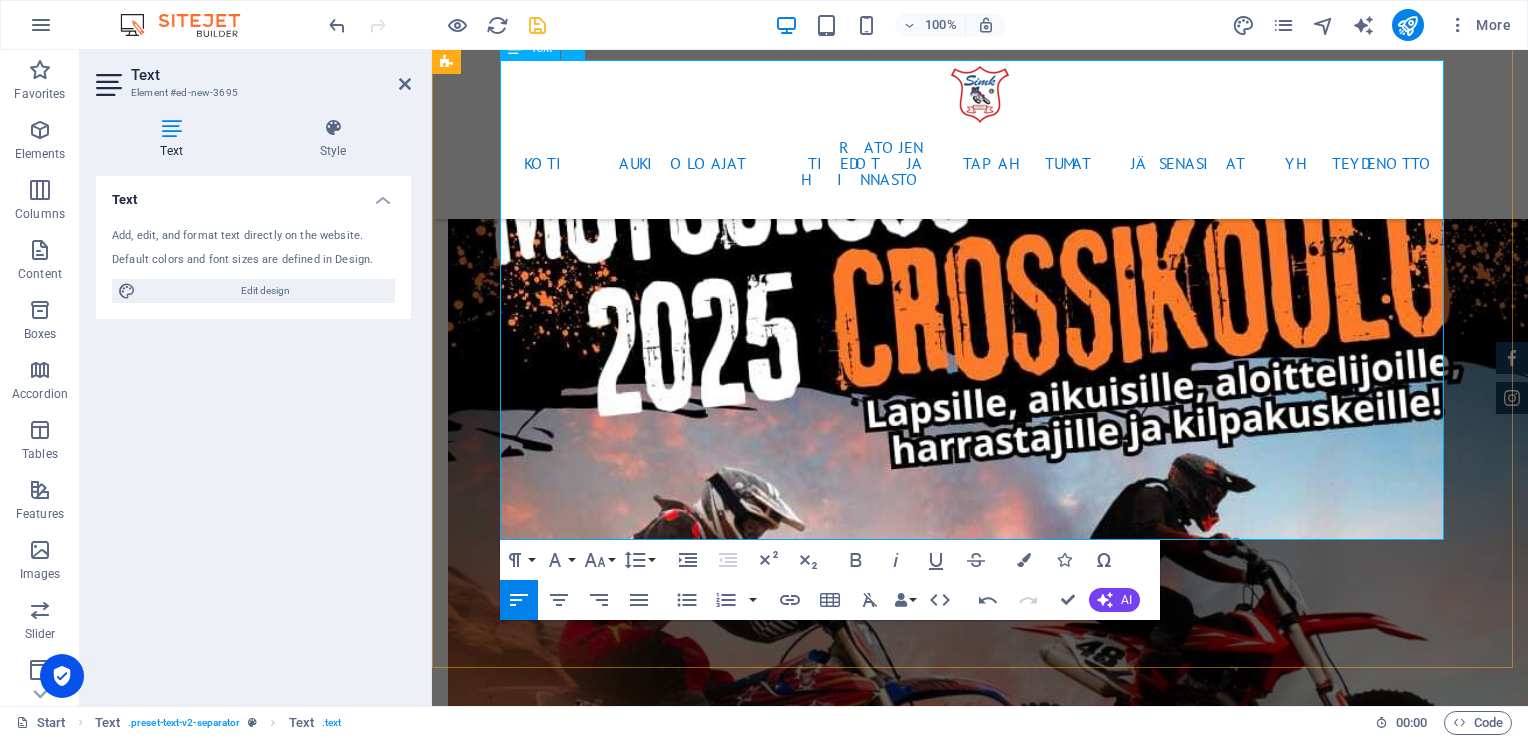 scroll, scrollTop: 911, scrollLeft: 7, axis: both 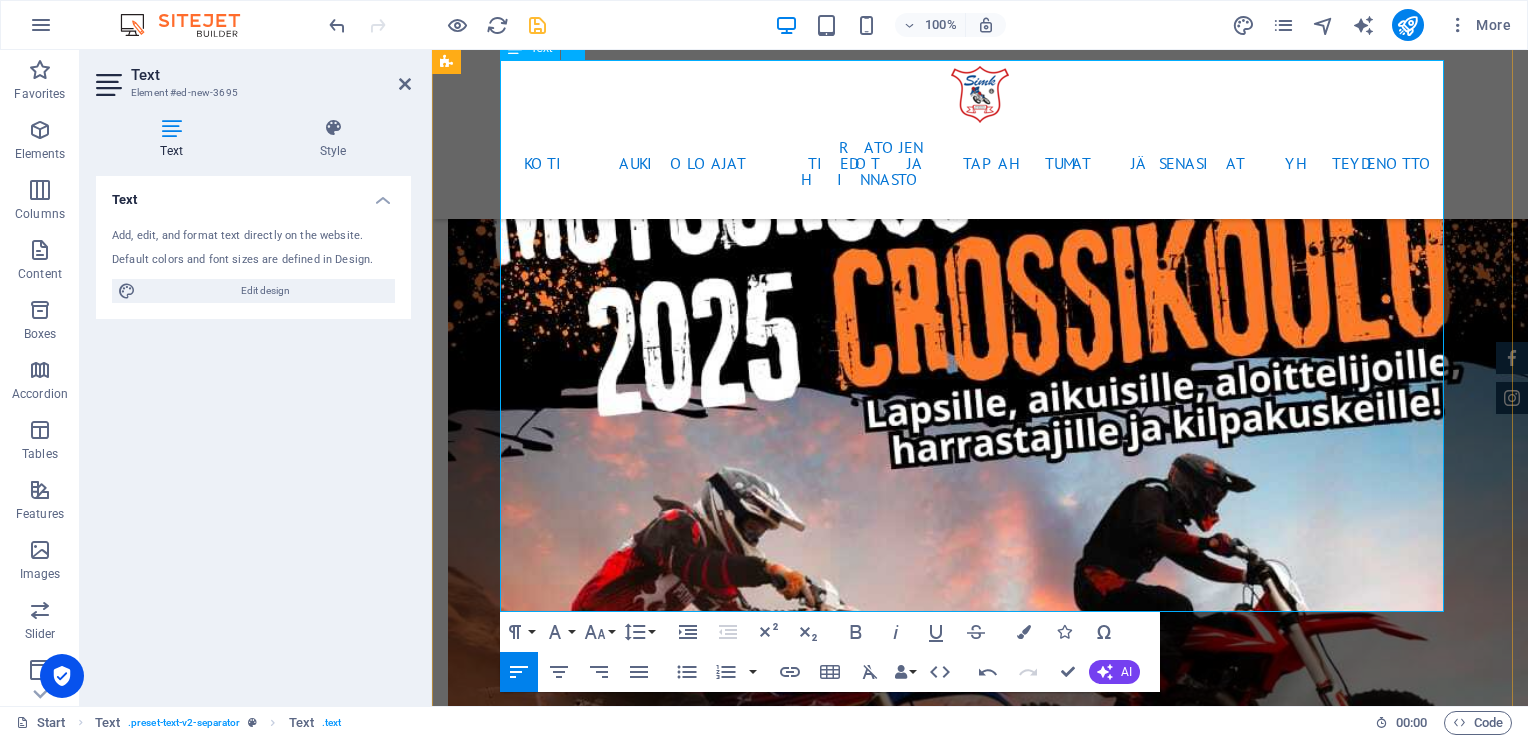 drag, startPoint x: 1004, startPoint y: 453, endPoint x: 1132, endPoint y: 455, distance: 128.01562 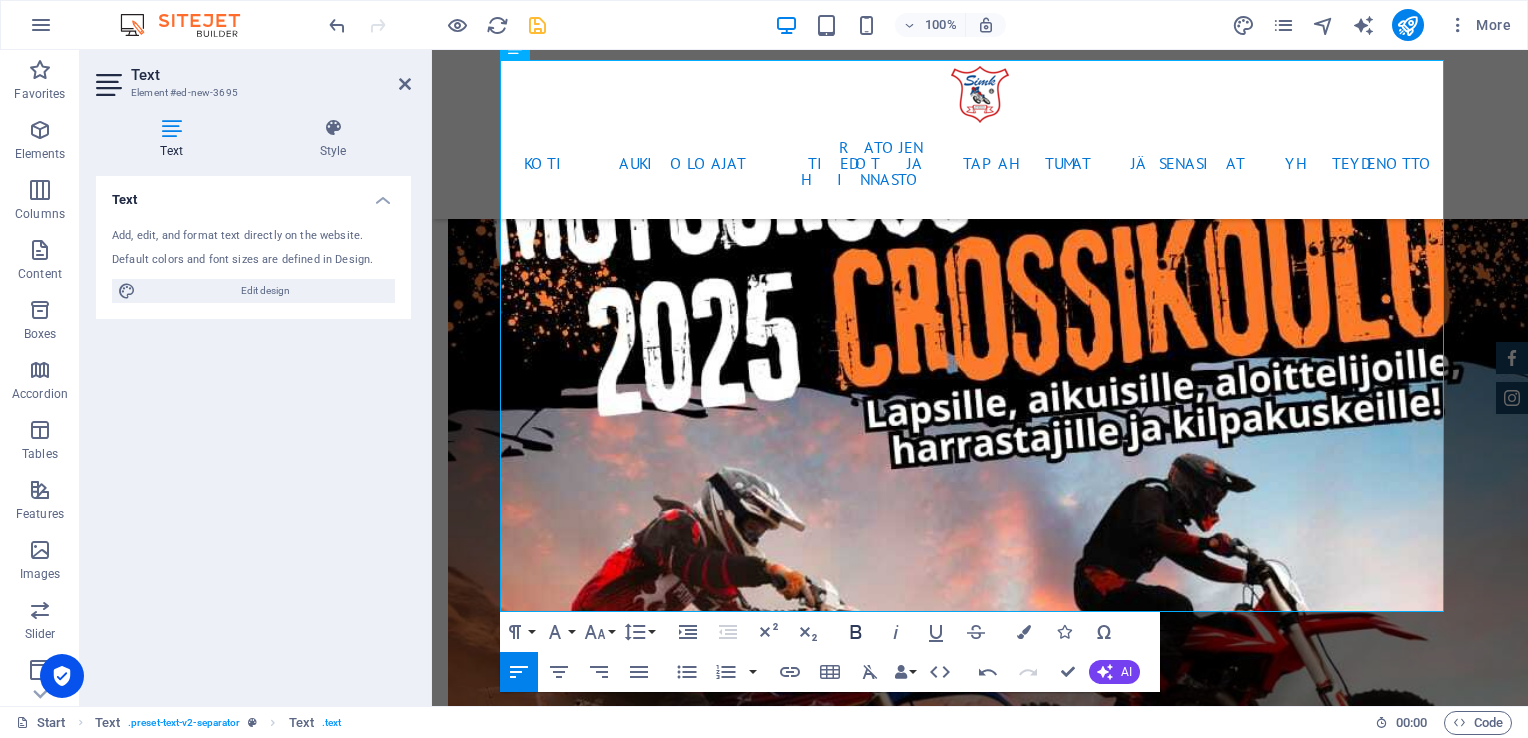 click 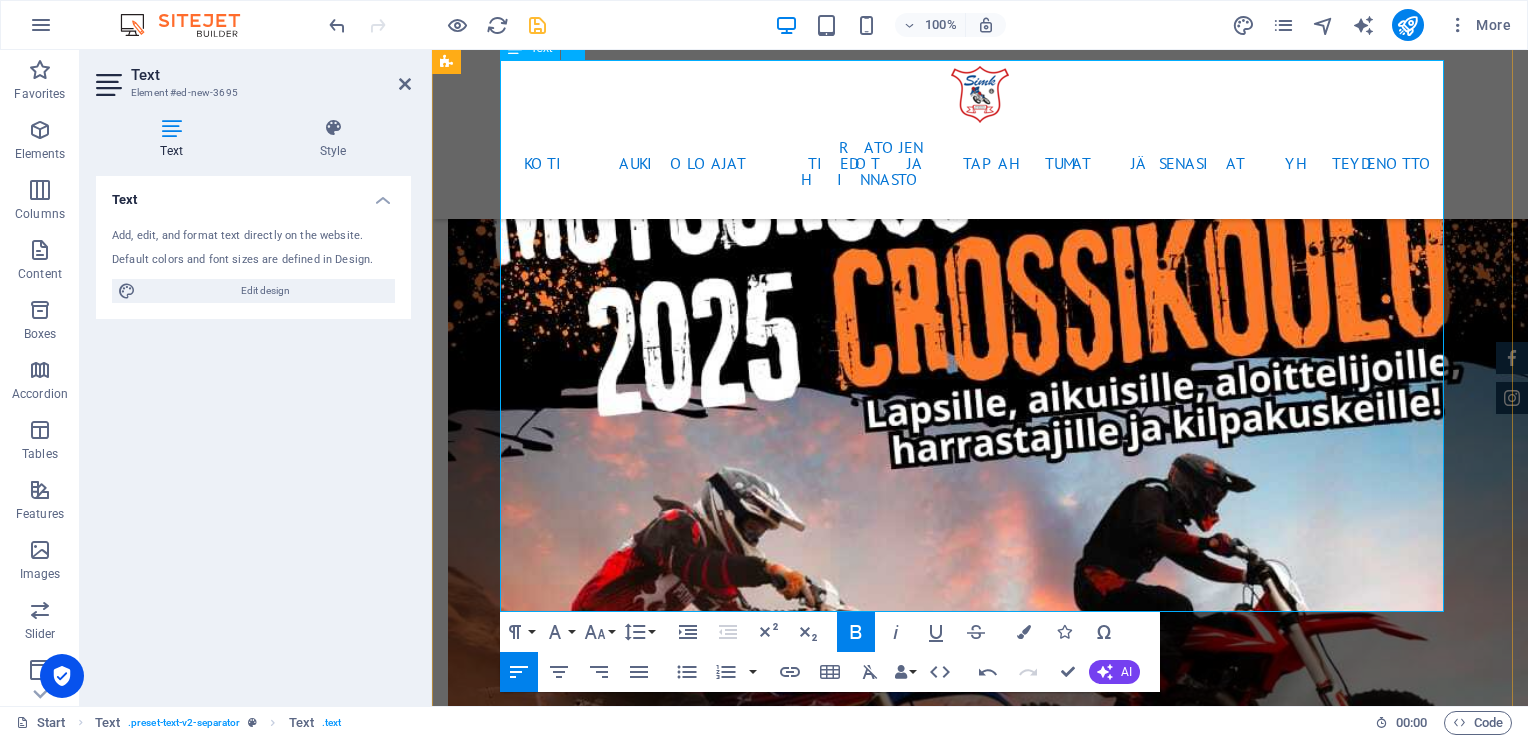 drag, startPoint x: 1004, startPoint y: 550, endPoint x: 1142, endPoint y: 554, distance: 138.05795 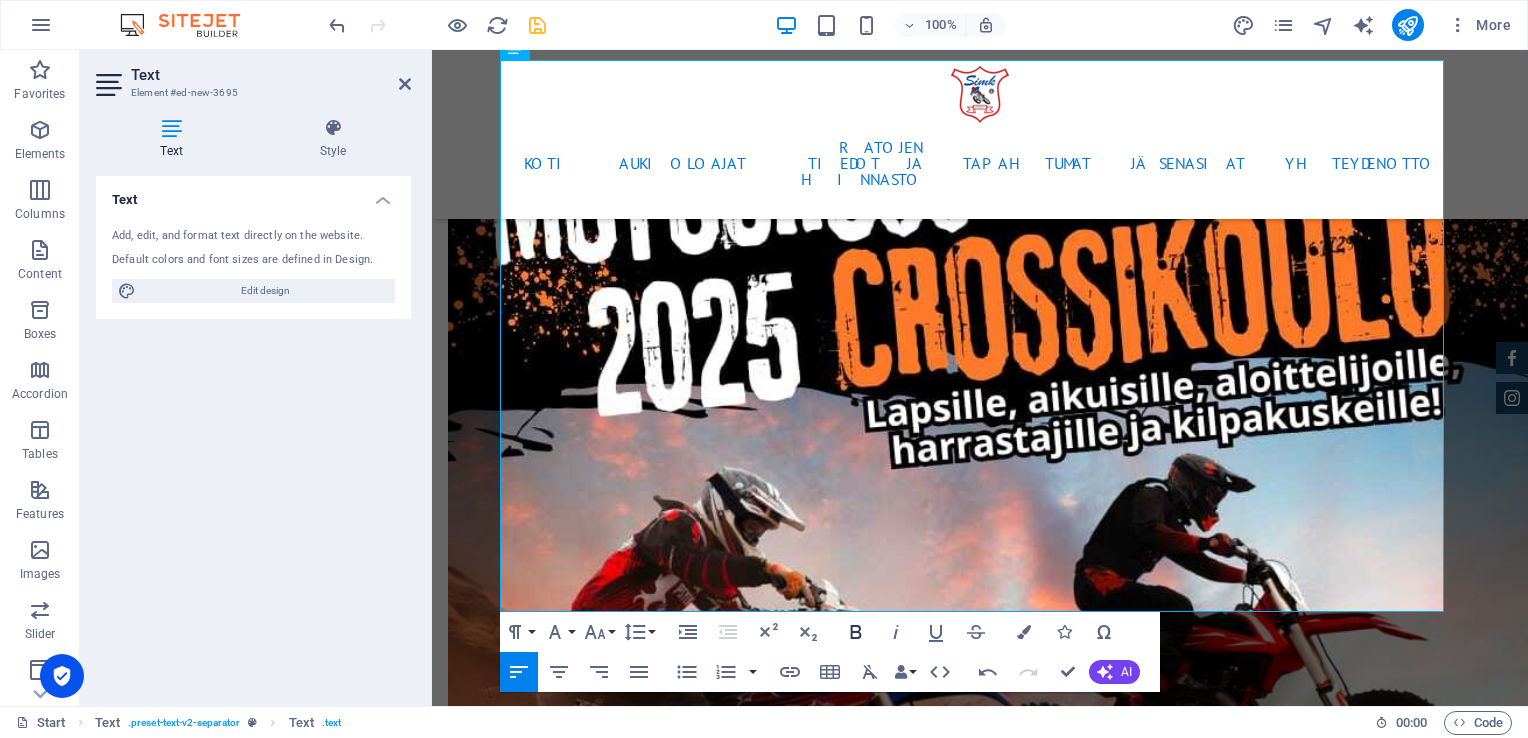 click on "Bold" at bounding box center (856, 632) 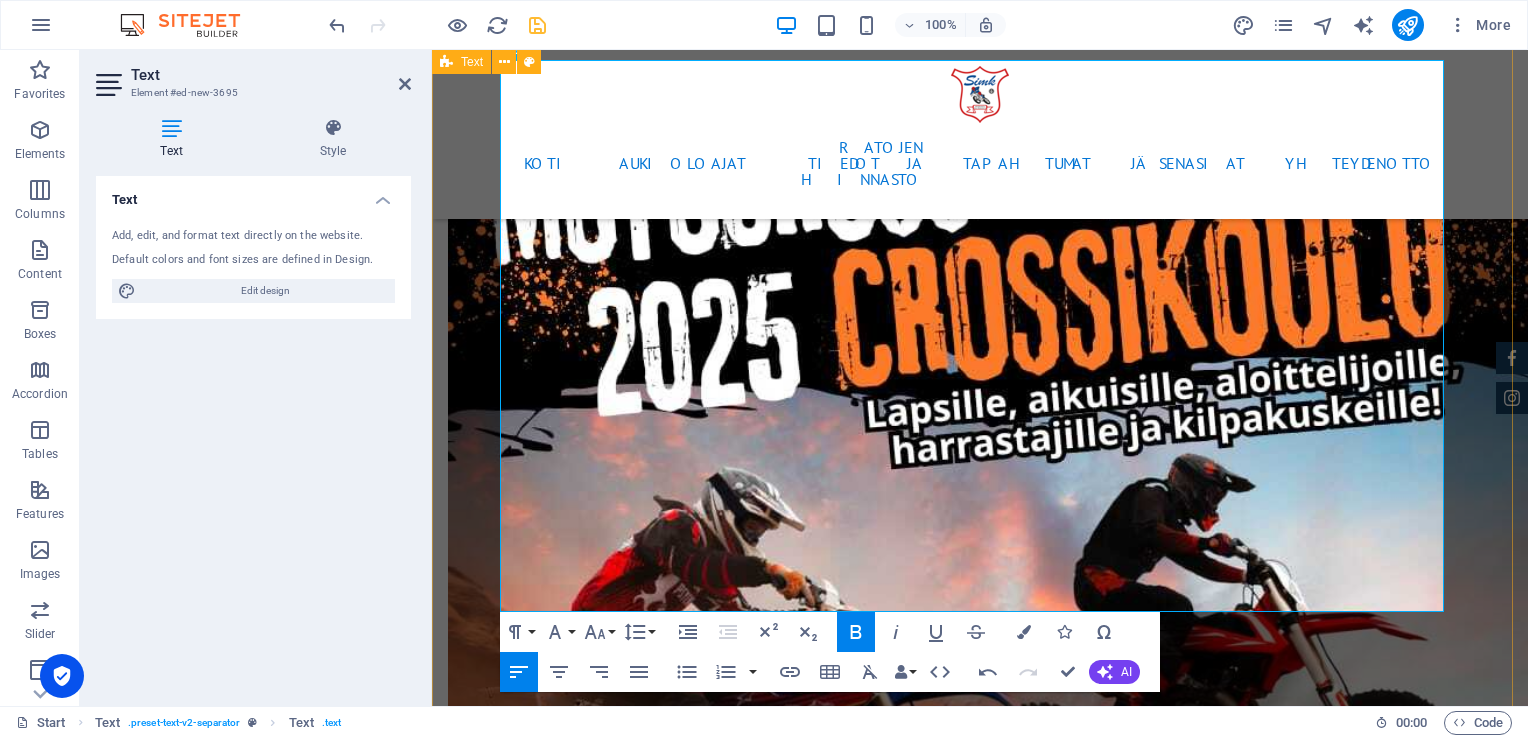 click on "Hallitus Puheenjohtaja [PERSON_NAME] [PHONE_NUMBER] [EMAIL_ADDRESS][DOMAIN_NAME] Varapuheenjohtaja [PERSON_NAME] [PHONE_NUMBER] [EMAIL_ADDRESS][DOMAIN_NAME] Sihteeri, rahastonhoitaja [PERSON_NAME] [EMAIL_ADDRESS][DOMAIN_NAME] Controller [PERSON_NAME] [PHONE_NUMBER] [EMAIL_ADDRESS][DOMAIN_NAME] Ratamestari [PERSON_NAME].Wiik [PHONE_NUMBER] [PERSON_NAME][EMAIL_ADDRESS][DOMAIN_NAME] Hallituksen jäsenet [PERSON_NAME] +358 50 5112 039 [EMAIL_ADDRESS][DOMAIN_NAME] [PERSON_NAME] [PHONE_NUMBER] [EMAIL_ADDRESS][DOMAIN_NAME] [PERSON_NAME] [EMAIL_ADDRESS][DOMAIN_NAME] [PERSON_NAME] [EMAIL_ADDRESS][DOMAIN_NAME] Motocross jaosto [PERSON_NAME] [PERSON_NAME] Enduro jaosto [PERSON_NAME] [PERSON_NAME]   Motocross jaosto [PERSON_NAME] [PERSON_NAME] jaosto [PERSON_NAME] [PERSON_NAME]" at bounding box center (980, 4637) 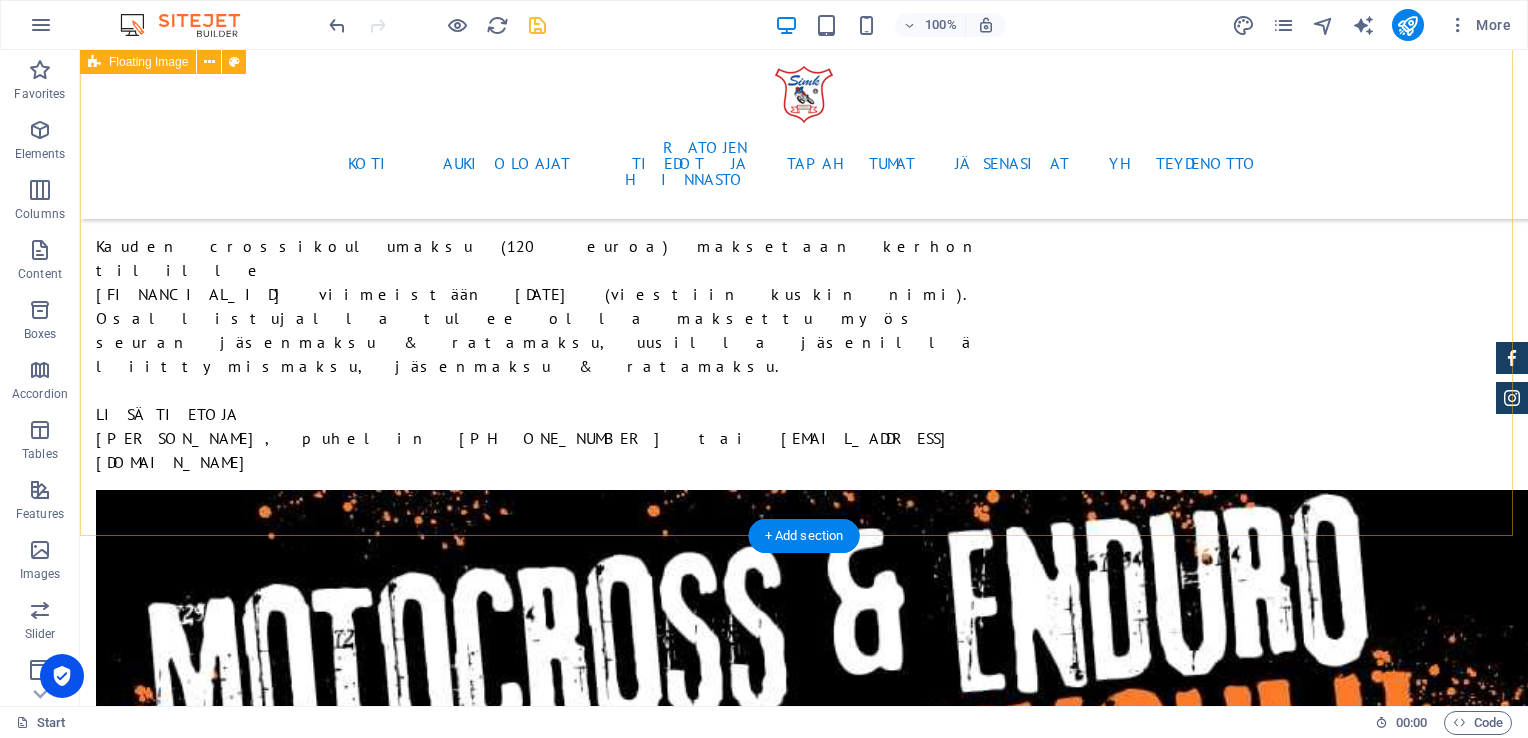 scroll, scrollTop: 6772, scrollLeft: 0, axis: vertical 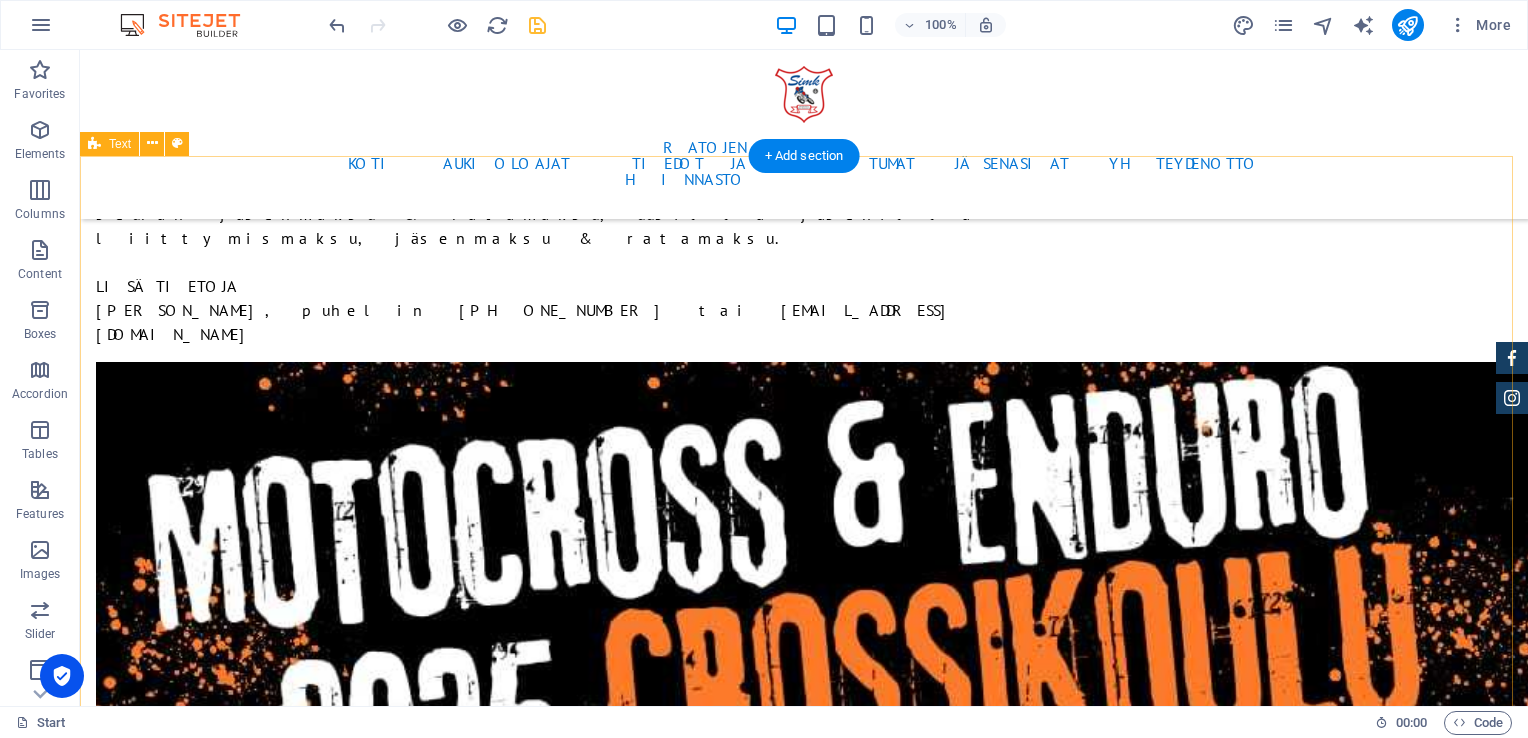 click on "Hallitus Puheenjohtaja [PERSON_NAME] [PHONE_NUMBER] [EMAIL_ADDRESS][DOMAIN_NAME] Varapuheenjohtaja [PERSON_NAME] [PHONE_NUMBER] [EMAIL_ADDRESS][DOMAIN_NAME] Sihteeri, rahastonhoitaja [PERSON_NAME] [EMAIL_ADDRESS][DOMAIN_NAME] Controller [PERSON_NAME] [PHONE_NUMBER] [EMAIL_ADDRESS][DOMAIN_NAME] Ratamestari [PERSON_NAME].Wiik [PHONE_NUMBER] [PERSON_NAME][EMAIL_ADDRESS][DOMAIN_NAME] Hallituksen jäsenet [PERSON_NAME] +358 50 5112 039 [EMAIL_ADDRESS][DOMAIN_NAME] [PERSON_NAME] [PHONE_NUMBER] [EMAIL_ADDRESS][DOMAIN_NAME] [PERSON_NAME] [EMAIL_ADDRESS][DOMAIN_NAME] [PERSON_NAME] [EMAIL_ADDRESS][DOMAIN_NAME] Motocross jaosto [PERSON_NAME] [PERSON_NAME] Enduro jaosto [PERSON_NAME] [PERSON_NAME]" at bounding box center [804, 5232] 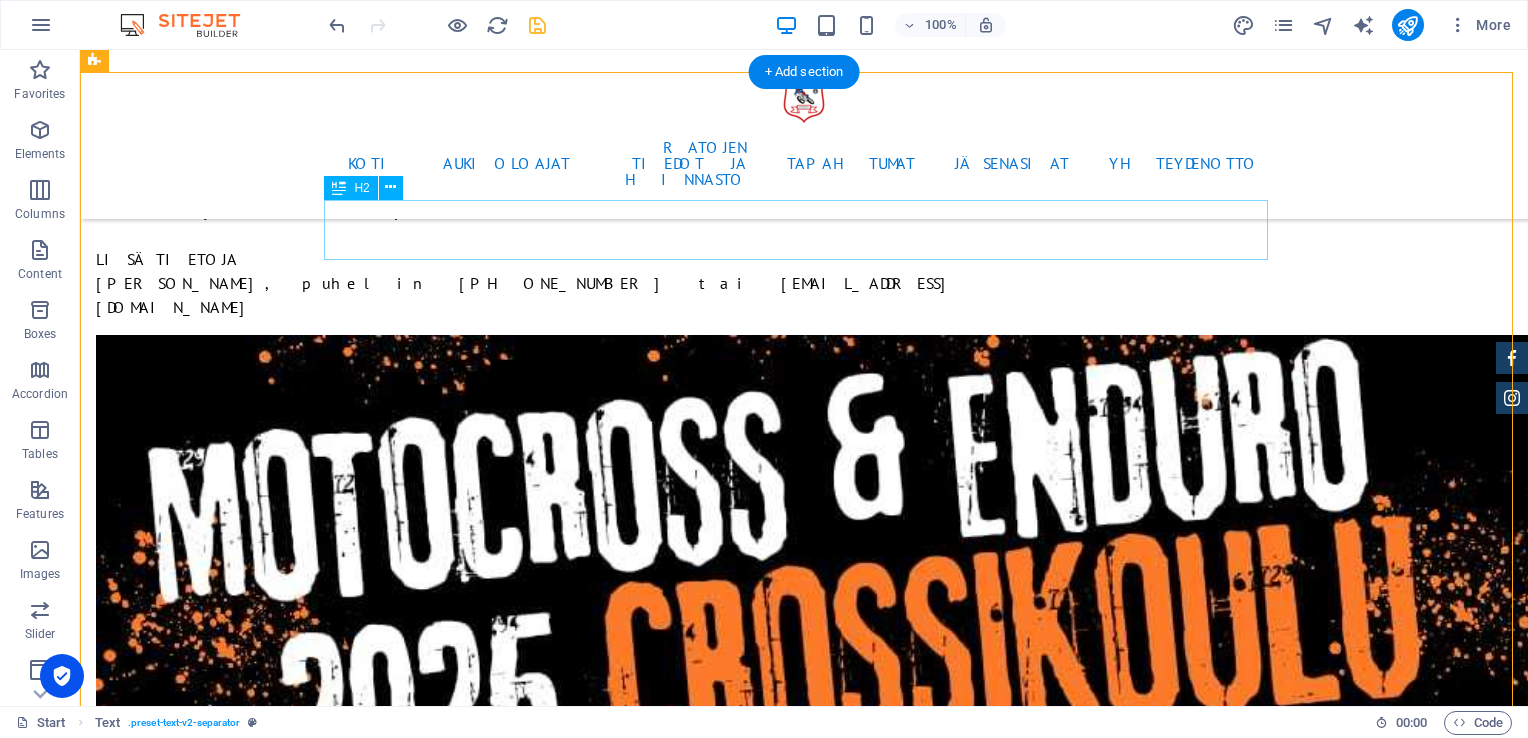 scroll, scrollTop: 6772, scrollLeft: 0, axis: vertical 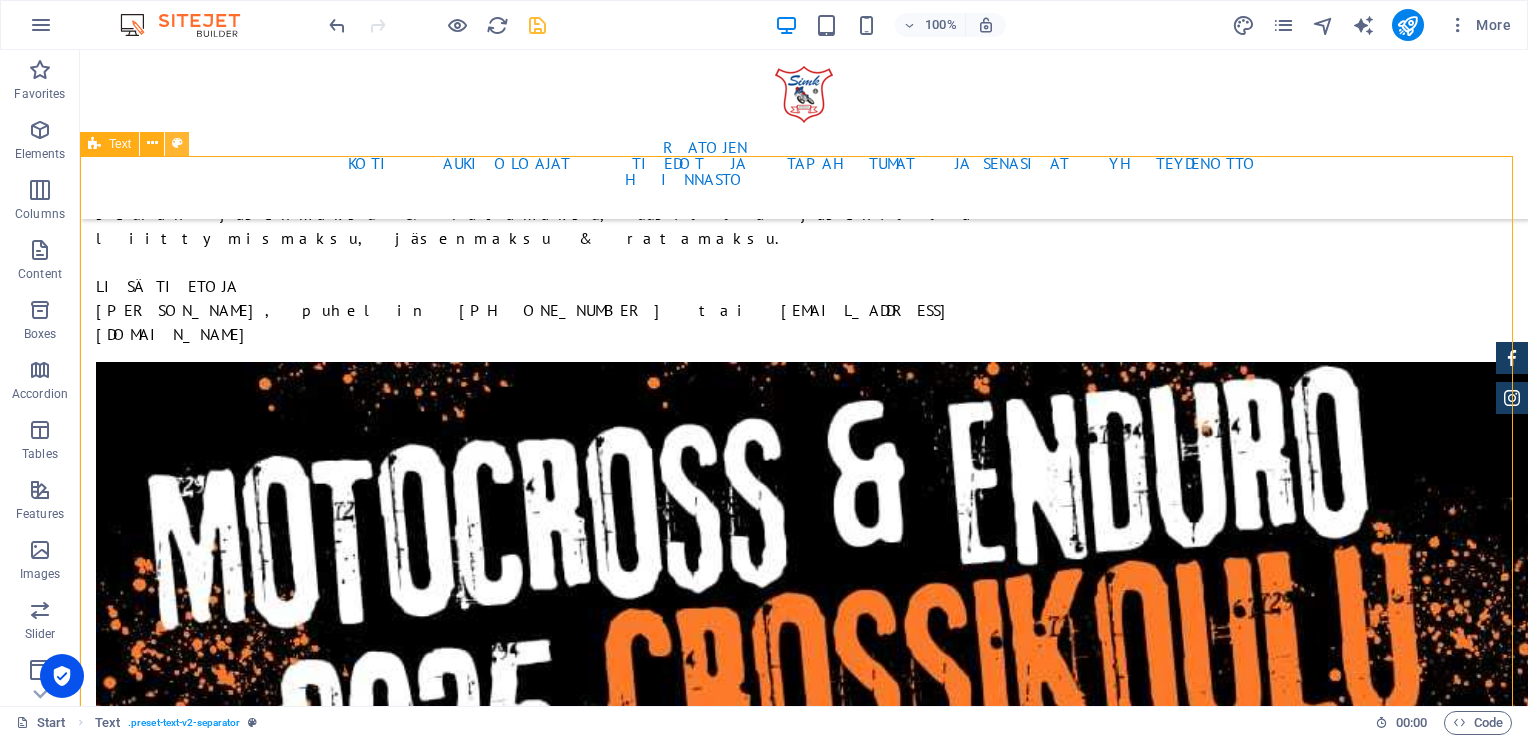 click at bounding box center [177, 143] 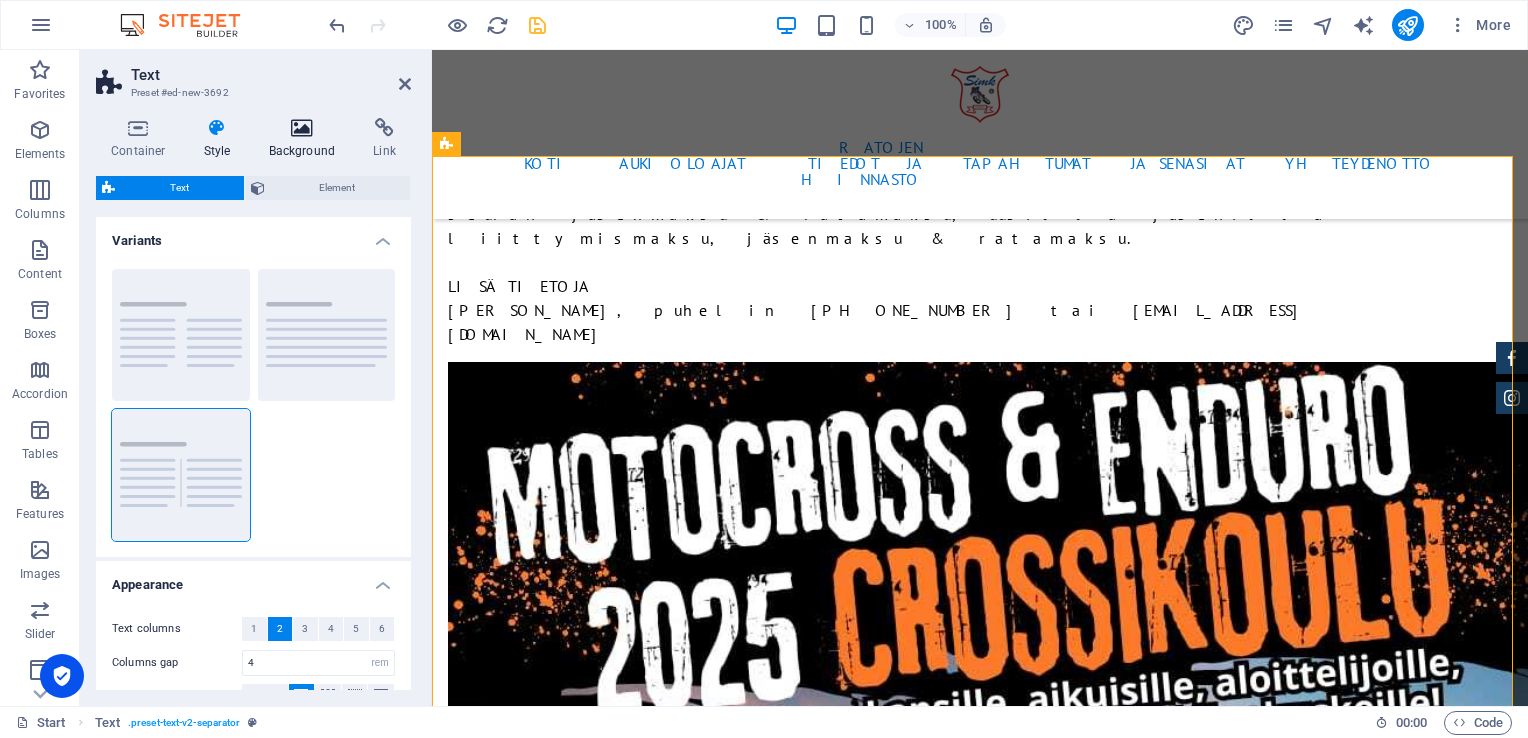 click at bounding box center [302, 128] 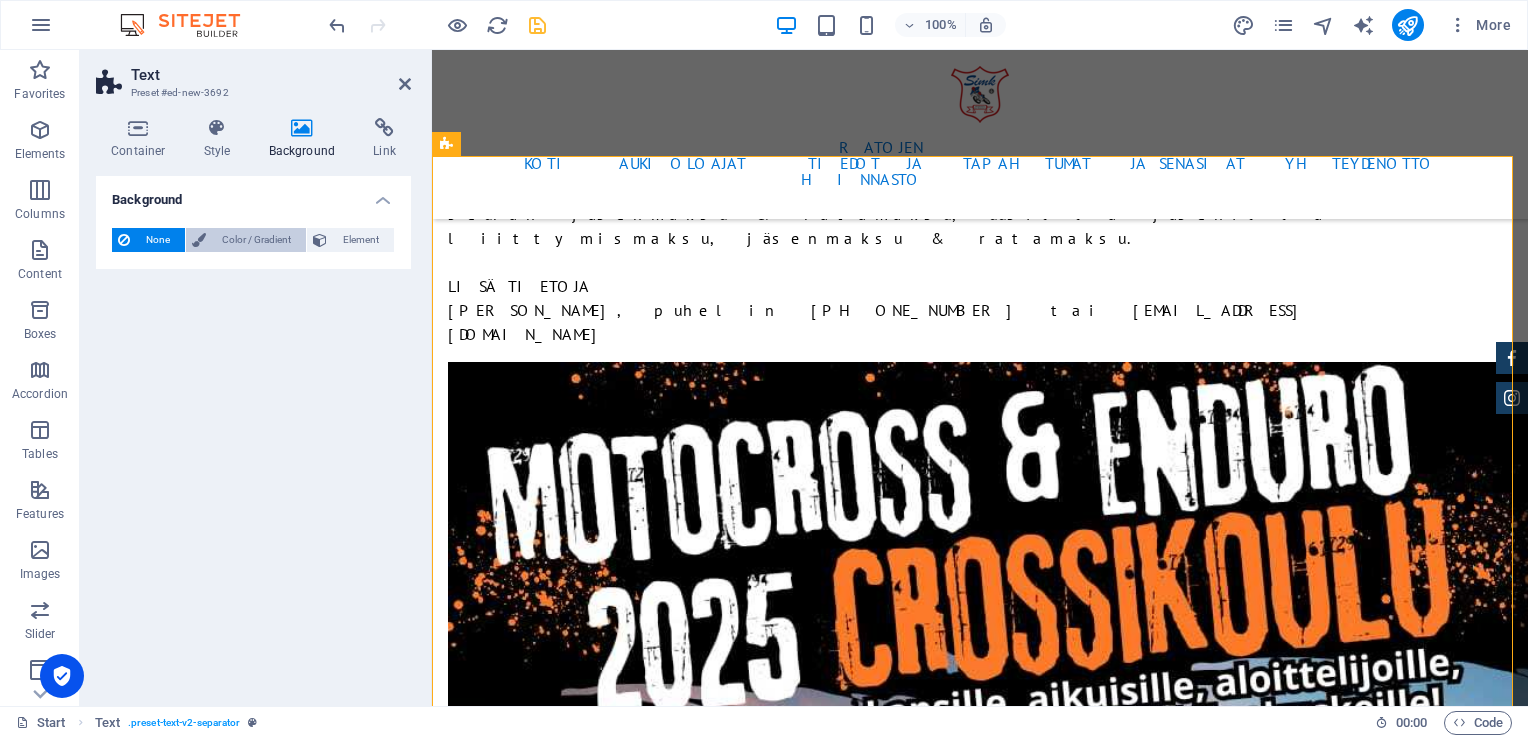 click on "Color / Gradient" at bounding box center [256, 240] 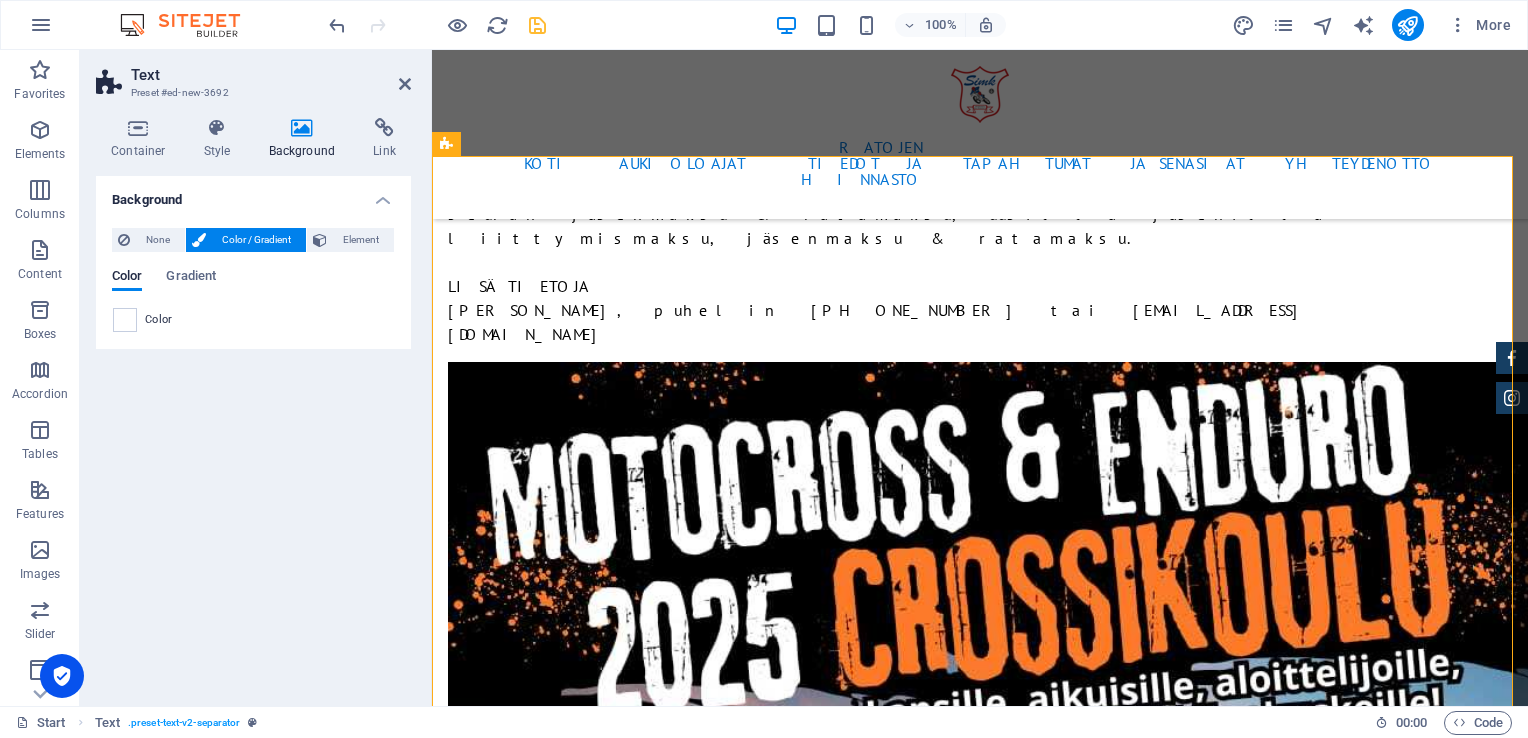 click on "Color" at bounding box center [159, 320] 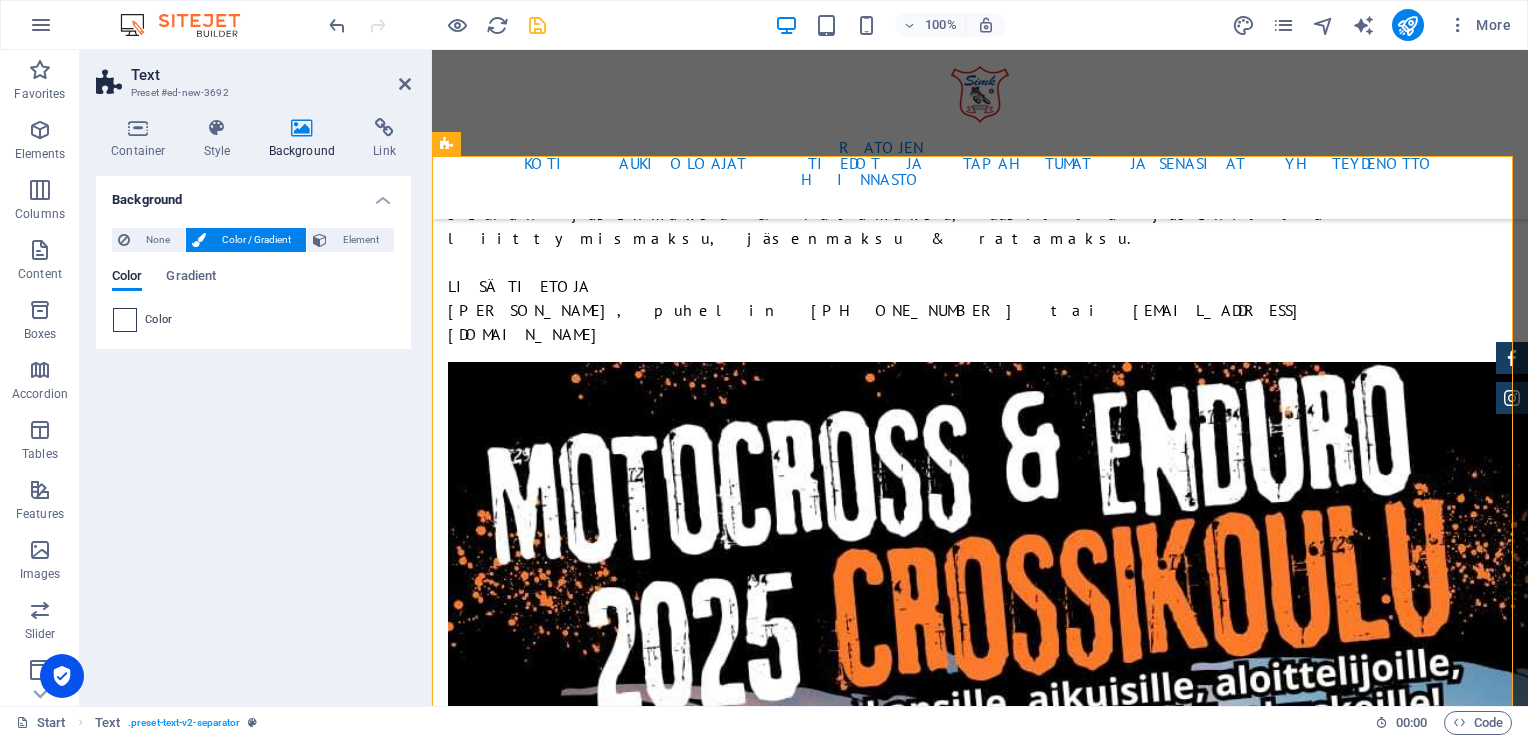 click at bounding box center [125, 320] 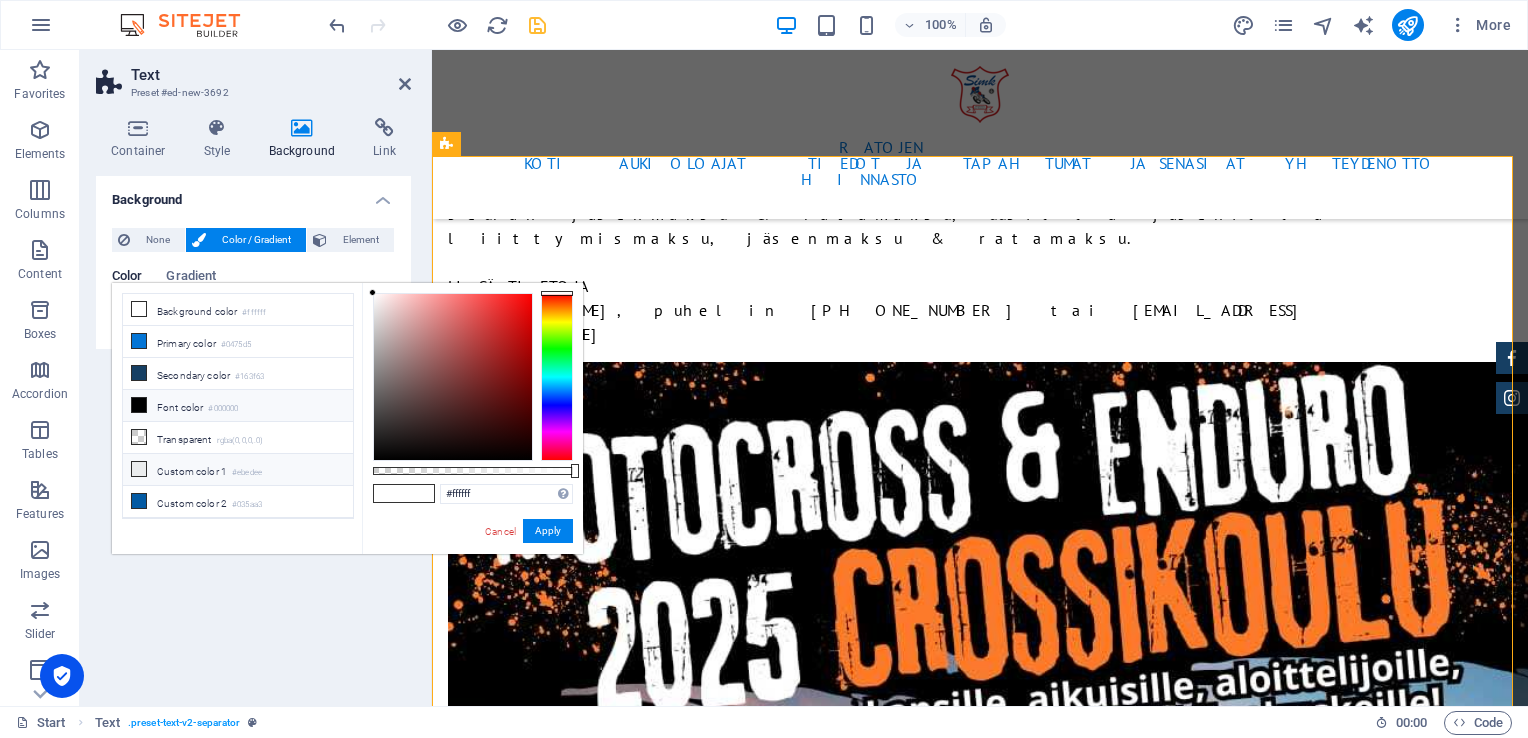click on "Custom color 1
#ebedee" at bounding box center (238, 470) 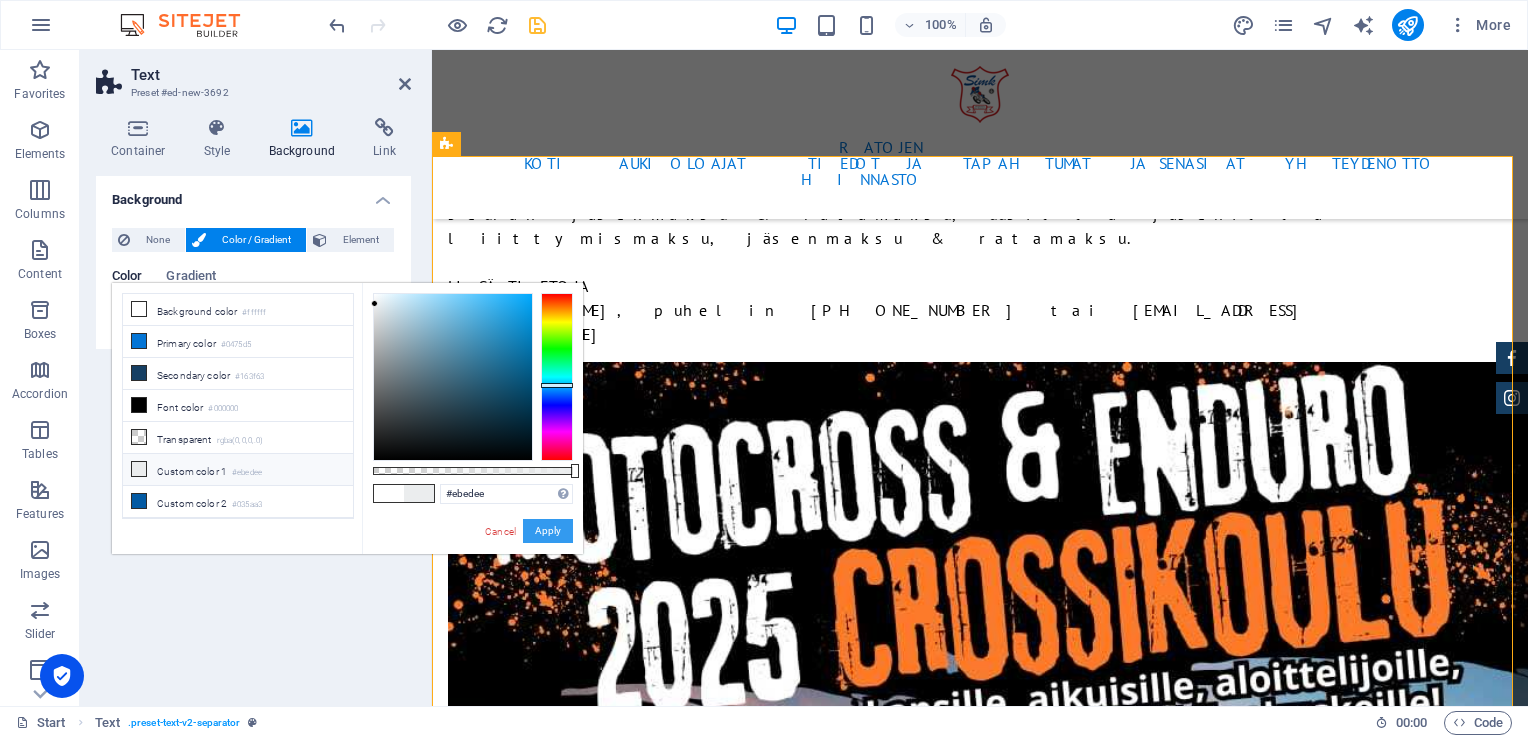 click on "Apply" at bounding box center [548, 531] 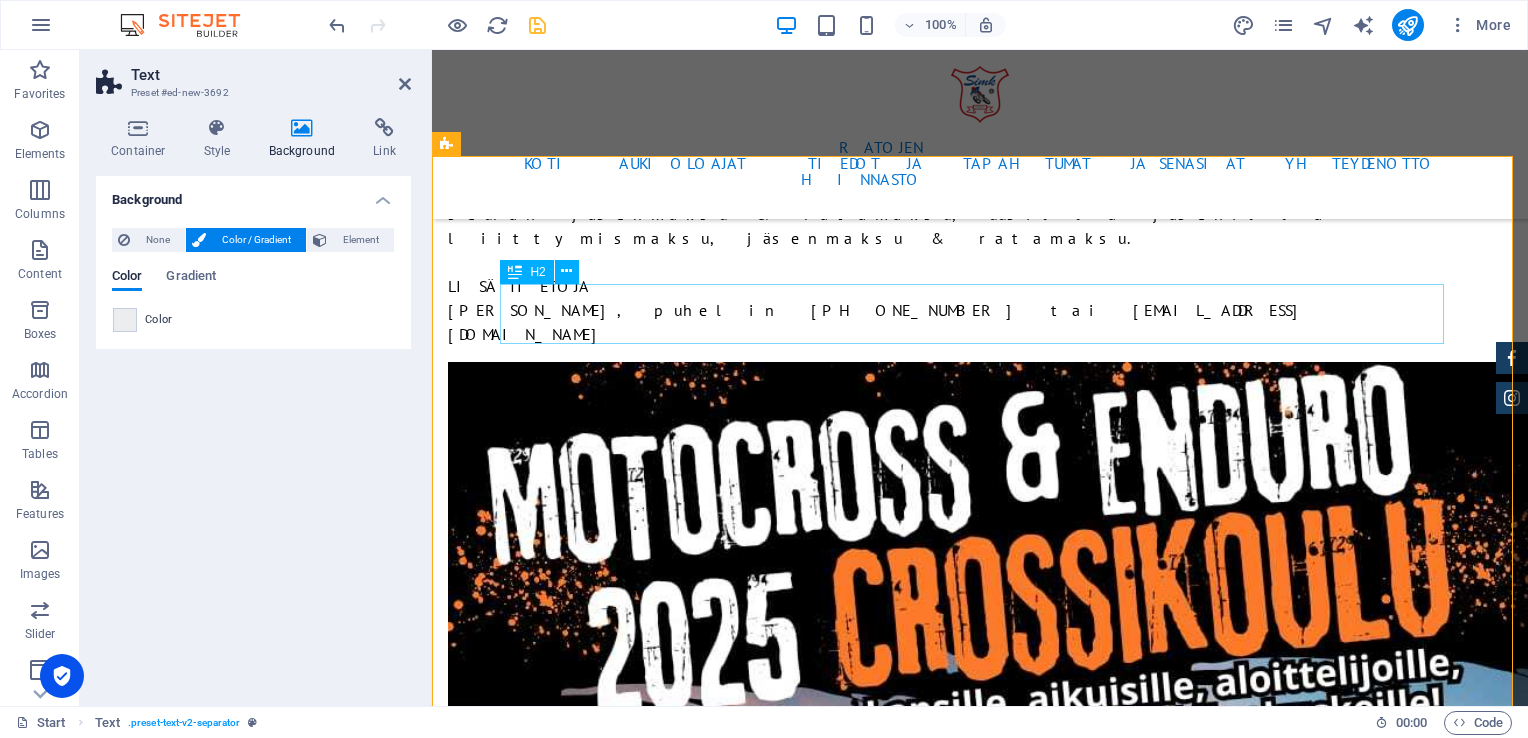 click on "Hallitus" at bounding box center (980, 4617) 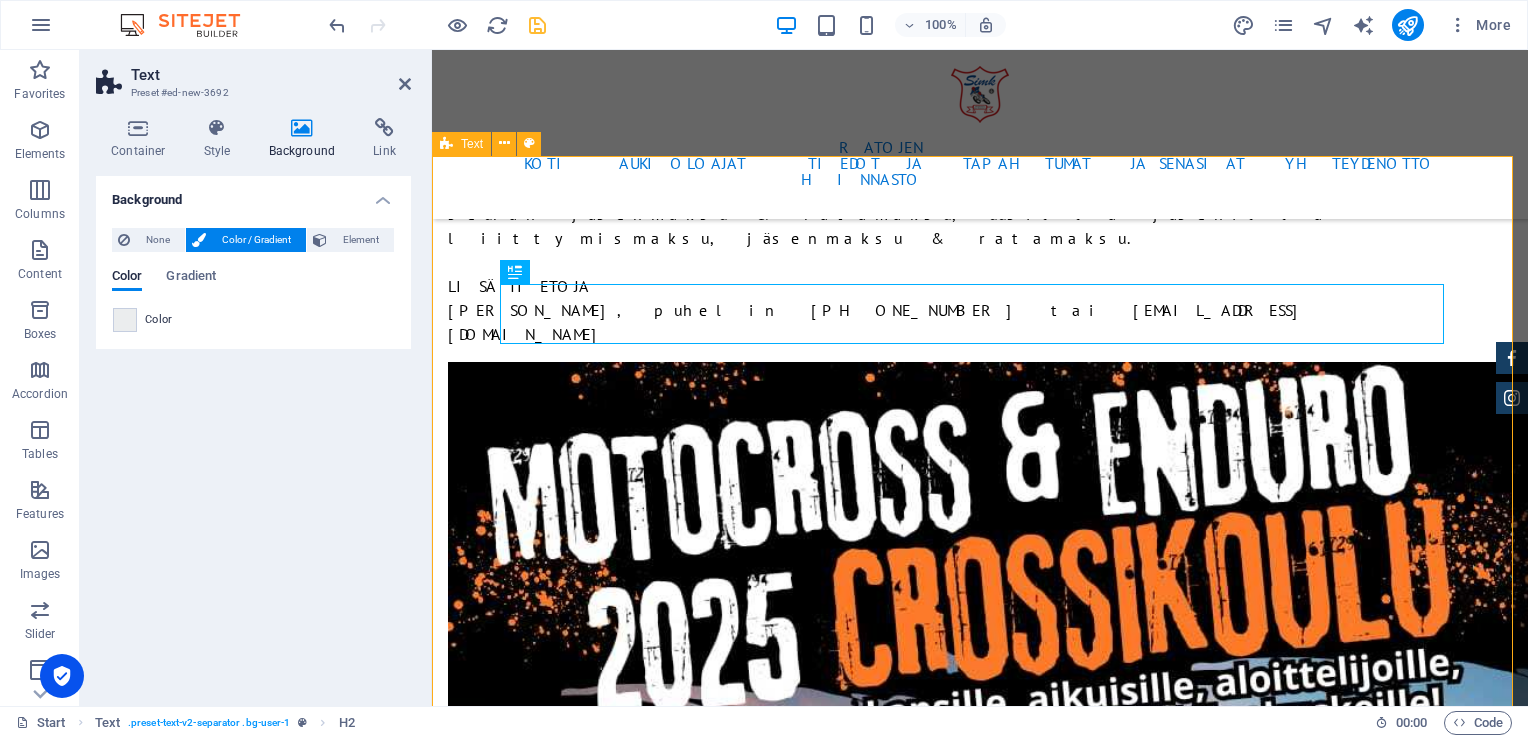 click on "Hallitus Puheenjohtaja [PERSON_NAME] [PHONE_NUMBER] [EMAIL_ADDRESS][DOMAIN_NAME] Varapuheenjohtaja [PERSON_NAME] [PHONE_NUMBER] [EMAIL_ADDRESS][DOMAIN_NAME] Sihteeri, rahastonhoitaja [PERSON_NAME] [EMAIL_ADDRESS][DOMAIN_NAME] Controller [PERSON_NAME] [PHONE_NUMBER] [EMAIL_ADDRESS][DOMAIN_NAME] Ratamestari [PERSON_NAME].Wiik [PHONE_NUMBER] [PERSON_NAME][EMAIL_ADDRESS][DOMAIN_NAME] Hallituksen jäsenet [PERSON_NAME] +358 50 5112 039 [EMAIL_ADDRESS][DOMAIN_NAME] [PERSON_NAME] [PHONE_NUMBER] [EMAIL_ADDRESS][DOMAIN_NAME] [PERSON_NAME] [EMAIL_ADDRESS][DOMAIN_NAME] [PERSON_NAME] [EMAIL_ADDRESS][DOMAIN_NAME] Motocross jaosto [PERSON_NAME] [PERSON_NAME] Enduro jaosto [PERSON_NAME] [PERSON_NAME]" at bounding box center [980, 4937] 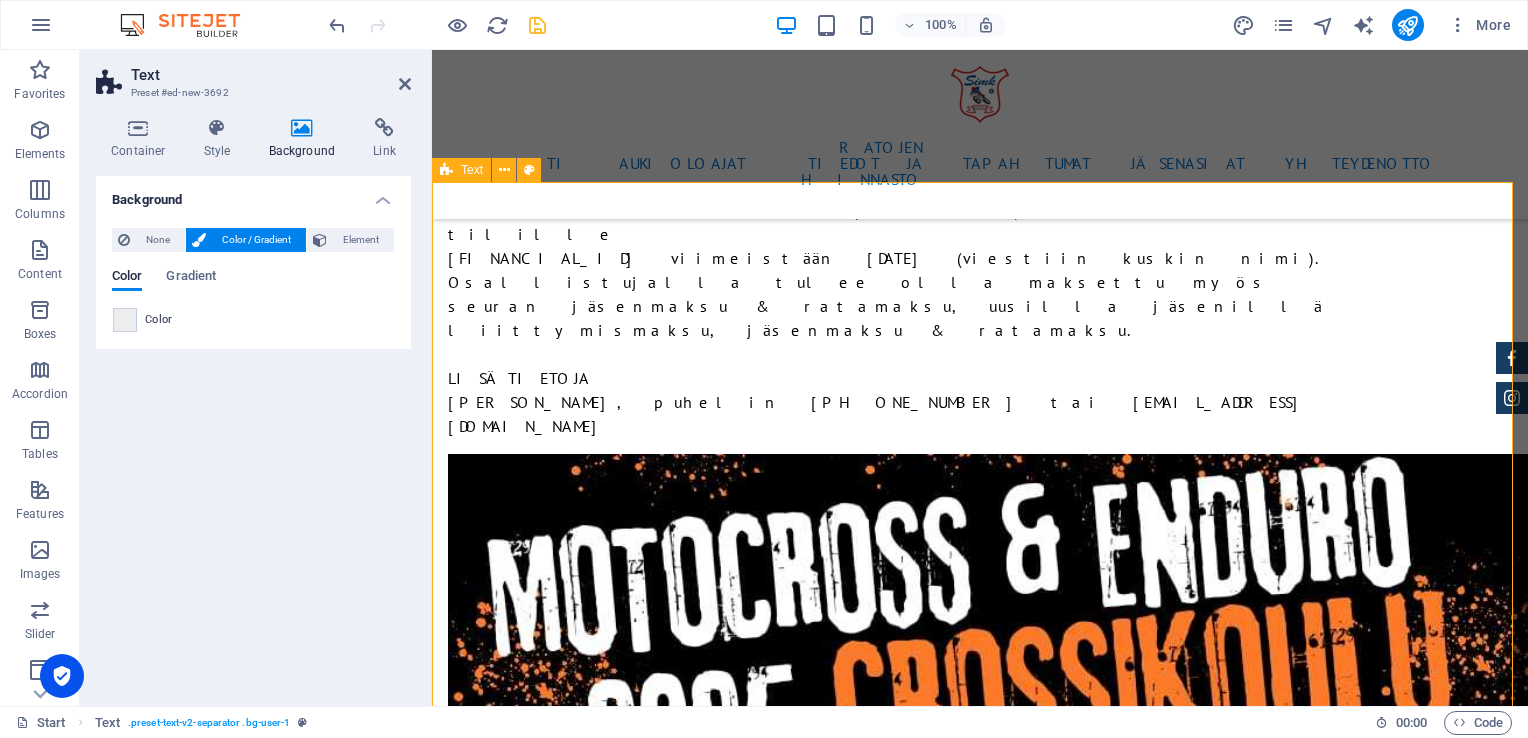 scroll, scrollTop: 6472, scrollLeft: 0, axis: vertical 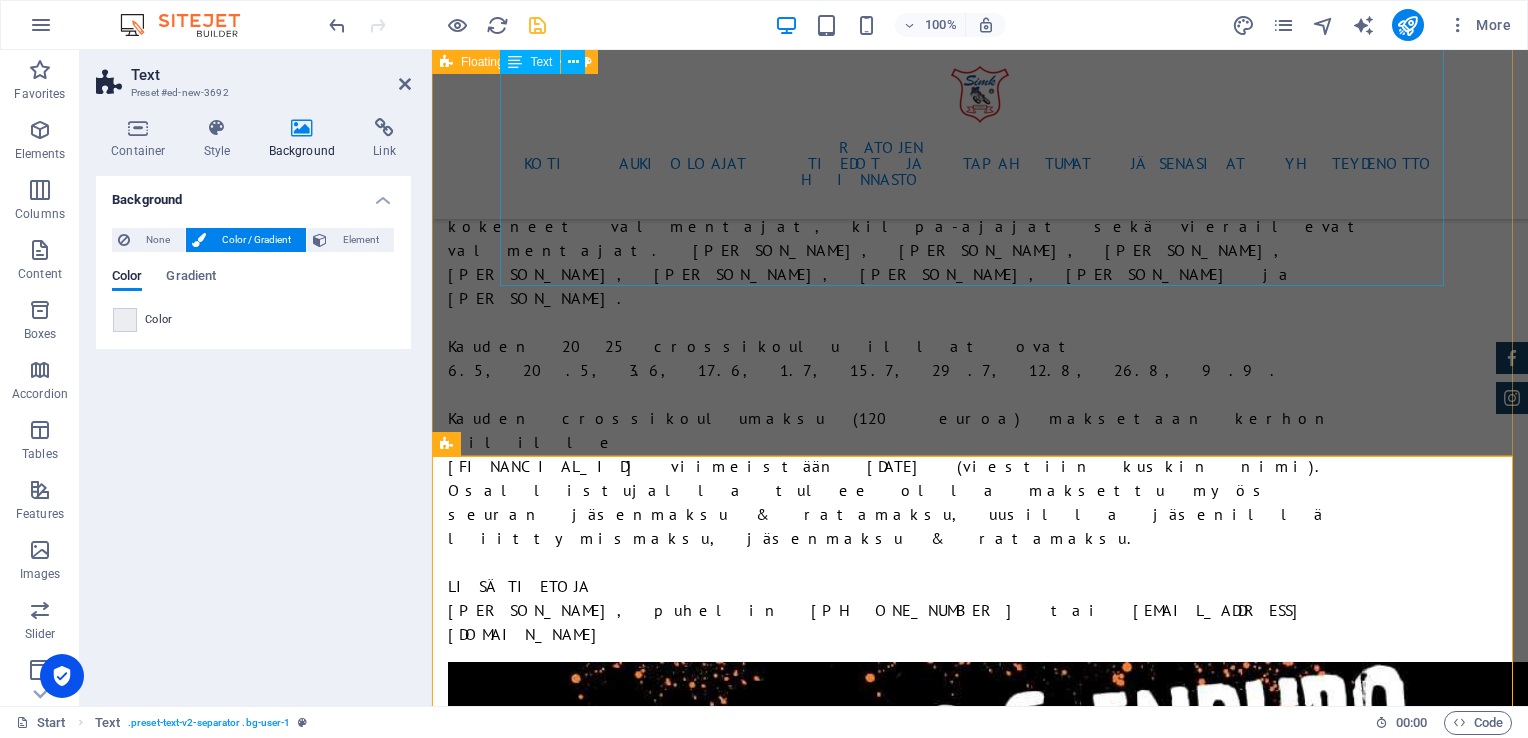 click on "Sipoon Moottorikerhon jäseneksi liittyminen tapahtuu ainoastaan Moottoriliiton Motti-palvelun kautta. Täytä hakemus tiedoillasi ja paina talleta nappia. Lapsen kohdalla täytetään lapsen tiedot ja myös huoltajan sähköpostiosoite. Hakemuksen käsittelyaika 1–5 vrk. Kun jäsenhakemus on käsitelty, saat antamaasi sähköpostiosoitteeseen jäsenlaskun ja pääset rekisteröitymään Motti-palveluun. Tarkista myös roskapostikansio, jos lähettämämme meili meni sinne. Jäsenyys on voimassa heti ja kerhomme jäsenedut ovat käytettävissä. Kiireellisissä tapauksissa ota yhteyttä  [EMAIL_ADDRESS][DOMAIN_NAME] Vuoden 2024 jäsenmaksut: Aikuinen yli 16 v 45 € Lapset alle 16 v 30 € Kannatusjäsen 15 € Liittymismaksut: Aikuinen 100 € Lapset alle 16 v 25 € Perheliittymismaksut (samassa taloudessa asuvat): Ensimmäinen aikuinen 100 €, toinen ja kolmas jne. 50 €, lapset aina 10 € Jäsenille Kuntopiiri maanantaisin klo 19:00-20:30. Maksuton jäsenille [PERSON_NAME] koulu, [GEOGRAPHIC_DATA]" at bounding box center [980, 4061] 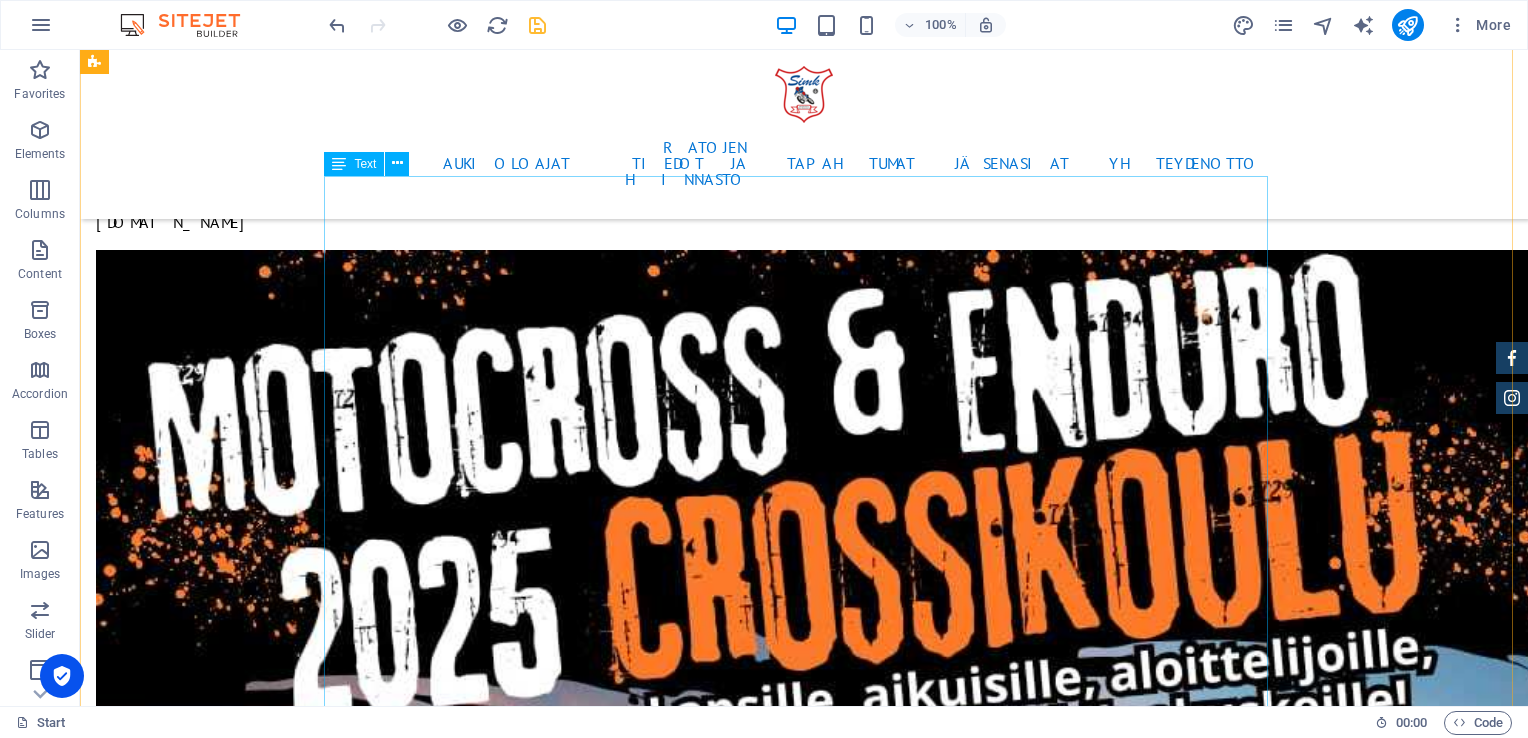 scroll, scrollTop: 6856, scrollLeft: 0, axis: vertical 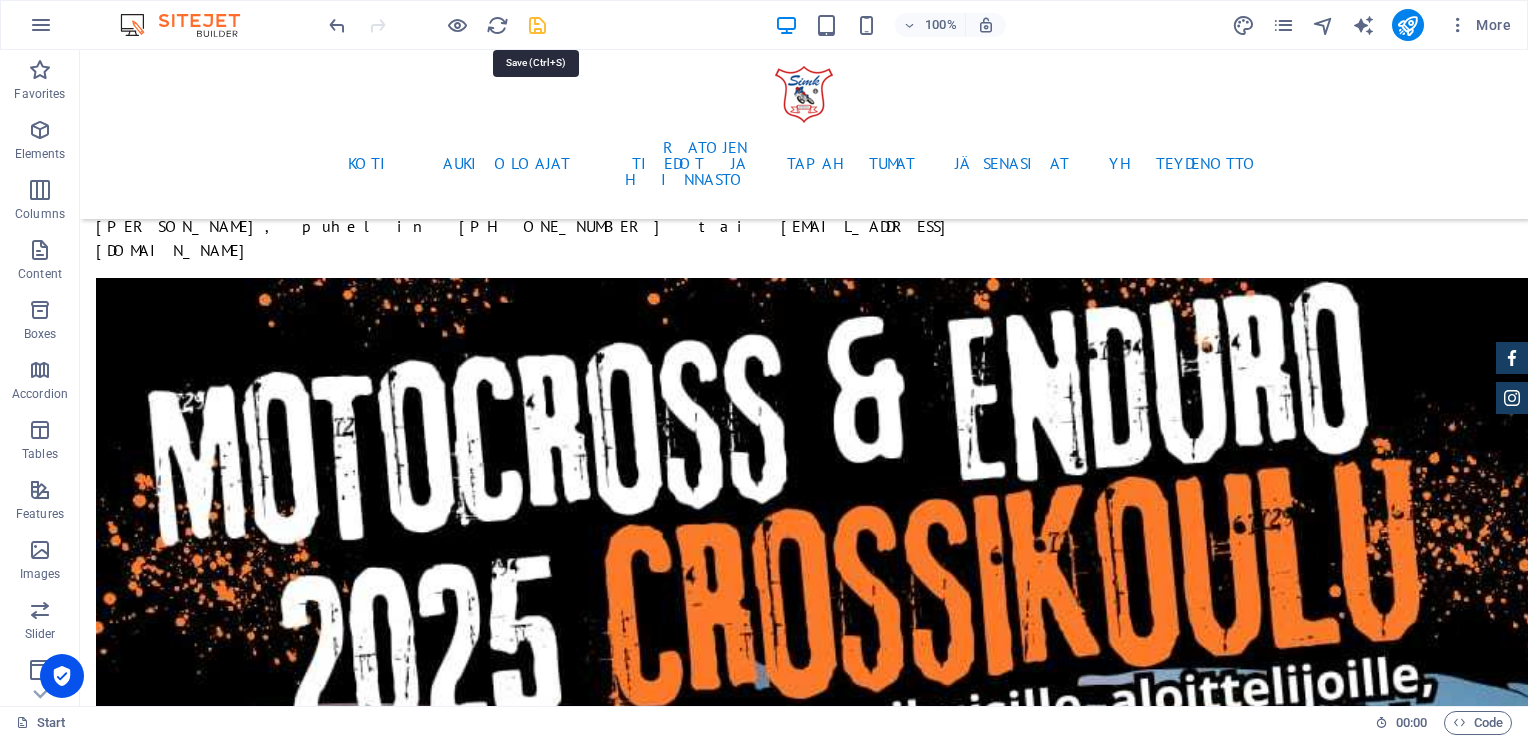 click at bounding box center (537, 25) 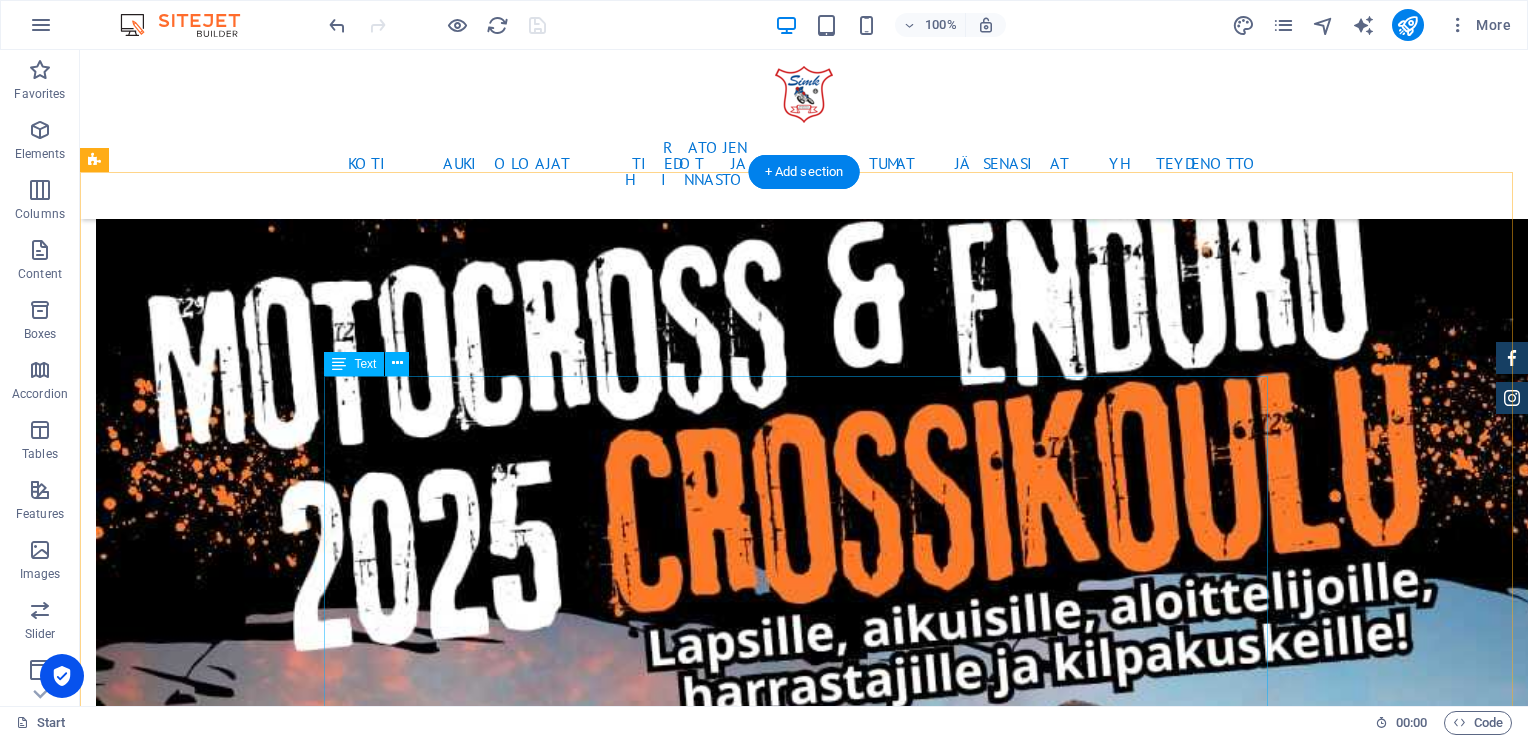 scroll, scrollTop: 7356, scrollLeft: 0, axis: vertical 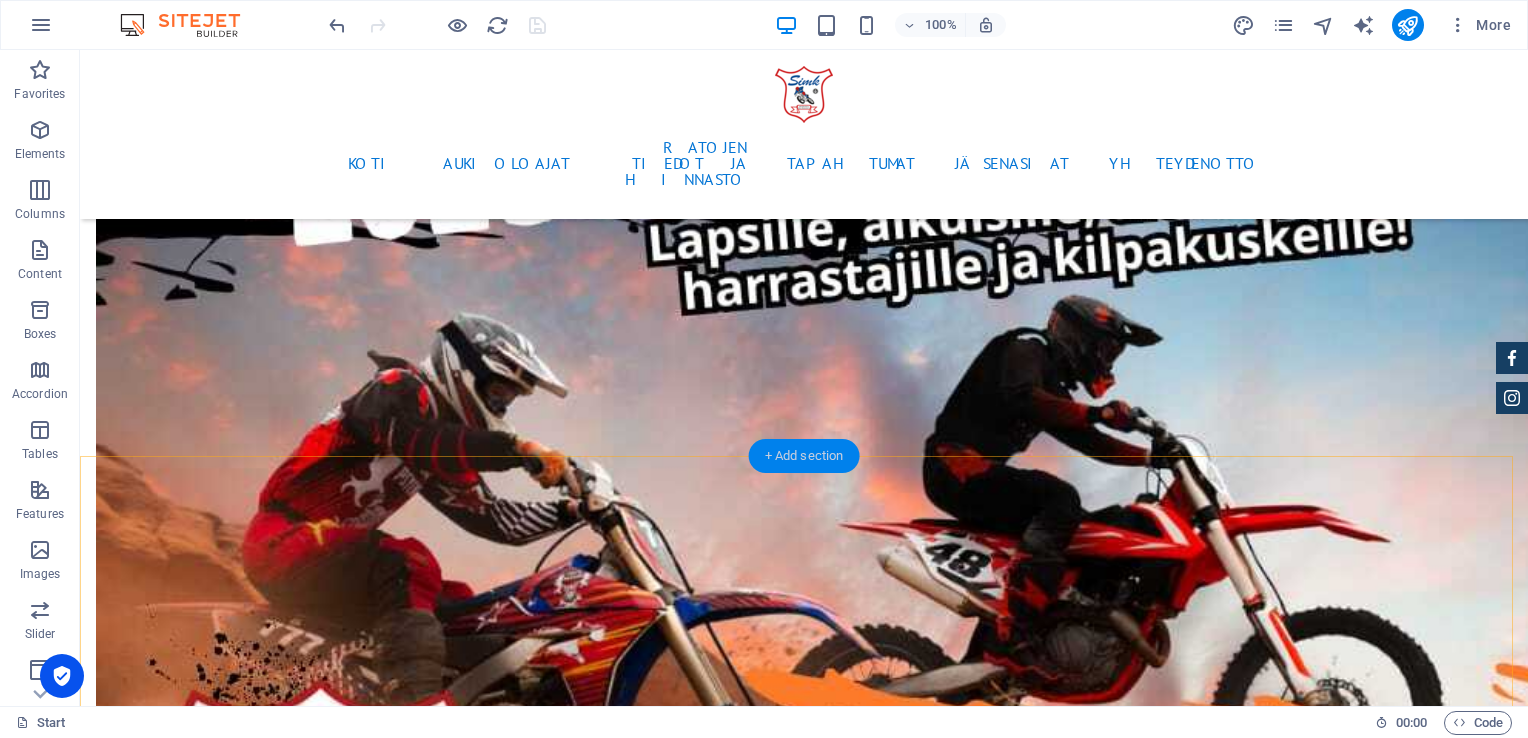 click on "+ Add section" at bounding box center (804, 456) 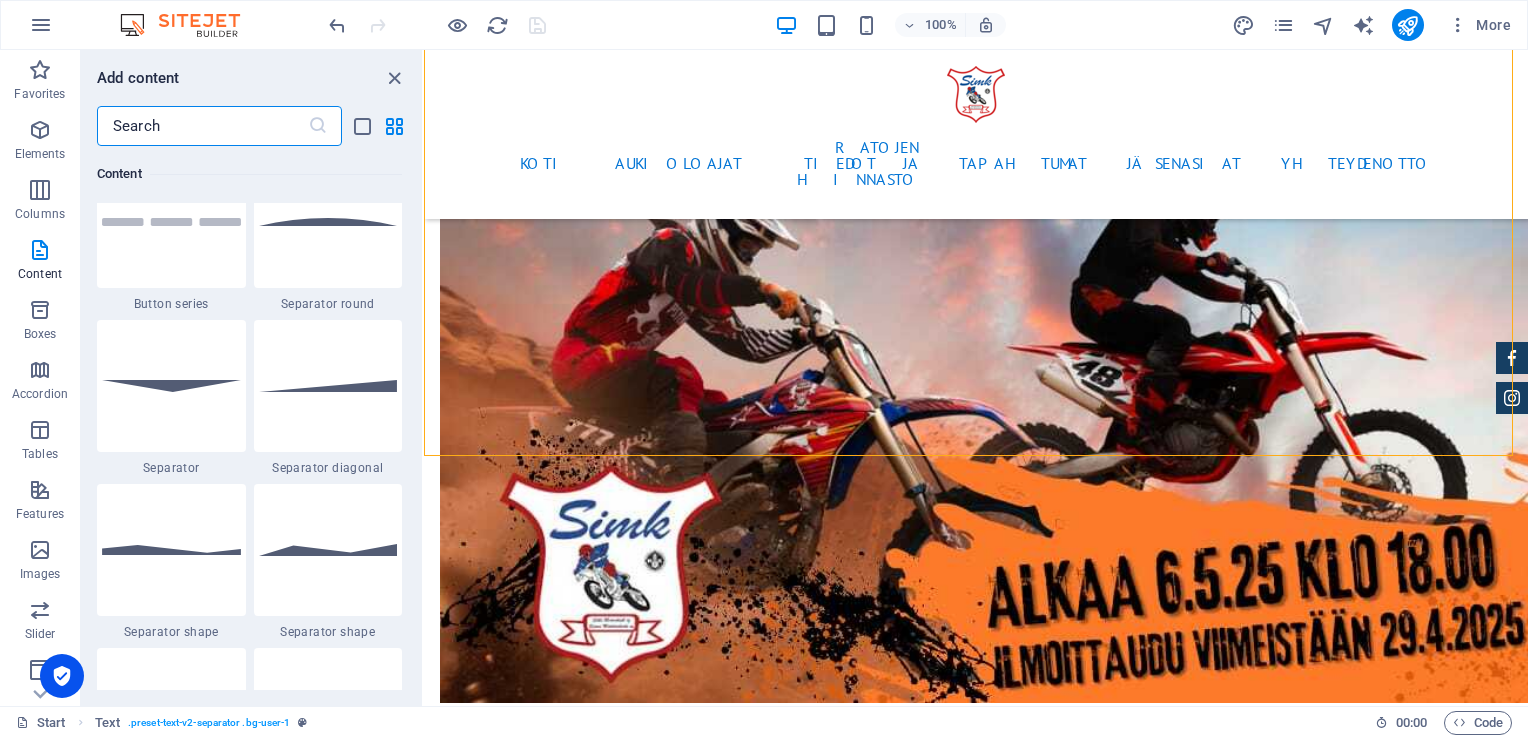 scroll, scrollTop: 4699, scrollLeft: 0, axis: vertical 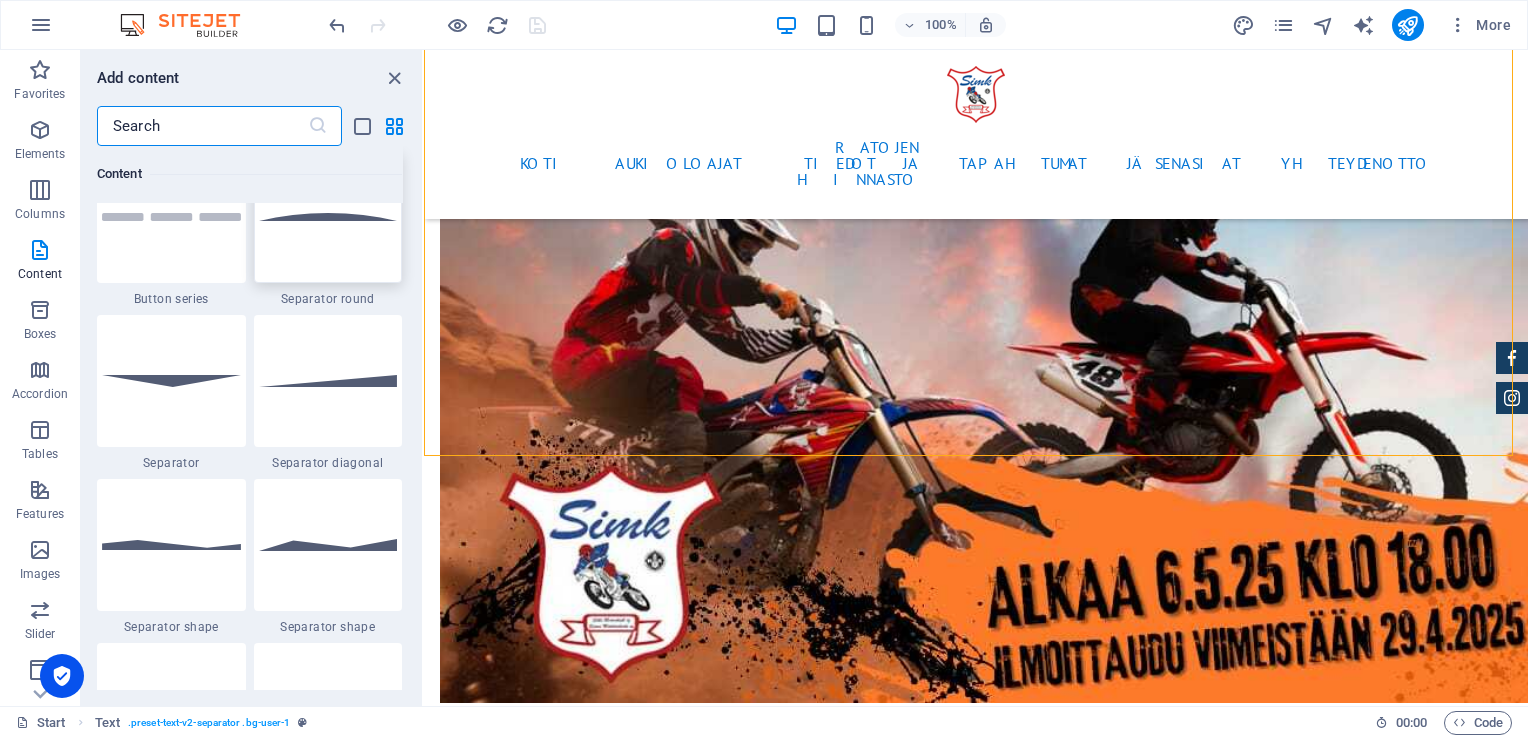 click at bounding box center (328, 217) 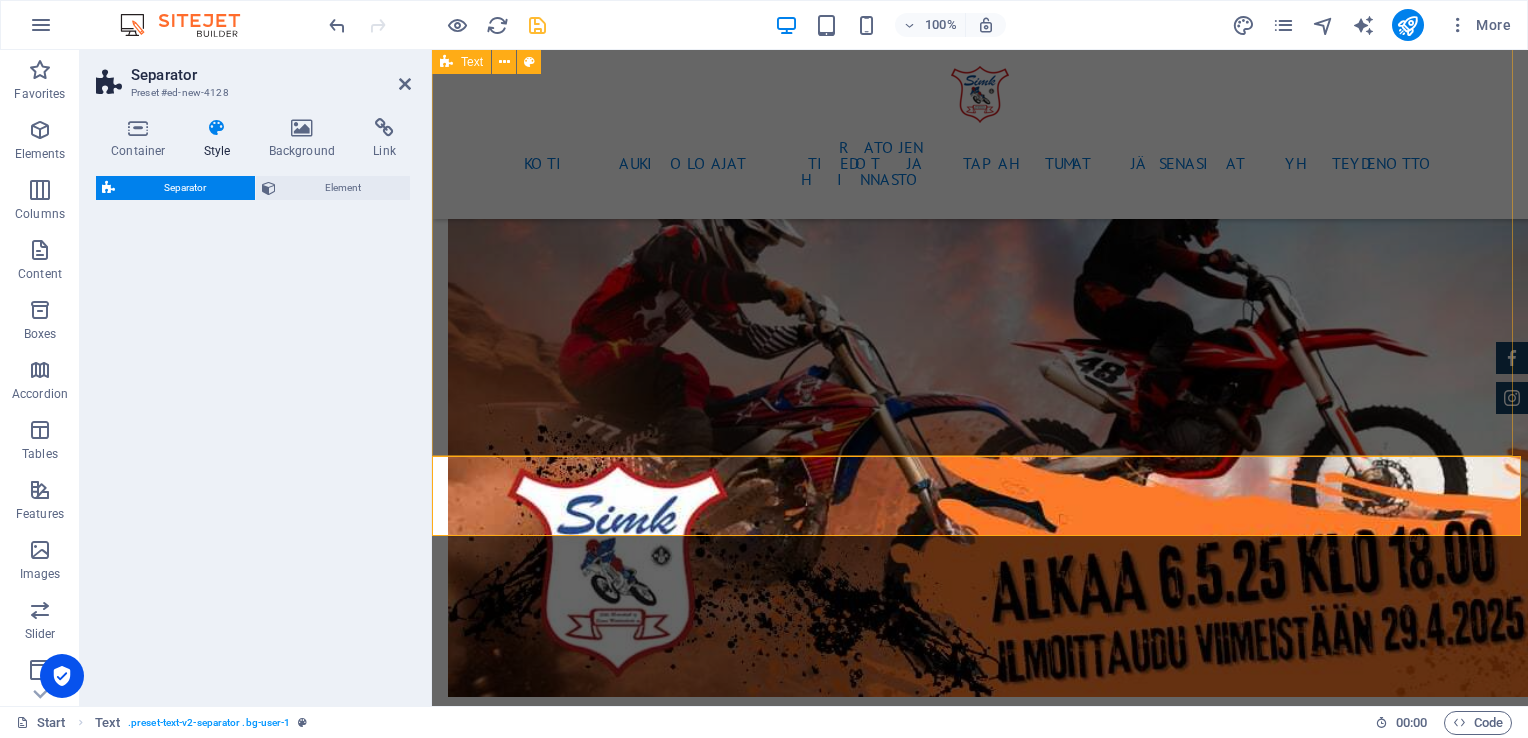 select on "circle" 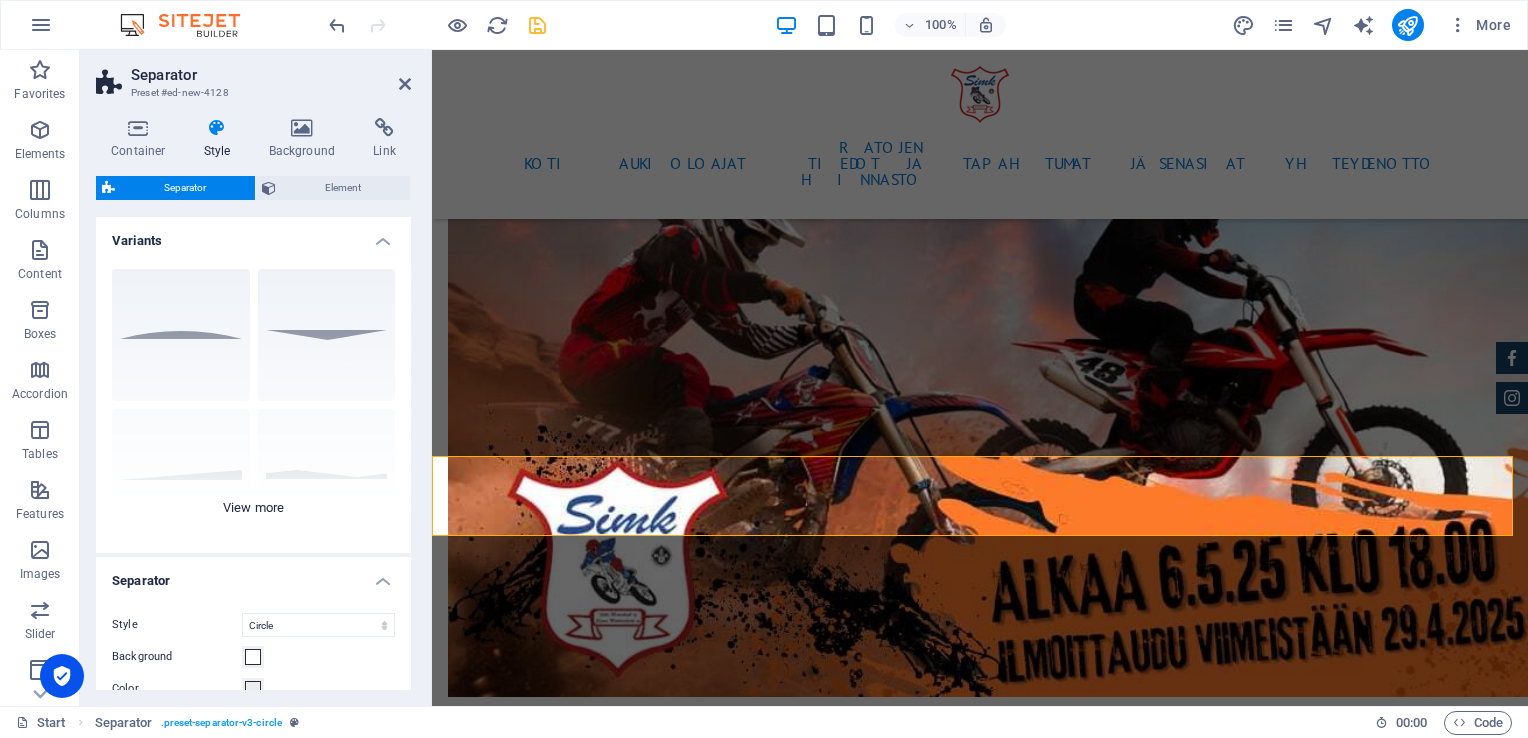 scroll, scrollTop: 178, scrollLeft: 0, axis: vertical 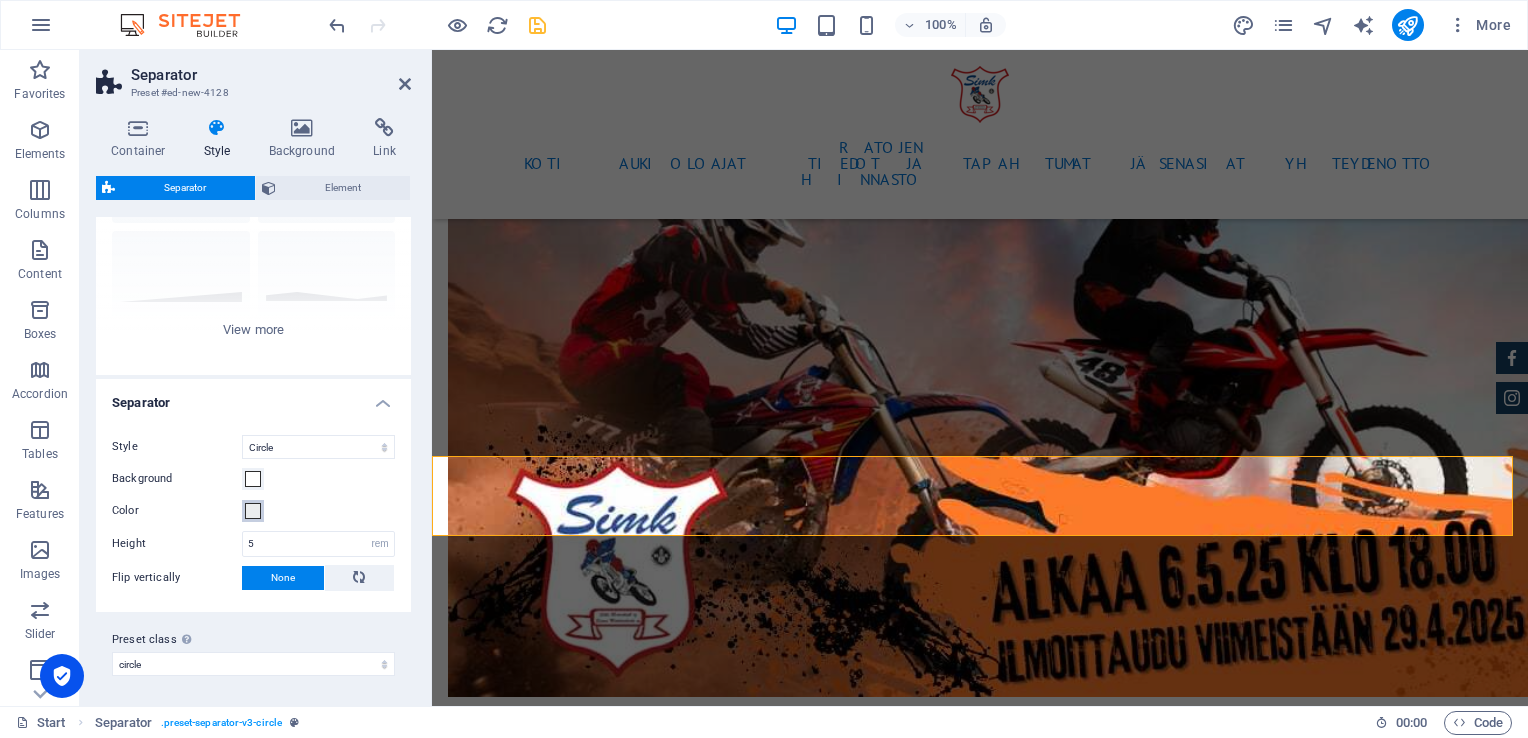 click at bounding box center [253, 511] 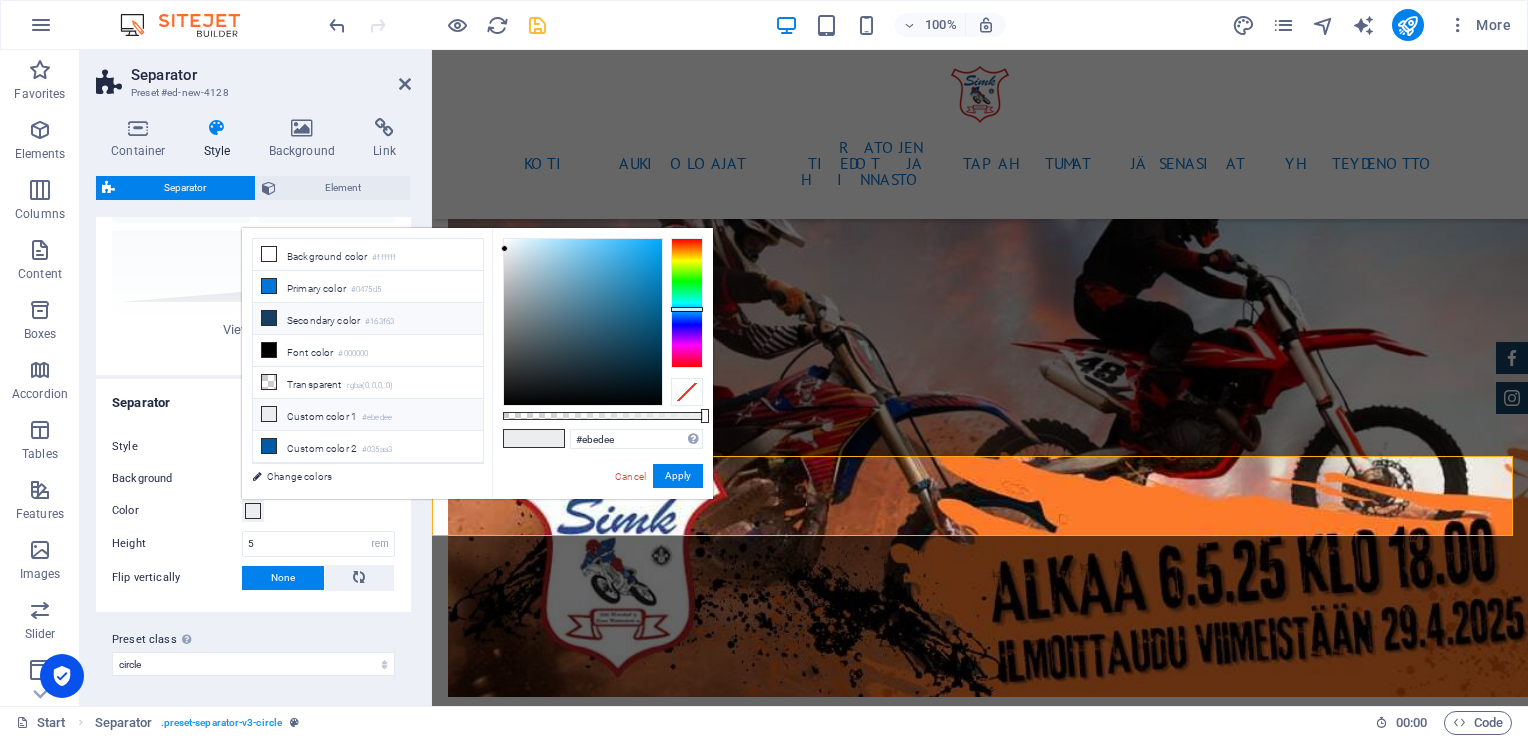 click on "Secondary color
#163f63" at bounding box center [368, 319] 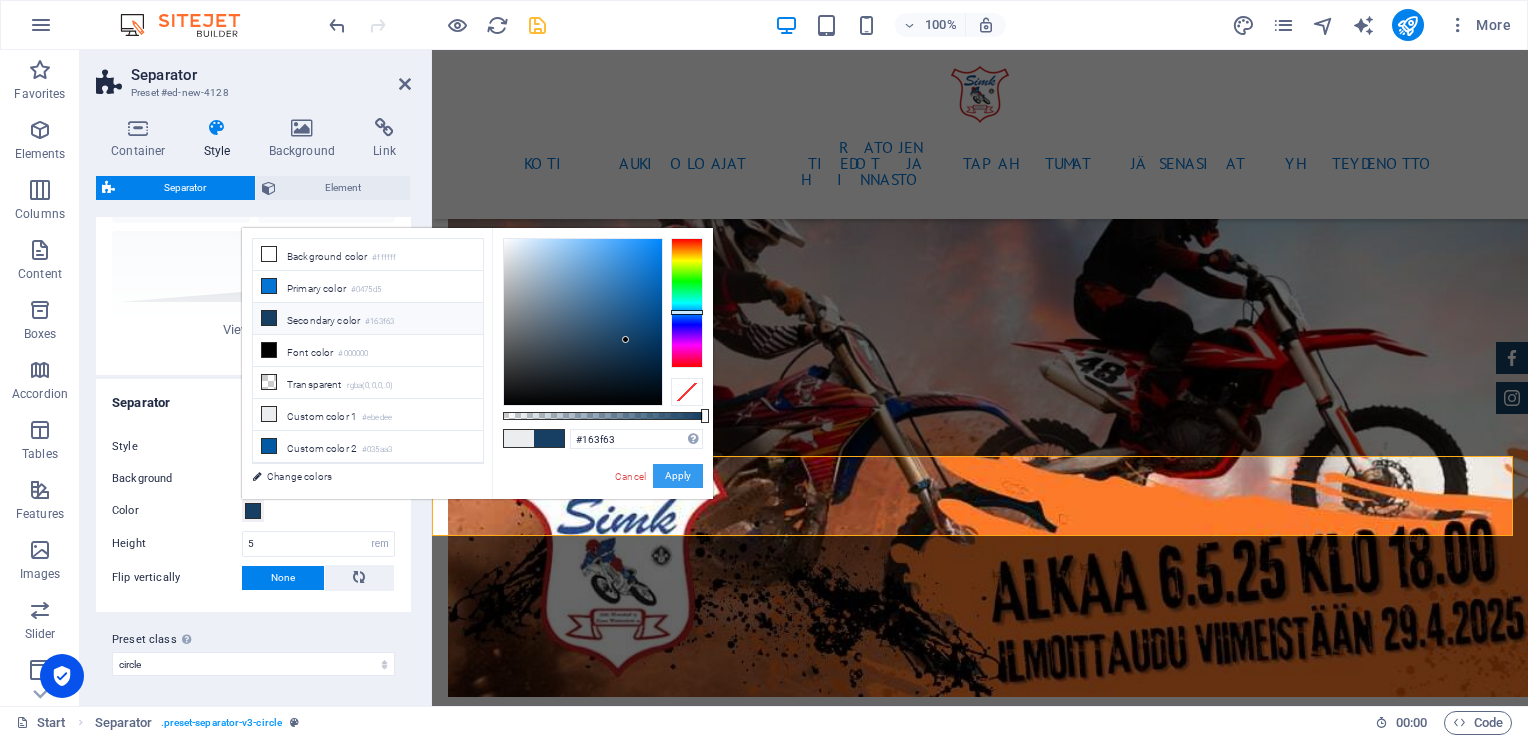 click on "Apply" at bounding box center (678, 476) 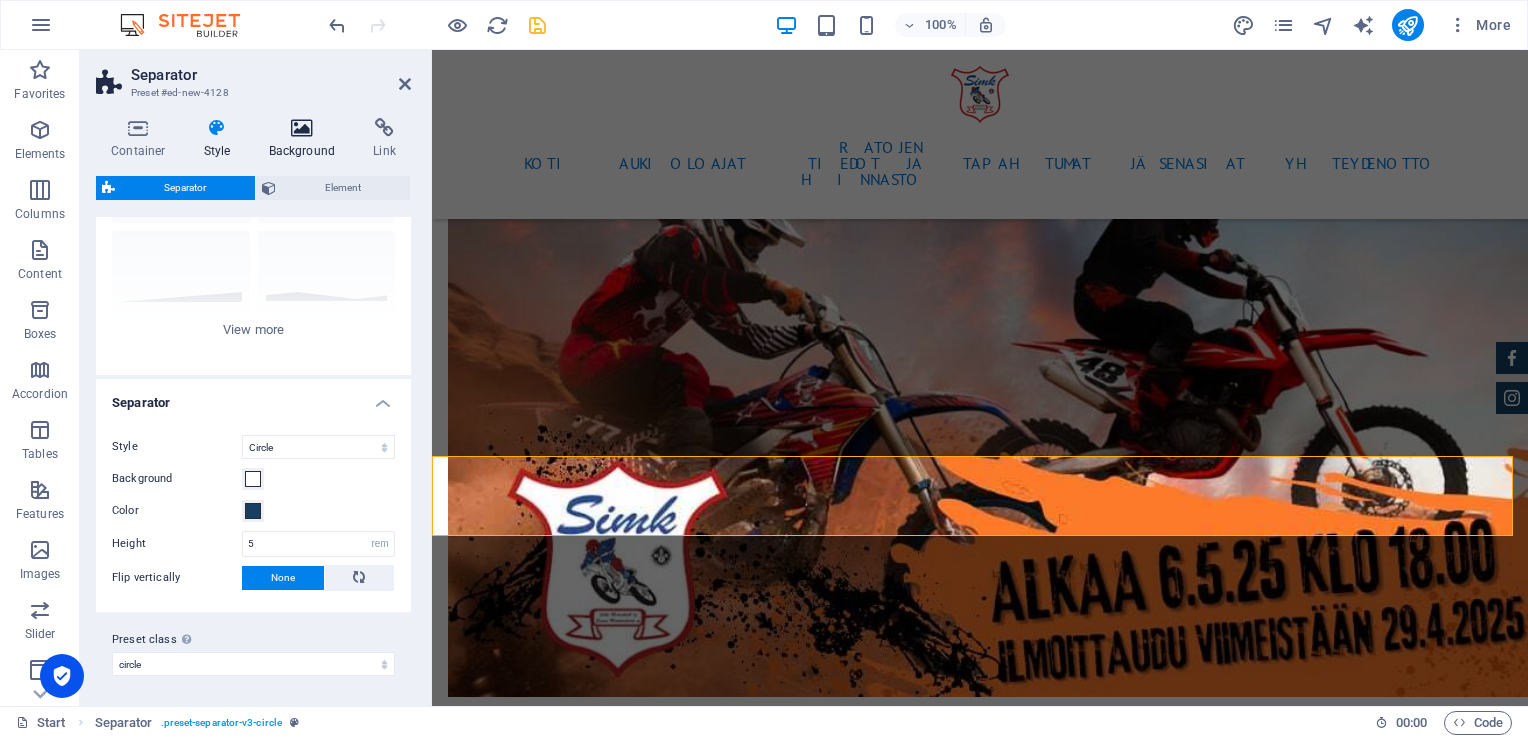click at bounding box center [302, 128] 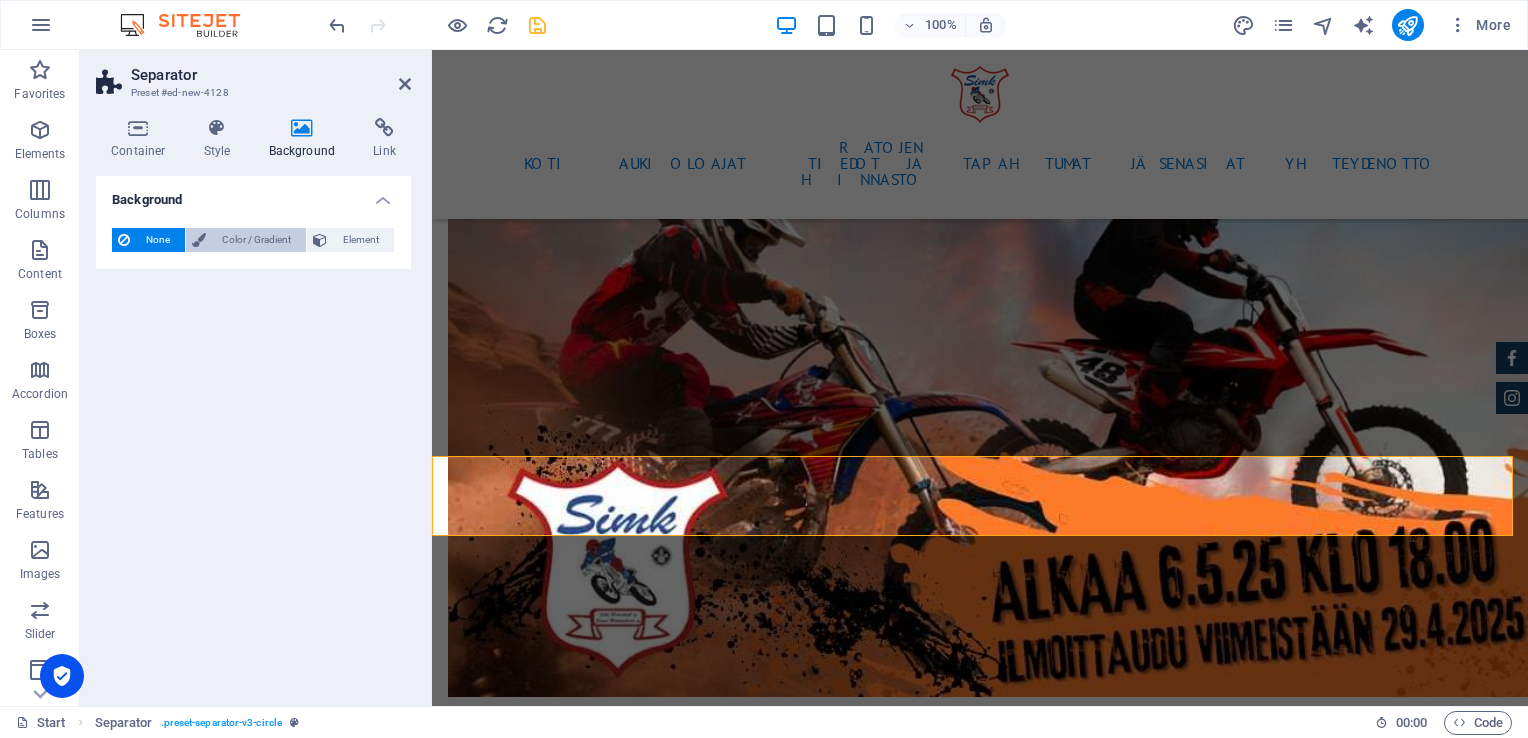 click on "Color / Gradient" at bounding box center (256, 240) 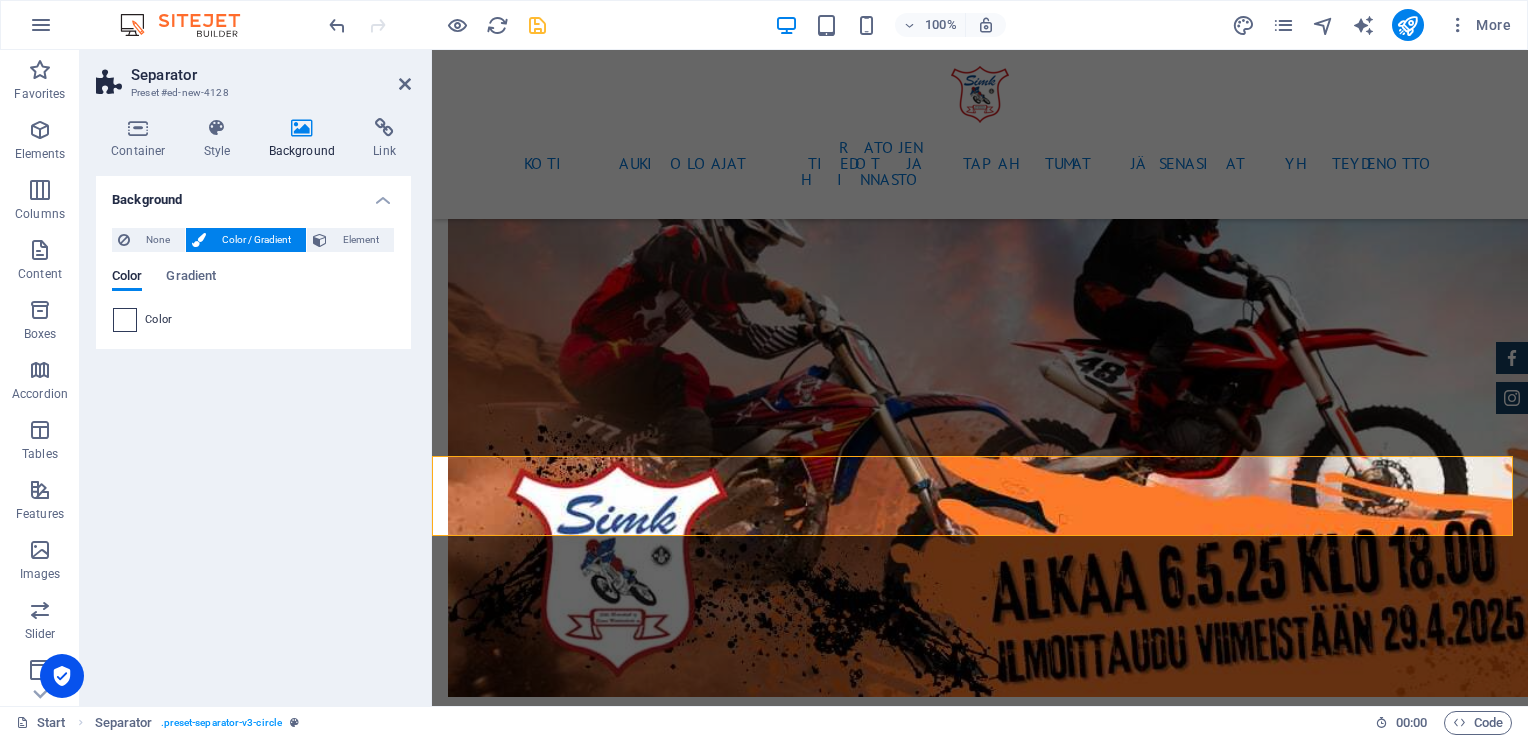 click at bounding box center [125, 320] 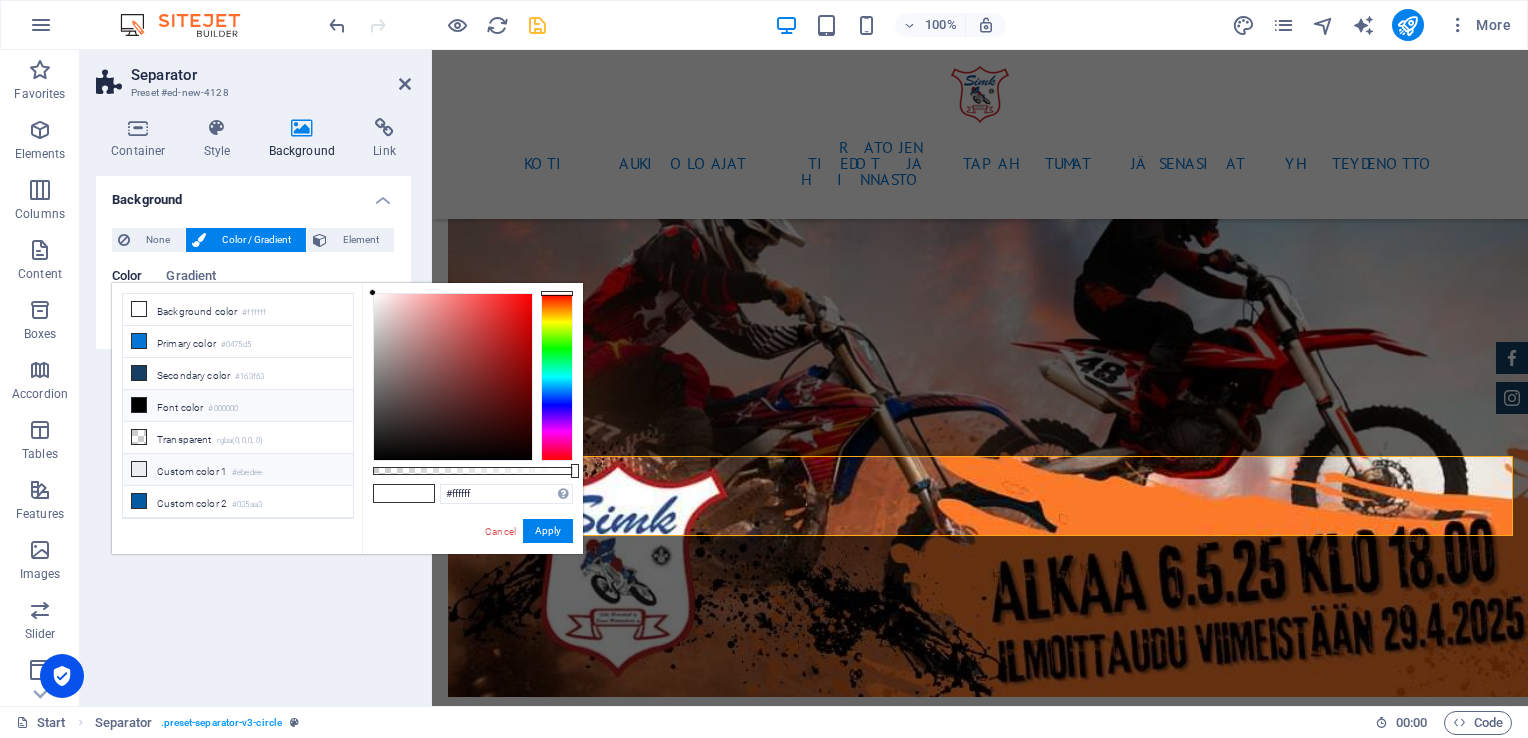 click on "Custom color 1
#ebedee" at bounding box center [238, 470] 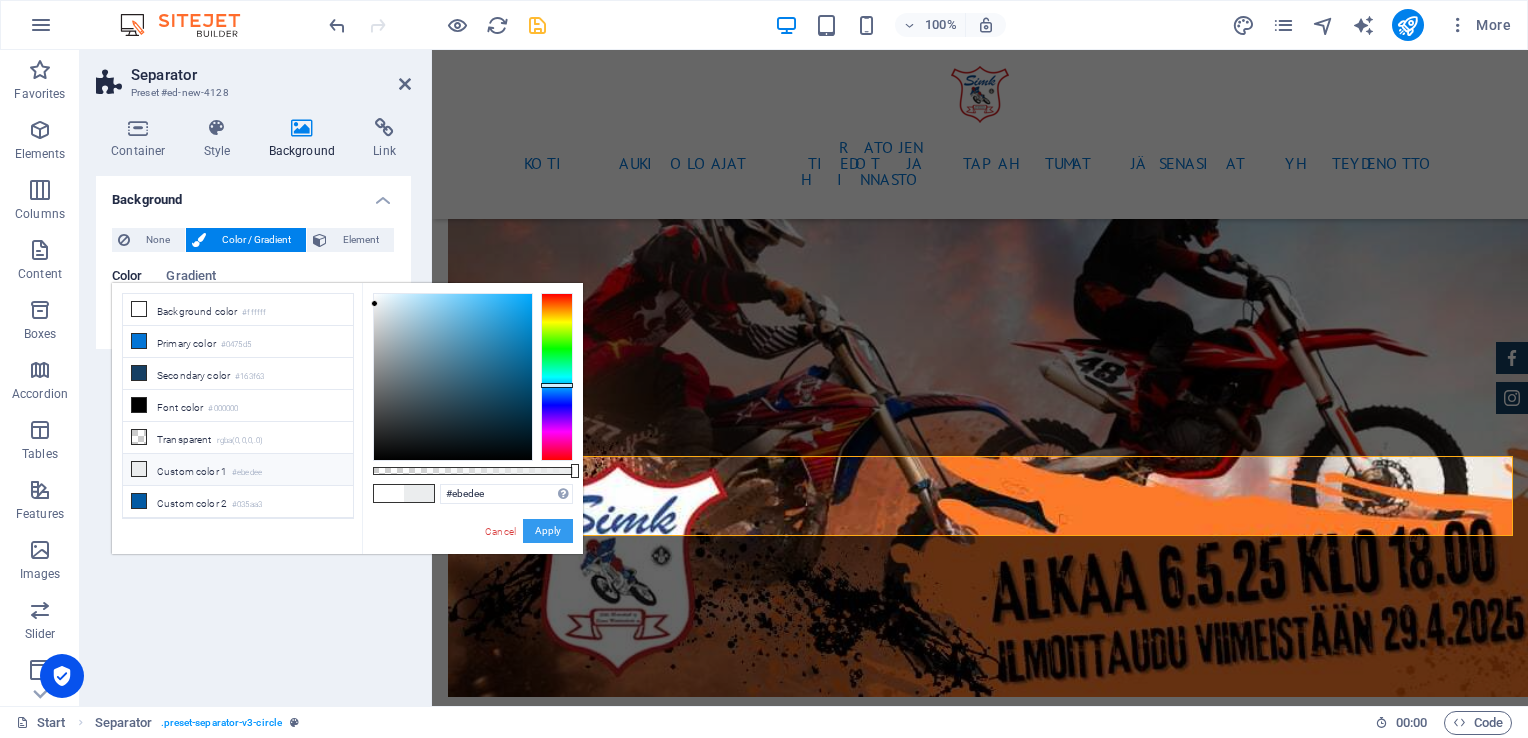 click on "Apply" at bounding box center (548, 531) 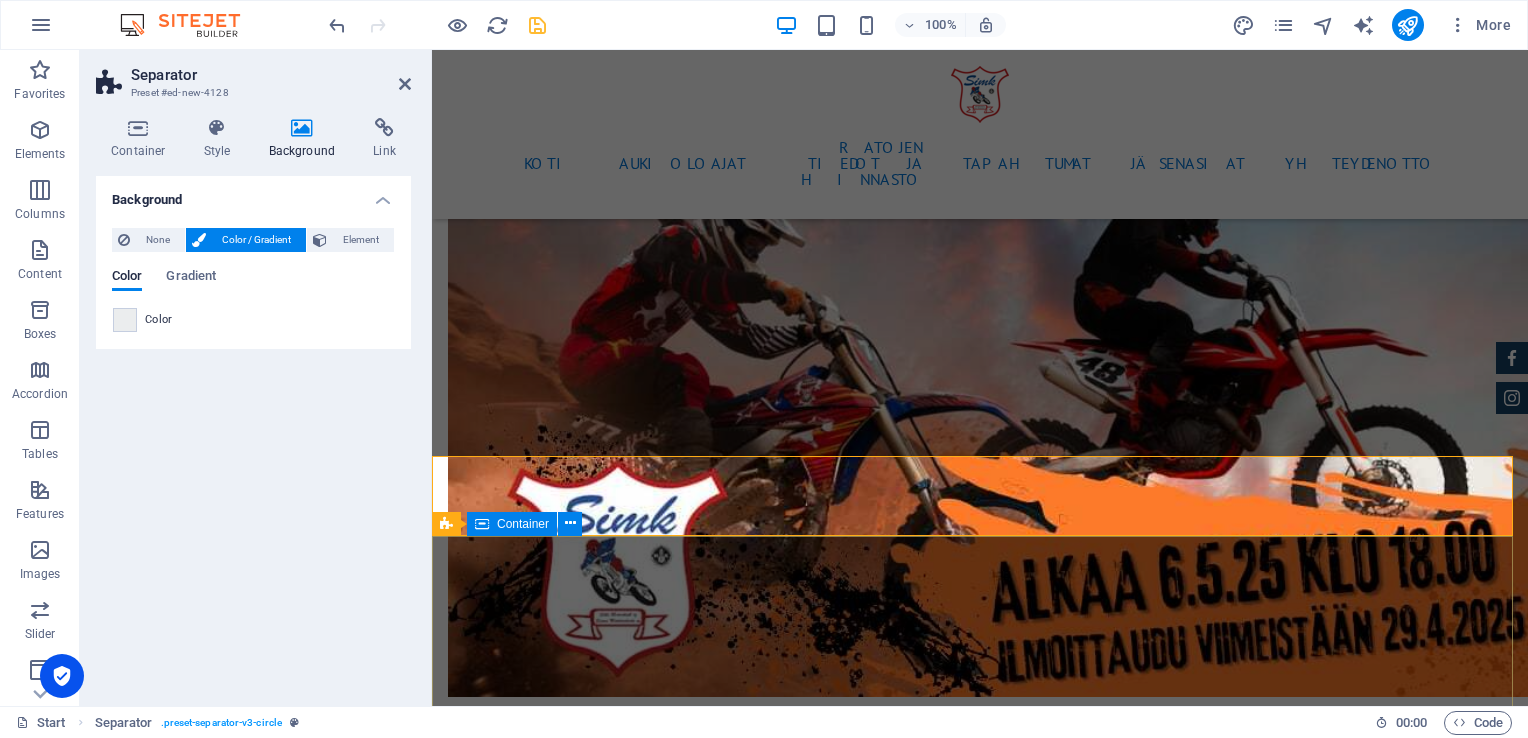 click on "[DOMAIN_NAME] Öljytie 616 ,  Sipoo   04130 0405073032 [EMAIL_ADDRESS][DOMAIN_NAME] Tilinumero: [FINANCIAL_ID] Y-tunnus: 2245367-6" at bounding box center [980, 5182] 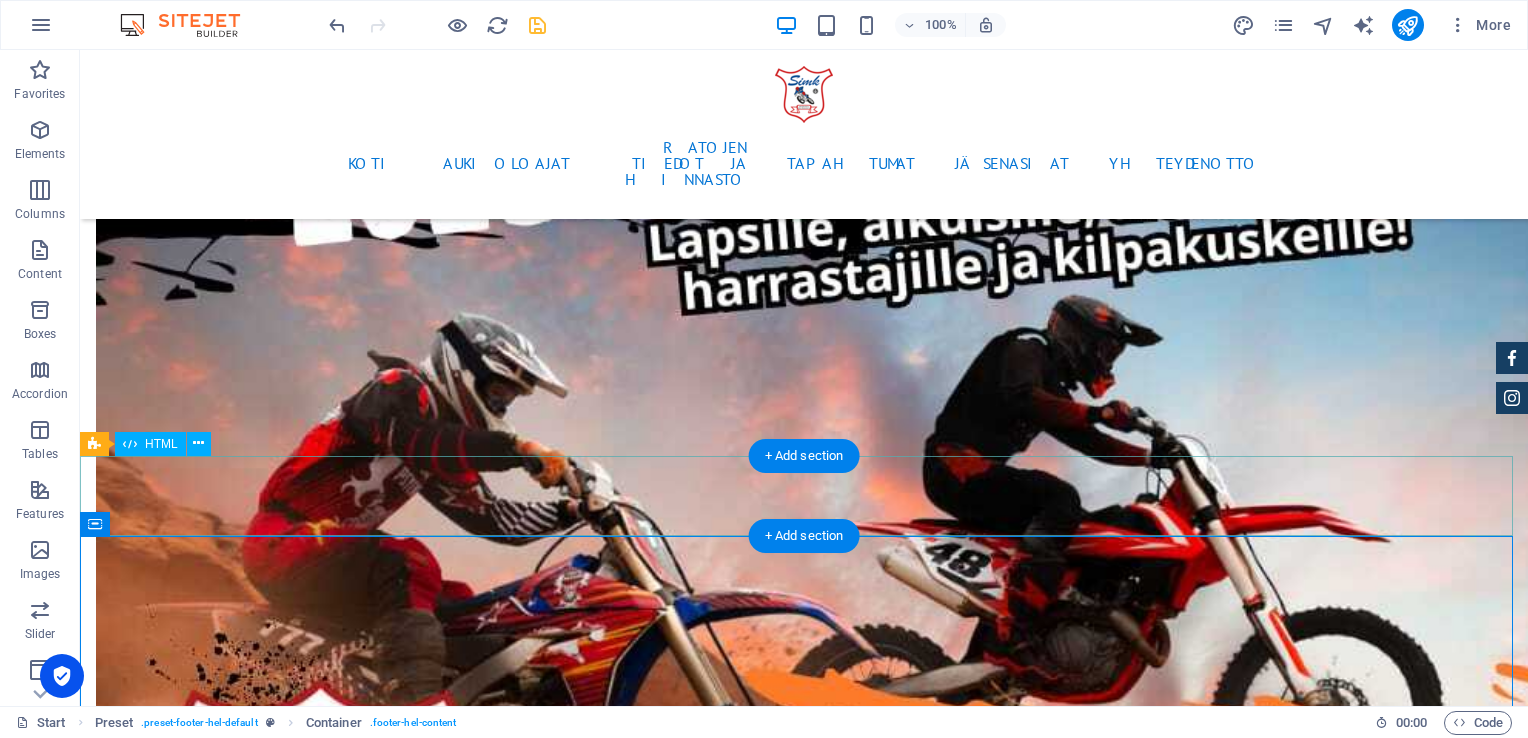 click at bounding box center (804, 5166) 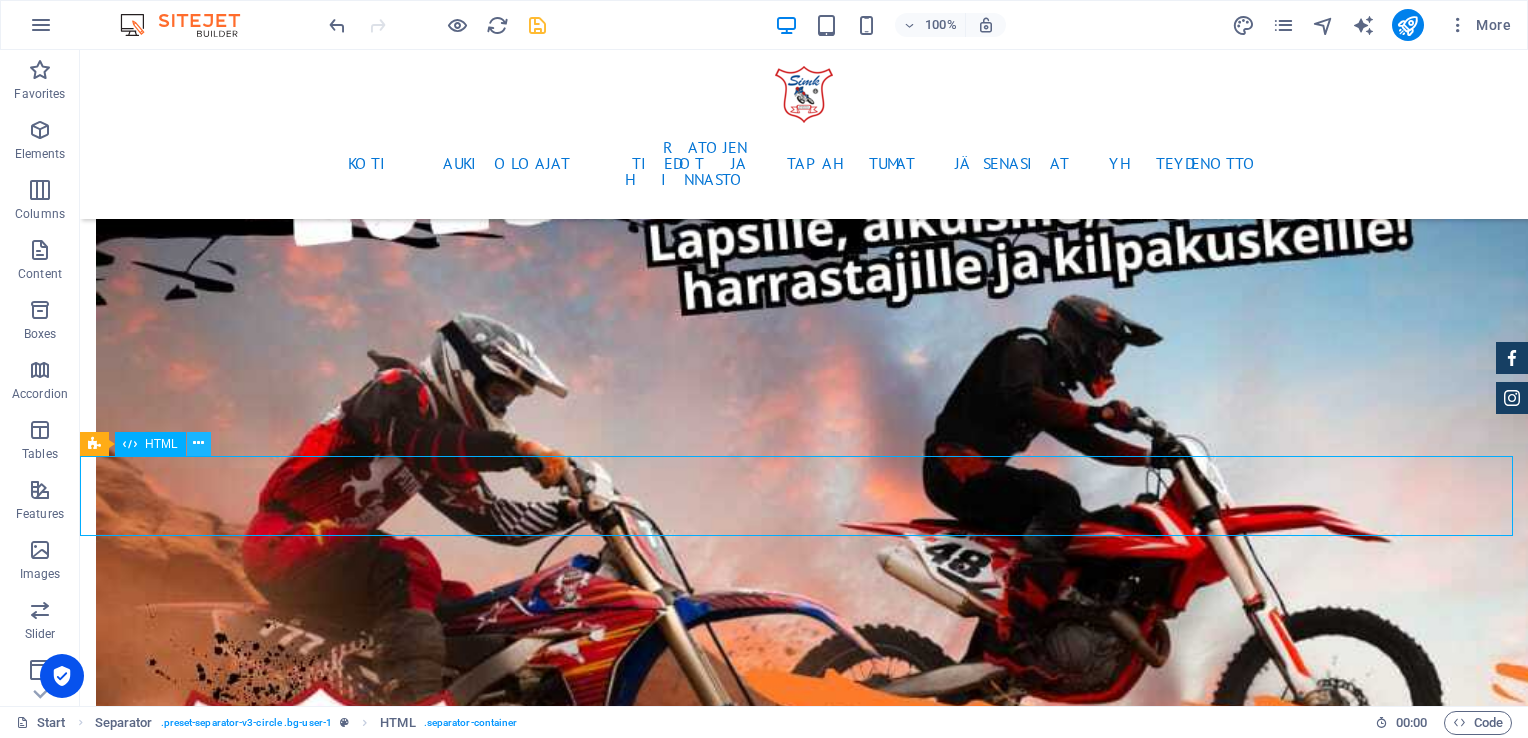 click at bounding box center [198, 443] 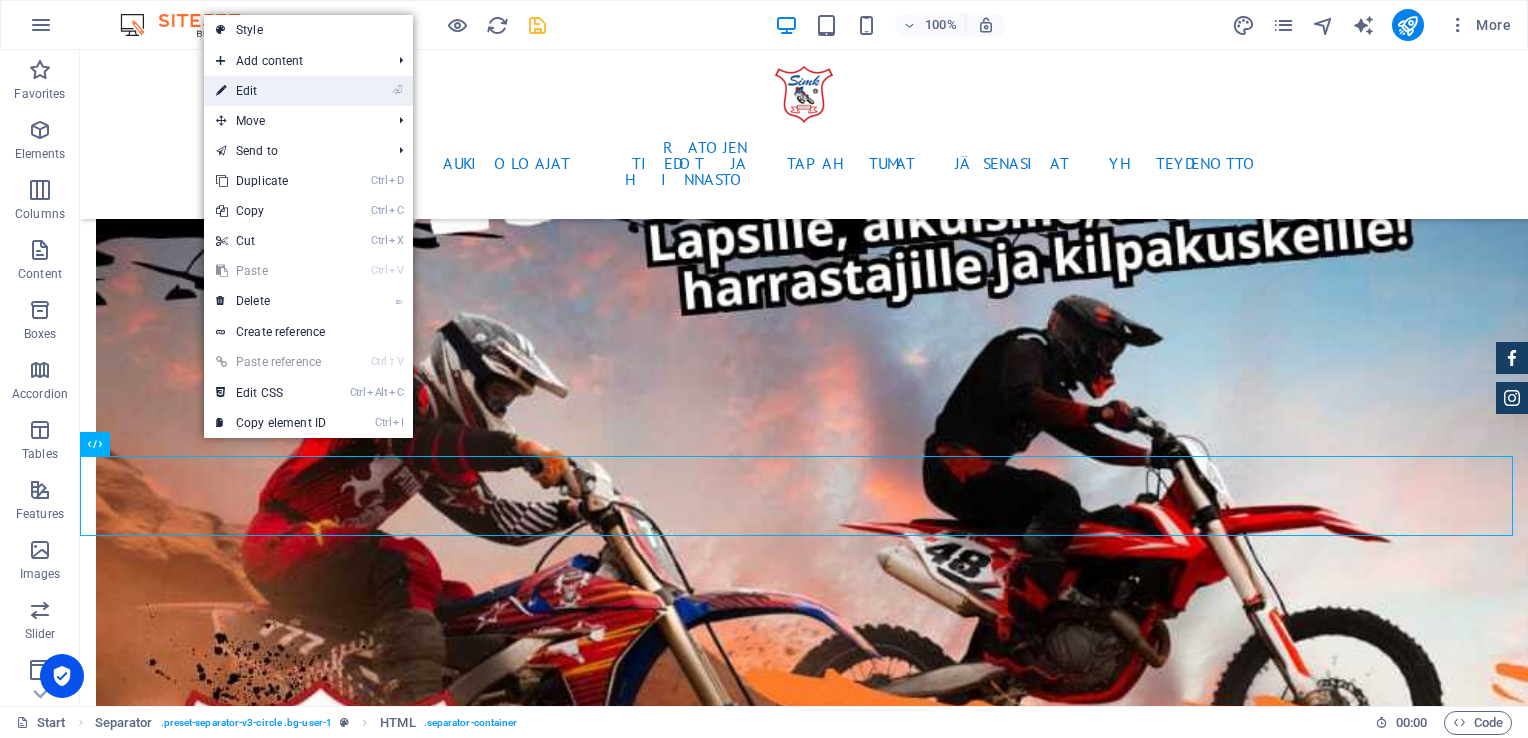 click on "⏎  Edit" at bounding box center (271, 91) 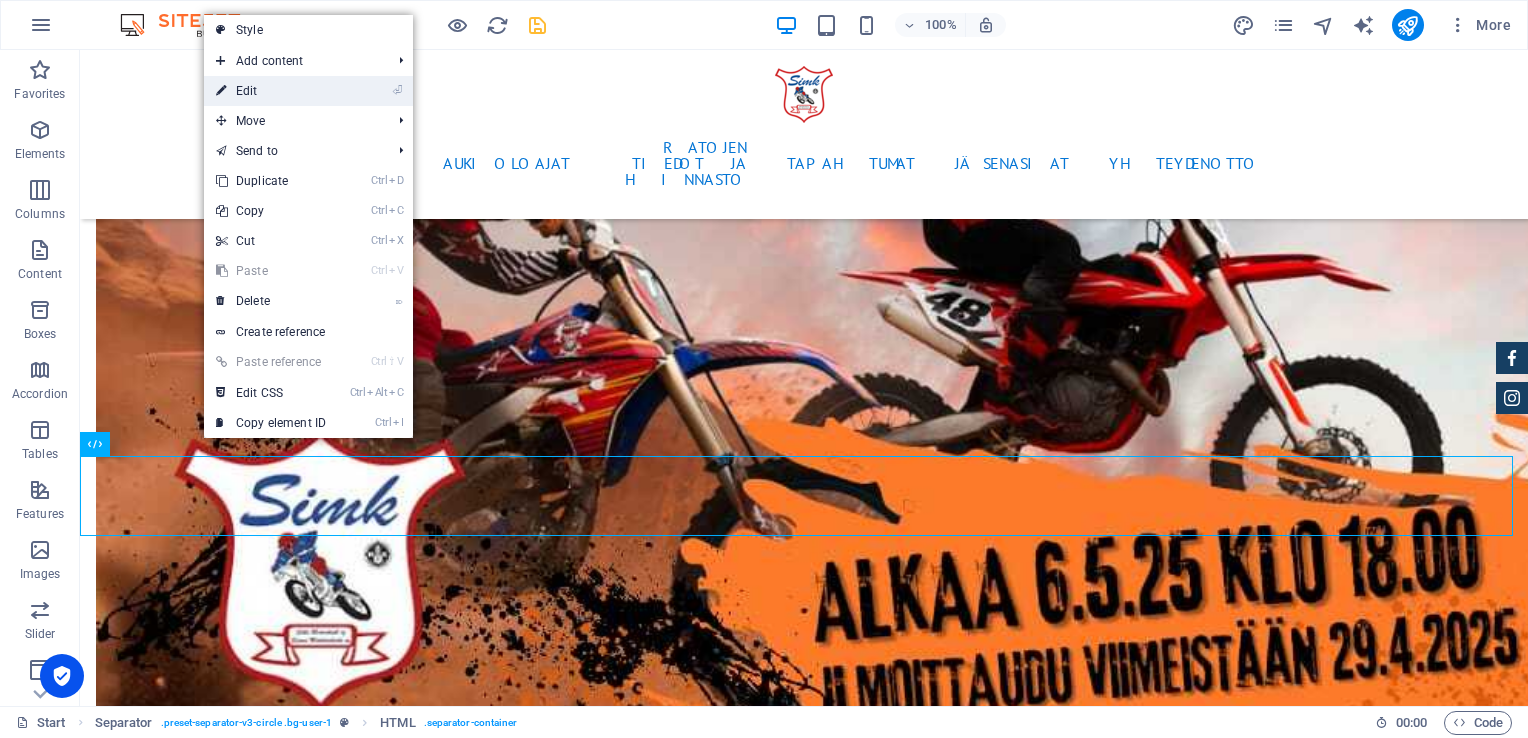 scroll, scrollTop: 7246, scrollLeft: 0, axis: vertical 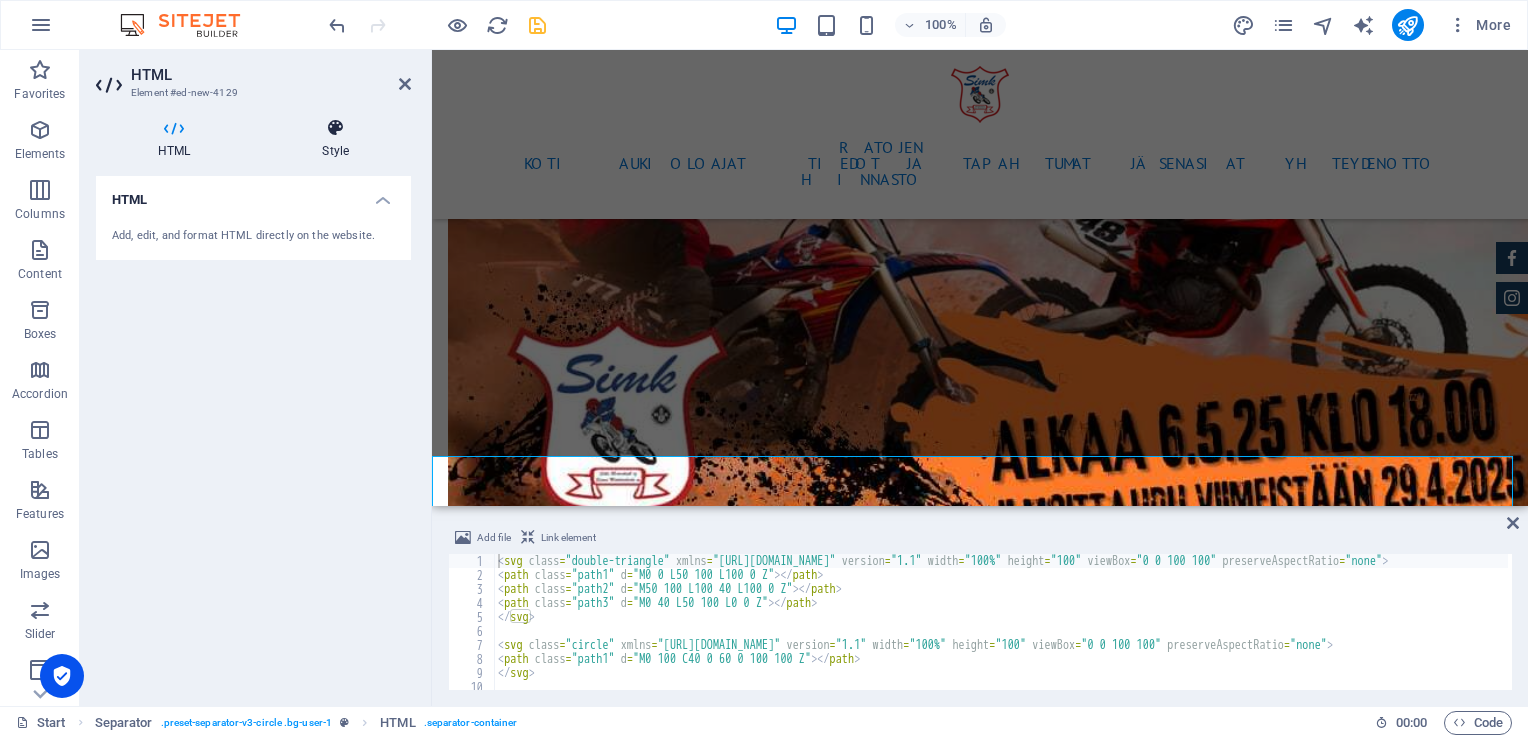 click at bounding box center (335, 128) 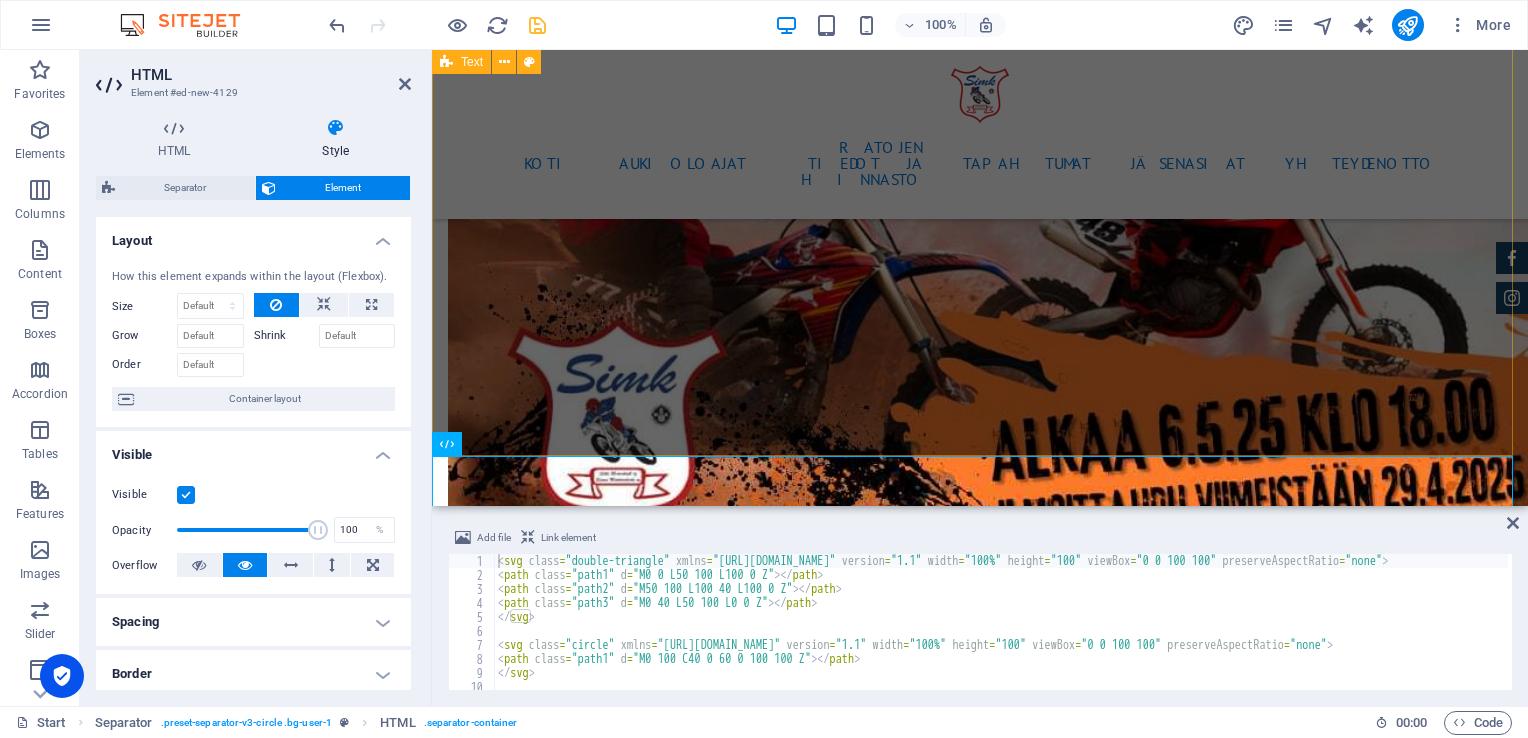 click on "Hallitus Puheenjohtaja [PERSON_NAME] [PHONE_NUMBER] [EMAIL_ADDRESS][DOMAIN_NAME] Varapuheenjohtaja [PERSON_NAME] [PHONE_NUMBER] [EMAIL_ADDRESS][DOMAIN_NAME] Sihteeri, rahastonhoitaja [PERSON_NAME] [EMAIL_ADDRESS][DOMAIN_NAME] Controller [PERSON_NAME] [PHONE_NUMBER] [EMAIL_ADDRESS][DOMAIN_NAME] Ratamestari [PERSON_NAME].Wiik [PHONE_NUMBER] [PERSON_NAME][EMAIL_ADDRESS][DOMAIN_NAME] Hallituksen jäsenet [PERSON_NAME] +358 50 5112 039 [EMAIL_ADDRESS][DOMAIN_NAME] [PERSON_NAME] [PHONE_NUMBER] [EMAIL_ADDRESS][DOMAIN_NAME] [PERSON_NAME] [EMAIL_ADDRESS][DOMAIN_NAME] [PERSON_NAME] [EMAIL_ADDRESS][DOMAIN_NAME] Motocross jaosto [PERSON_NAME] [PERSON_NAME] Enduro jaosto [PERSON_NAME] [PERSON_NAME]" at bounding box center [980, 4212] 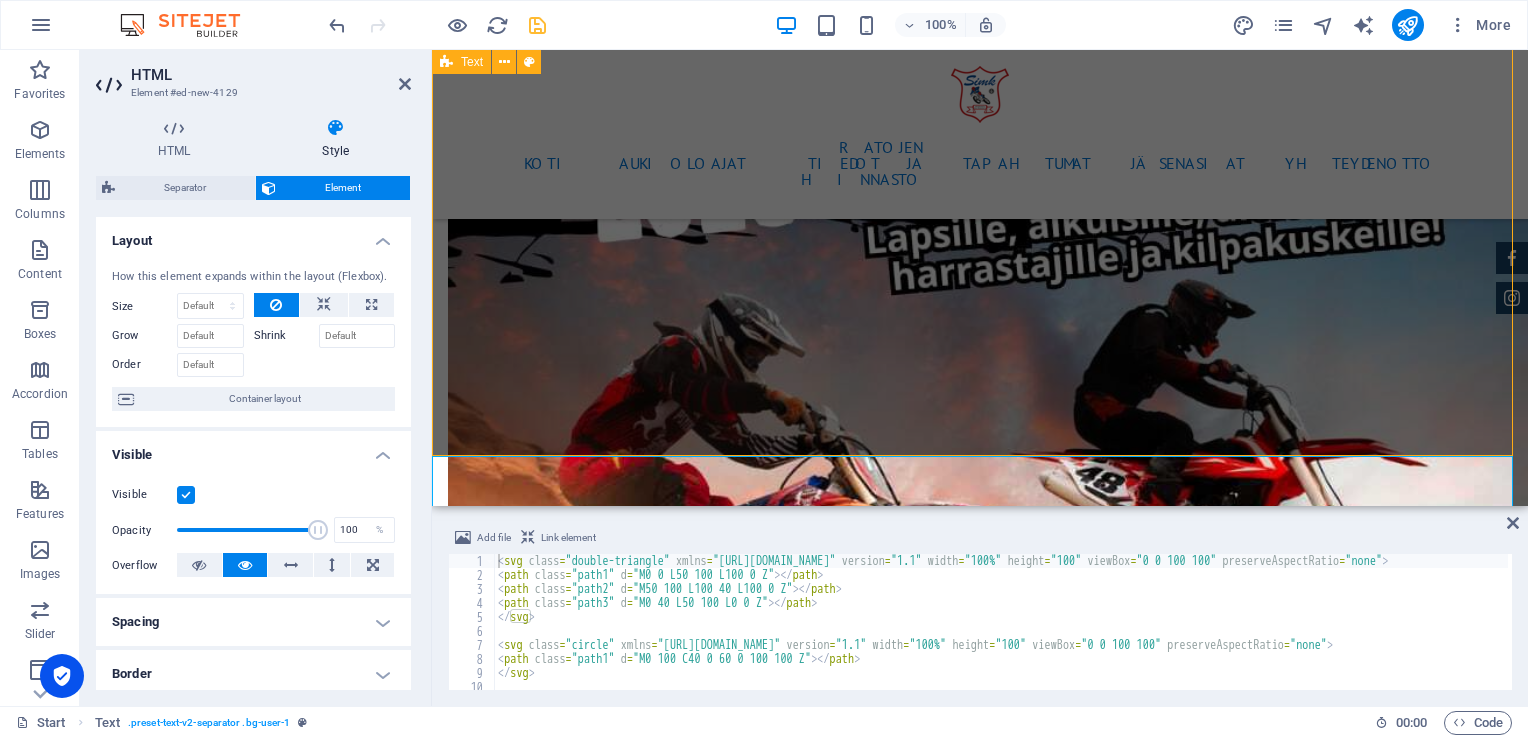 scroll, scrollTop: 7356, scrollLeft: 0, axis: vertical 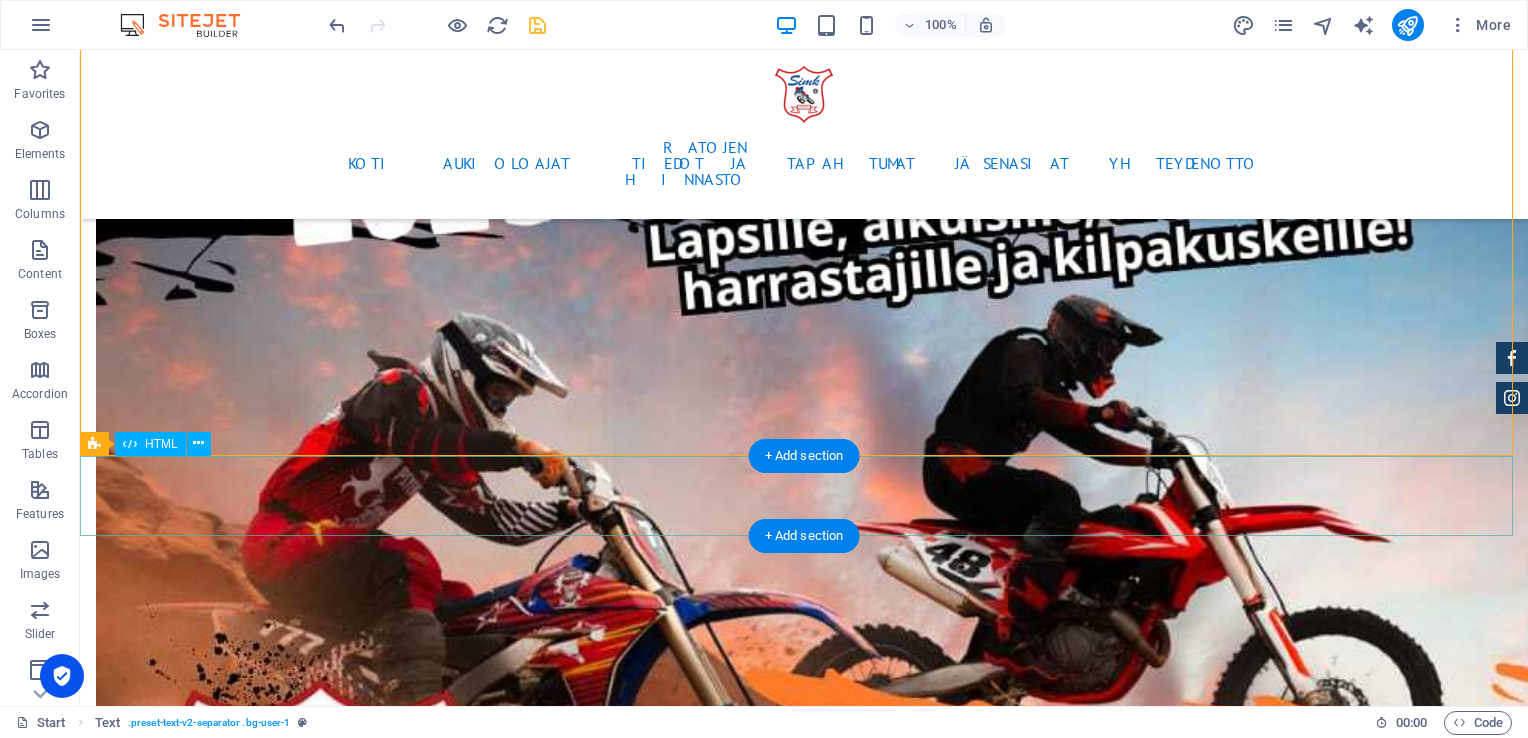 click at bounding box center (804, 5166) 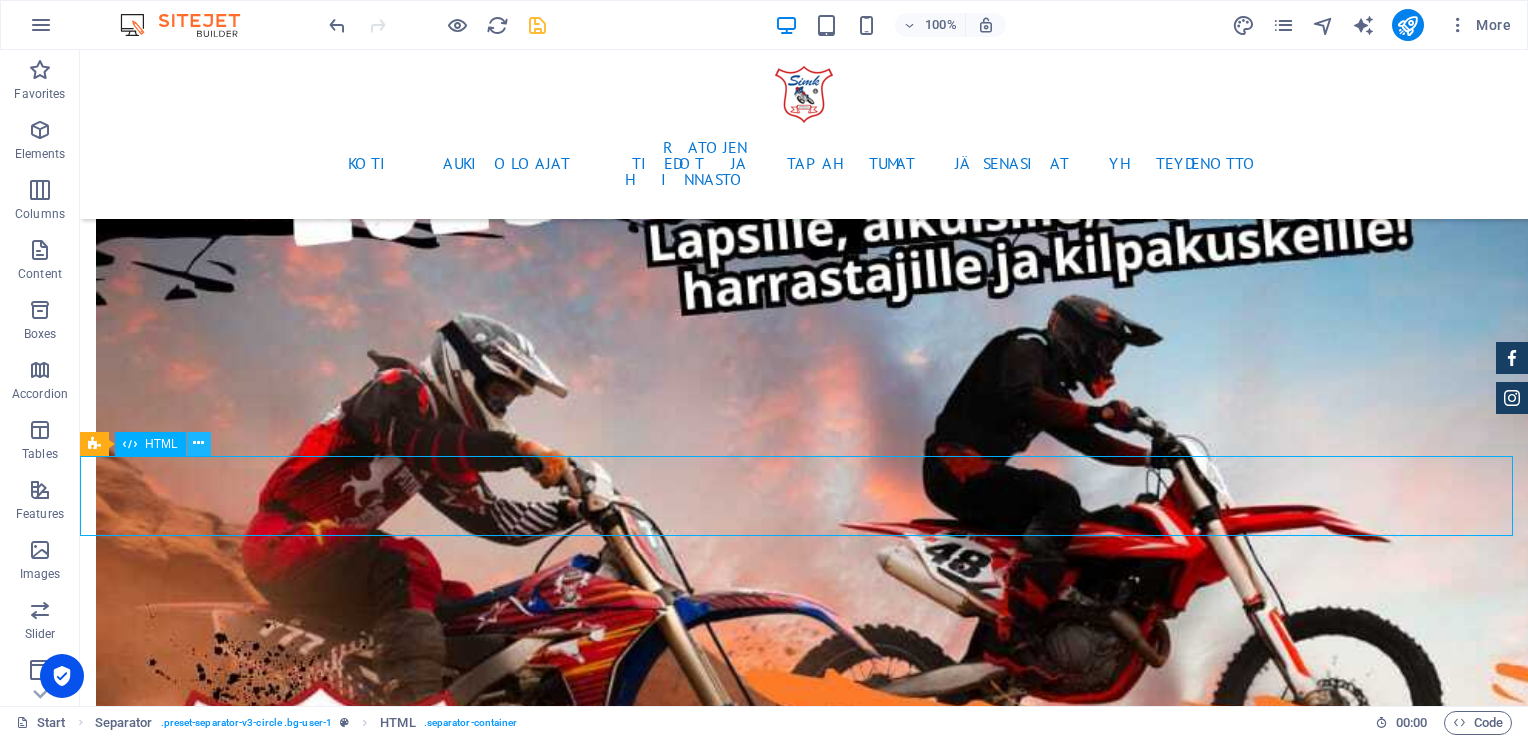 click at bounding box center [198, 443] 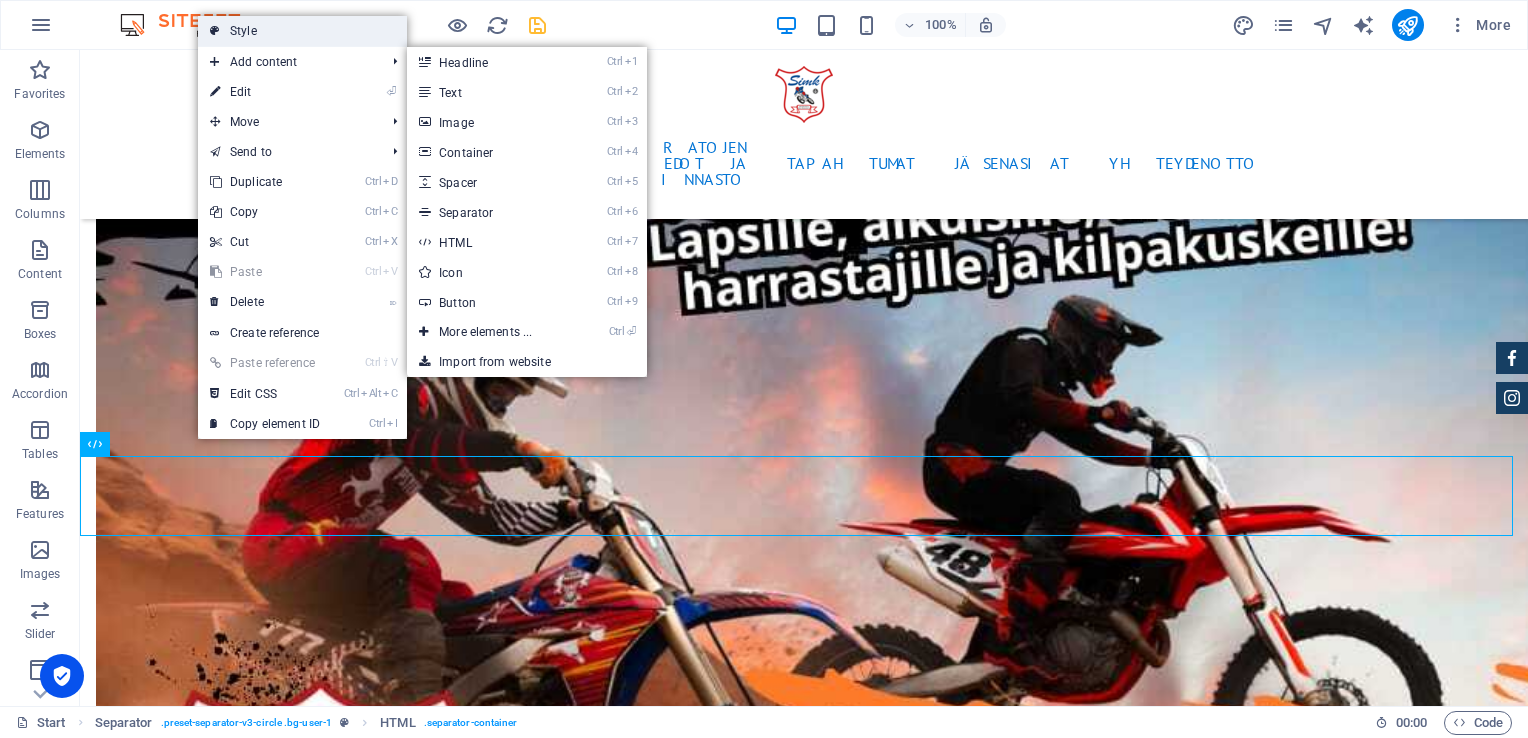 click on "Style" at bounding box center (302, 31) 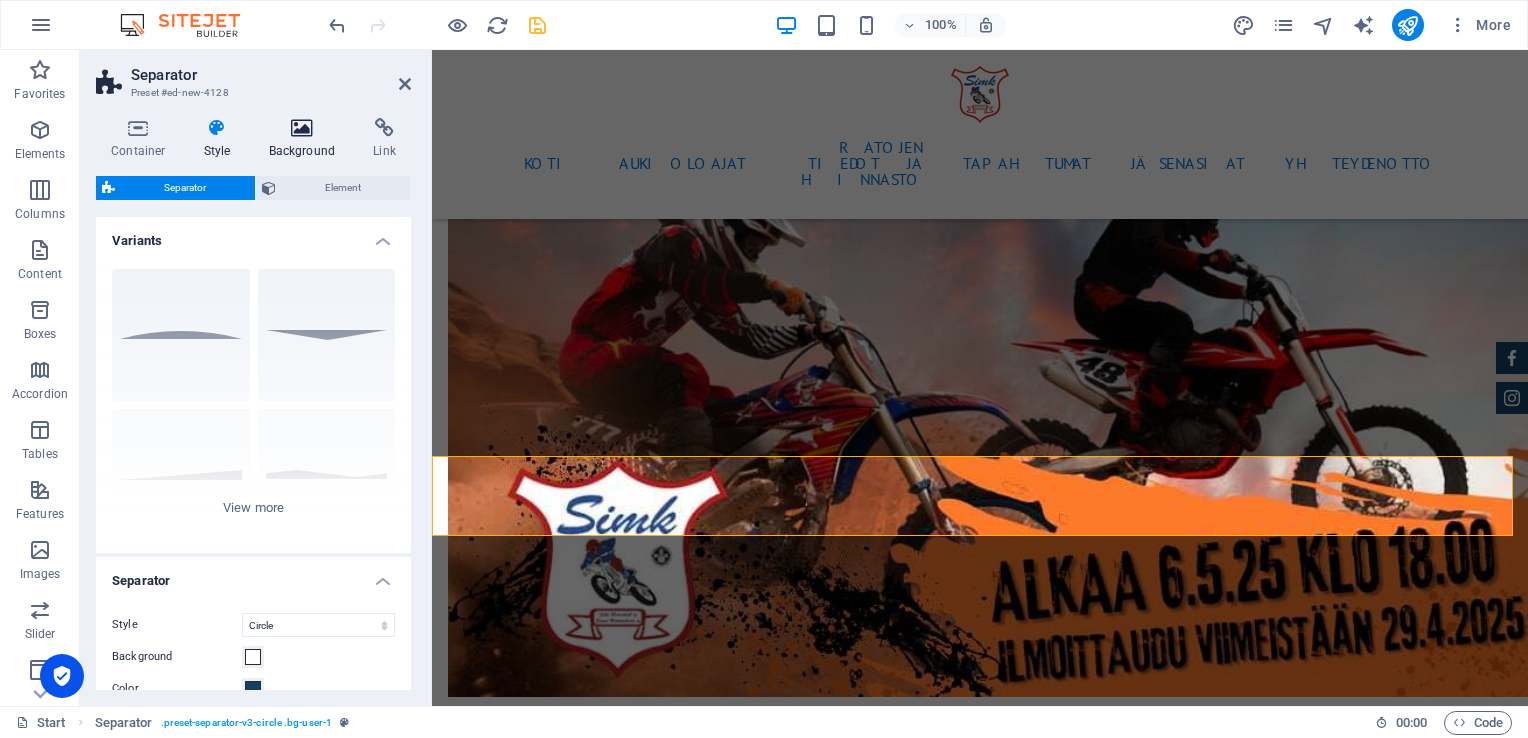 click at bounding box center [302, 128] 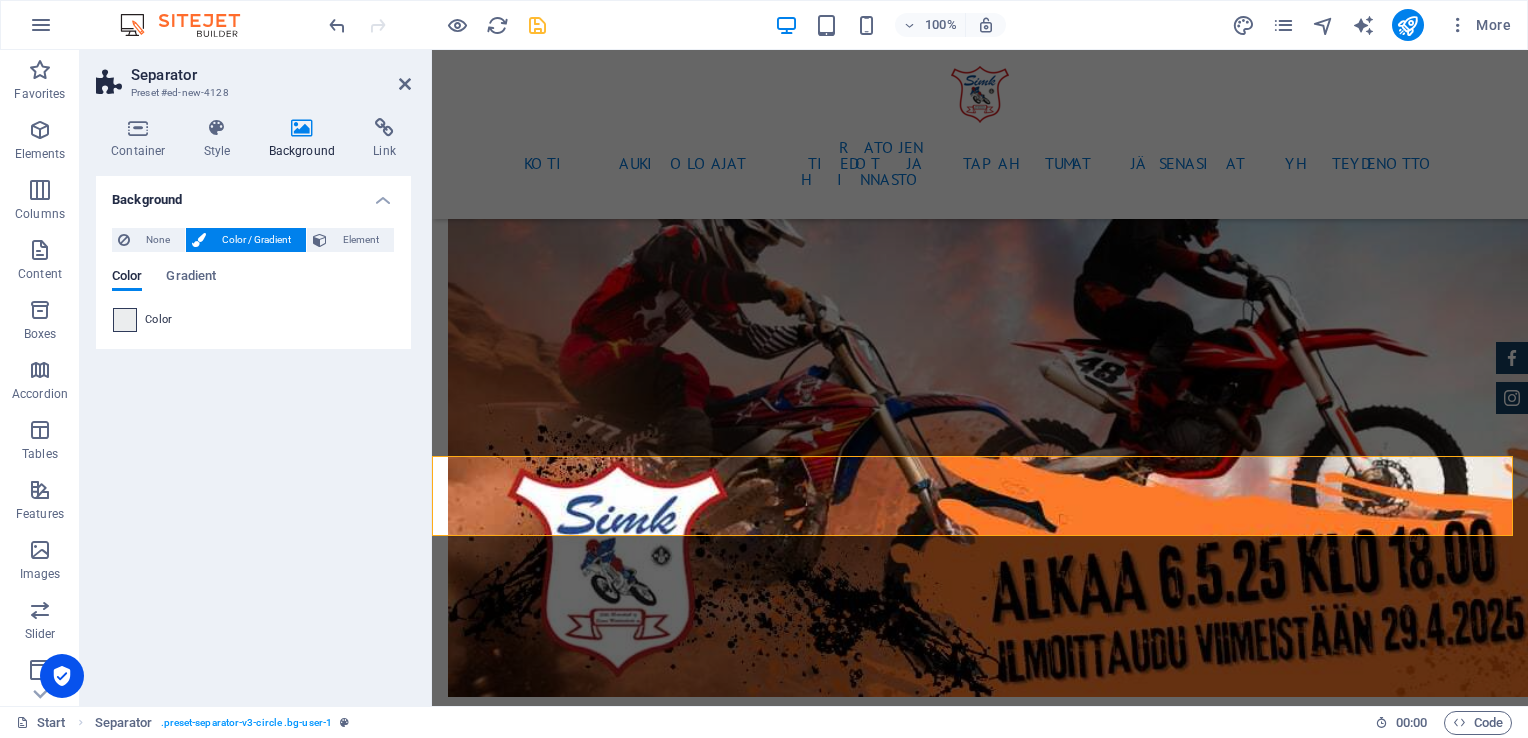 click at bounding box center [125, 320] 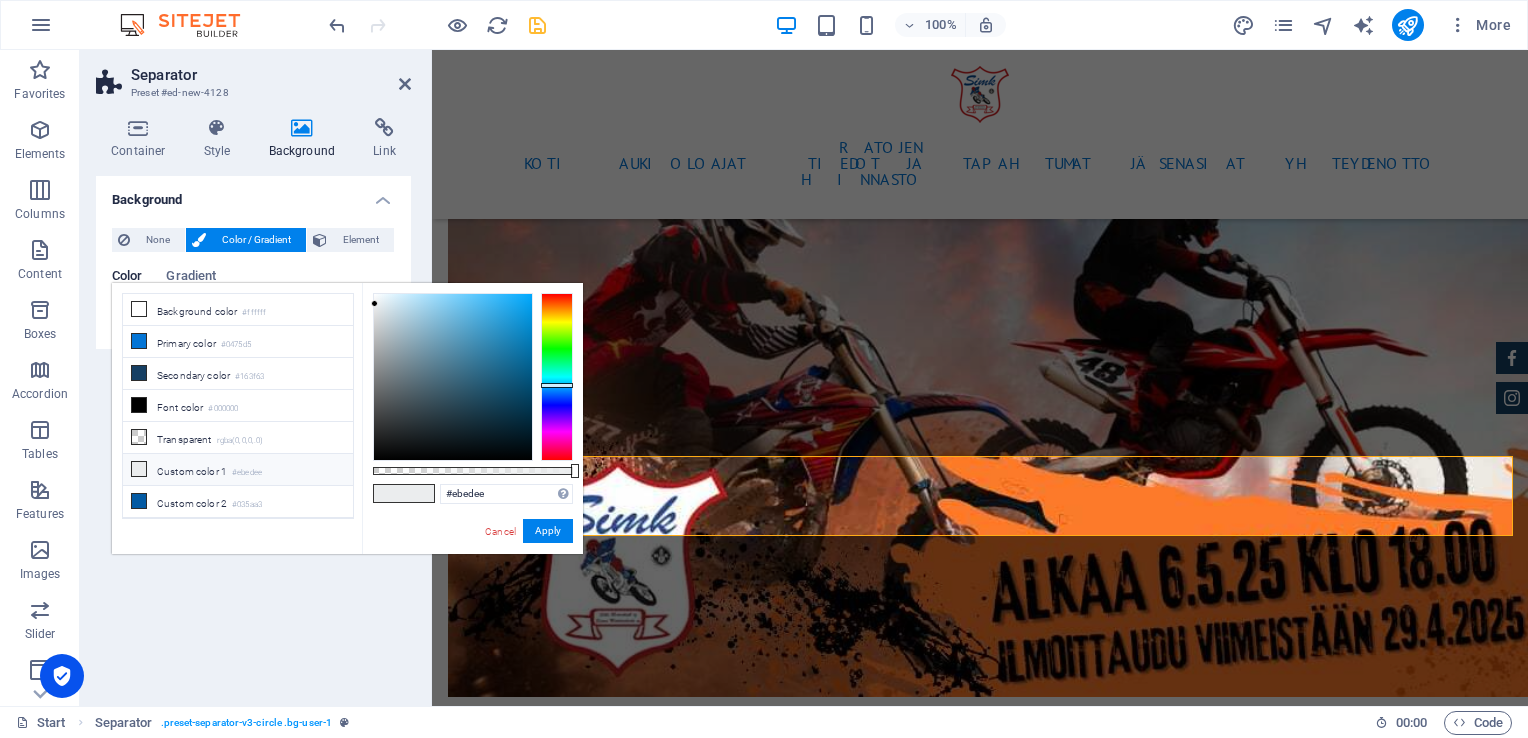 click on "Custom color 1
#ebedee" at bounding box center [238, 470] 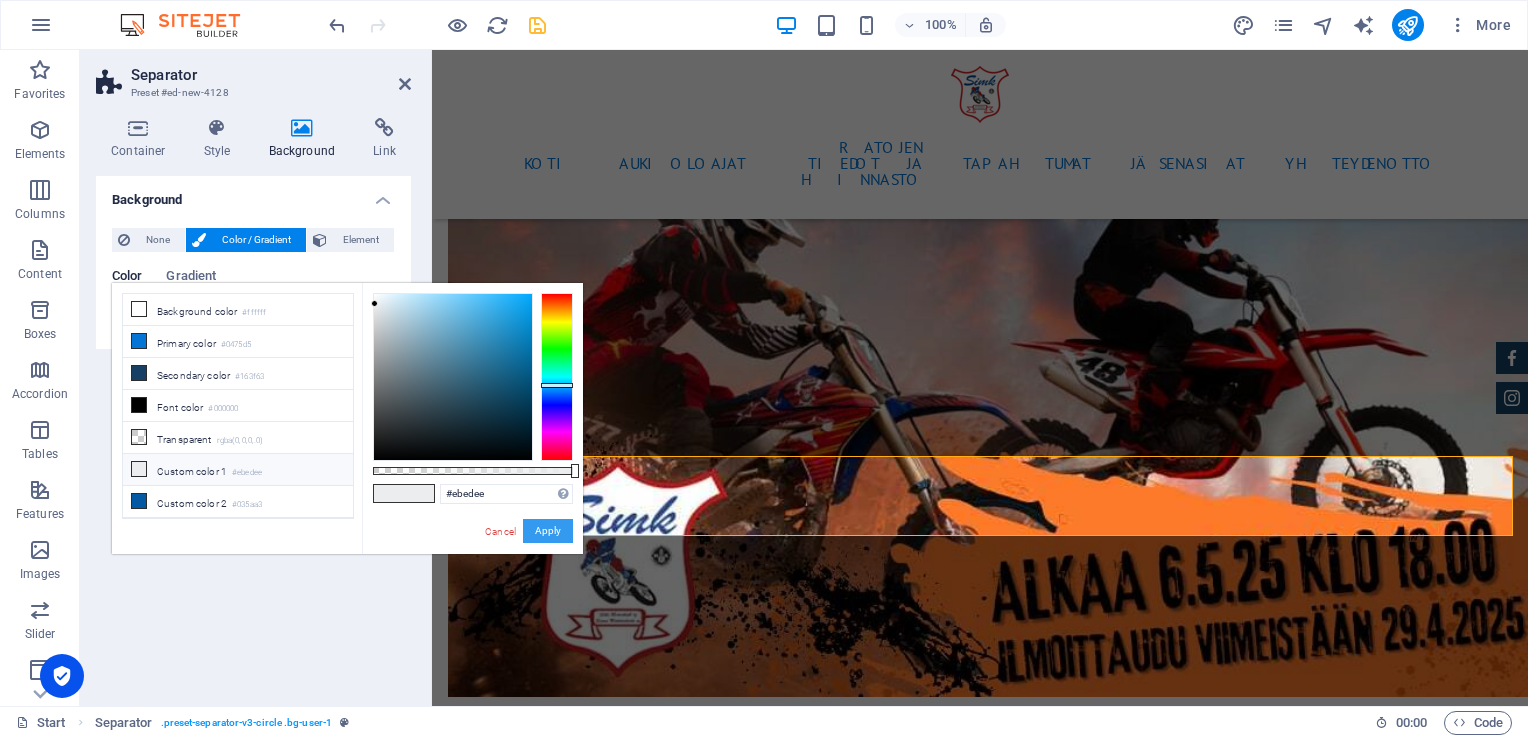 click on "Apply" at bounding box center [548, 531] 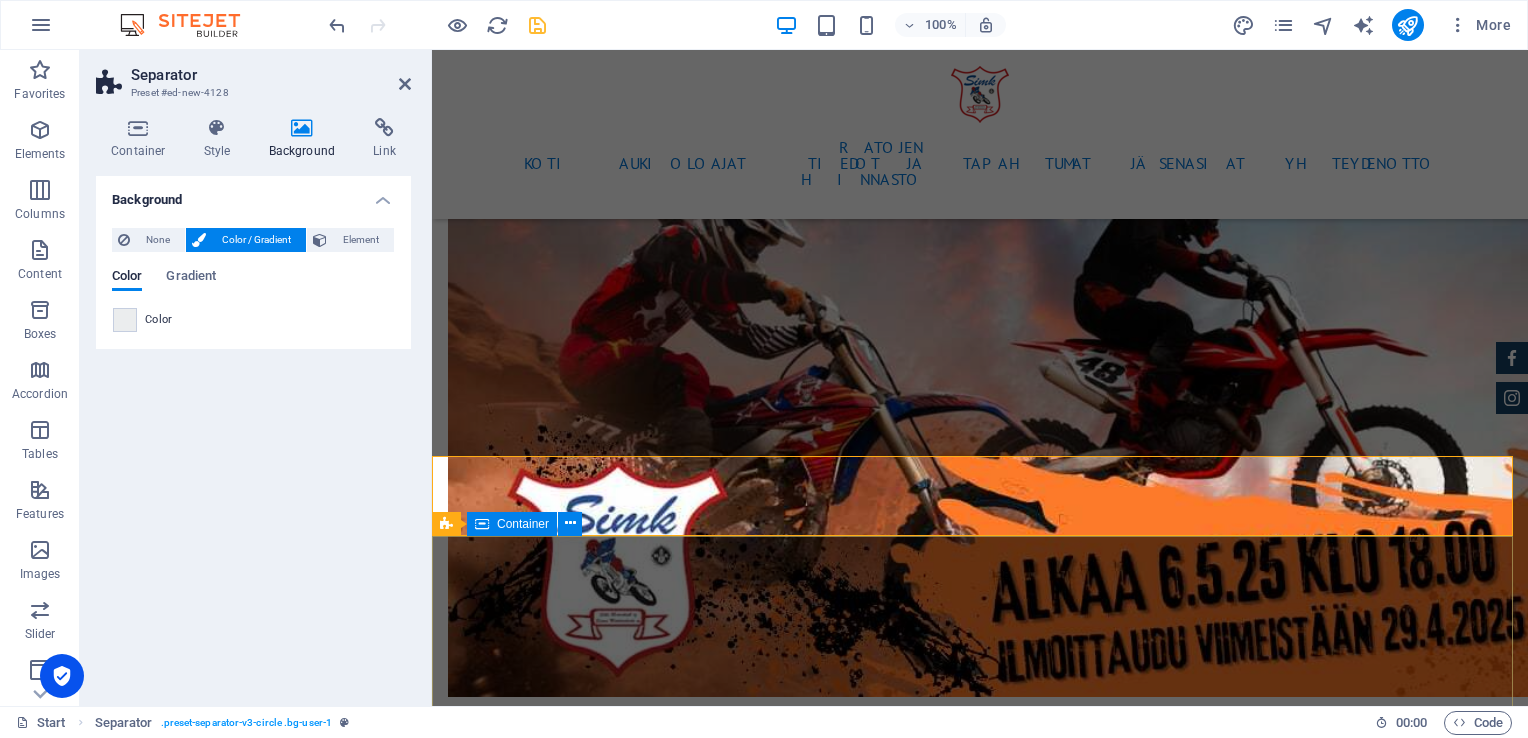 click on "[DOMAIN_NAME] Öljytie 616 ,  Sipoo   04130 0405073032 [EMAIL_ADDRESS][DOMAIN_NAME] Tilinumero: [FINANCIAL_ID] Y-tunnus: 2245367-6" at bounding box center [980, 5182] 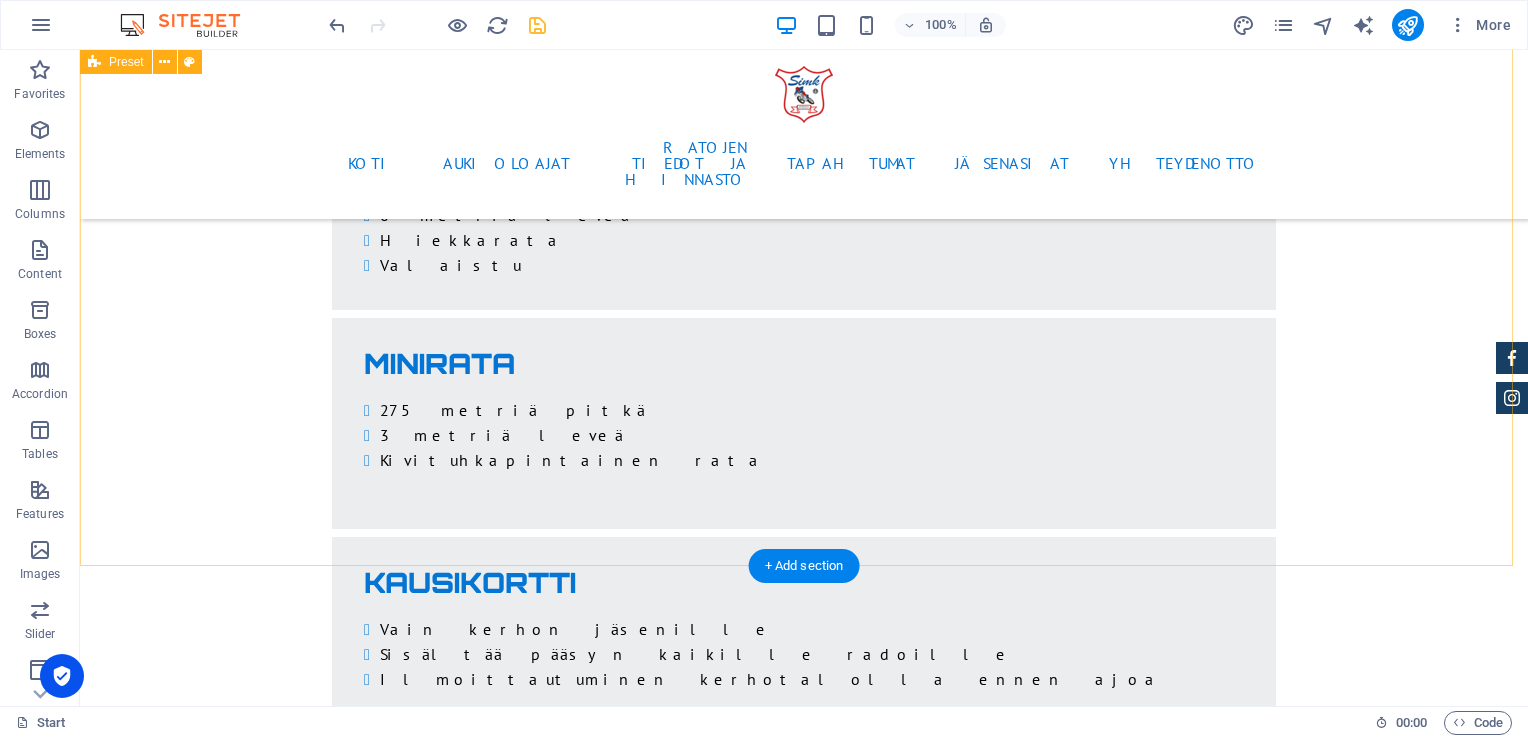 scroll, scrollTop: 4236, scrollLeft: 0, axis: vertical 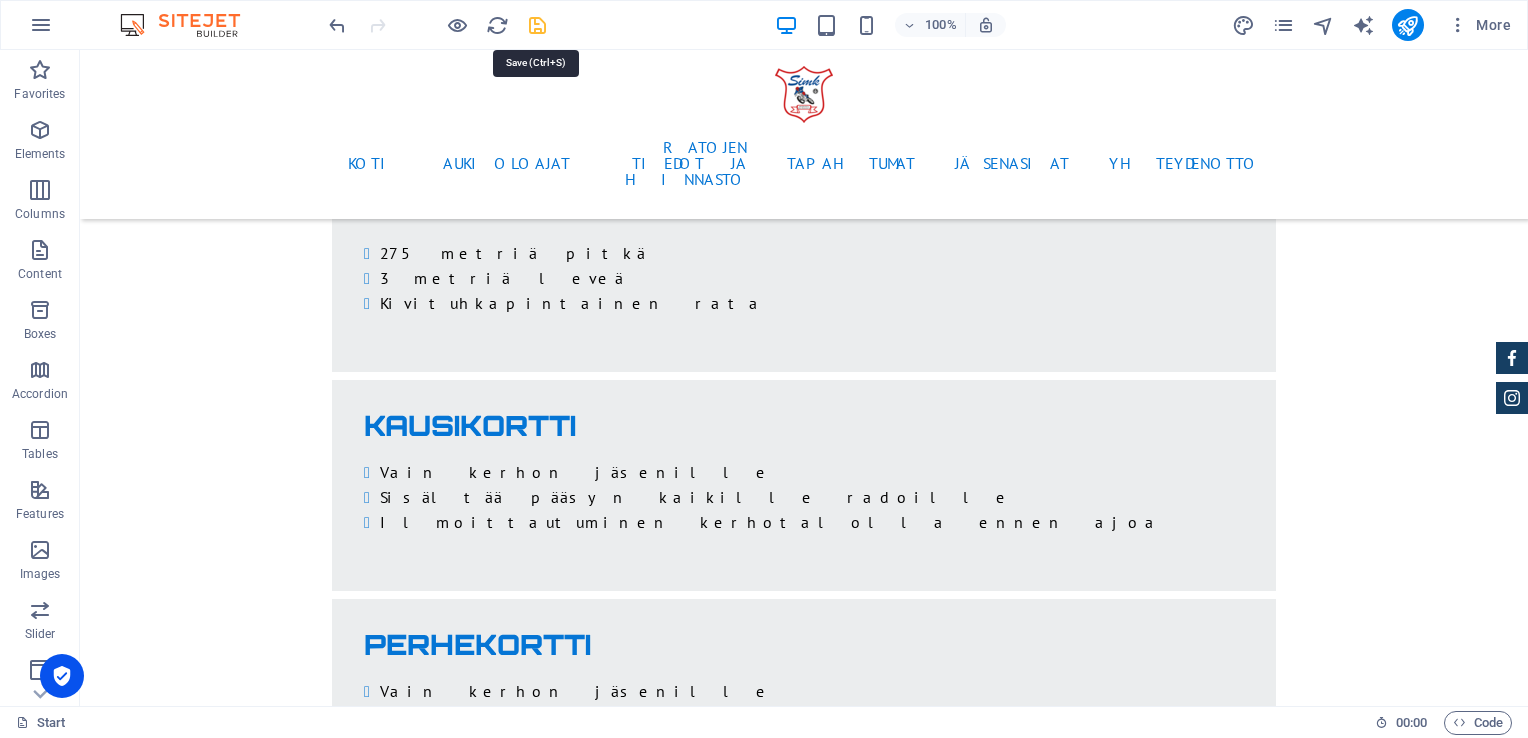 click at bounding box center (537, 25) 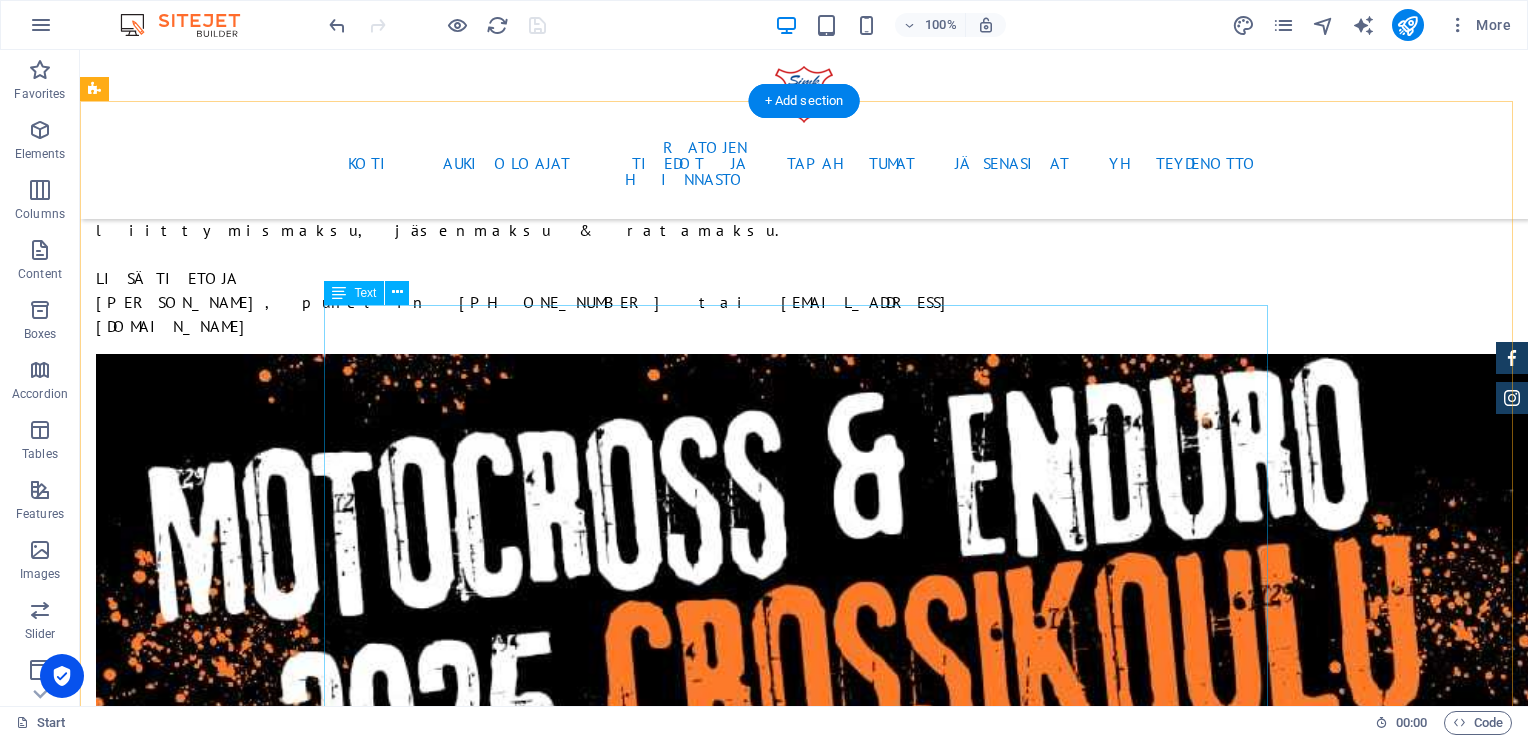 scroll, scrollTop: 6836, scrollLeft: 0, axis: vertical 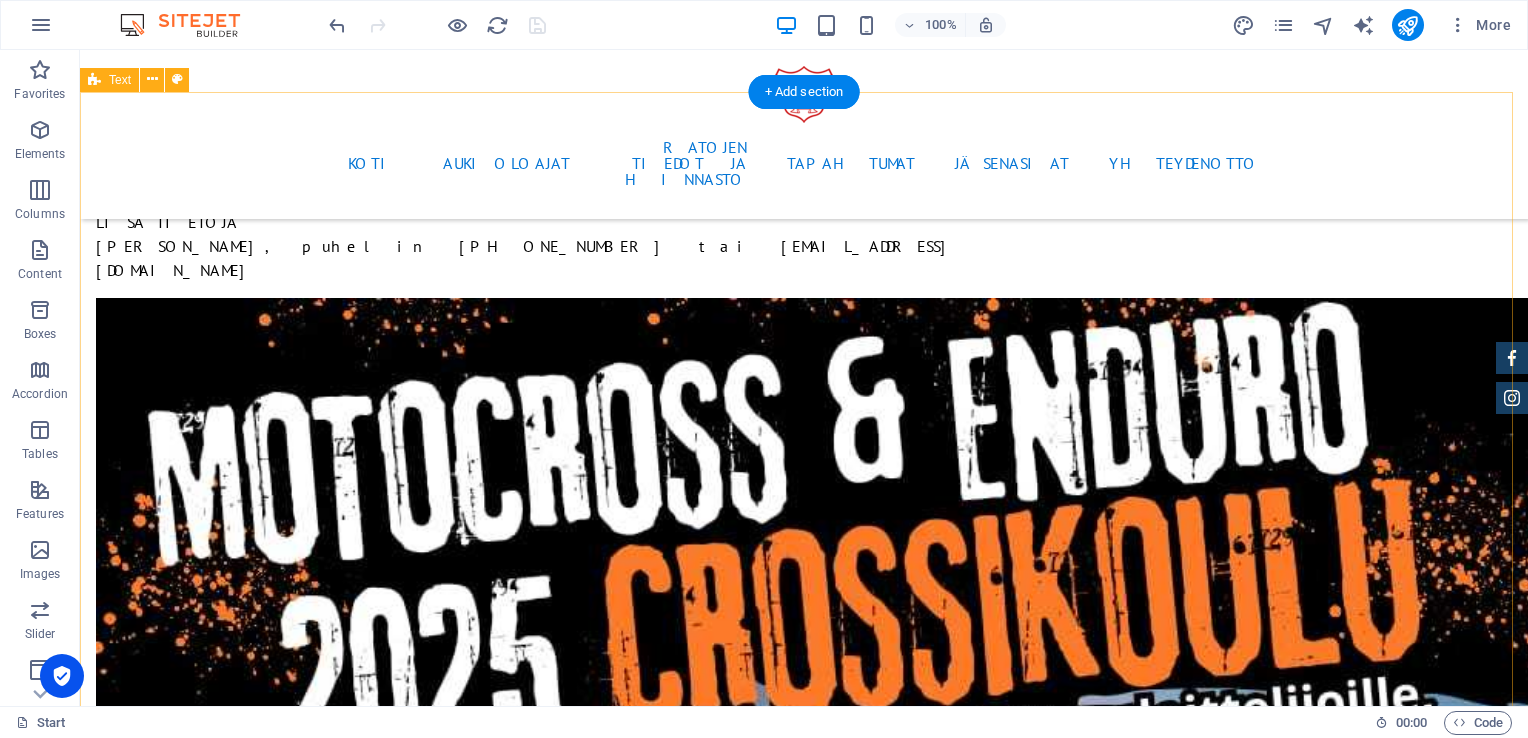 click on "Hallitus Puheenjohtaja [PERSON_NAME] [PHONE_NUMBER] [EMAIL_ADDRESS][DOMAIN_NAME] Varapuheenjohtaja [PERSON_NAME] [PHONE_NUMBER] [EMAIL_ADDRESS][DOMAIN_NAME] Sihteeri, rahastonhoitaja [PERSON_NAME] [EMAIL_ADDRESS][DOMAIN_NAME] Controller [PERSON_NAME] [PHONE_NUMBER] [EMAIL_ADDRESS][DOMAIN_NAME] Ratamestari [PERSON_NAME].Wiik [PHONE_NUMBER] [PERSON_NAME][EMAIL_ADDRESS][DOMAIN_NAME] Hallituksen jäsenet [PERSON_NAME] +358 50 5112 039 [EMAIL_ADDRESS][DOMAIN_NAME] [PERSON_NAME] [PHONE_NUMBER] [EMAIL_ADDRESS][DOMAIN_NAME] [PERSON_NAME] [EMAIL_ADDRESS][DOMAIN_NAME] [PERSON_NAME] [EMAIL_ADDRESS][DOMAIN_NAME] Motocross jaosto [PERSON_NAME] [PERSON_NAME] Enduro jaosto [PERSON_NAME] [PERSON_NAME]" at bounding box center [804, 5168] 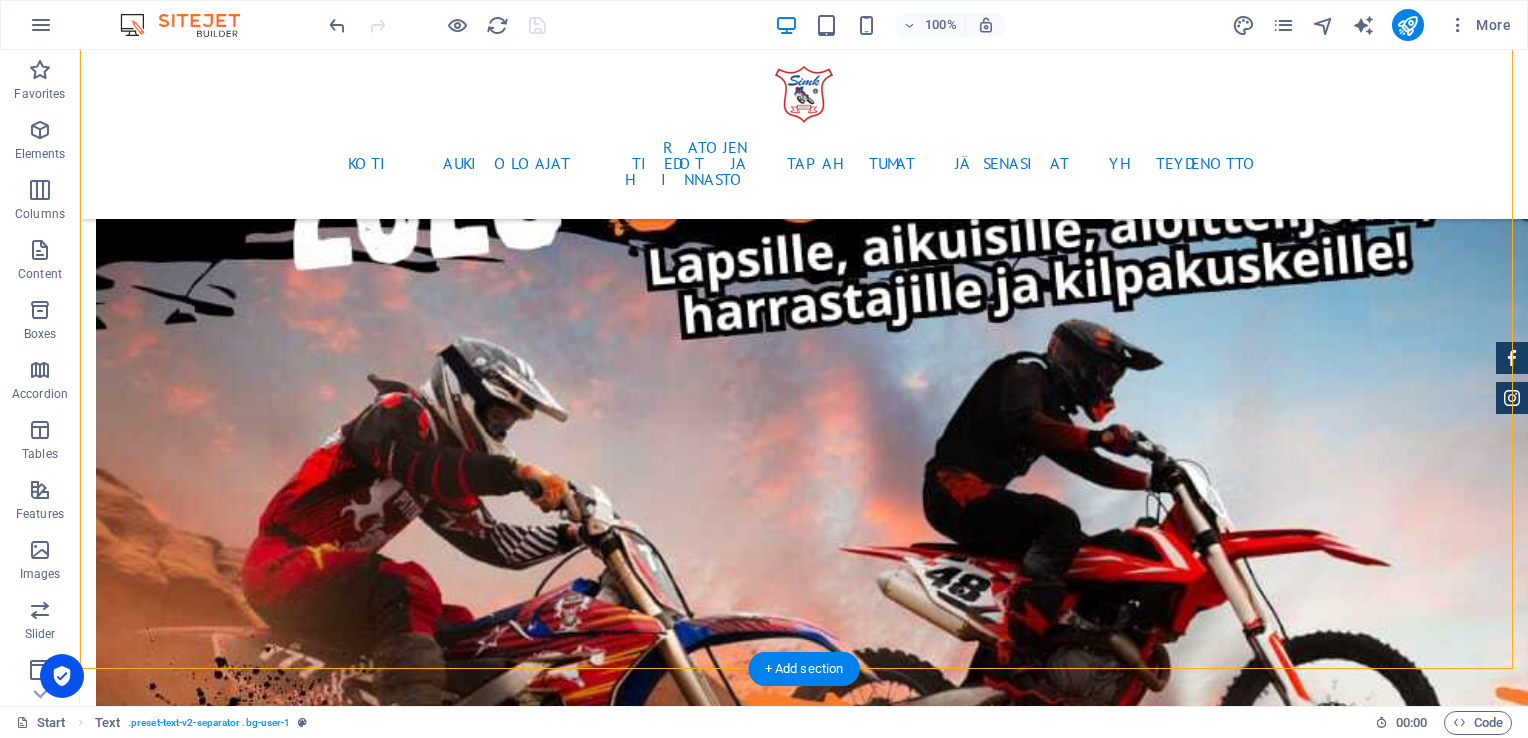 scroll, scrollTop: 7336, scrollLeft: 0, axis: vertical 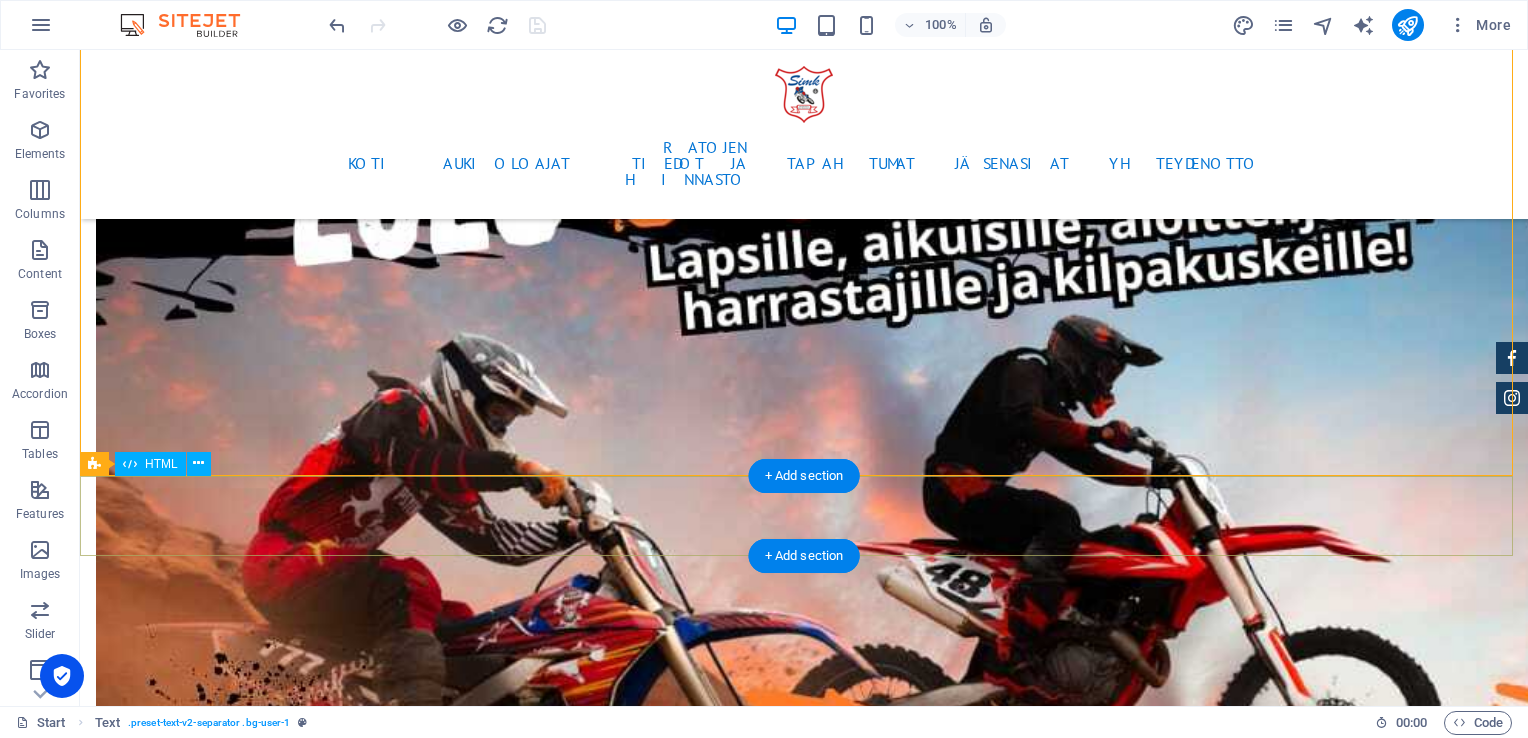 click at bounding box center (804, 5186) 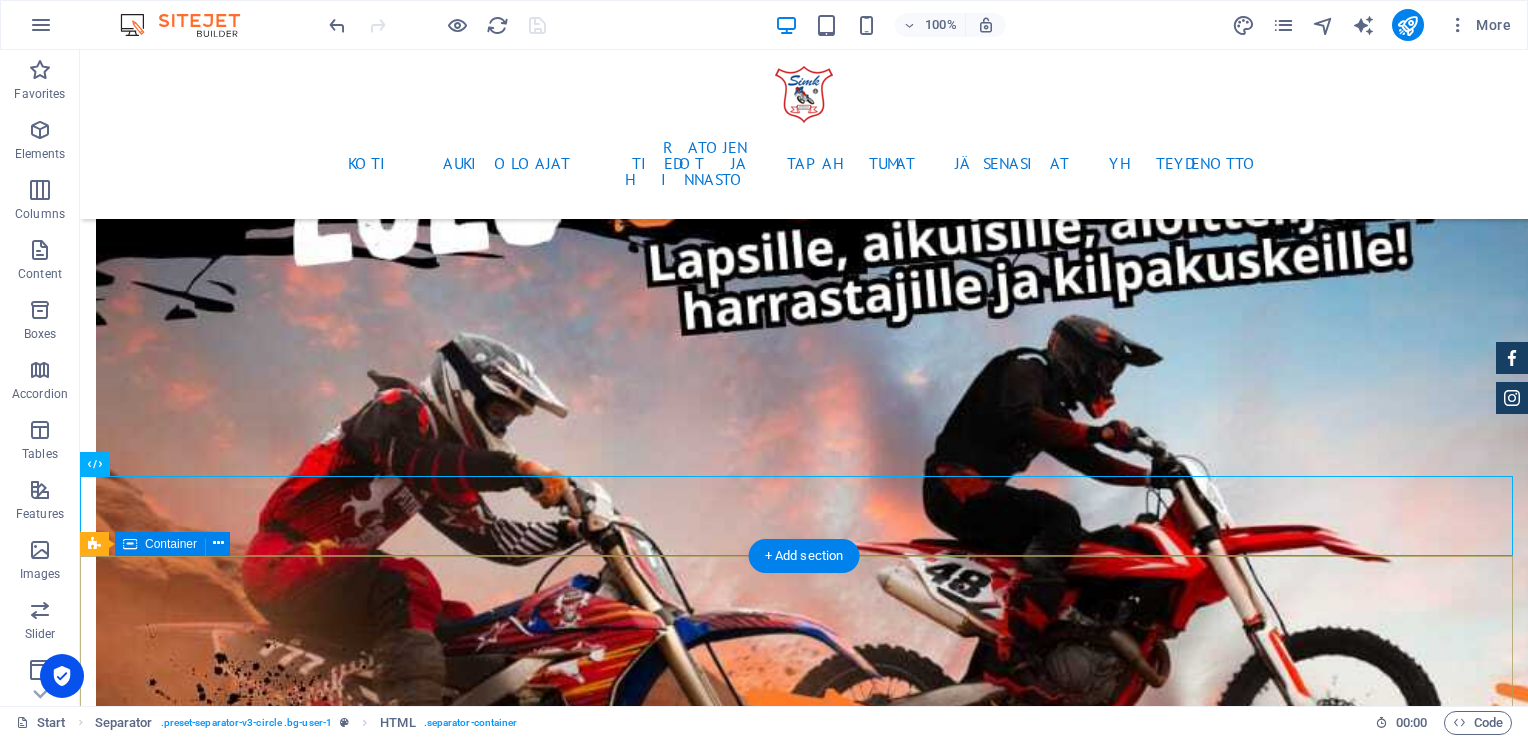 click on "[DOMAIN_NAME] Öljytie 616 ,  Sipoo   04130 0405073032 [EMAIL_ADDRESS][DOMAIN_NAME] Tilinumero: [FINANCIAL_ID] Y-tunnus: 2245367-6" at bounding box center (804, 5497) 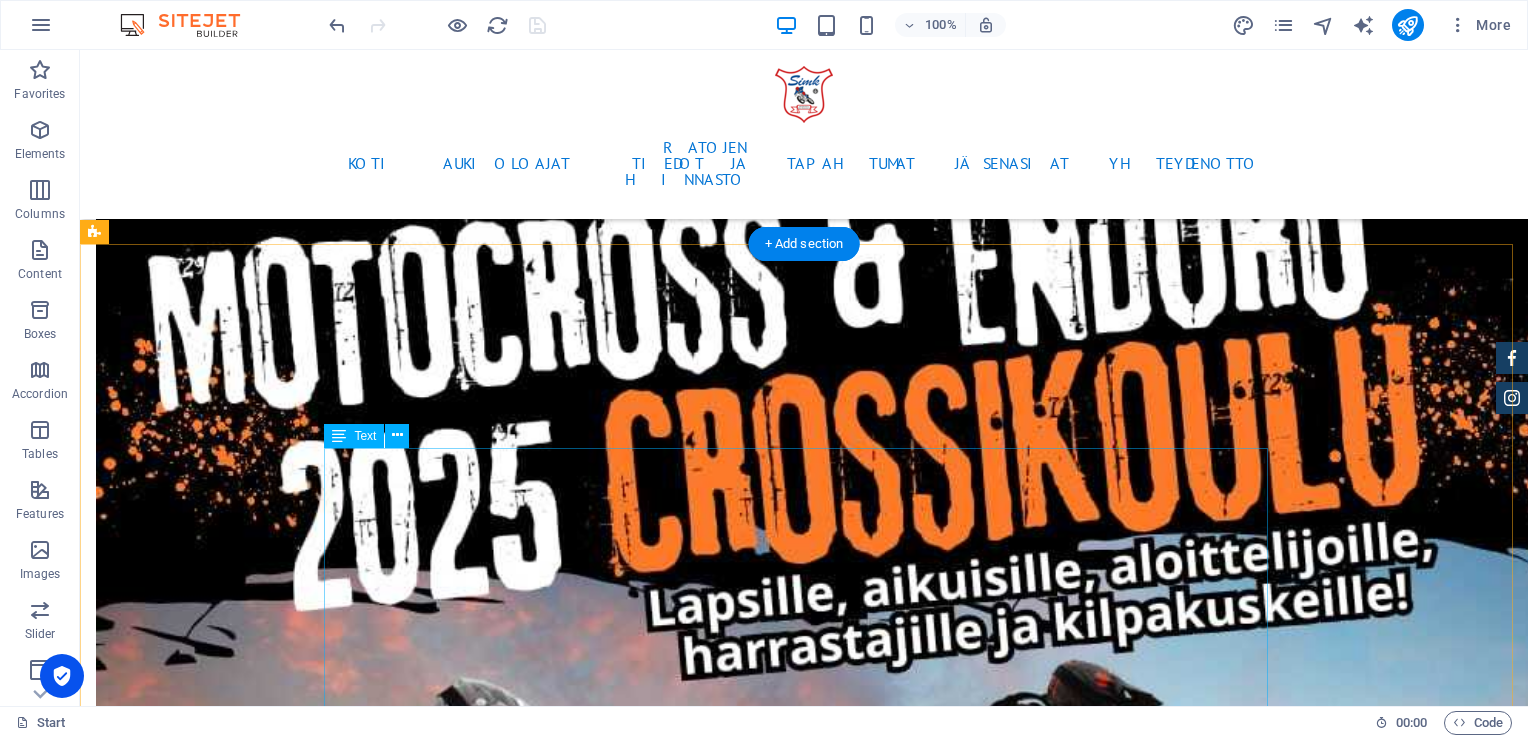 scroll, scrollTop: 7336, scrollLeft: 0, axis: vertical 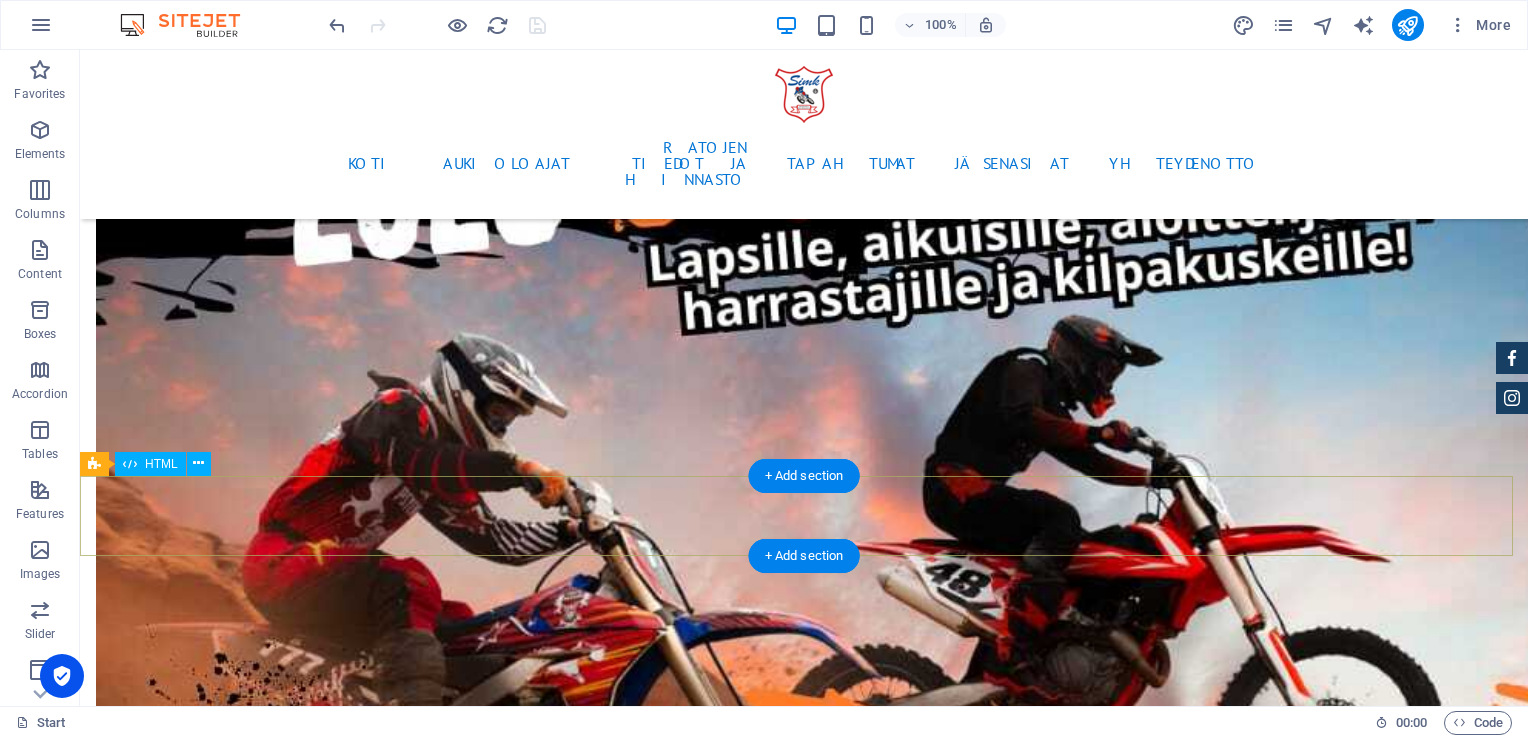 click at bounding box center [804, 5186] 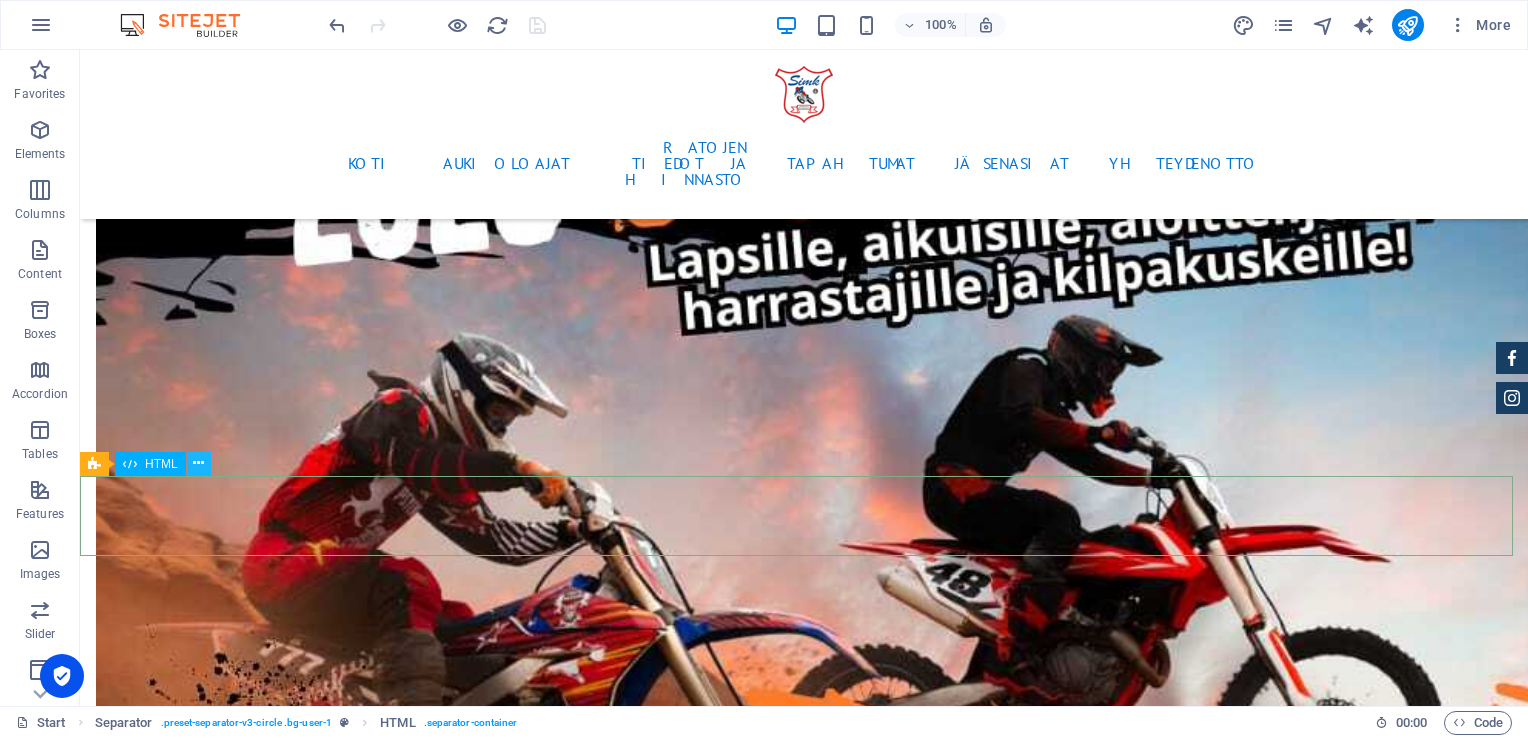 click at bounding box center [199, 464] 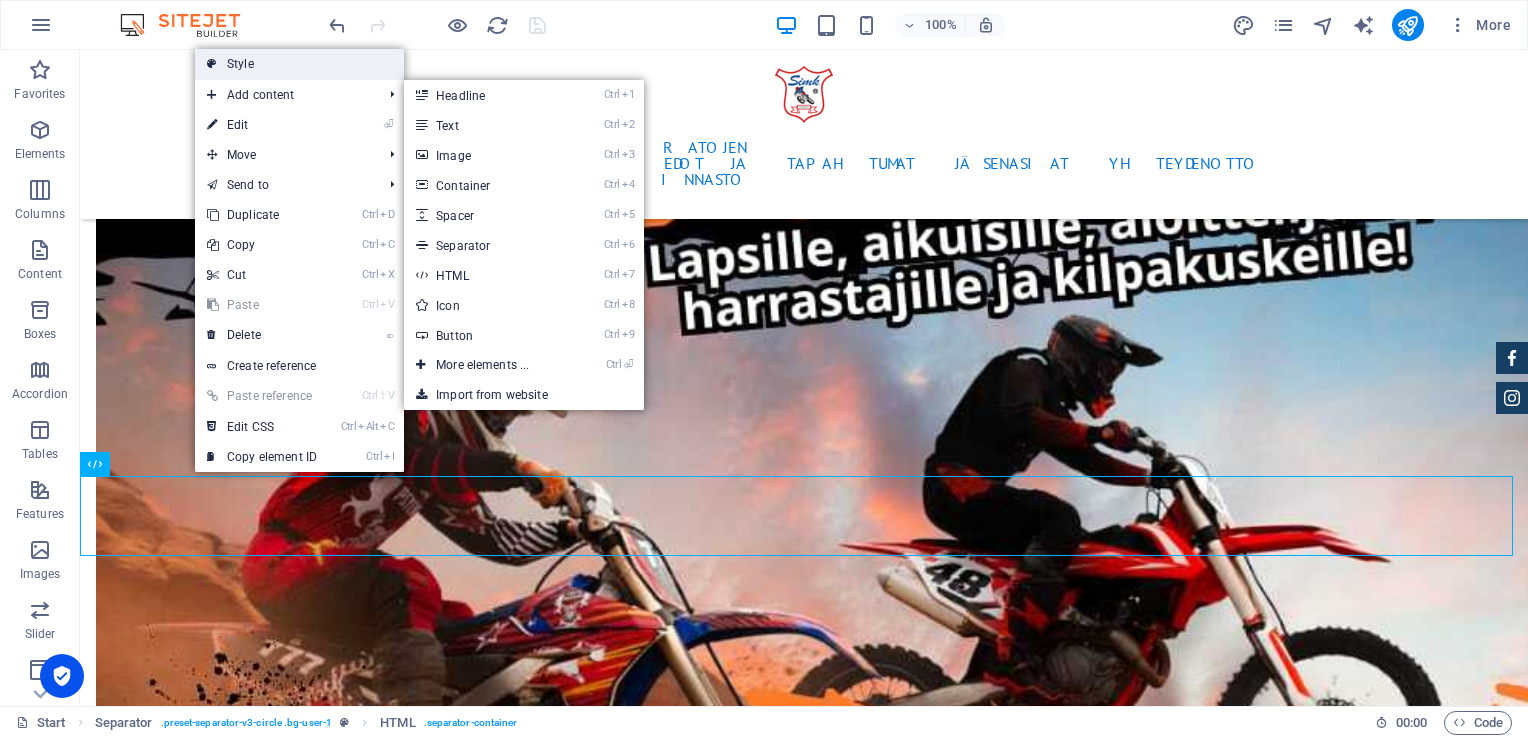 click on "Style" at bounding box center (299, 64) 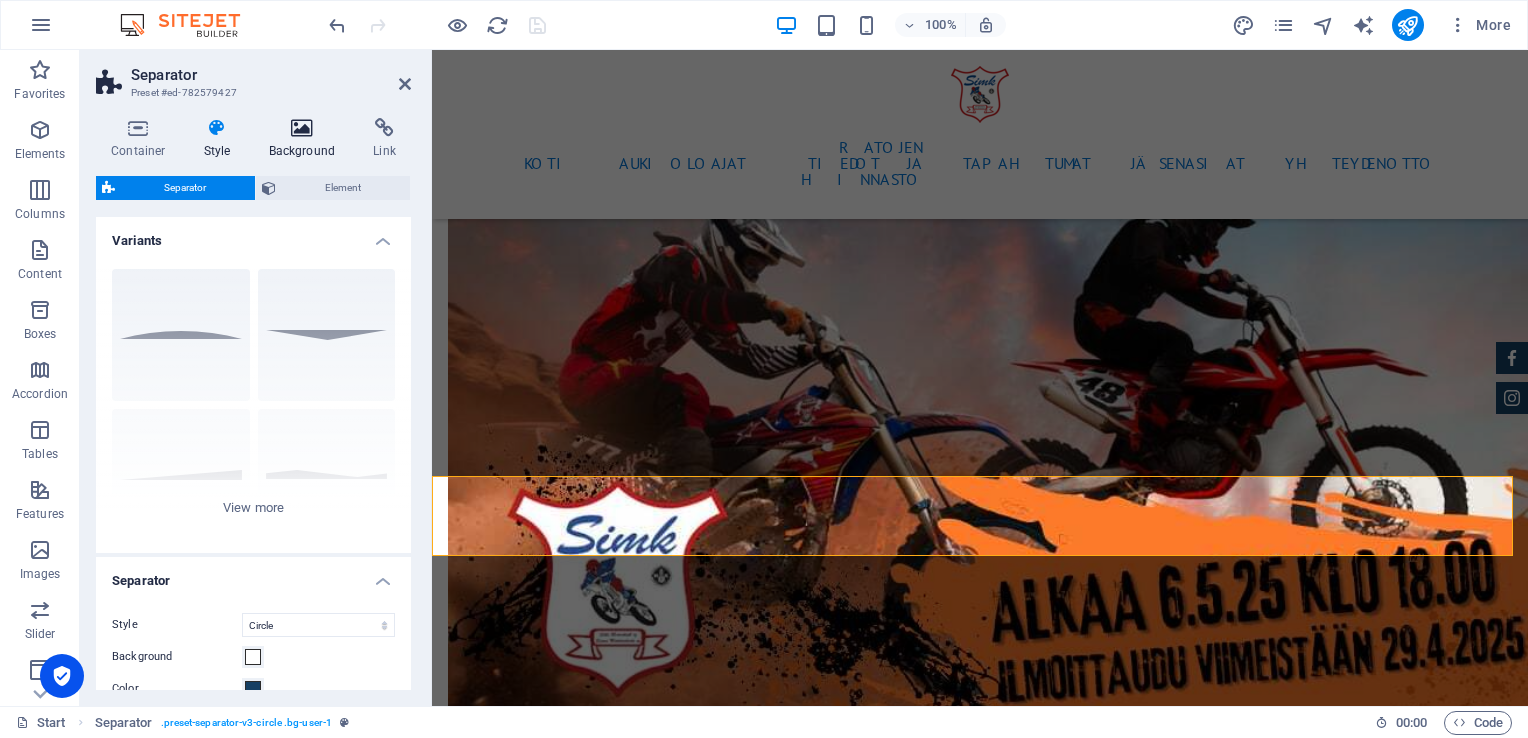 click at bounding box center [302, 128] 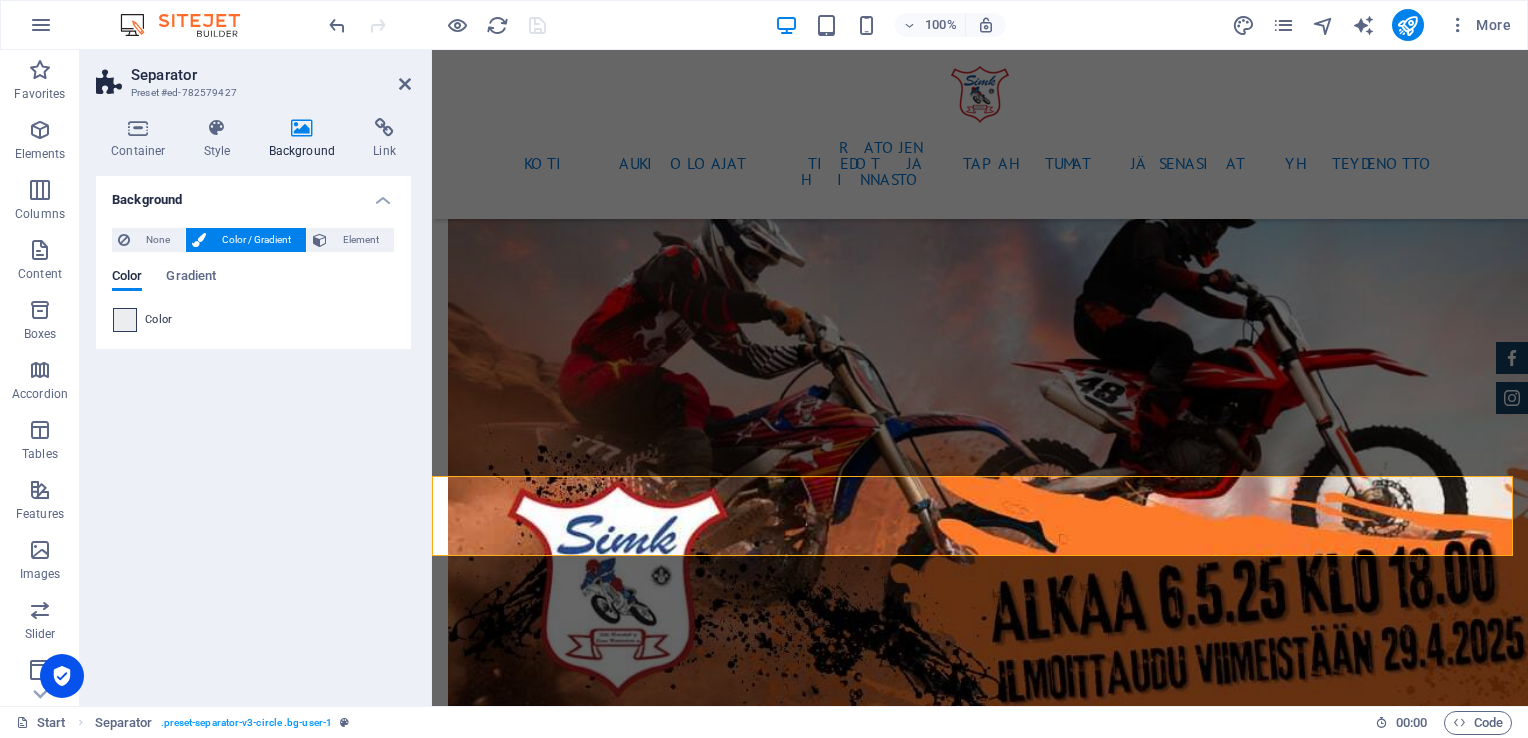 click at bounding box center [125, 320] 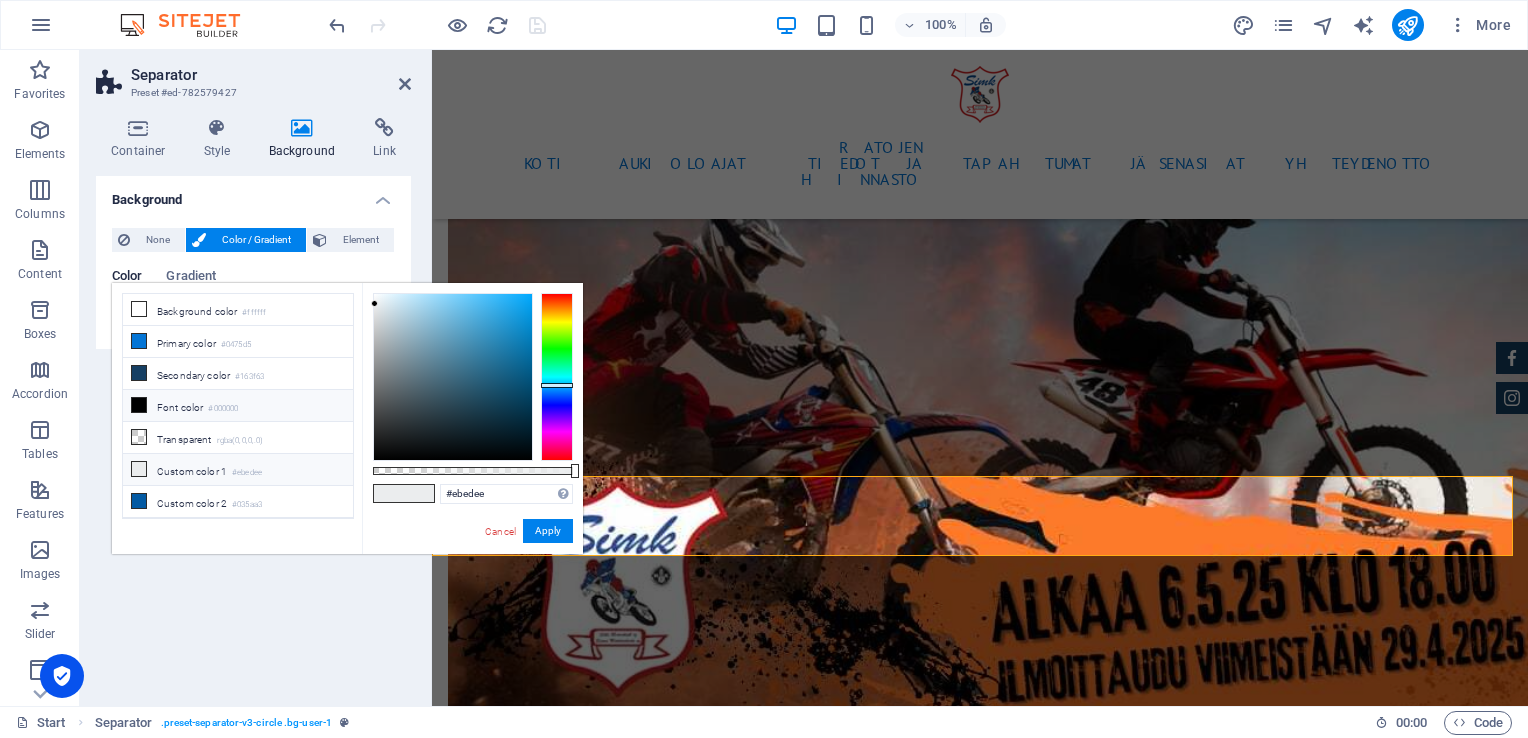click on "#000000" at bounding box center (223, 409) 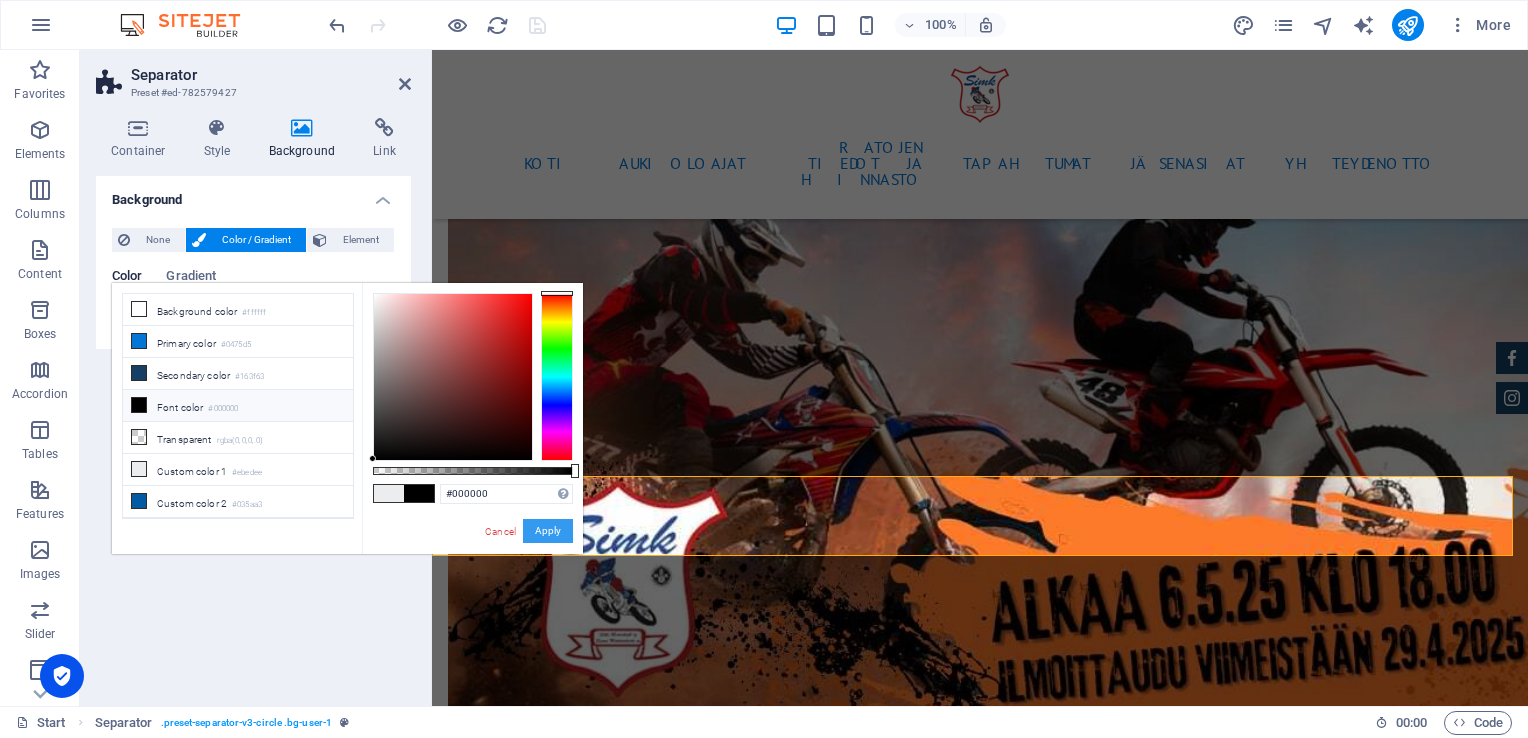 click on "Apply" at bounding box center [548, 531] 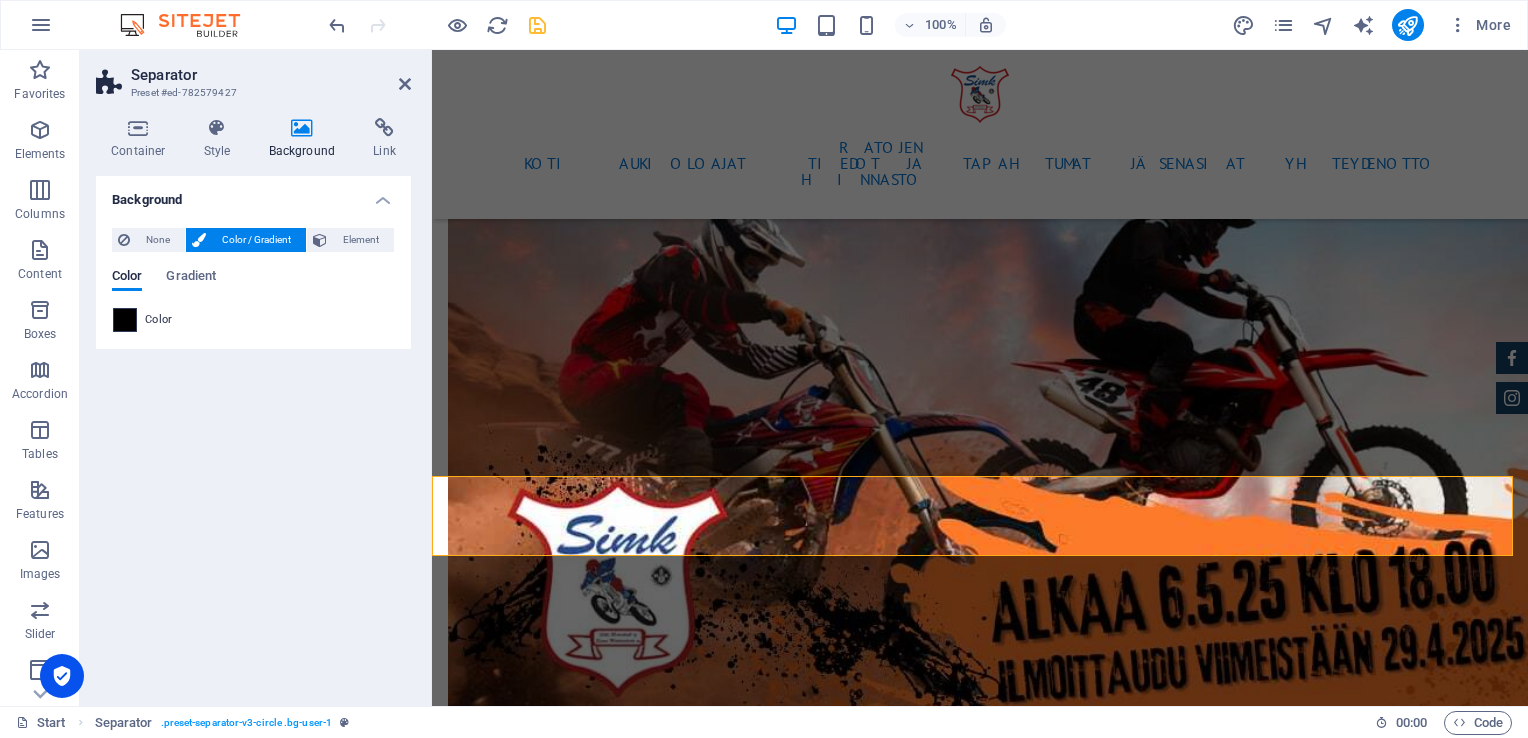 click at bounding box center [125, 320] 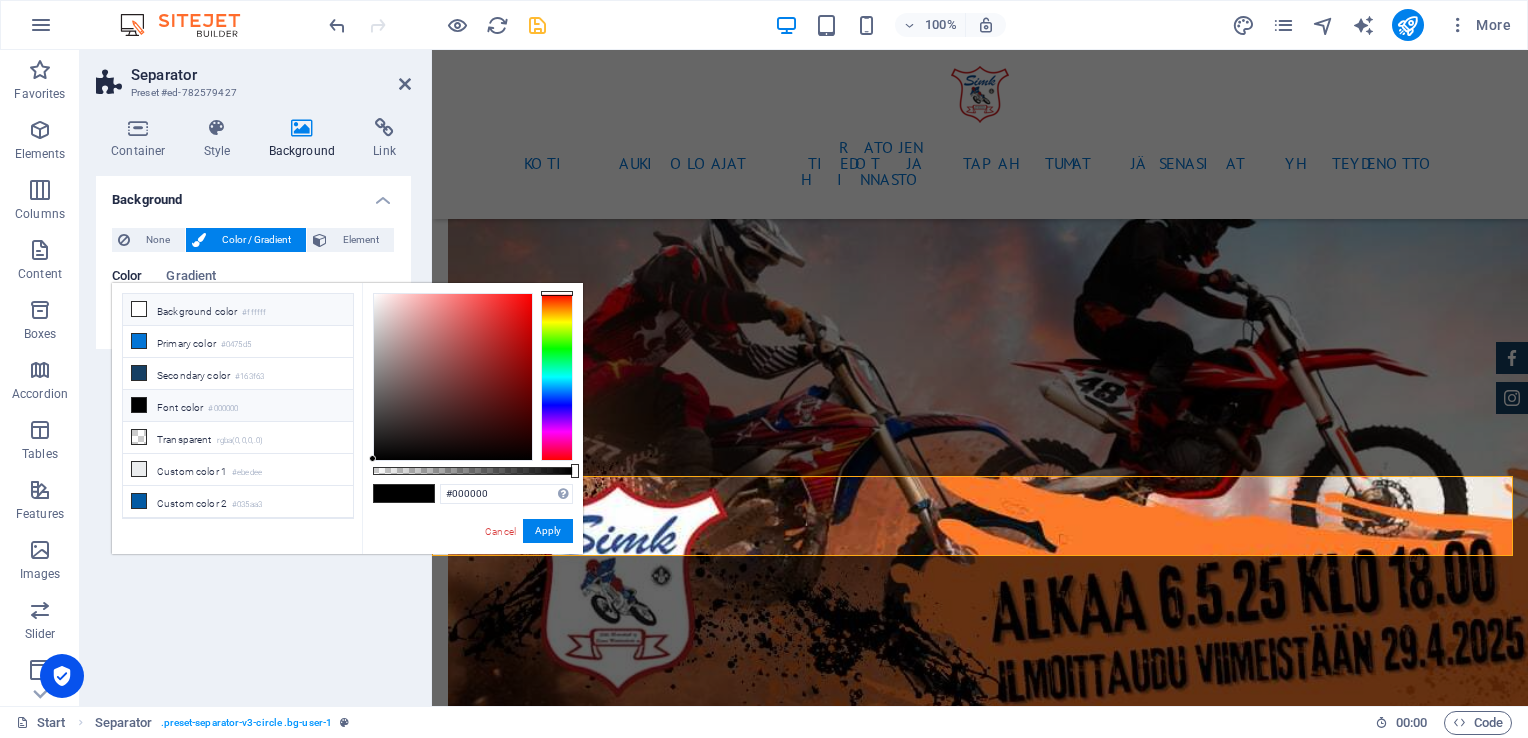 click on "Background color
#ffffff" at bounding box center (238, 310) 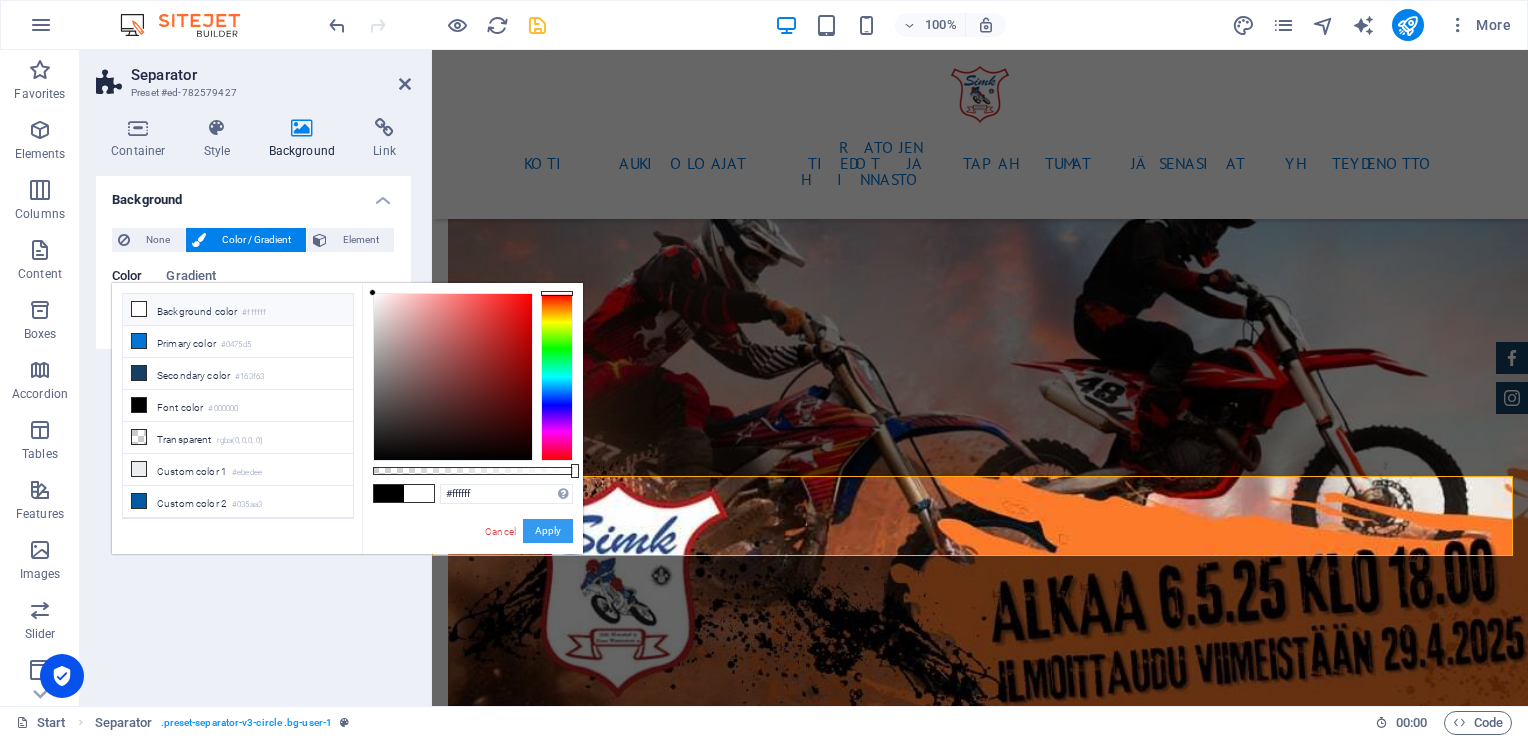 click on "Apply" at bounding box center (548, 531) 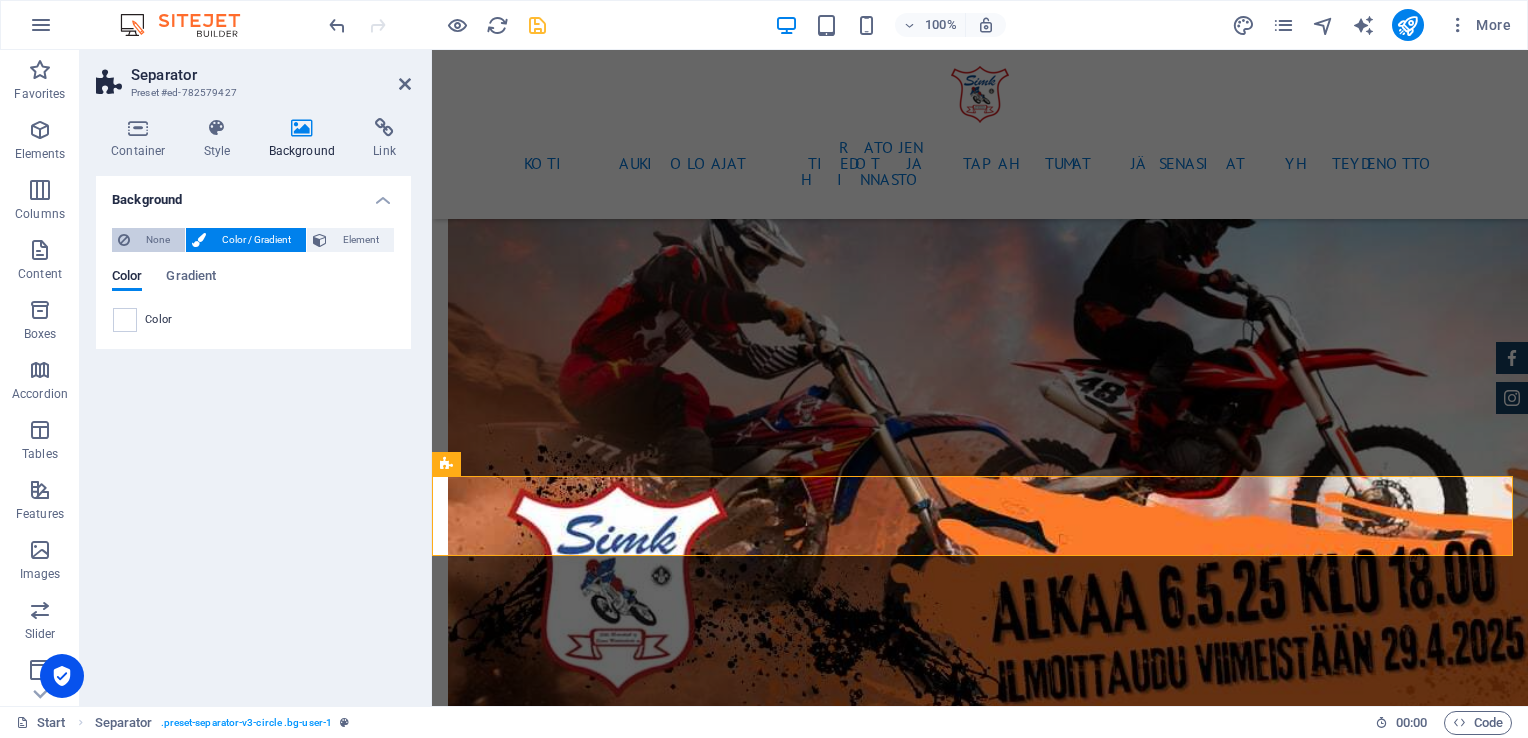 click on "None" at bounding box center (157, 240) 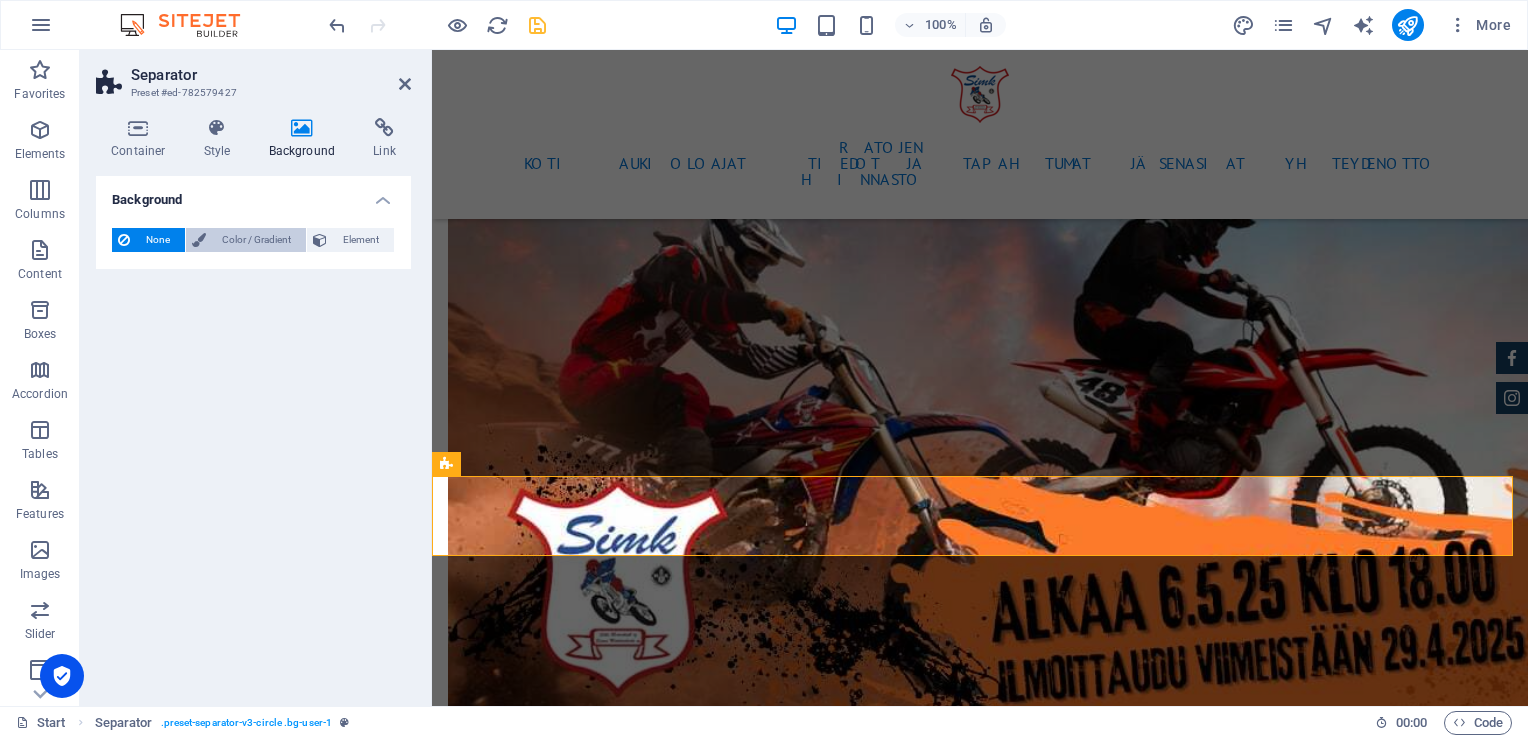 click on "Color / Gradient" at bounding box center [256, 240] 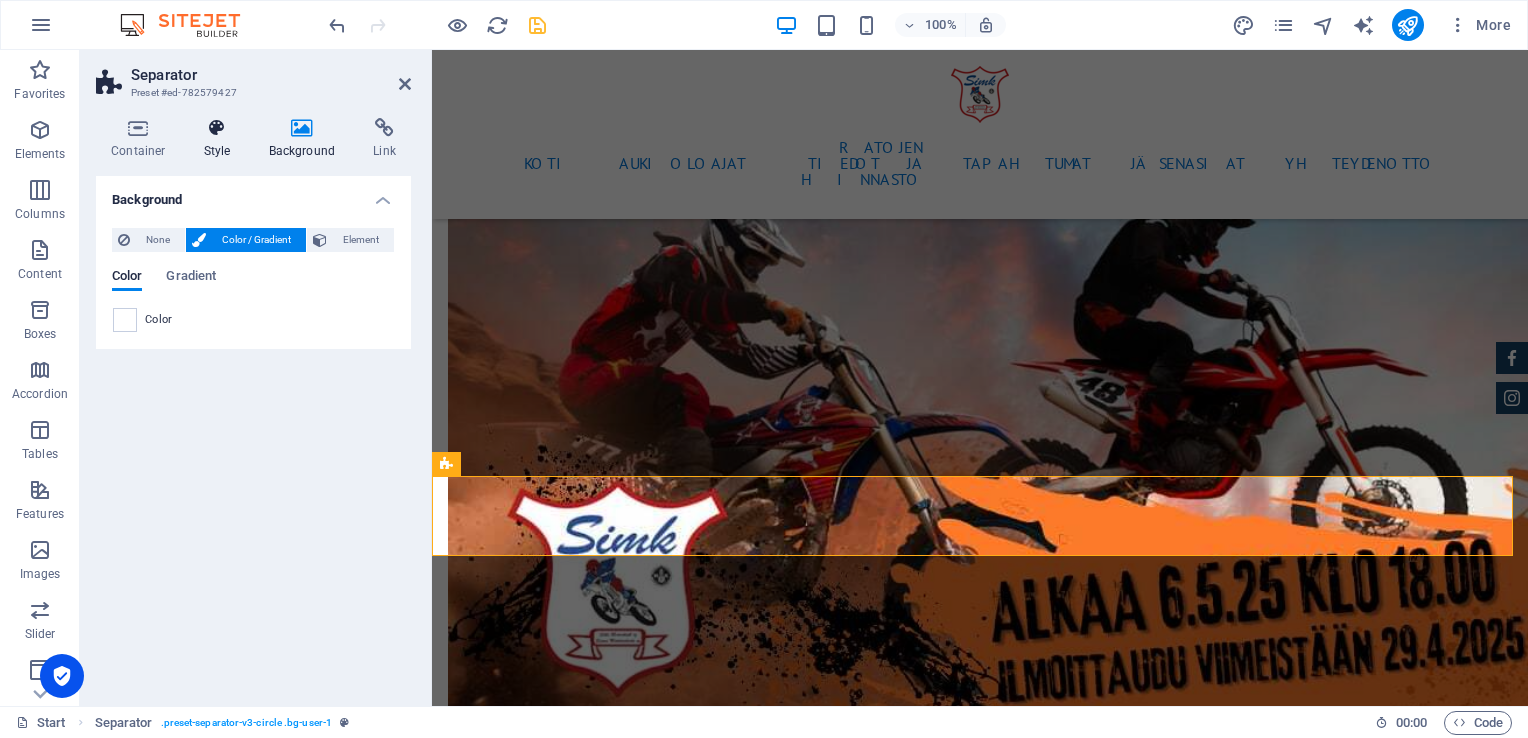 click on "Style" at bounding box center (221, 139) 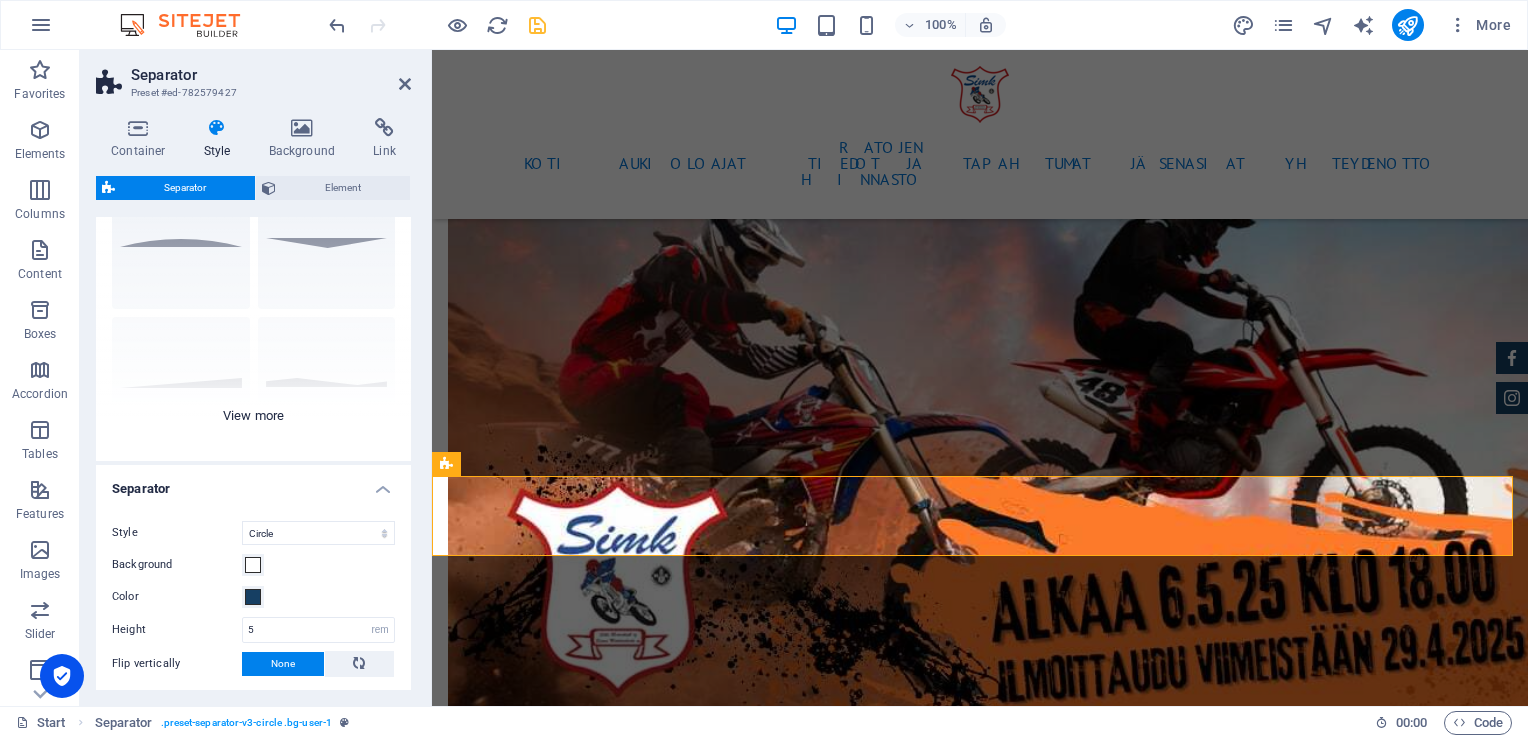 scroll, scrollTop: 178, scrollLeft: 0, axis: vertical 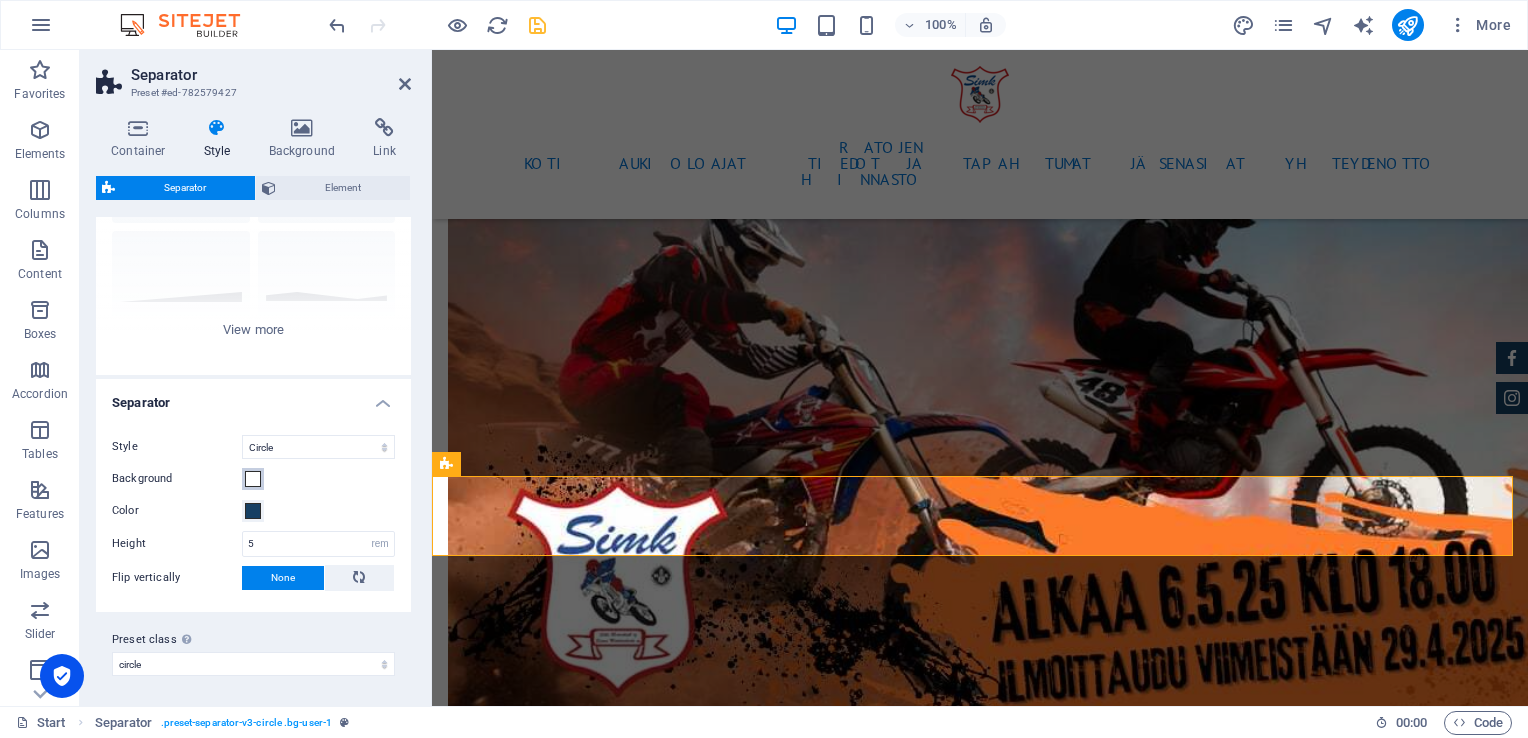click at bounding box center (253, 479) 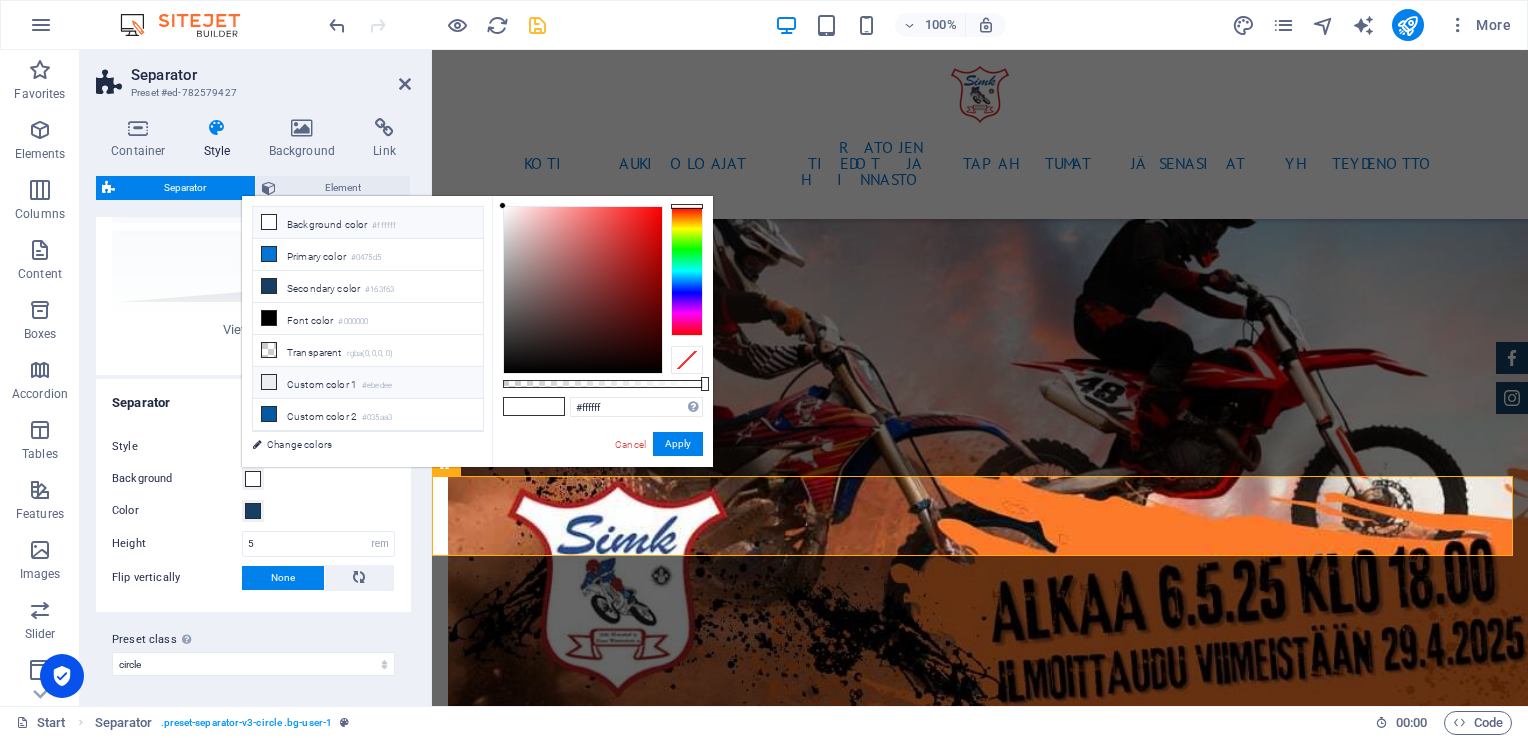 click on "Custom color 1
#ebedee" at bounding box center [368, 383] 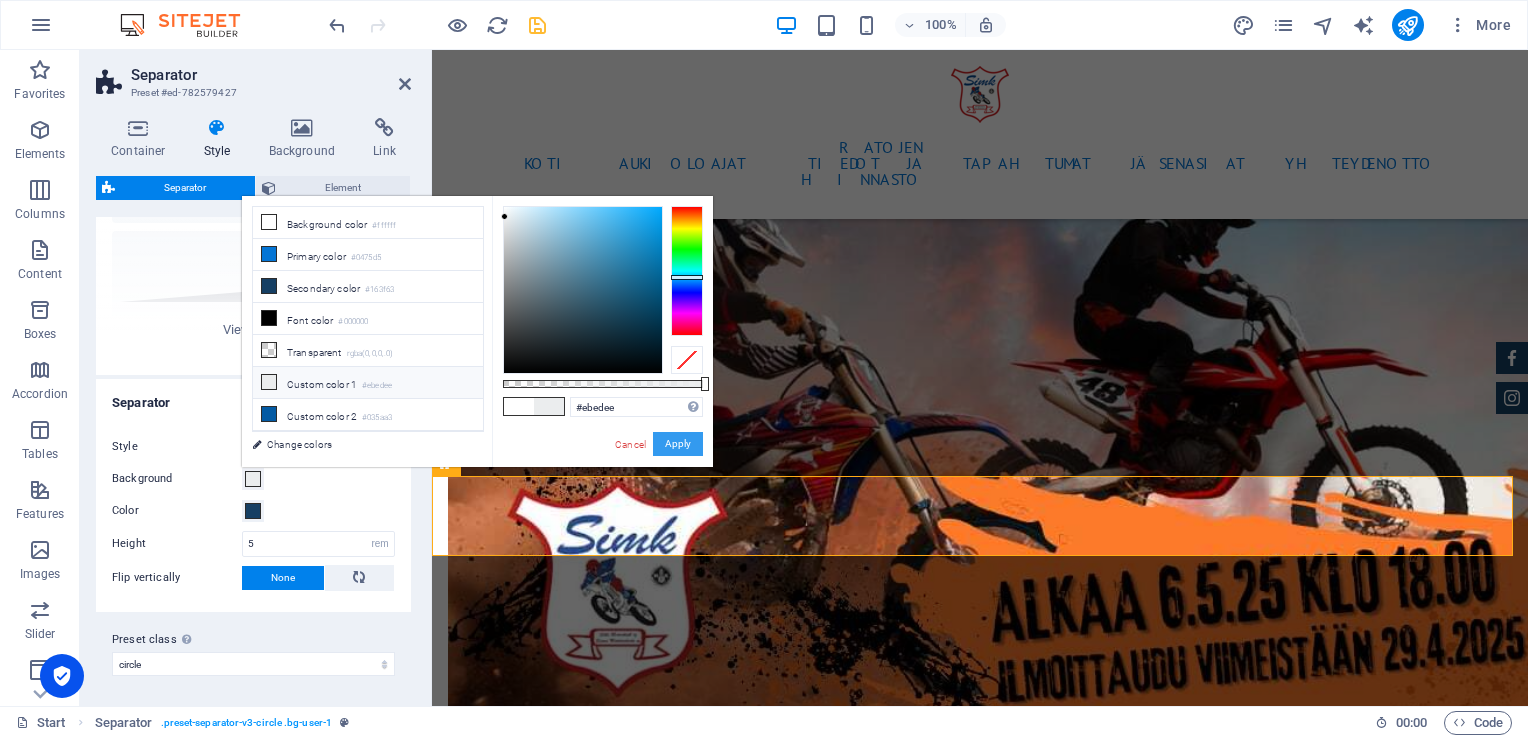 click on "Apply" at bounding box center (678, 444) 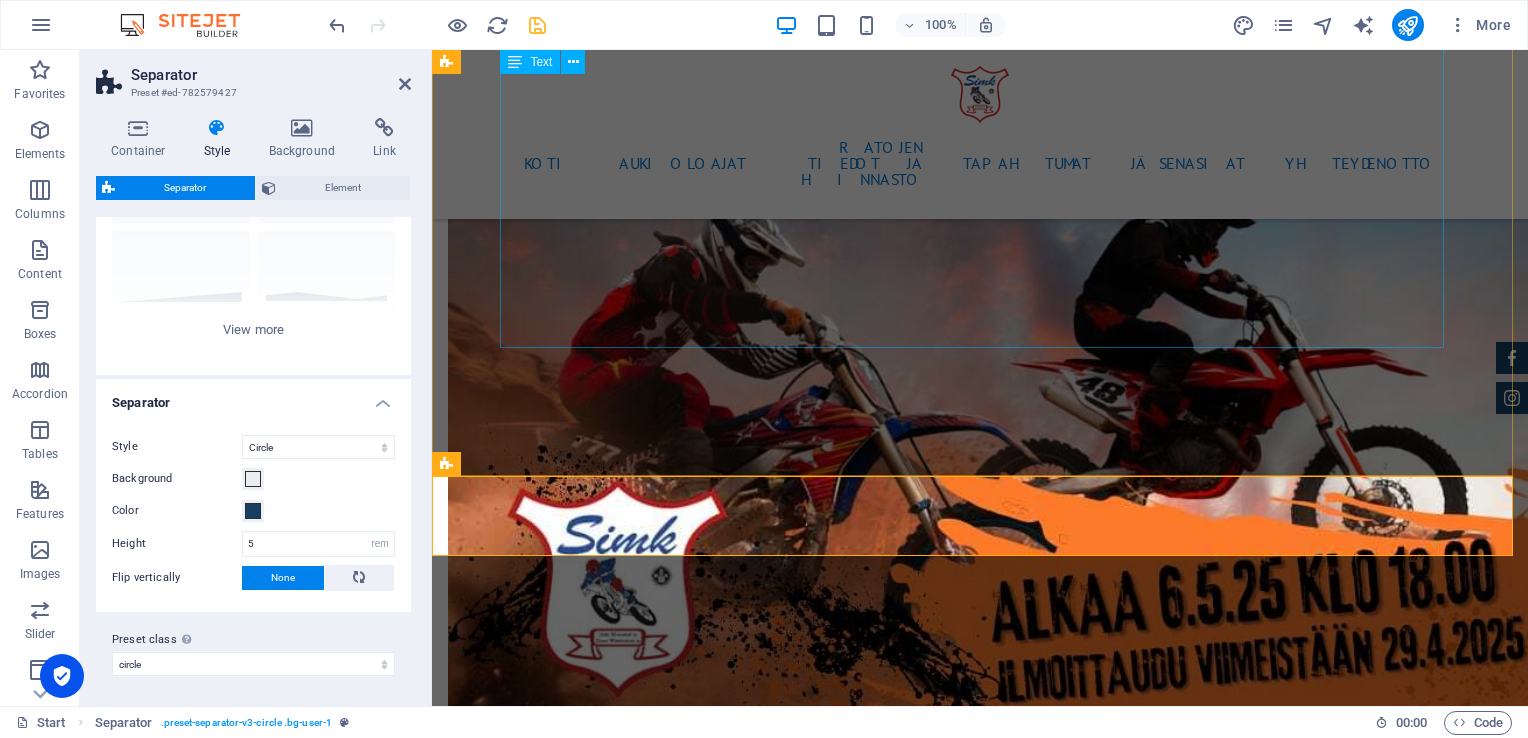 click on "Puheenjohtaja [PERSON_NAME] [PHONE_NUMBER] [EMAIL_ADDRESS][DOMAIN_NAME] Varapuheenjohtaja [PERSON_NAME] [PHONE_NUMBER] [PERSON_NAME][EMAIL_ADDRESS][DOMAIN_NAME] [PERSON_NAME], rahastonhoitaja [PERSON_NAME] [EMAIL_ADDRESS][DOMAIN_NAME] Controller [PERSON_NAME] [PHONE_NUMBER] [EMAIL_ADDRESS][DOMAIN_NAME] Ratamestari [PERSON_NAME].Wiik [PHONE_NUMBER] [PERSON_NAME][EMAIL_ADDRESS][DOMAIN_NAME] Hallituksen jäsenet [PERSON_NAME] +358 50 5112 039 [EMAIL_ADDRESS][DOMAIN_NAME] [PERSON_NAME] [PHONE_NUMBER] [EMAIL_ADDRESS][DOMAIN_NAME] [PERSON_NAME] [EMAIL_ADDRESS][DOMAIN_NAME] [PERSON_NAME] [EMAIL_ADDRESS][DOMAIN_NAME] Motocross jaosto [PERSON_NAME] [PERSON_NAME] Enduro jaosto [PERSON_NAME] [PERSON_NAME]" at bounding box center [980, 4411] 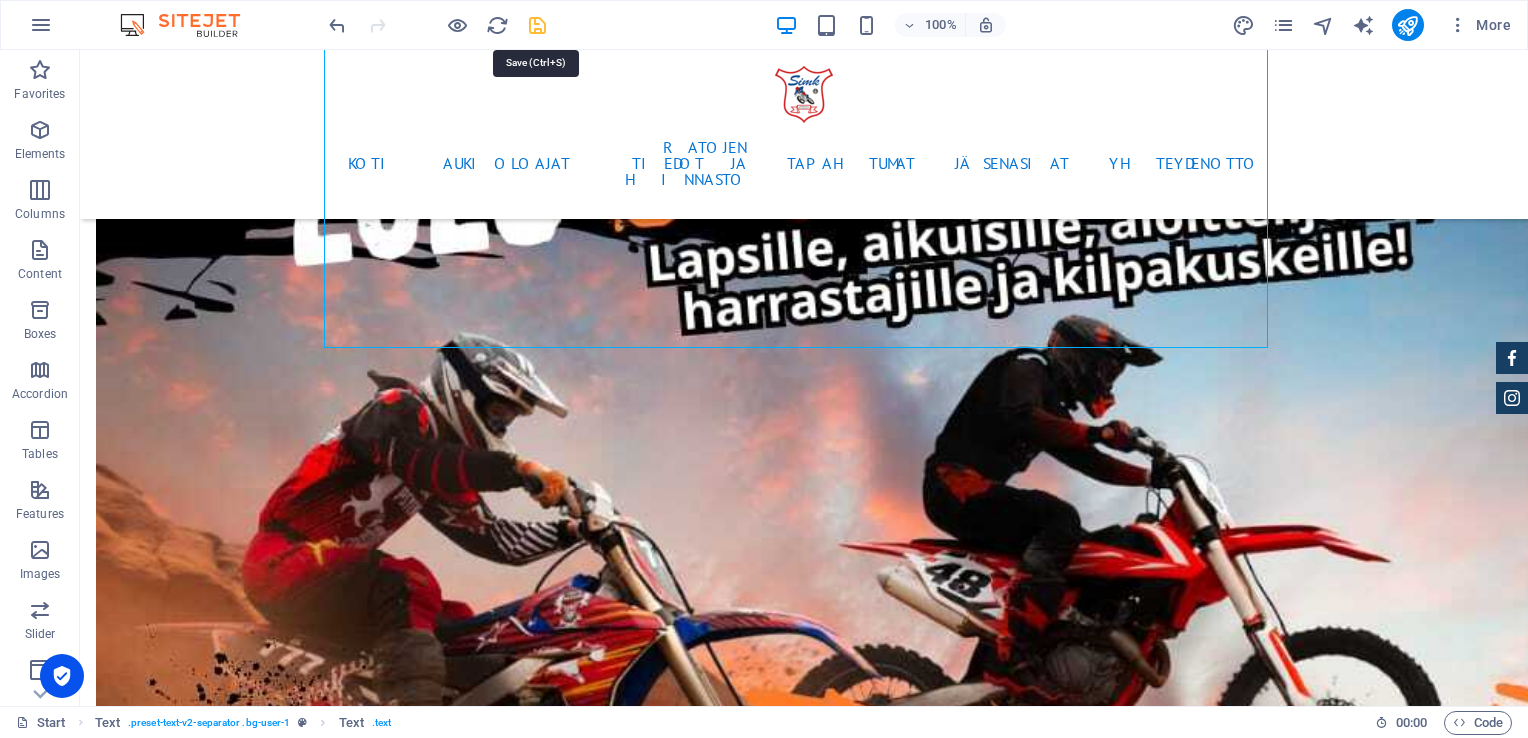 click at bounding box center [537, 25] 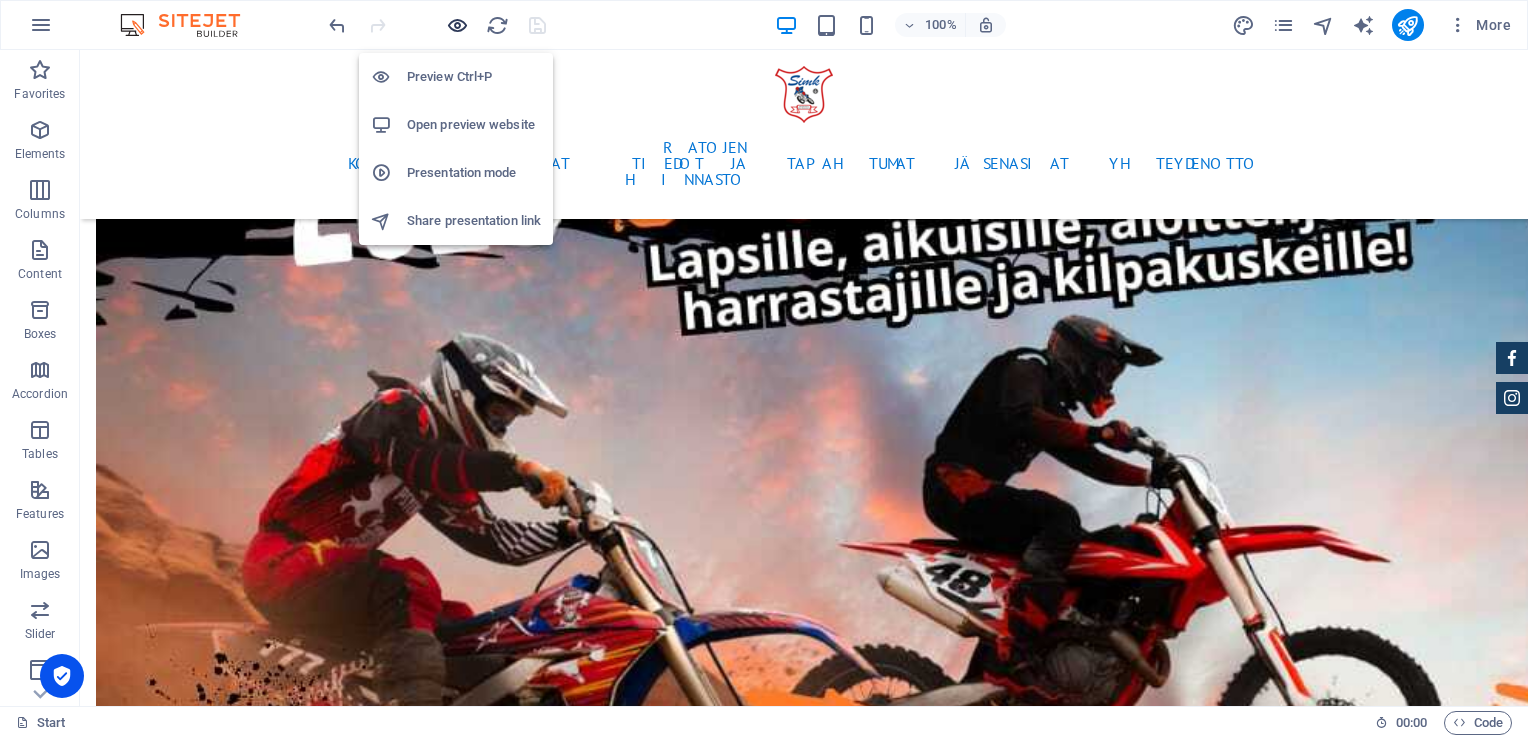 click at bounding box center [457, 25] 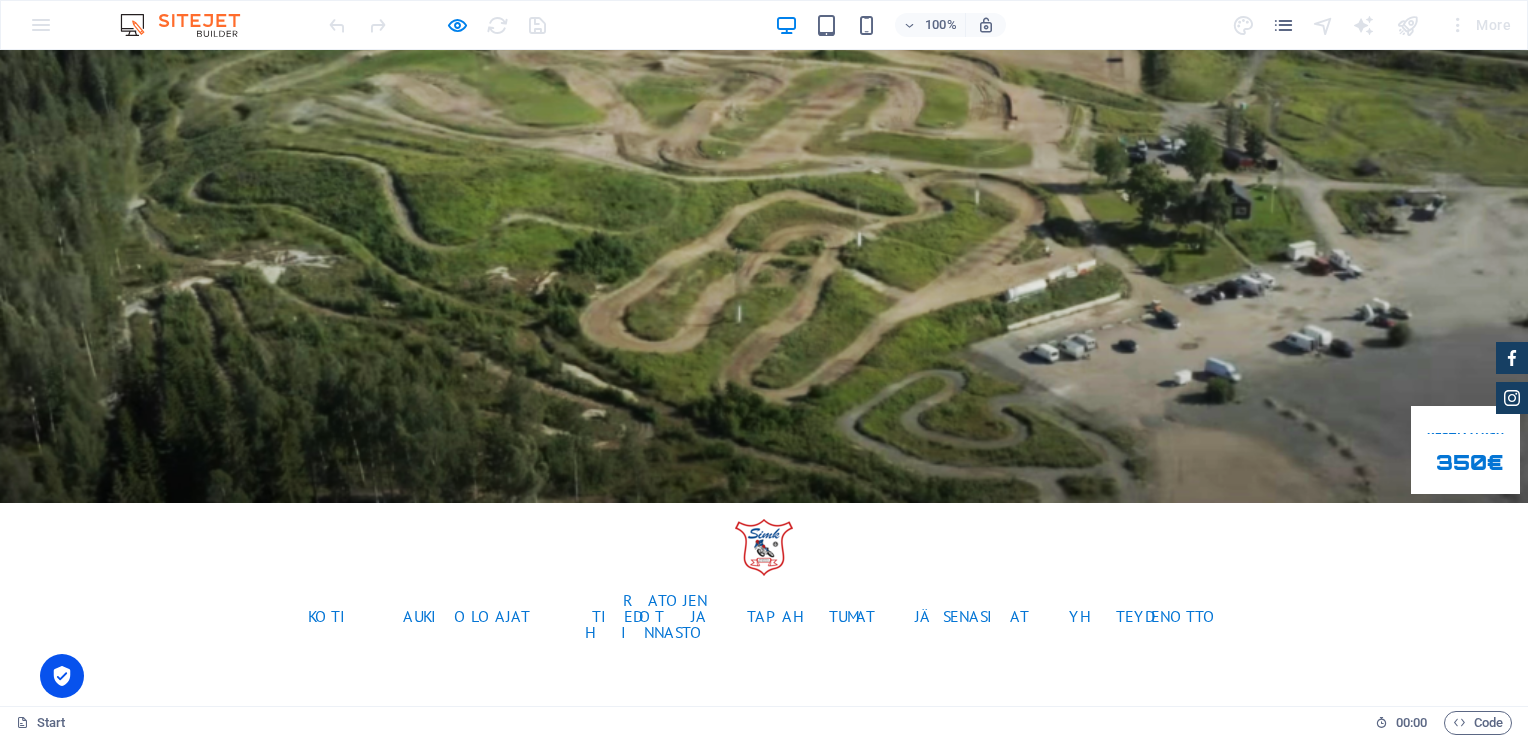 scroll, scrollTop: 0, scrollLeft: 0, axis: both 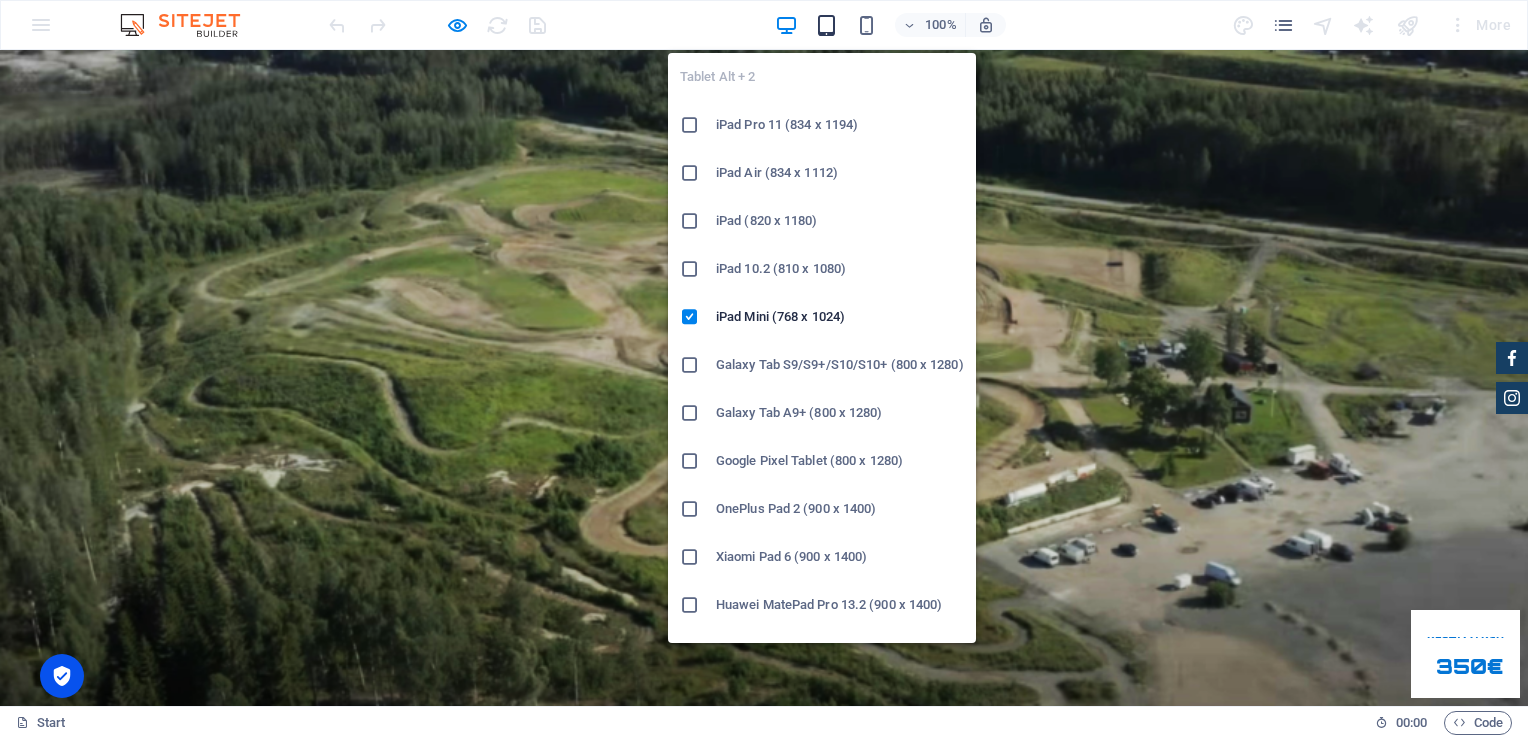 click at bounding box center (826, 25) 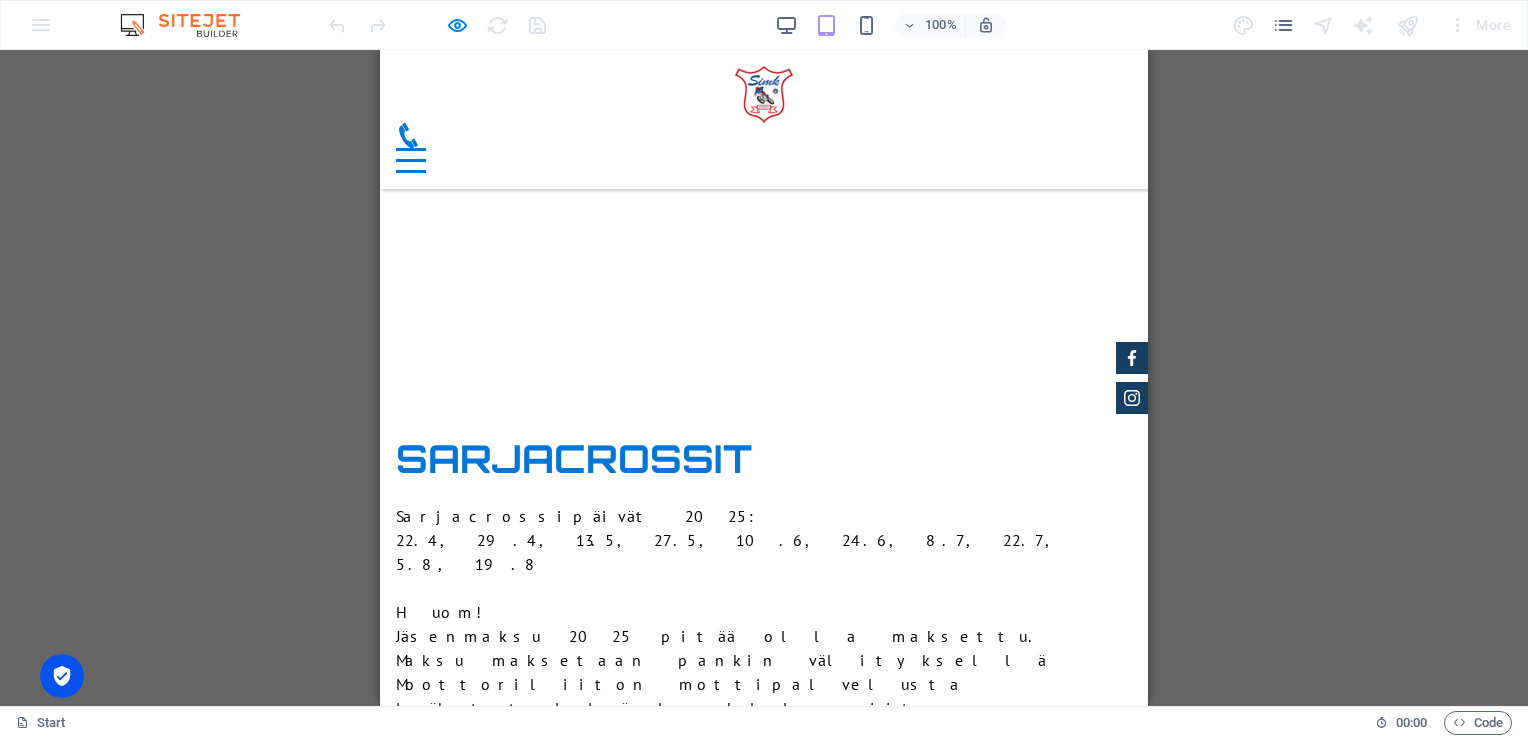 scroll, scrollTop: 8300, scrollLeft: 0, axis: vertical 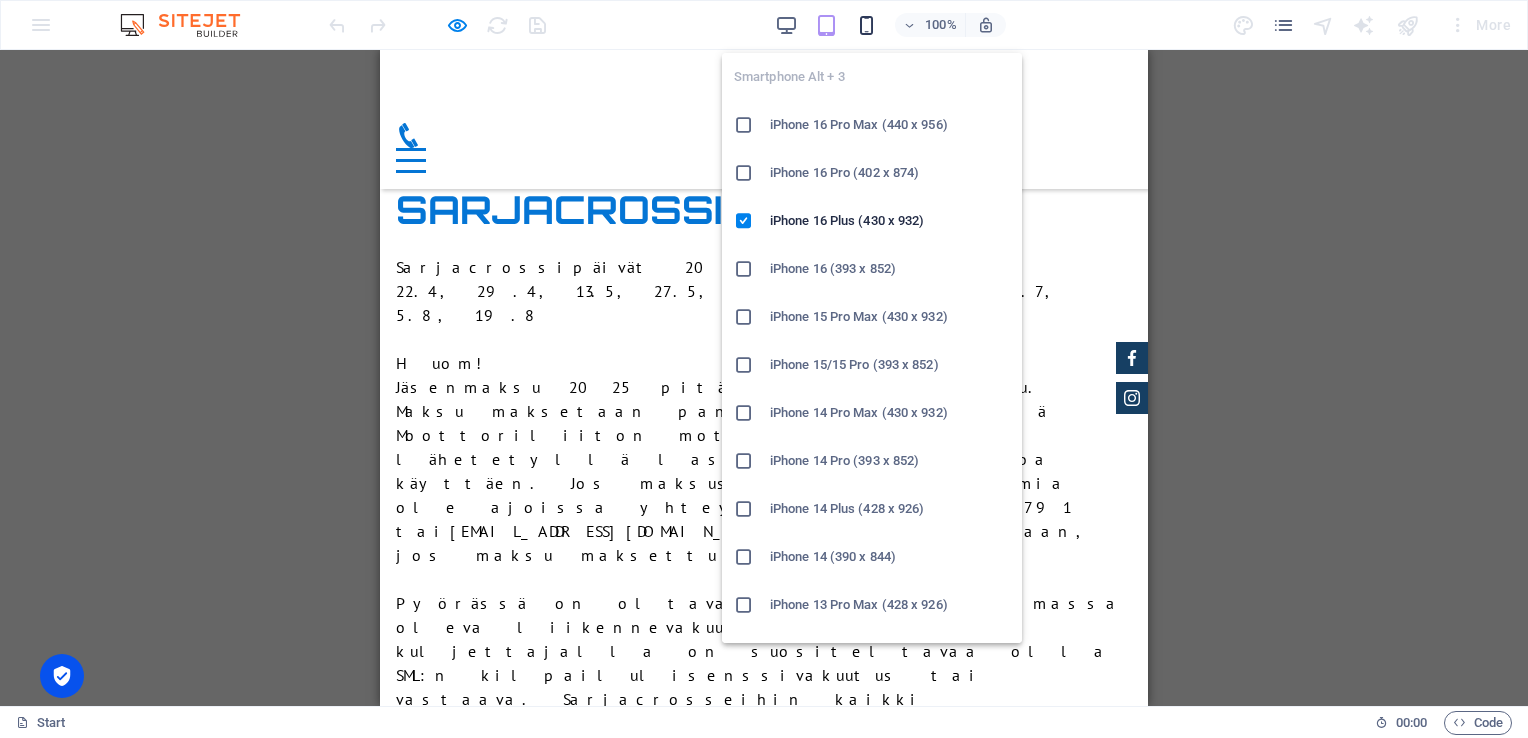 click at bounding box center (866, 25) 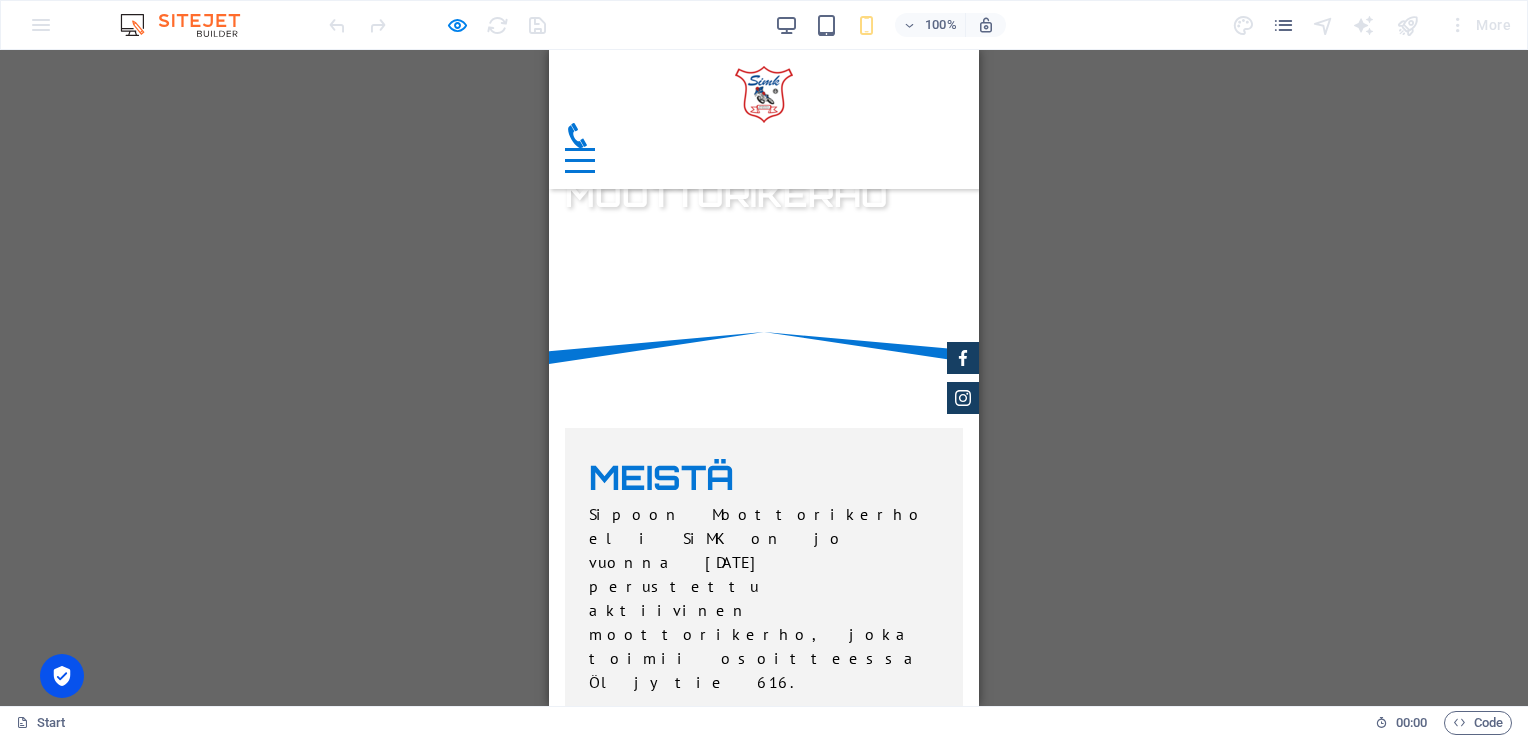 scroll, scrollTop: 0, scrollLeft: 0, axis: both 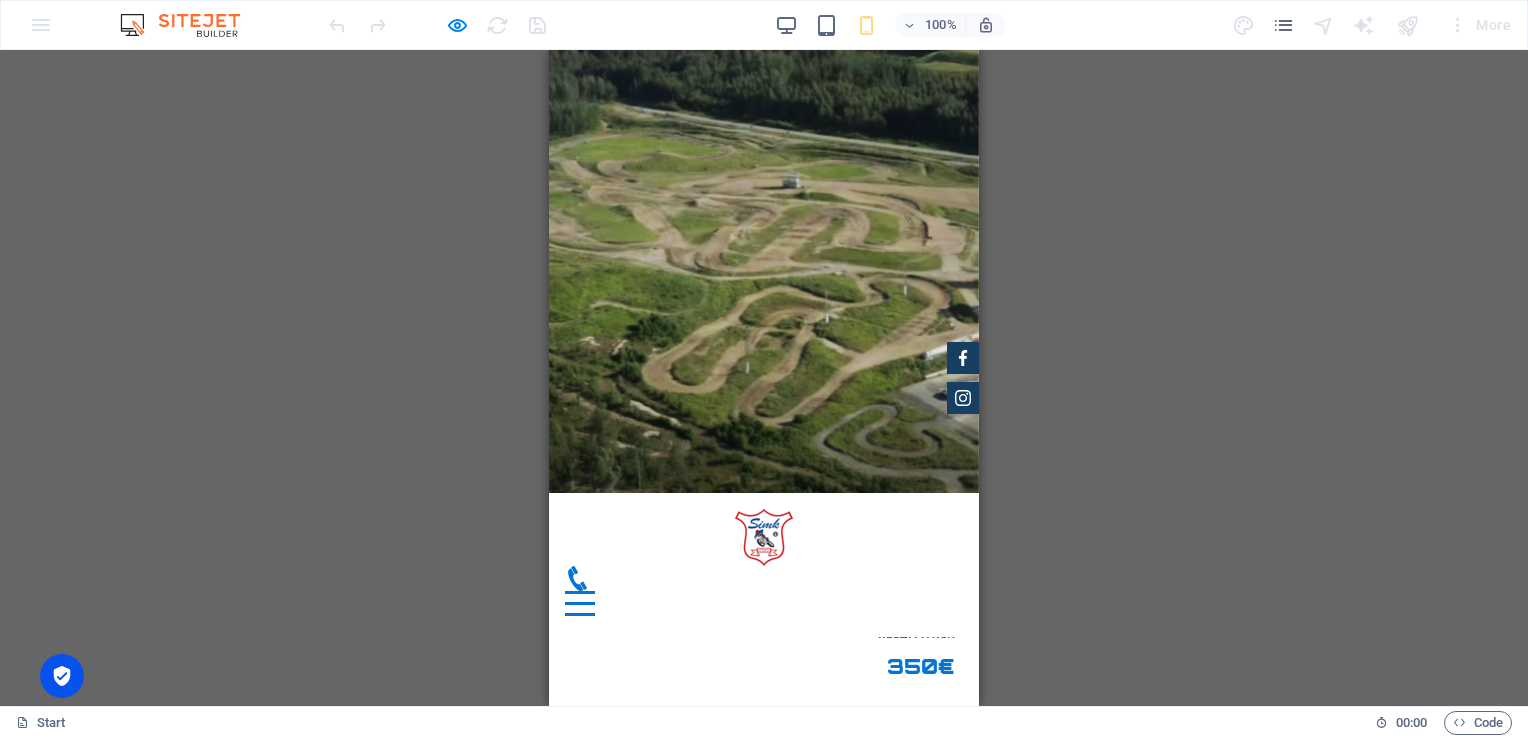click 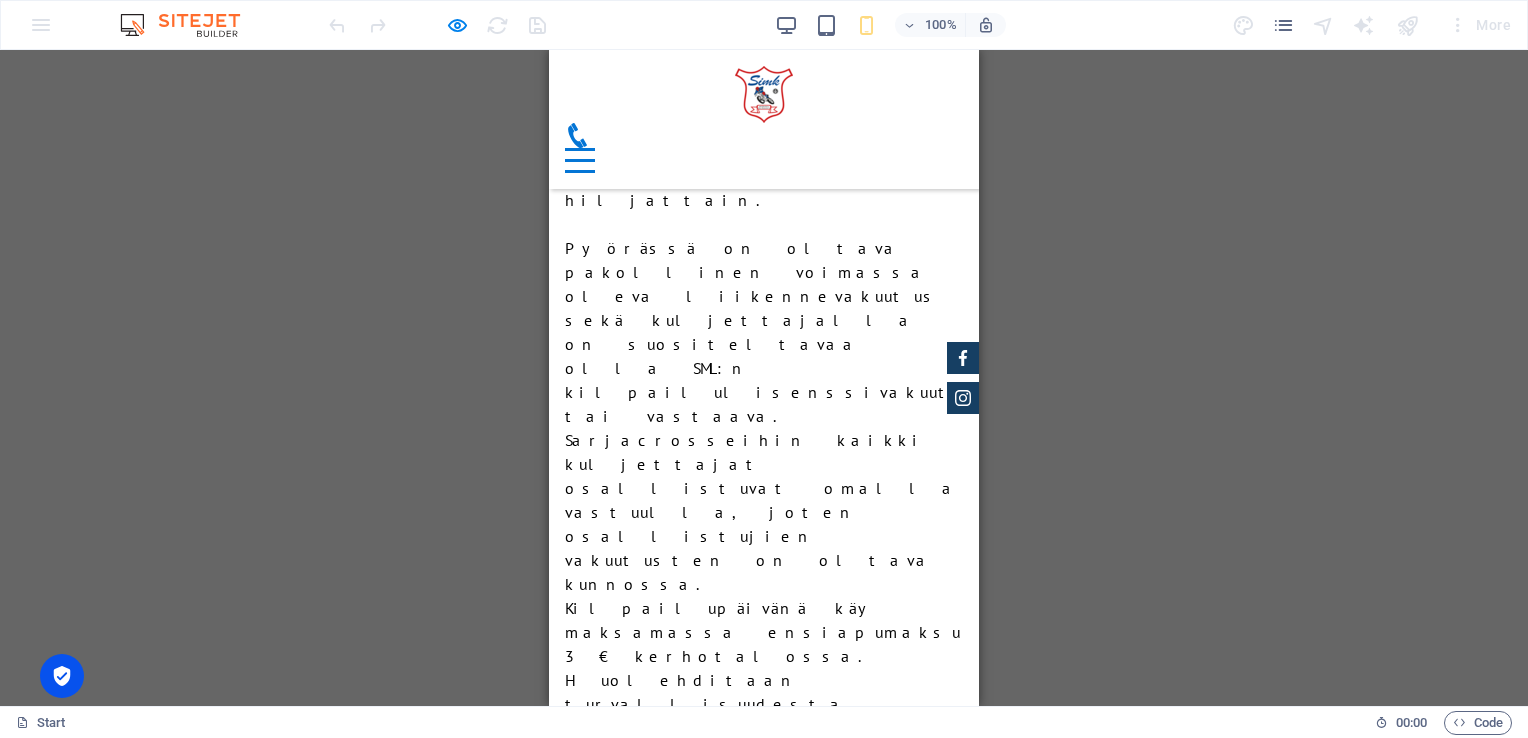 scroll, scrollTop: 8700, scrollLeft: 0, axis: vertical 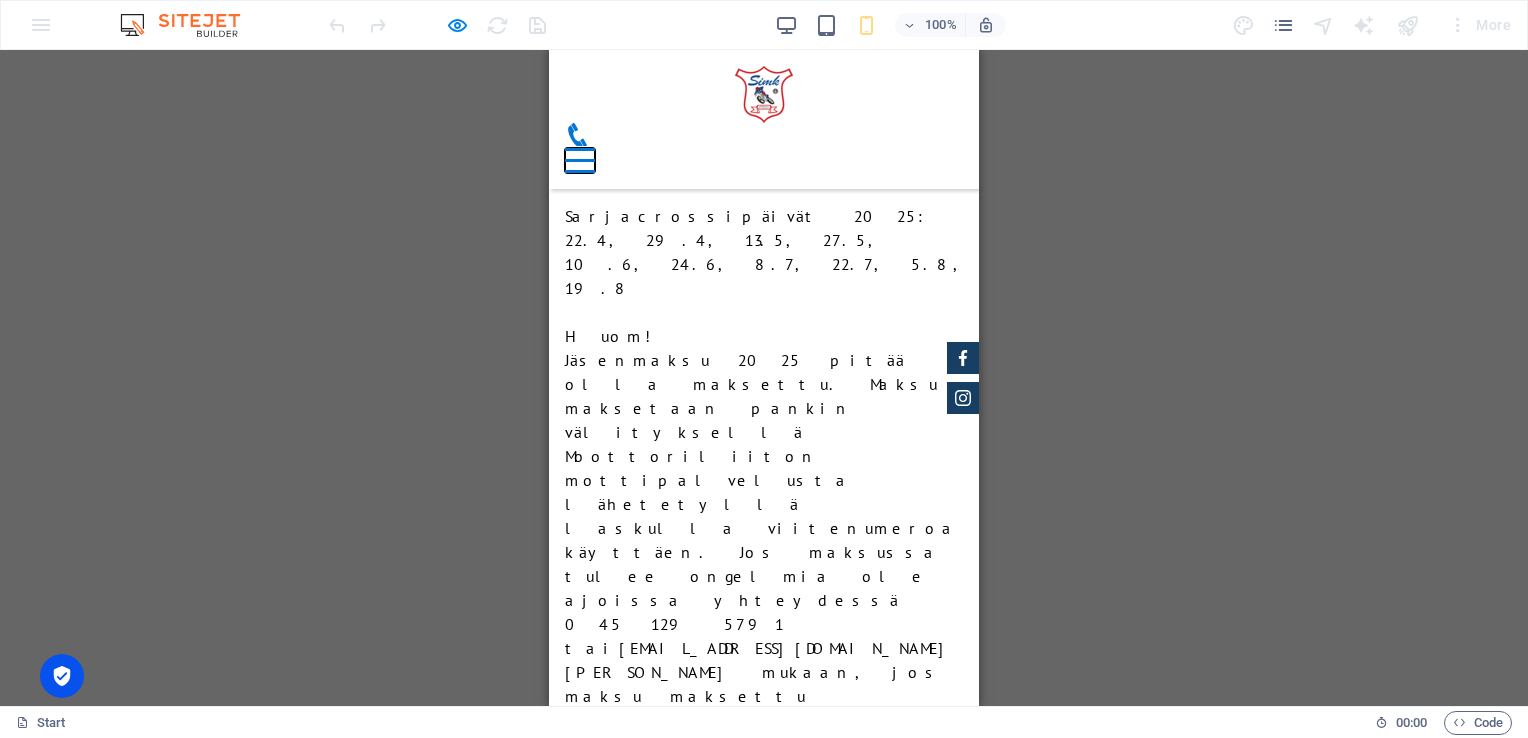 click at bounding box center (580, 149) 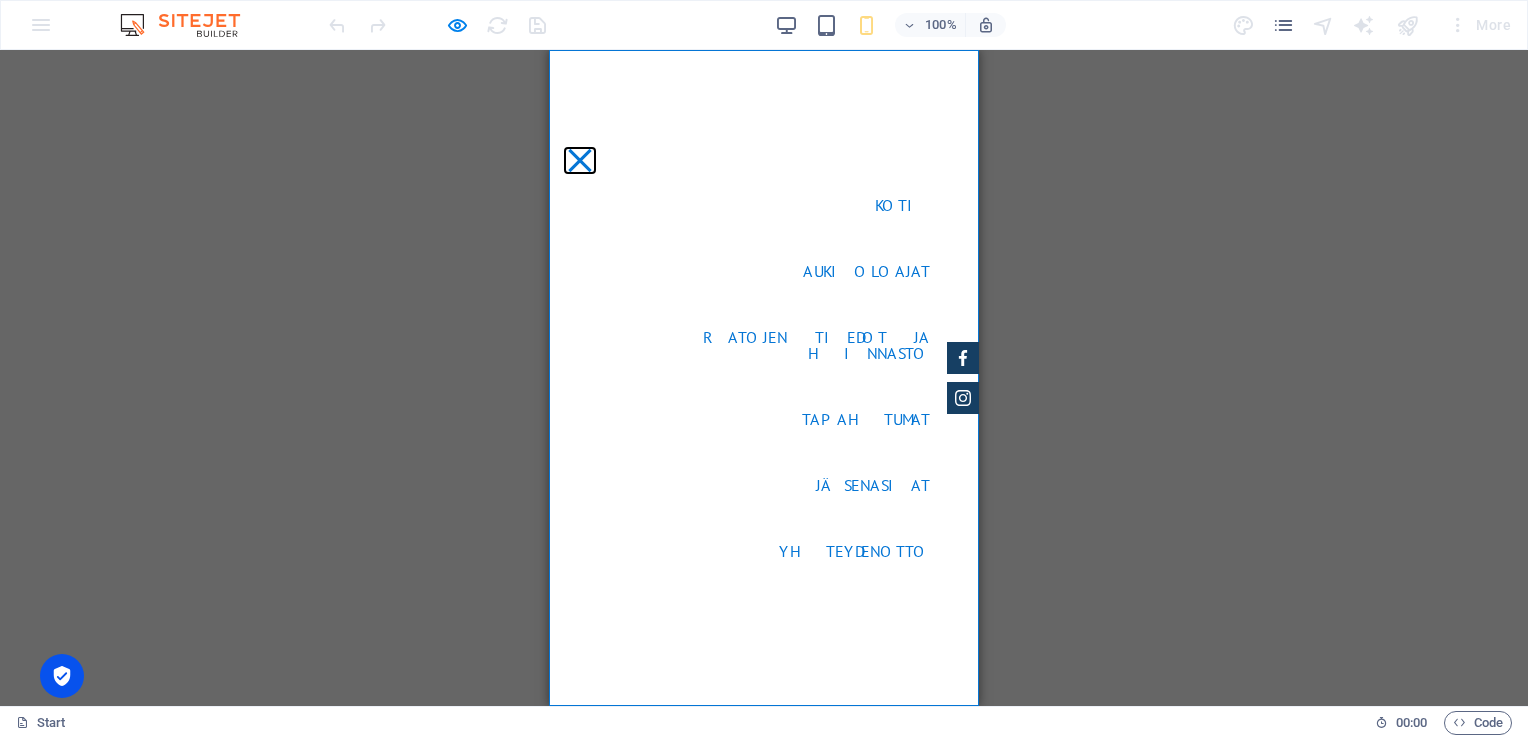 click at bounding box center (579, 160) 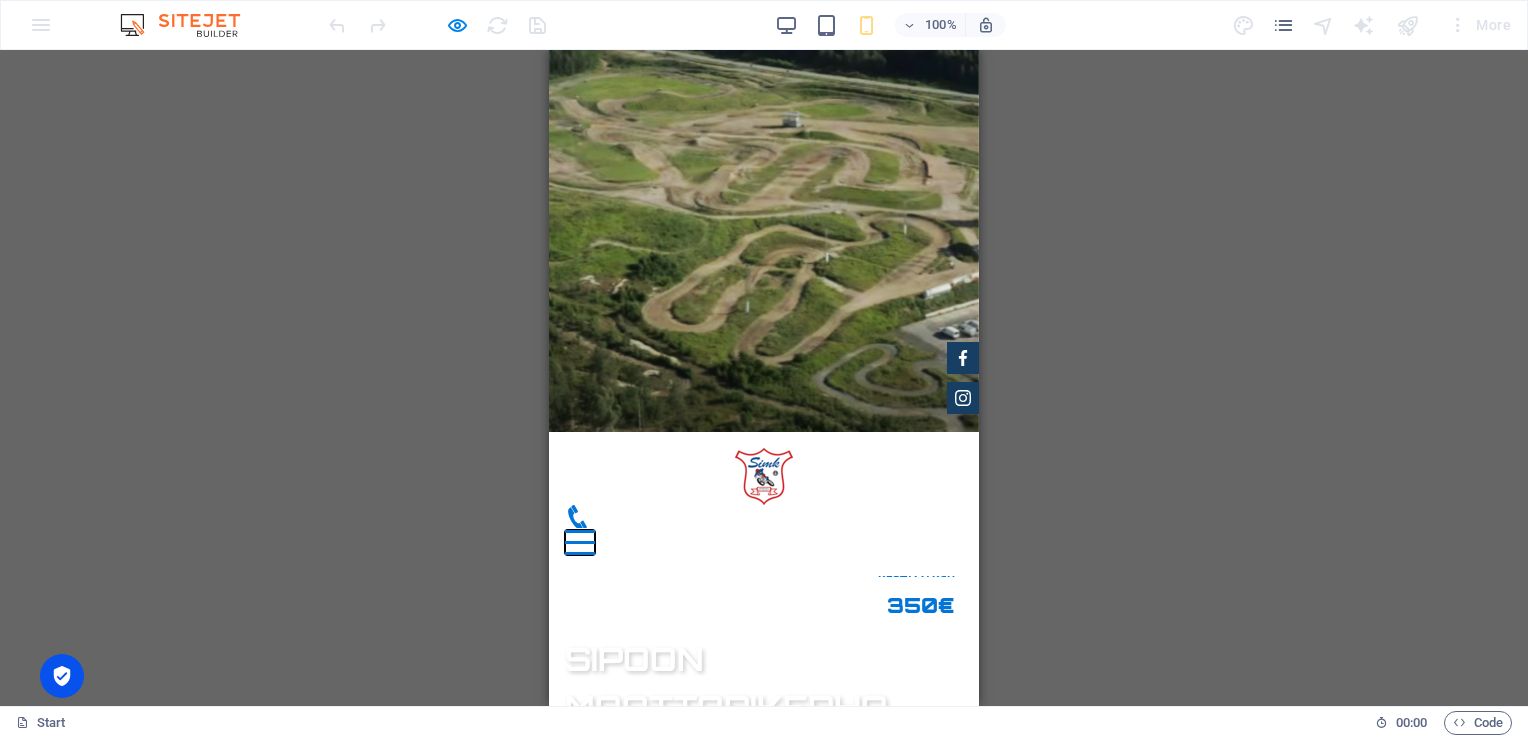 scroll, scrollTop: 0, scrollLeft: 0, axis: both 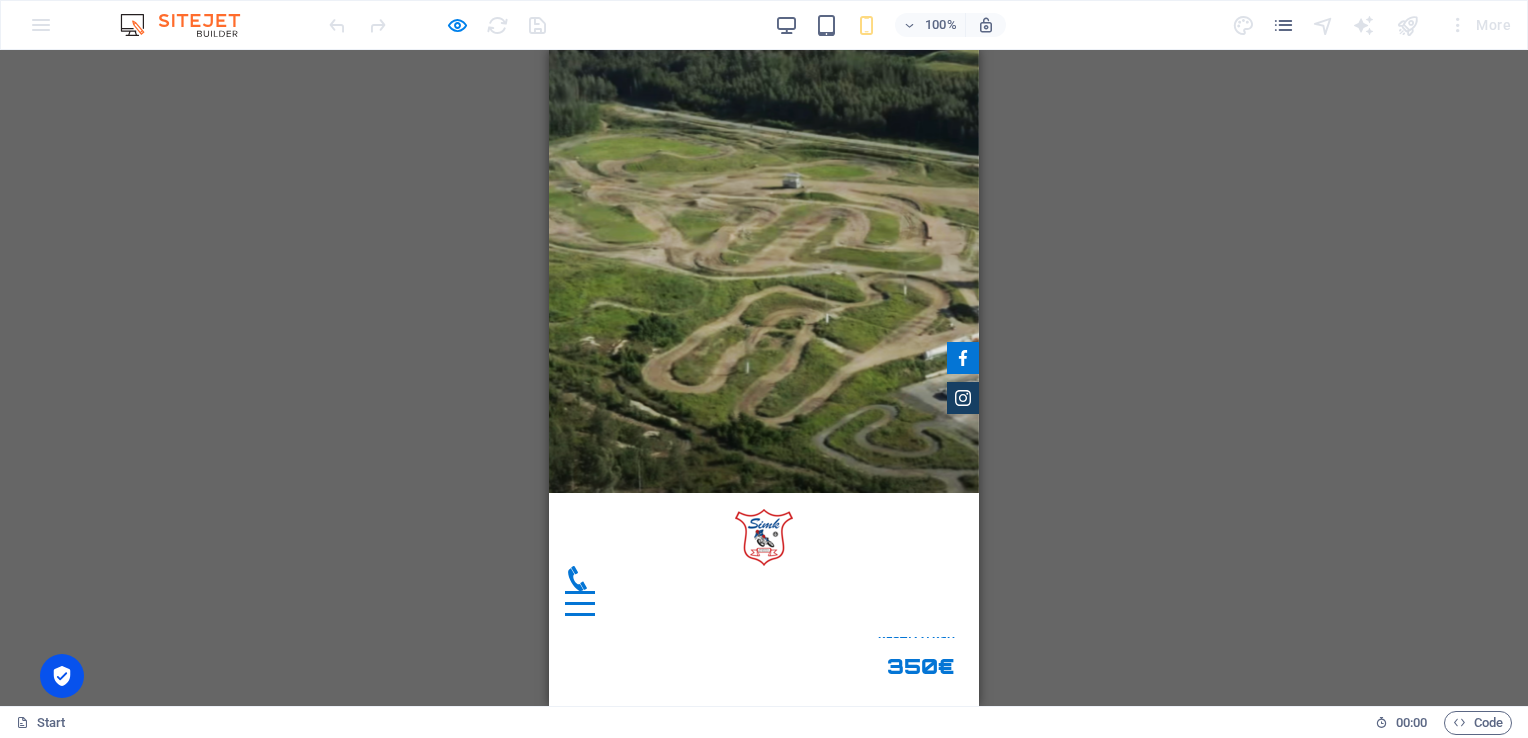 click at bounding box center (963, 358) 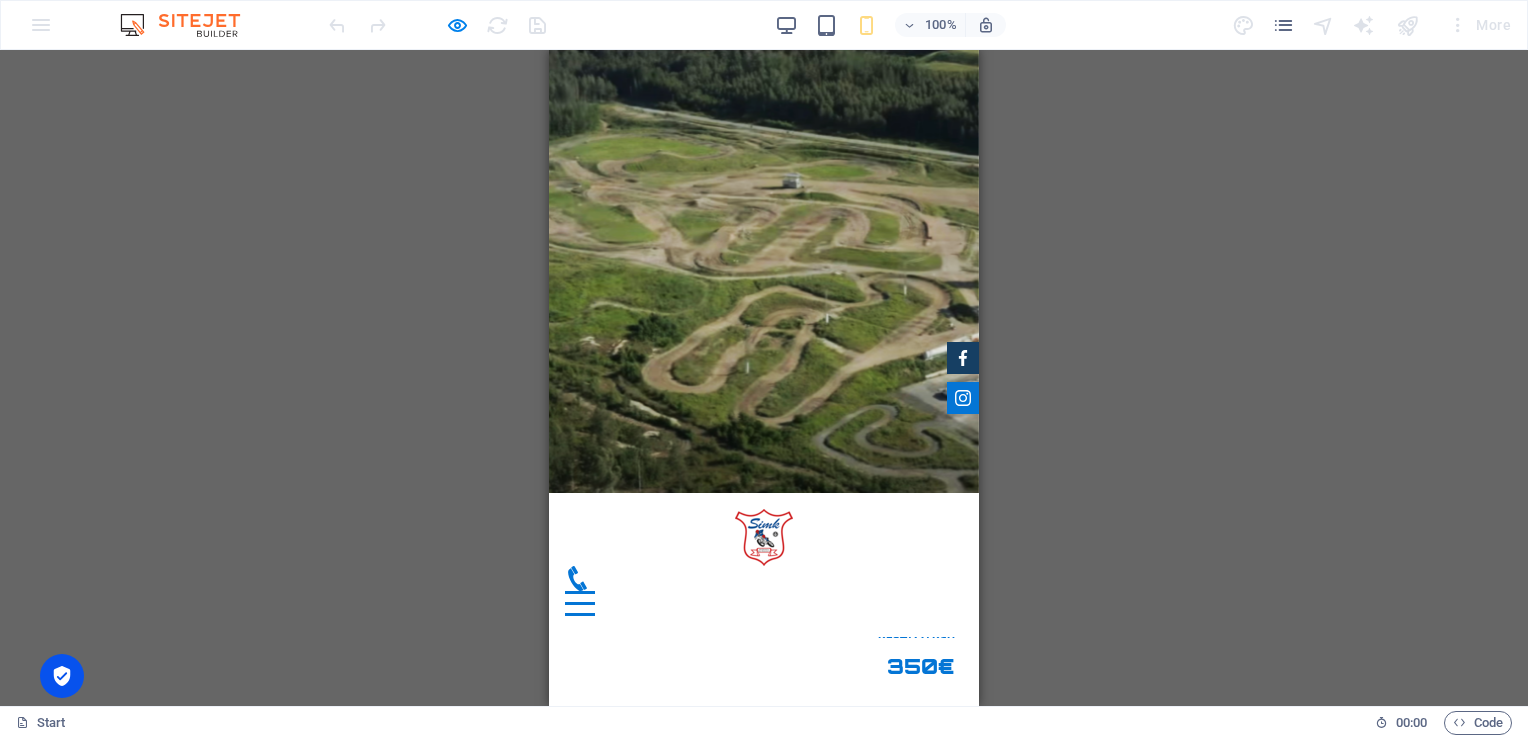 click at bounding box center [963, 398] 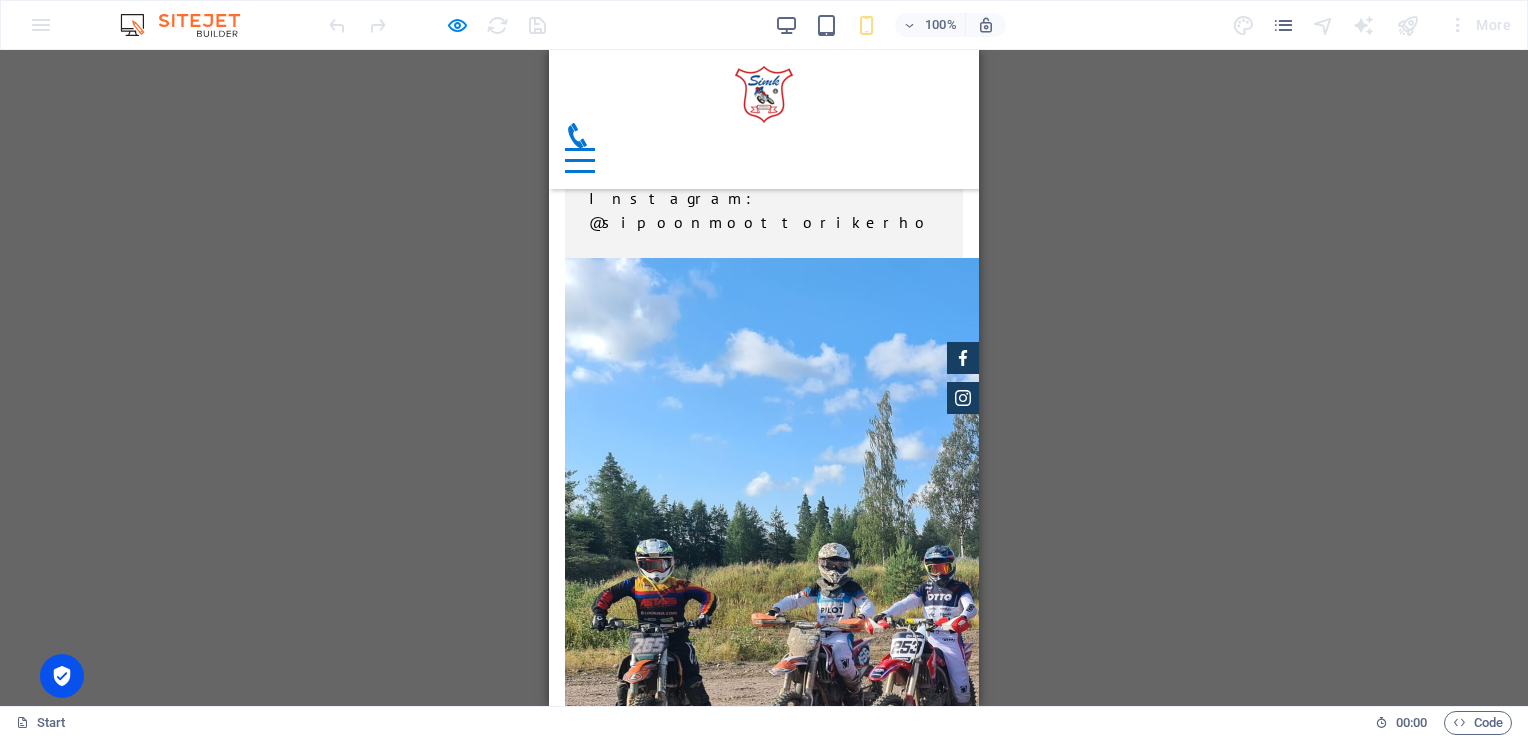 scroll, scrollTop: 1100, scrollLeft: 0, axis: vertical 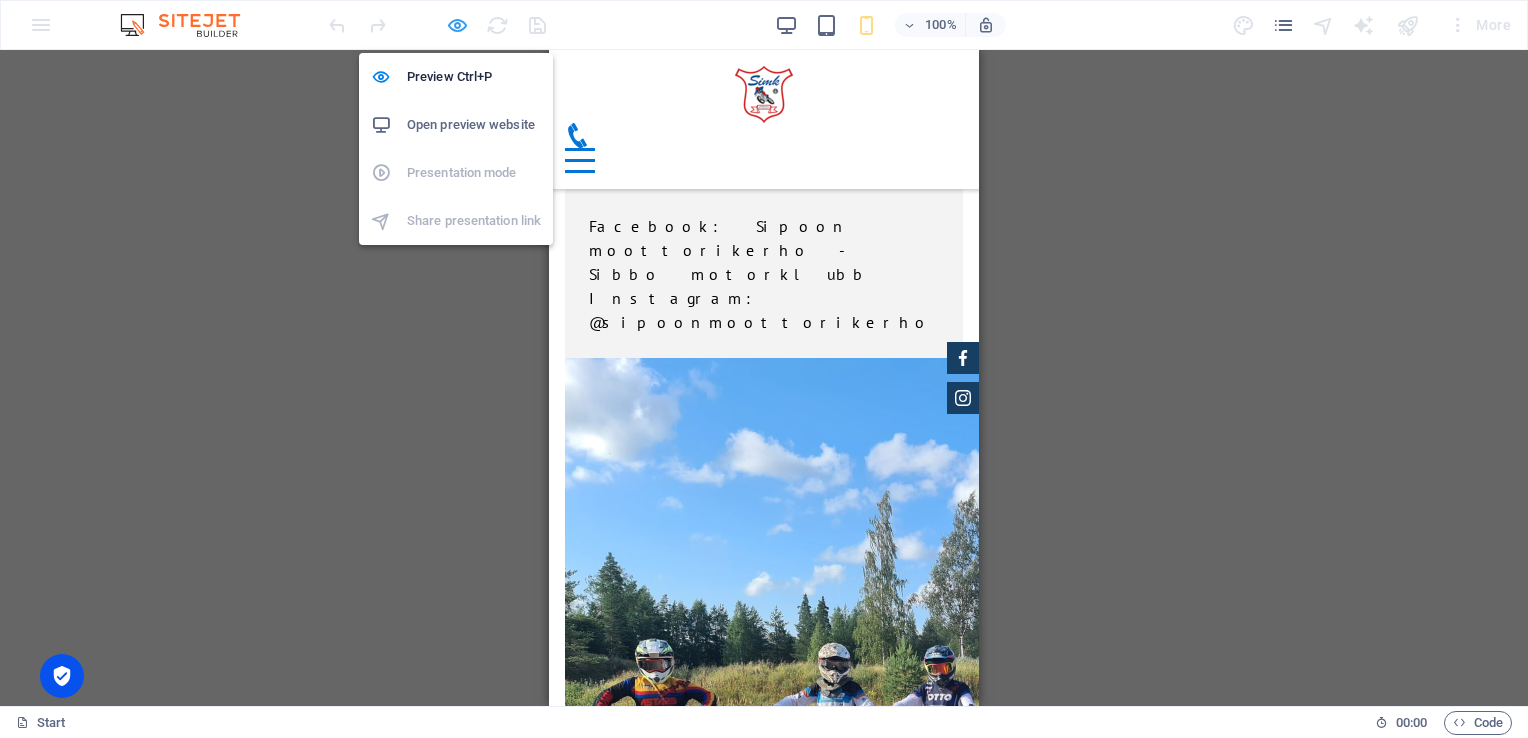 click at bounding box center (457, 25) 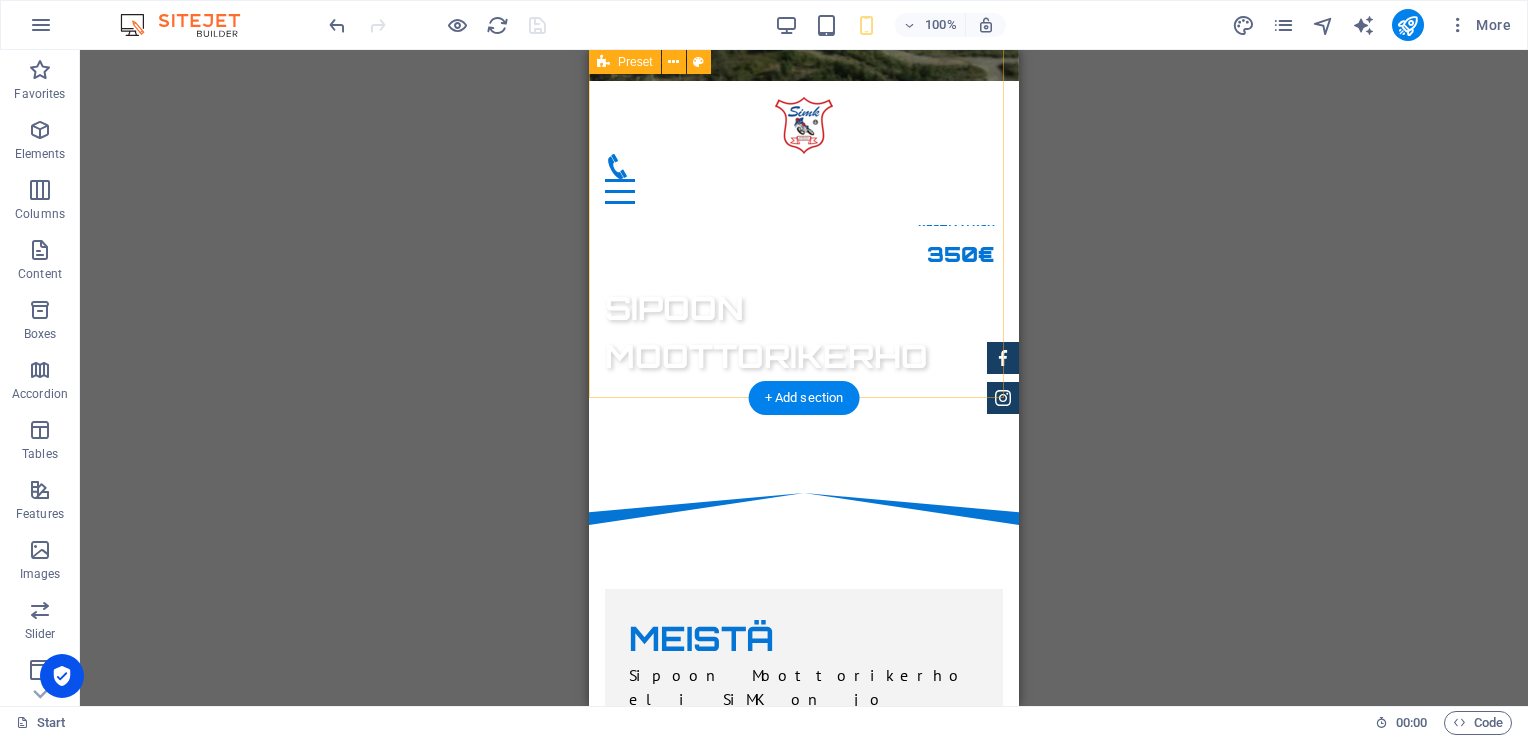 scroll, scrollTop: 400, scrollLeft: 0, axis: vertical 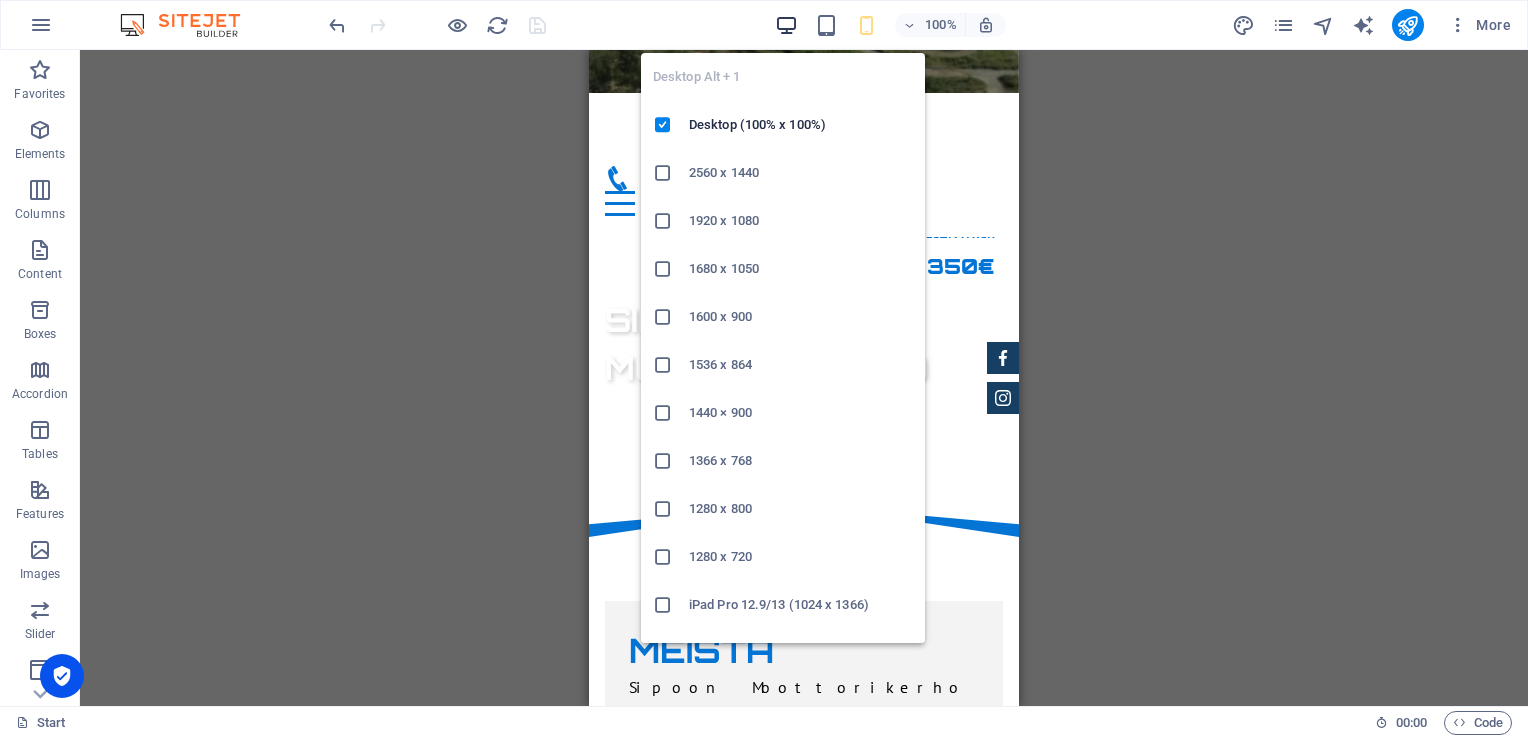 click at bounding box center (786, 25) 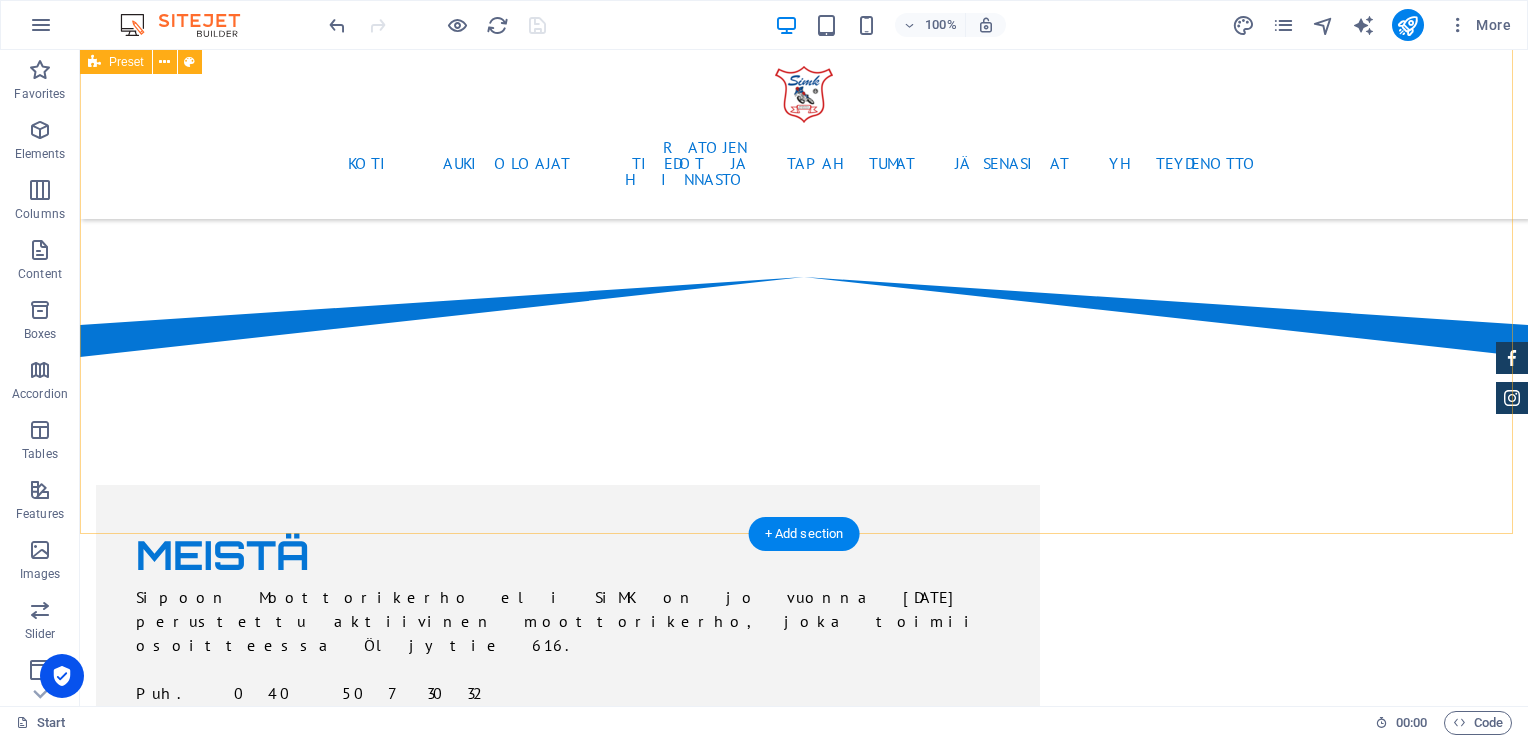 scroll, scrollTop: 900, scrollLeft: 0, axis: vertical 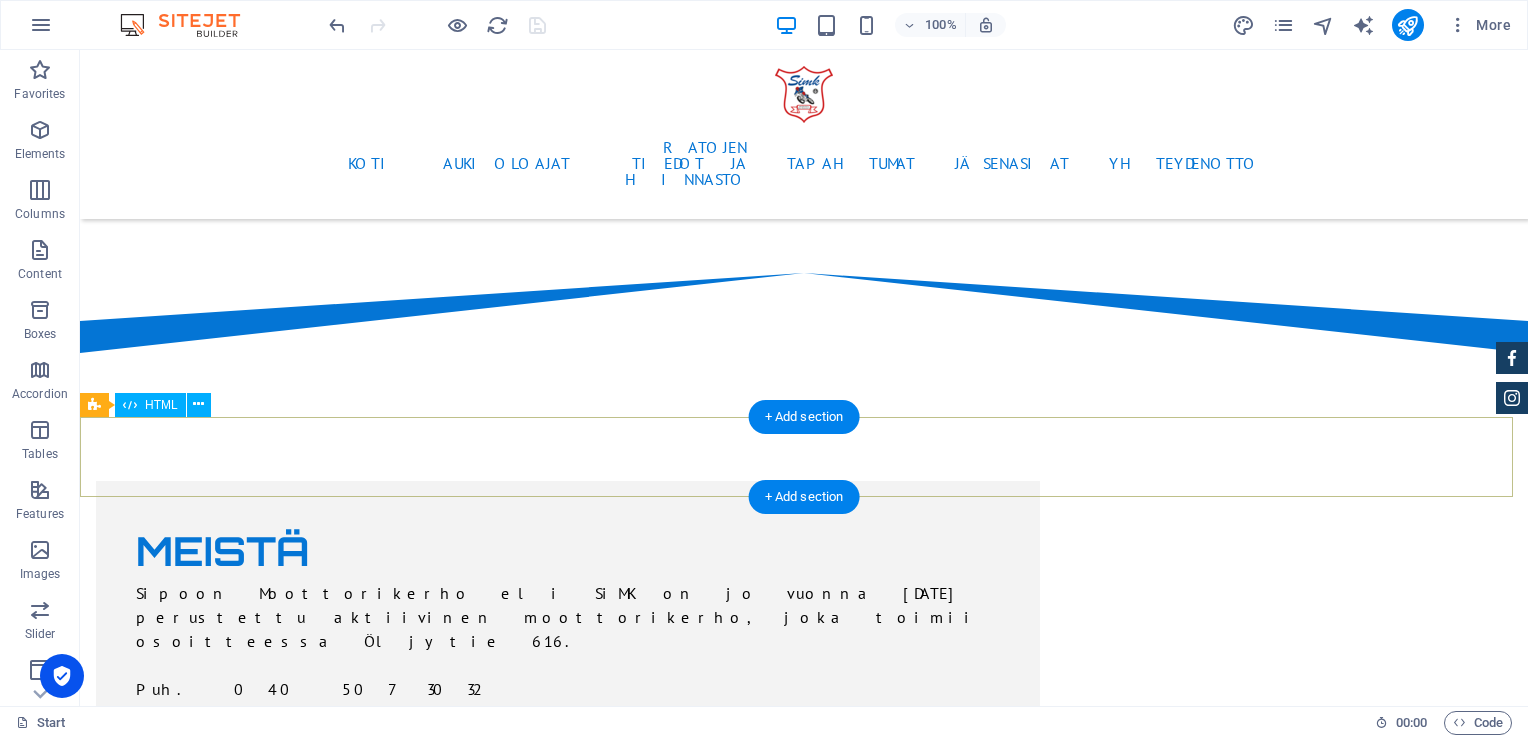 click at bounding box center (804, 1749) 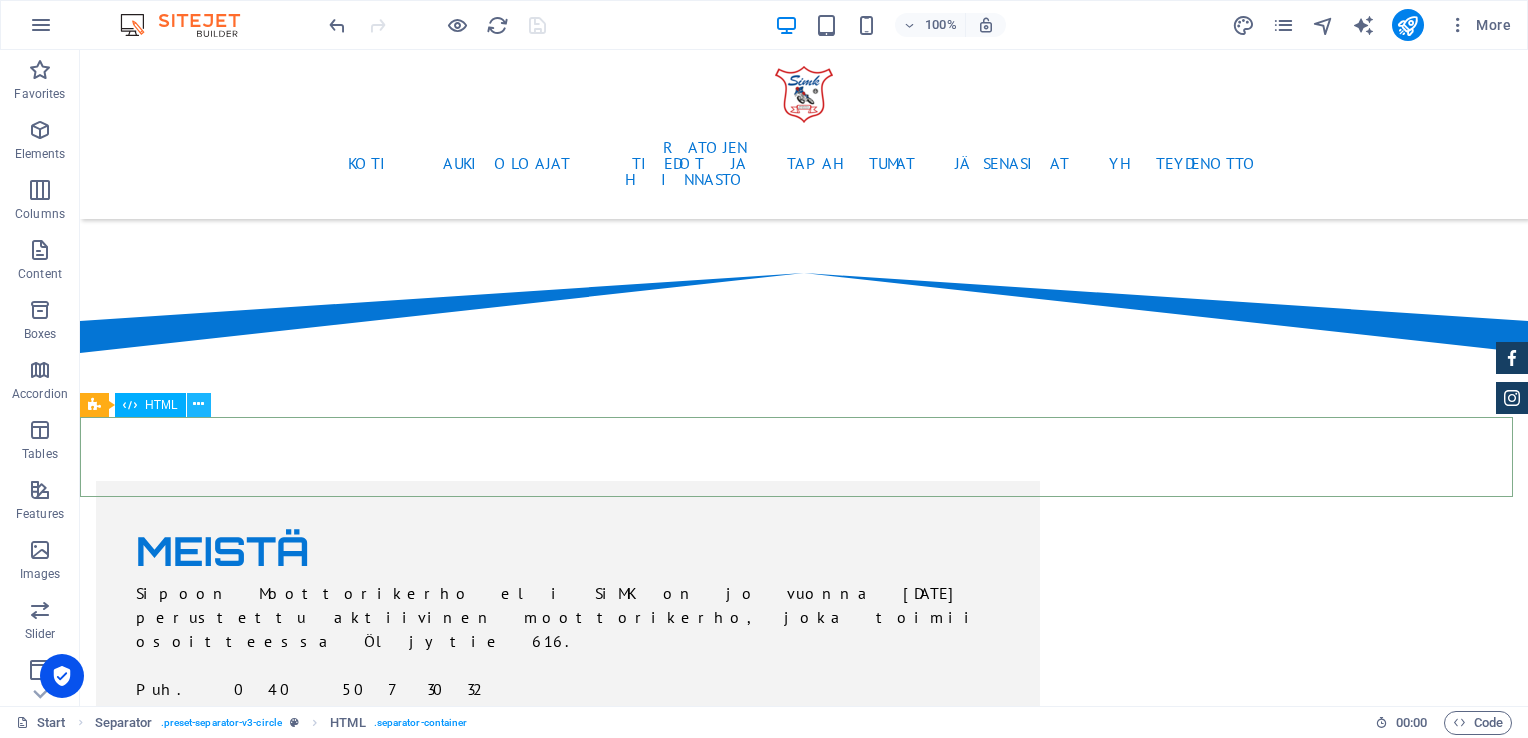 click at bounding box center (199, 405) 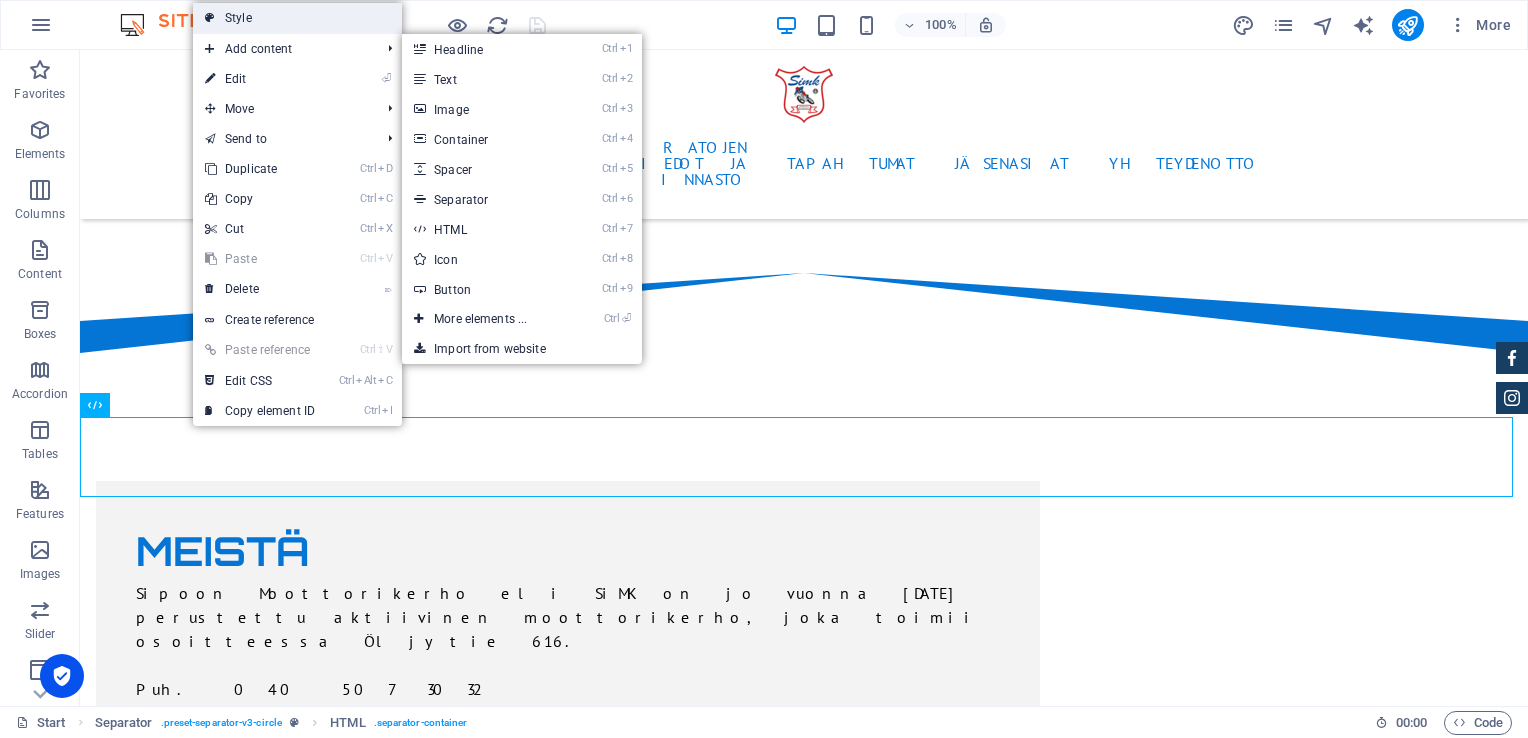 click on "Style" at bounding box center [297, 18] 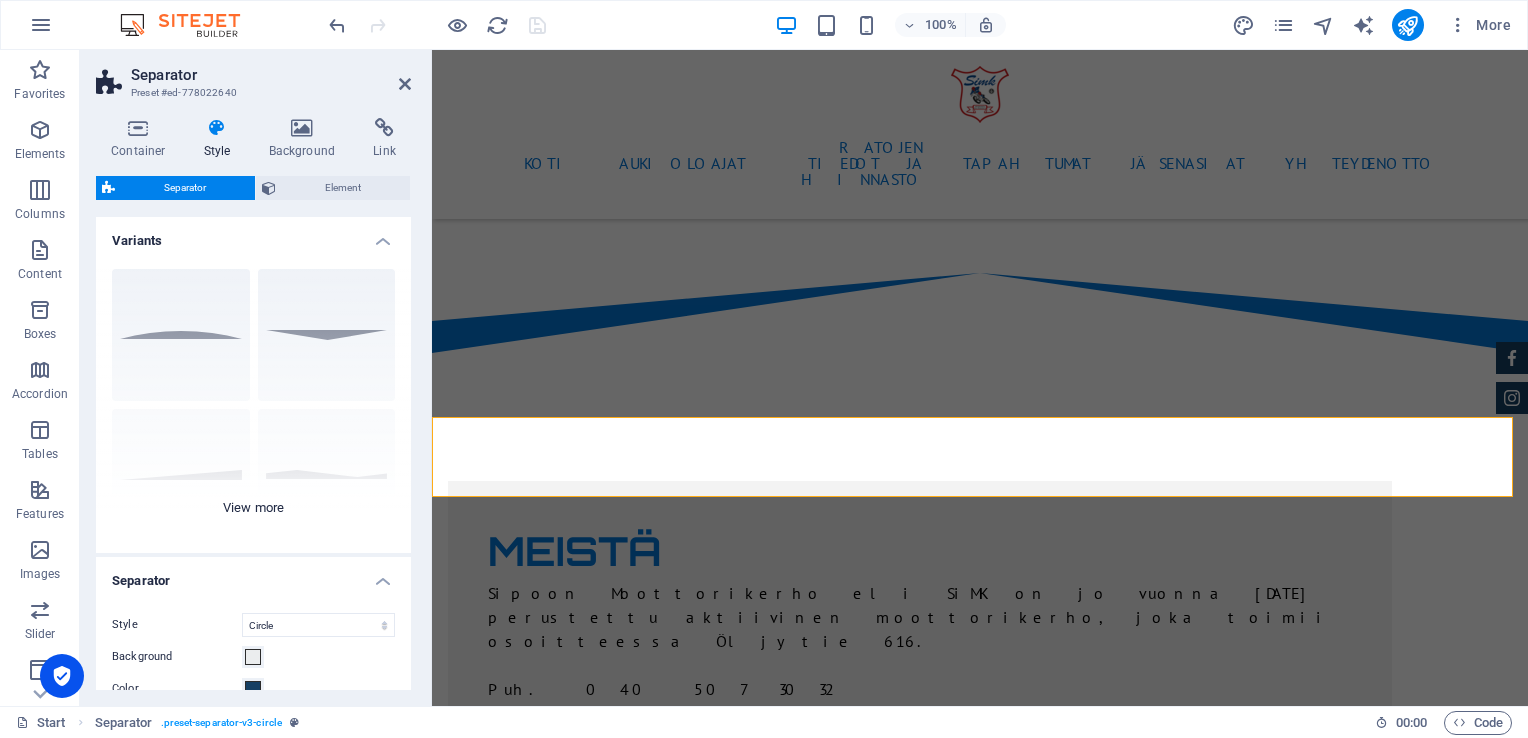 scroll, scrollTop: 178, scrollLeft: 0, axis: vertical 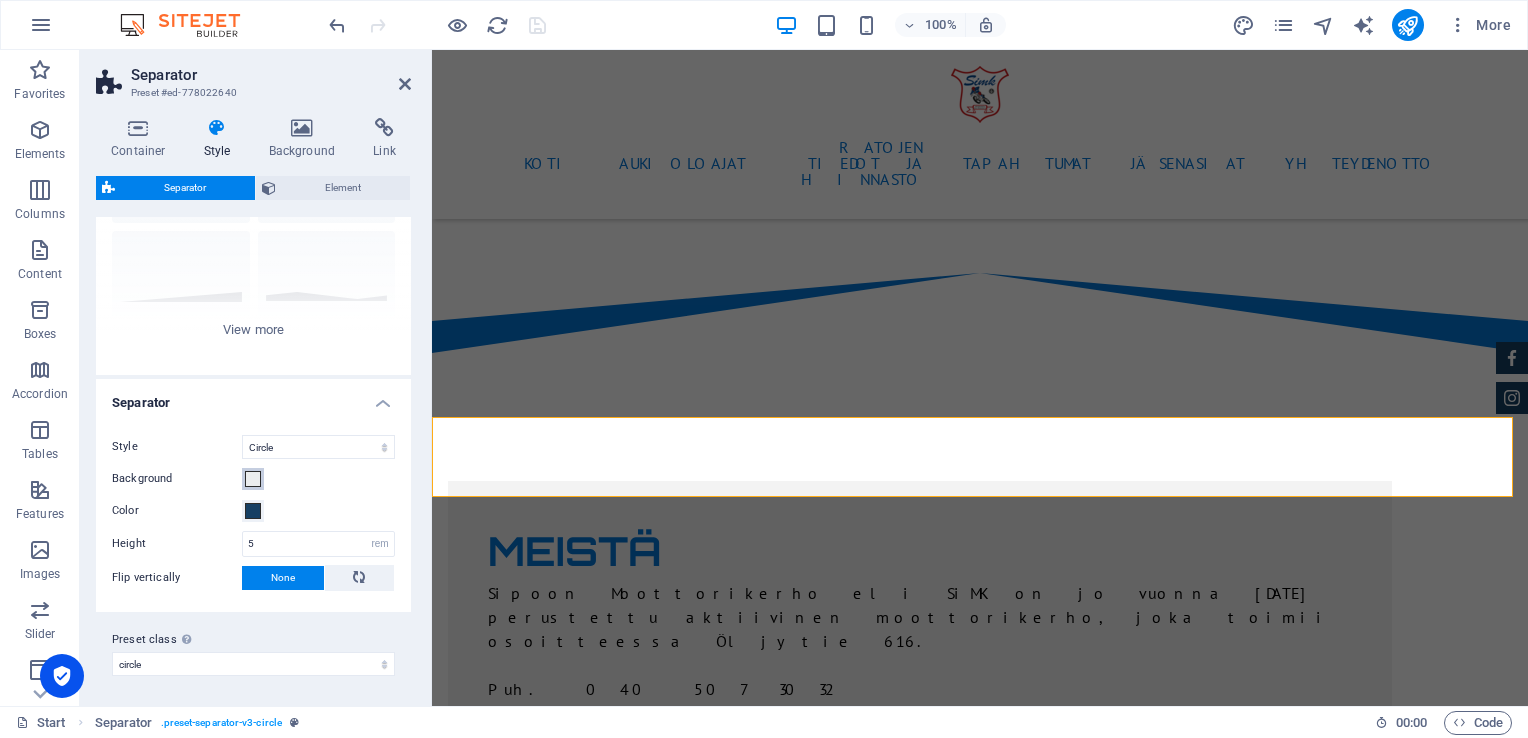 click at bounding box center (253, 479) 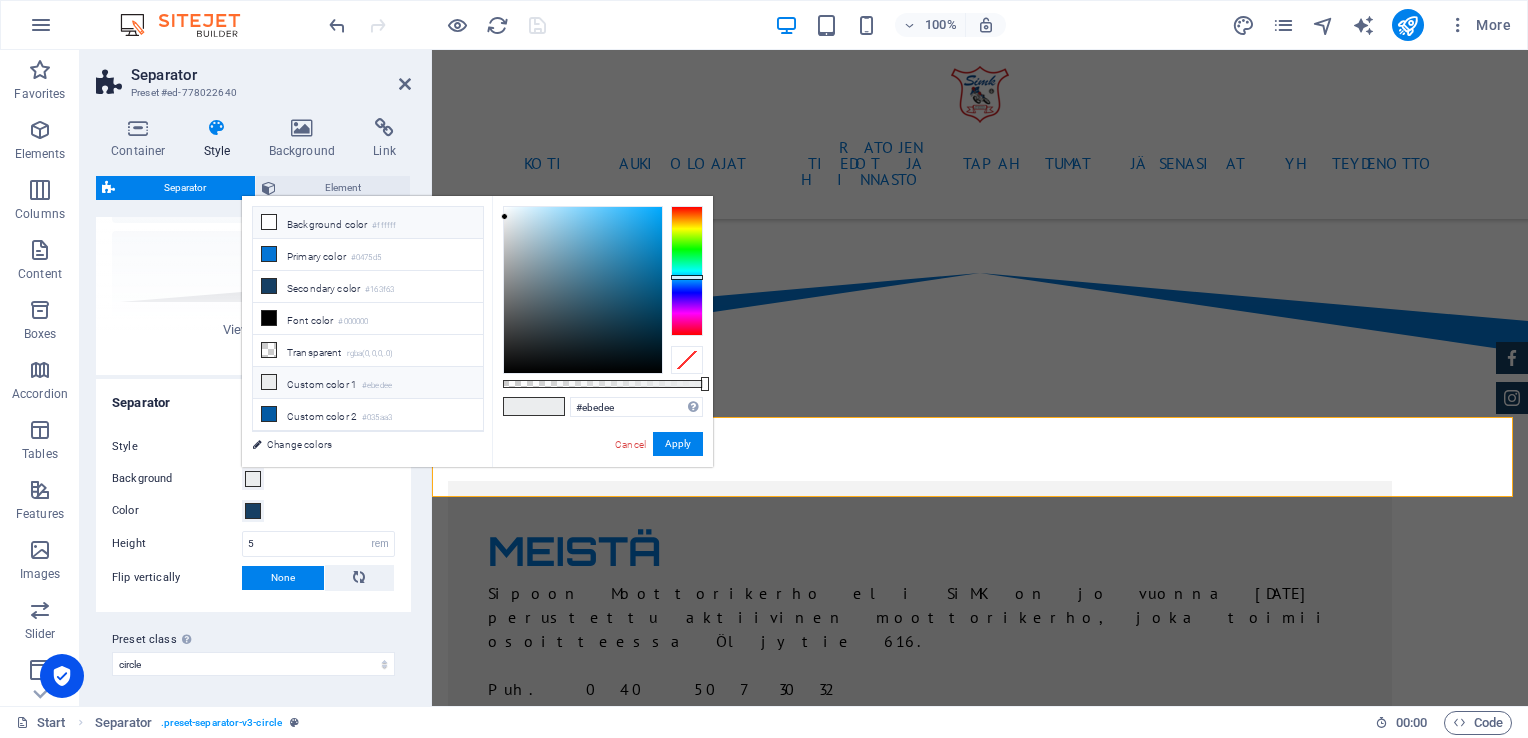 click on "Background color
#ffffff" at bounding box center (368, 223) 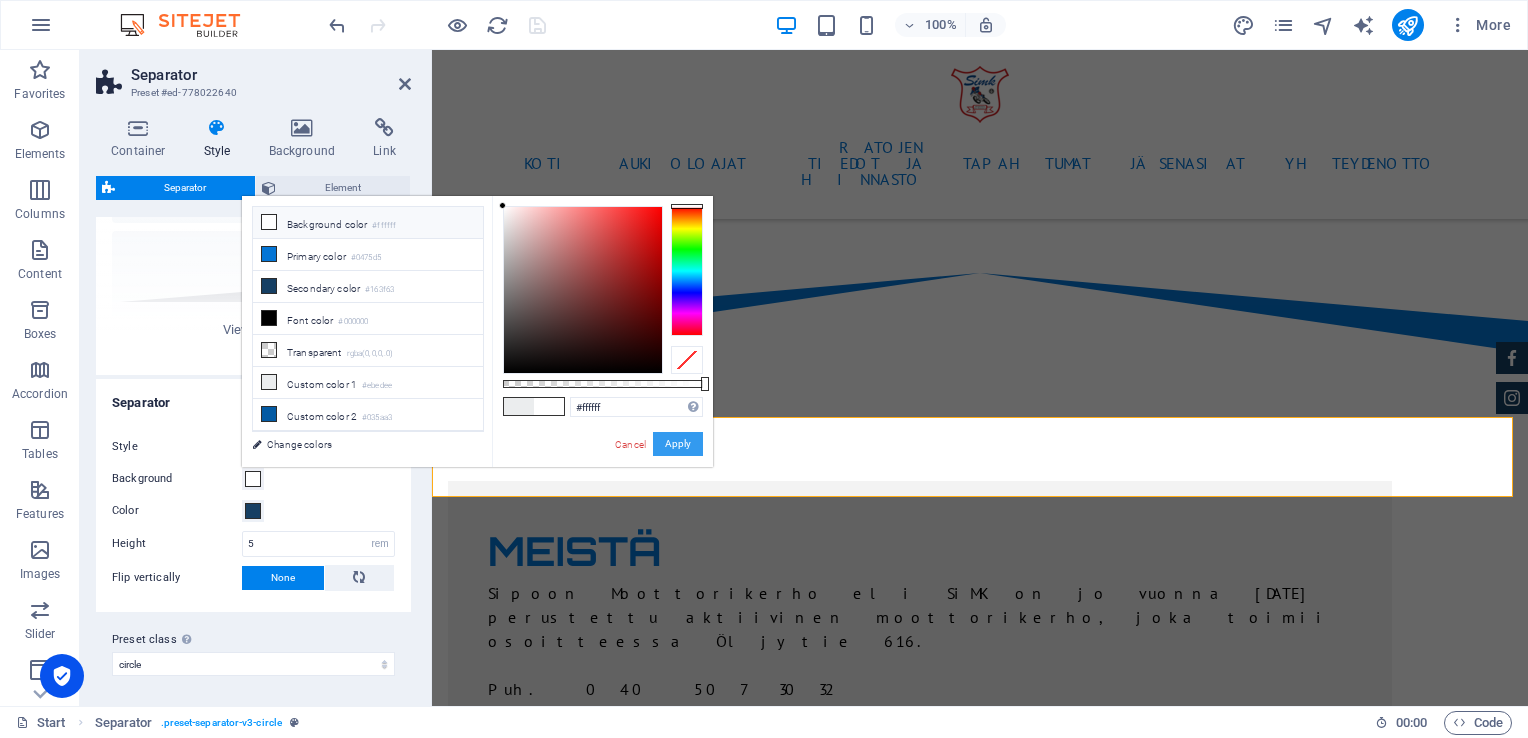 click on "Apply" at bounding box center (678, 444) 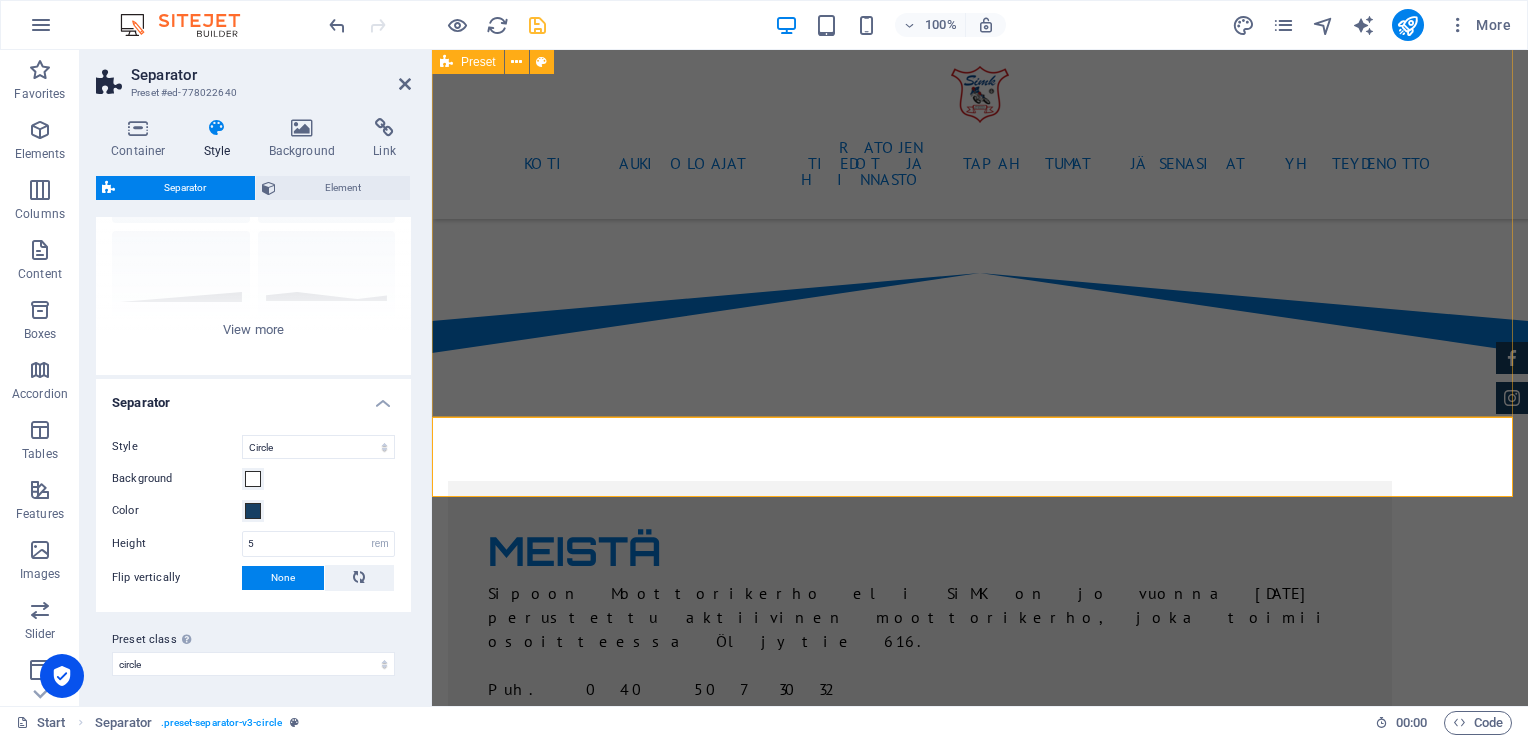 click on "MEISTÄ Sipoon Moottorikerho eli SiMK on jo vuonna [DATE] perustettu aktiivinen moottorikerho, joka toimii osoitteessa Öljytie 616. [GEOGRAPHIC_DATA].  040 507 3032 Facebook: Sipoon moottorikerho - Sibbo motorklubb Instagram: @sipoonmoottorikerho" at bounding box center [980, 1031] 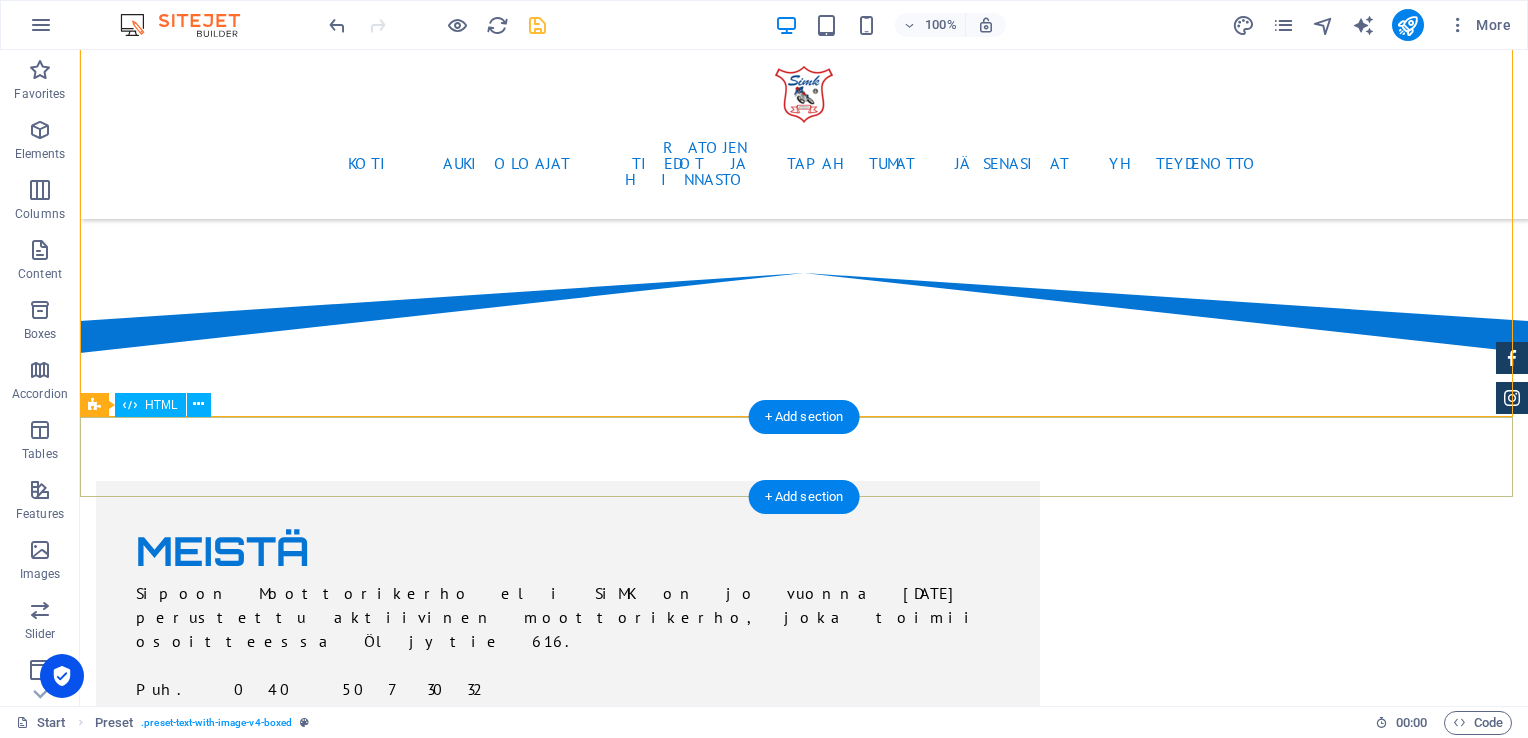 click at bounding box center (804, 1749) 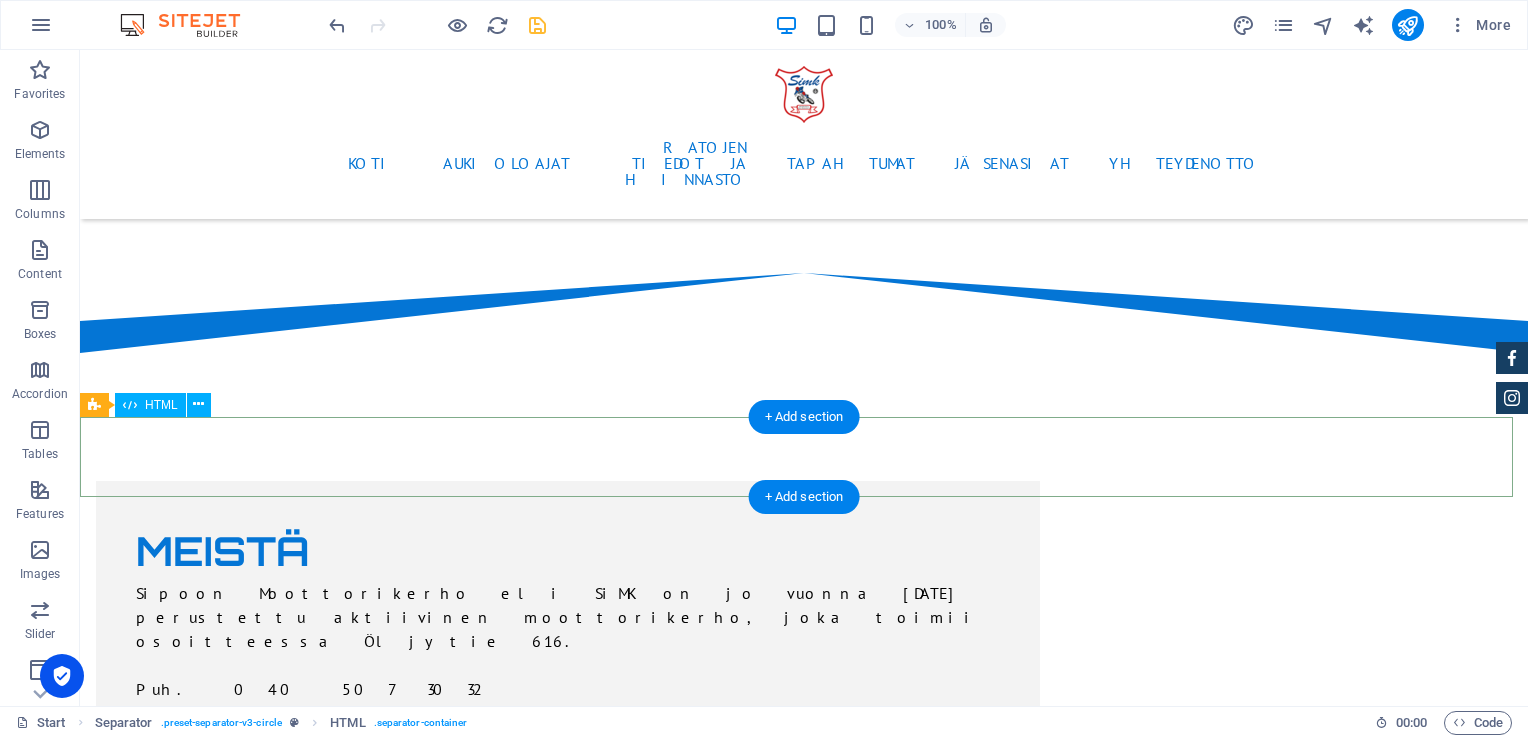 click at bounding box center (804, 1749) 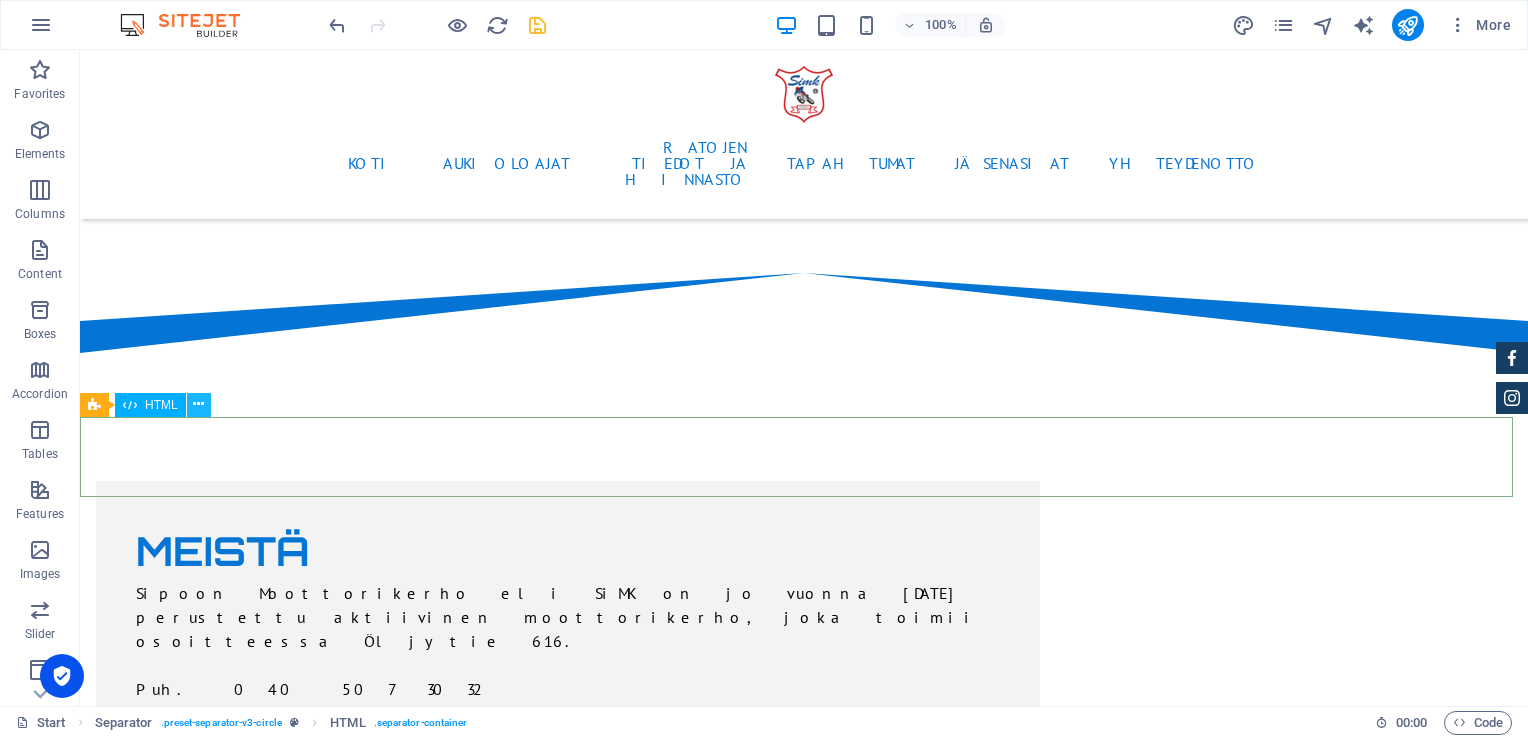 click at bounding box center [198, 404] 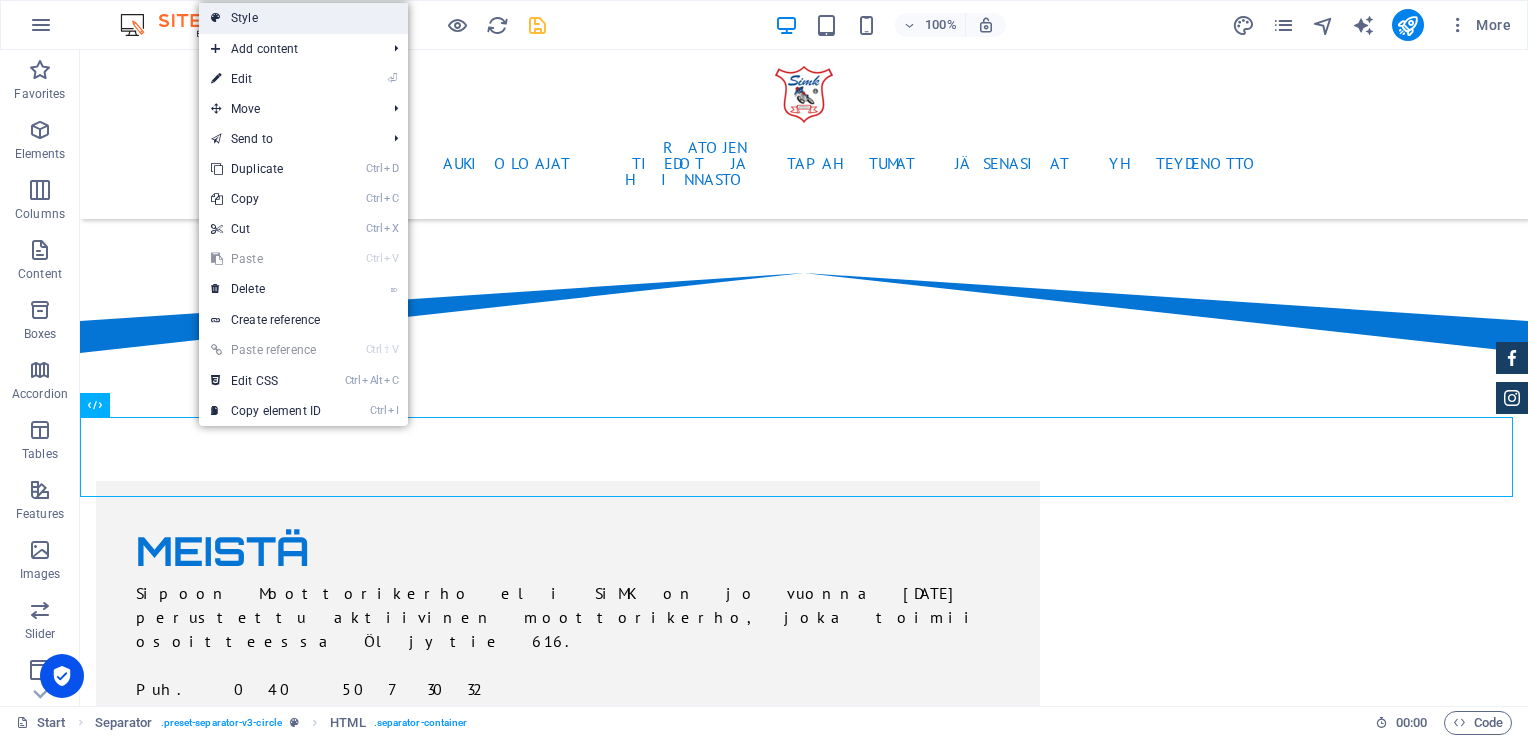 click on "Style" at bounding box center (303, 18) 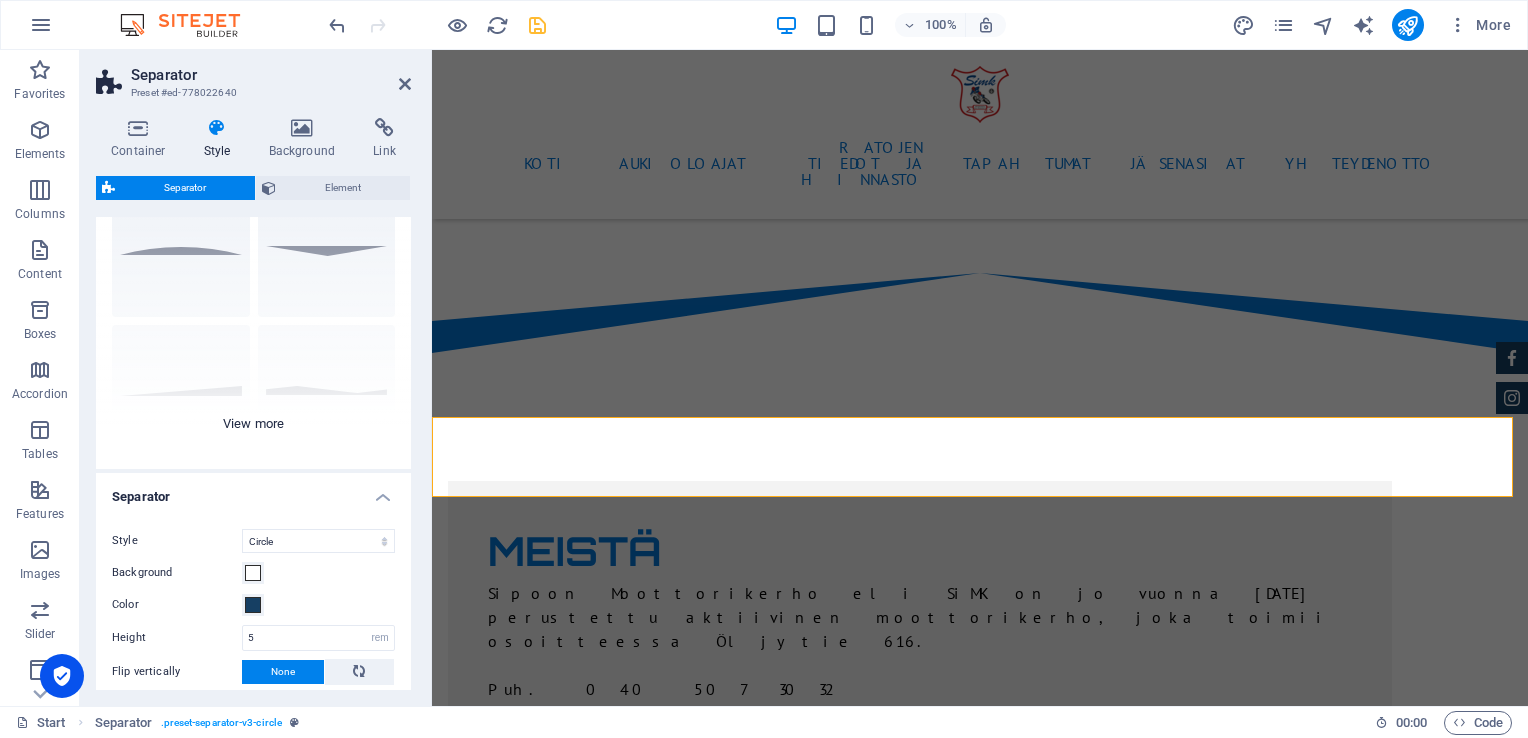 scroll, scrollTop: 178, scrollLeft: 0, axis: vertical 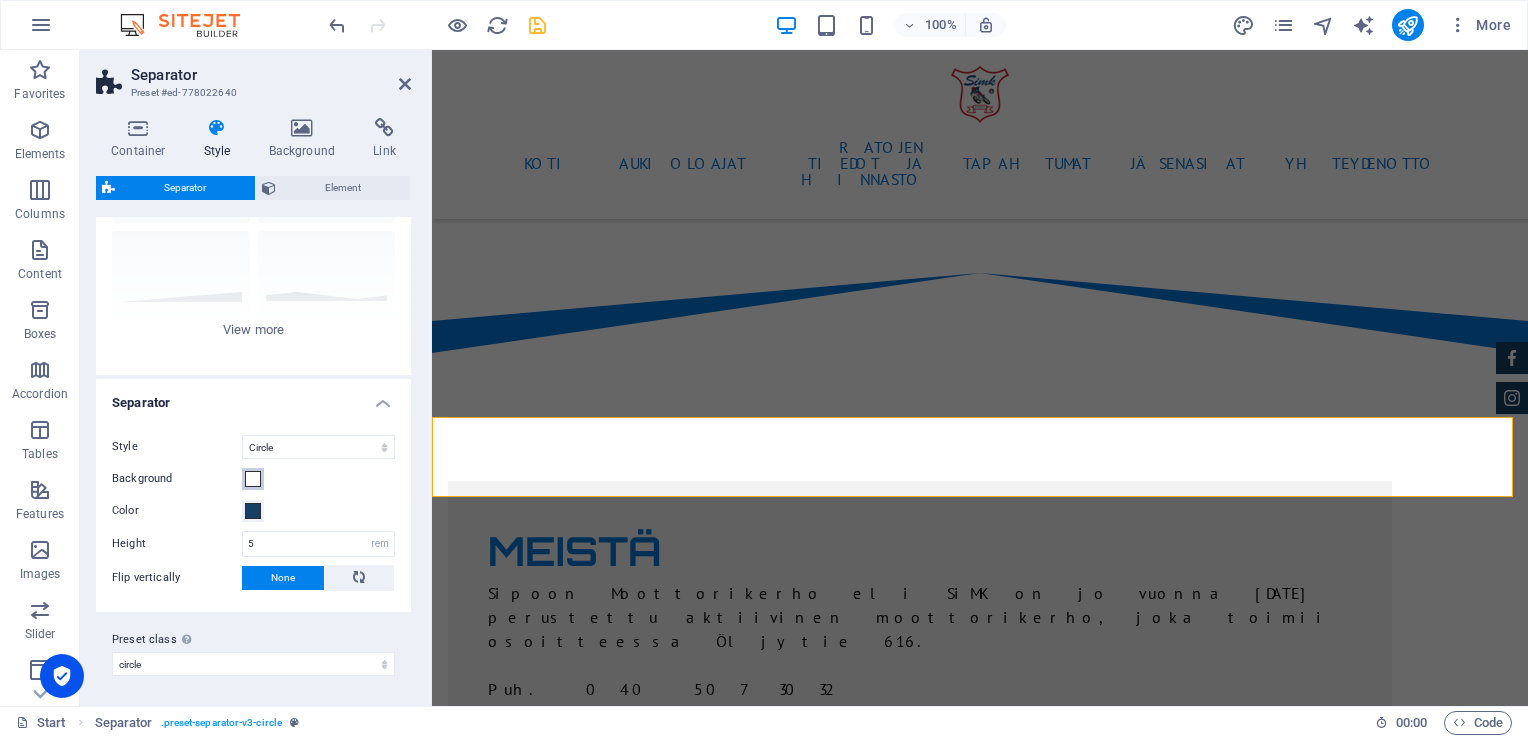 click on "Background" at bounding box center [253, 479] 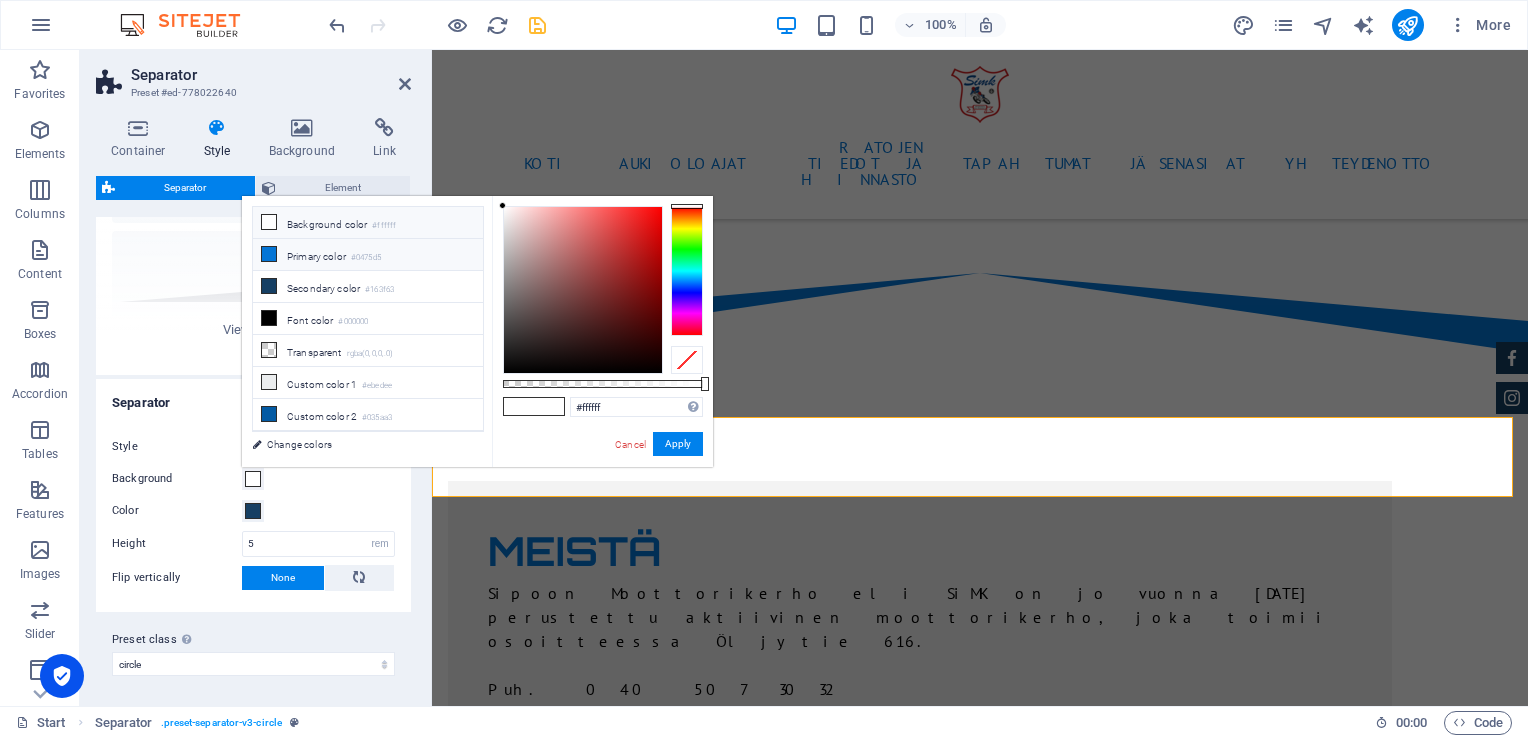 click on "Primary color
#0475d5" at bounding box center (368, 255) 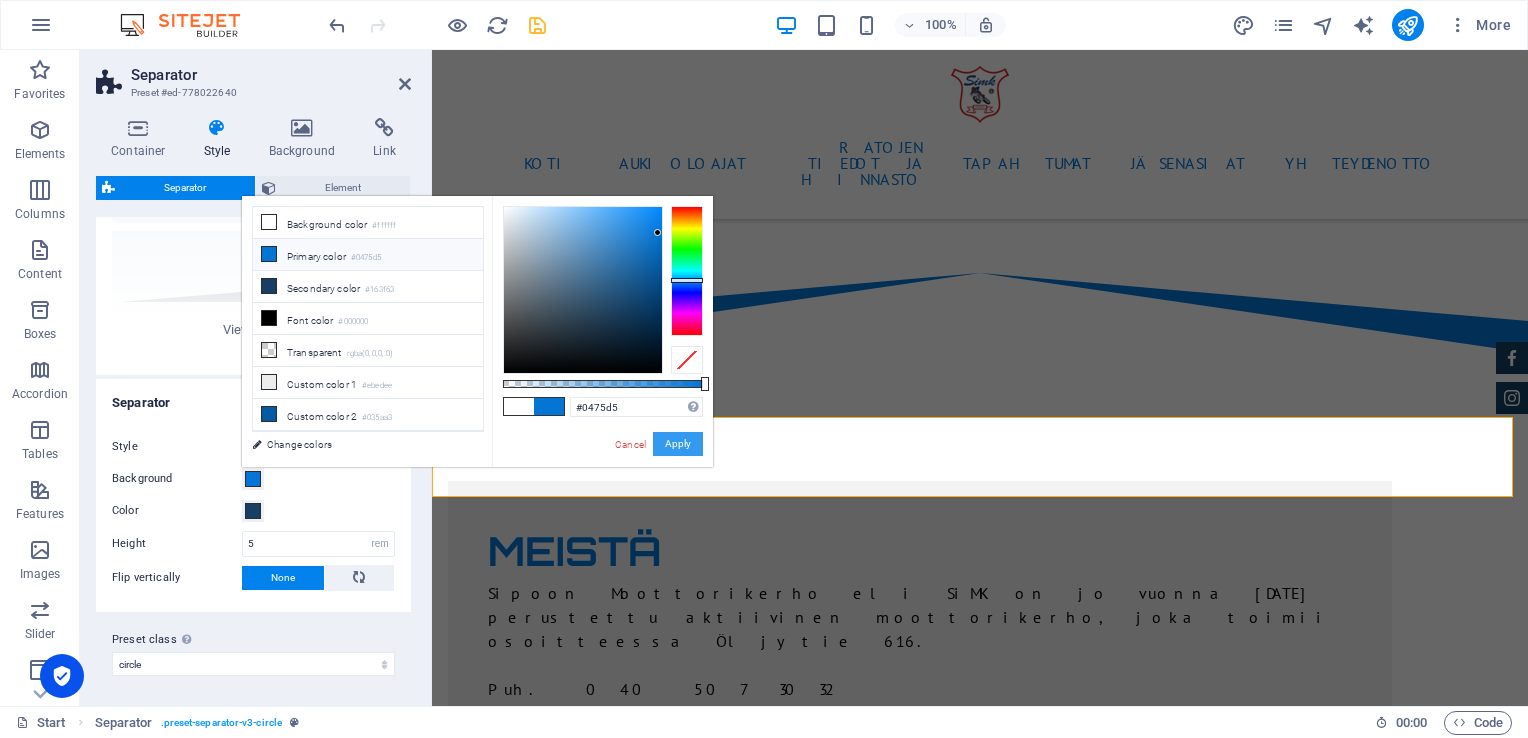 click on "Apply" at bounding box center (678, 444) 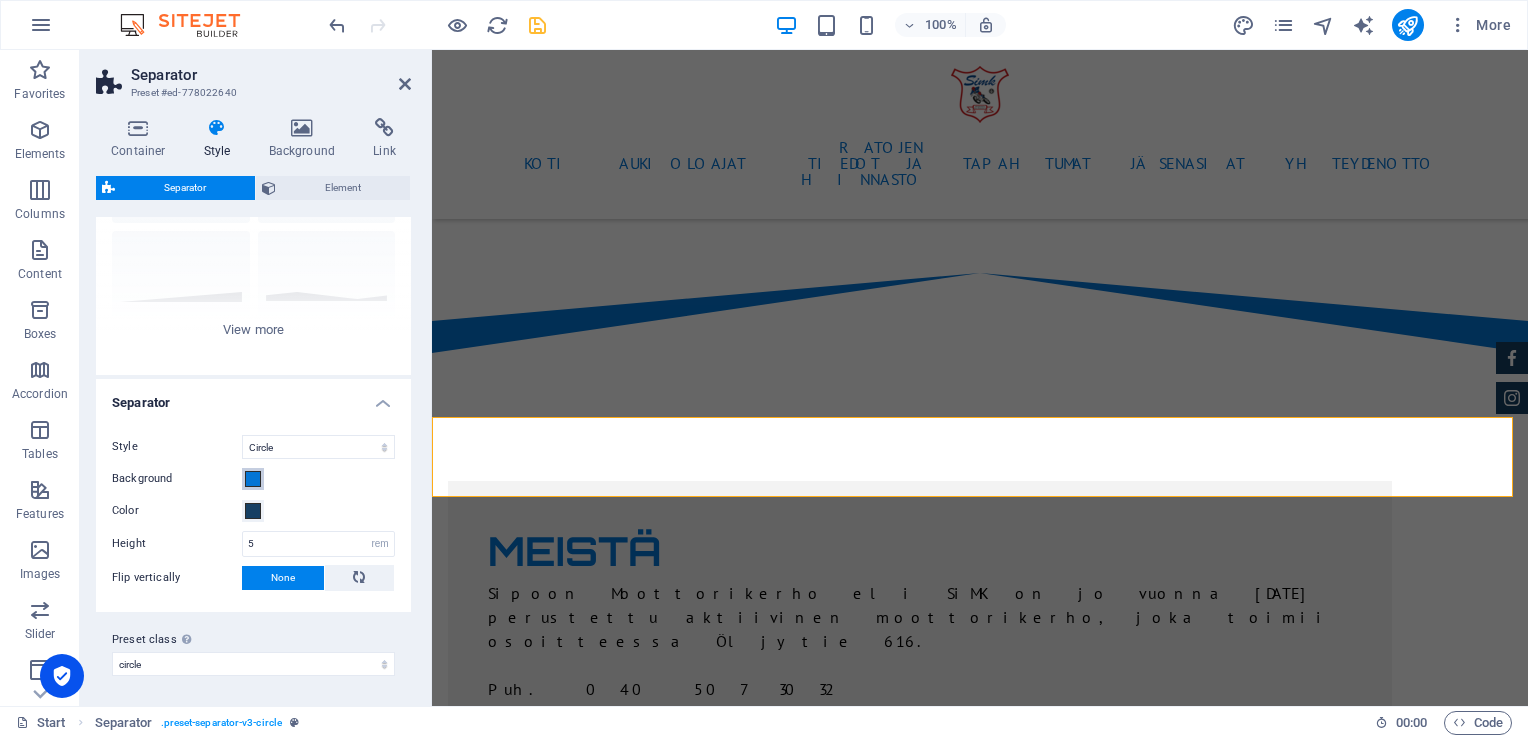click at bounding box center (253, 479) 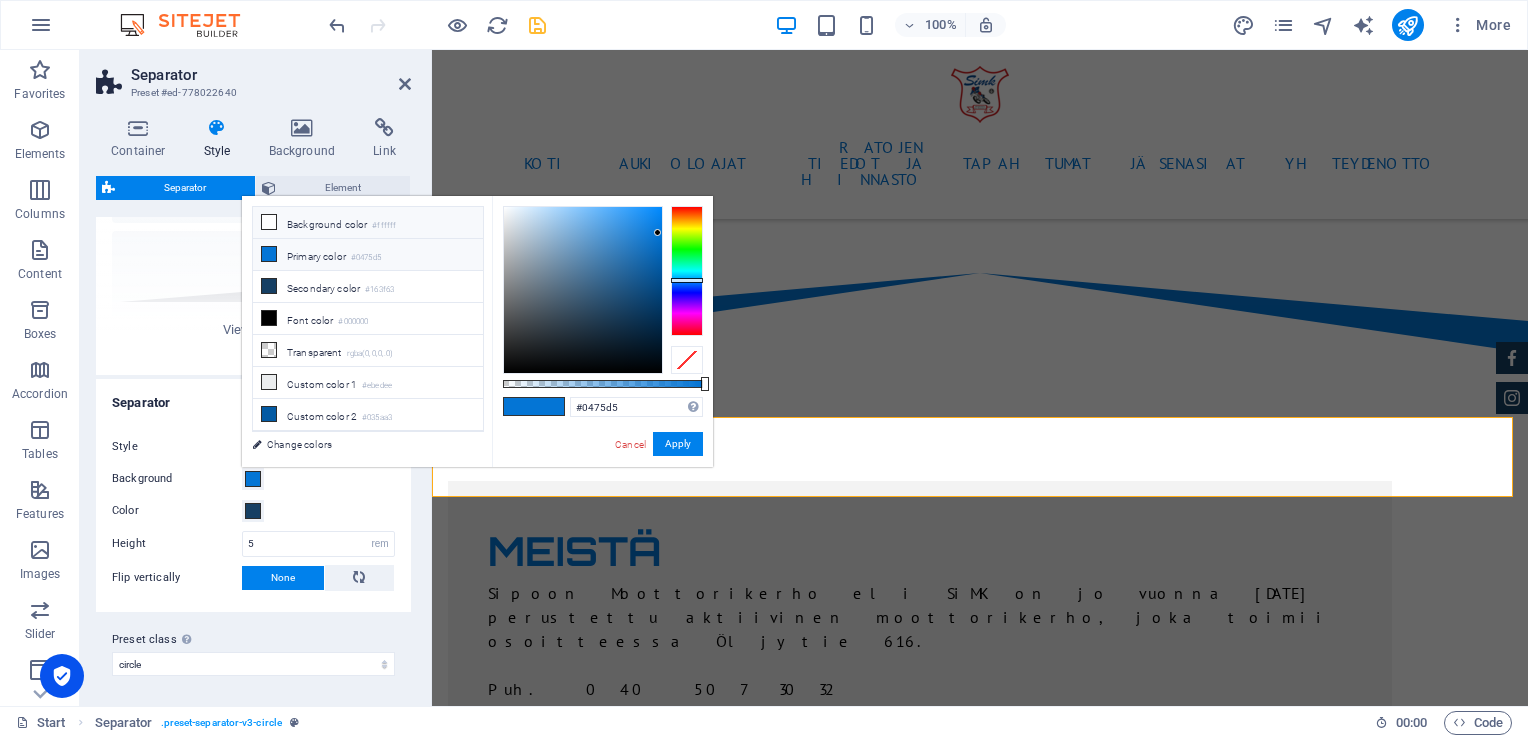 click on "Background color
#ffffff" at bounding box center [368, 223] 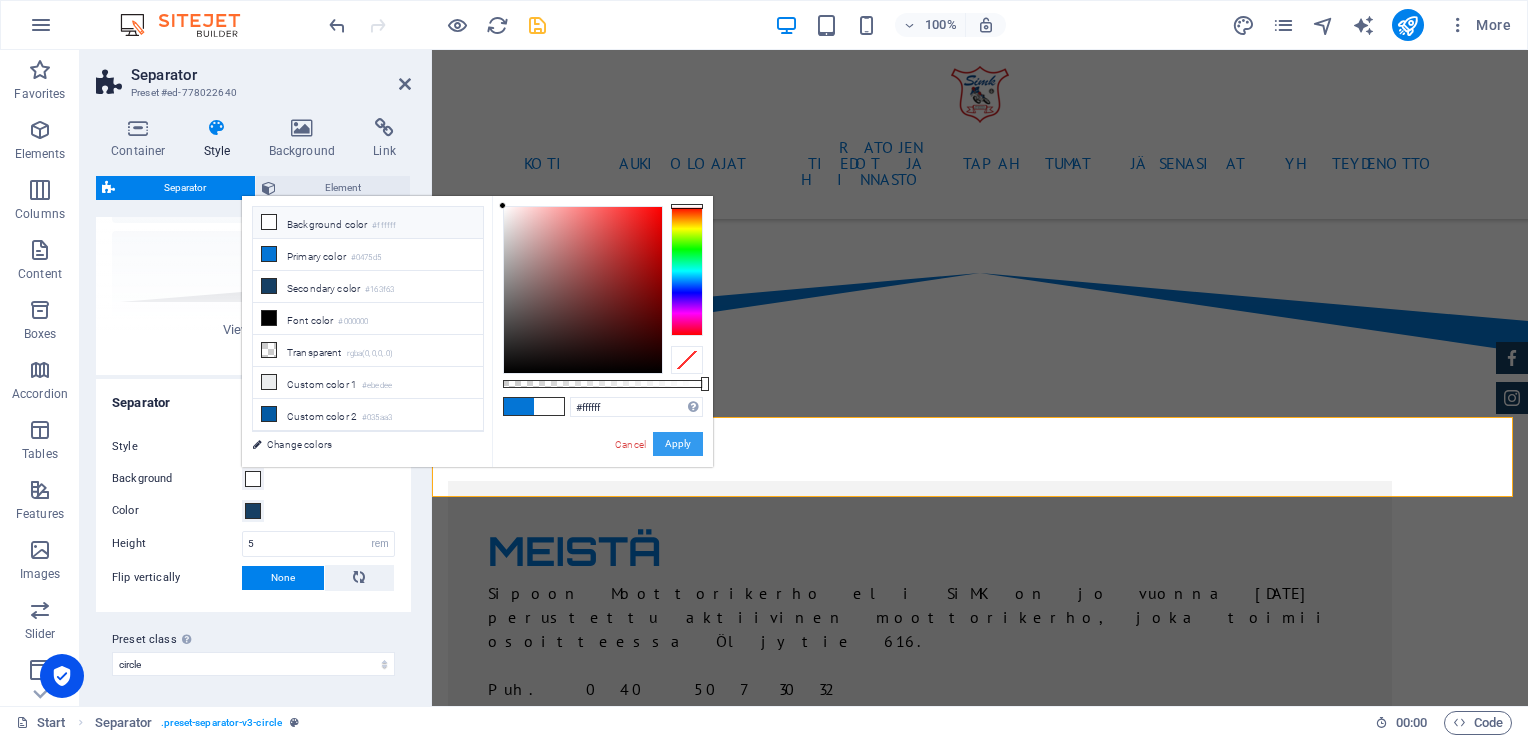 click on "Apply" at bounding box center [678, 444] 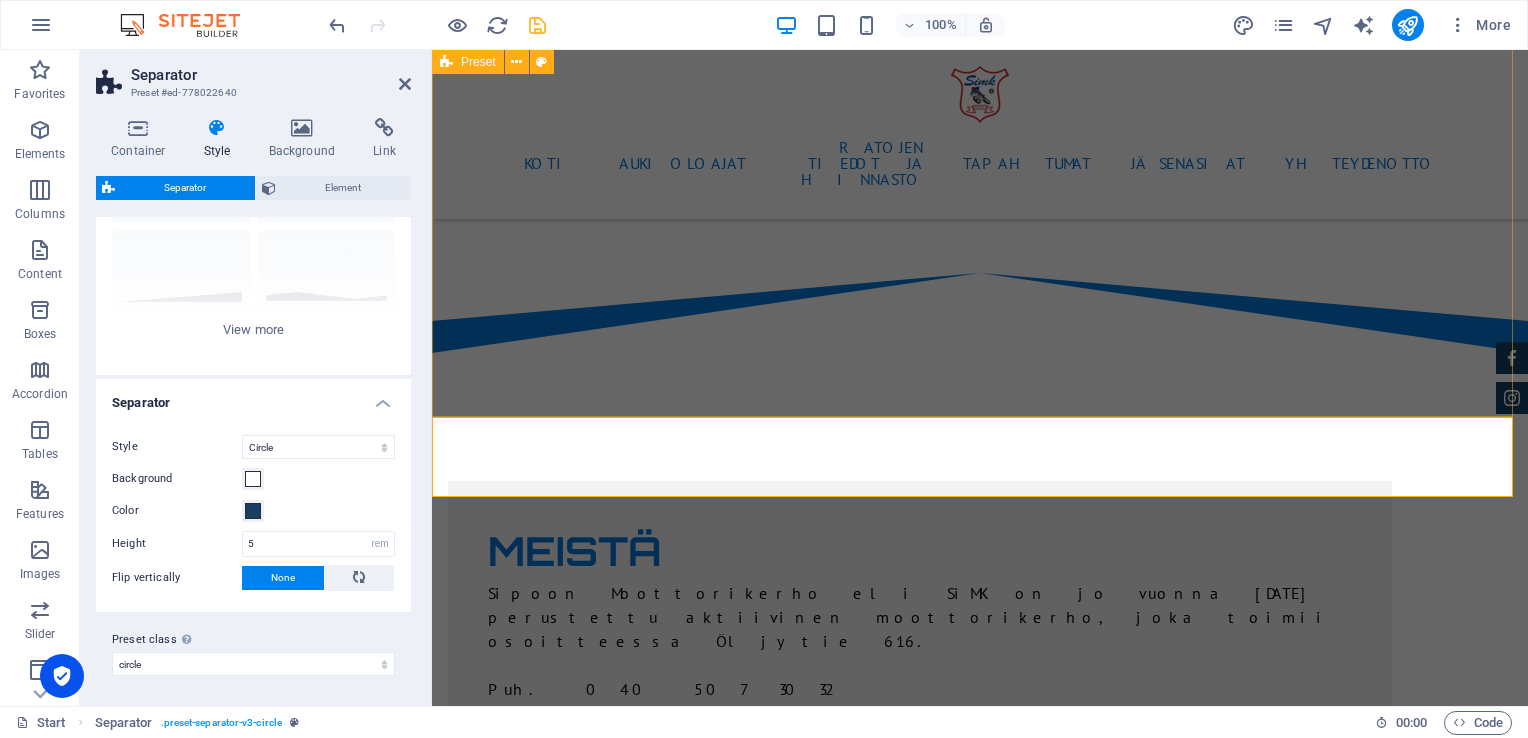 click on "MEISTÄ Sipoon Moottorikerho eli SiMK on jo vuonna [DATE] perustettu aktiivinen moottorikerho, joka toimii osoitteessa Öljytie 616. [GEOGRAPHIC_DATA].  040 507 3032 Facebook: Sipoon moottorikerho - Sibbo motorklubb Instagram: @sipoonmoottorikerho" at bounding box center (980, 1031) 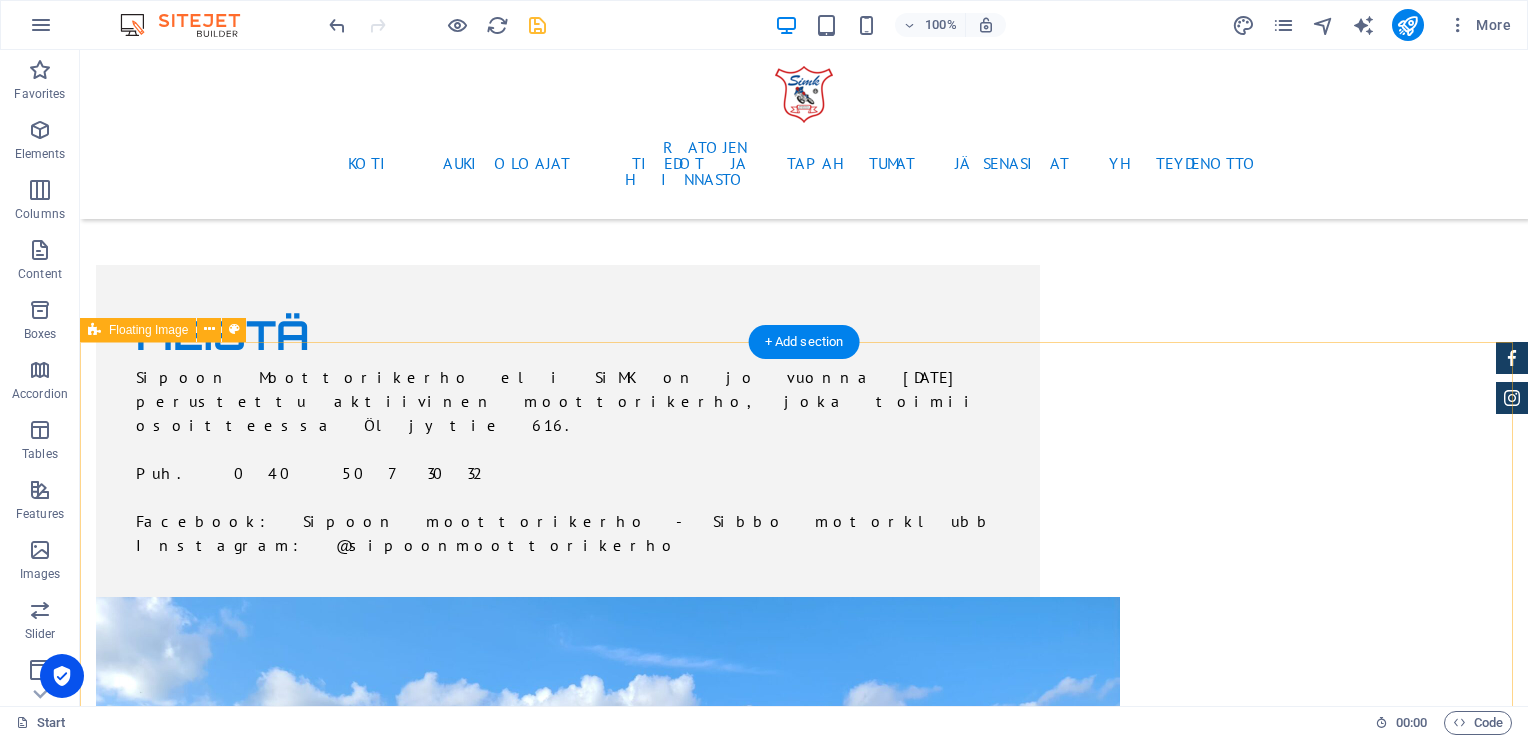 scroll, scrollTop: 1000, scrollLeft: 0, axis: vertical 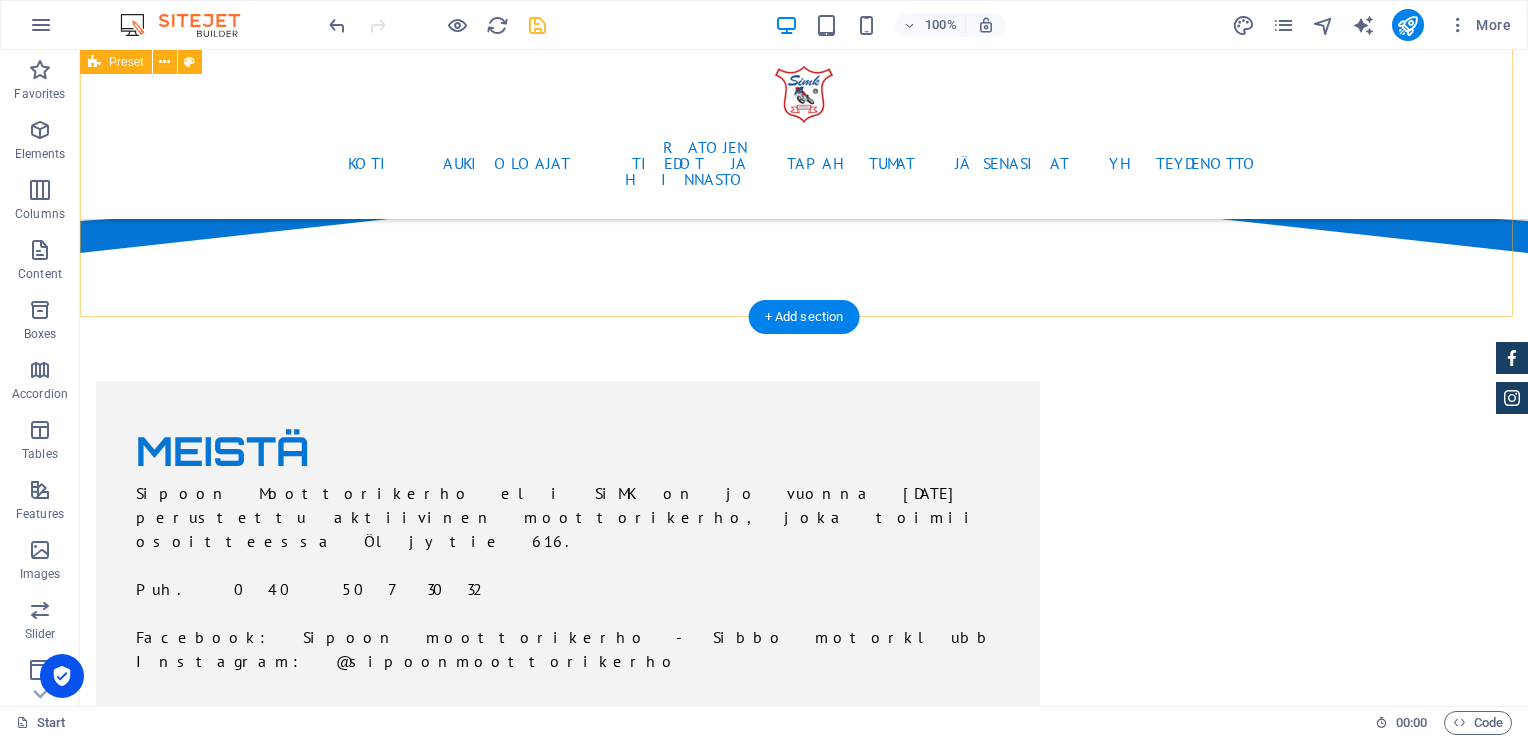 click on "MEISTÄ Sipoon Moottorikerho eli SiMK on jo vuonna [DATE] perustettu aktiivinen moottorikerho, joka toimii osoitteessa Öljytie 616. [GEOGRAPHIC_DATA].  040 507 3032 Facebook: Sipoon moottorikerho - Sibbo motorklubb Instagram: @sipoonmoottorikerho" at bounding box center [804, 931] 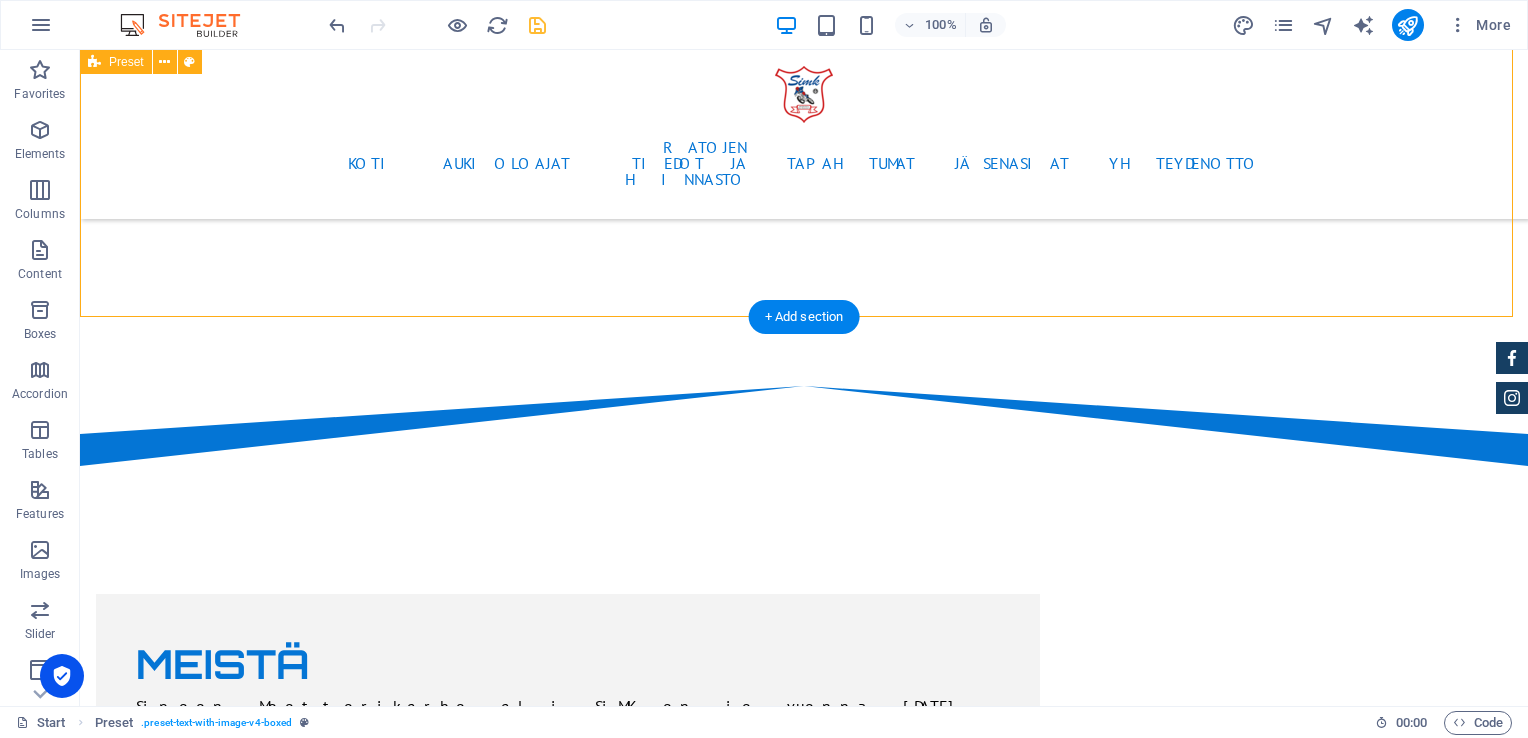 scroll, scrollTop: 700, scrollLeft: 0, axis: vertical 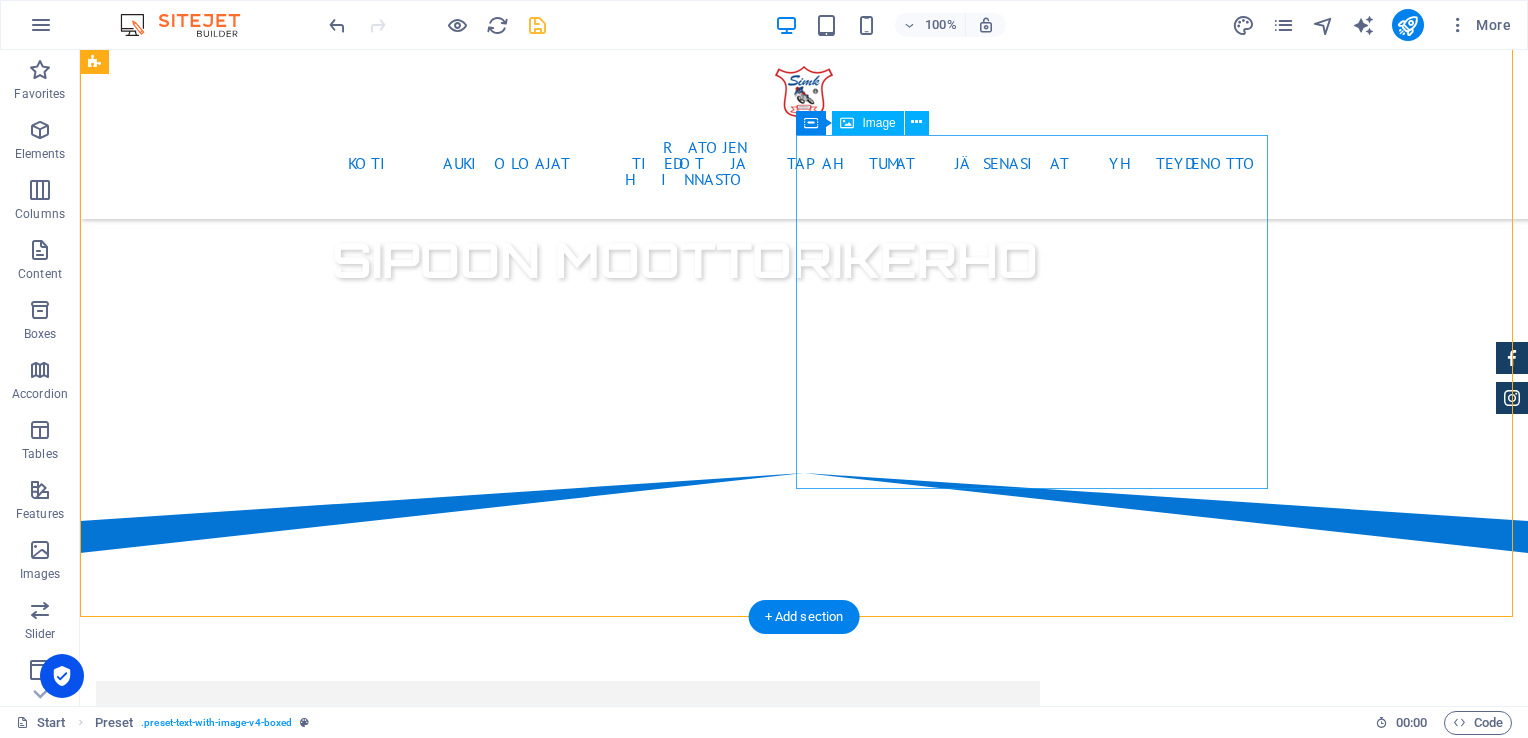 click at bounding box center (568, 1397) 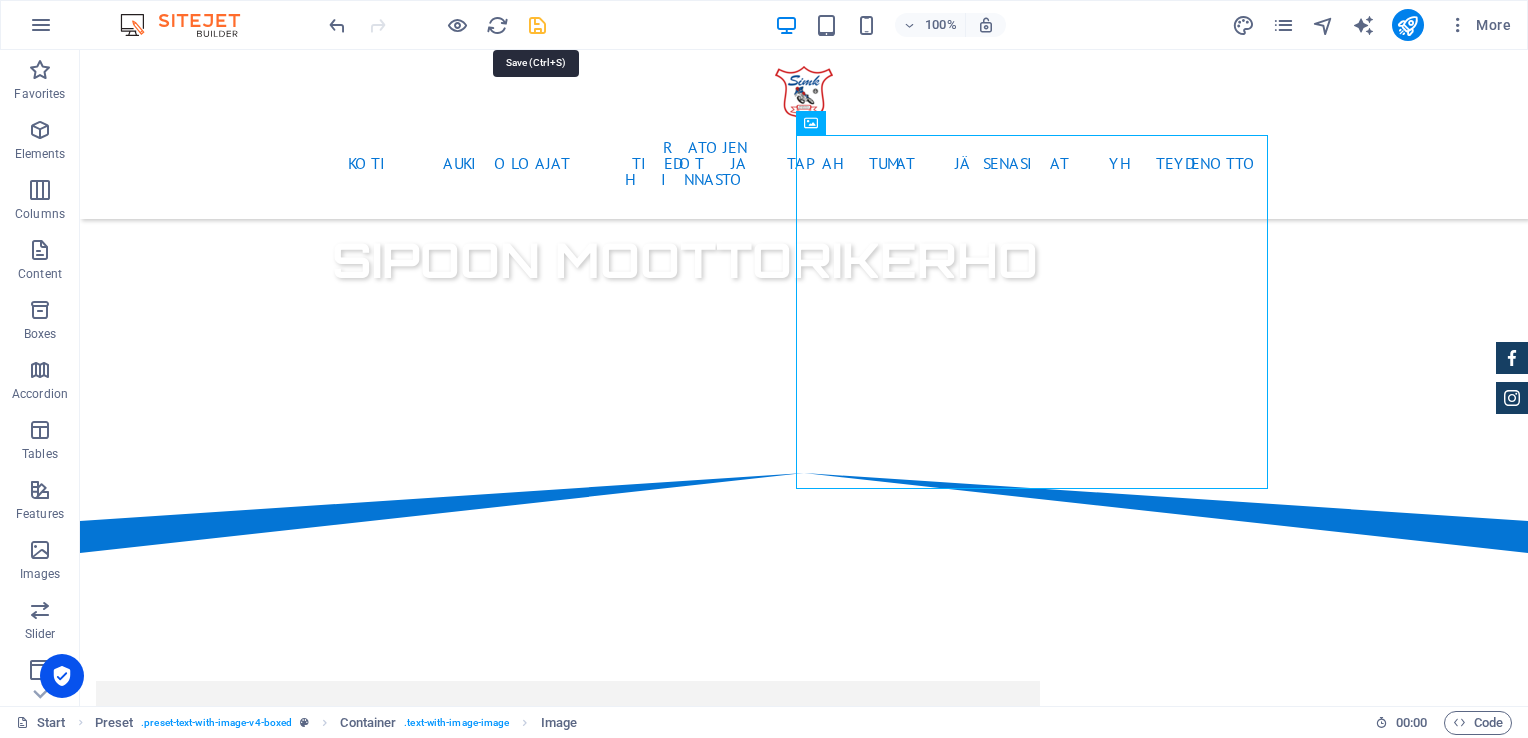 click at bounding box center (537, 25) 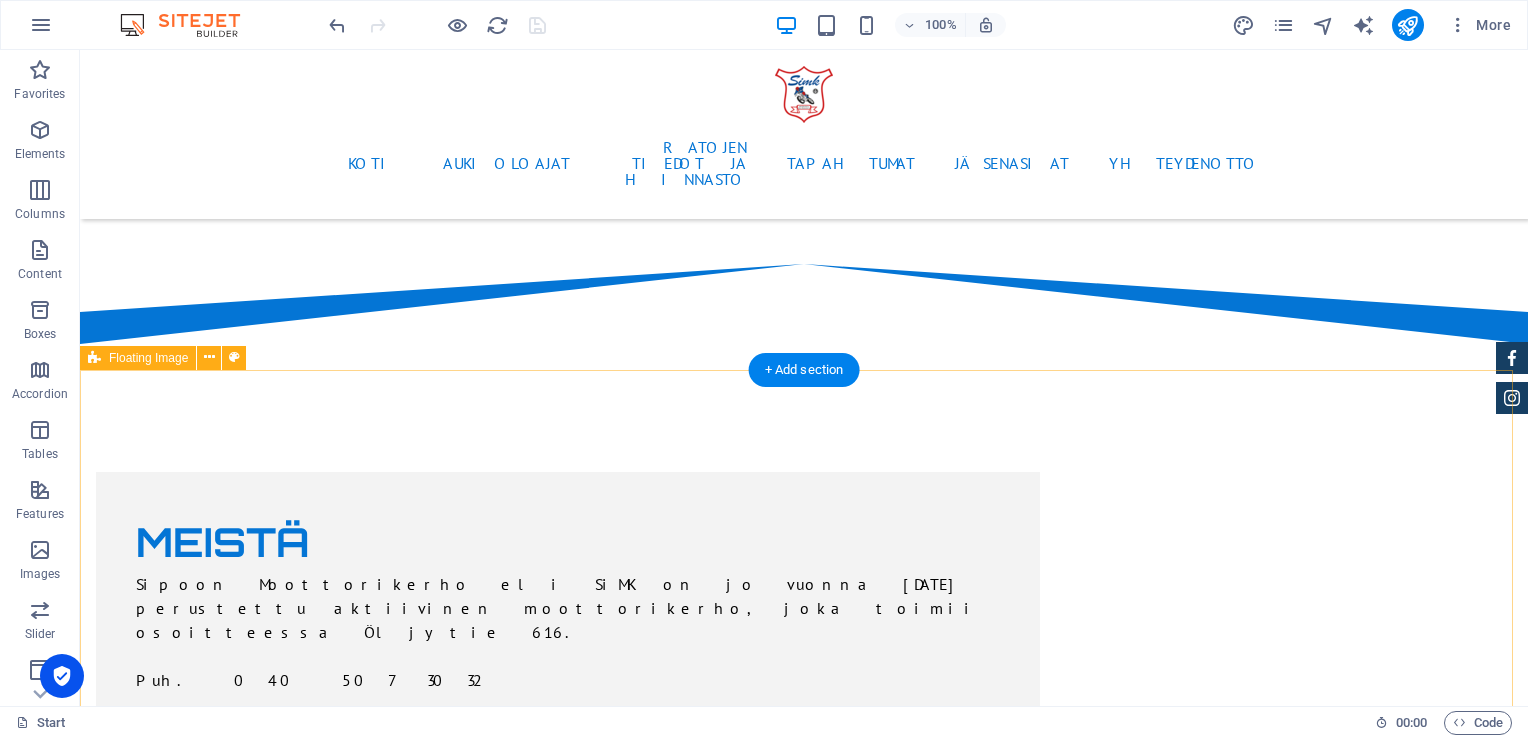 scroll, scrollTop: 900, scrollLeft: 0, axis: vertical 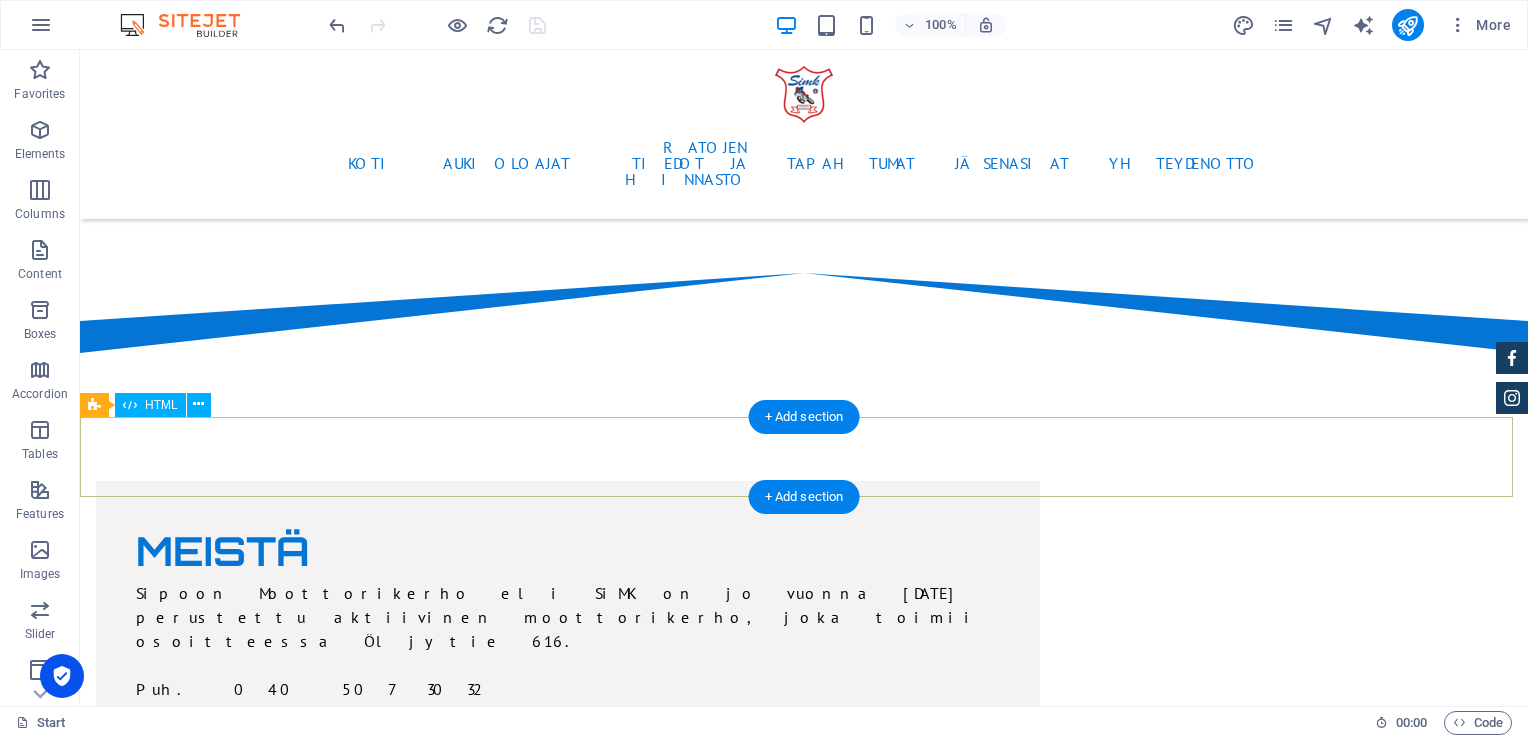 click at bounding box center [804, 1749] 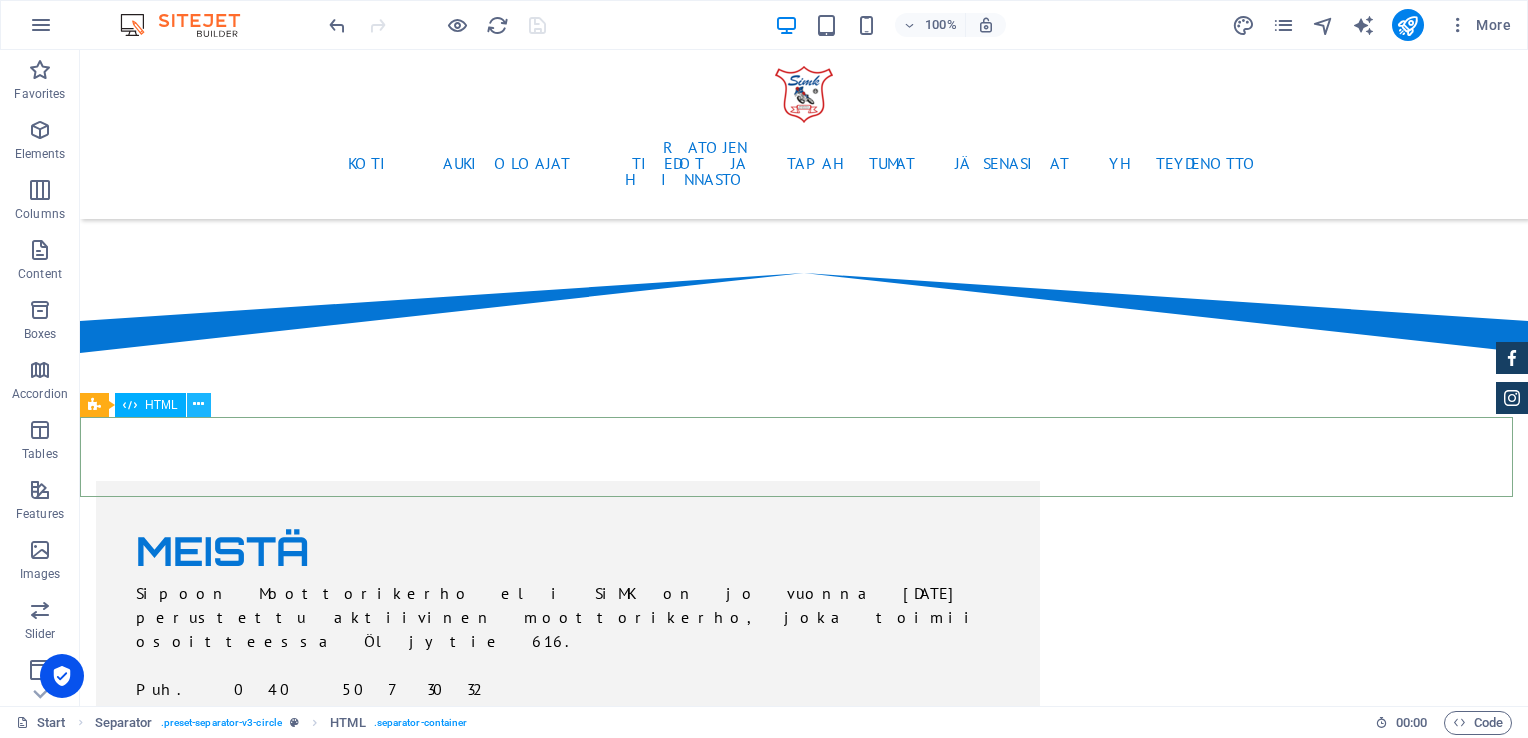 click at bounding box center (198, 404) 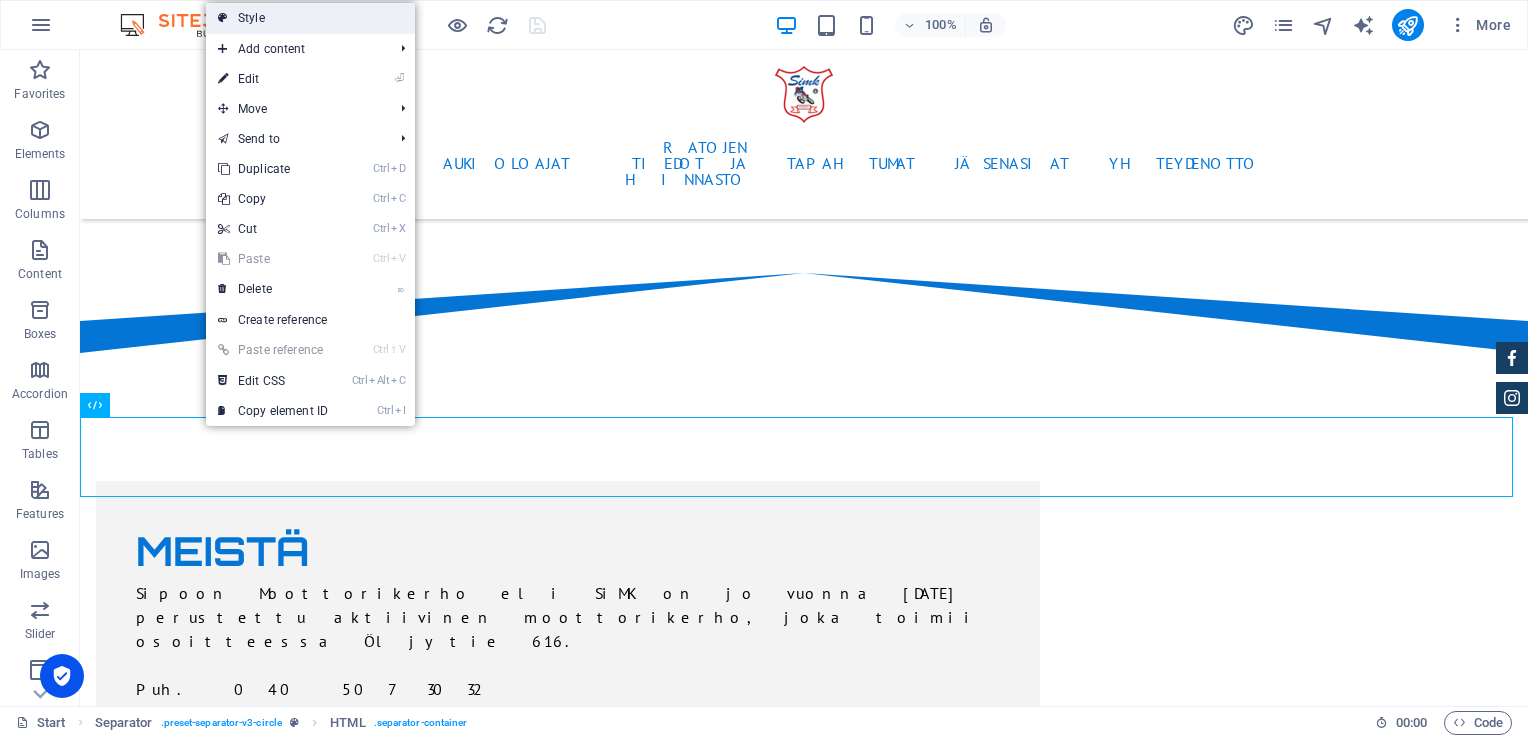 click on "Style" at bounding box center (310, 18) 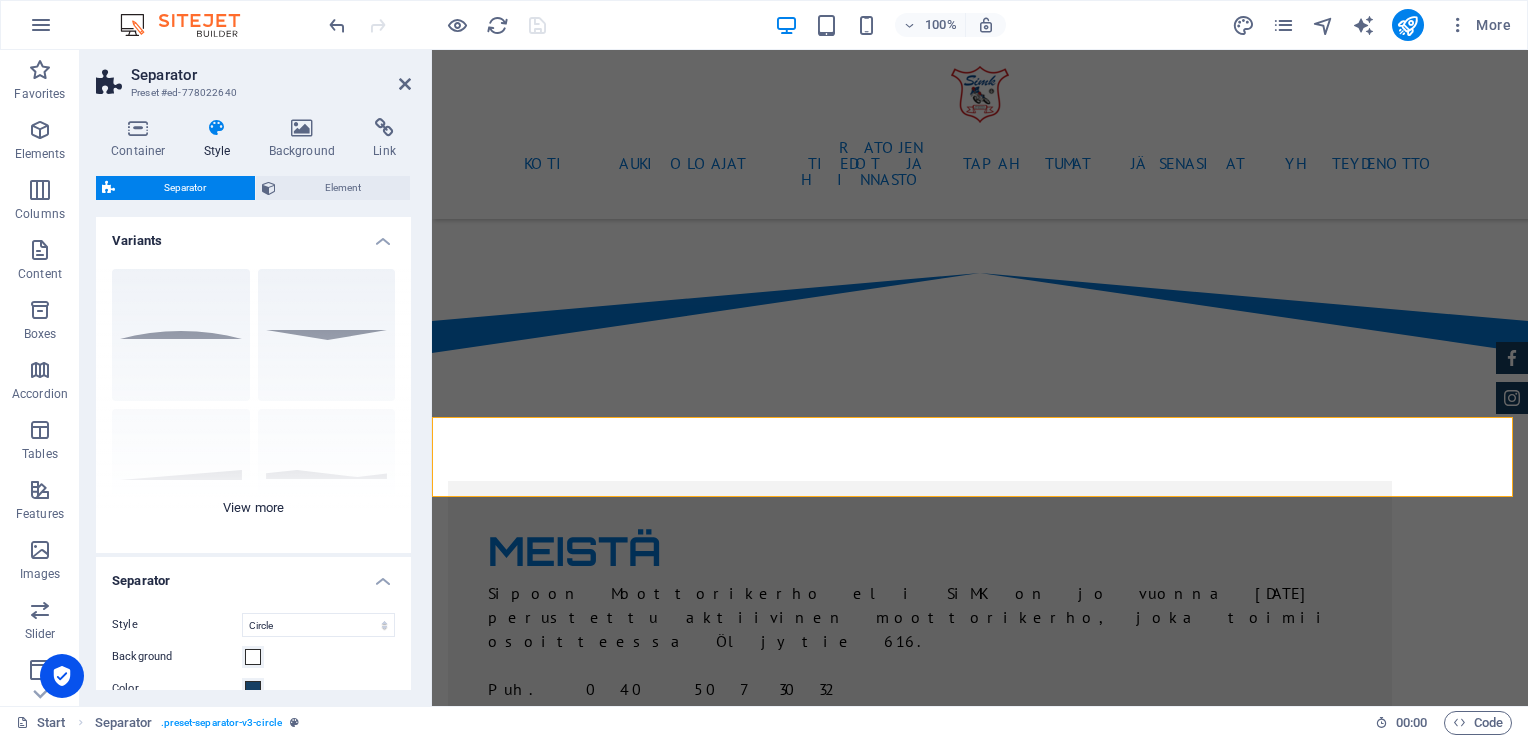 scroll, scrollTop: 178, scrollLeft: 0, axis: vertical 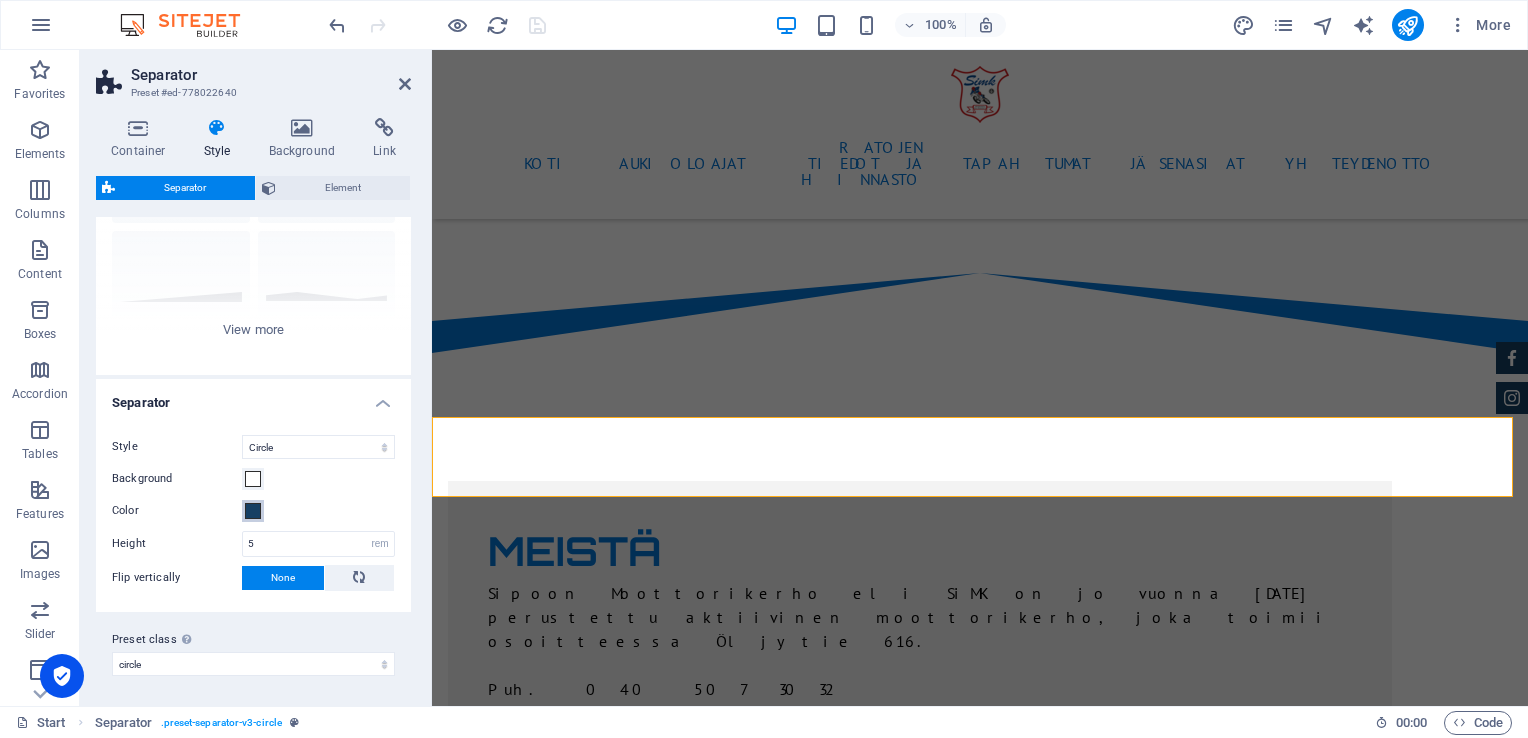 click at bounding box center [253, 511] 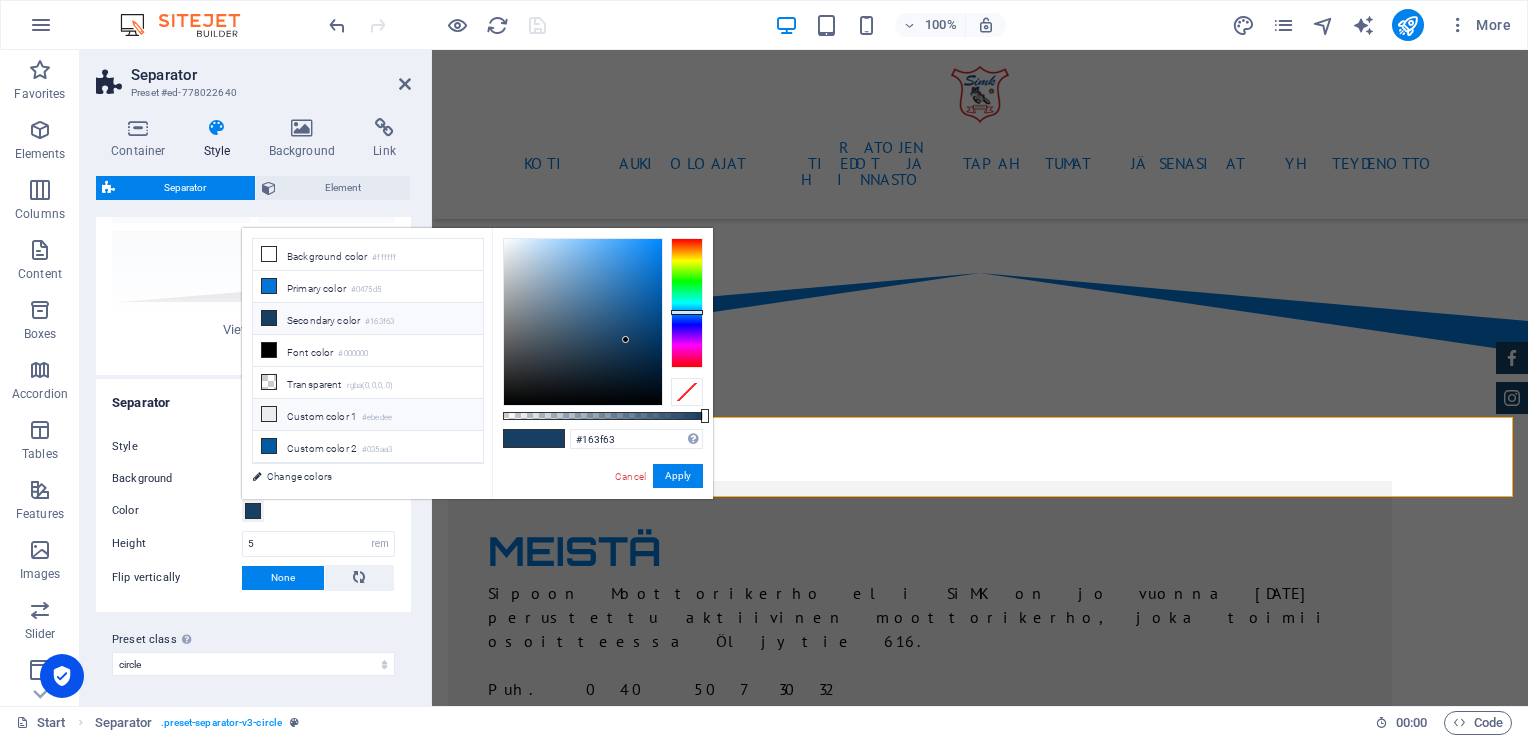 click on "Custom color 1
#ebedee" at bounding box center [368, 415] 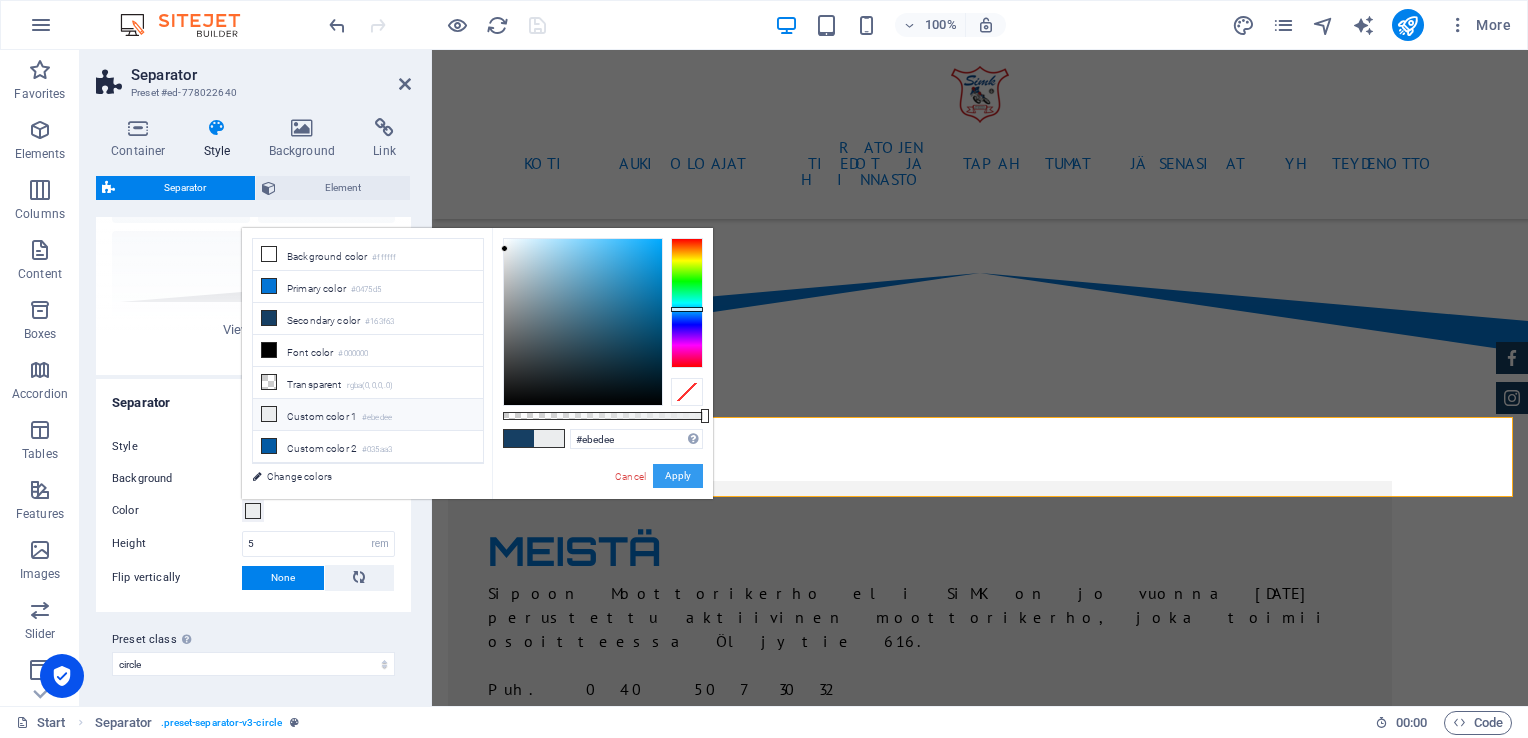 click on "Apply" at bounding box center (678, 476) 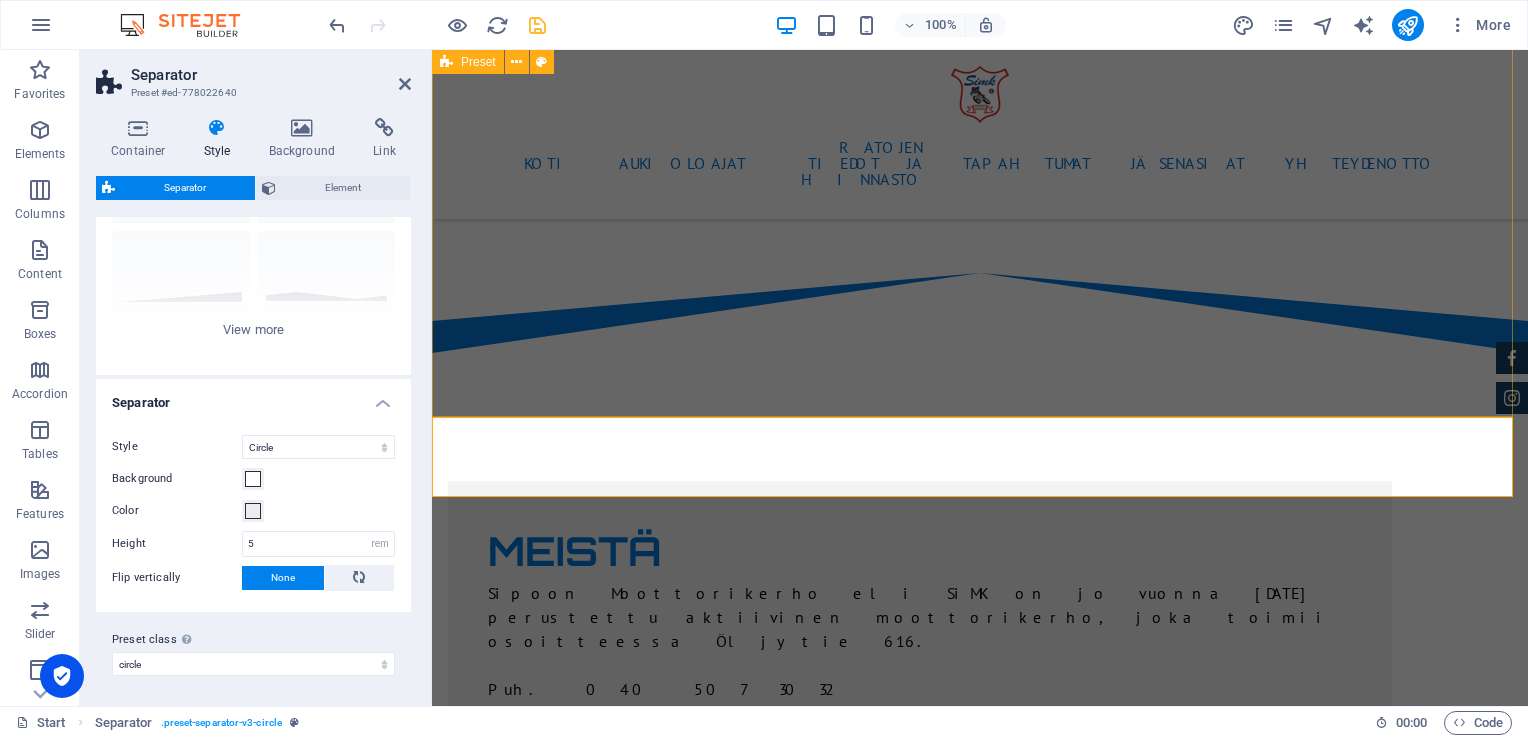 click on "MEISTÄ Sipoon Moottorikerho eli SiMK on jo vuonna [DATE] perustettu aktiivinen moottorikerho, joka toimii osoitteessa Öljytie 616. [GEOGRAPHIC_DATA].  040 507 3032 Facebook: Sipoon moottorikerho - Sibbo motorklubb Instagram: @sipoonmoottorikerho" at bounding box center (980, 1031) 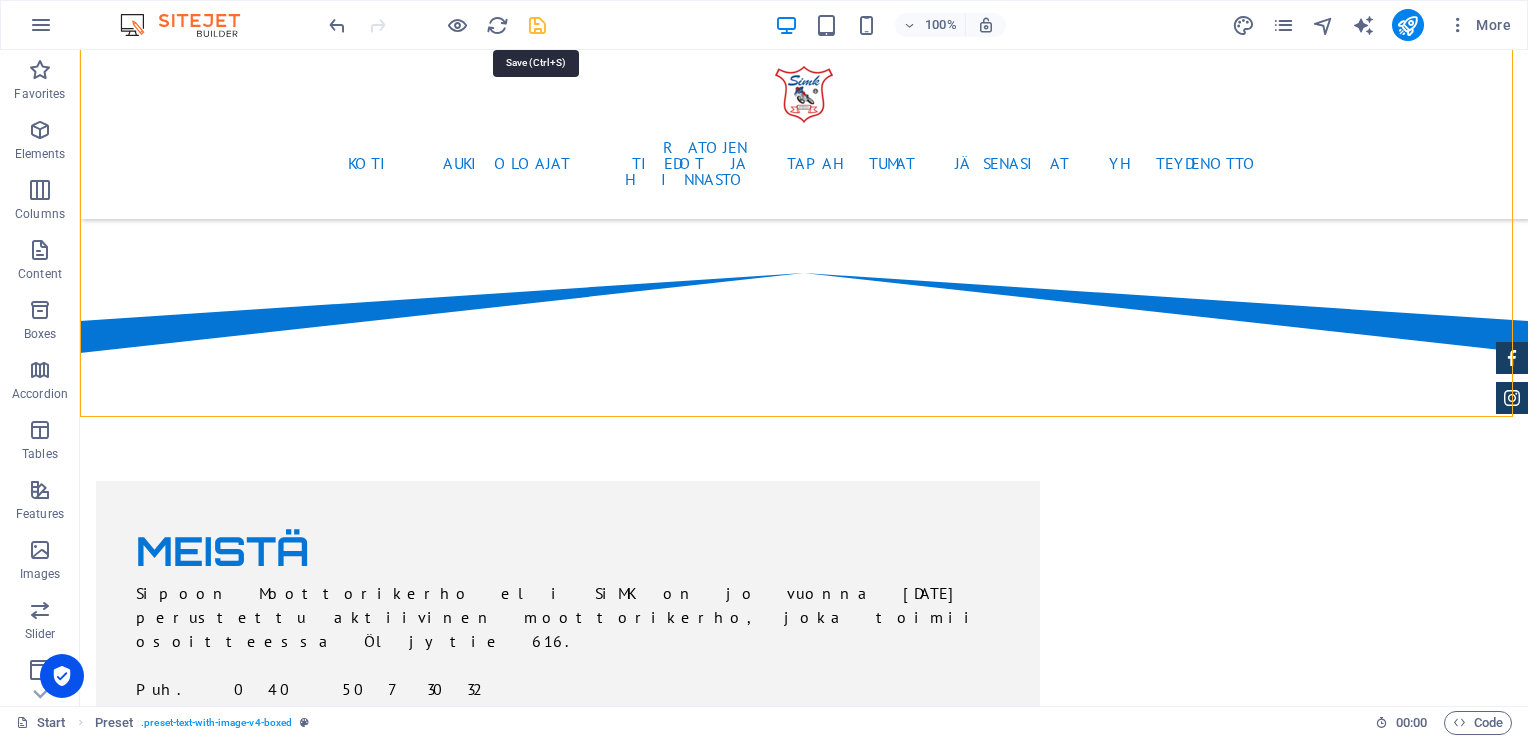click at bounding box center (537, 25) 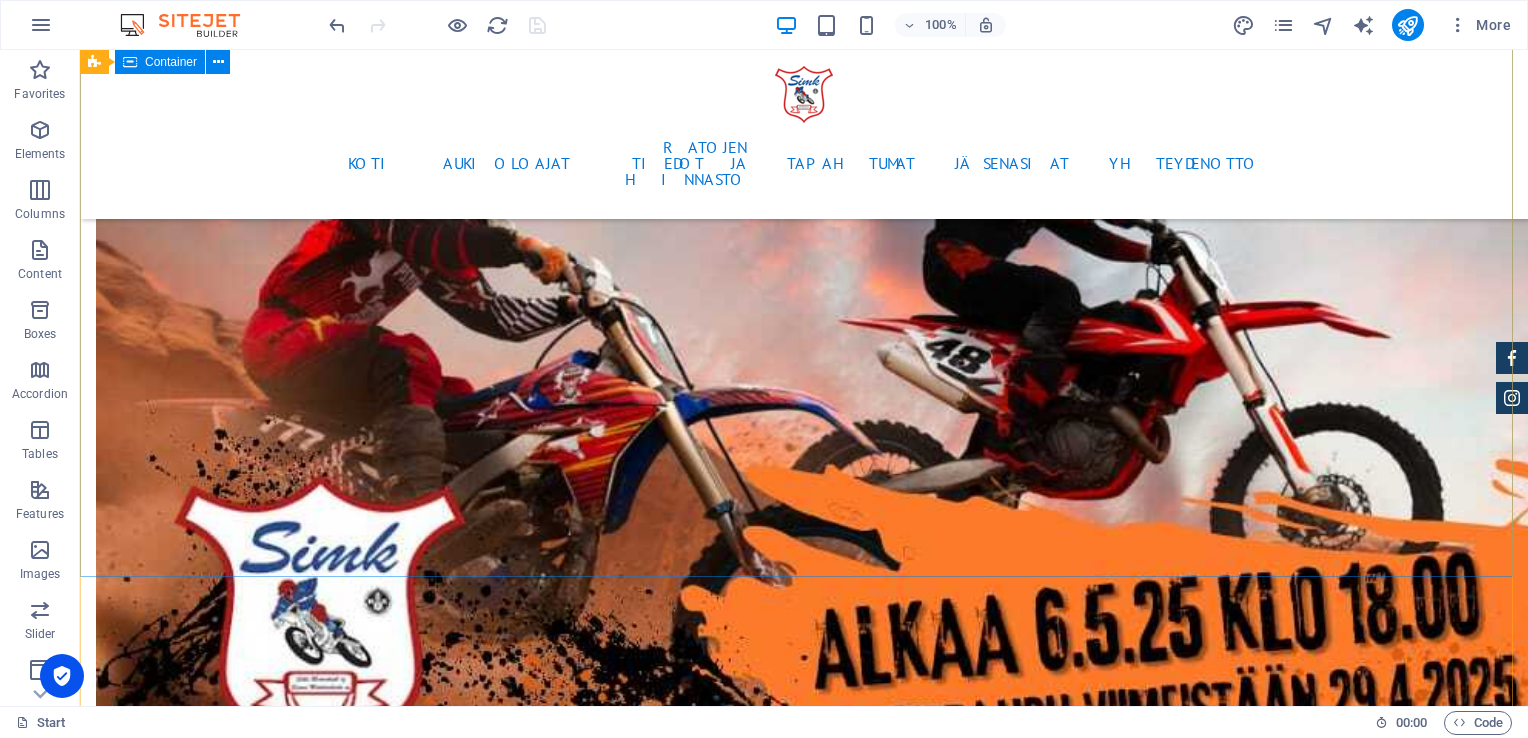 scroll, scrollTop: 7536, scrollLeft: 0, axis: vertical 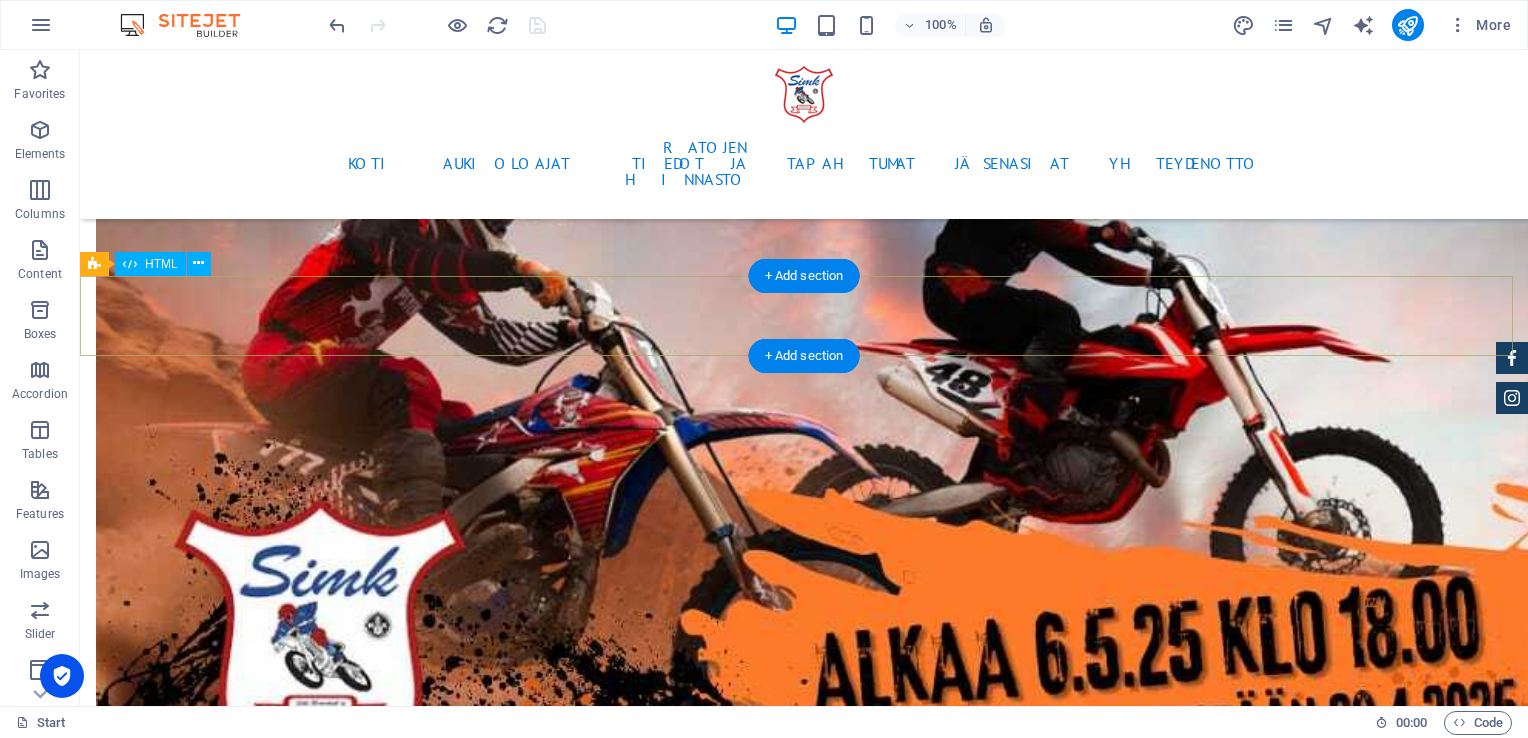 click at bounding box center [804, 4986] 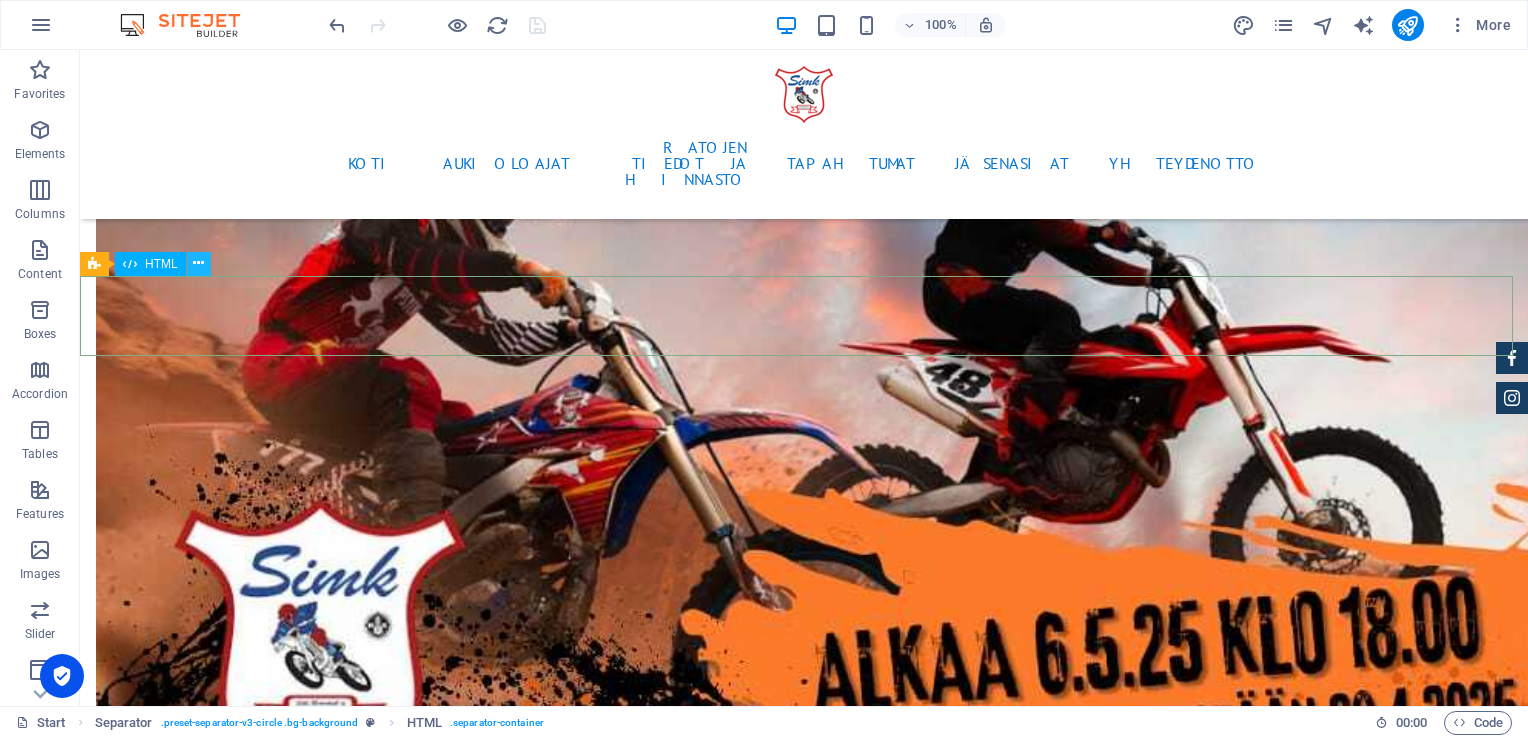 click at bounding box center (198, 263) 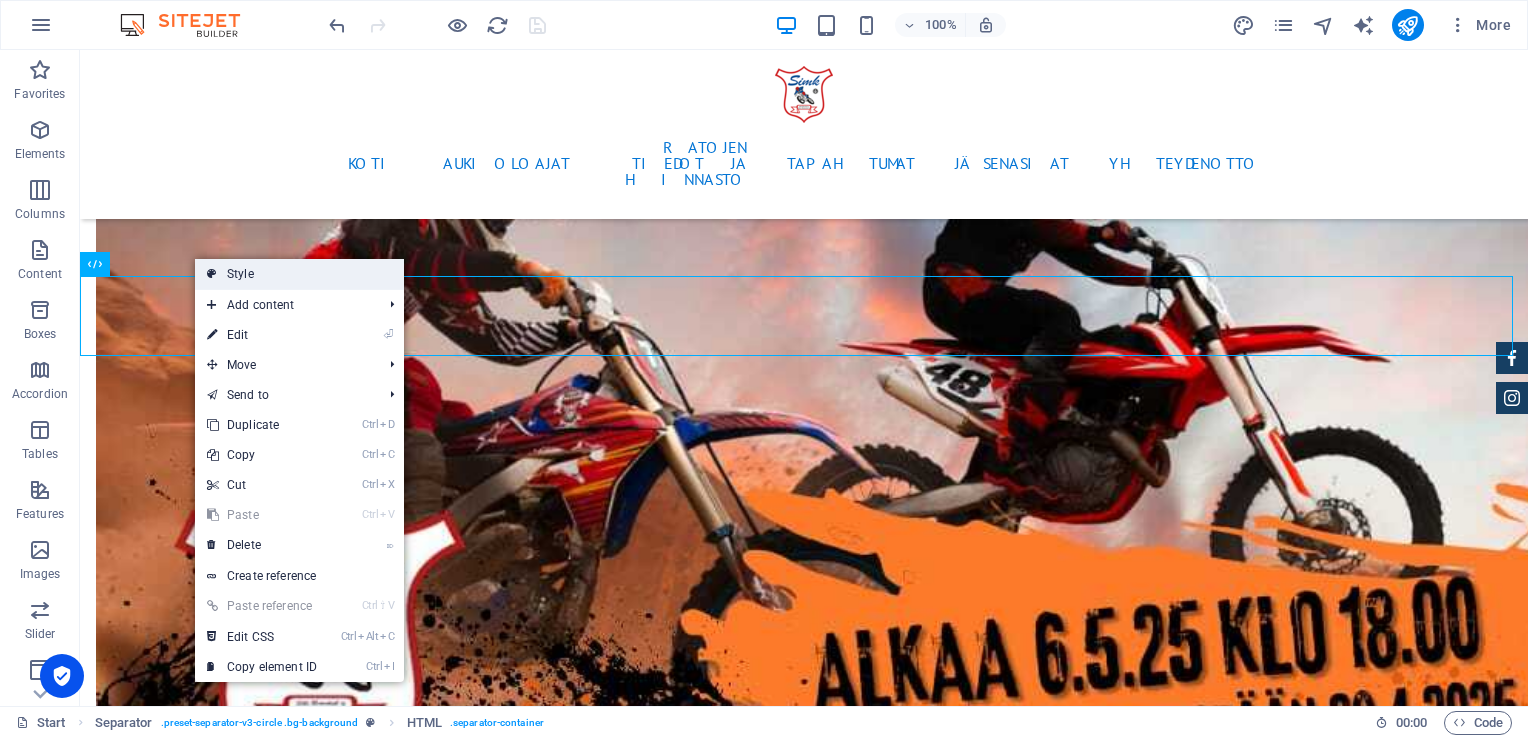 click on "Style" at bounding box center (299, 274) 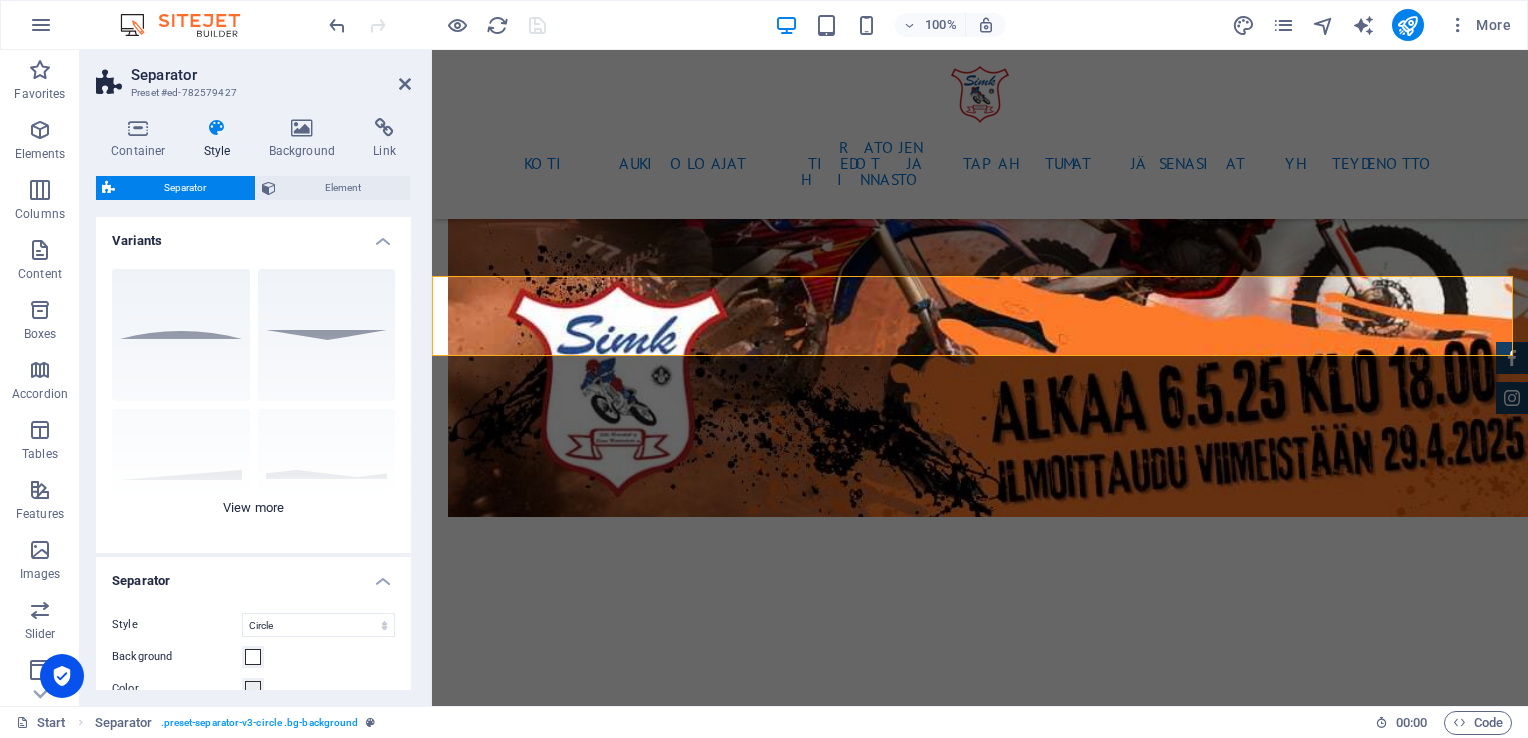 scroll, scrollTop: 178, scrollLeft: 0, axis: vertical 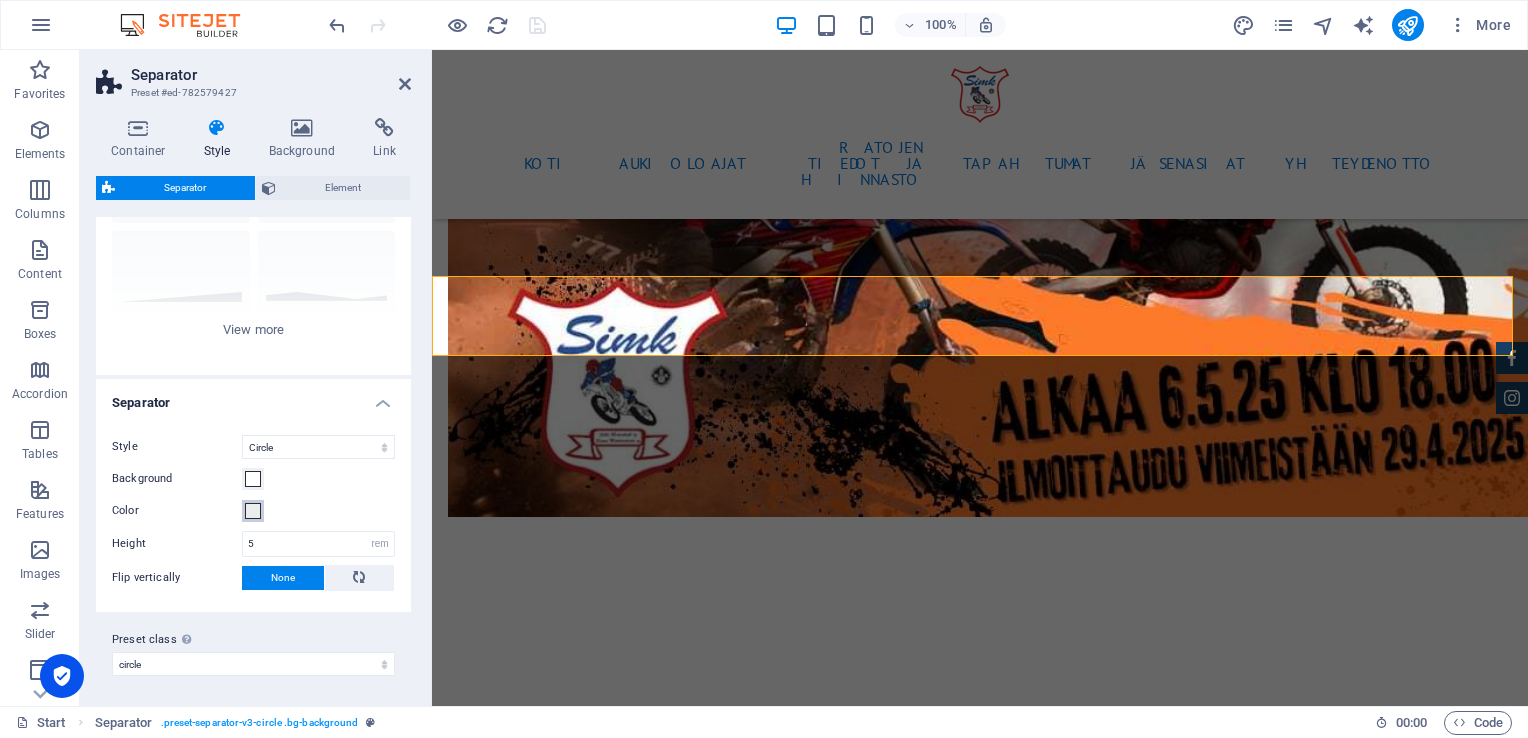 click at bounding box center (253, 511) 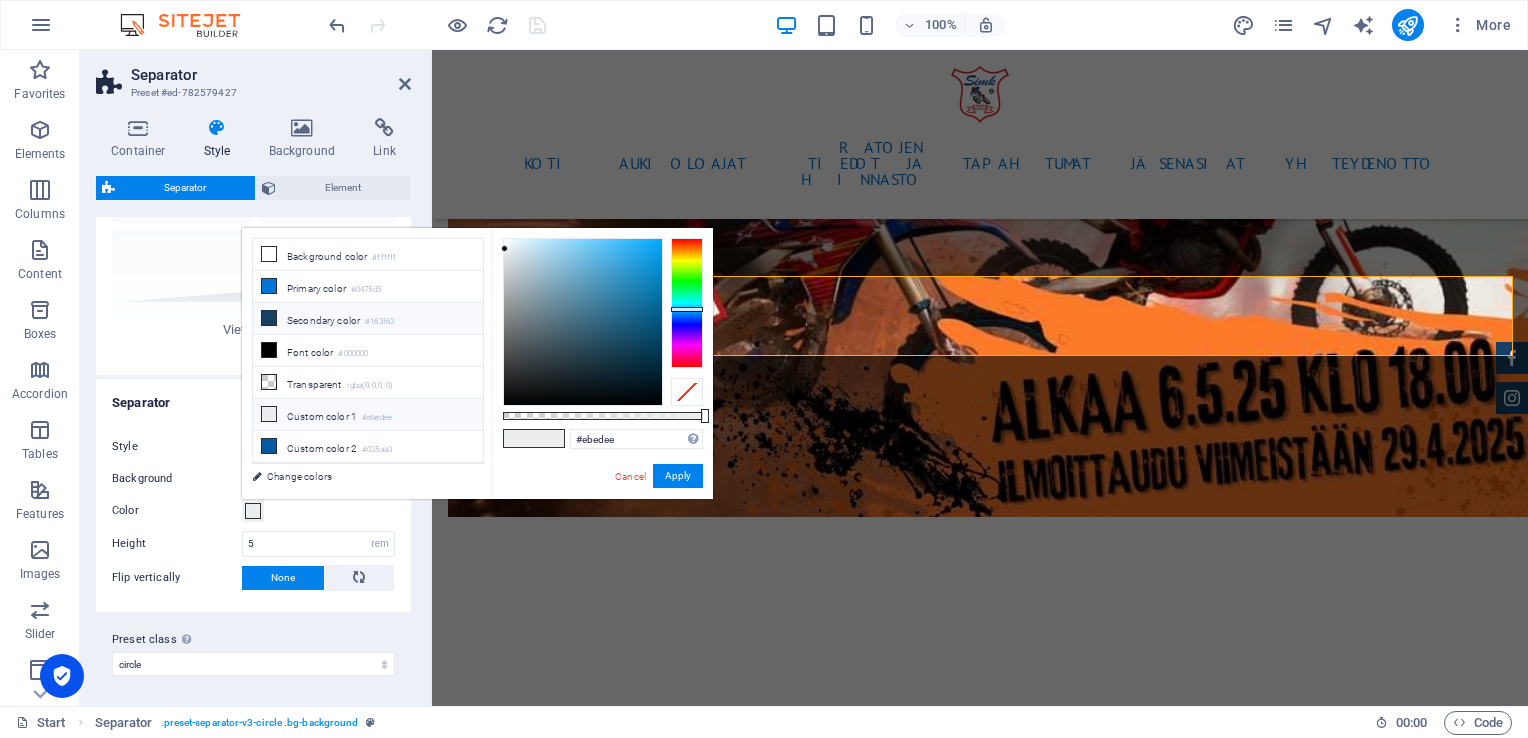 click on "Secondary color
#163f63" at bounding box center [368, 319] 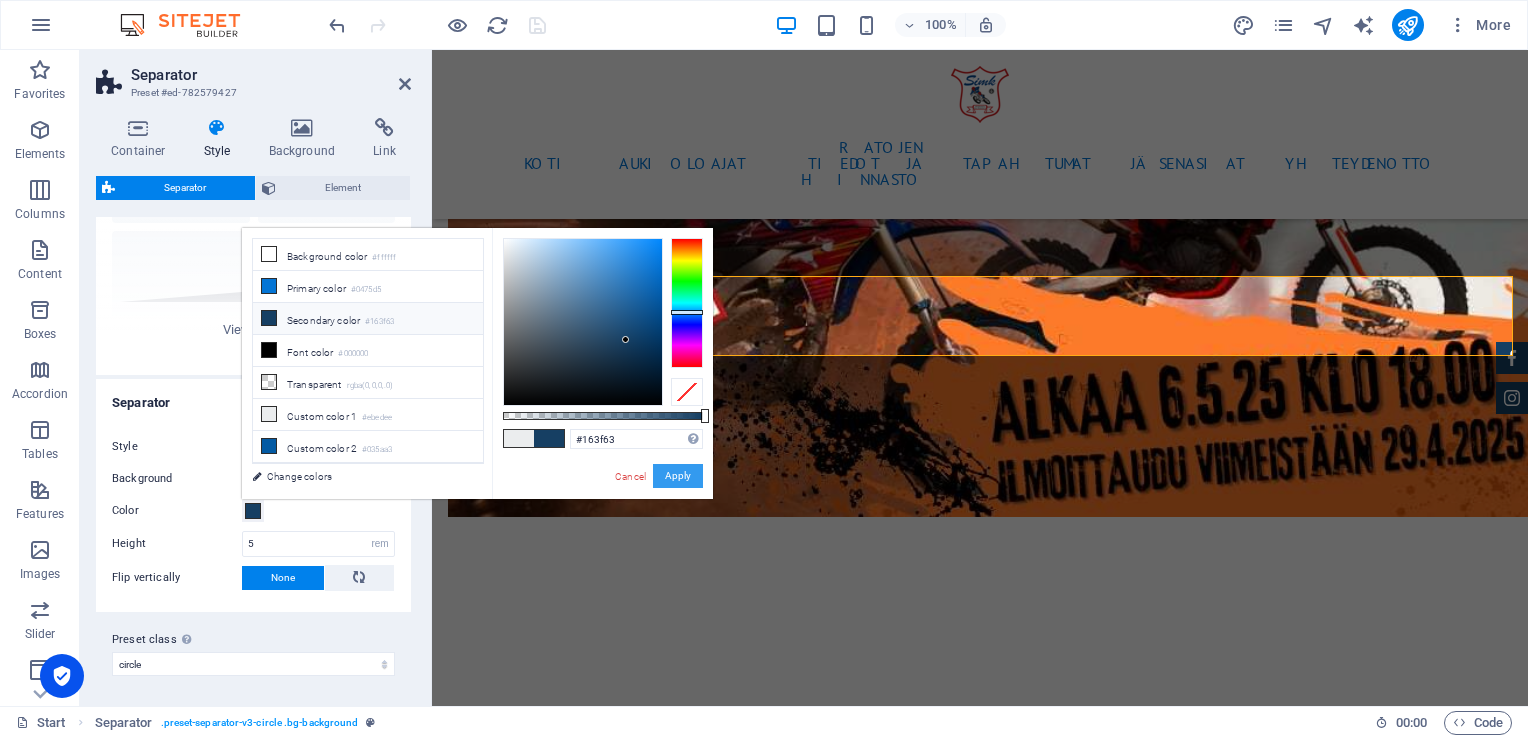 click on "Apply" at bounding box center (678, 476) 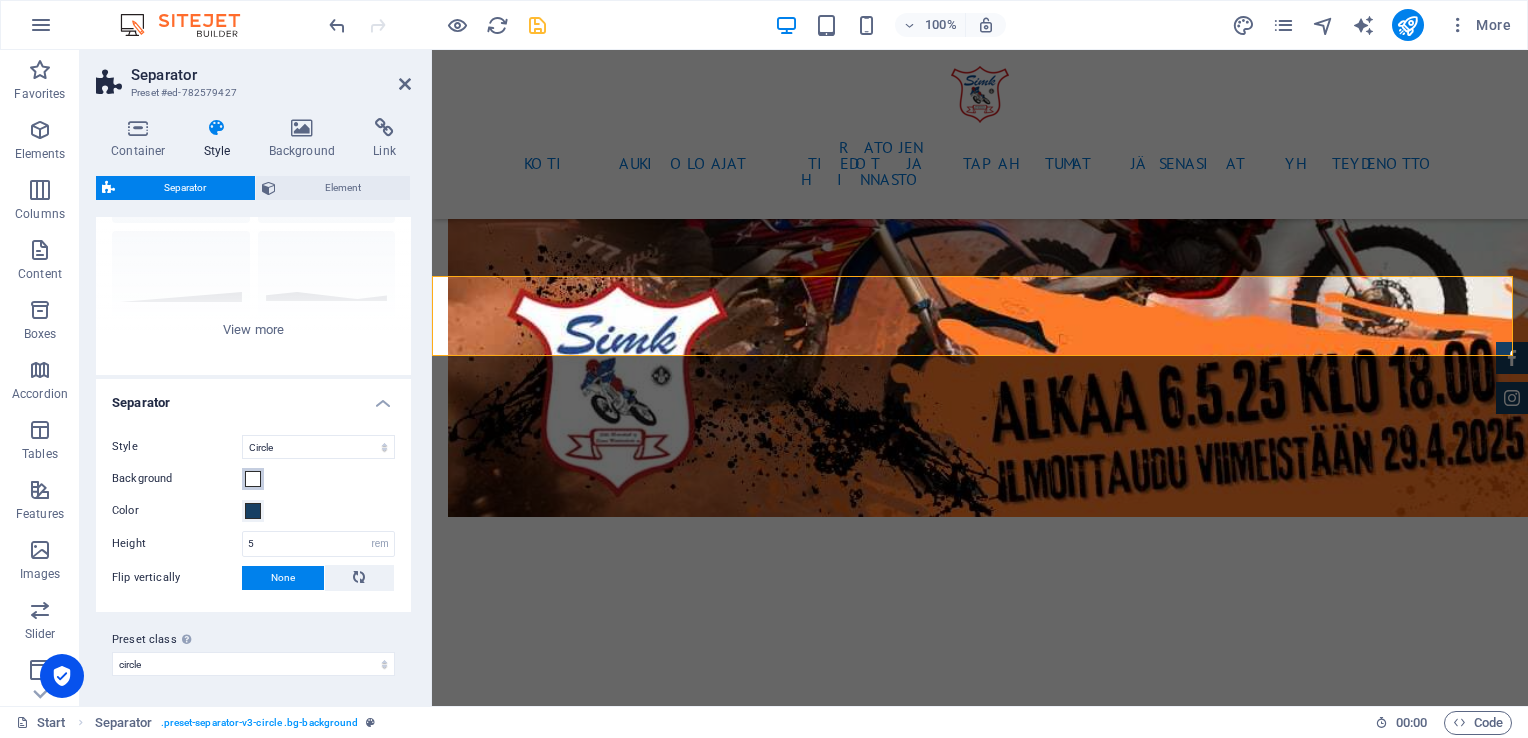 click at bounding box center [253, 479] 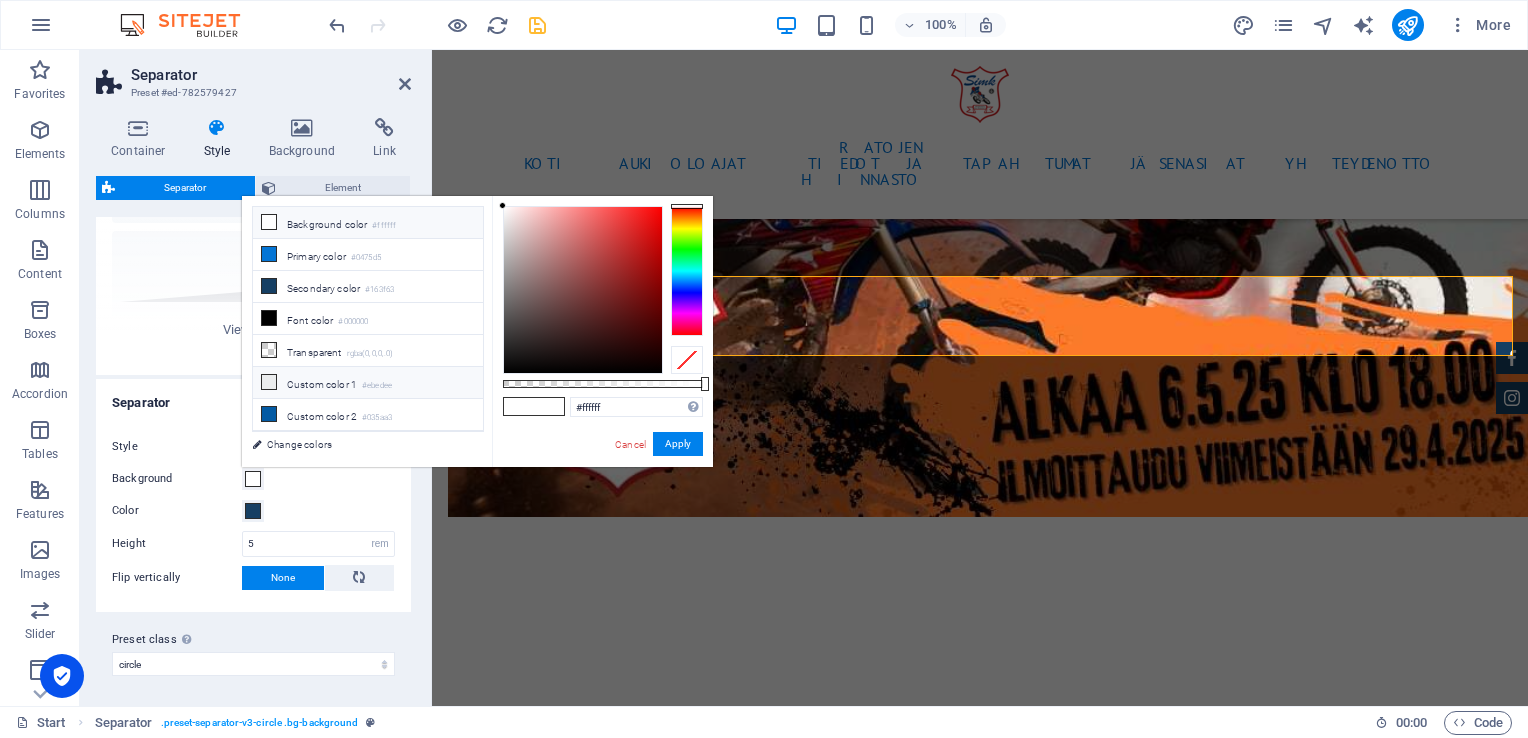 click on "Custom color 1
#ebedee" at bounding box center (368, 383) 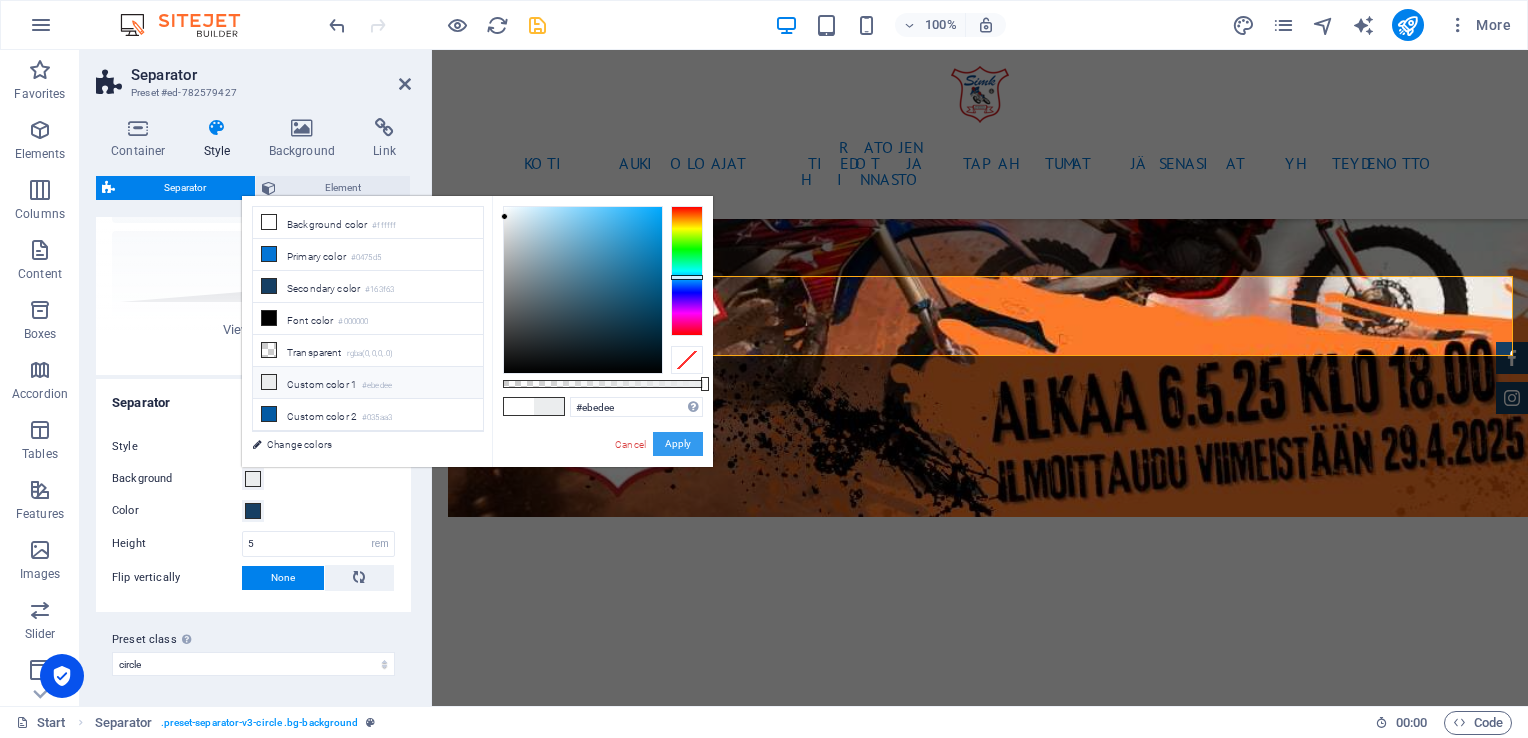 click on "Apply" at bounding box center (678, 444) 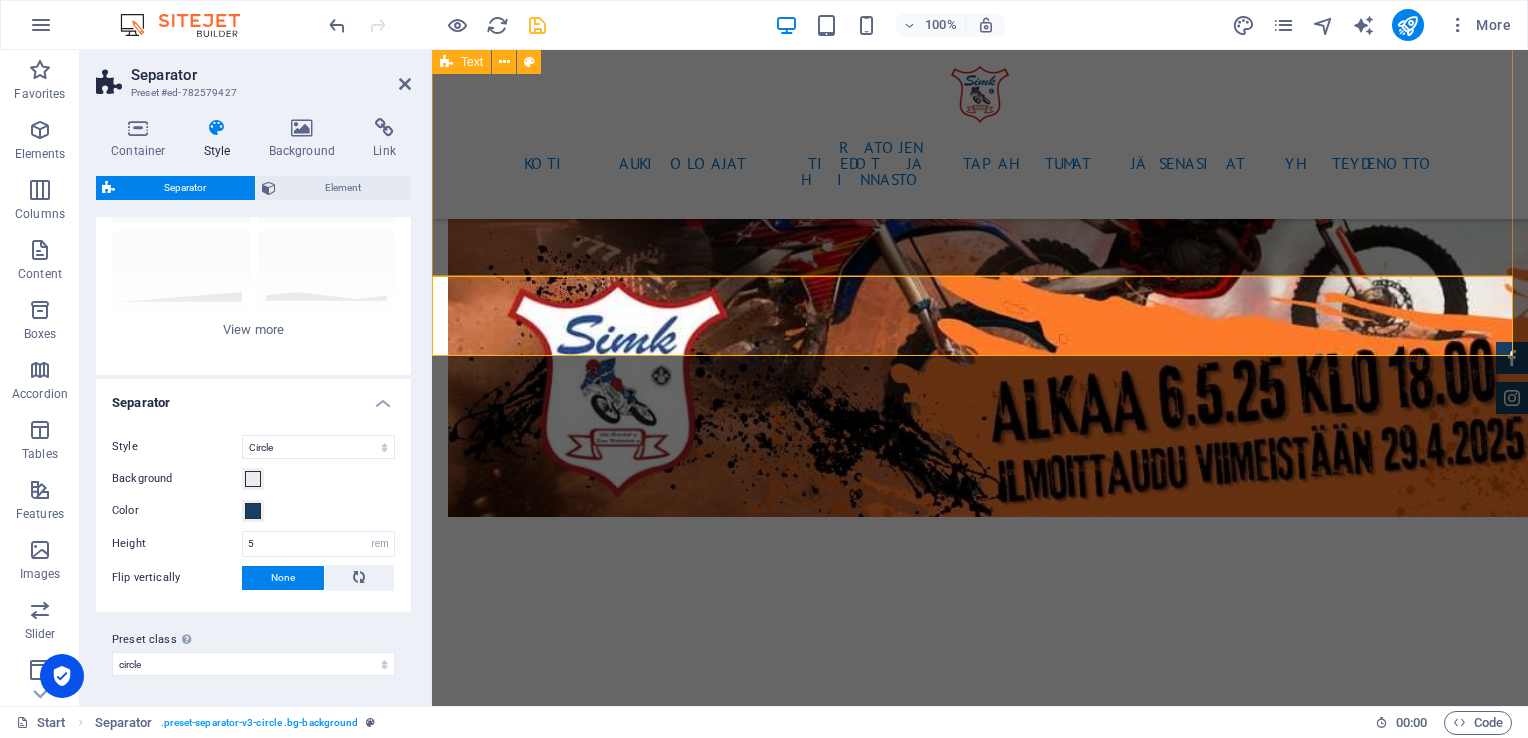 click on "Hallitus Puheenjohtaja [PERSON_NAME] [PHONE_NUMBER] [EMAIL_ADDRESS][DOMAIN_NAME] Varapuheenjohtaja [PERSON_NAME] [PHONE_NUMBER] [EMAIL_ADDRESS][DOMAIN_NAME] Sihteeri, rahastonhoitaja [PERSON_NAME] [EMAIL_ADDRESS][DOMAIN_NAME] Controller [PERSON_NAME] [PHONE_NUMBER] [EMAIL_ADDRESS][DOMAIN_NAME] Ratamestari [PERSON_NAME].Wiik [PHONE_NUMBER] [PERSON_NAME][EMAIL_ADDRESS][DOMAIN_NAME] Hallituksen jäsenet [PERSON_NAME] +358 50 5112 039 [EMAIL_ADDRESS][DOMAIN_NAME] [PERSON_NAME] [PHONE_NUMBER] [EMAIL_ADDRESS][DOMAIN_NAME] [PERSON_NAME] [EMAIL_ADDRESS][DOMAIN_NAME] [PERSON_NAME] [EMAIL_ADDRESS][DOMAIN_NAME] Motocross jaosto [PERSON_NAME] [PERSON_NAME] Enduro jaosto [PERSON_NAME] [PERSON_NAME]" at bounding box center [980, 4173] 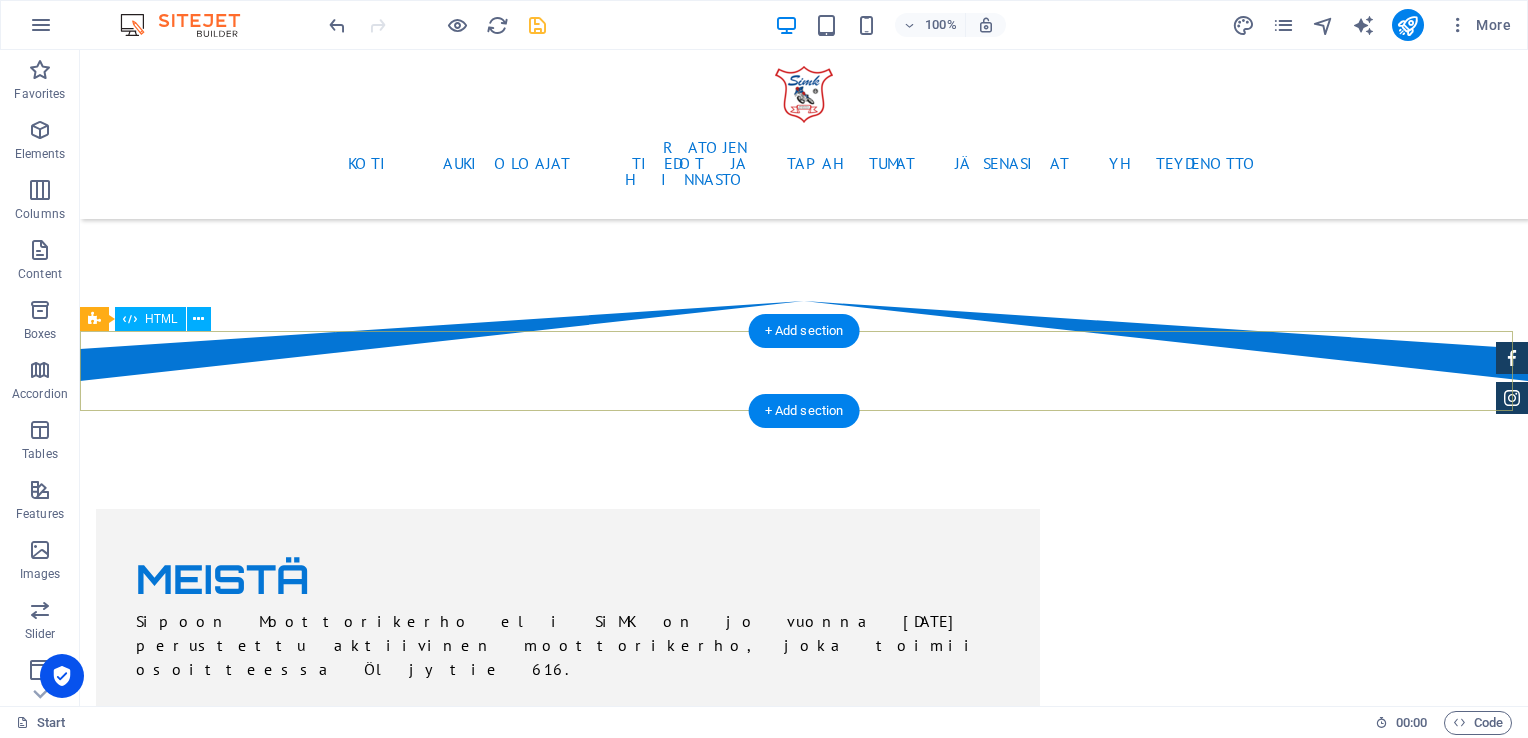 scroll, scrollTop: 692, scrollLeft: 0, axis: vertical 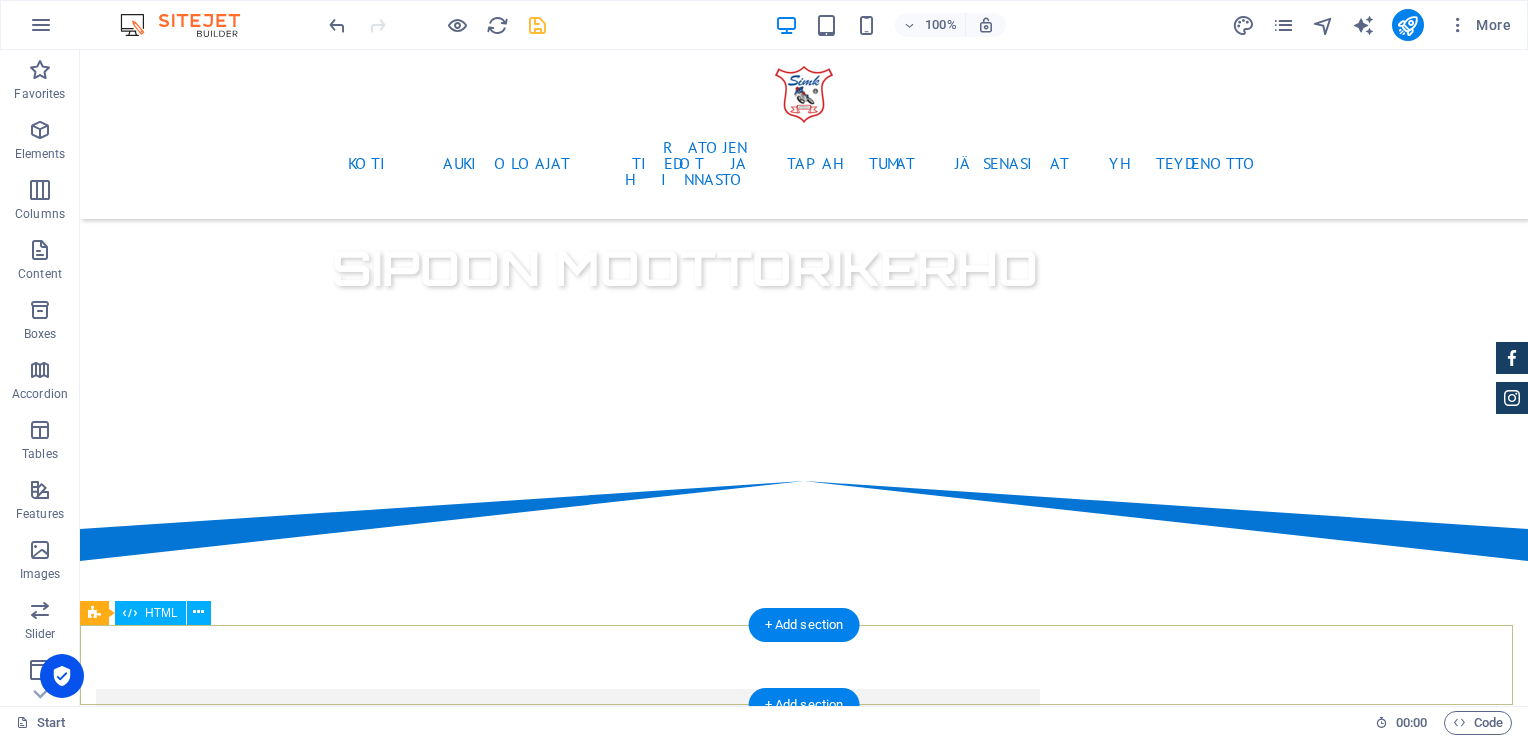 click at bounding box center [804, 1957] 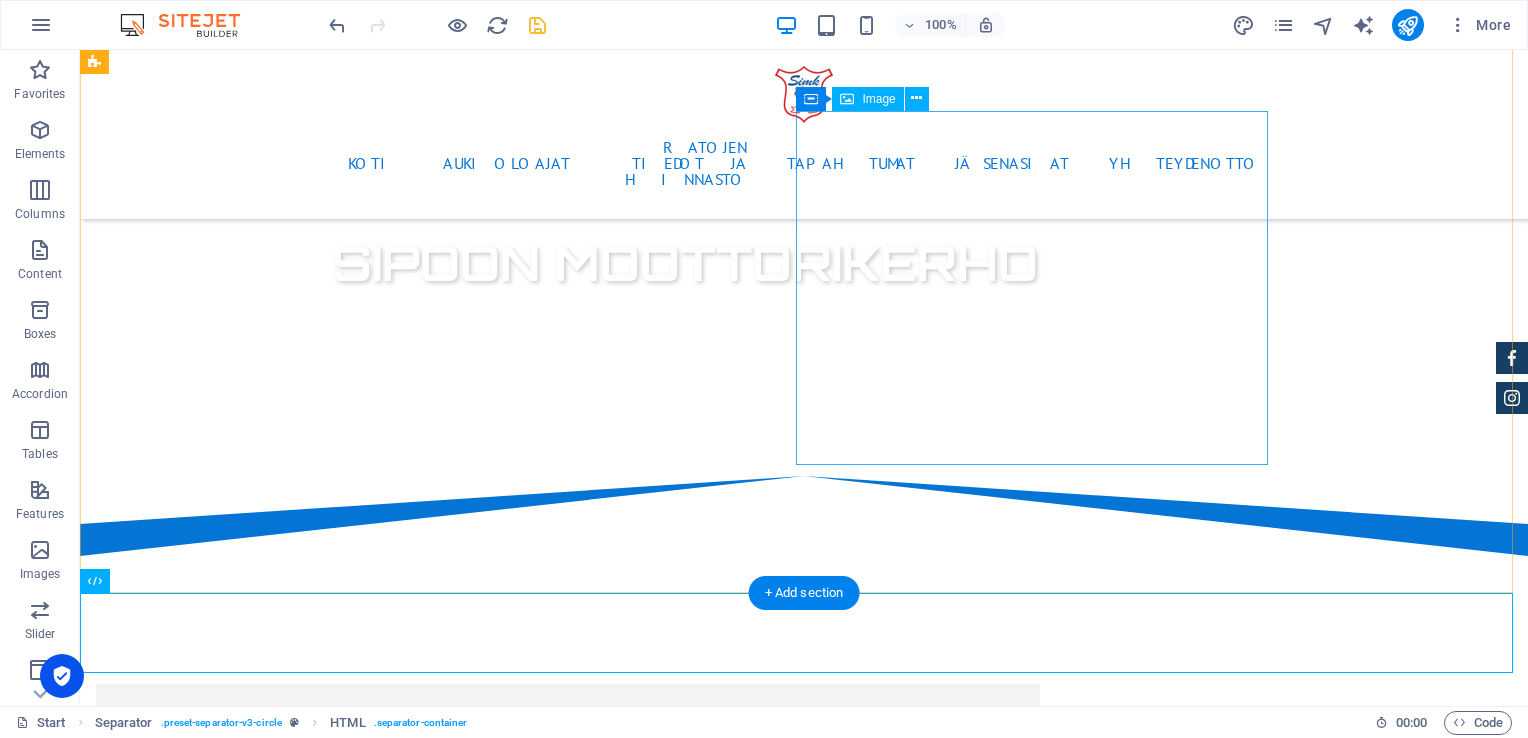 scroll, scrollTop: 892, scrollLeft: 0, axis: vertical 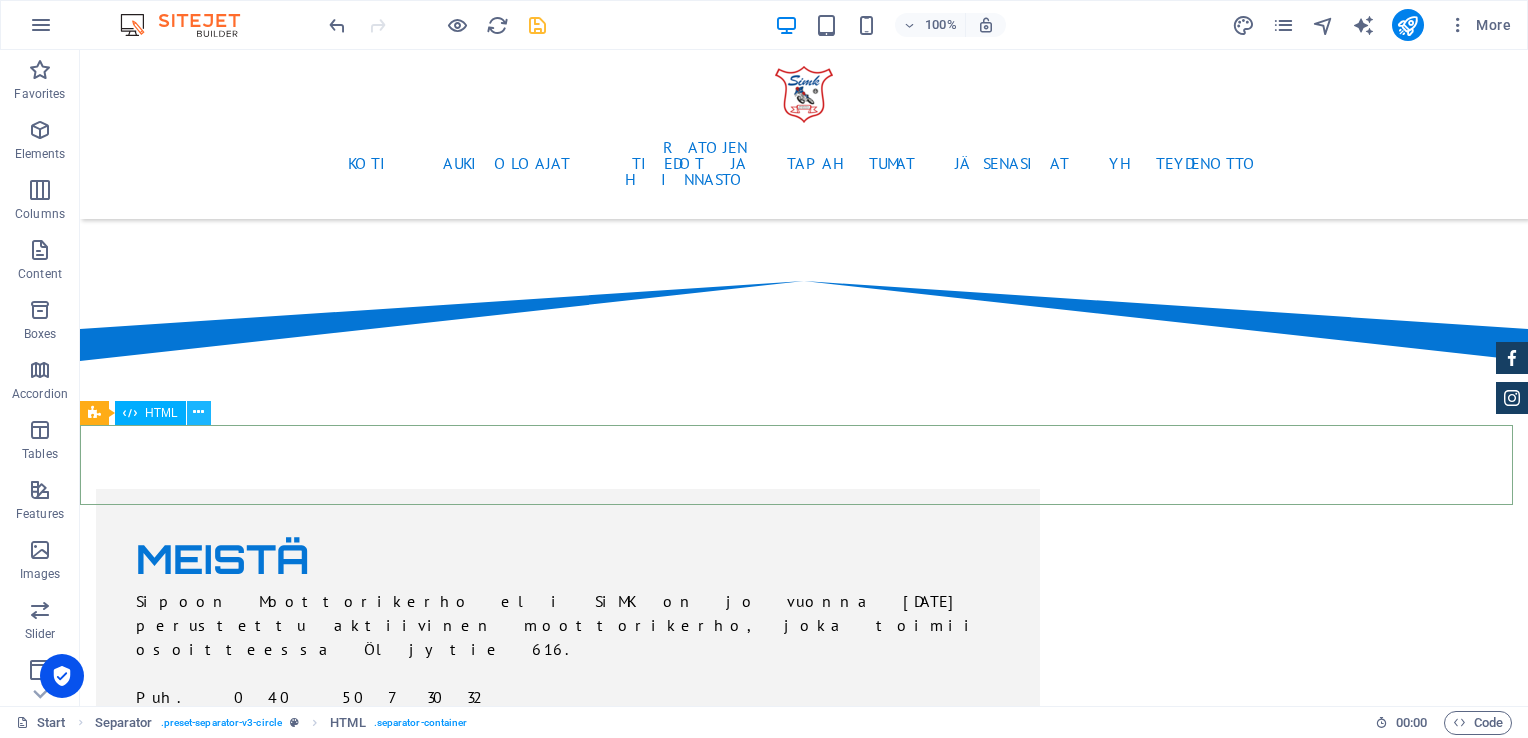 click at bounding box center [199, 413] 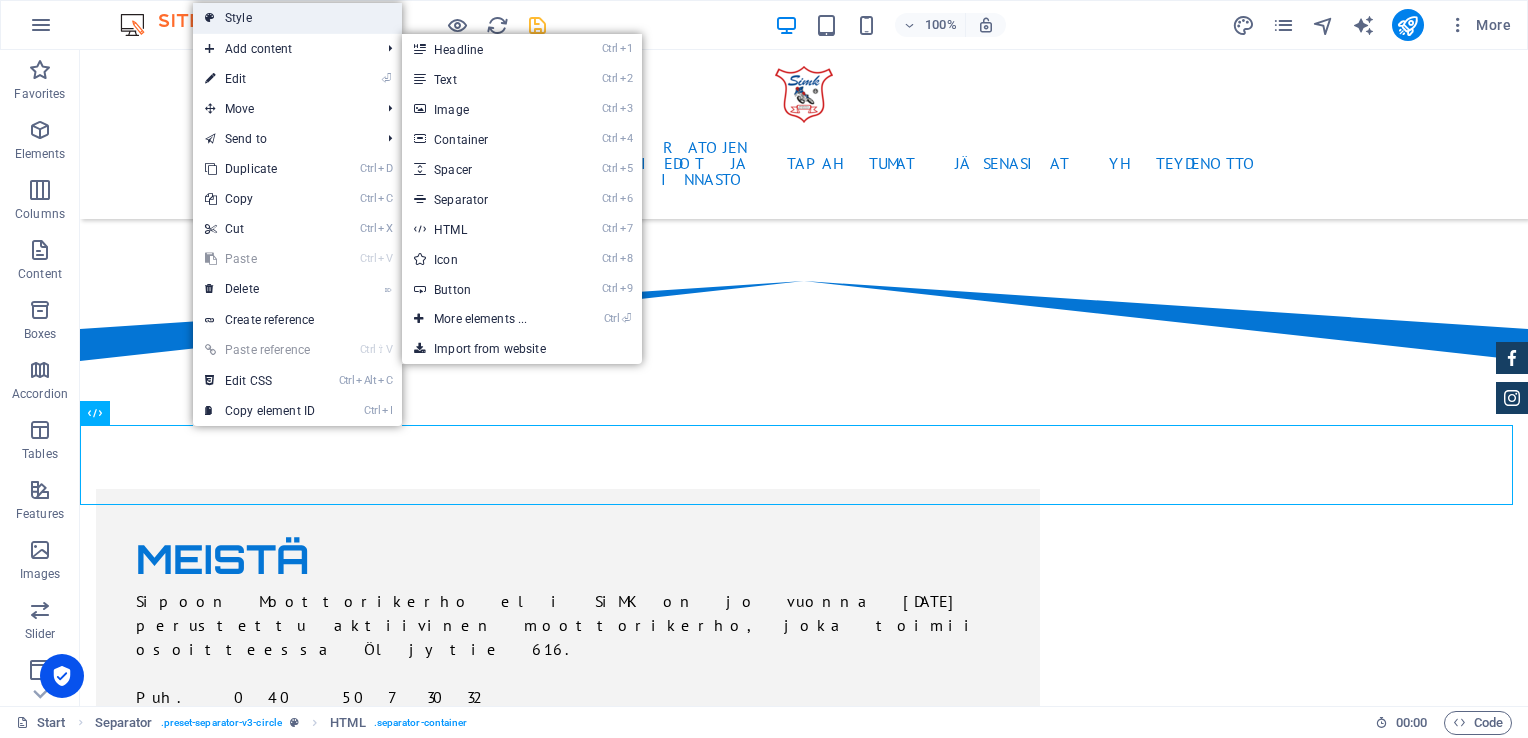 click on "Style" at bounding box center [297, 18] 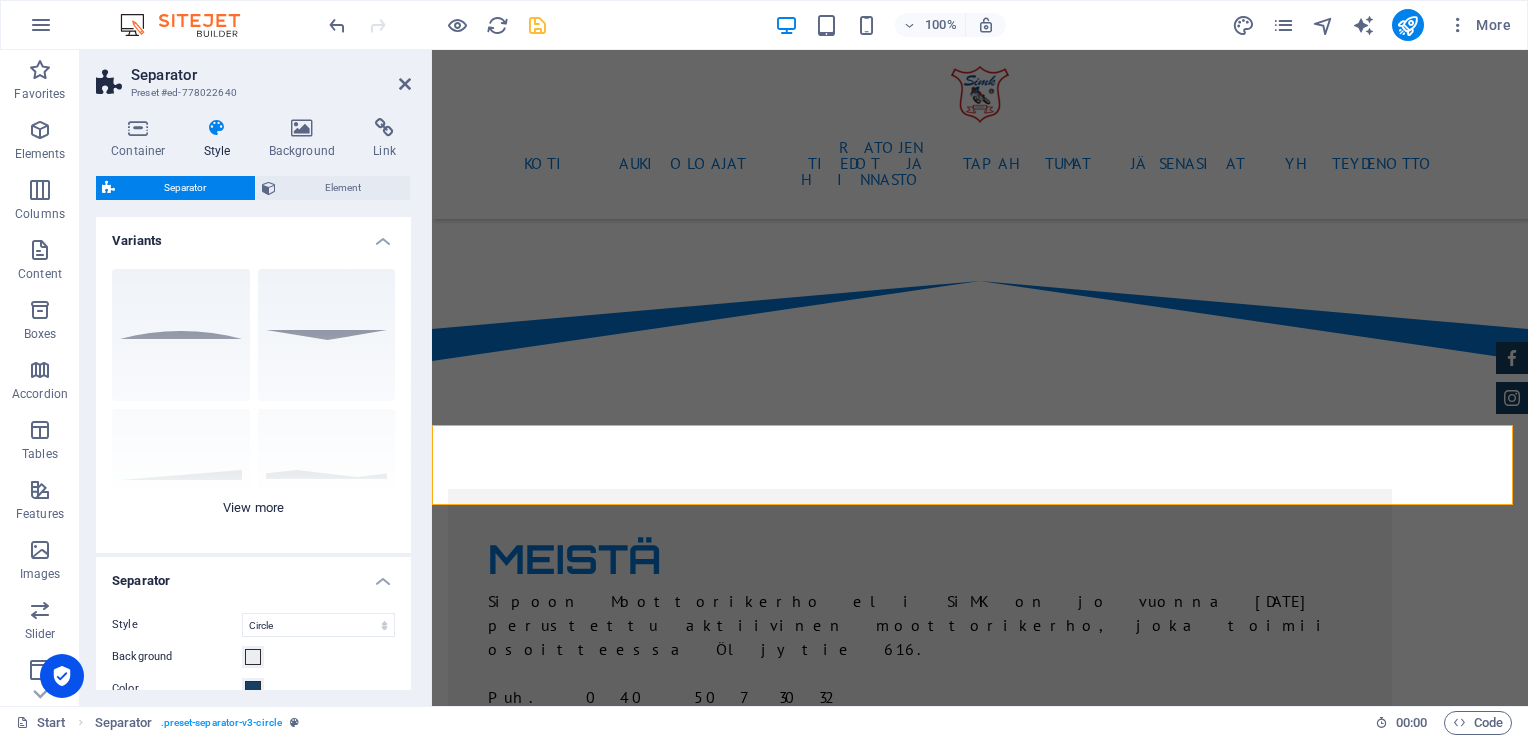 scroll, scrollTop: 178, scrollLeft: 0, axis: vertical 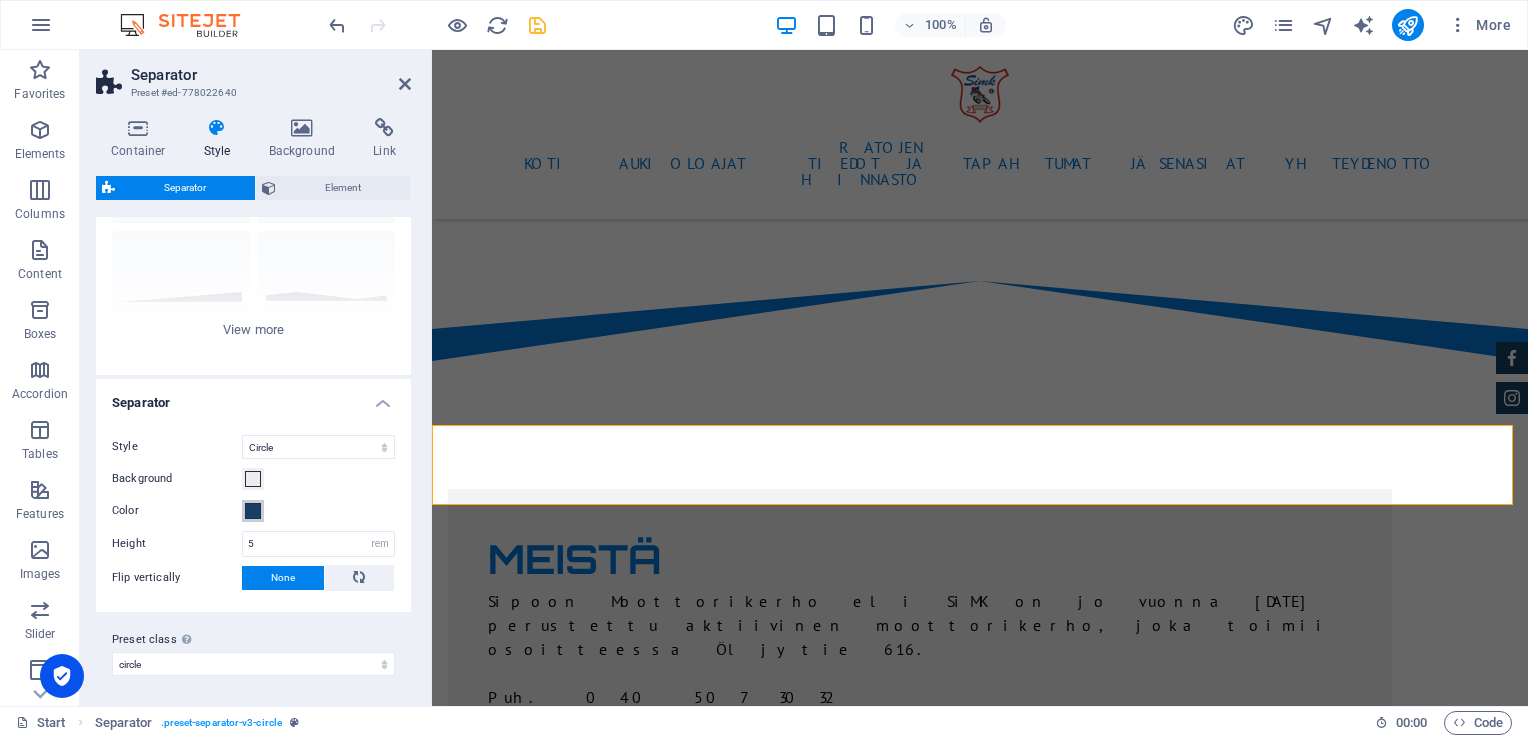 click on "Color" at bounding box center (253, 511) 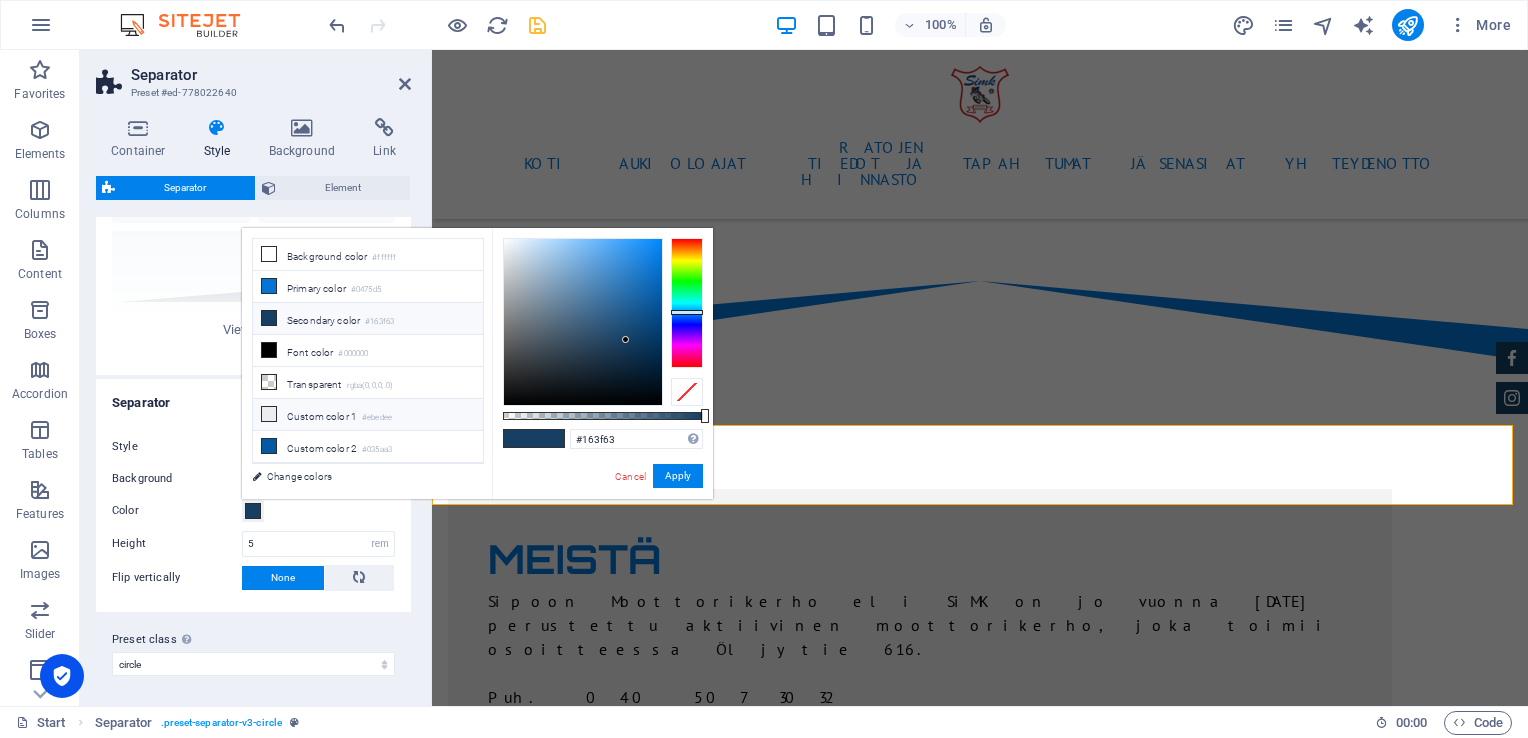 click on "Custom color 1
#ebedee" at bounding box center [368, 415] 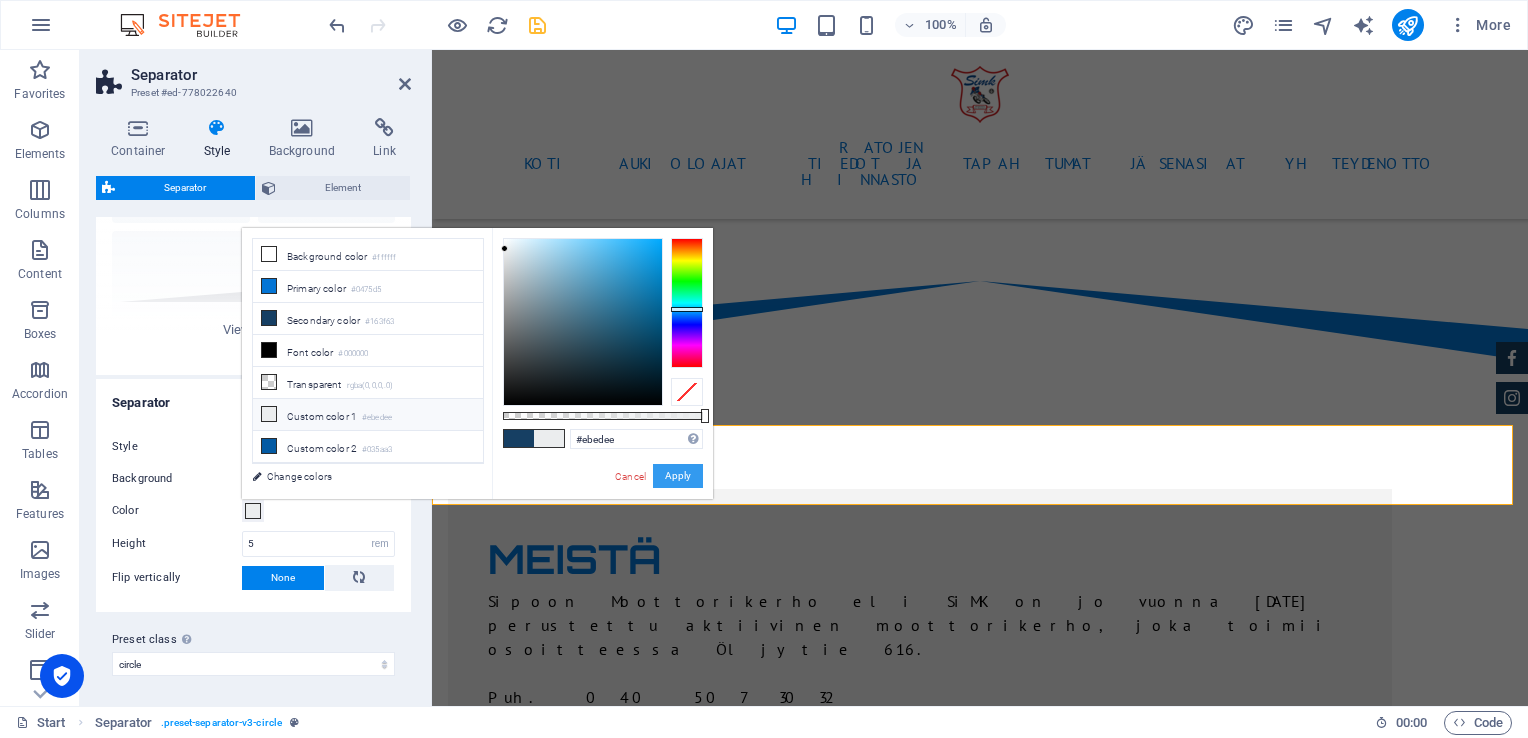 click on "Apply" at bounding box center (678, 476) 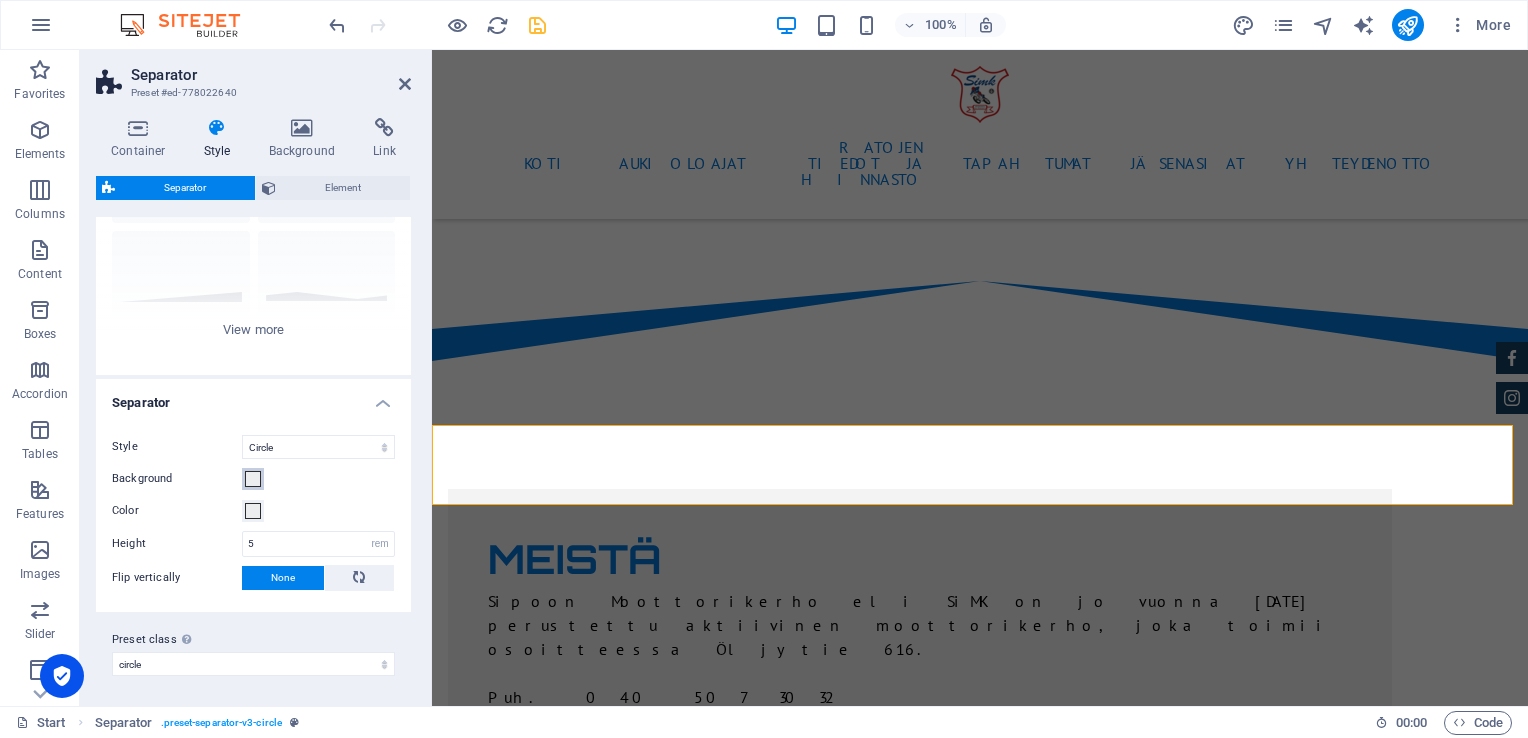 click on "Background" at bounding box center [253, 479] 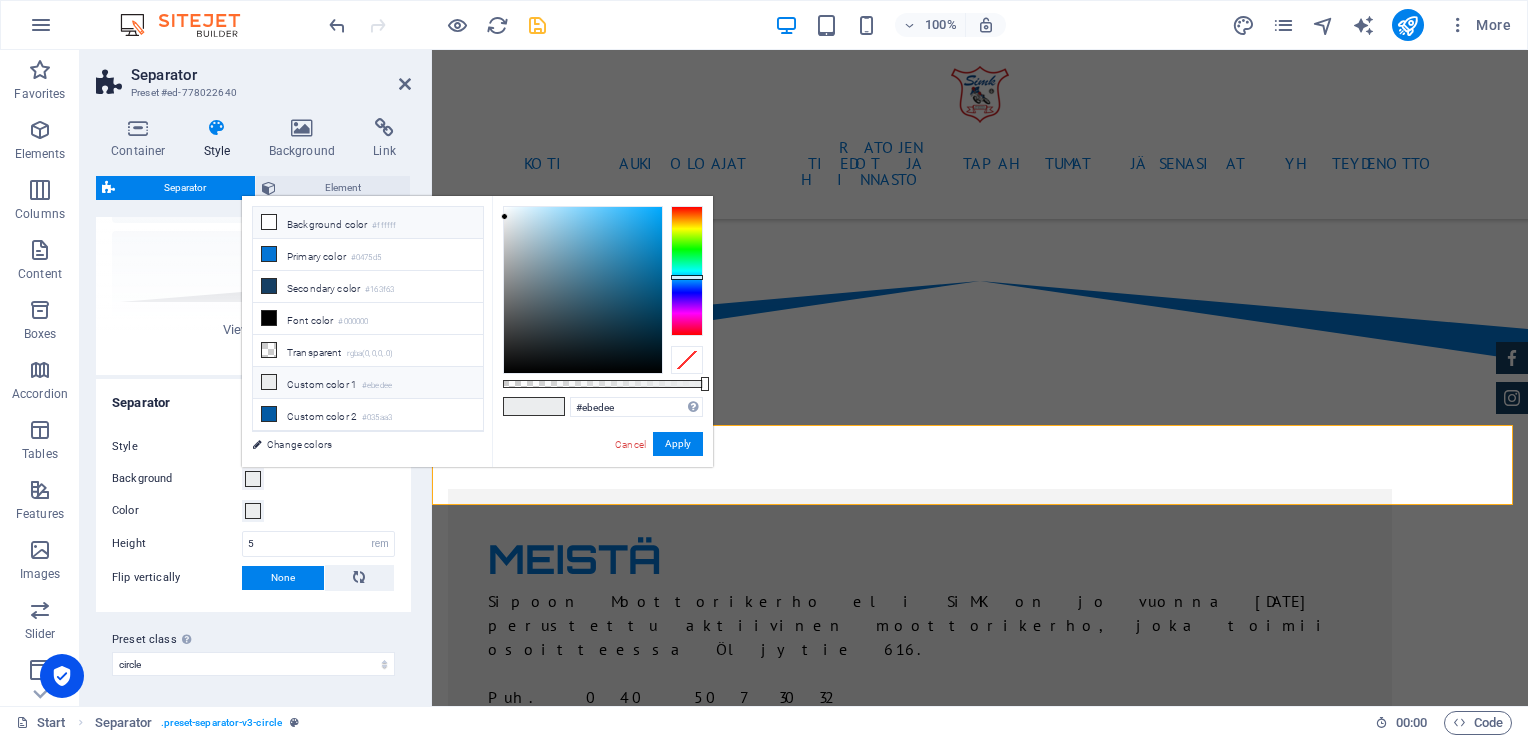 click on "Background color
#ffffff" at bounding box center (368, 223) 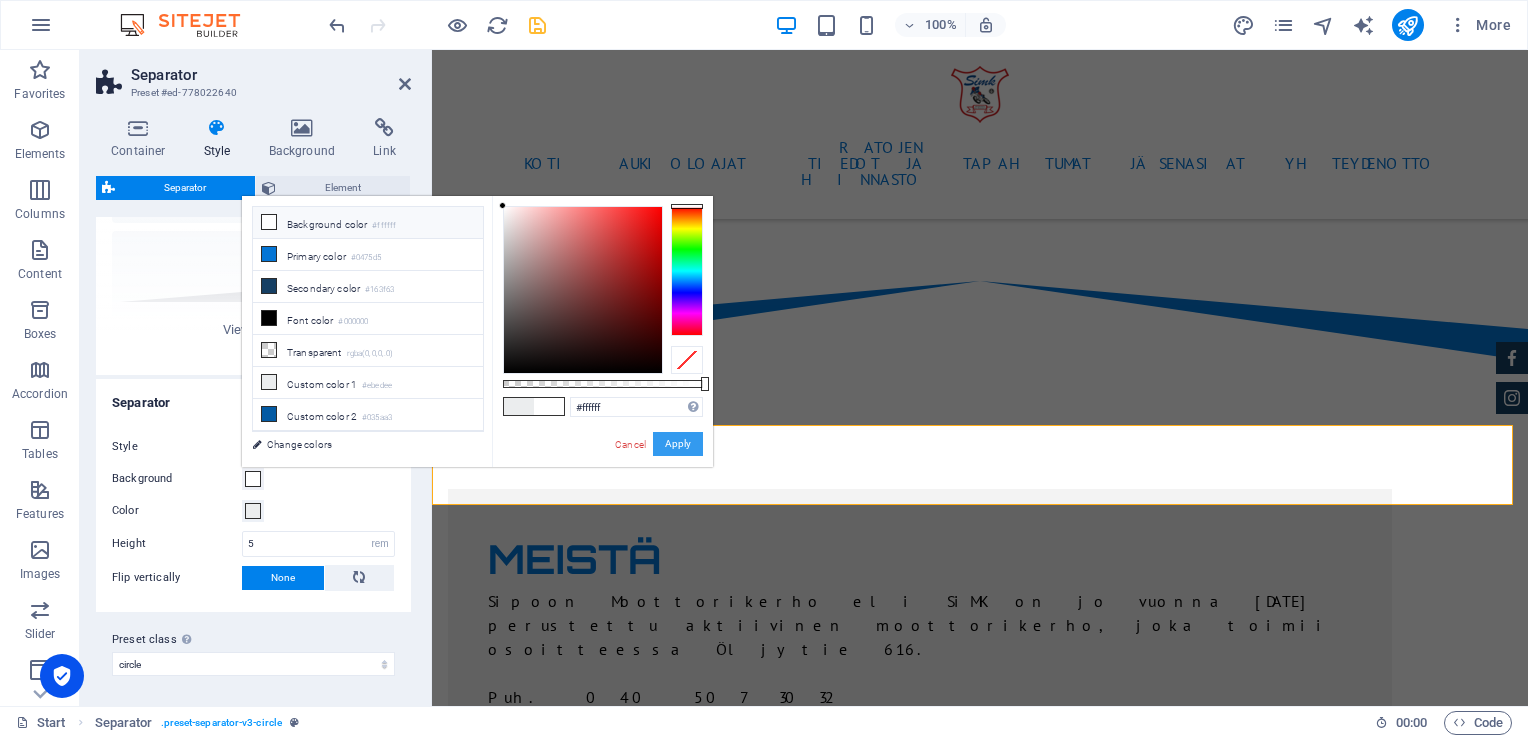 click on "Apply" at bounding box center [678, 444] 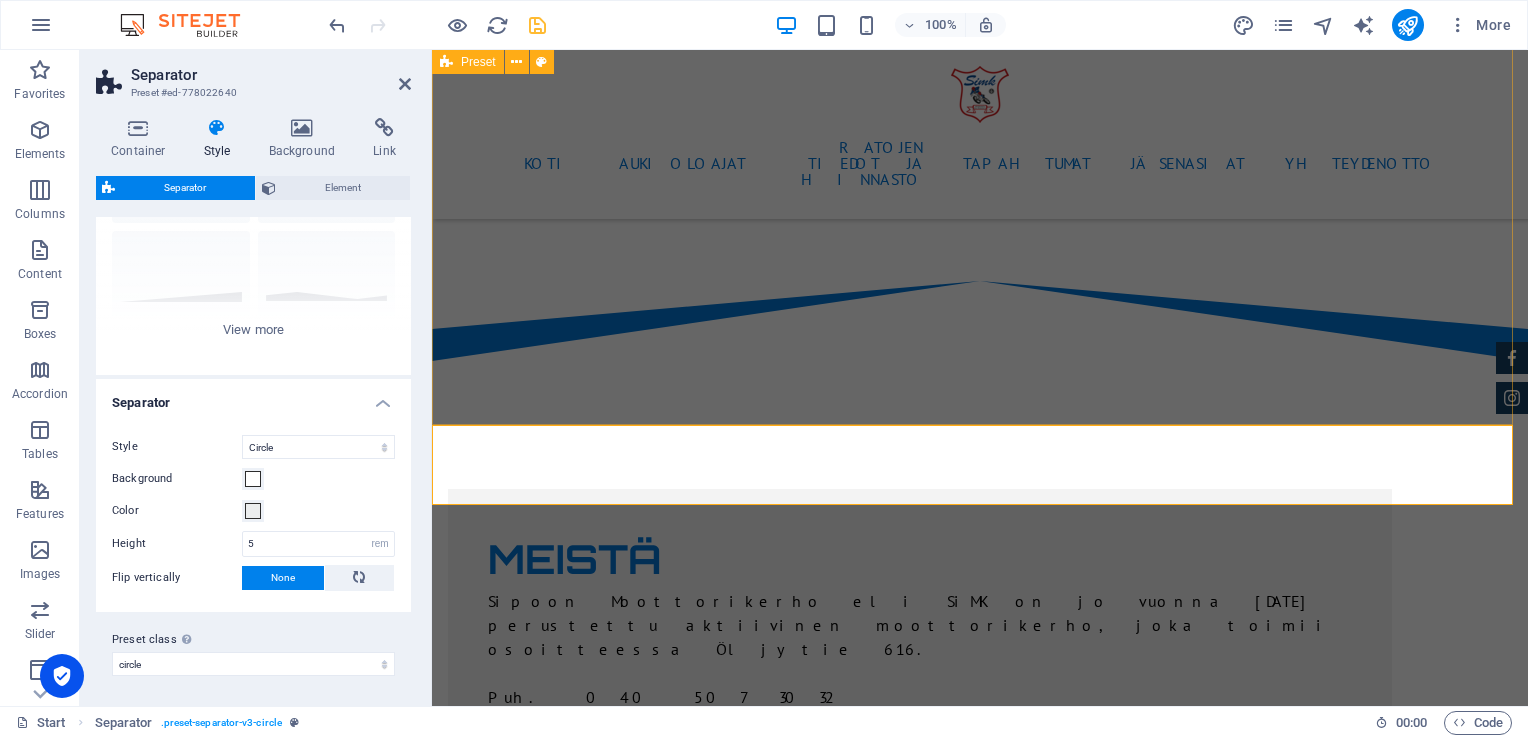 click on "MEISTÄ Sipoon Moottorikerho eli SiMK on jo vuonna [DATE] perustettu aktiivinen moottorikerho, joka toimii osoitteessa Öljytie 616. [GEOGRAPHIC_DATA].  040 507 3032 Facebook: Sipoon moottorikerho - Sibbo motorklubb Instagram: @sipoonmoottorikerho" at bounding box center (980, 1039) 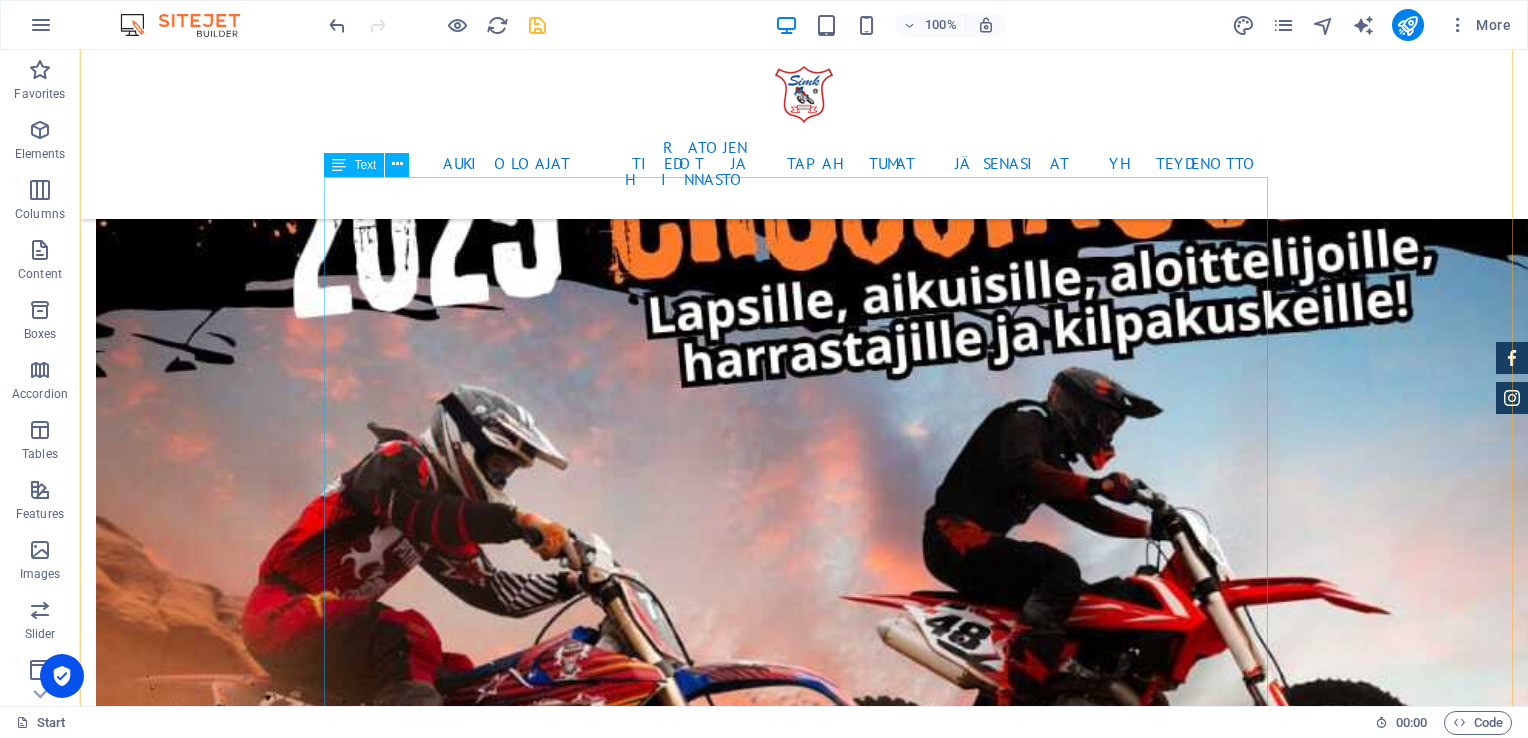 scroll, scrollTop: 7392, scrollLeft: 0, axis: vertical 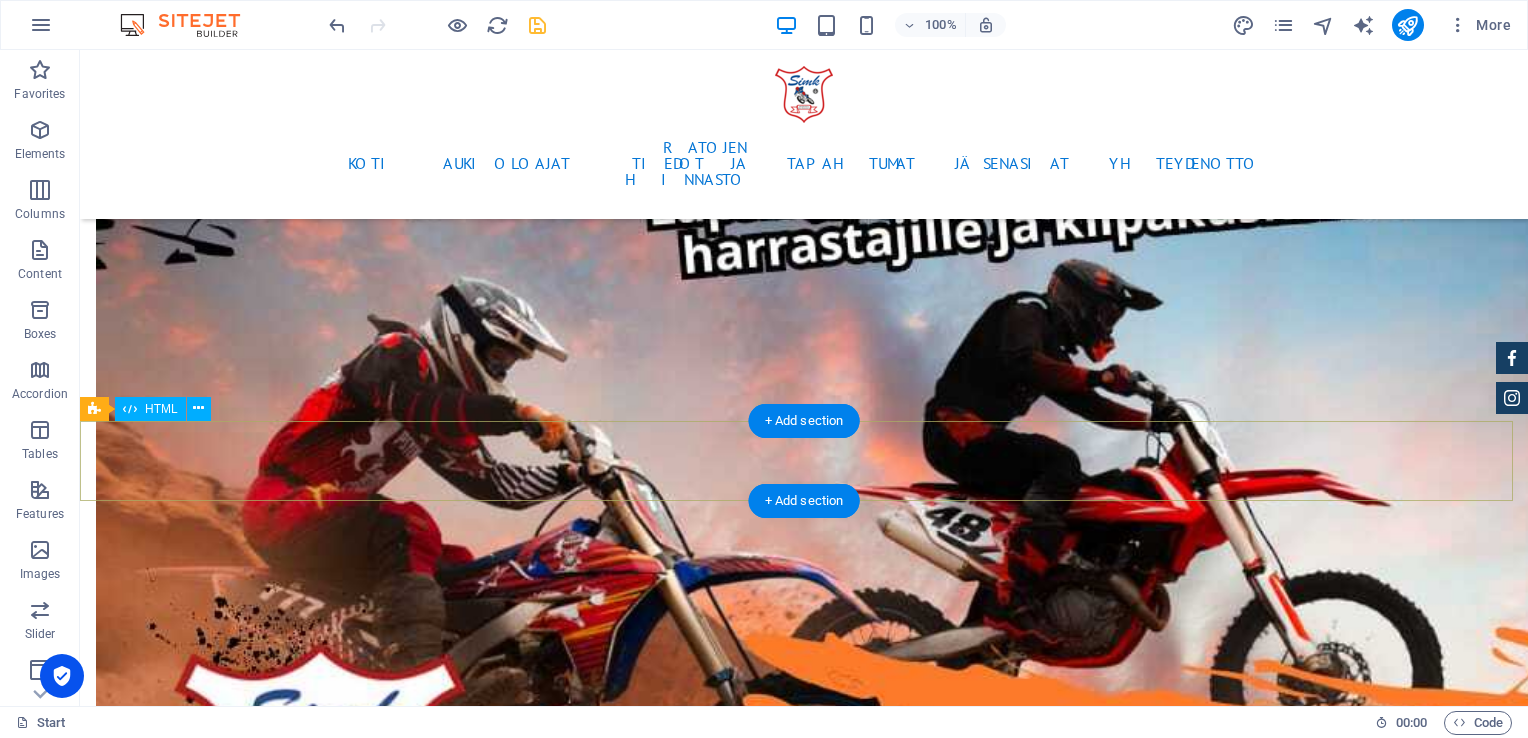 click at bounding box center [804, 5130] 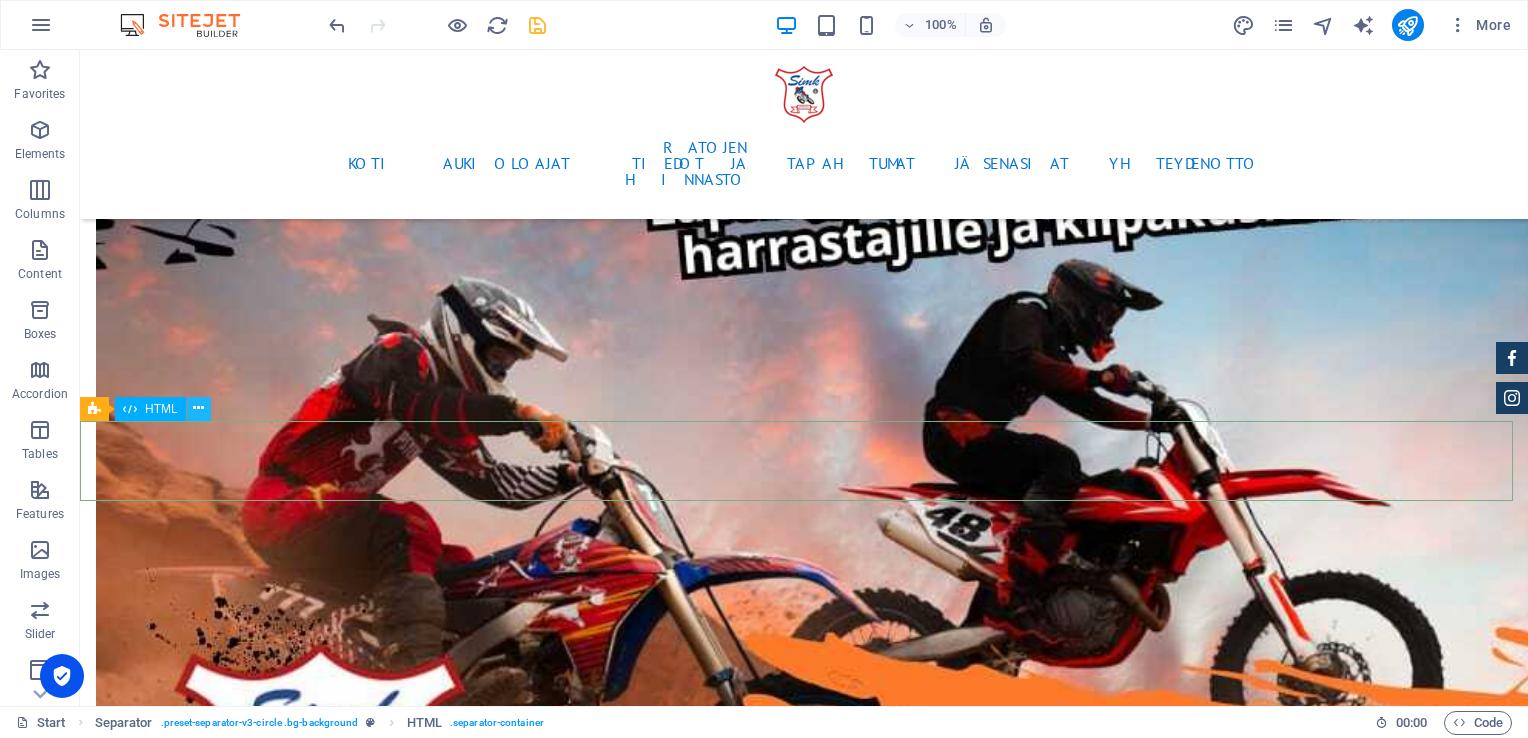click at bounding box center (198, 408) 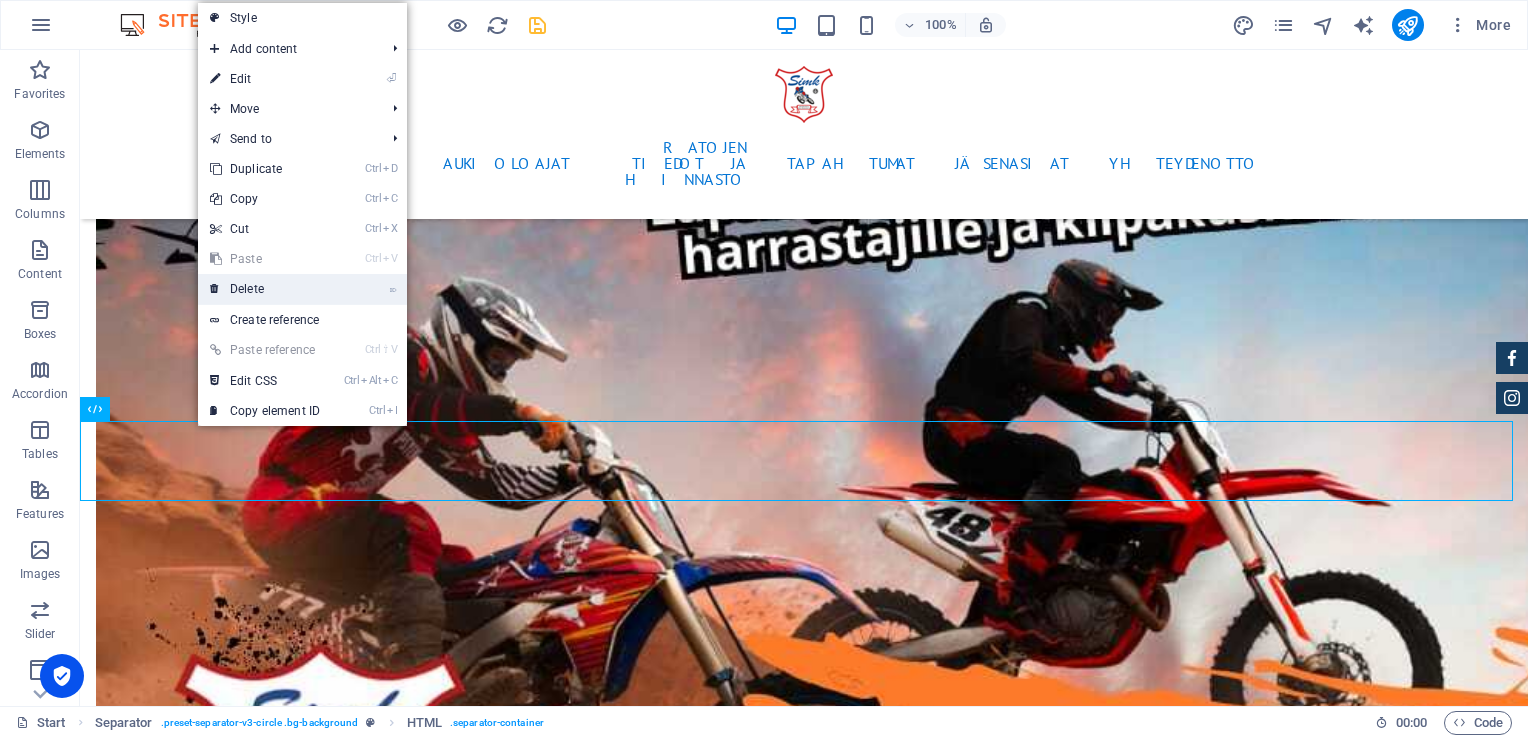 click on "⌦  Delete" at bounding box center [265, 289] 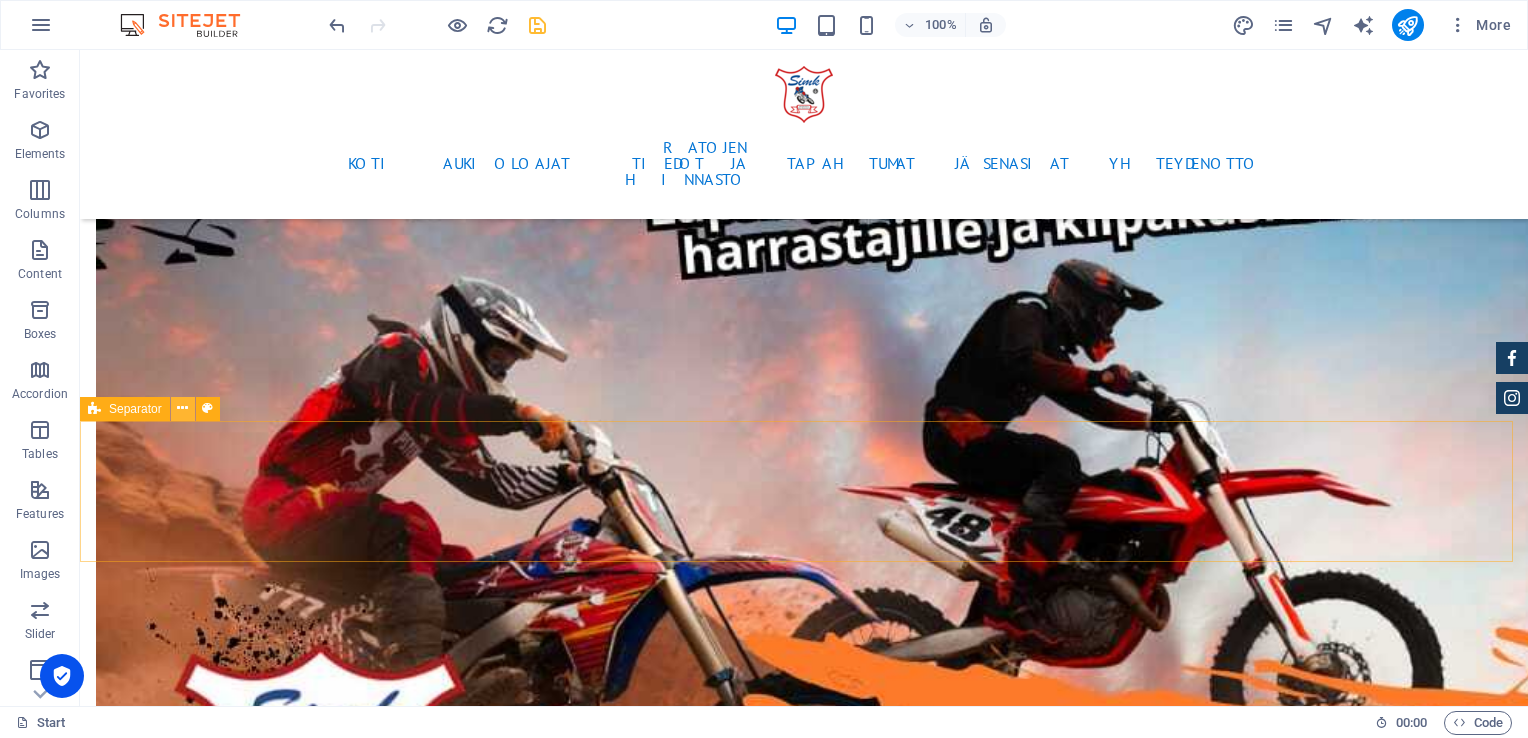 click at bounding box center (182, 408) 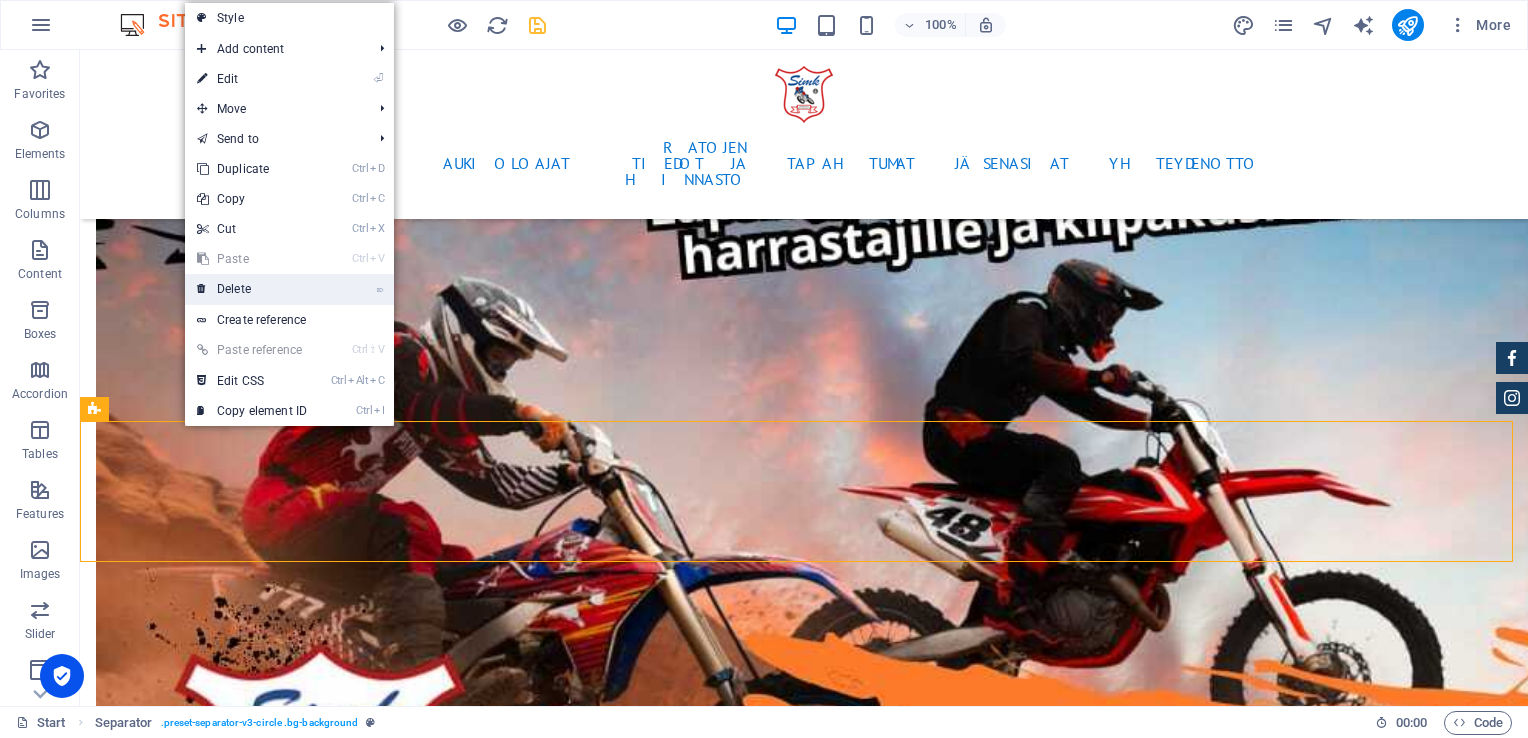 click on "⌦  Delete" at bounding box center (252, 289) 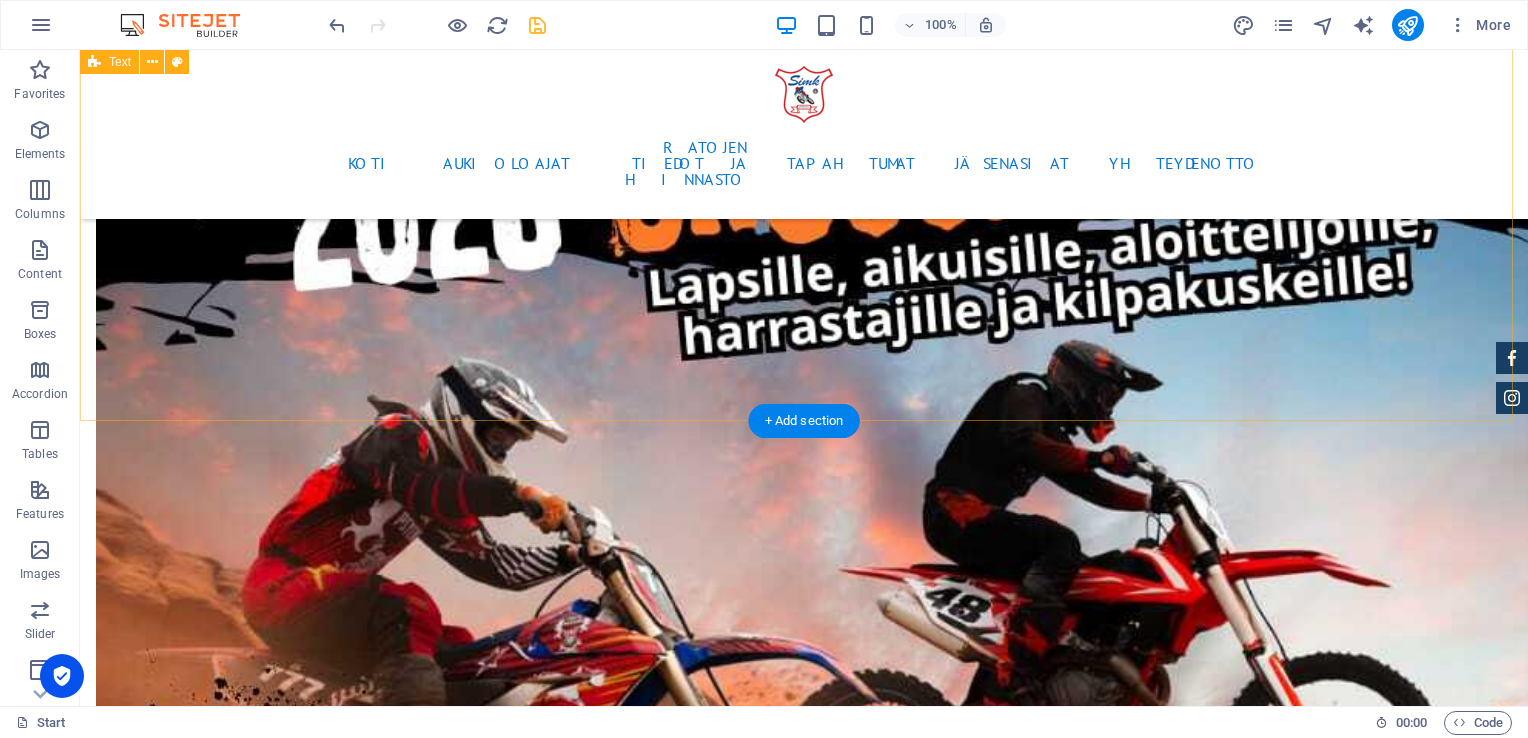 scroll, scrollTop: 7092, scrollLeft: 0, axis: vertical 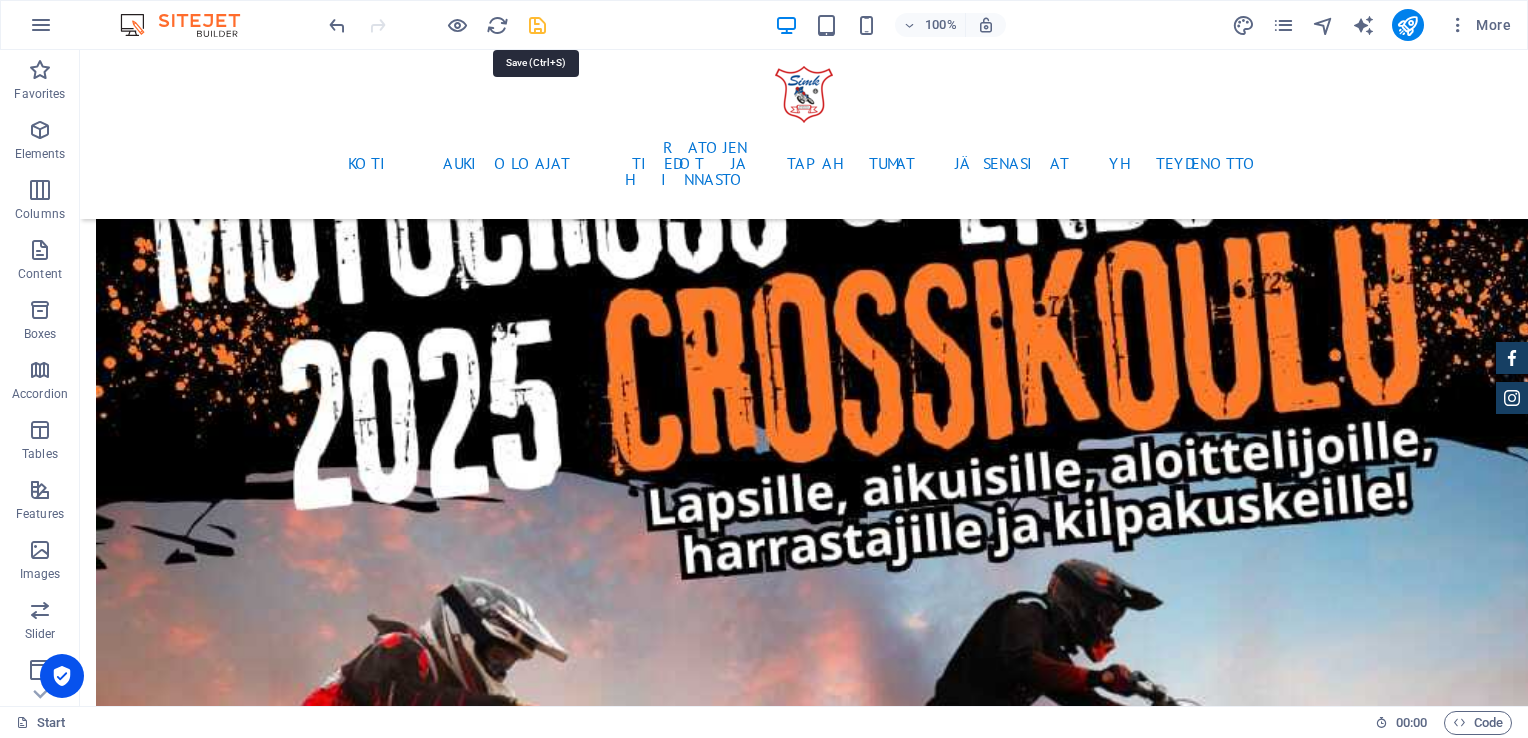 click at bounding box center [537, 25] 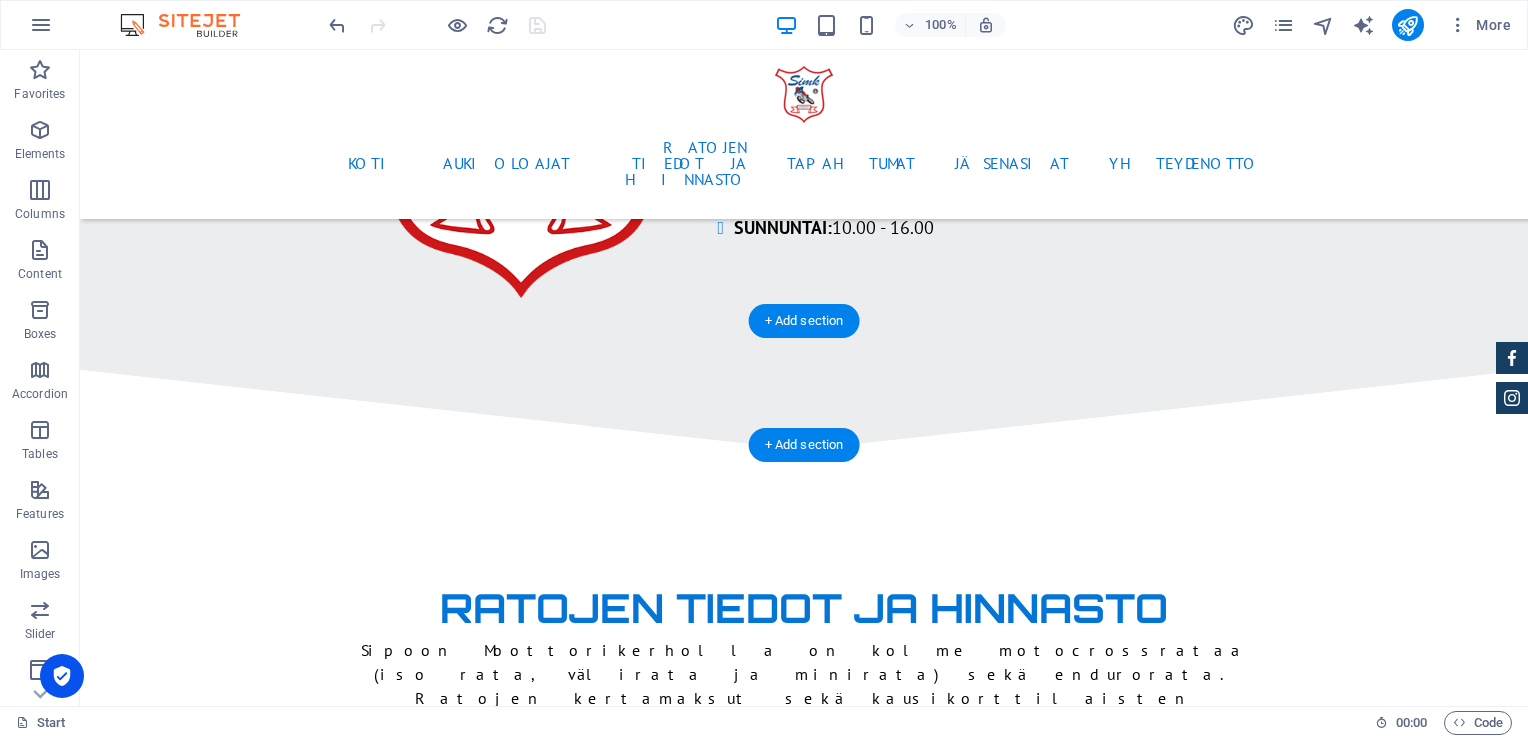 scroll, scrollTop: 2900, scrollLeft: 0, axis: vertical 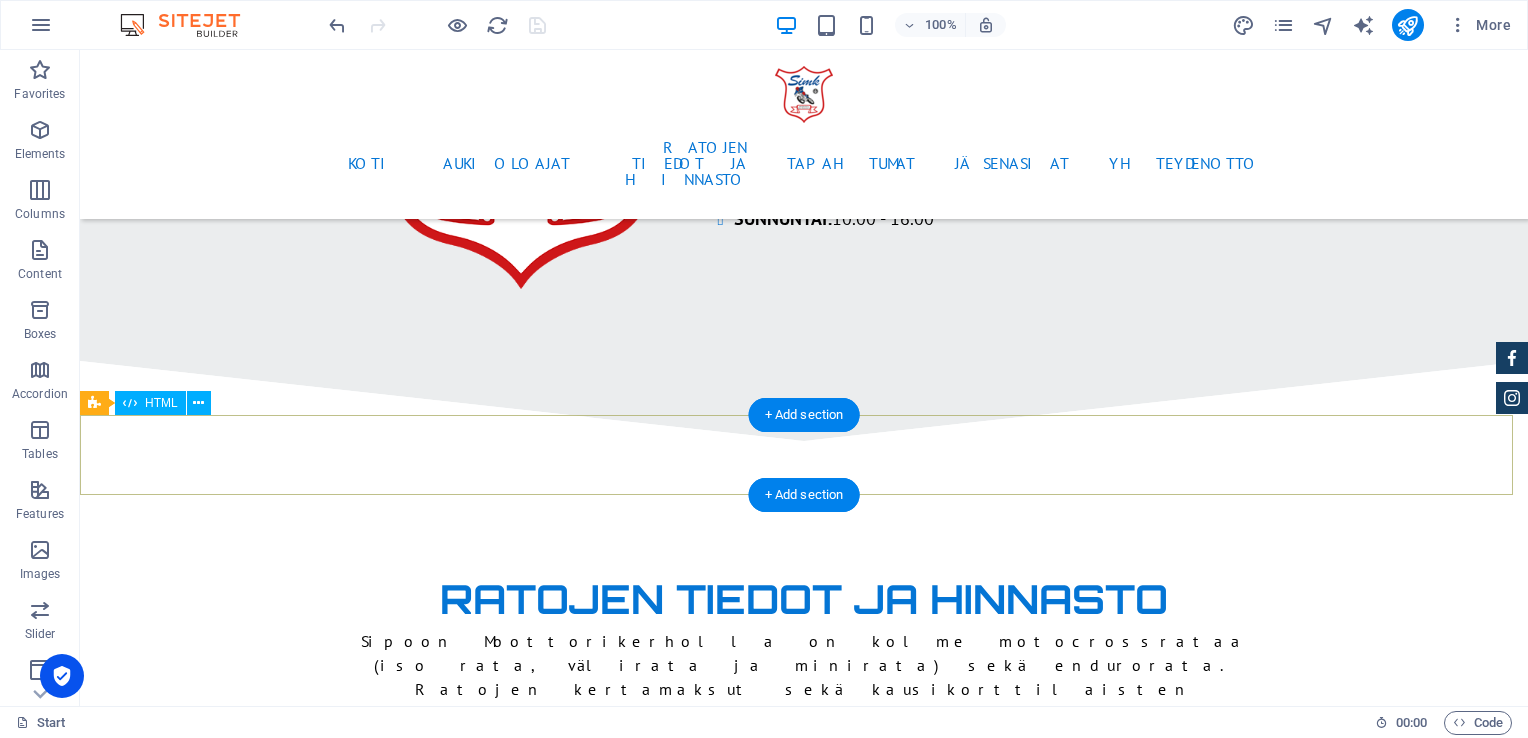 click at bounding box center (804, 3102) 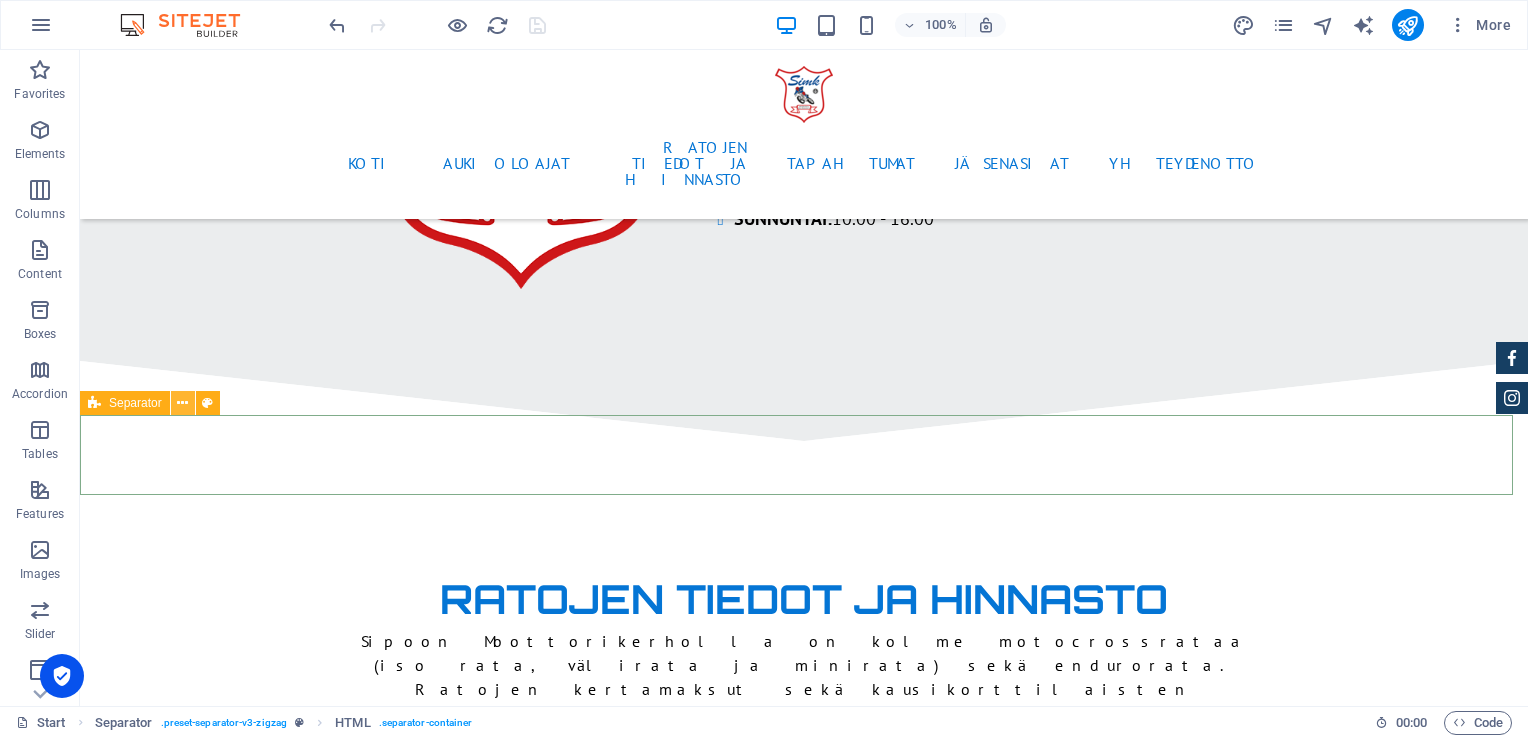 click at bounding box center (182, 403) 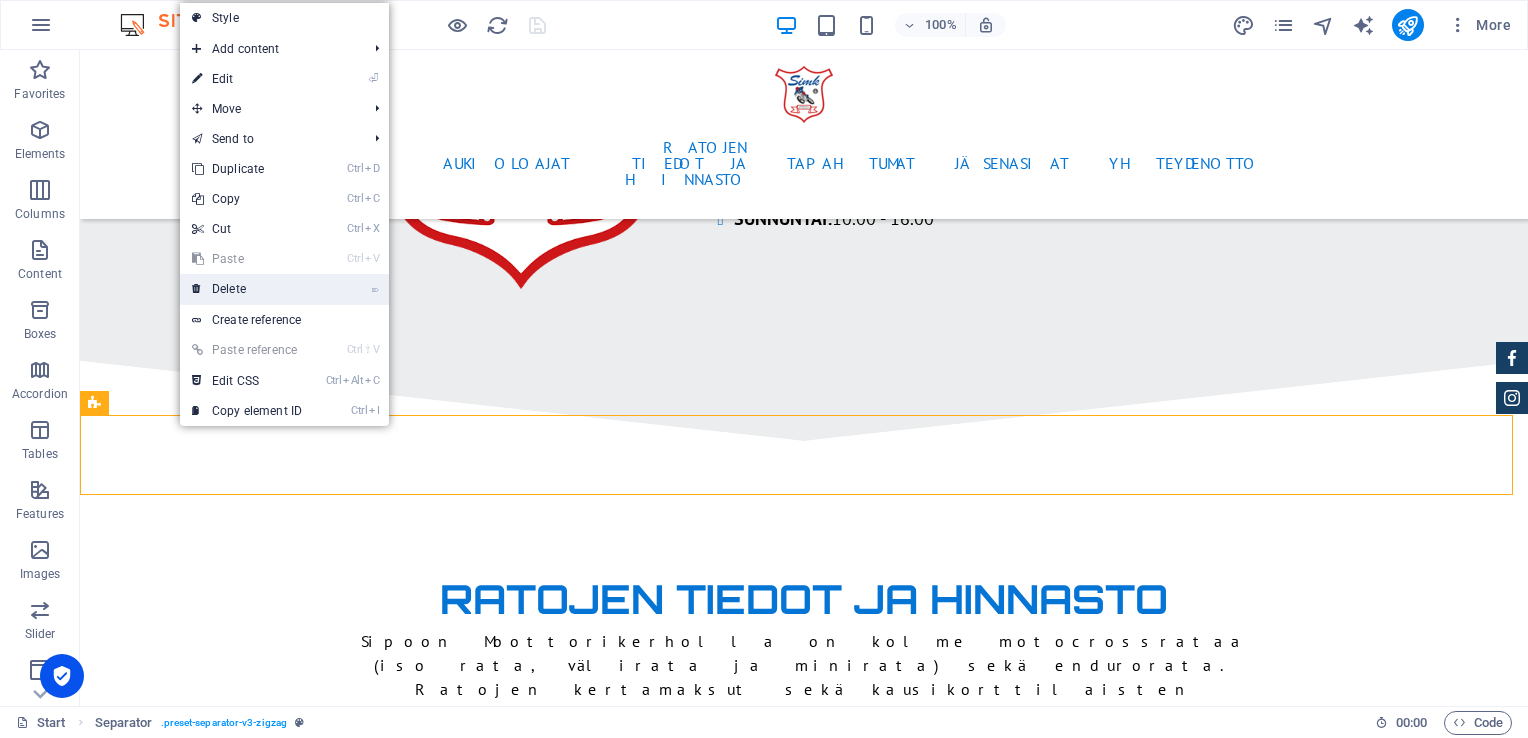 click on "⌦  Delete" at bounding box center (247, 289) 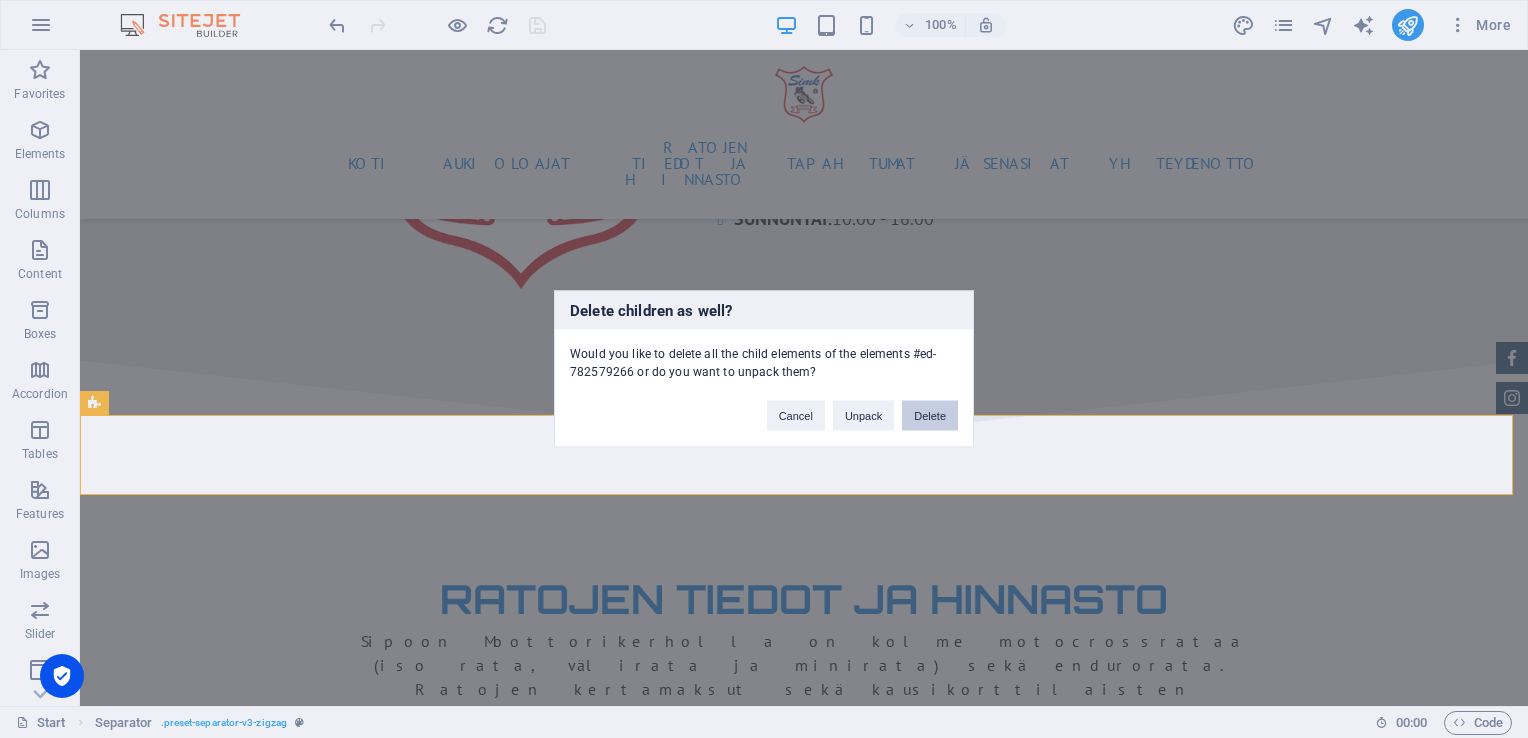 click on "Delete" at bounding box center [930, 416] 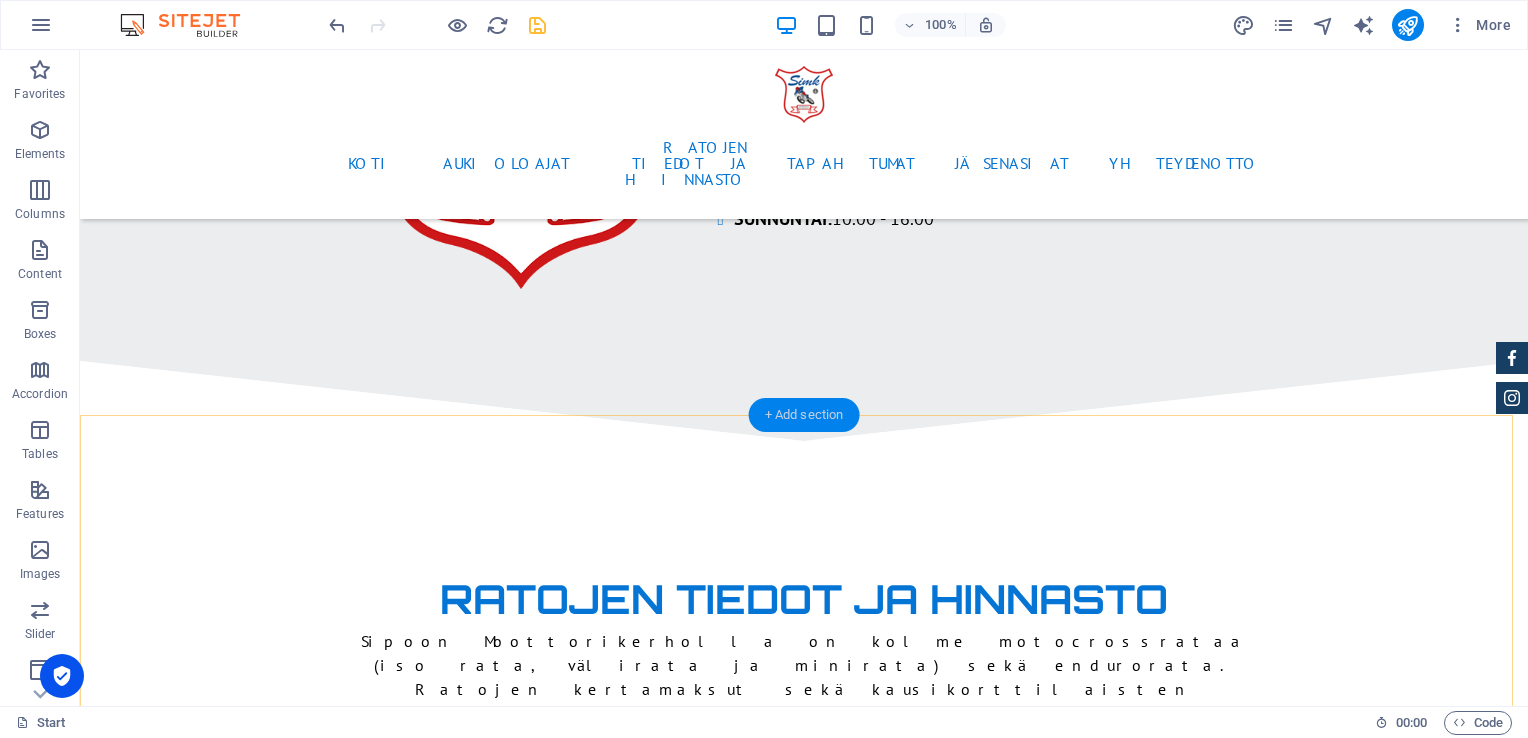click on "+ Add section" at bounding box center [804, 415] 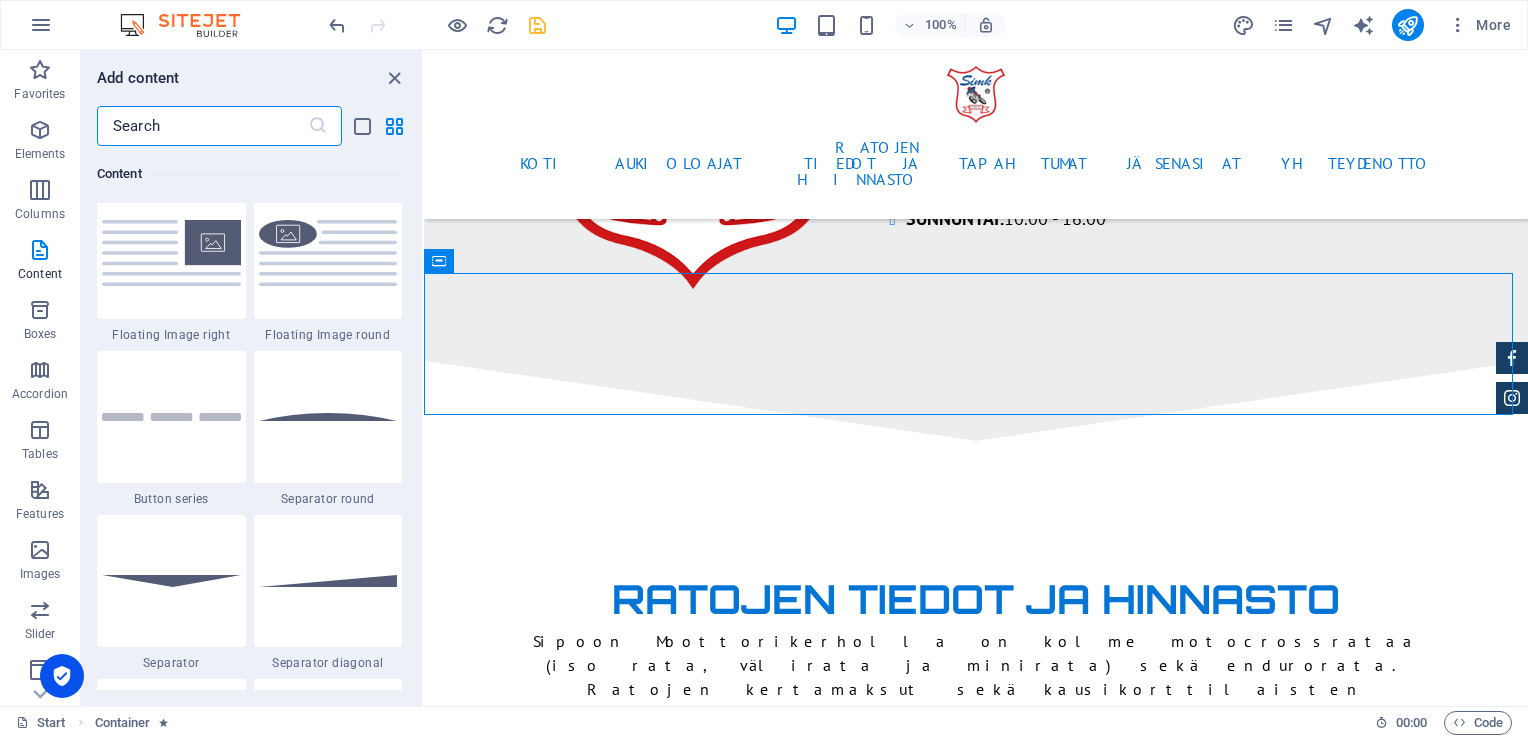 scroll, scrollTop: 4899, scrollLeft: 0, axis: vertical 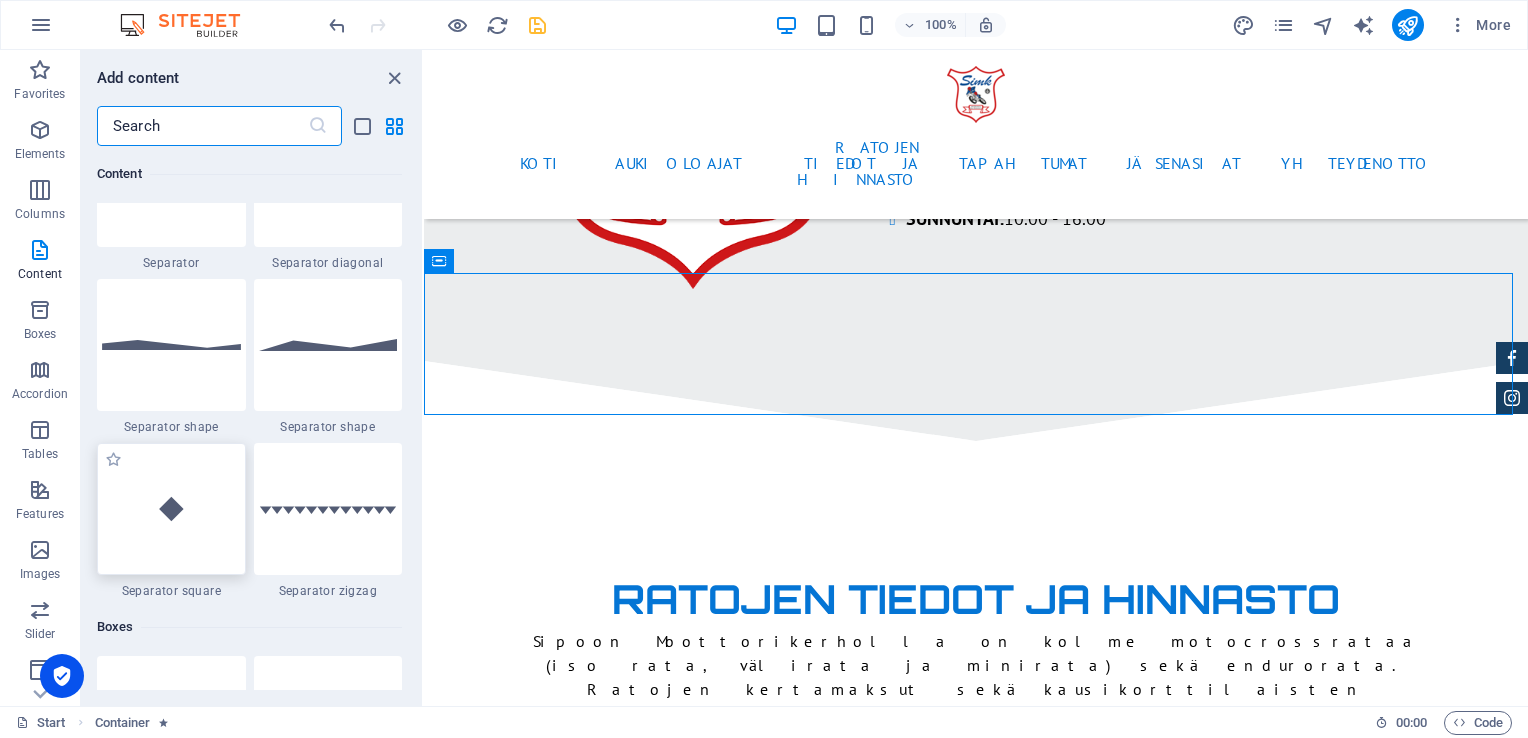 click at bounding box center (171, 509) 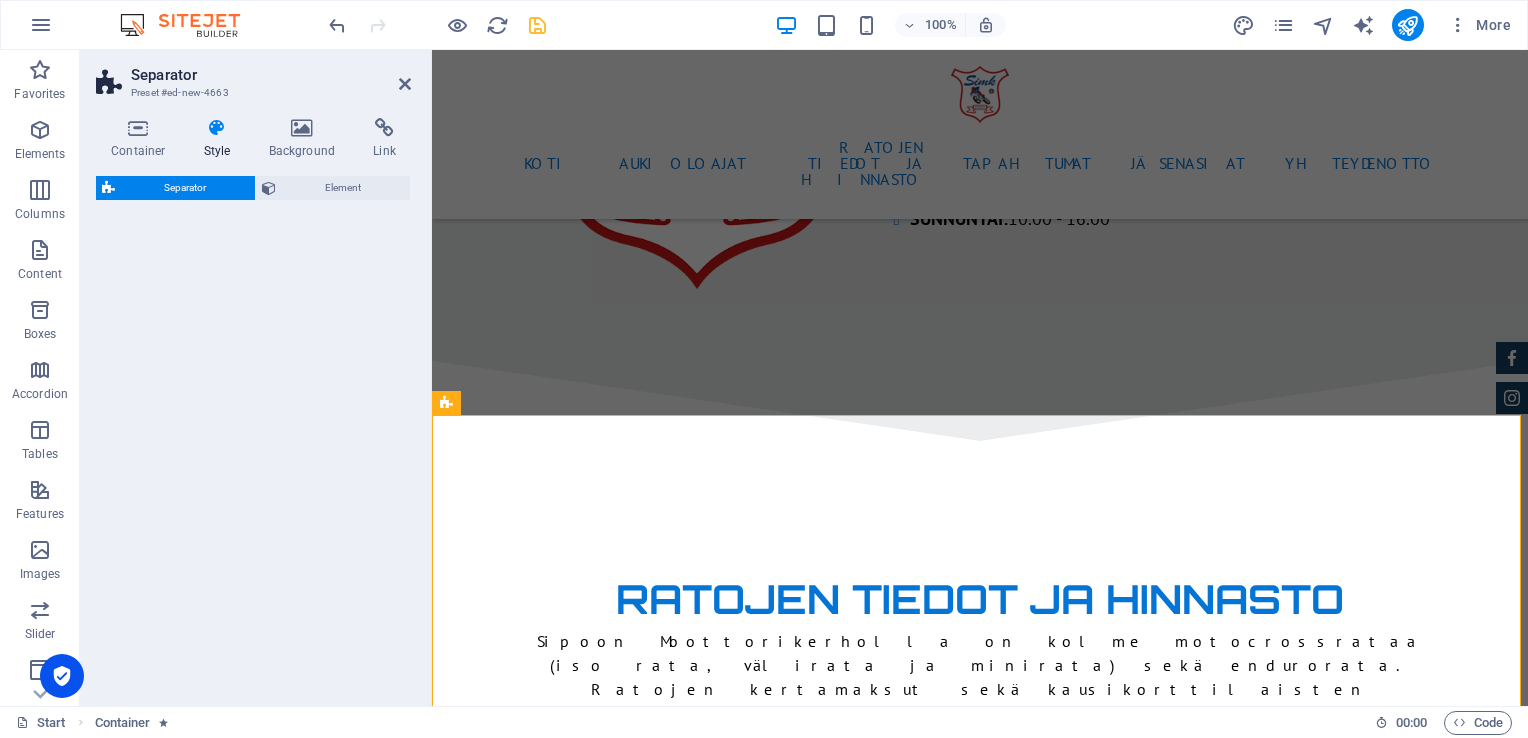 select on "square" 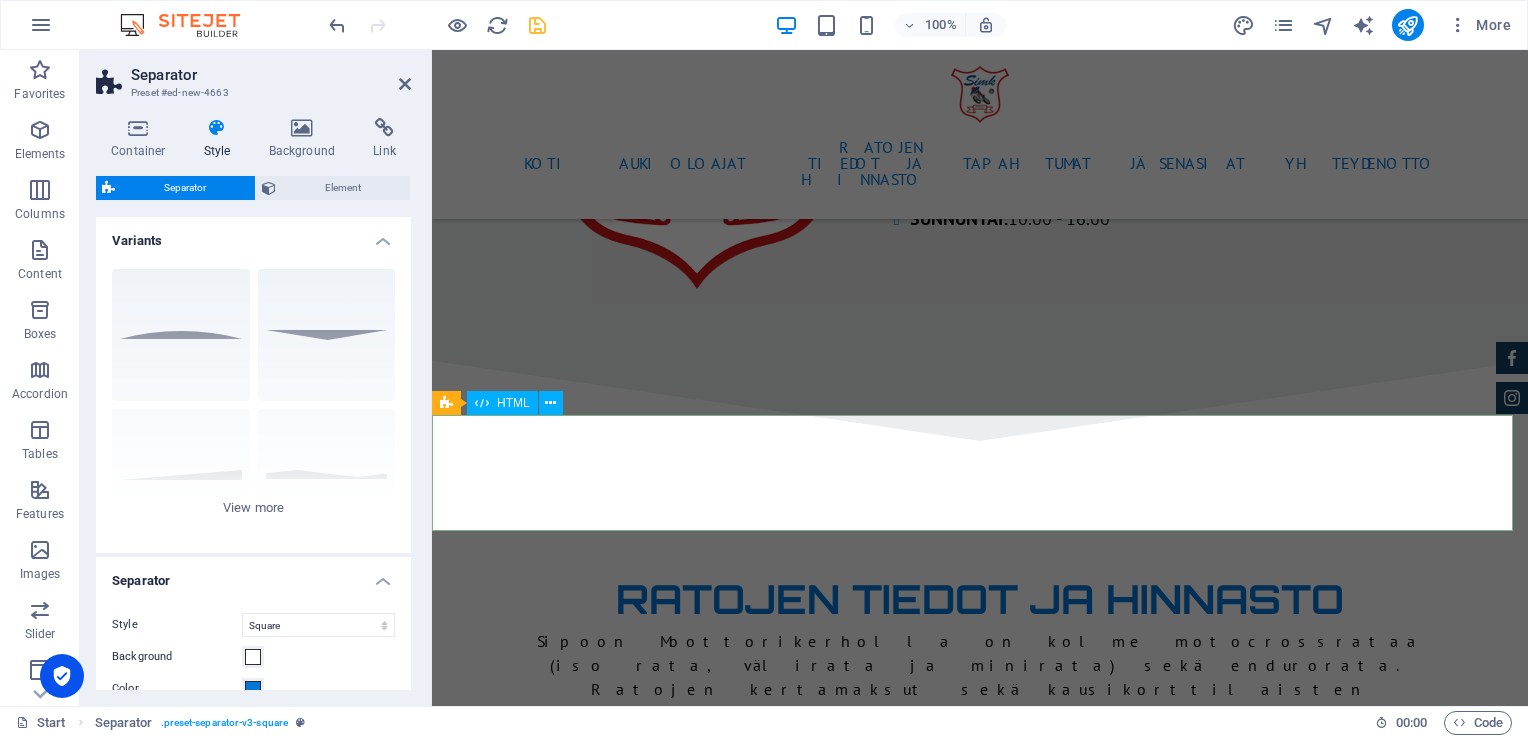 click at bounding box center (980, 3120) 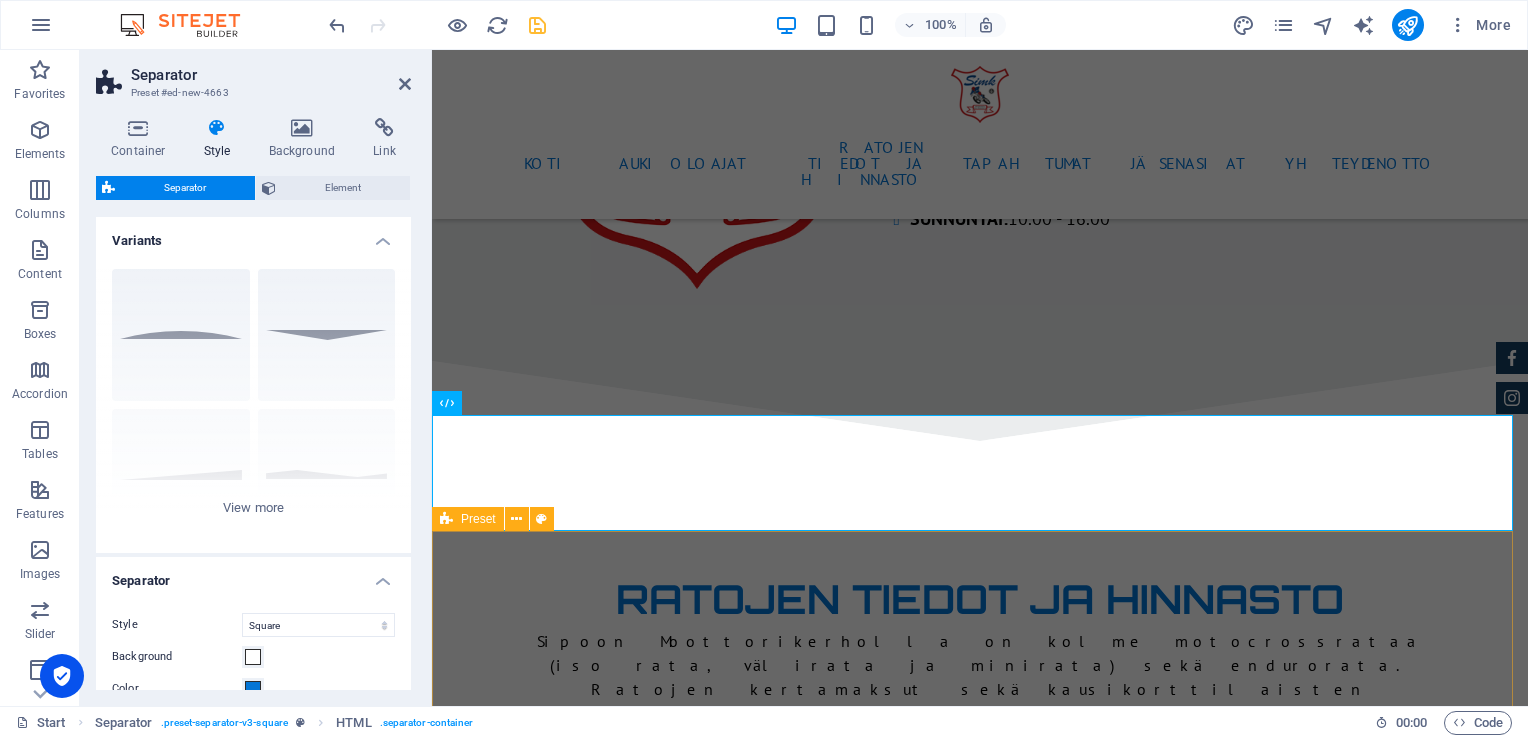 click on "CROSSIKOULU Crossi- ja endurokoulu alkaa [DATE] 18:00 Tavoitteena on kehittää ajajien ajotaitoa mahdollisimman monipuolisesti. Lisenssikuskeille on oma ryhmä. Crossikoulu on tarkoitettu hiukan ajaneille sekä kokeneille lapsi- ja aikuisharrastajille sekä kilpailijoille! Omistathan oman pyörän, ajointoa ja halua kehittää ajotaitoasi.  Crossikouluun voi osallistua 50cc-450cc motocross- ja enduropyörillä ajavat  Sipoon Moottorikerhon jäsenet . Crossikoulussa ajajat jaetaan 5-7 ryhmään, jotta ajamisen opettelu on turvallista ja valmentajat voivat antaa paremmin henkilökohtaista ajovalmennusta. Crossikoulun kaikki kuljettajat osallistuvat omalla tai huoltajan vastuulla. Crossikoululaisia valmentavat Sipoon moottorikerhon kokeneet valmentajat, kilpa-ajajat sekä vierailevat valmentajat. [PERSON_NAME], [PERSON_NAME], [PERSON_NAME], [PERSON_NAME], [PERSON_NAME], [PERSON_NAME], [PERSON_NAME] ja [PERSON_NAME]. Kauden 2025 crossikoulu illat ovat  6.5, 20.5, 3.6, 17.6, 1.7, 15.7, 29.7, 12.8, 26.8, 9.9." at bounding box center (980, 4247) 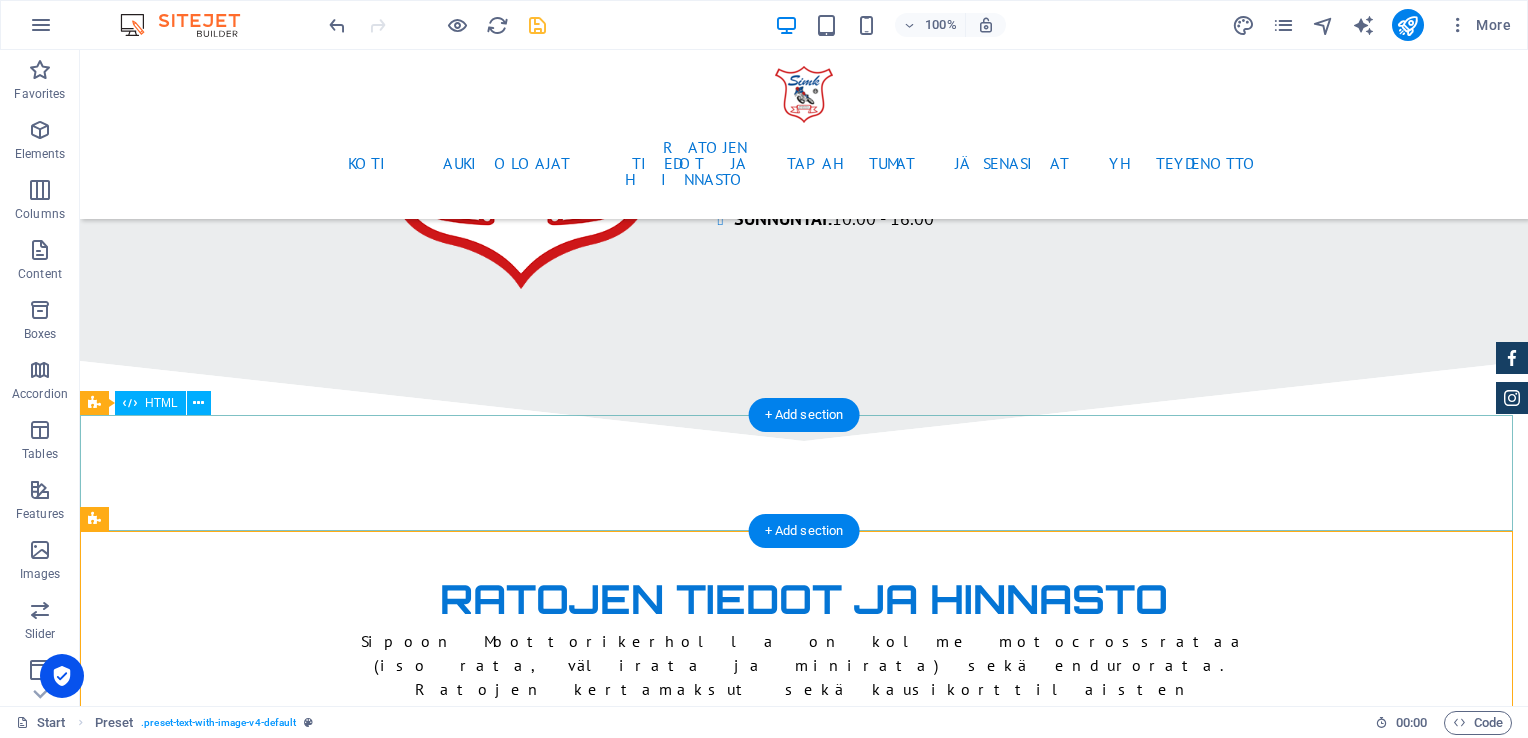 click at bounding box center (804, 3120) 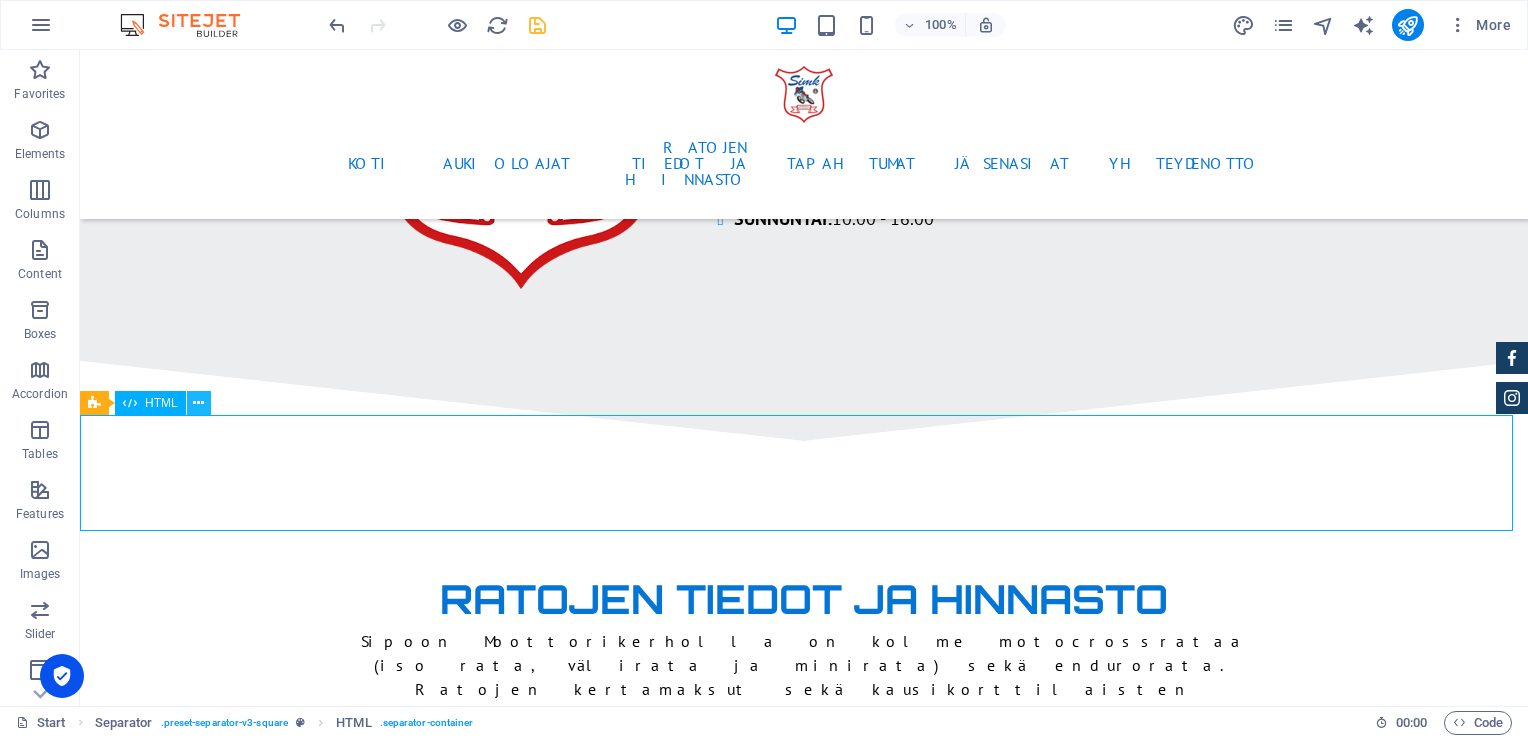 click at bounding box center [198, 403] 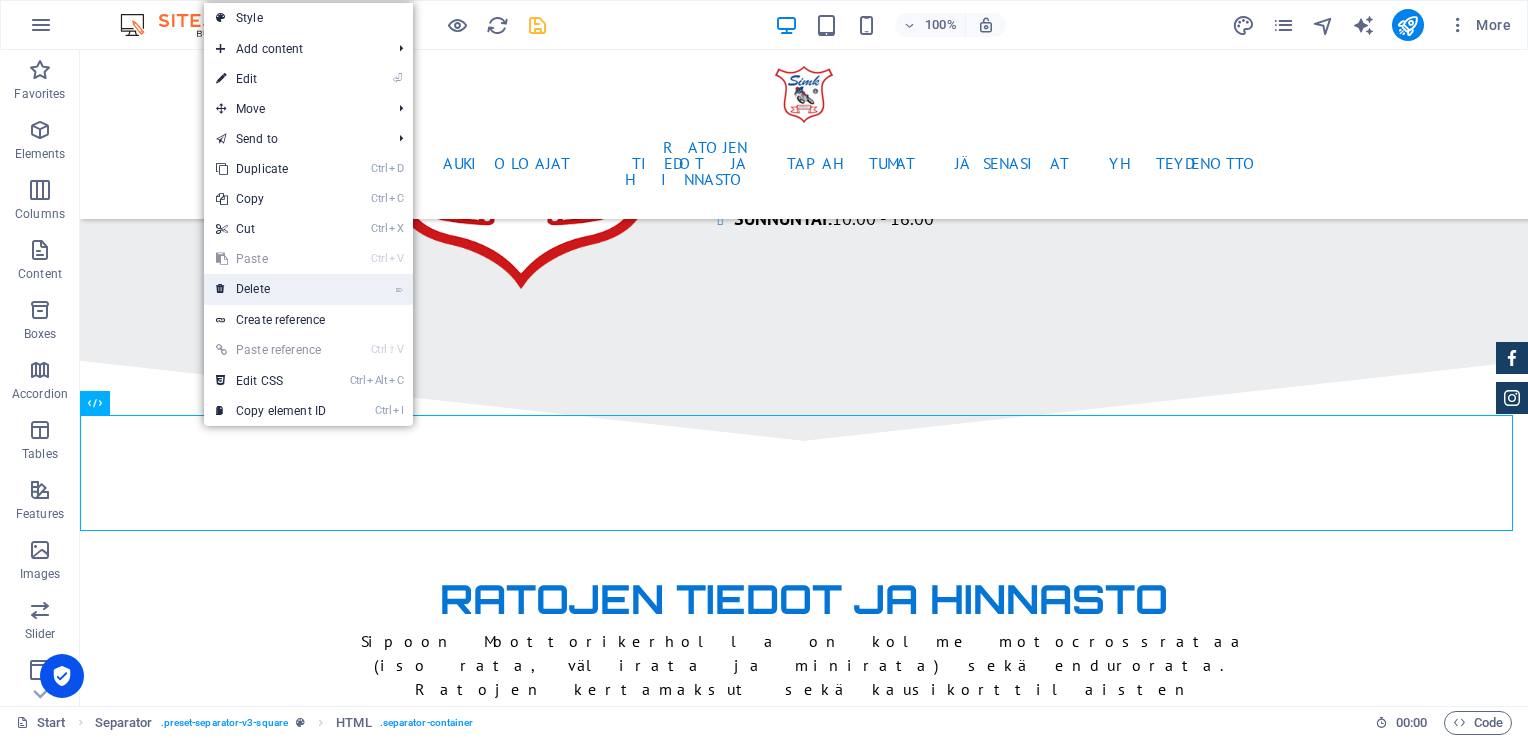 click on "⌦  Delete" at bounding box center [271, 289] 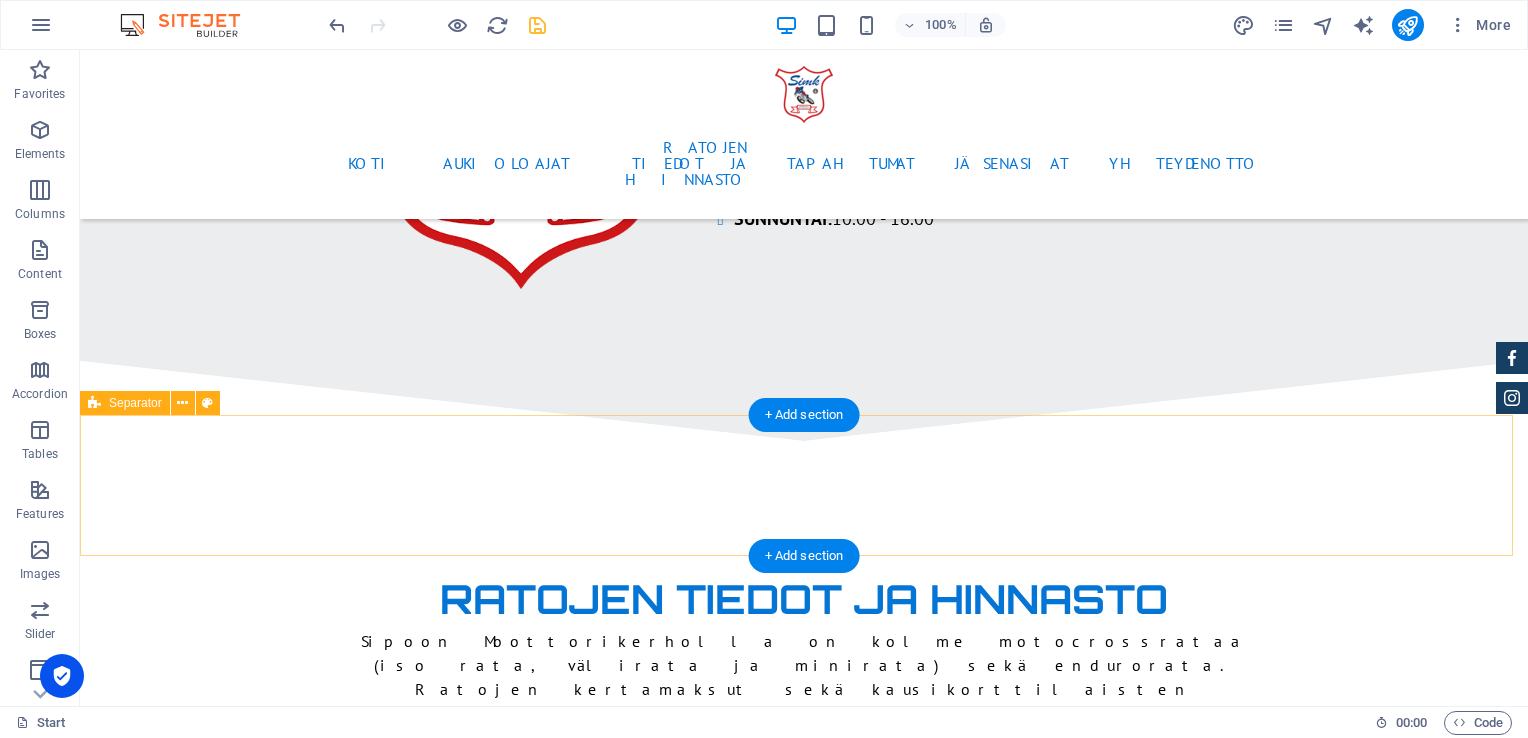 click on "Drop content here or  Add elements  Paste clipboard" at bounding box center [804, 3133] 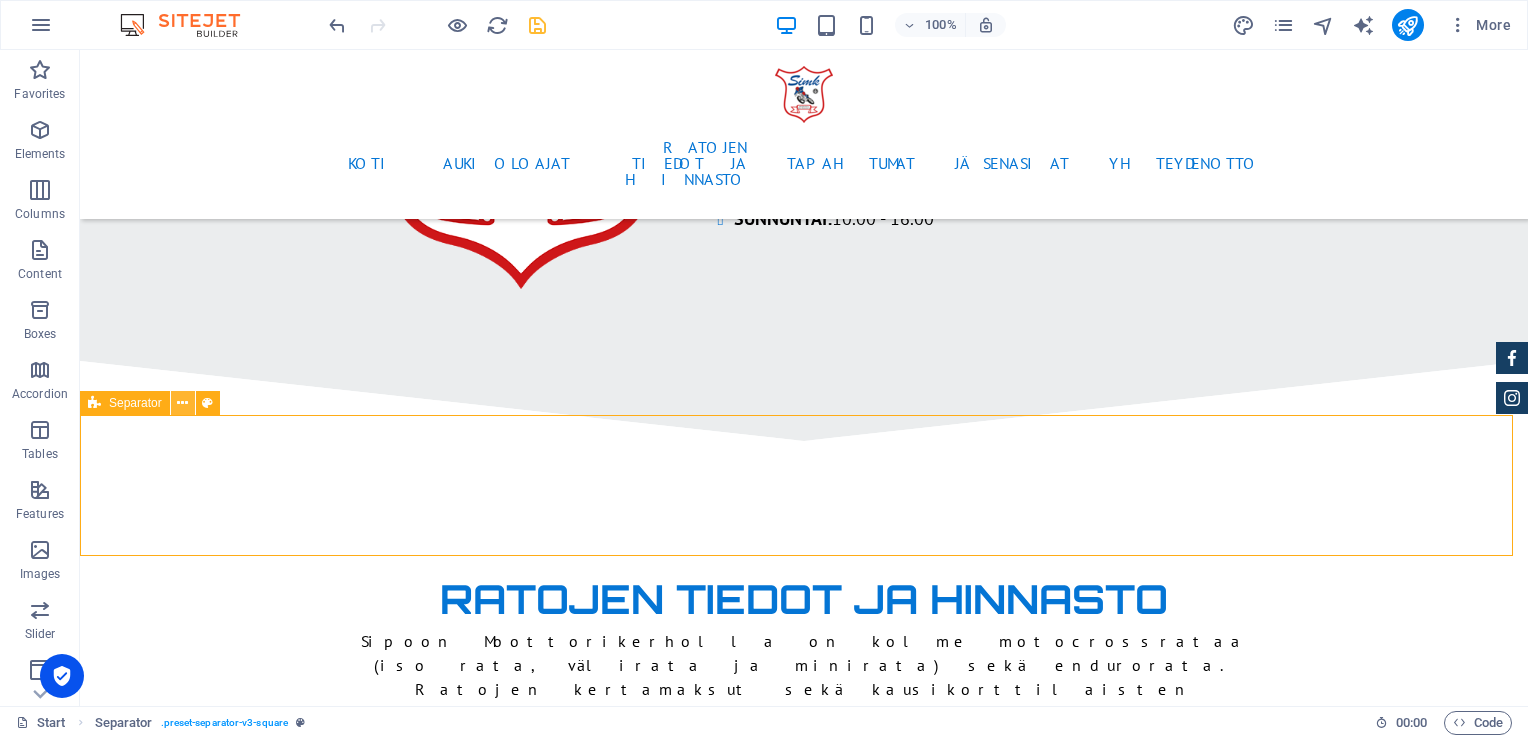 click at bounding box center (182, 403) 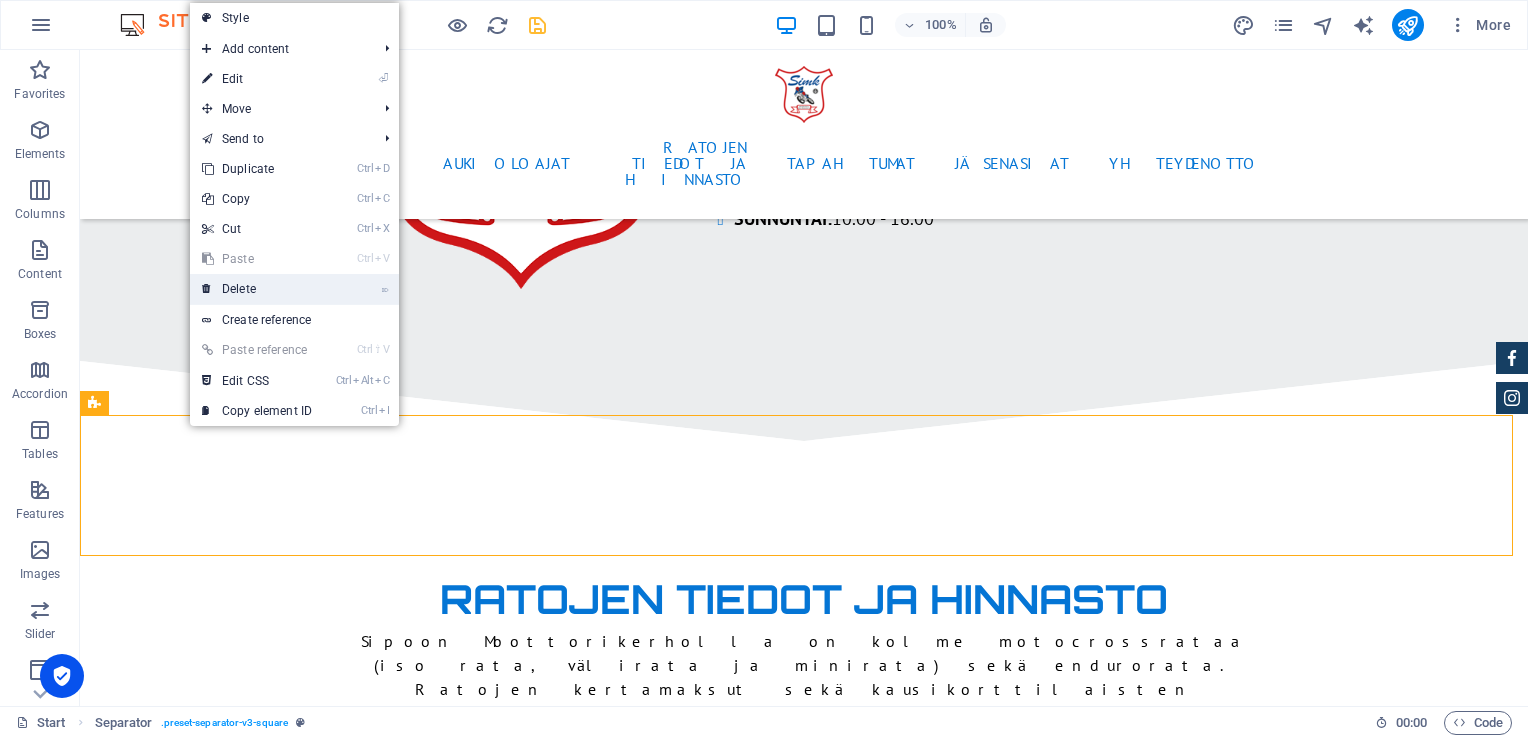 click on "⌦  Delete" at bounding box center [257, 289] 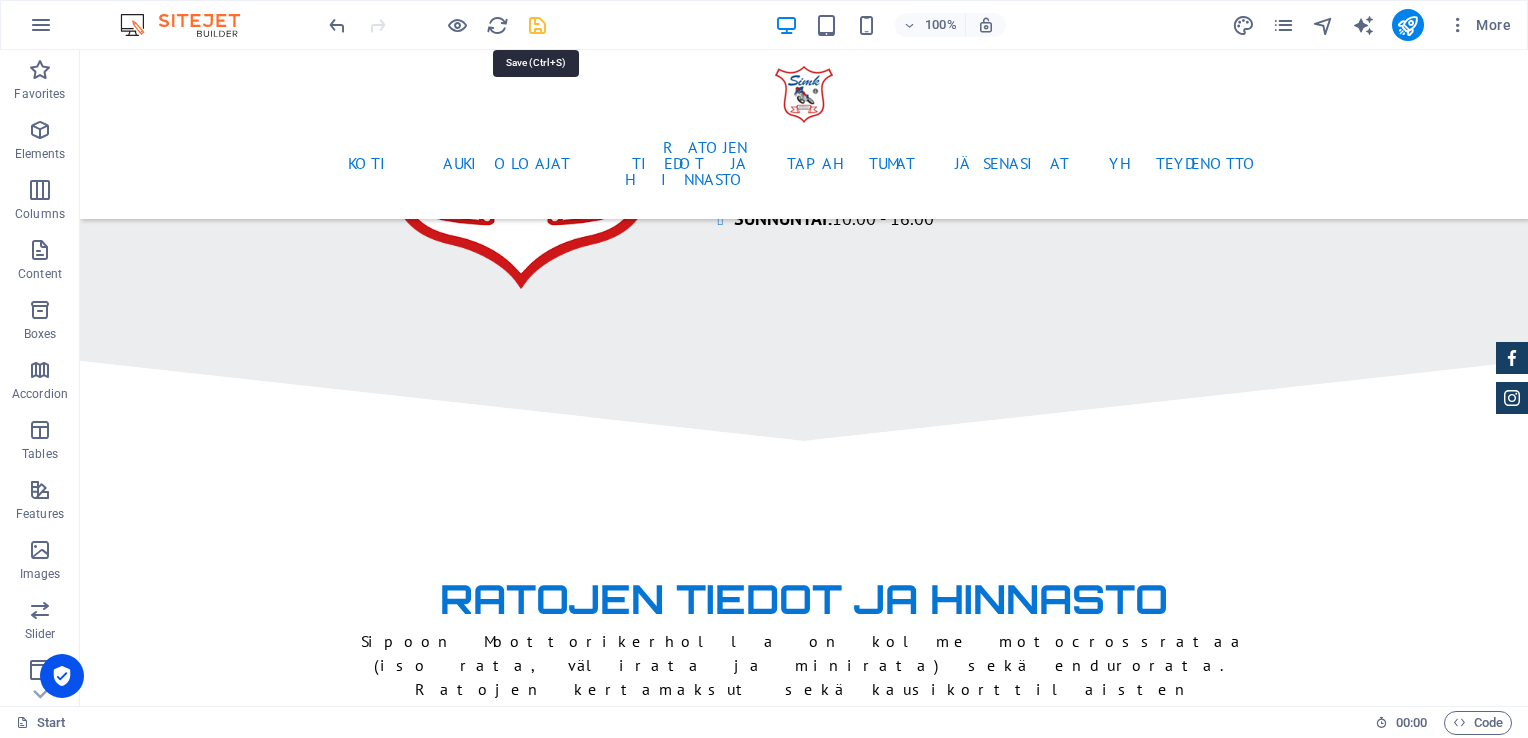 click at bounding box center [537, 25] 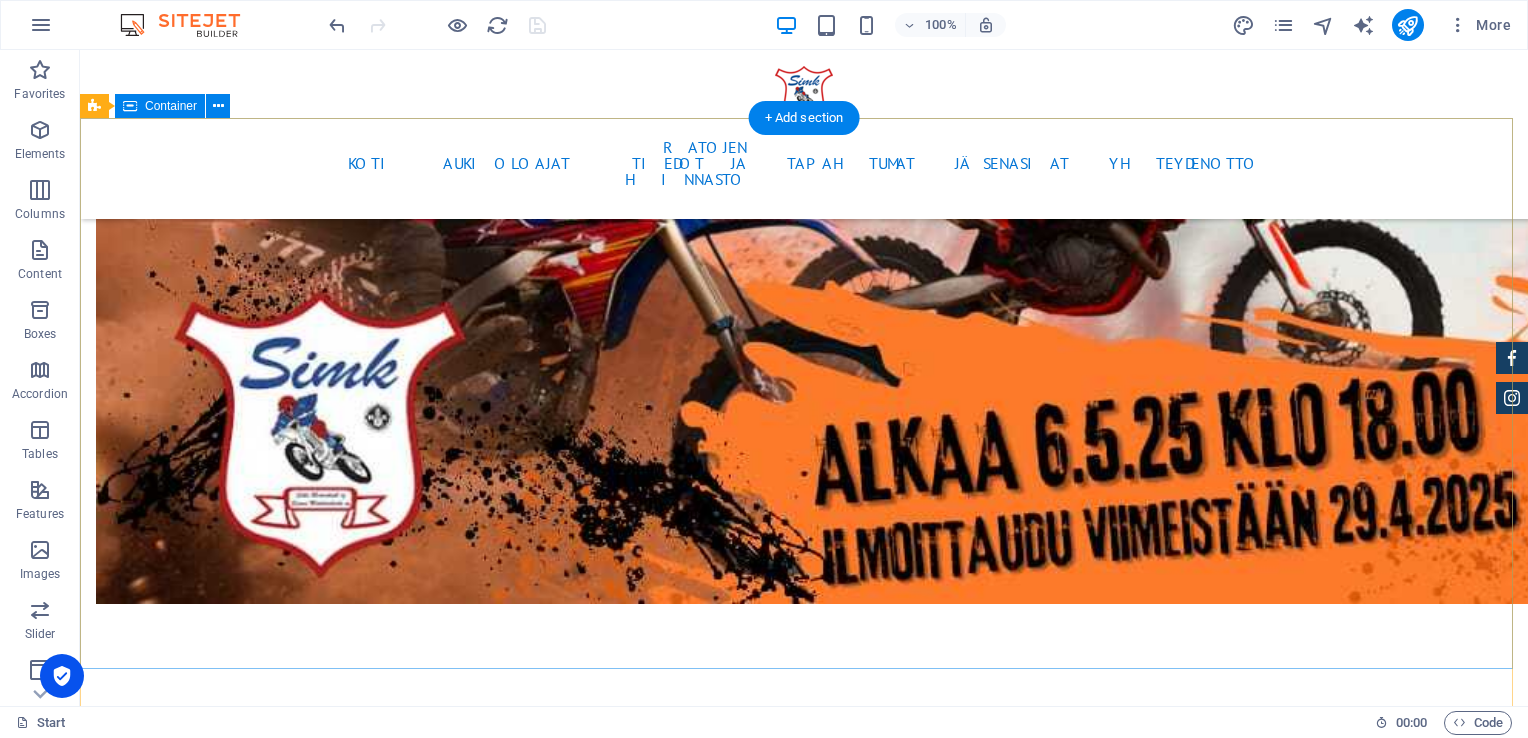 scroll, scrollTop: 7776, scrollLeft: 0, axis: vertical 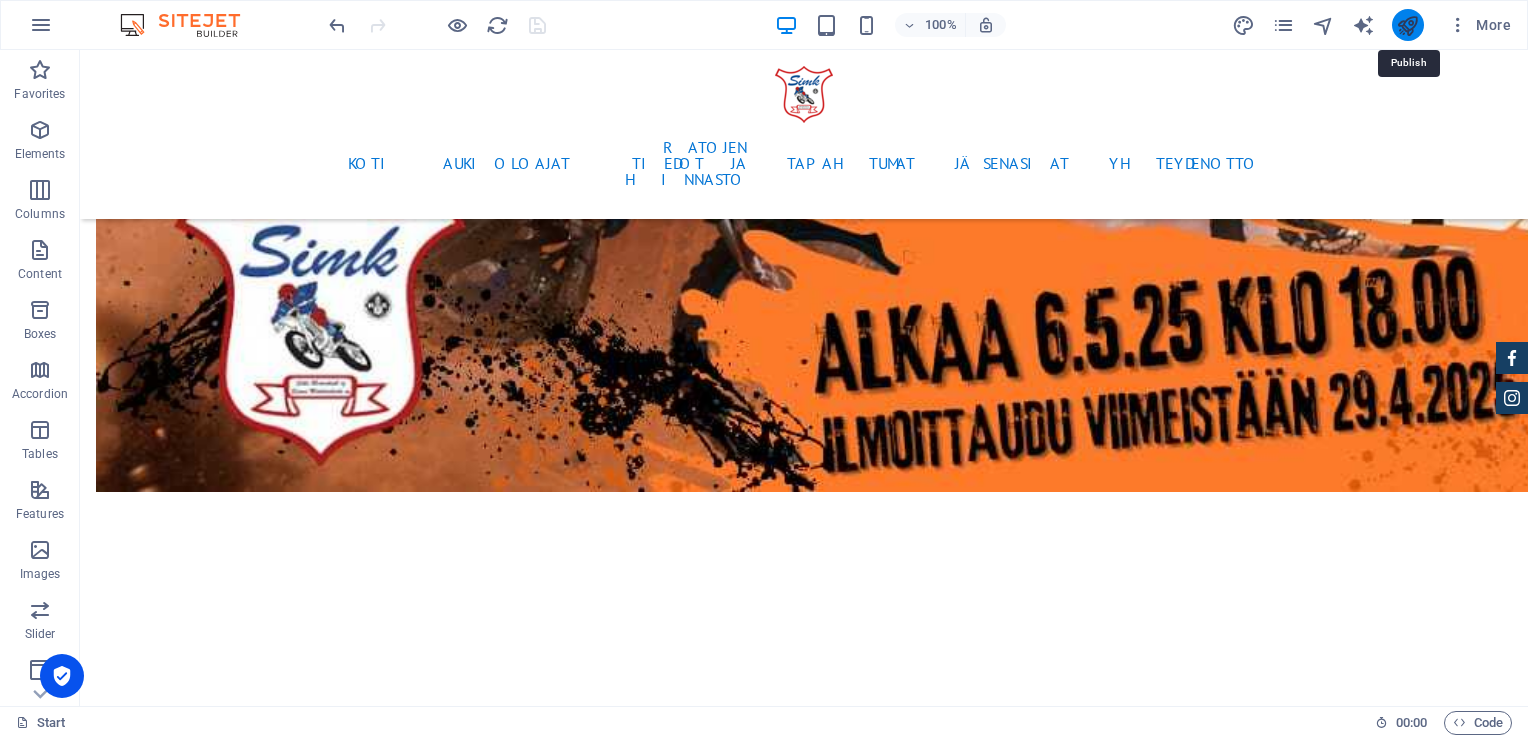 click at bounding box center (1407, 25) 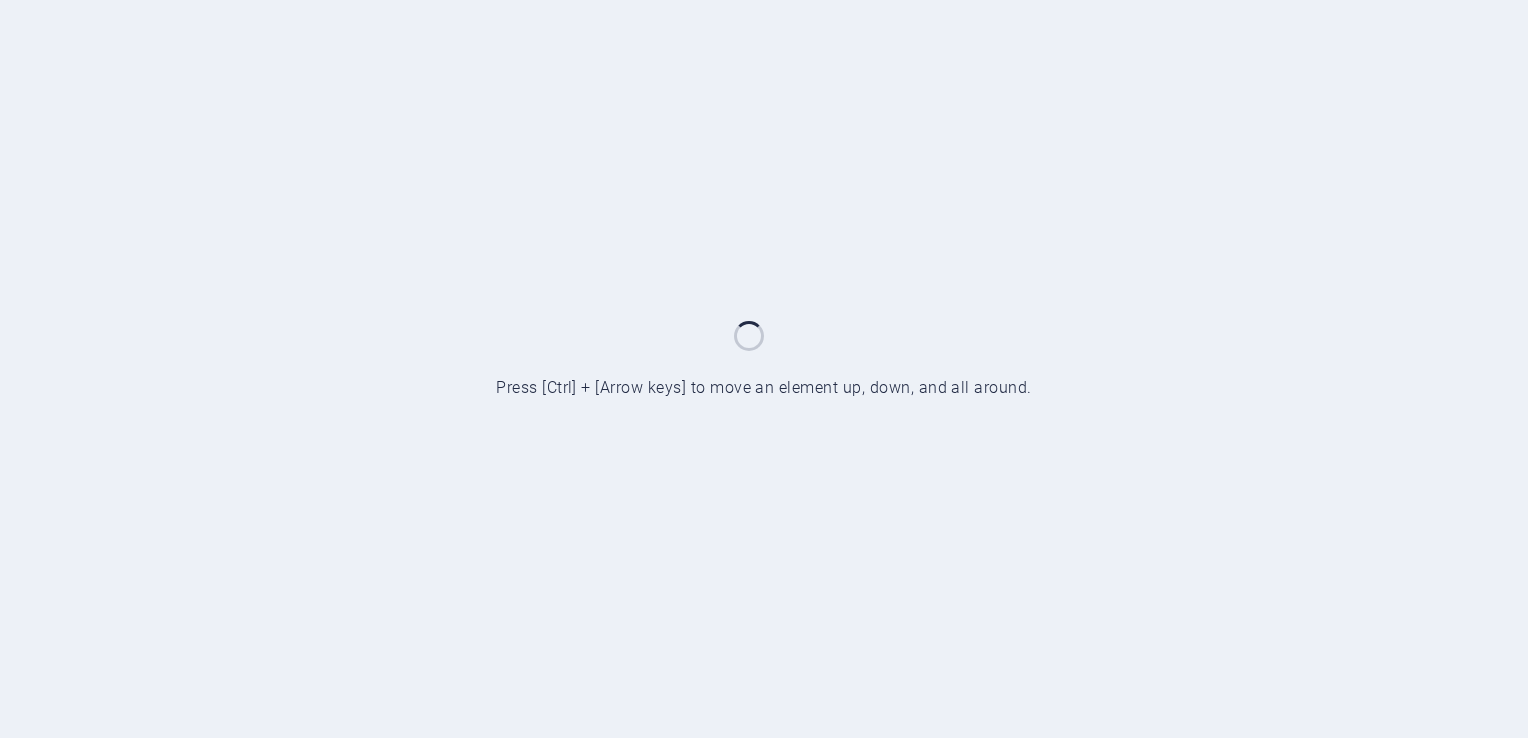 scroll, scrollTop: 0, scrollLeft: 0, axis: both 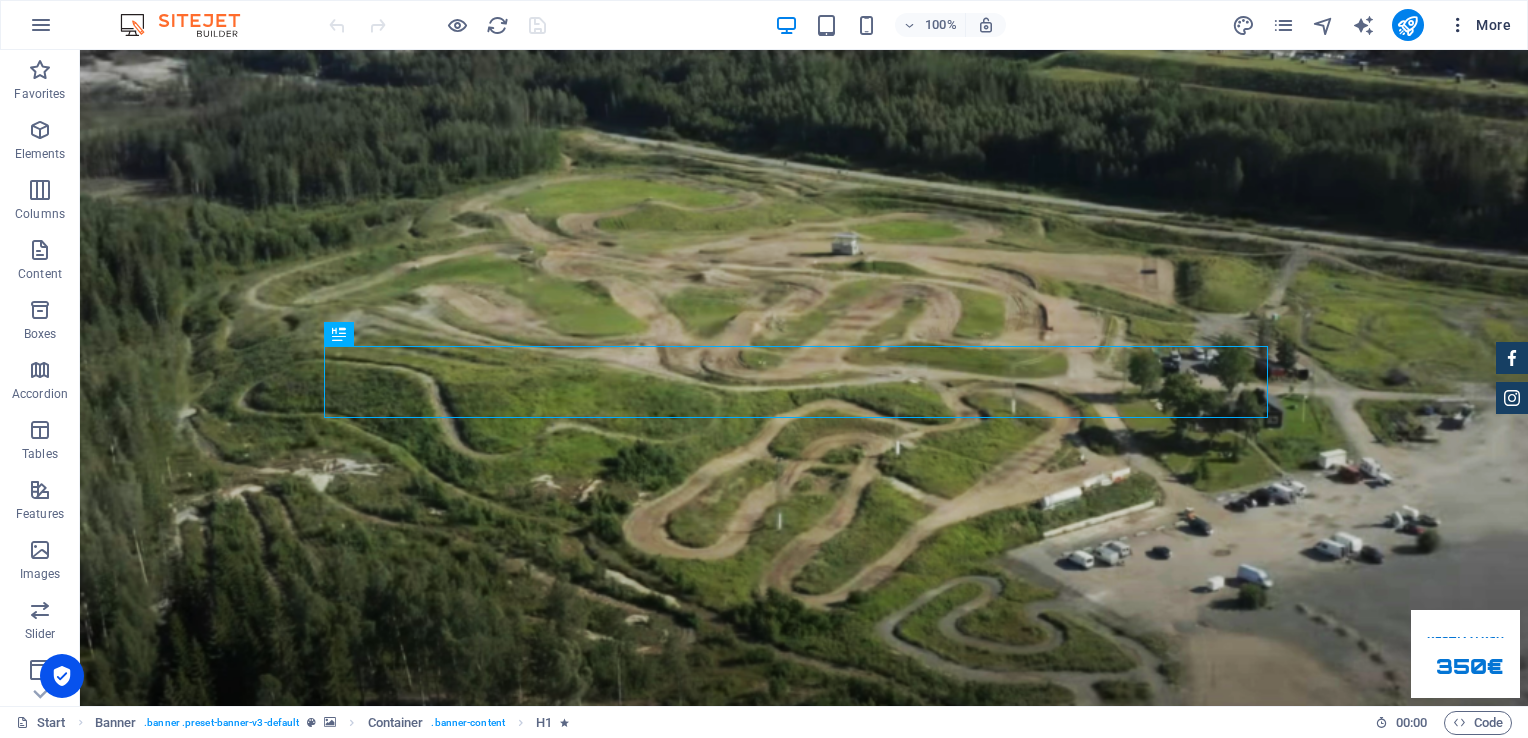 click at bounding box center (1458, 25) 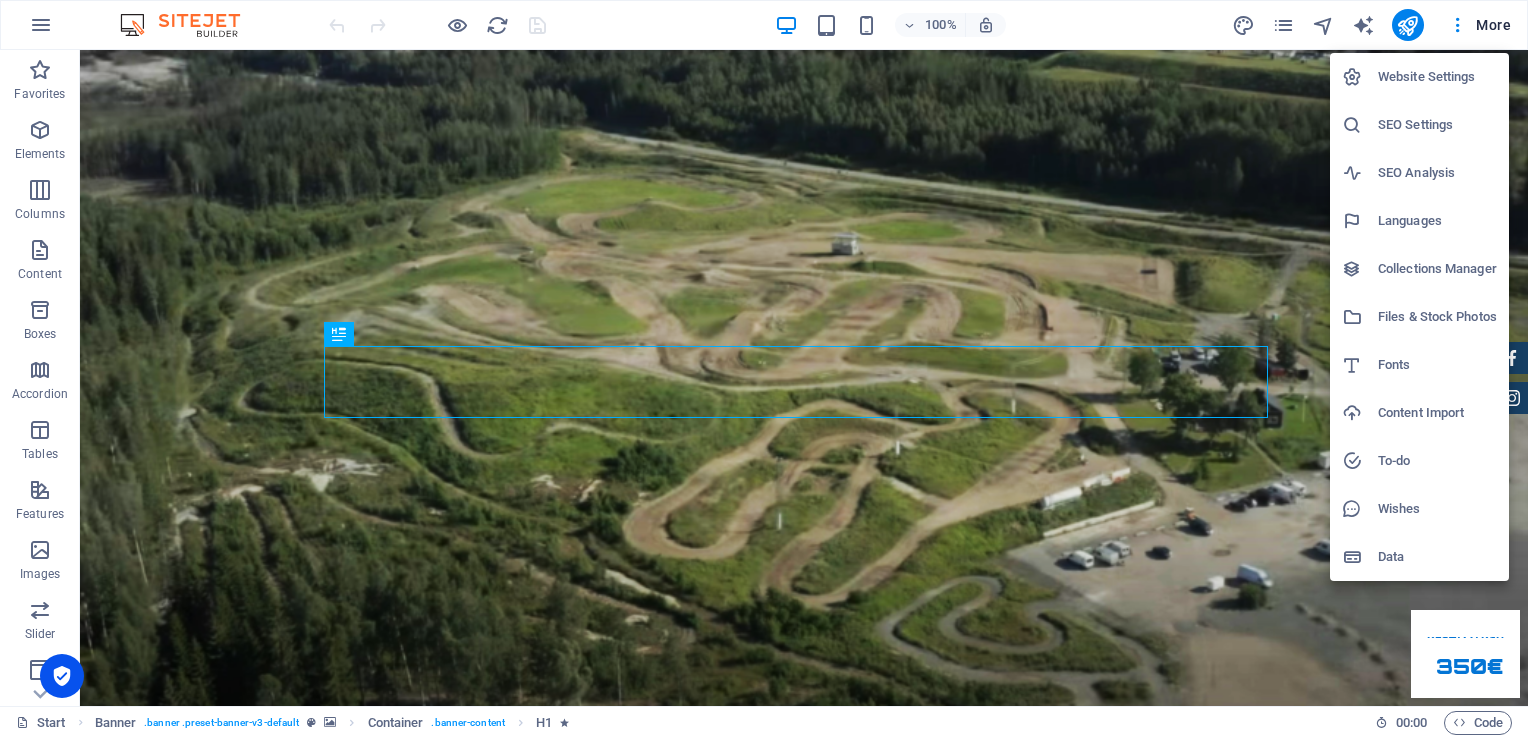 click on "Website Settings" at bounding box center [1437, 77] 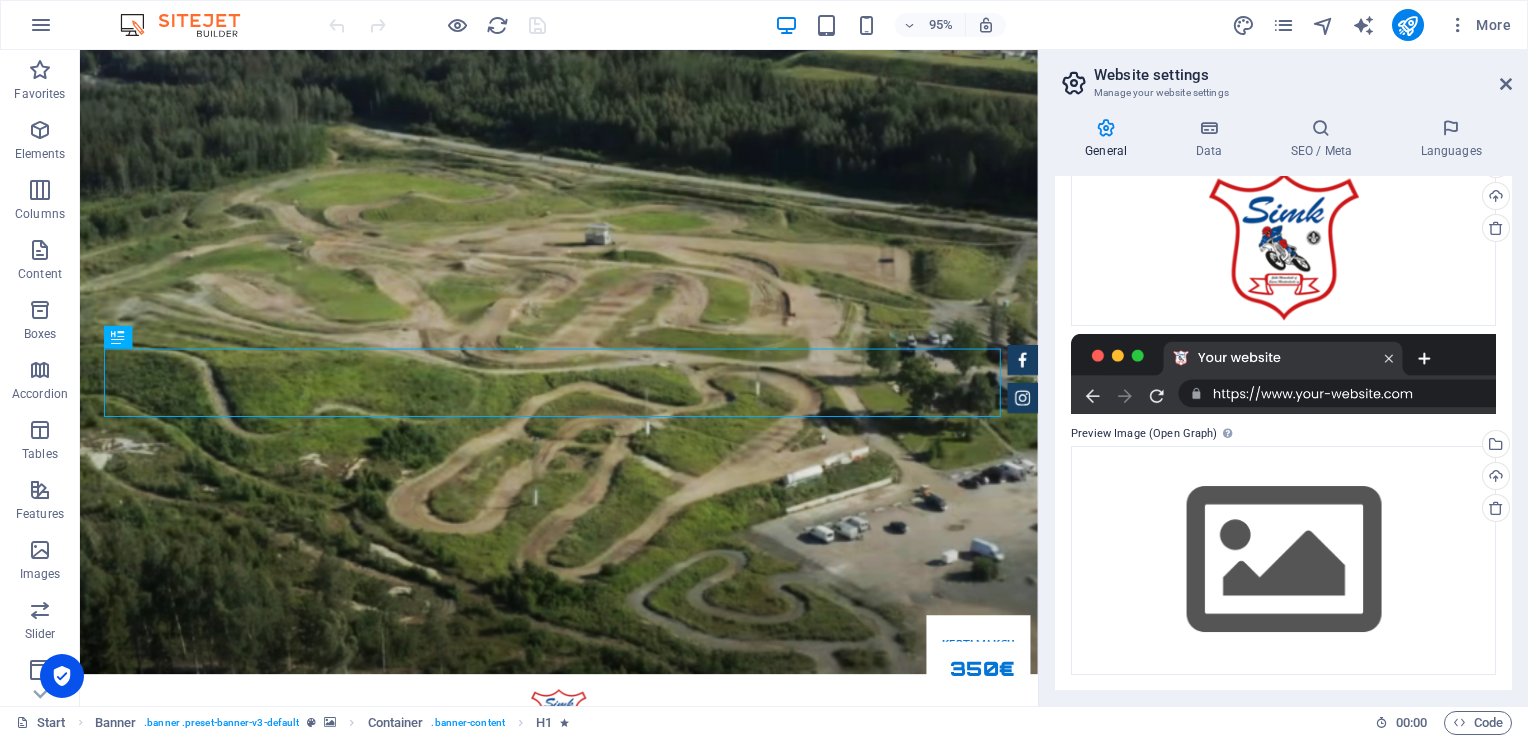 scroll, scrollTop: 0, scrollLeft: 0, axis: both 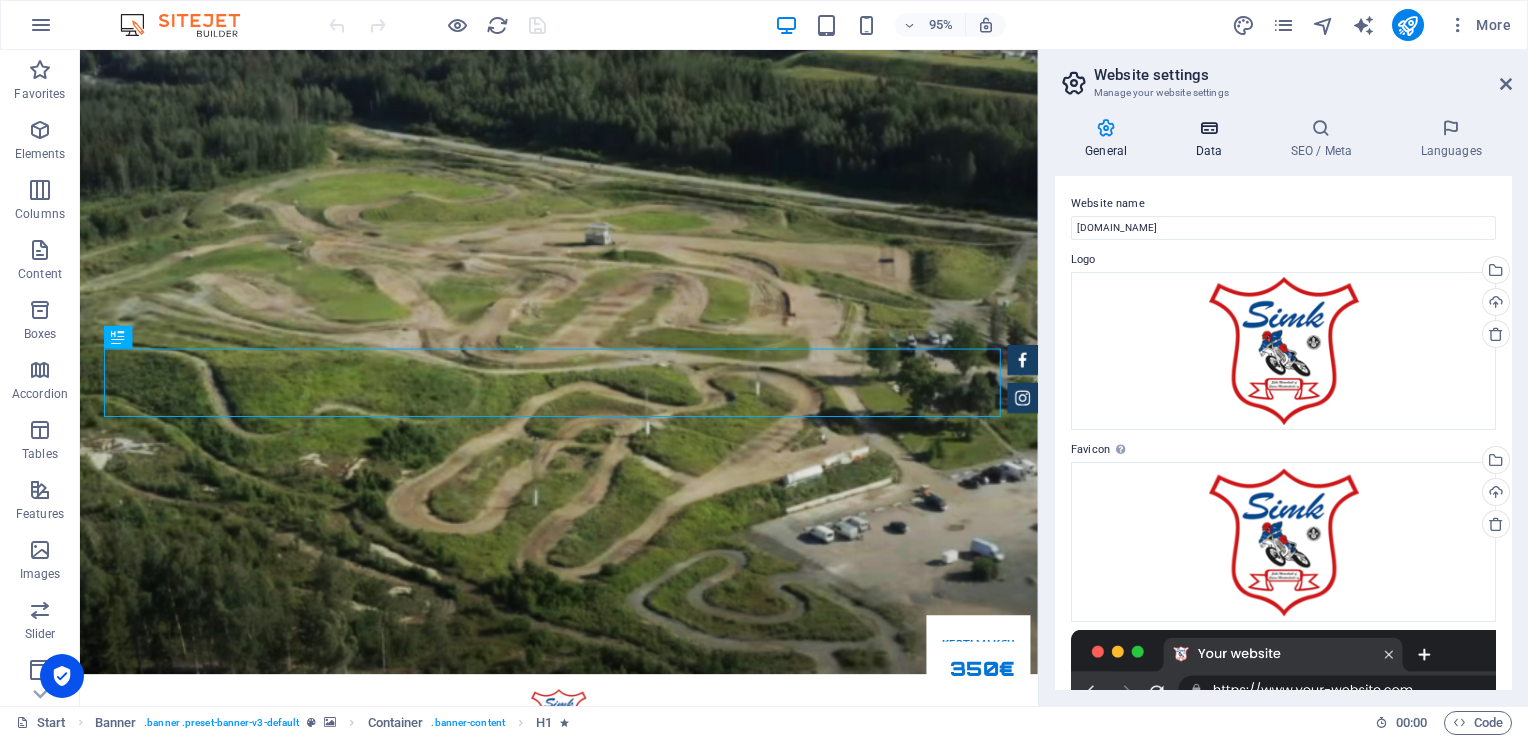 click on "Data" at bounding box center (1212, 139) 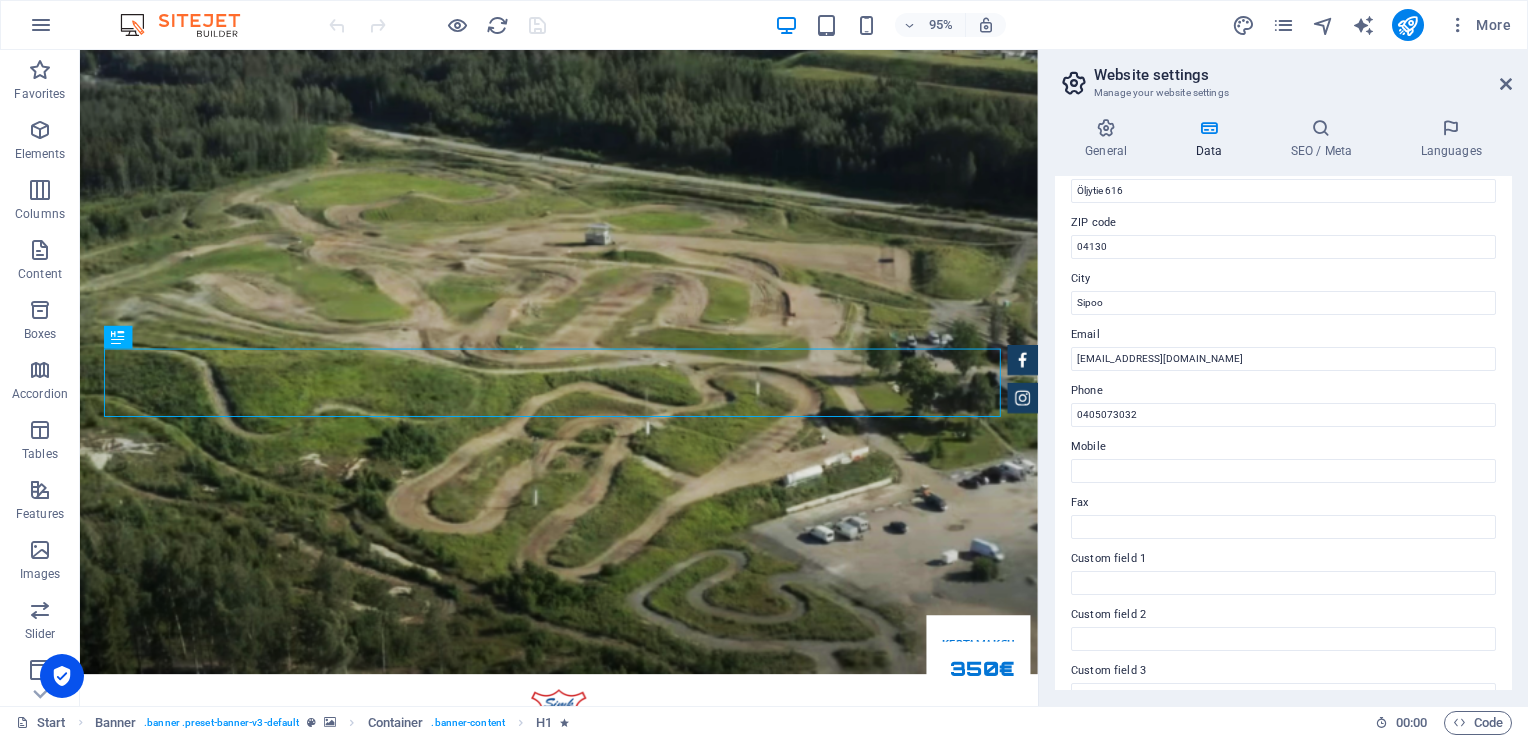 scroll, scrollTop: 445, scrollLeft: 0, axis: vertical 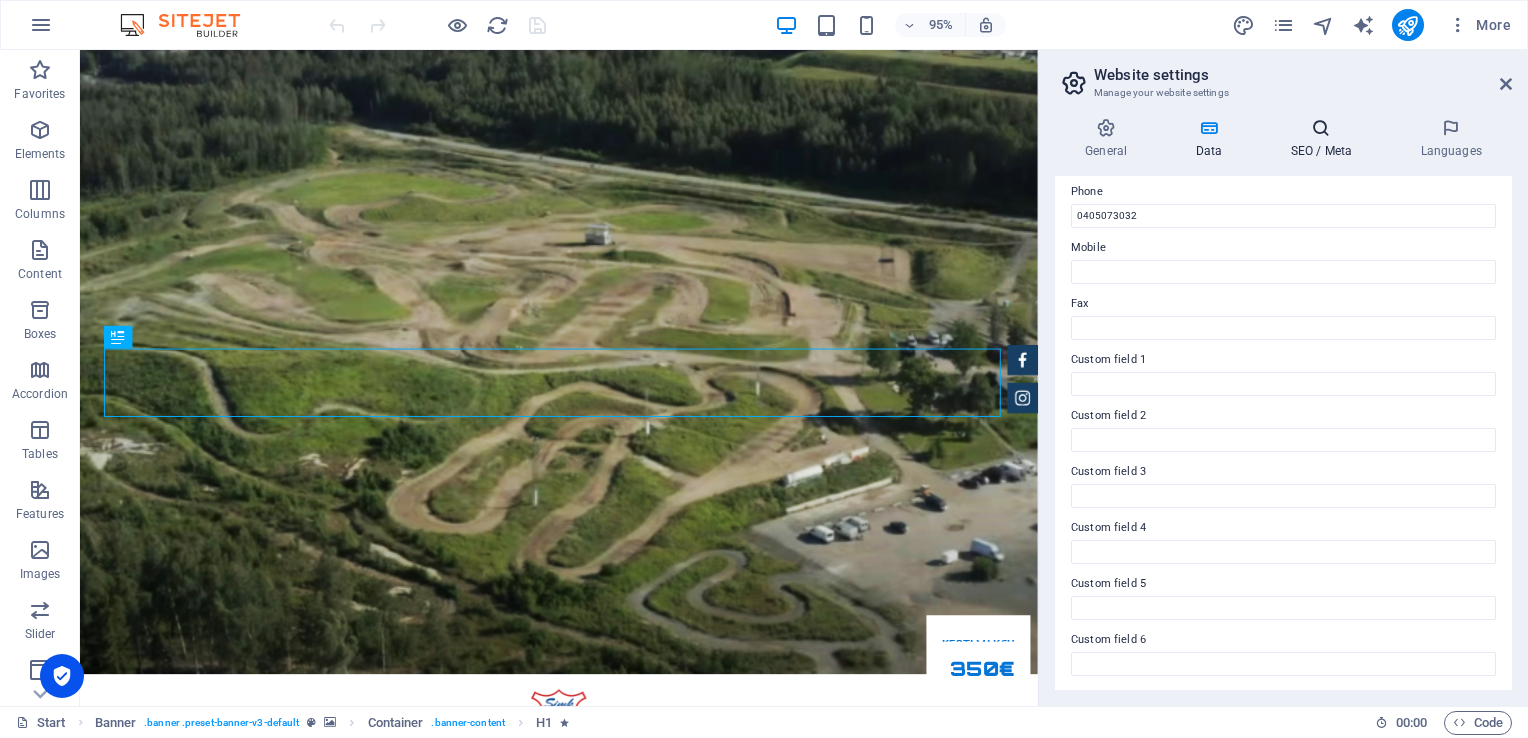 click at bounding box center (1321, 128) 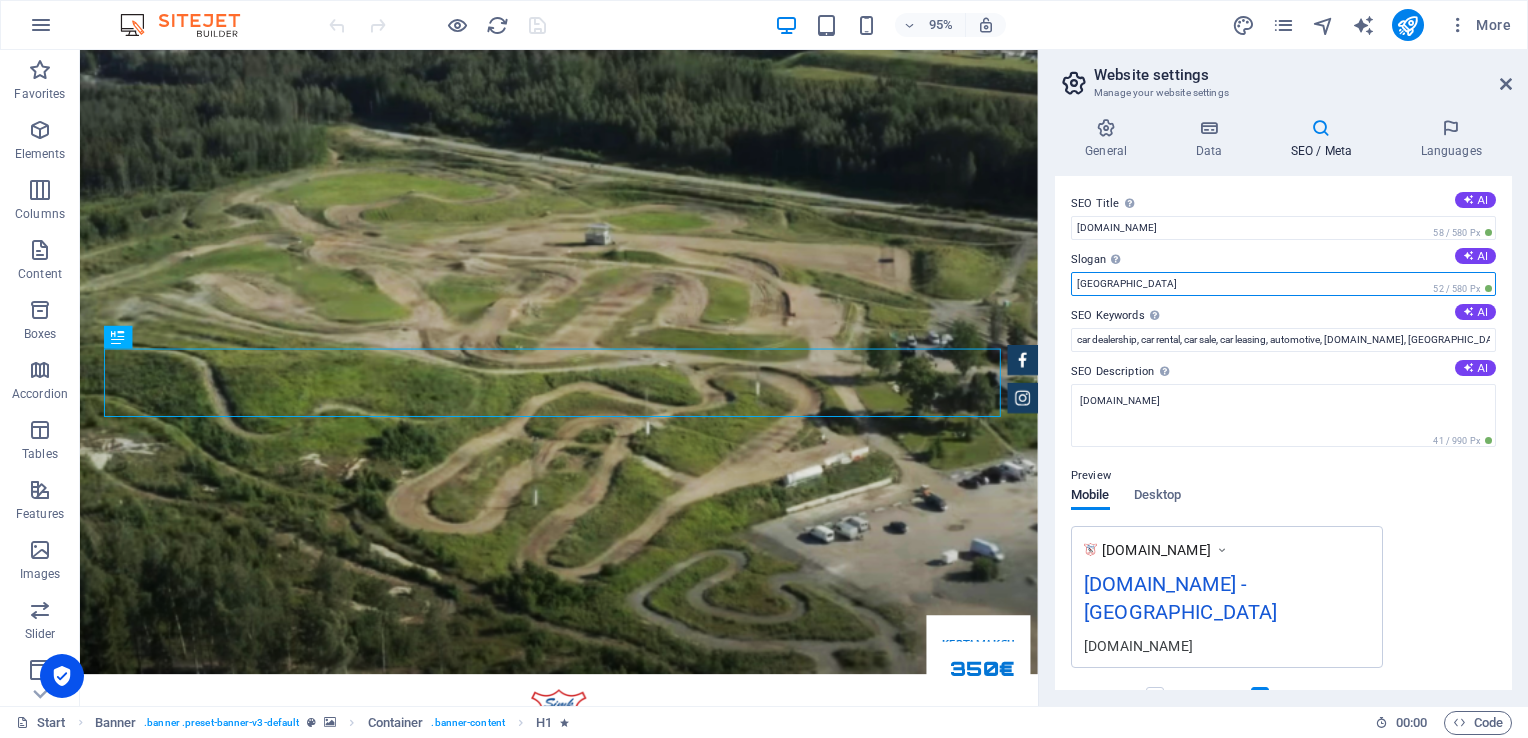click on "Berlin" at bounding box center [1283, 284] 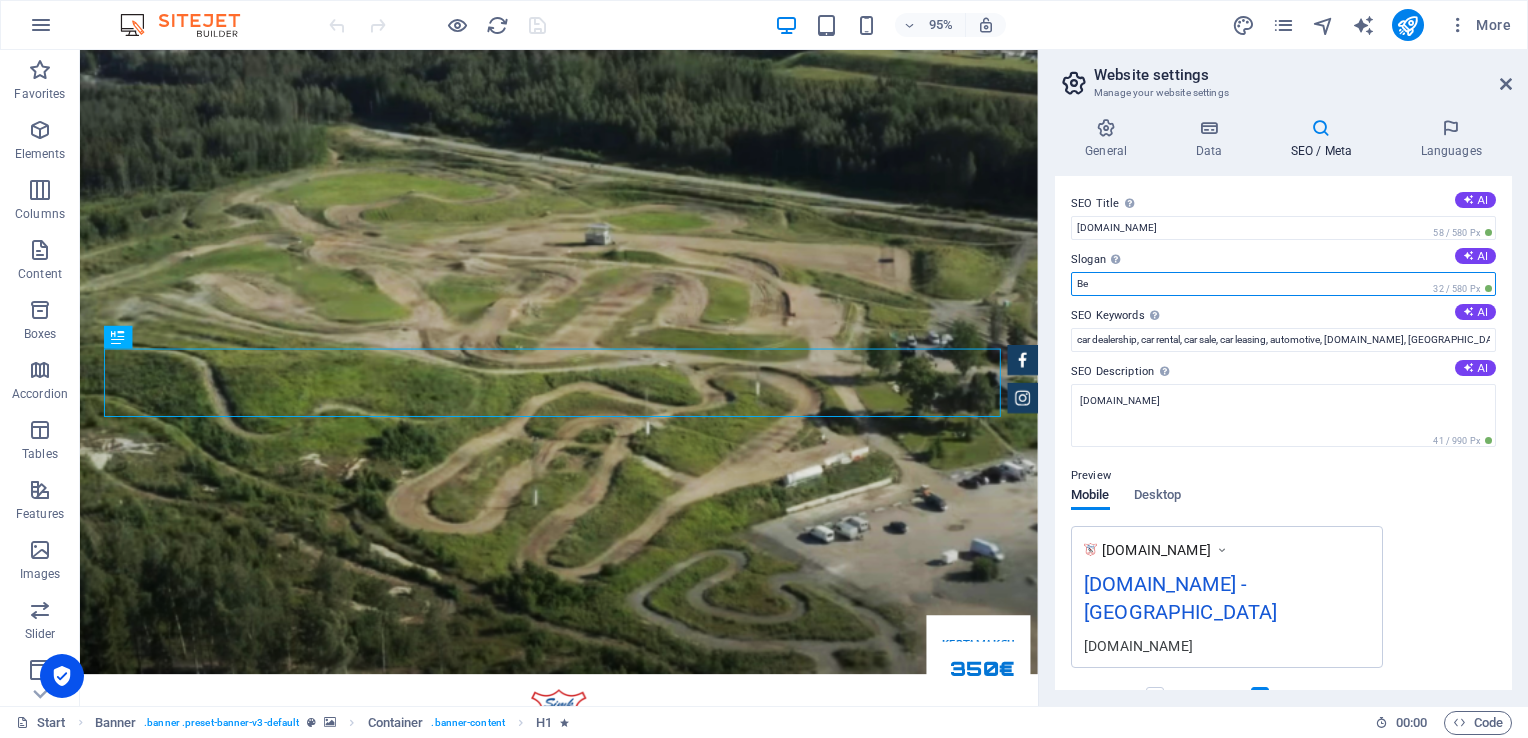 type on "B" 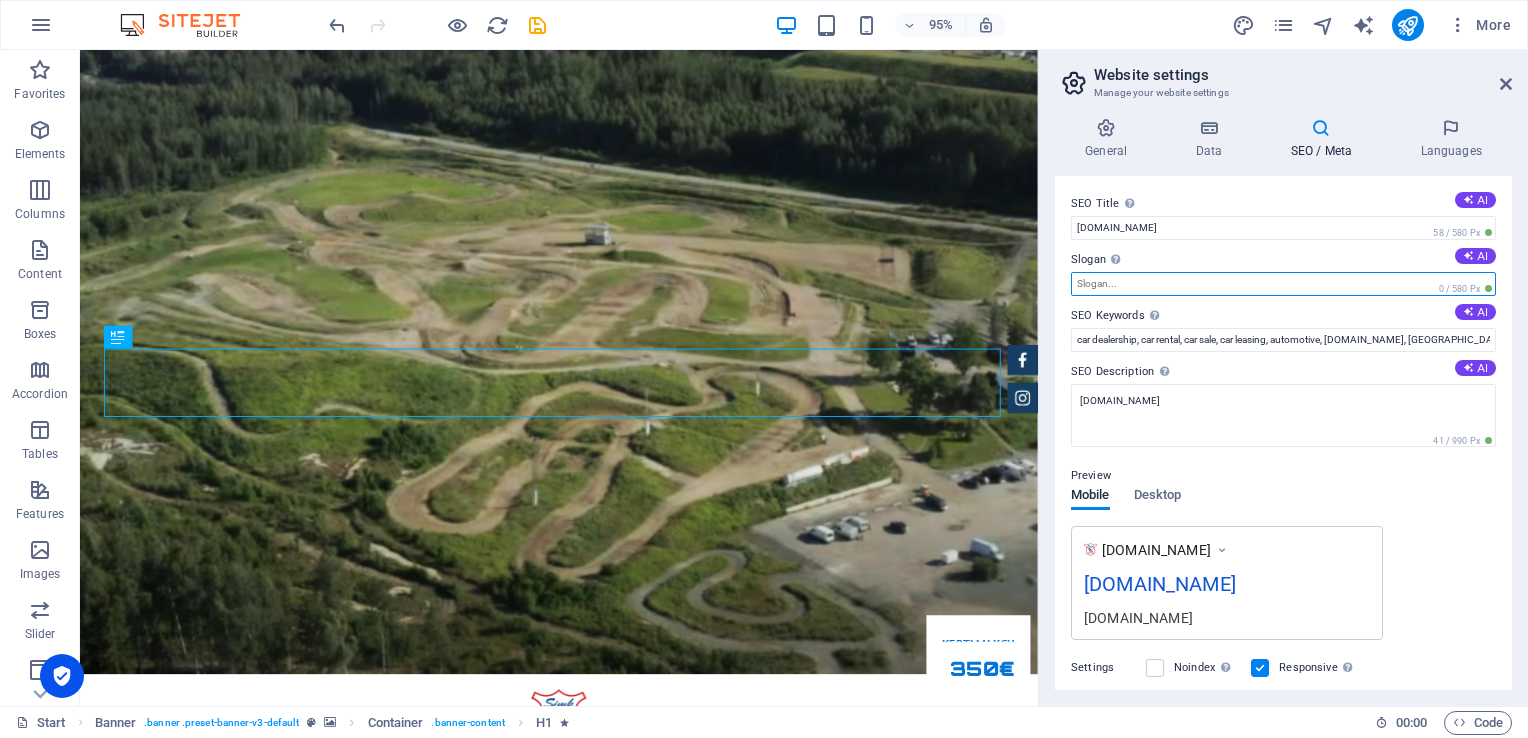 click on "Slogan The slogan of your website. AI" at bounding box center (1283, 284) 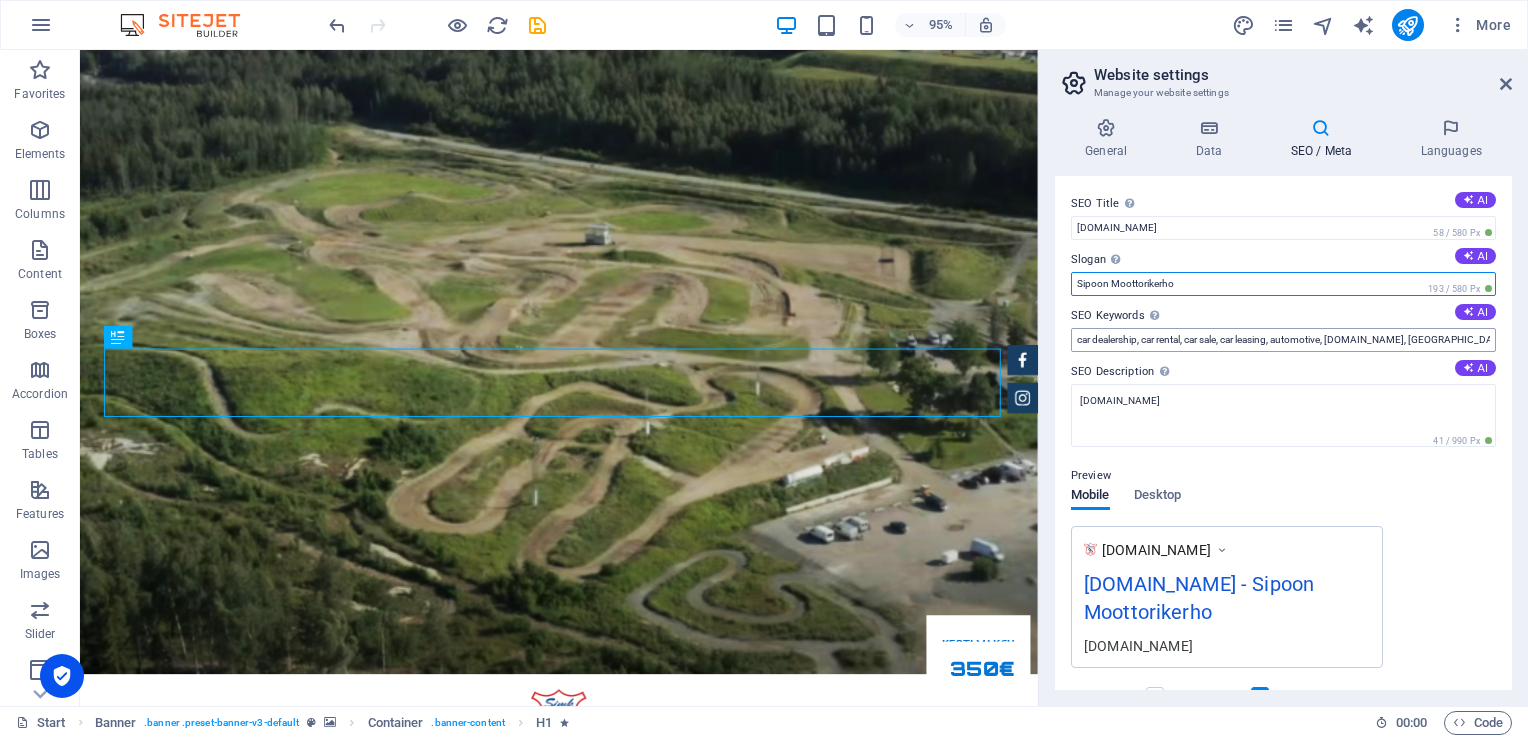 type on "Sipoon Moottorikerho" 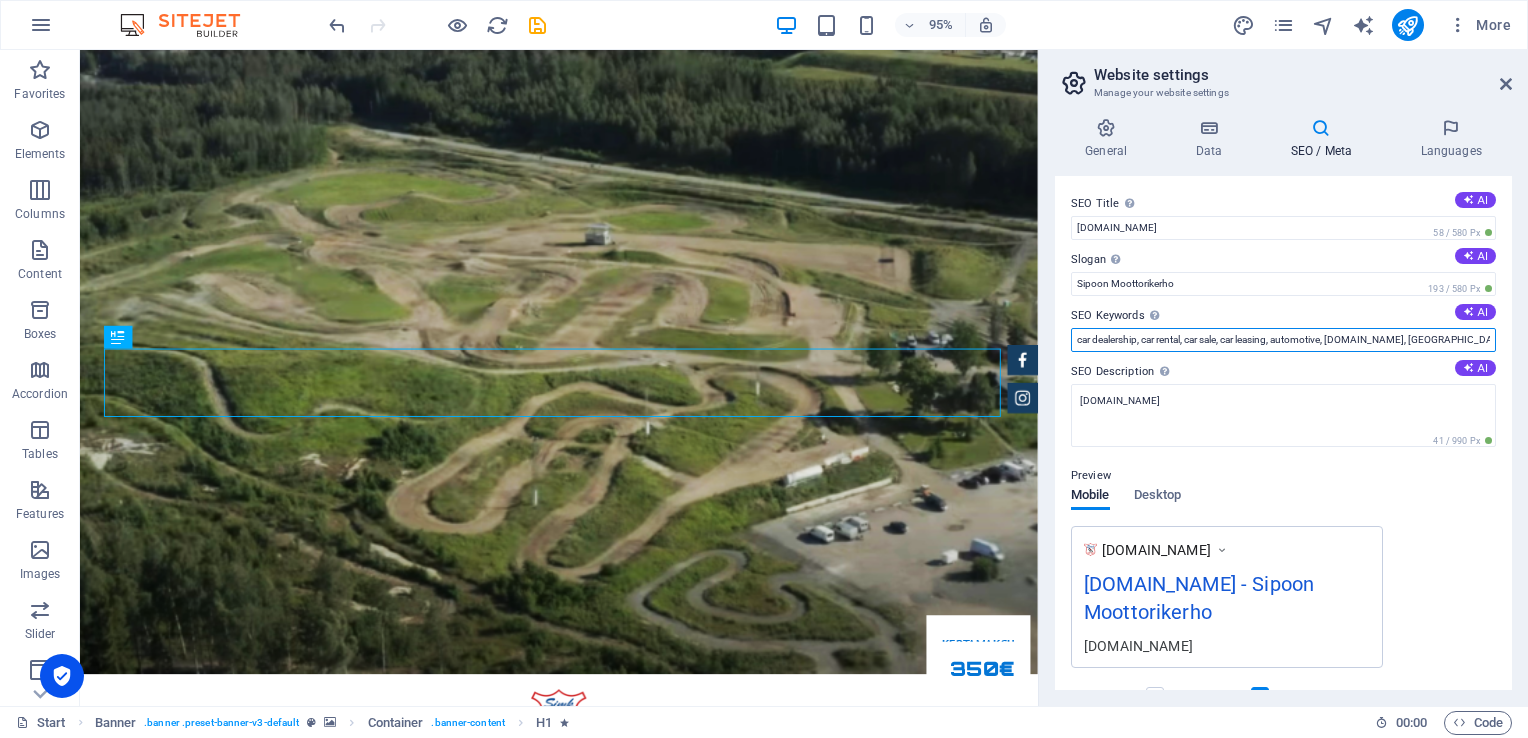 drag, startPoint x: 1402, startPoint y: 344, endPoint x: 1037, endPoint y: 347, distance: 365.01233 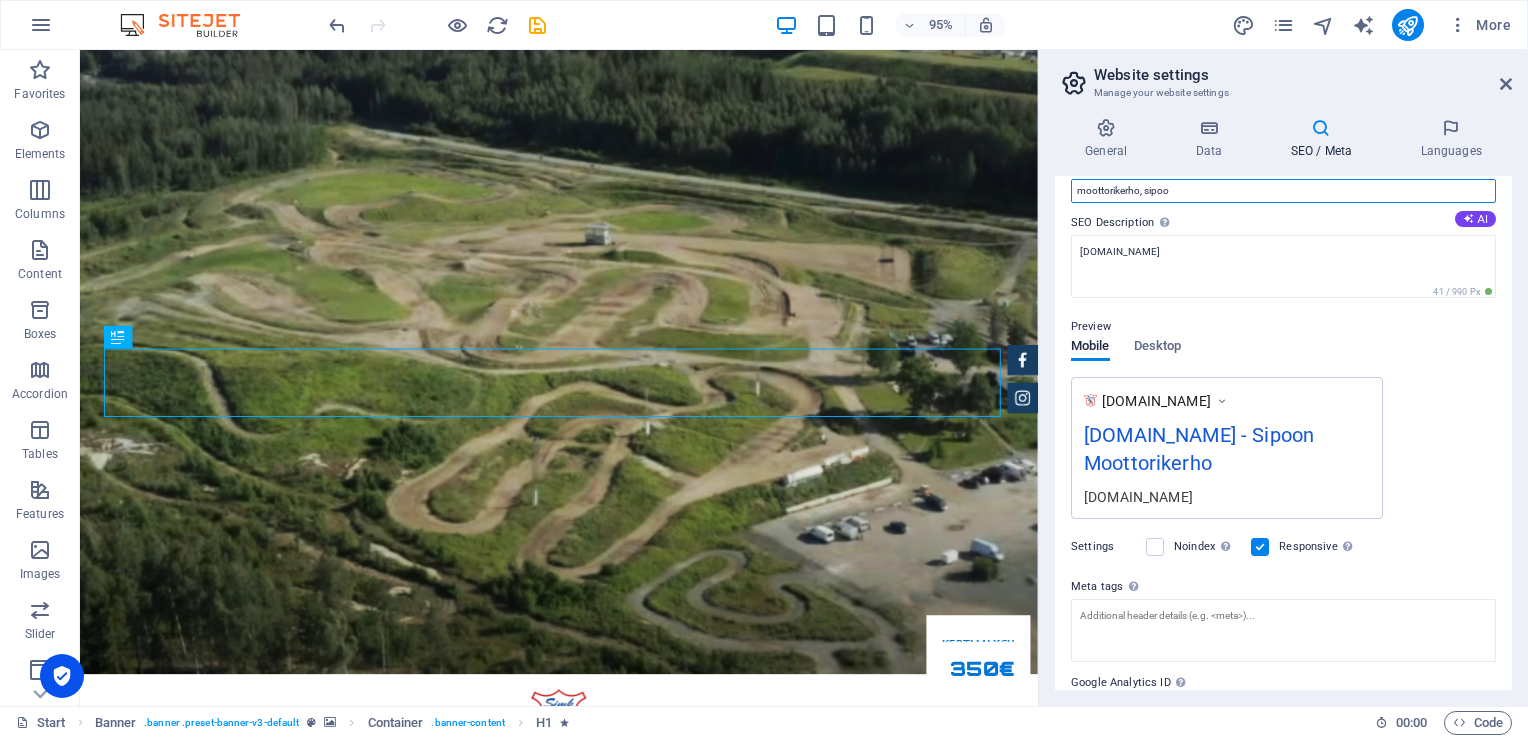 scroll, scrollTop: 220, scrollLeft: 0, axis: vertical 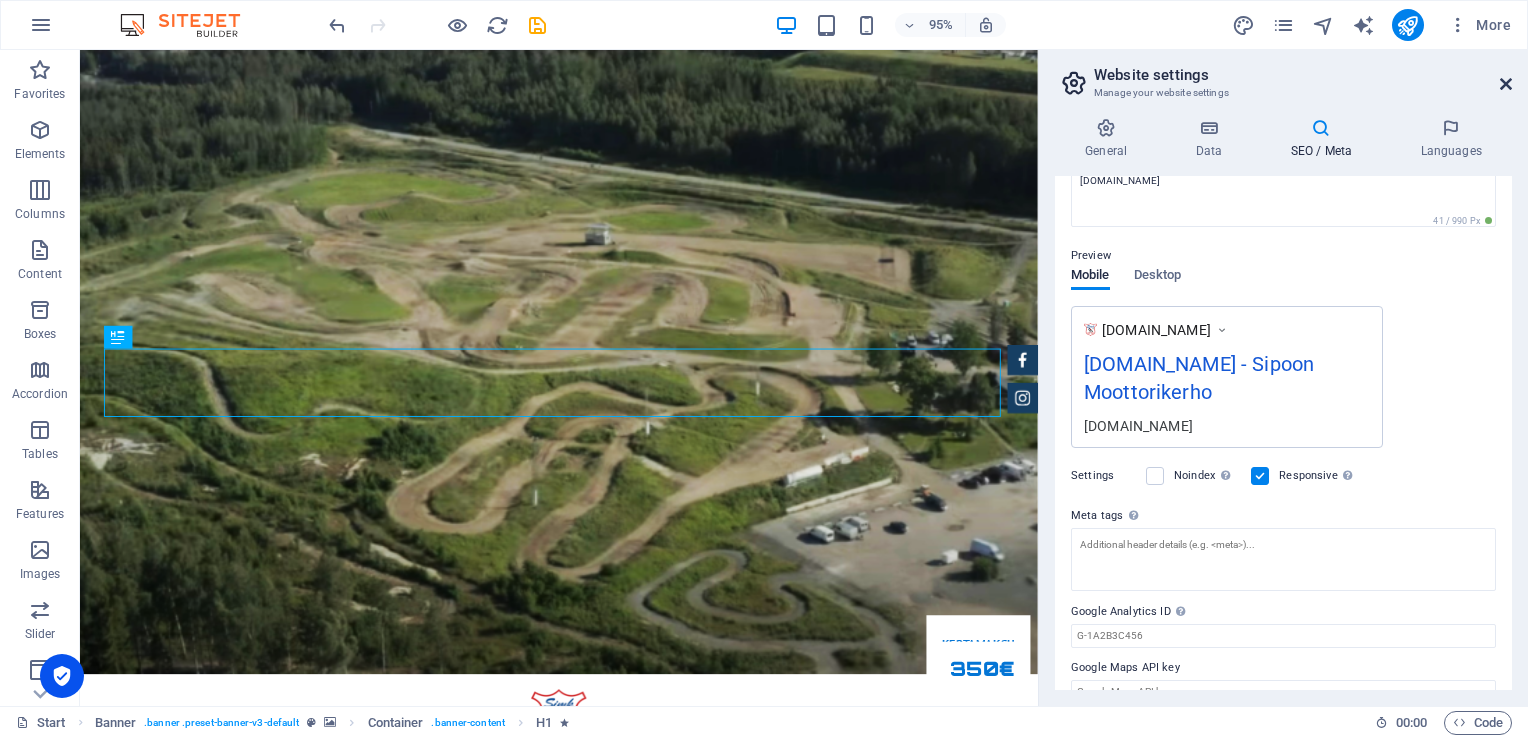 type on "moottorikerho, sipoo" 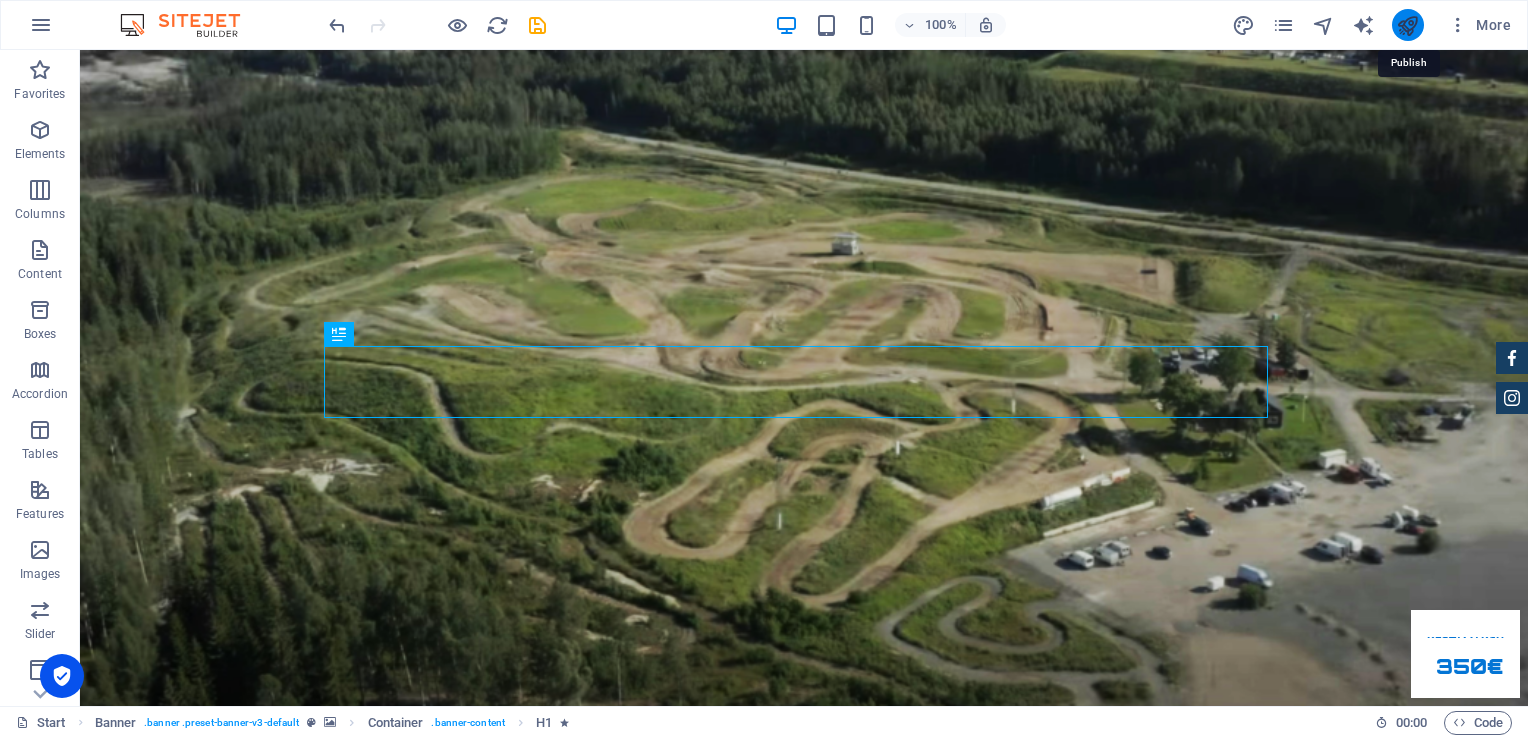 click at bounding box center [1407, 25] 